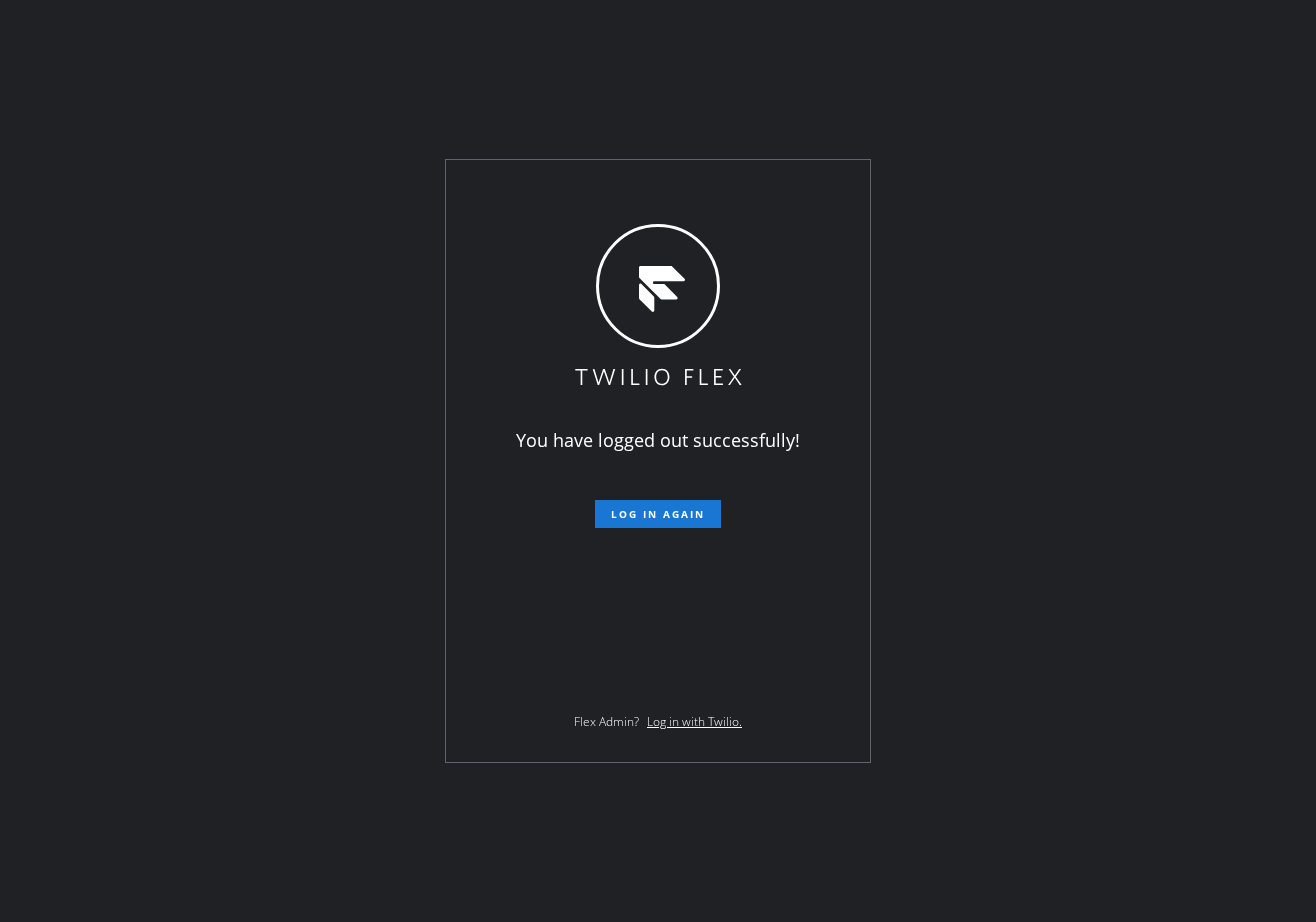 scroll, scrollTop: 0, scrollLeft: 0, axis: both 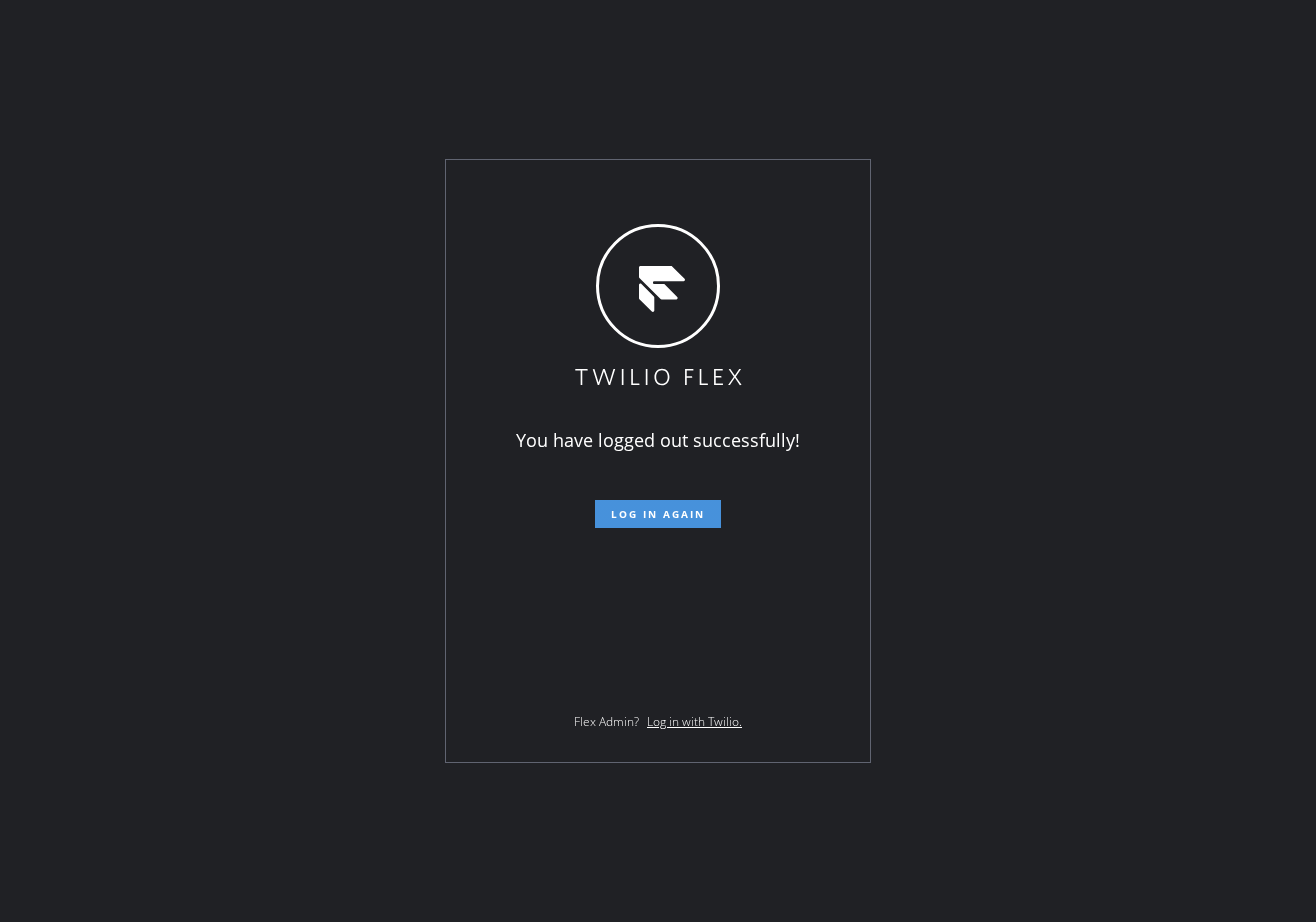 click on "Log in again" at bounding box center [658, 514] 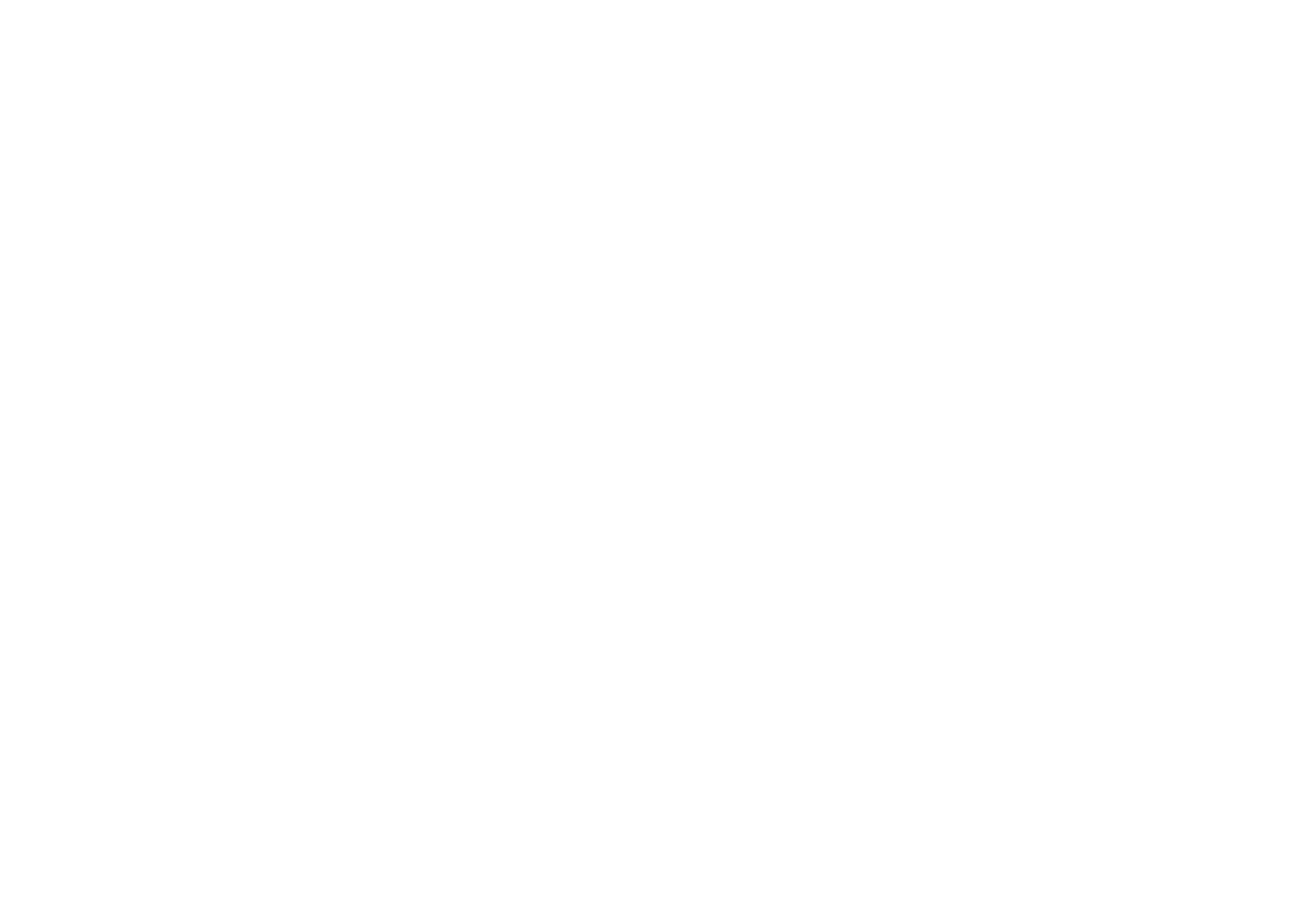 scroll, scrollTop: 0, scrollLeft: 0, axis: both 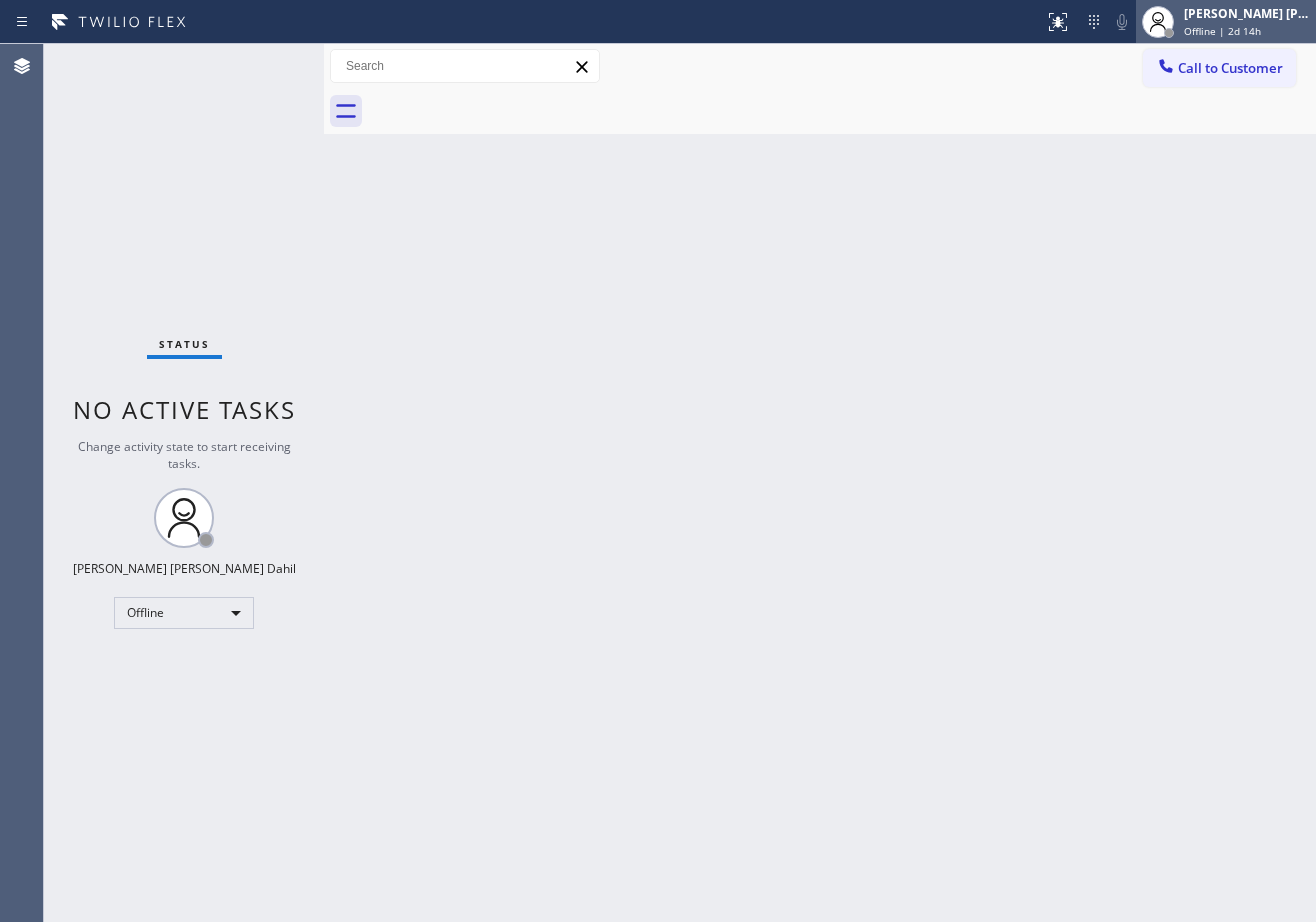 click on "[PERSON_NAME] [PERSON_NAME] Dahil" at bounding box center (1247, 13) 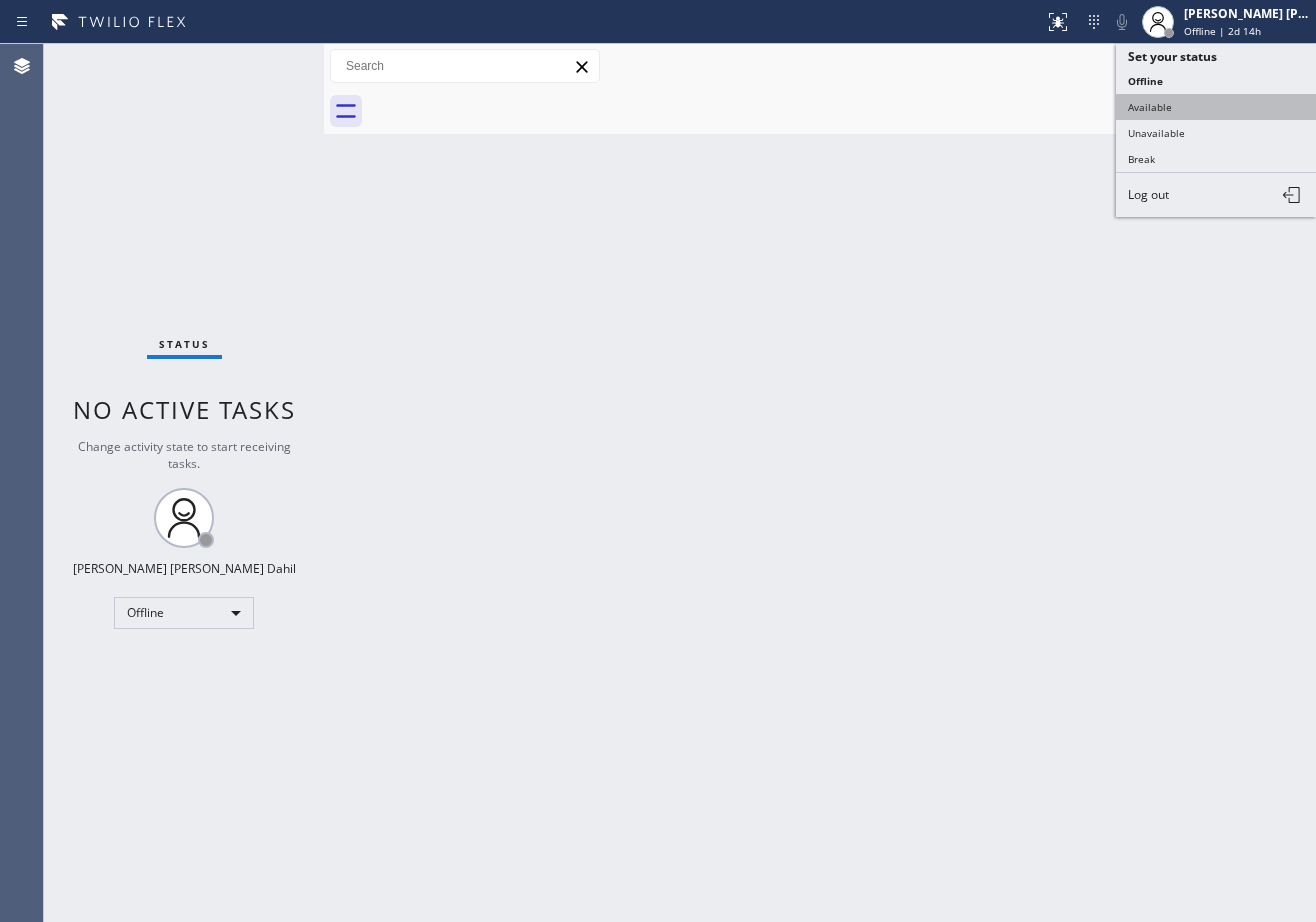 click on "Available" at bounding box center (1216, 107) 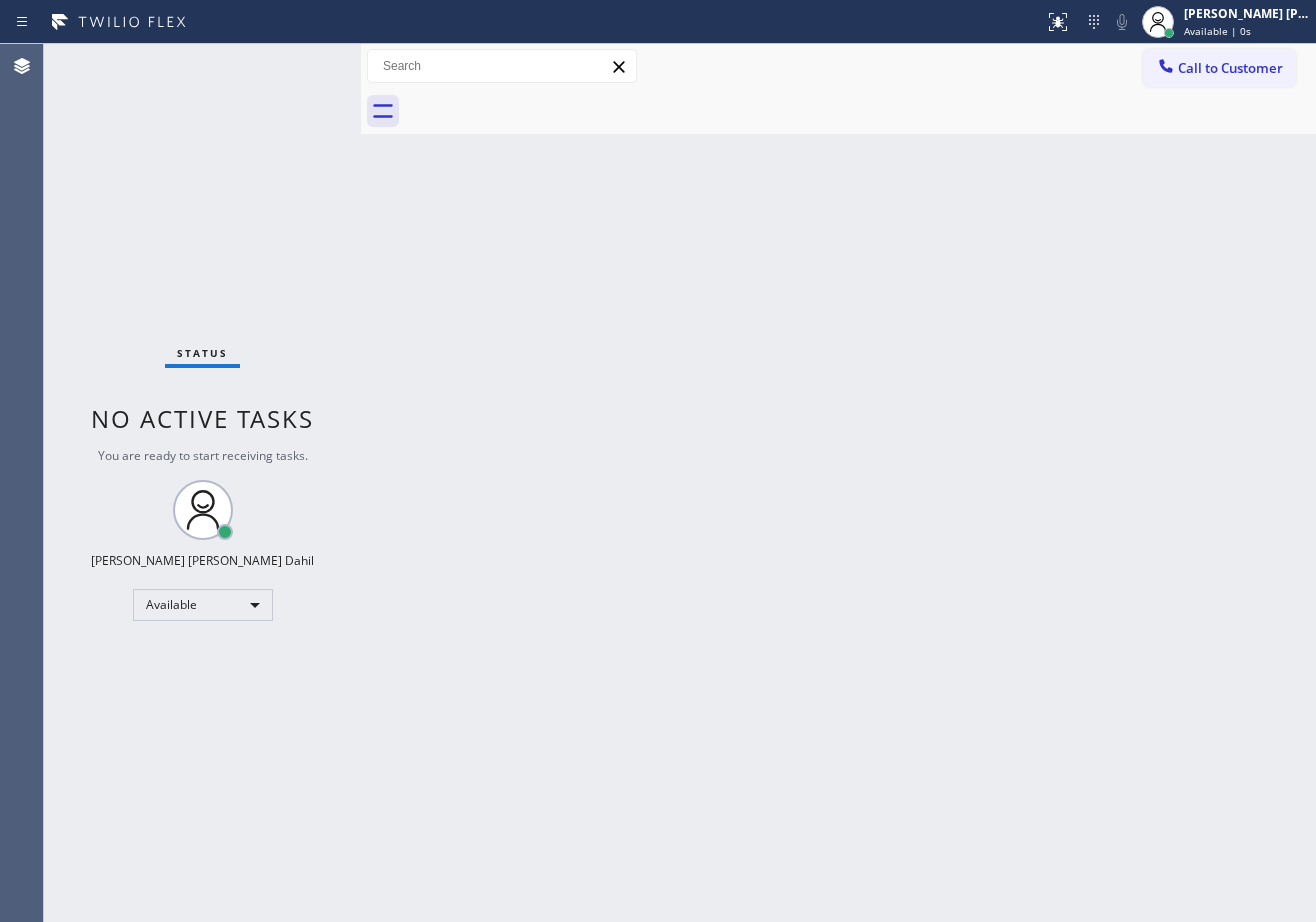drag, startPoint x: 326, startPoint y: 57, endPoint x: 428, endPoint y: 223, distance: 194.83327 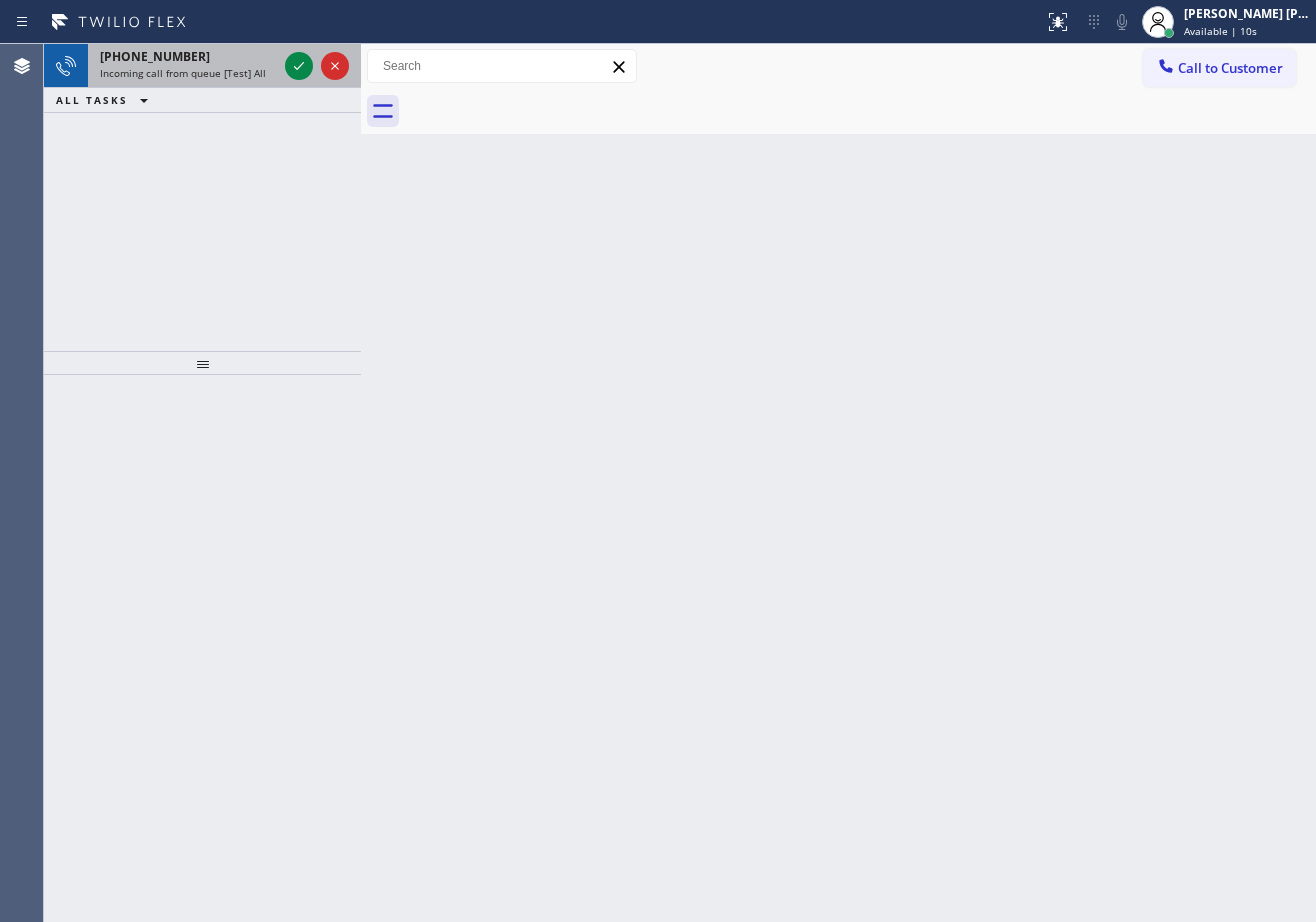 click on "[PHONE_NUMBER]" at bounding box center (188, 56) 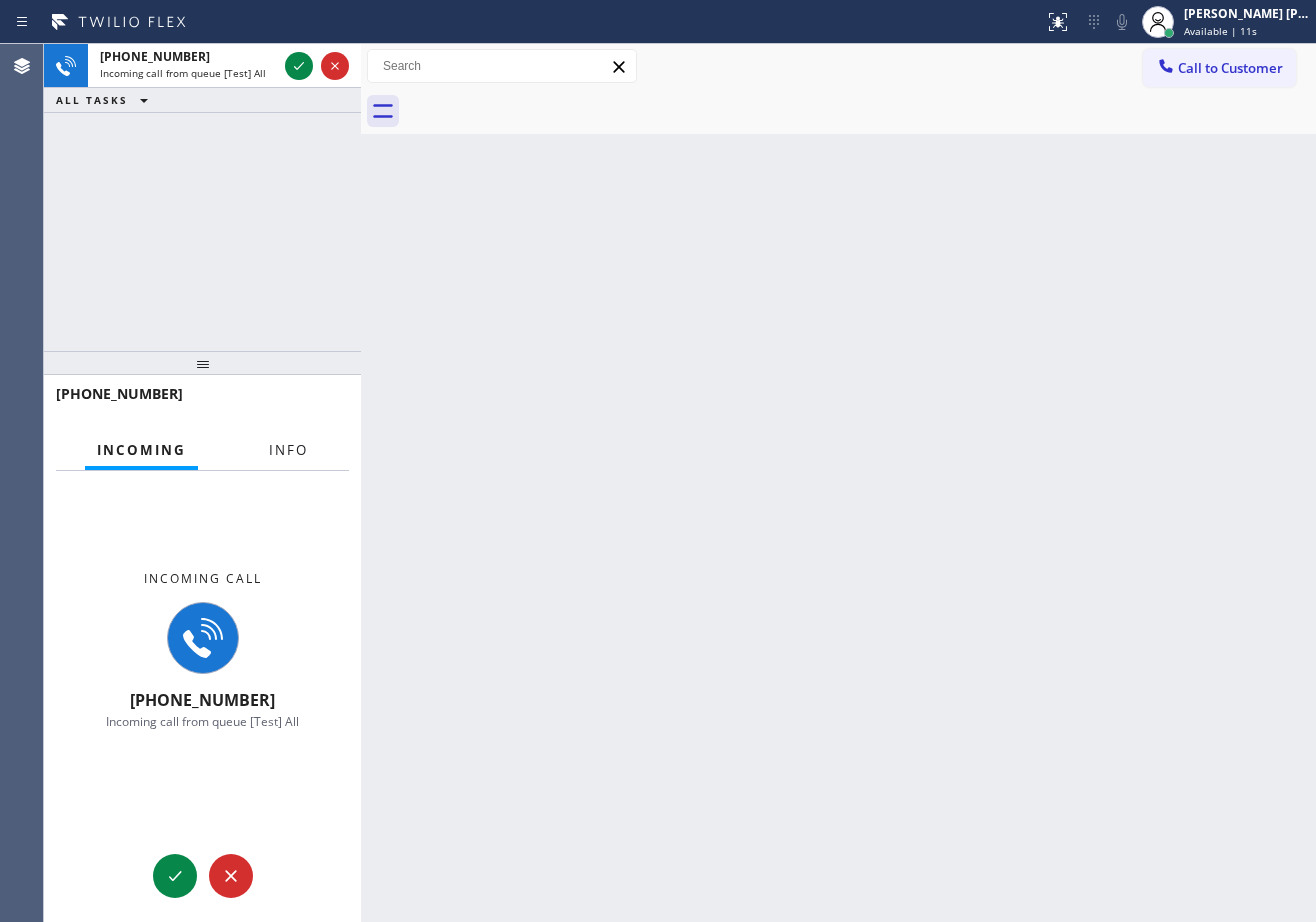 click on "Info" at bounding box center [288, 450] 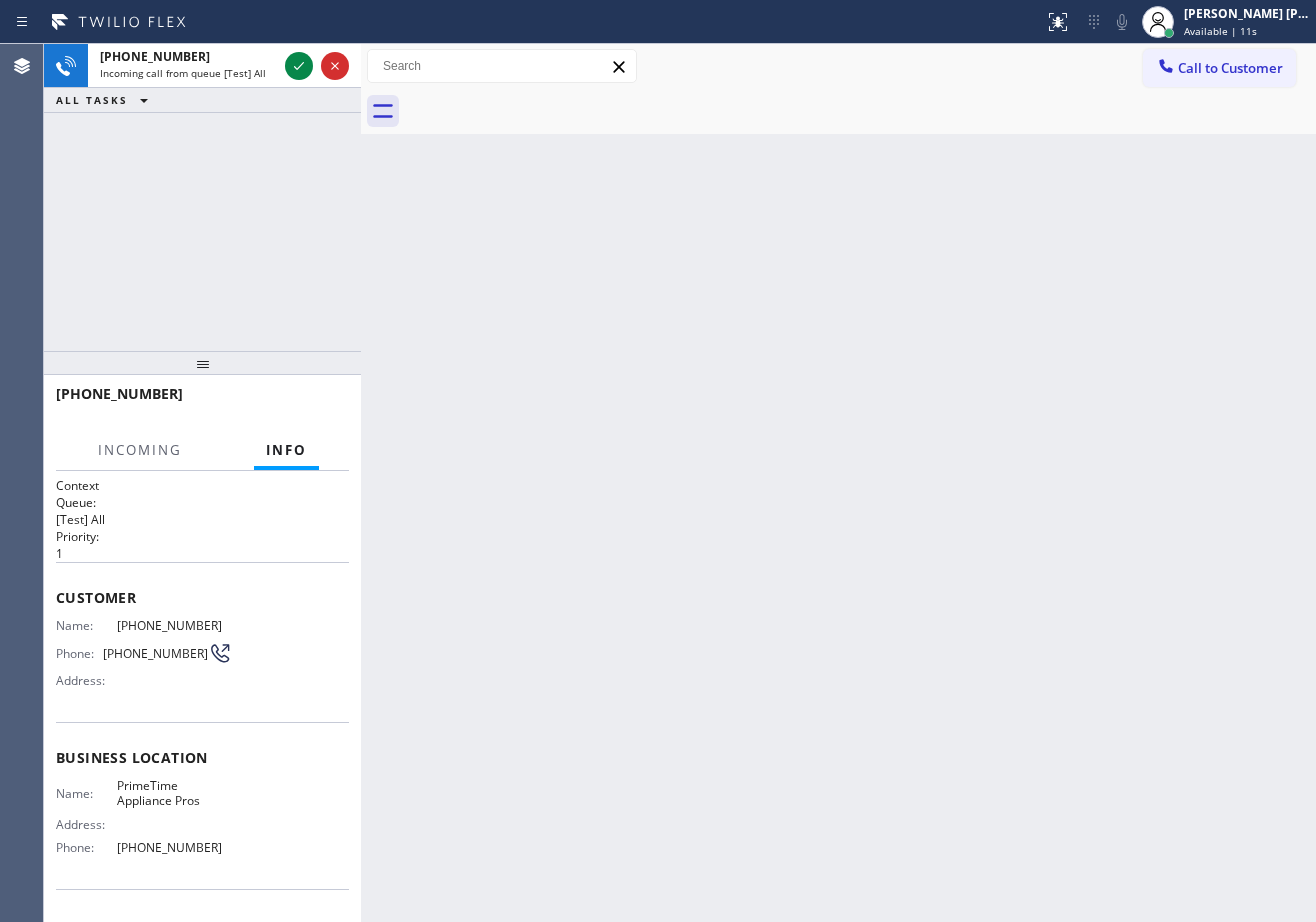 click on "Info" at bounding box center (286, 450) 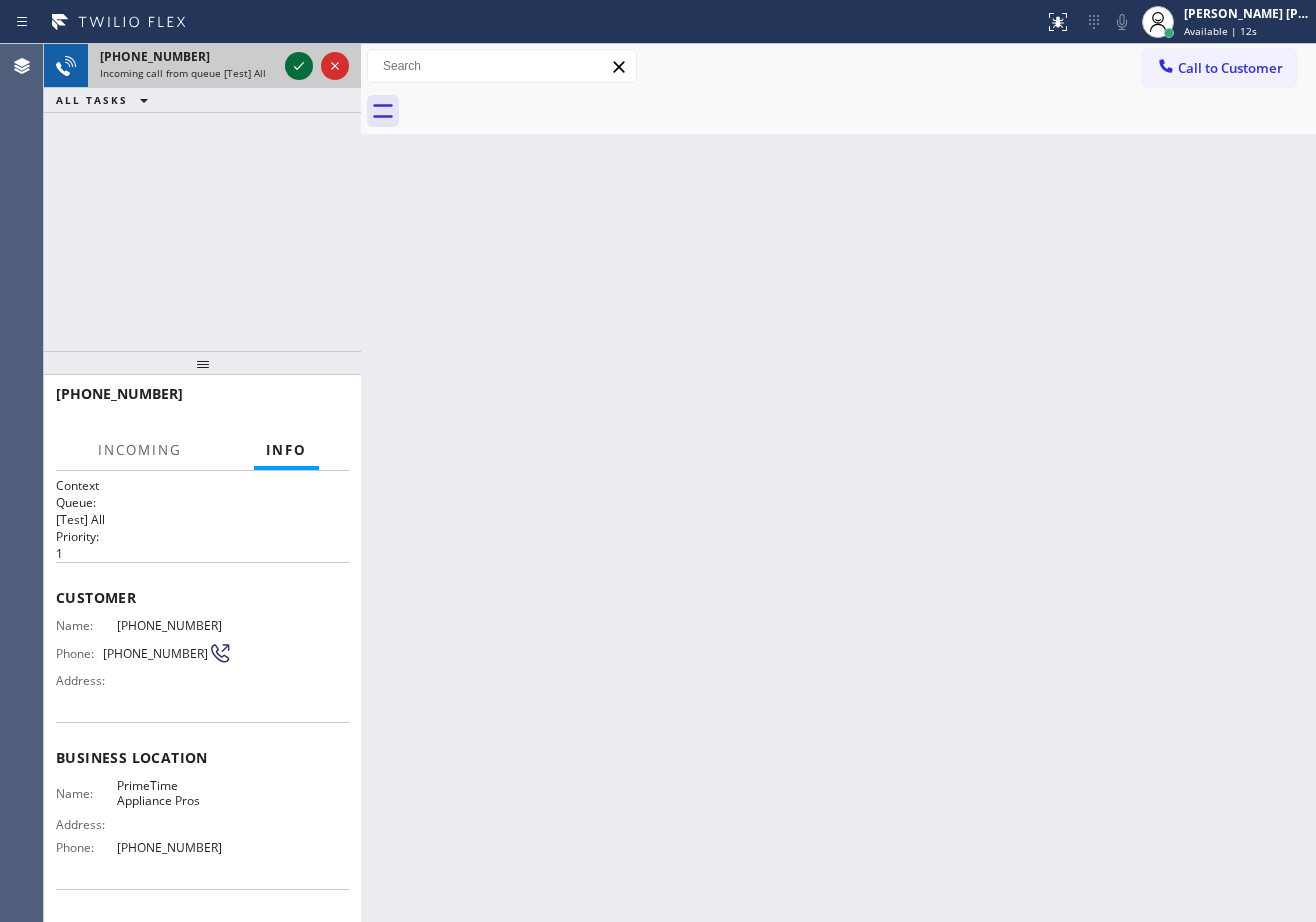 click 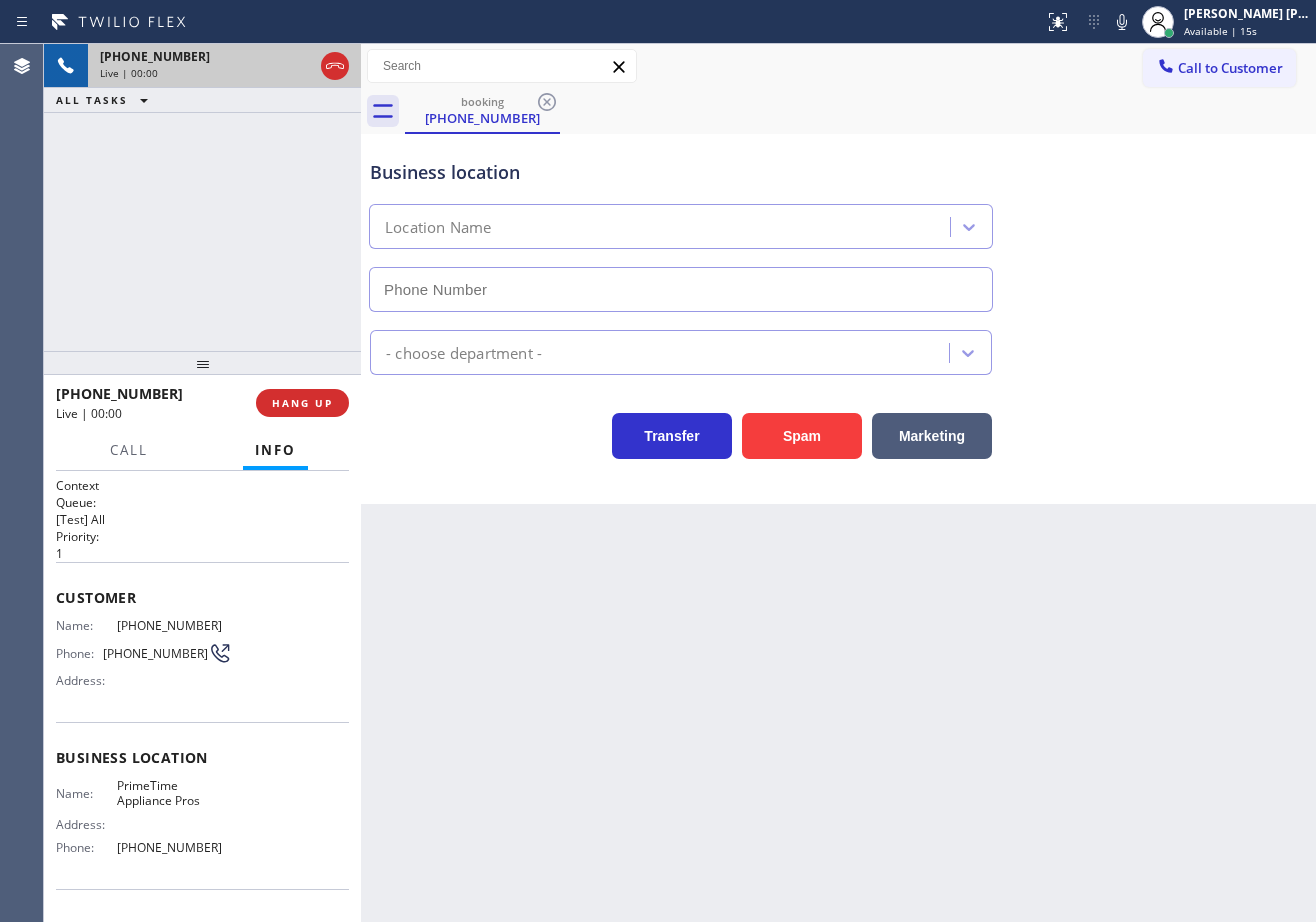 type on "(408) 752-5861" 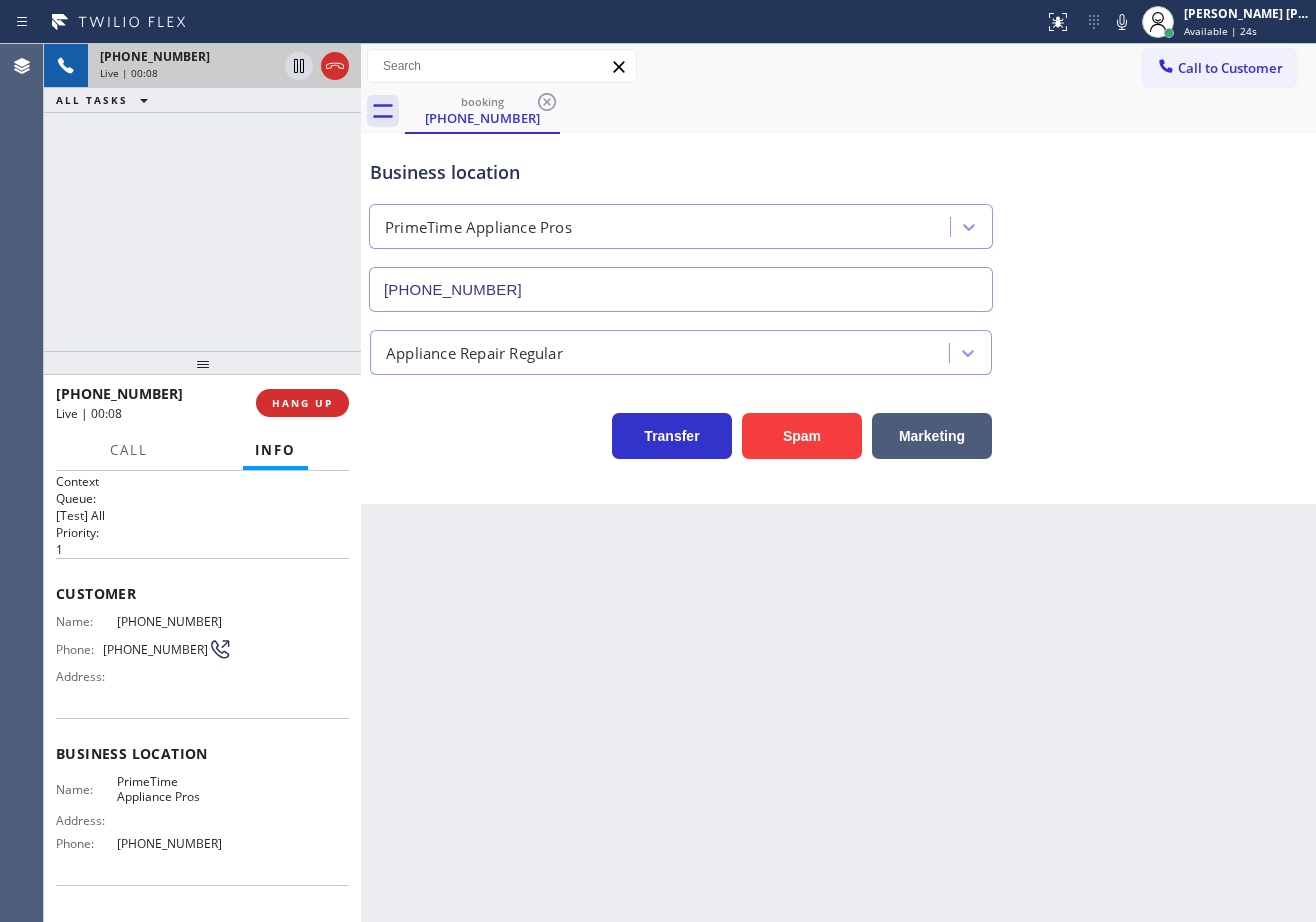 scroll, scrollTop: 0, scrollLeft: 0, axis: both 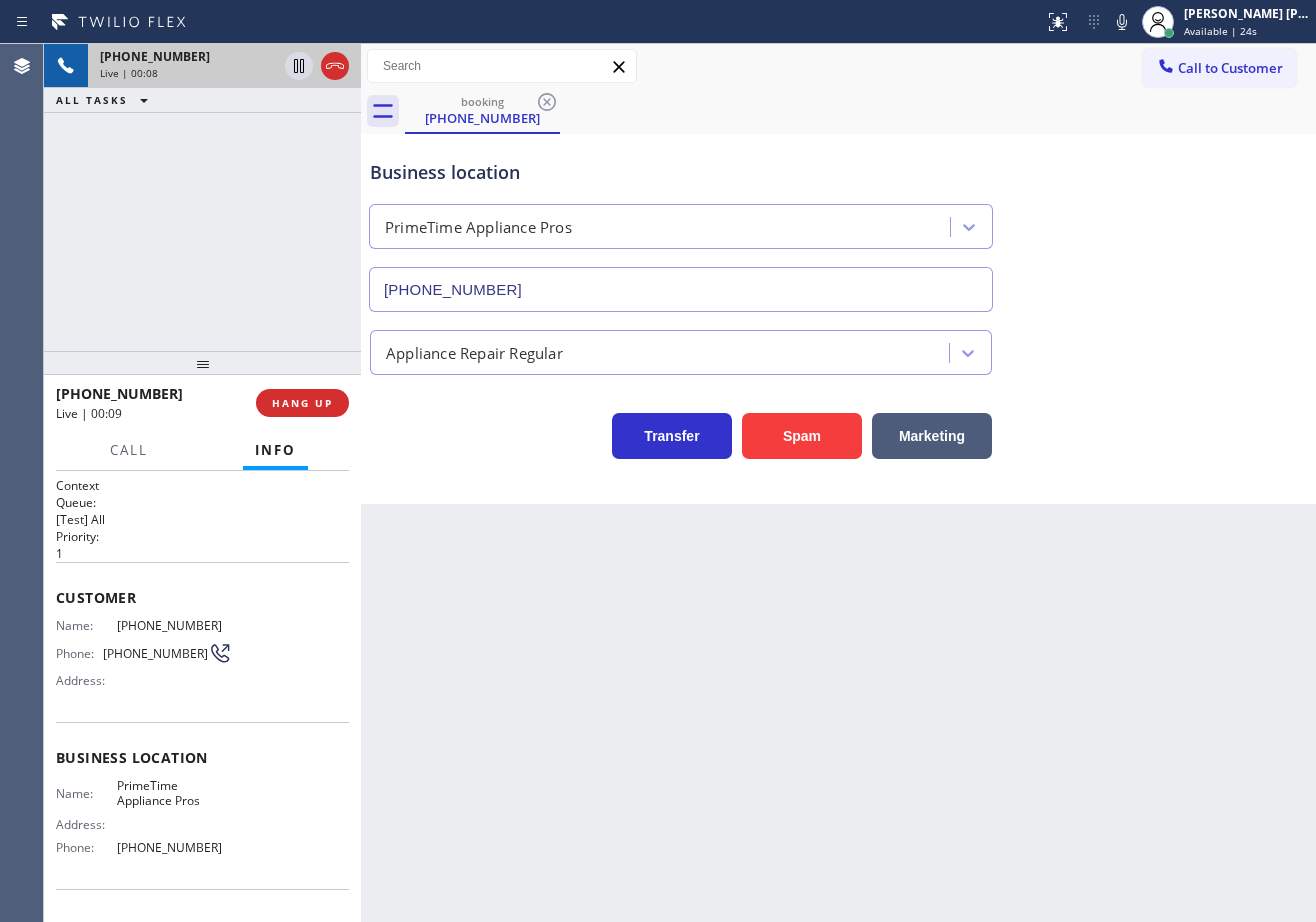 drag, startPoint x: 762, startPoint y: 746, endPoint x: 592, endPoint y: 738, distance: 170.18813 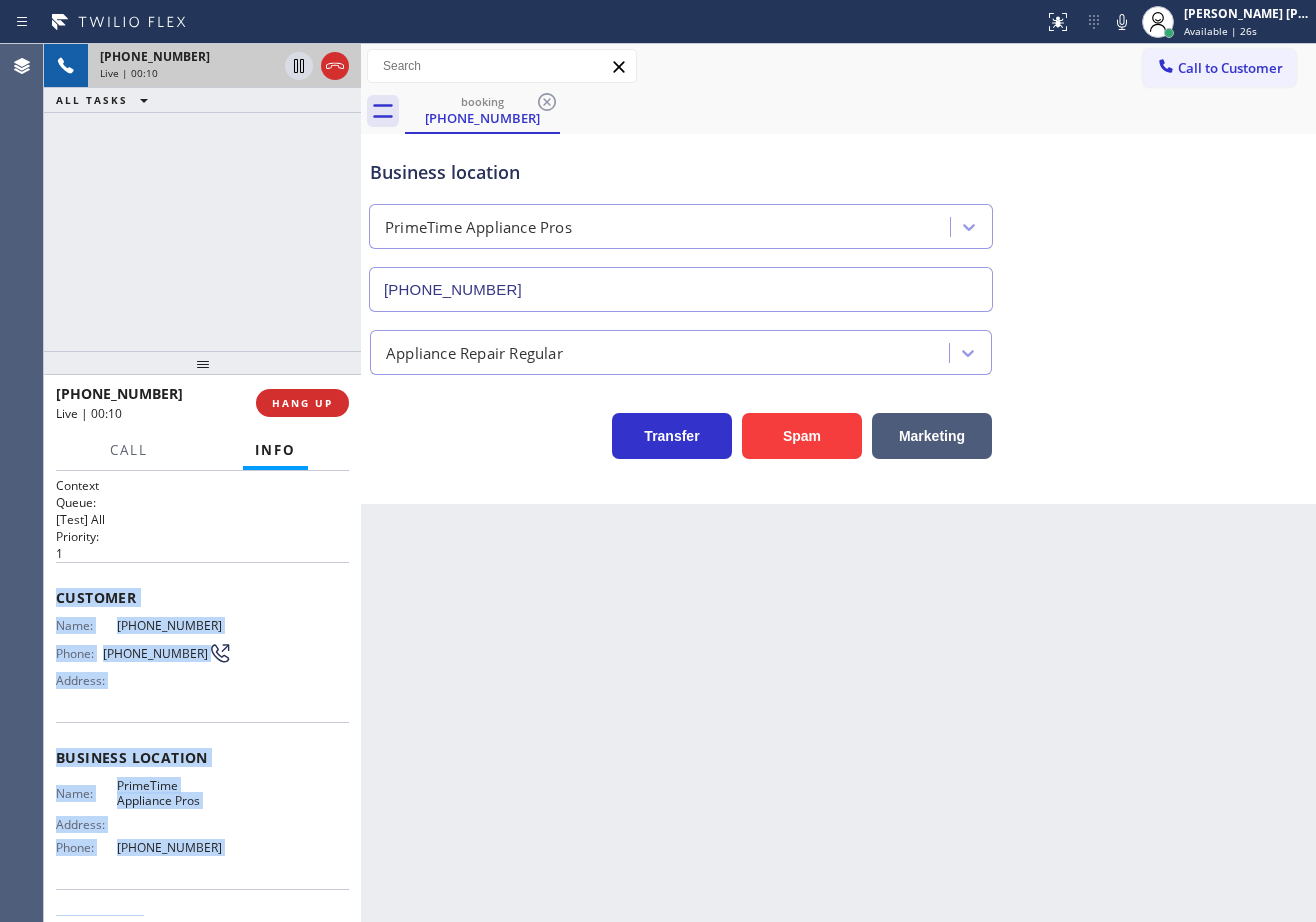 scroll, scrollTop: 124, scrollLeft: 0, axis: vertical 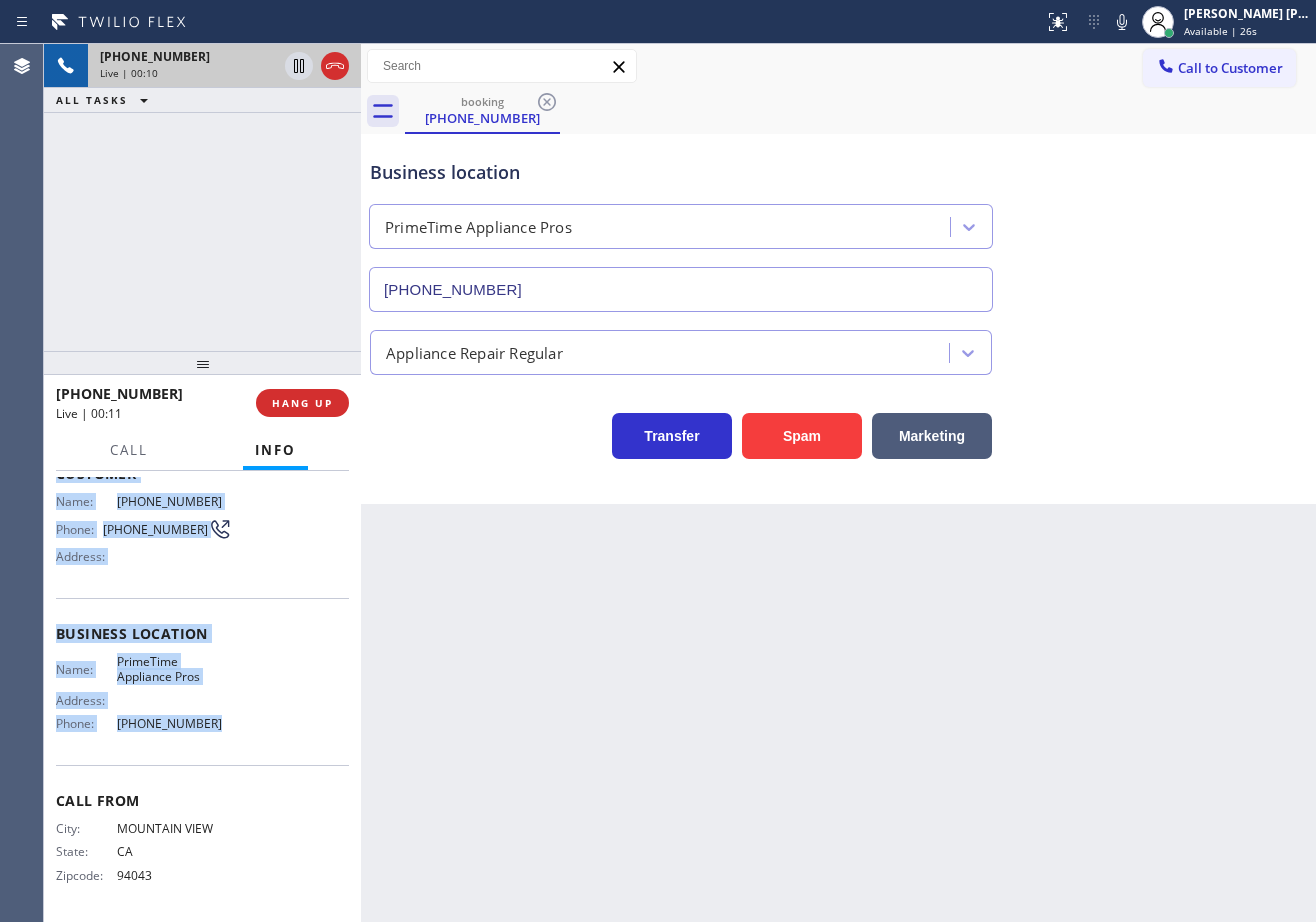 drag, startPoint x: 170, startPoint y: 831, endPoint x: 212, endPoint y: 744, distance: 96.60745 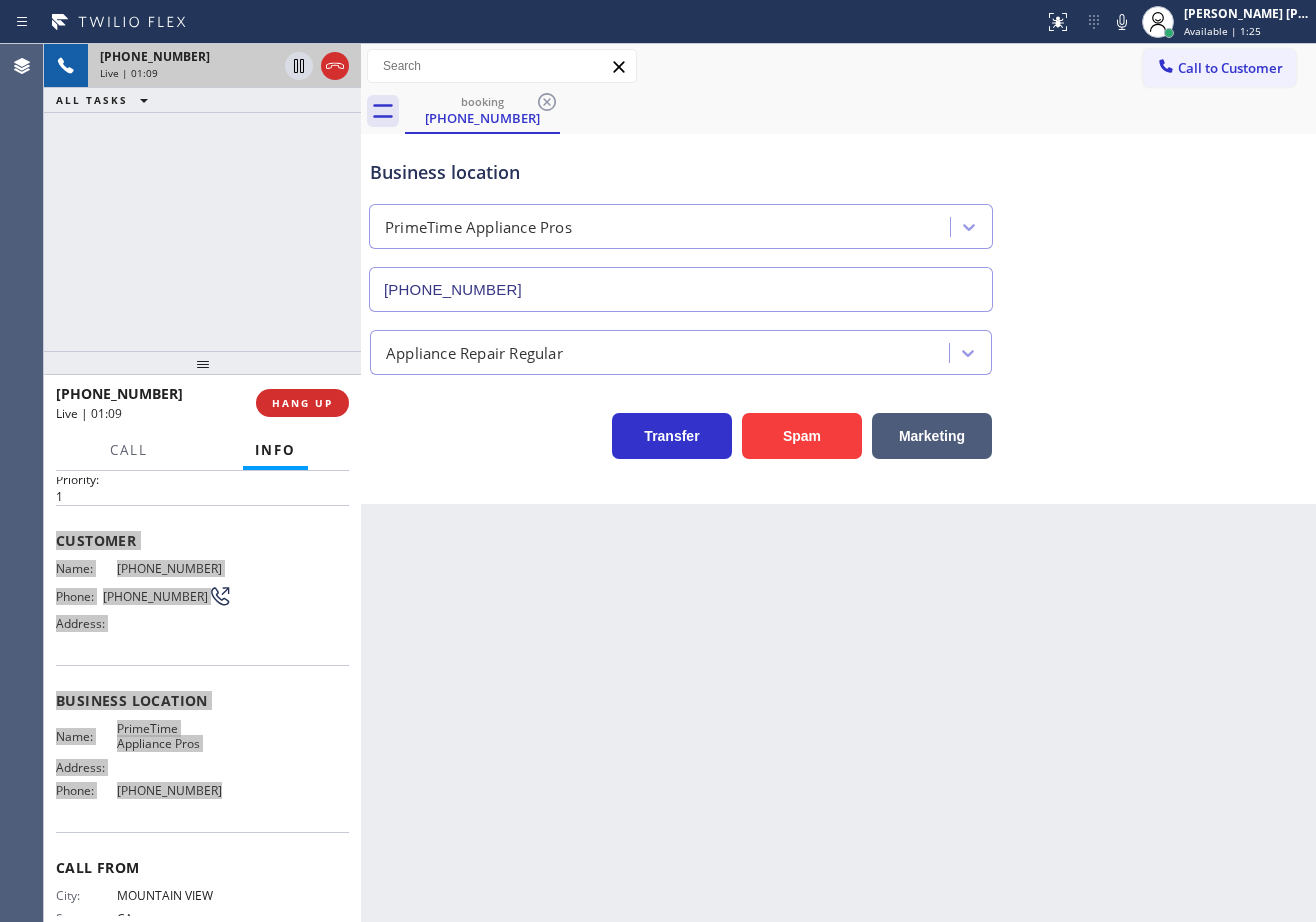 scroll, scrollTop: 0, scrollLeft: 0, axis: both 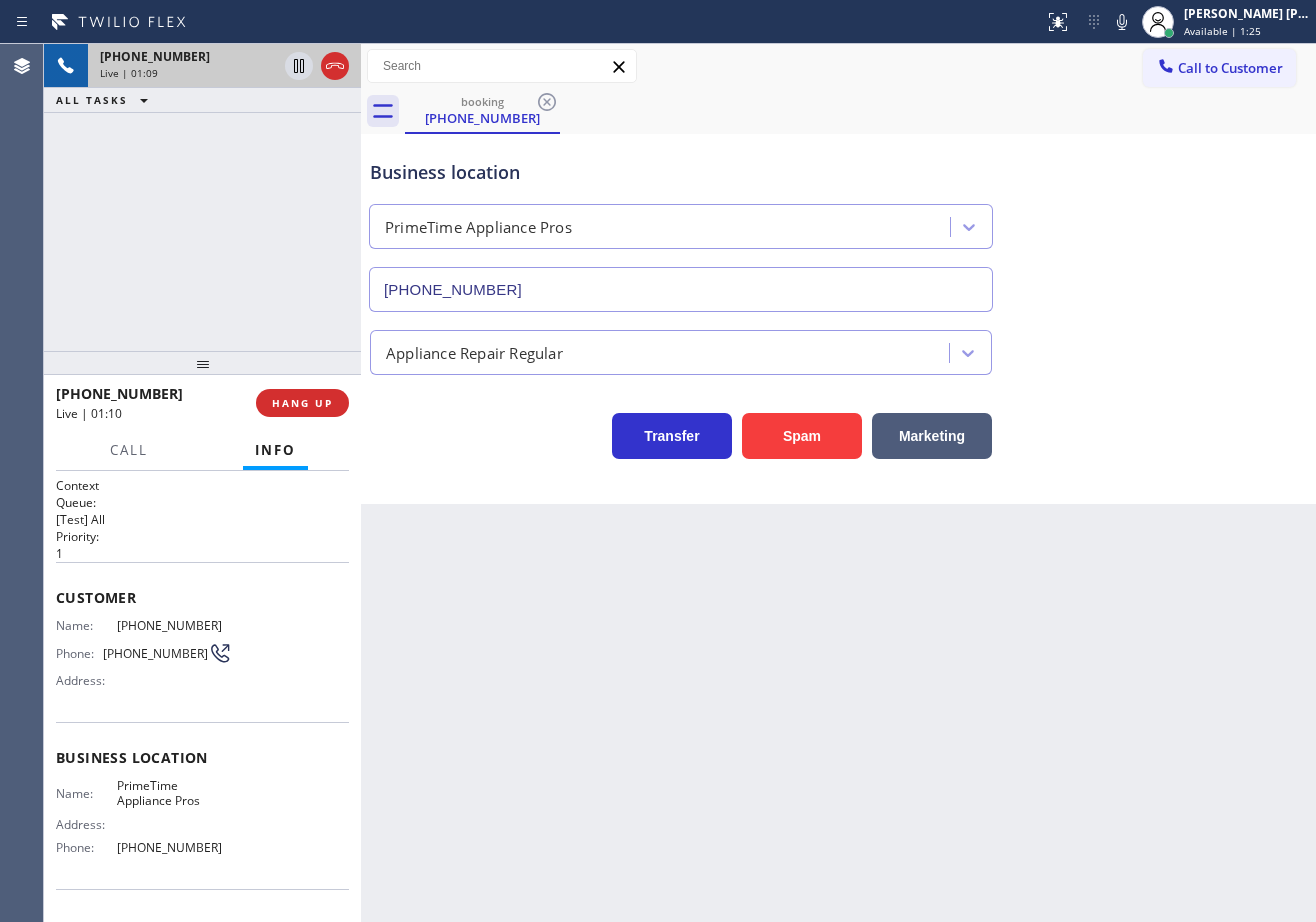 click on "Back to Dashboard Change Sender ID Customers Technicians Select a contact Outbound call Technician Search Technician Your caller id phone number Your caller id phone number Call Technician info Name   Phone none Address none Change Sender ID HVAC +18559994417 5 Star Appliance +18557314952 Appliance Repair +18554611149 Plumbing +18889090120 Air Duct Cleaning +18006865038  Electricians +18005688664 Cancel Change Check personal SMS Reset Change booking (650) 963-6481 Call to Customer Outbound call Location Search location Your caller id phone number Customer number Call Outbound call Technician Search Technician Your caller id phone number Your caller id phone number Call booking (650) 963-6481 Business location PrimeTime Appliance Pros (408) 752-5861 Appliance Repair Regular Transfer Spam Marketing" at bounding box center [838, 483] 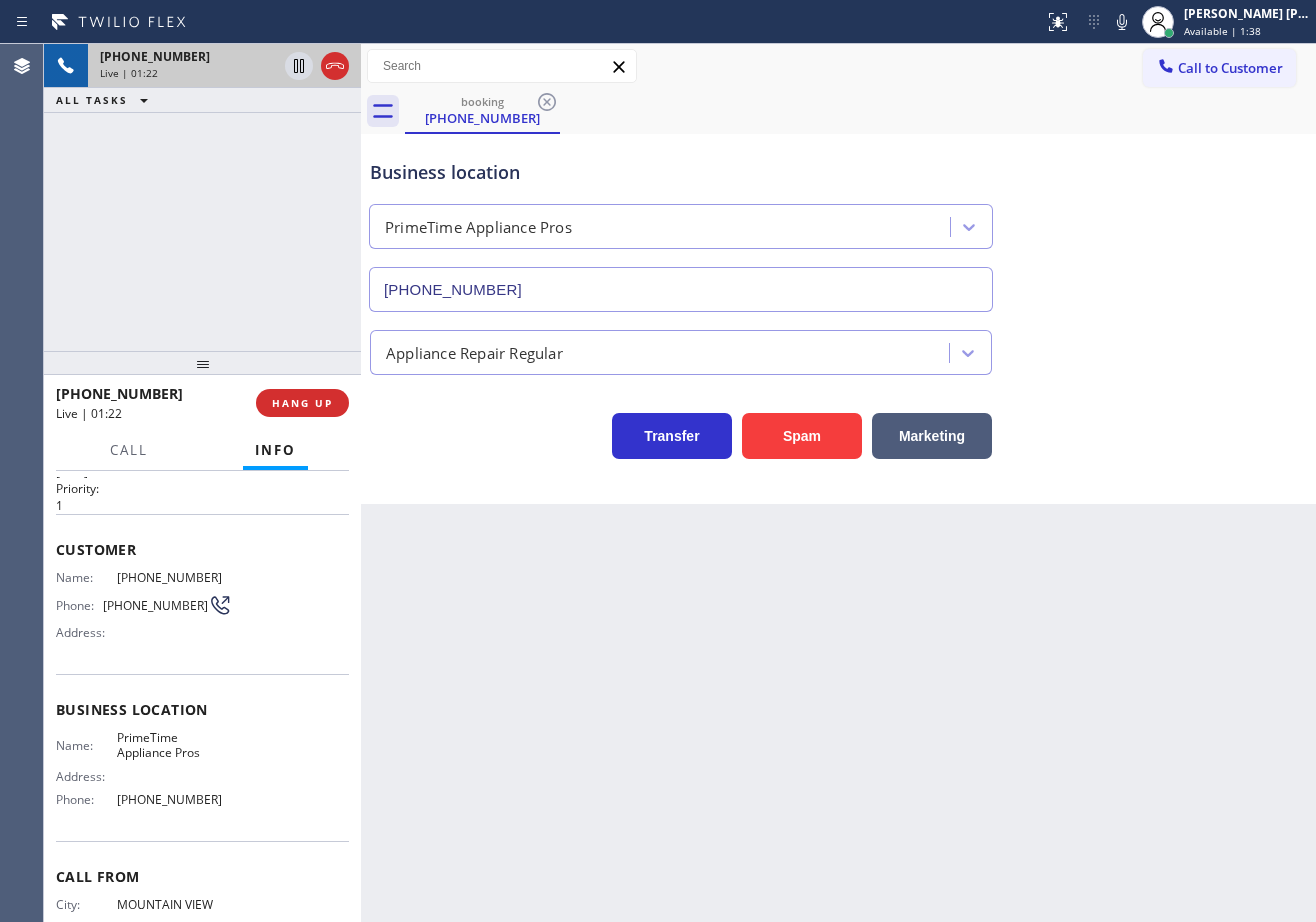 scroll, scrollTop: 0, scrollLeft: 0, axis: both 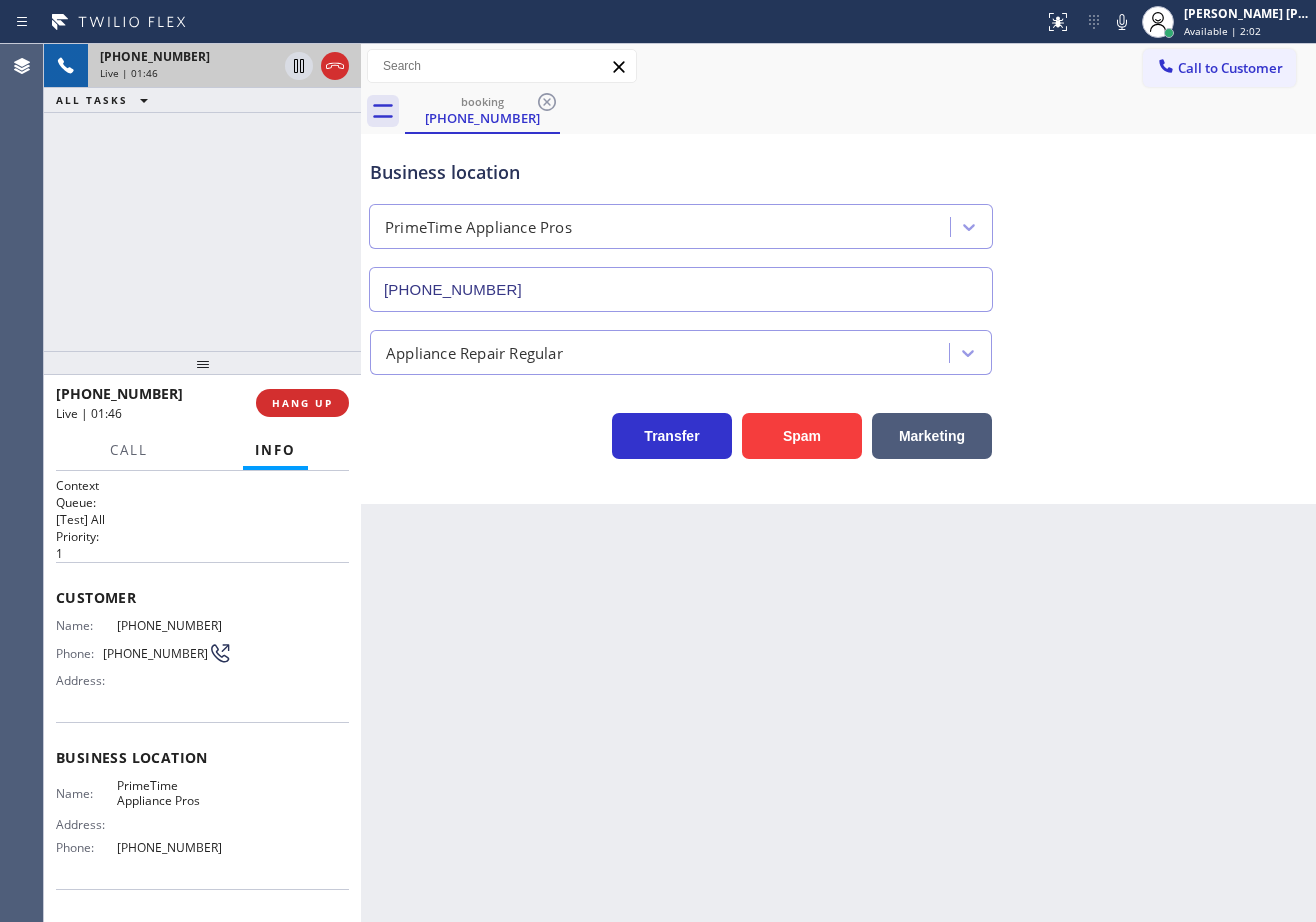 click on "Back to Dashboard Change Sender ID Customers Technicians Select a contact Outbound call Technician Search Technician Your caller id phone number Your caller id phone number Call Technician info Name   Phone none Address none Change Sender ID HVAC +18559994417 5 Star Appliance +18557314952 Appliance Repair +18554611149 Plumbing +18889090120 Air Duct Cleaning +18006865038  Electricians +18005688664 Cancel Change Check personal SMS Reset Change booking (650) 963-6481 Call to Customer Outbound call Location Search location Your caller id phone number Customer number Call Outbound call Technician Search Technician Your caller id phone number Your caller id phone number Call booking (650) 963-6481 Business location PrimeTime Appliance Pros (408) 752-5861 Appliance Repair Regular Transfer Spam Marketing" at bounding box center [838, 483] 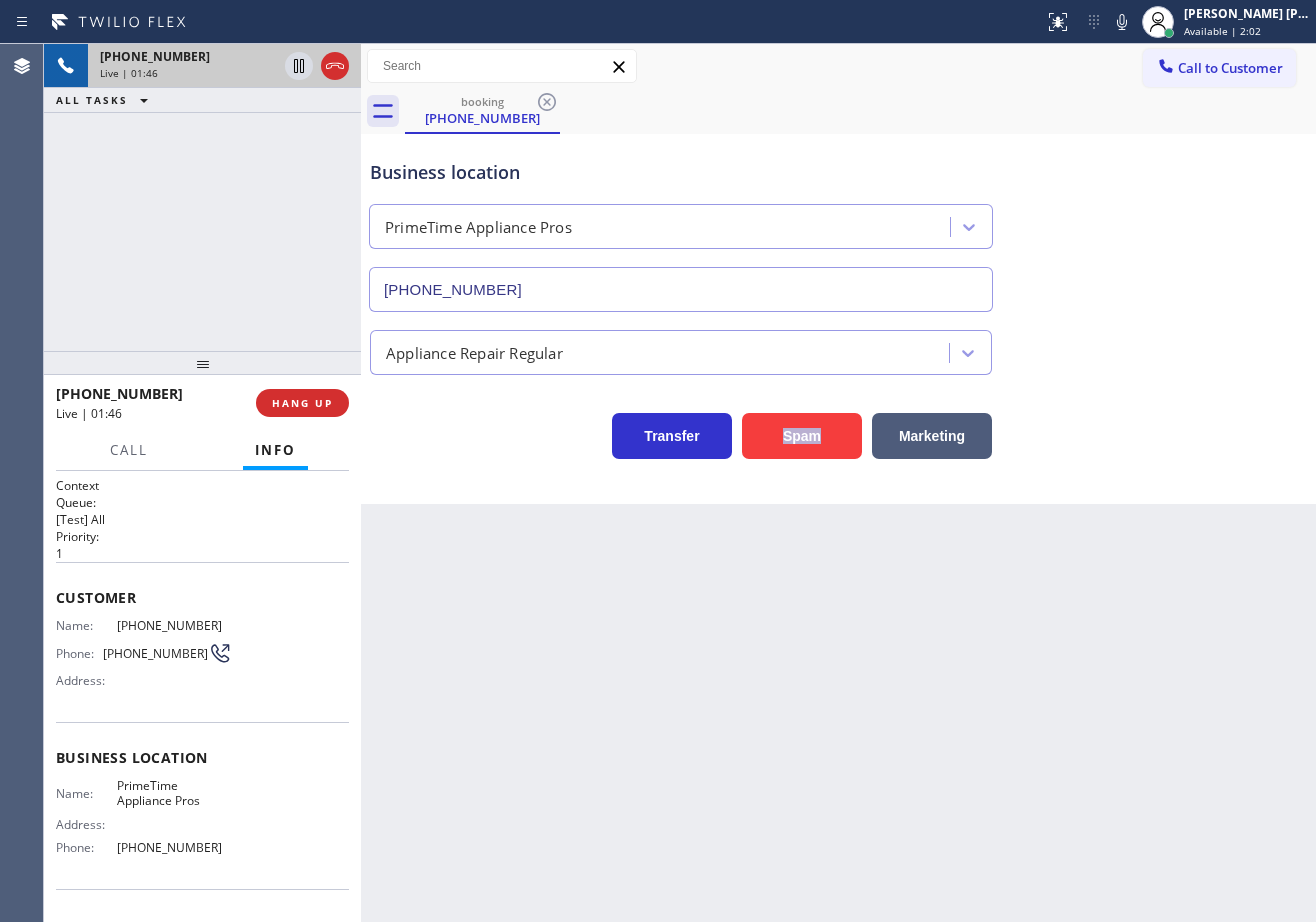 click on "Back to Dashboard Change Sender ID Customers Technicians Select a contact Outbound call Technician Search Technician Your caller id phone number Your caller id phone number Call Technician info Name   Phone none Address none Change Sender ID HVAC +18559994417 5 Star Appliance +18557314952 Appliance Repair +18554611149 Plumbing +18889090120 Air Duct Cleaning +18006865038  Electricians +18005688664 Cancel Change Check personal SMS Reset Change booking (650) 963-6481 Call to Customer Outbound call Location Search location Your caller id phone number Customer number Call Outbound call Technician Search Technician Your caller id phone number Your caller id phone number Call booking (650) 963-6481 Business location PrimeTime Appliance Pros (408) 752-5861 Appliance Repair Regular Transfer Spam Marketing" at bounding box center [838, 483] 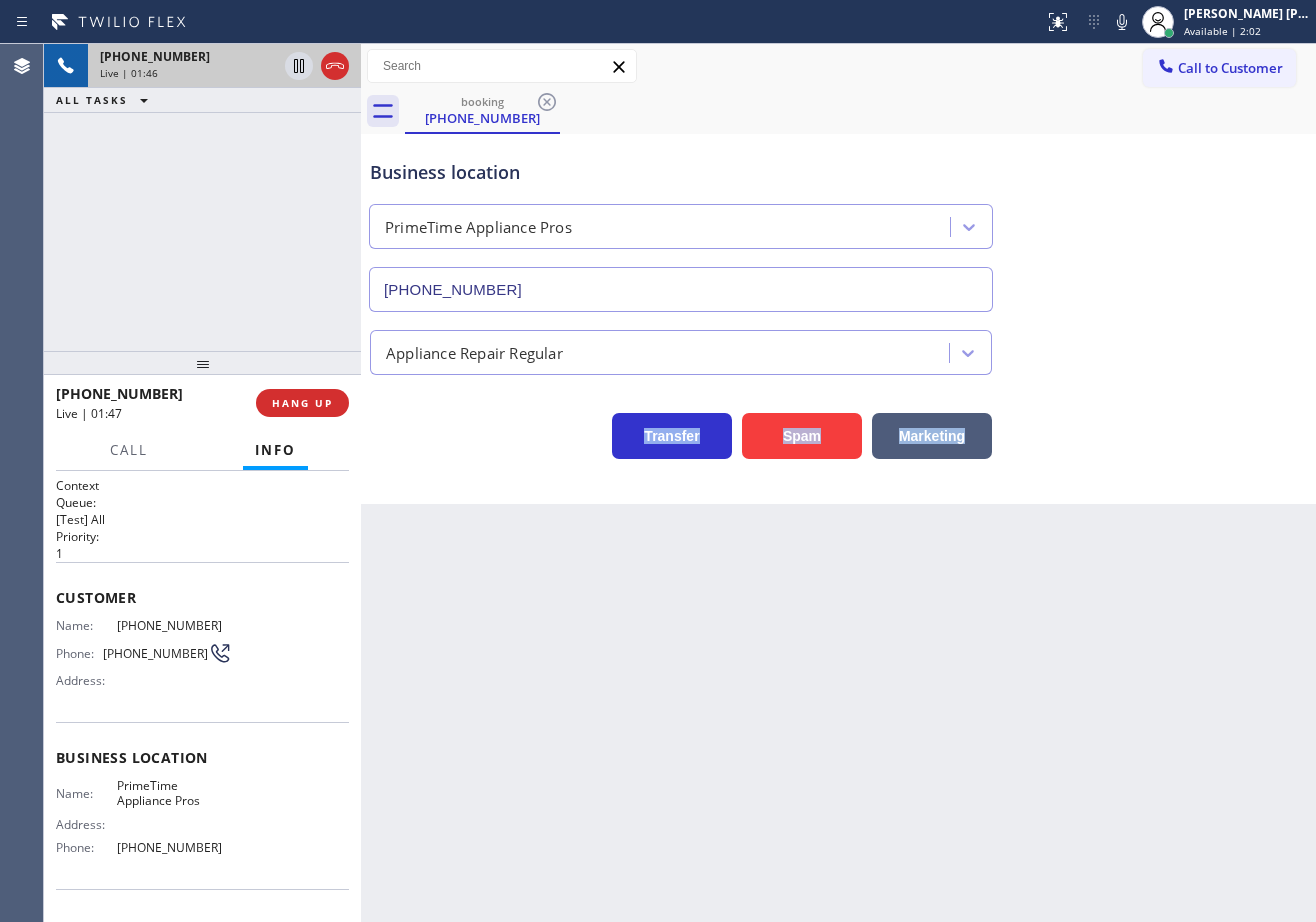 click on "Back to Dashboard Change Sender ID Customers Technicians Select a contact Outbound call Technician Search Technician Your caller id phone number Your caller id phone number Call Technician info Name   Phone none Address none Change Sender ID HVAC +18559994417 5 Star Appliance +18557314952 Appliance Repair +18554611149 Plumbing +18889090120 Air Duct Cleaning +18006865038  Electricians +18005688664 Cancel Change Check personal SMS Reset Change booking (650) 963-6481 Call to Customer Outbound call Location Search location Your caller id phone number Customer number Call Outbound call Technician Search Technician Your caller id phone number Your caller id phone number Call booking (650) 963-6481 Business location PrimeTime Appliance Pros (408) 752-5861 Appliance Repair Regular Transfer Spam Marketing" at bounding box center [838, 483] 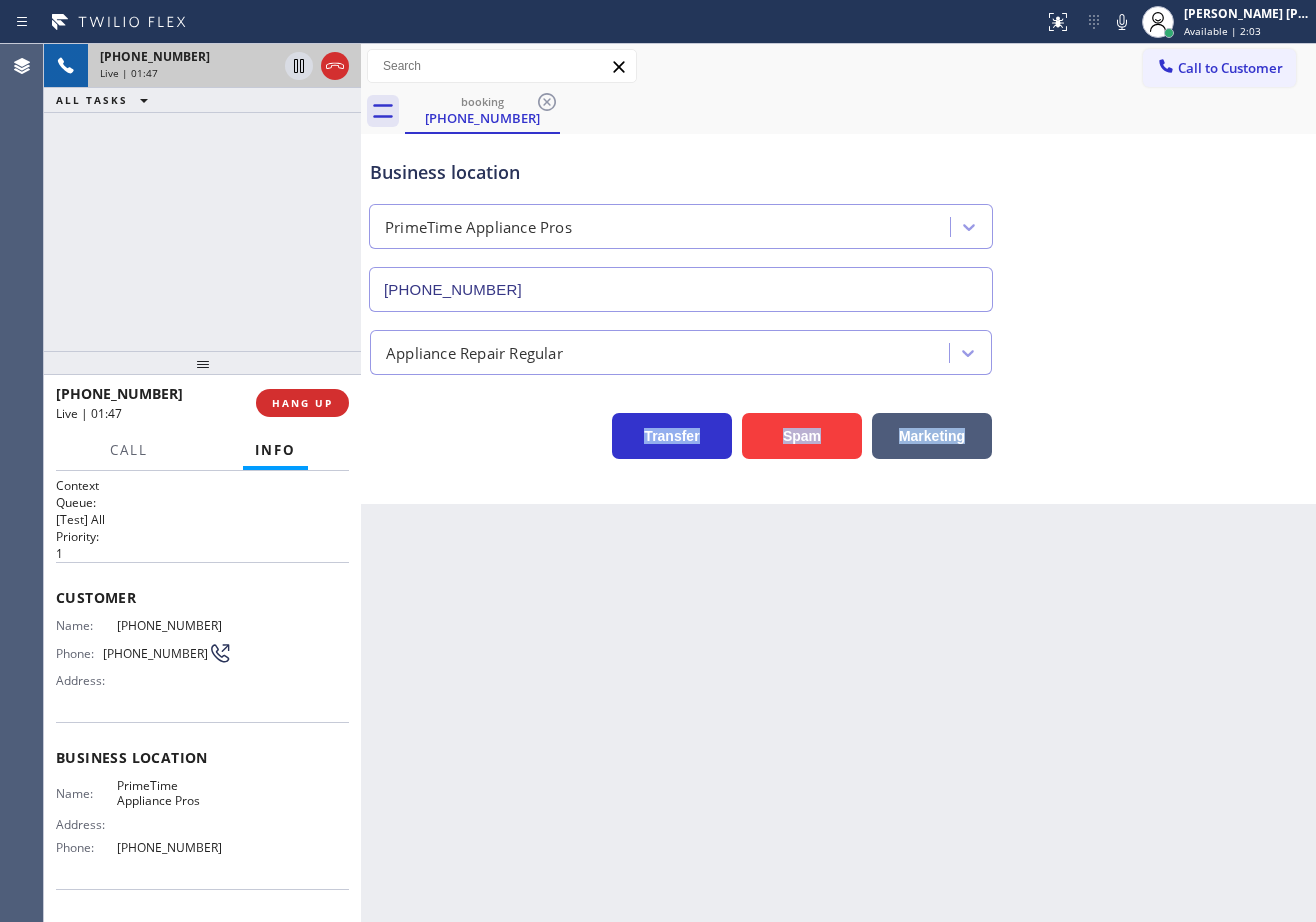 click on "Back to Dashboard Change Sender ID Customers Technicians Select a contact Outbound call Technician Search Technician Your caller id phone number Your caller id phone number Call Technician info Name   Phone none Address none Change Sender ID HVAC +18559994417 5 Star Appliance +18557314952 Appliance Repair +18554611149 Plumbing +18889090120 Air Duct Cleaning +18006865038  Electricians +18005688664 Cancel Change Check personal SMS Reset Change booking (650) 963-6481 Call to Customer Outbound call Location Search location Your caller id phone number Customer number Call Outbound call Technician Search Technician Your caller id phone number Your caller id phone number Call booking (650) 963-6481 Business location PrimeTime Appliance Pros (408) 752-5861 Appliance Repair Regular Transfer Spam Marketing" at bounding box center (838, 483) 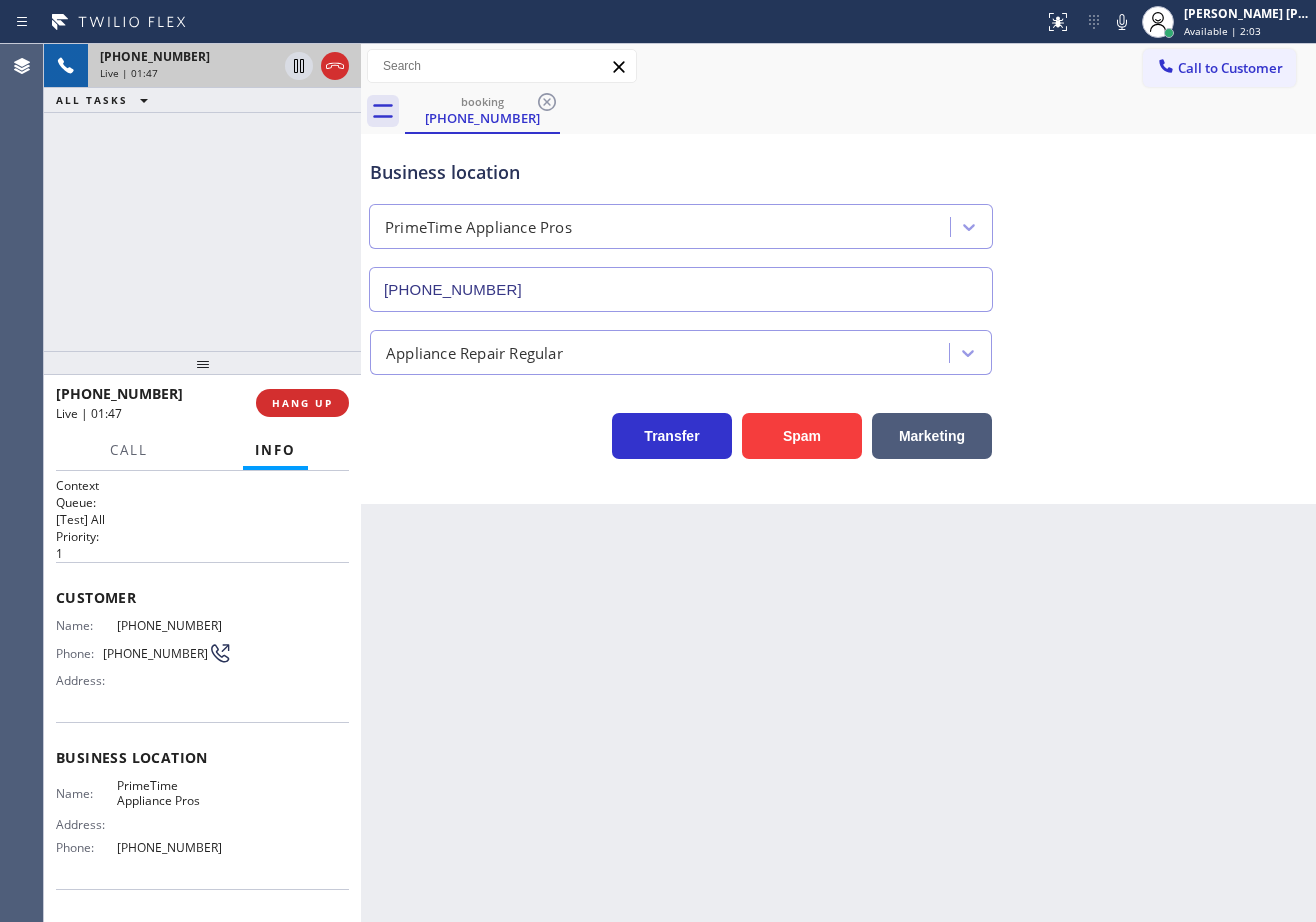click on "Back to Dashboard Change Sender ID Customers Technicians Select a contact Outbound call Technician Search Technician Your caller id phone number Your caller id phone number Call Technician info Name   Phone none Address none Change Sender ID HVAC +18559994417 5 Star Appliance +18557314952 Appliance Repair +18554611149 Plumbing +18889090120 Air Duct Cleaning +18006865038  Electricians +18005688664 Cancel Change Check personal SMS Reset Change booking (650) 963-6481 Call to Customer Outbound call Location Search location Your caller id phone number Customer number Call Outbound call Technician Search Technician Your caller id phone number Your caller id phone number Call booking (650) 963-6481 Business location PrimeTime Appliance Pros (408) 752-5861 Appliance Repair Regular Transfer Spam Marketing" at bounding box center (838, 483) 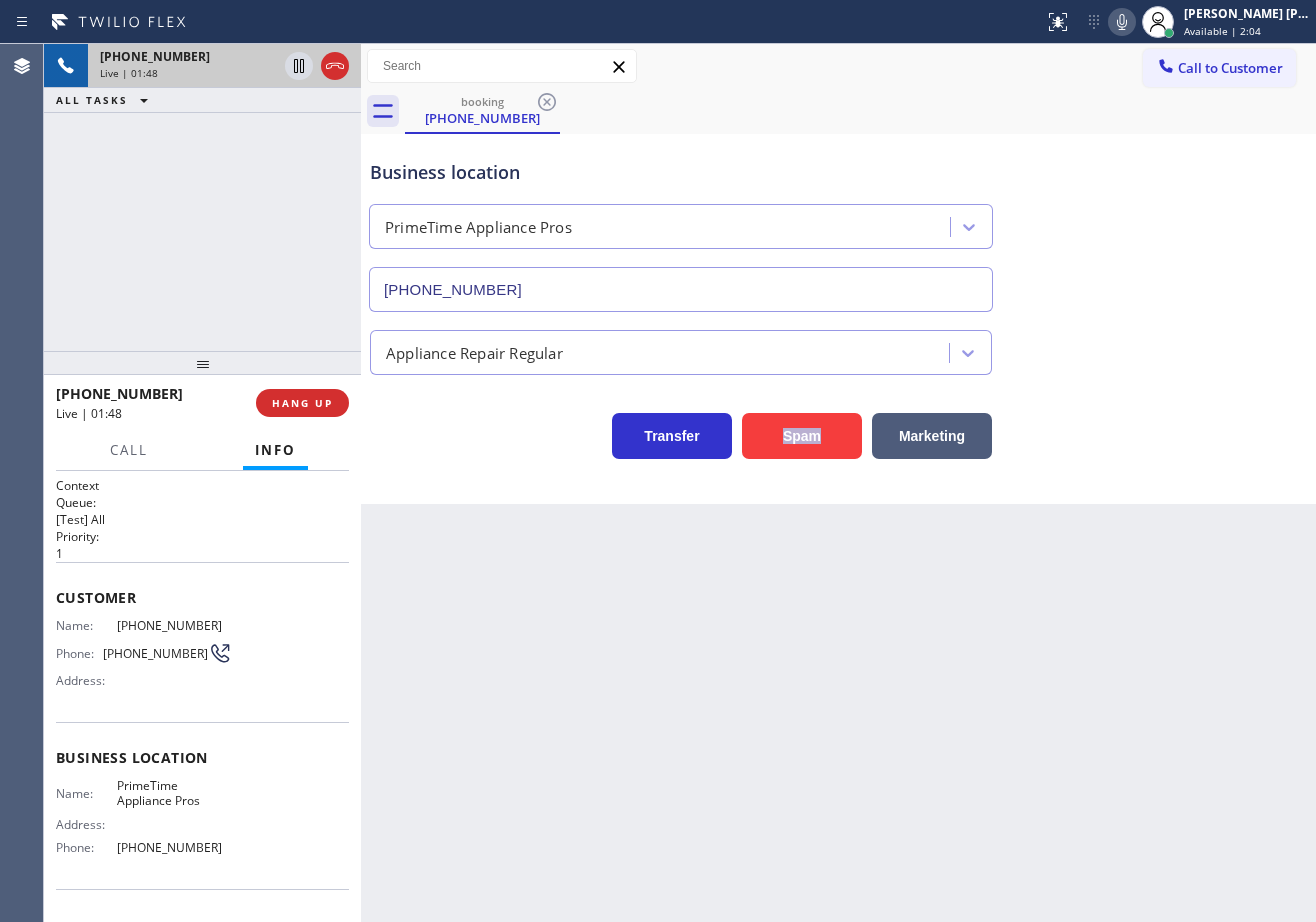 click 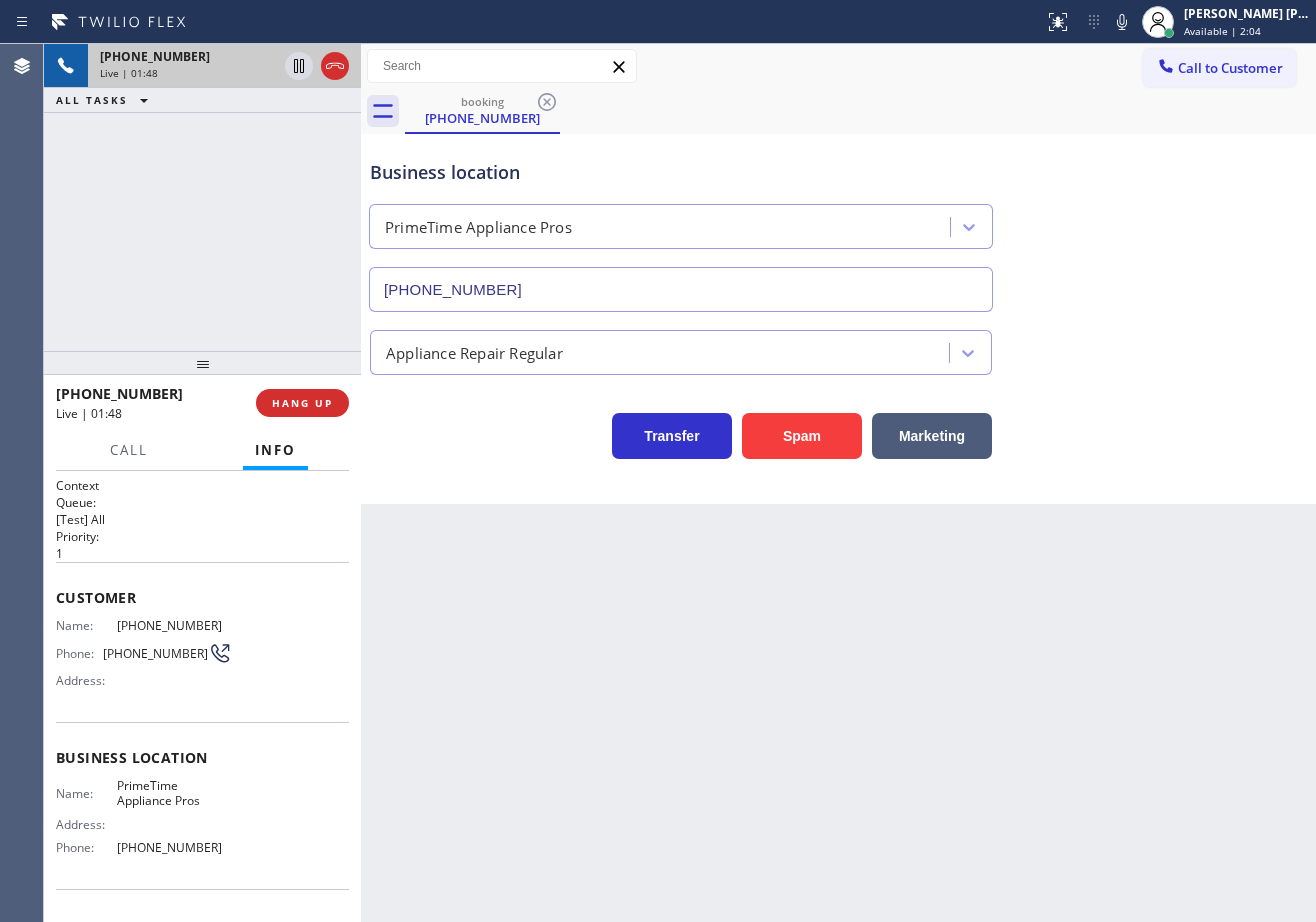 click on "booking (650) 963-6481" at bounding box center (860, 111) 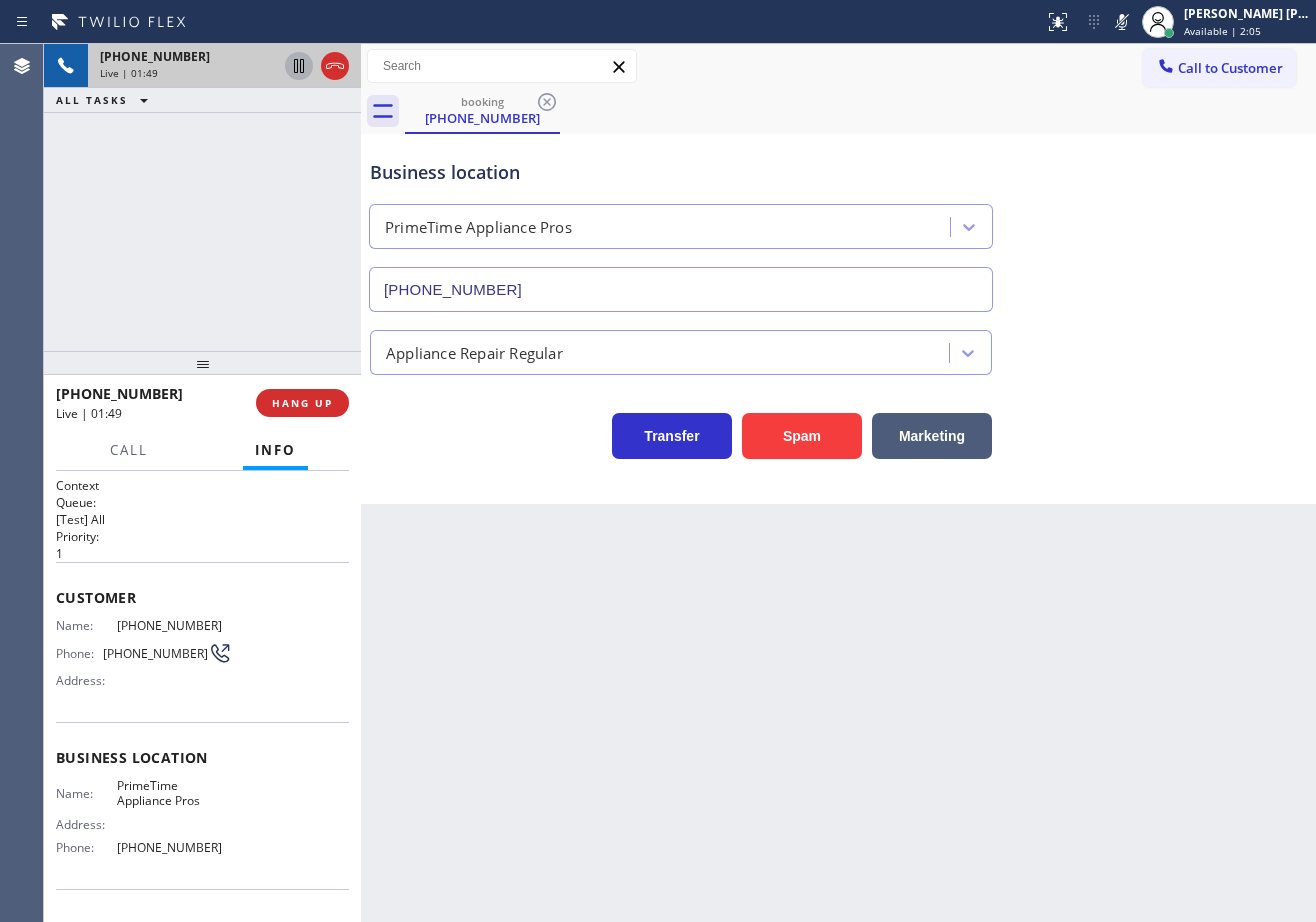 click 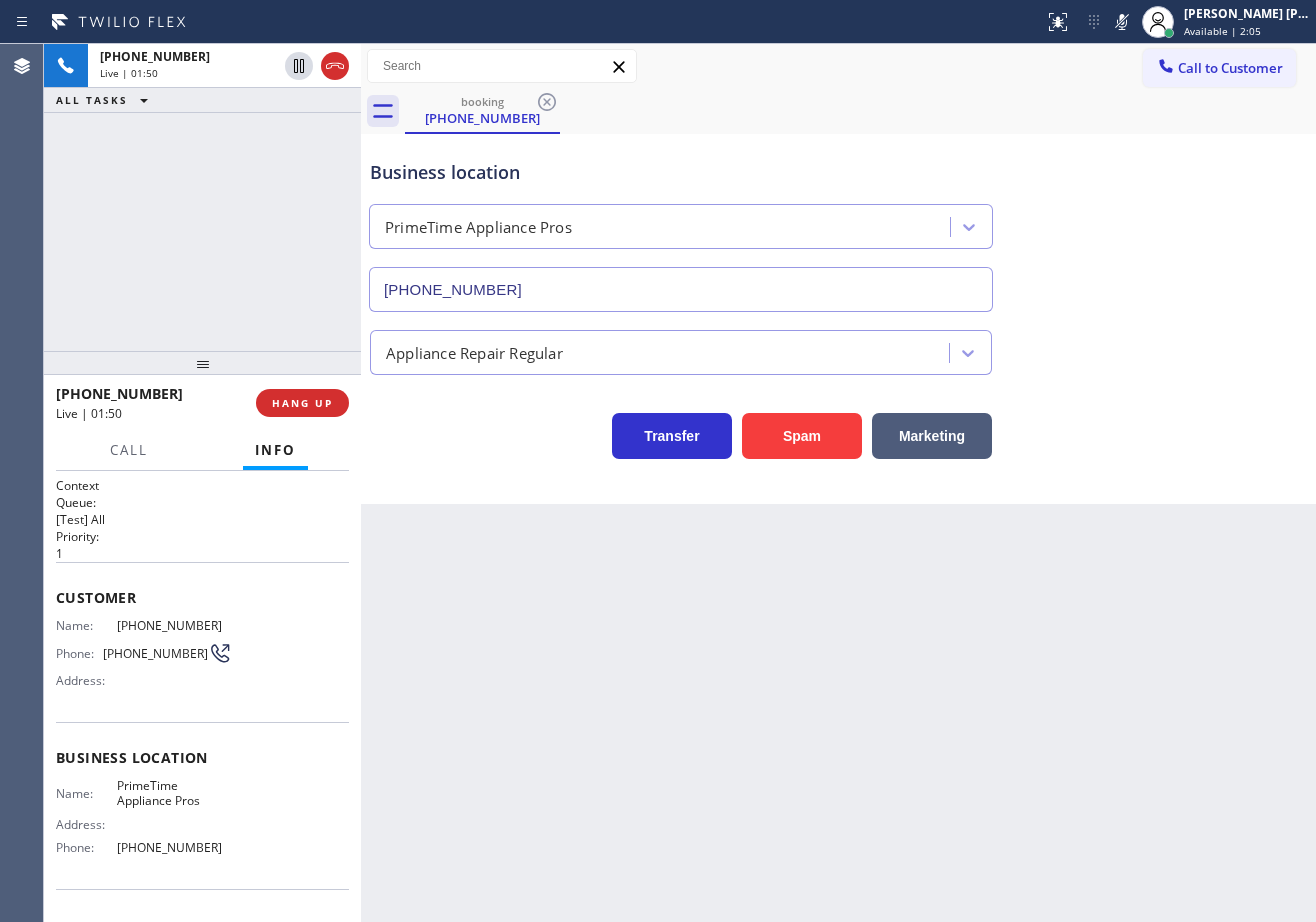 click on "+16509636481 Live | 01:50 ALL TASKS ALL TASKS ACTIVE TASKS TASKS IN WRAP UP" at bounding box center [202, 197] 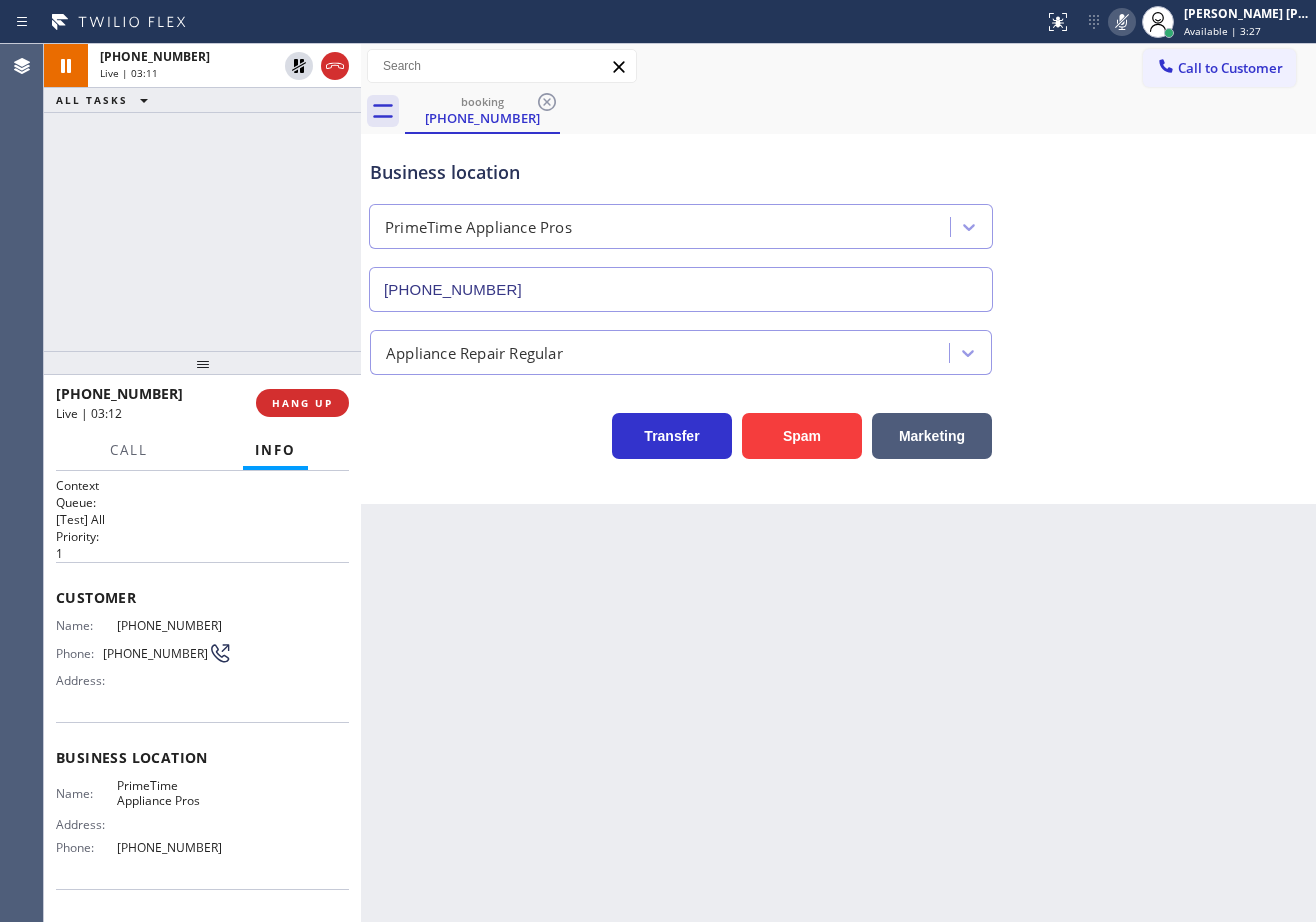 click 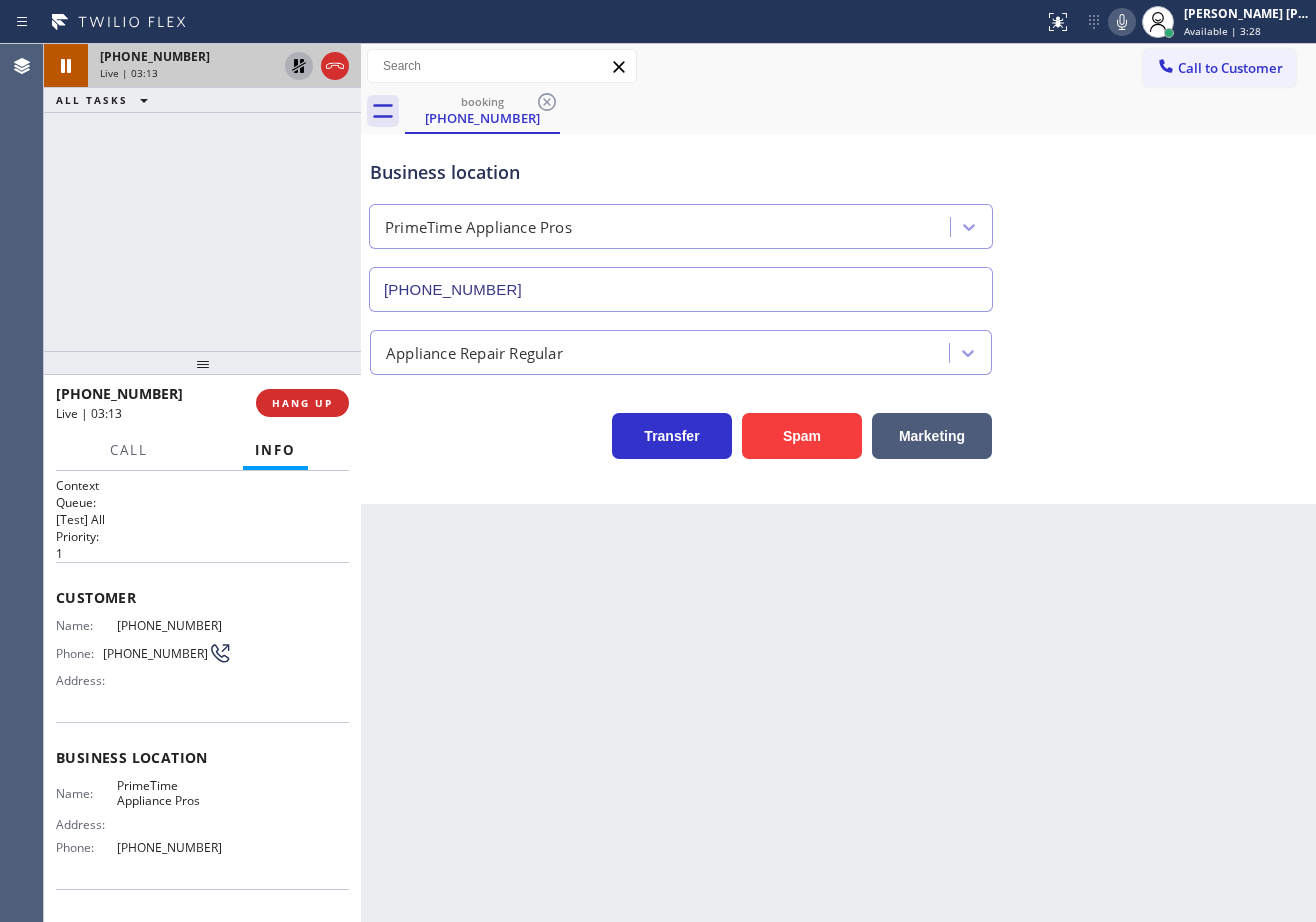 click 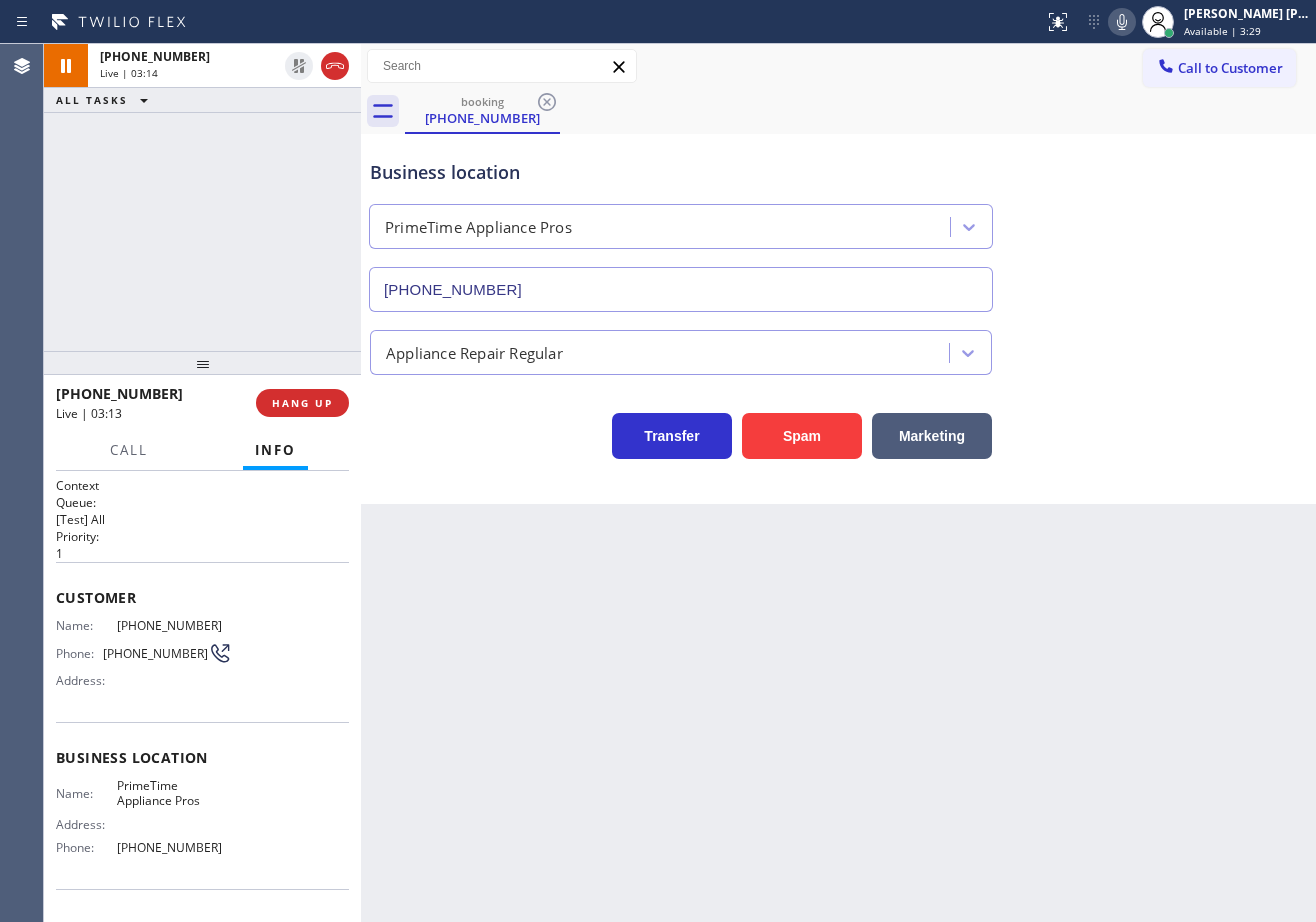 click on "+16509636481 Live | 03:14 ALL TASKS ALL TASKS ACTIVE TASKS TASKS IN WRAP UP" at bounding box center [202, 197] 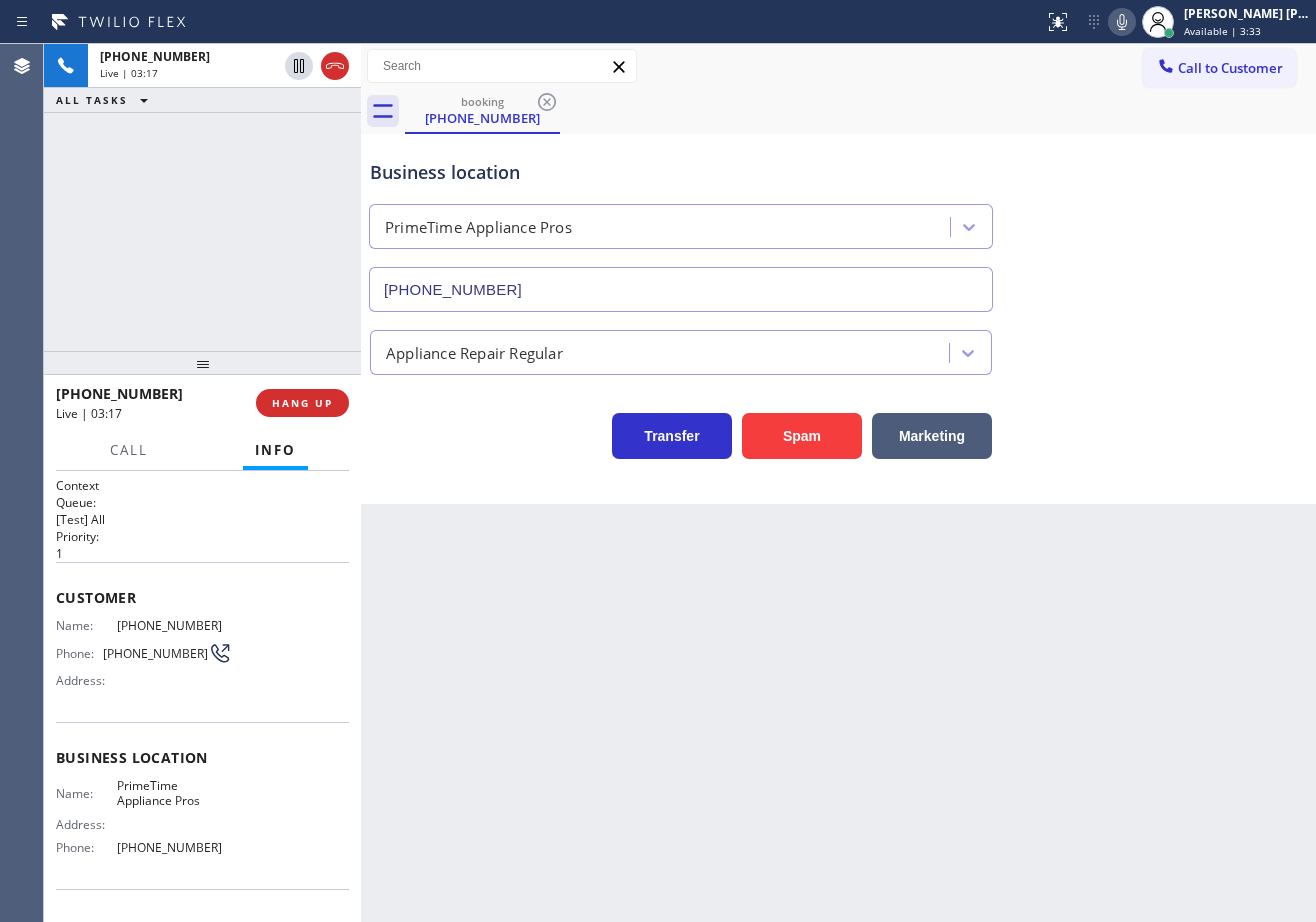 click on "Business location PrimeTime Appliance Pros (408) 752-5861" at bounding box center (838, 221) 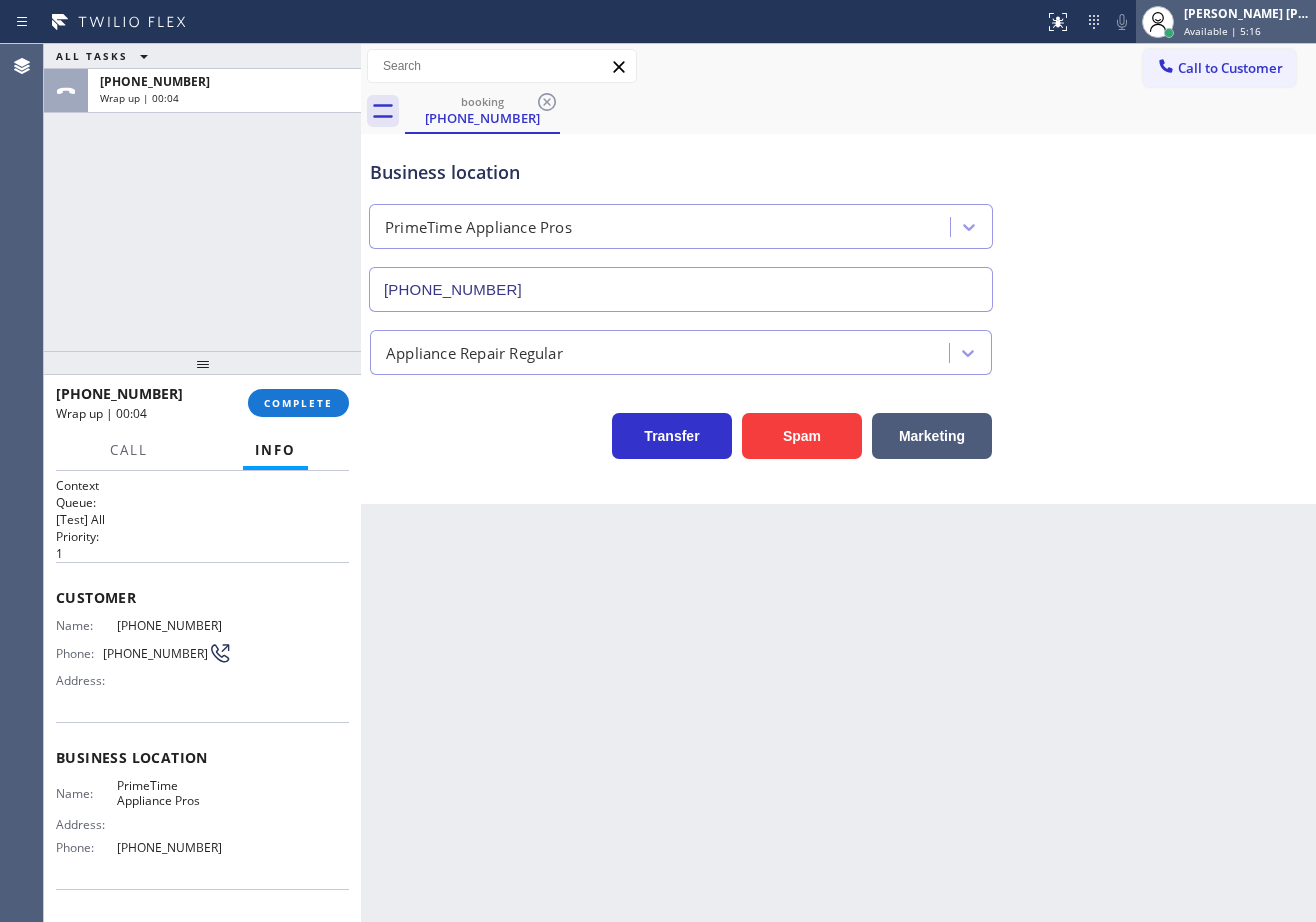 click on "[PERSON_NAME] [PERSON_NAME] Dahil" at bounding box center (1247, 13) 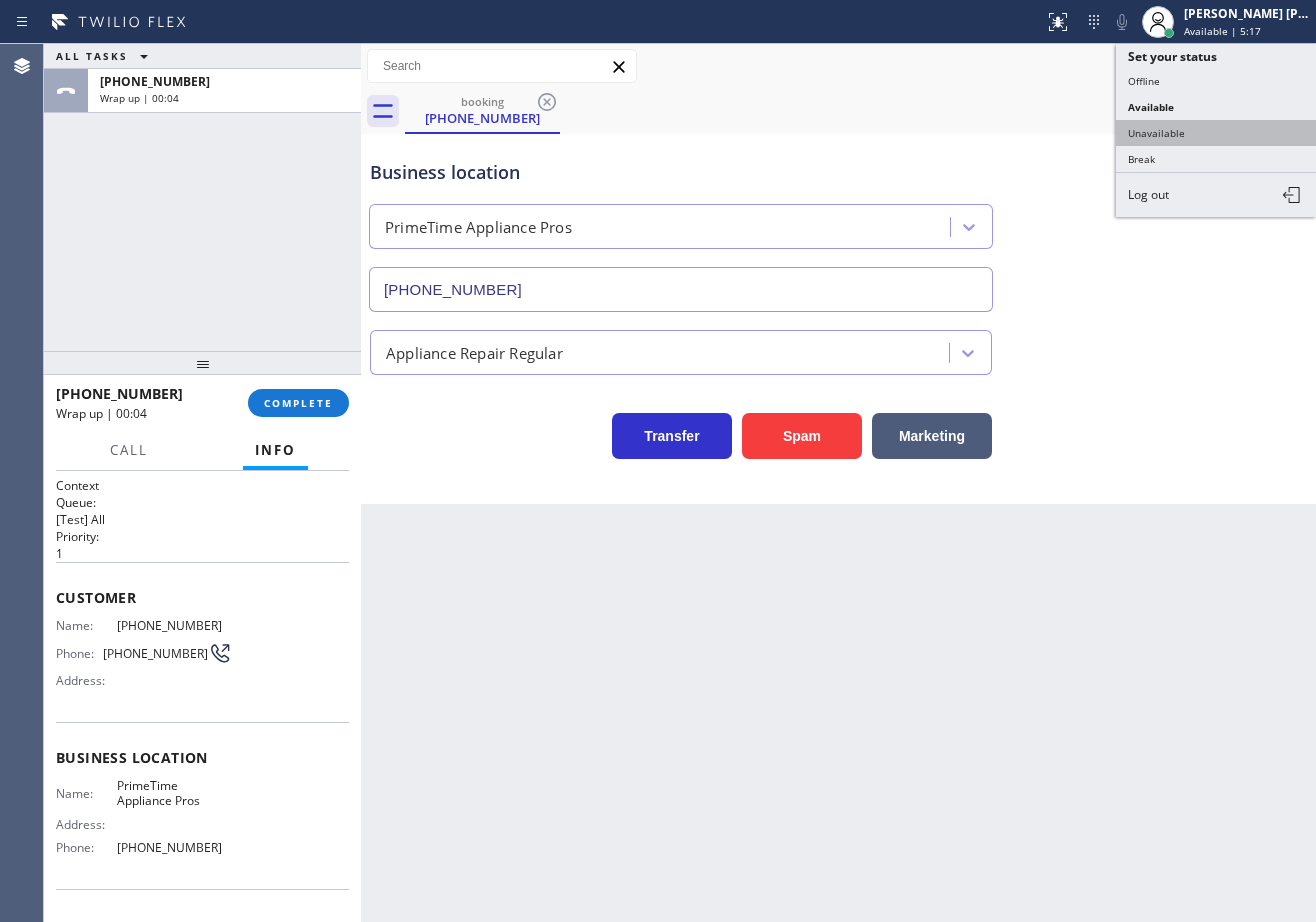 click on "Unavailable" at bounding box center [1216, 133] 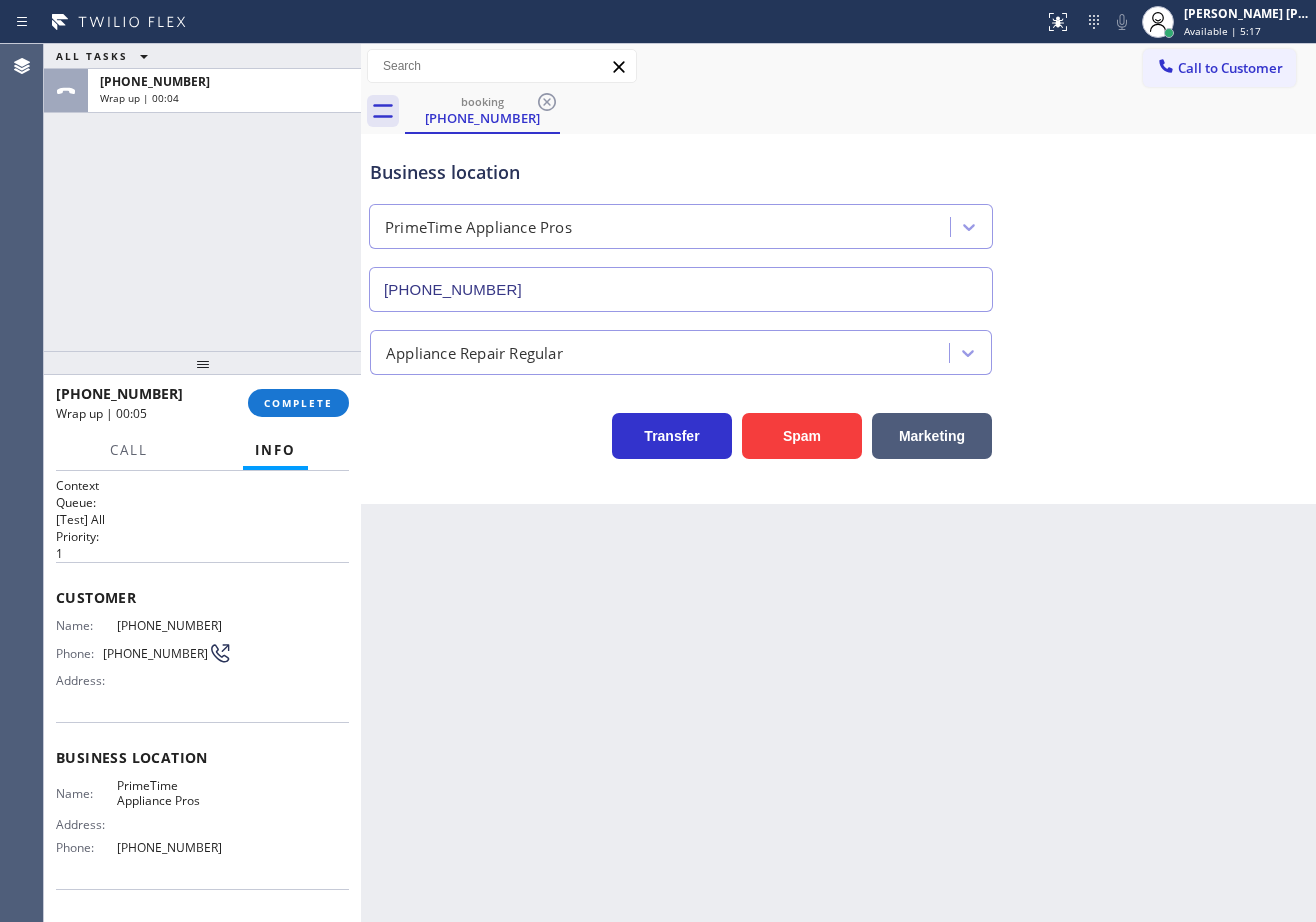 drag, startPoint x: 1173, startPoint y: 135, endPoint x: 949, endPoint y: 209, distance: 235.90677 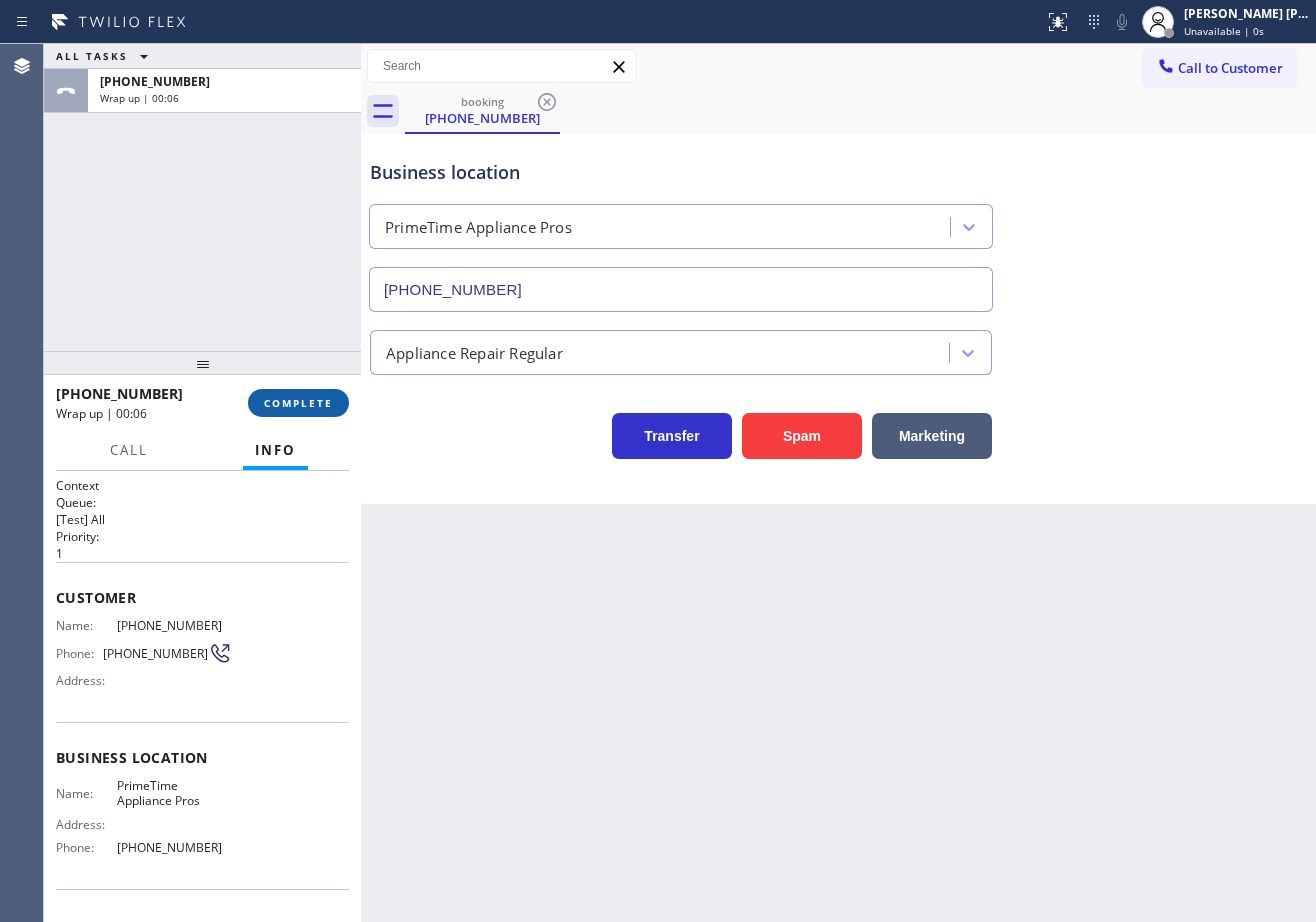 click on "COMPLETE" at bounding box center (298, 403) 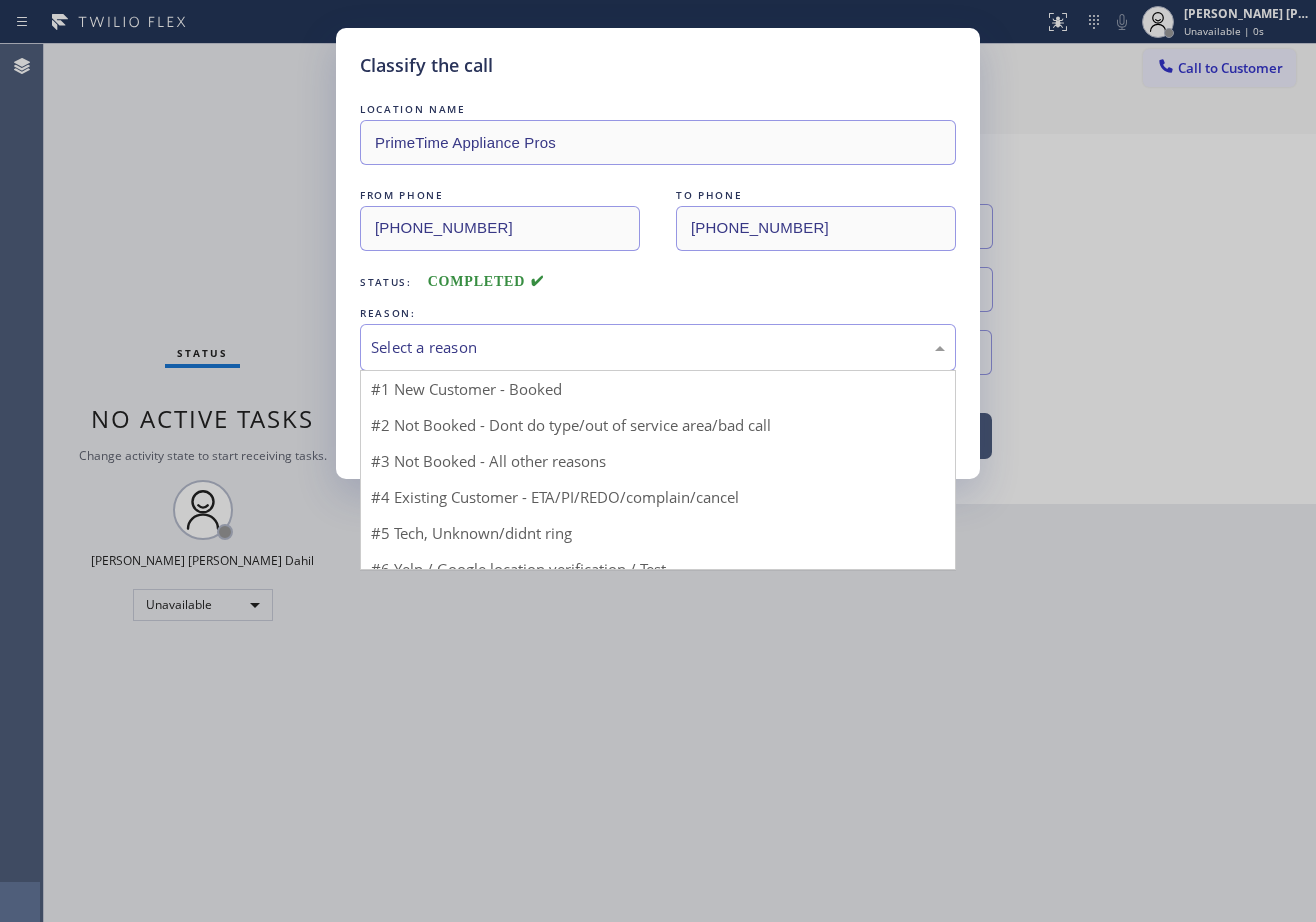 click on "Select a reason" at bounding box center [658, 347] 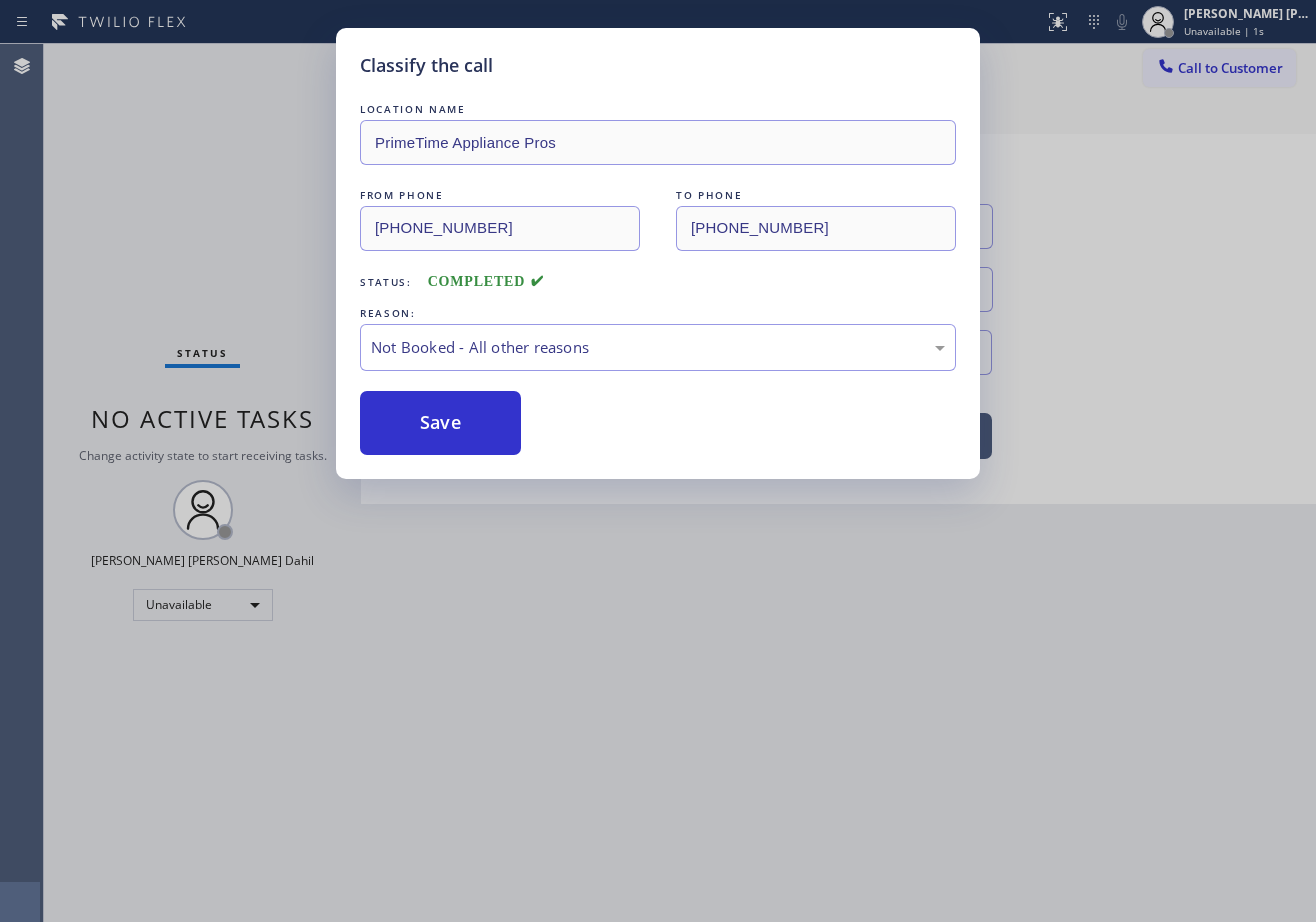 click on "Save" at bounding box center [440, 423] 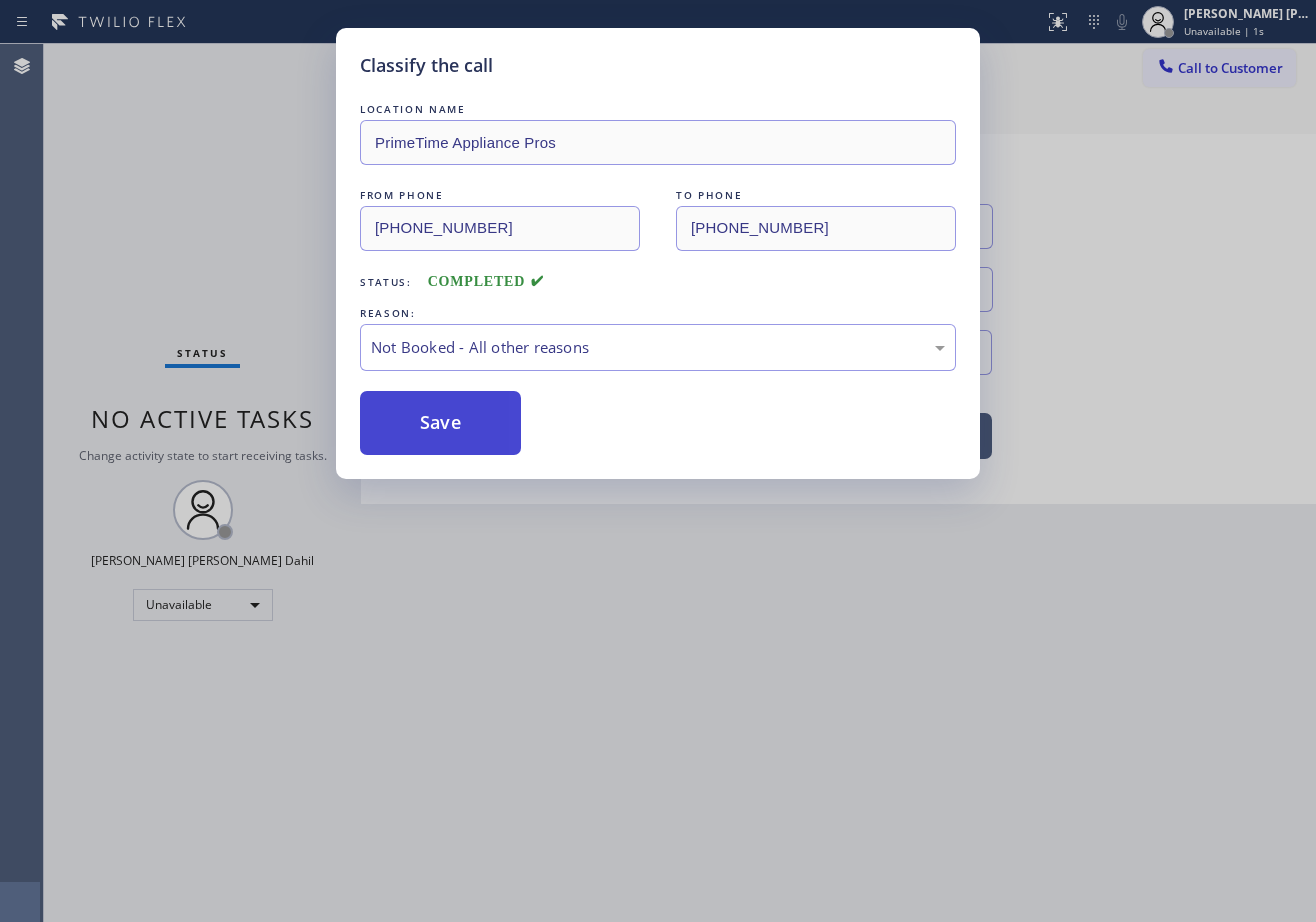 drag, startPoint x: 429, startPoint y: 430, endPoint x: 478, endPoint y: 420, distance: 50.01 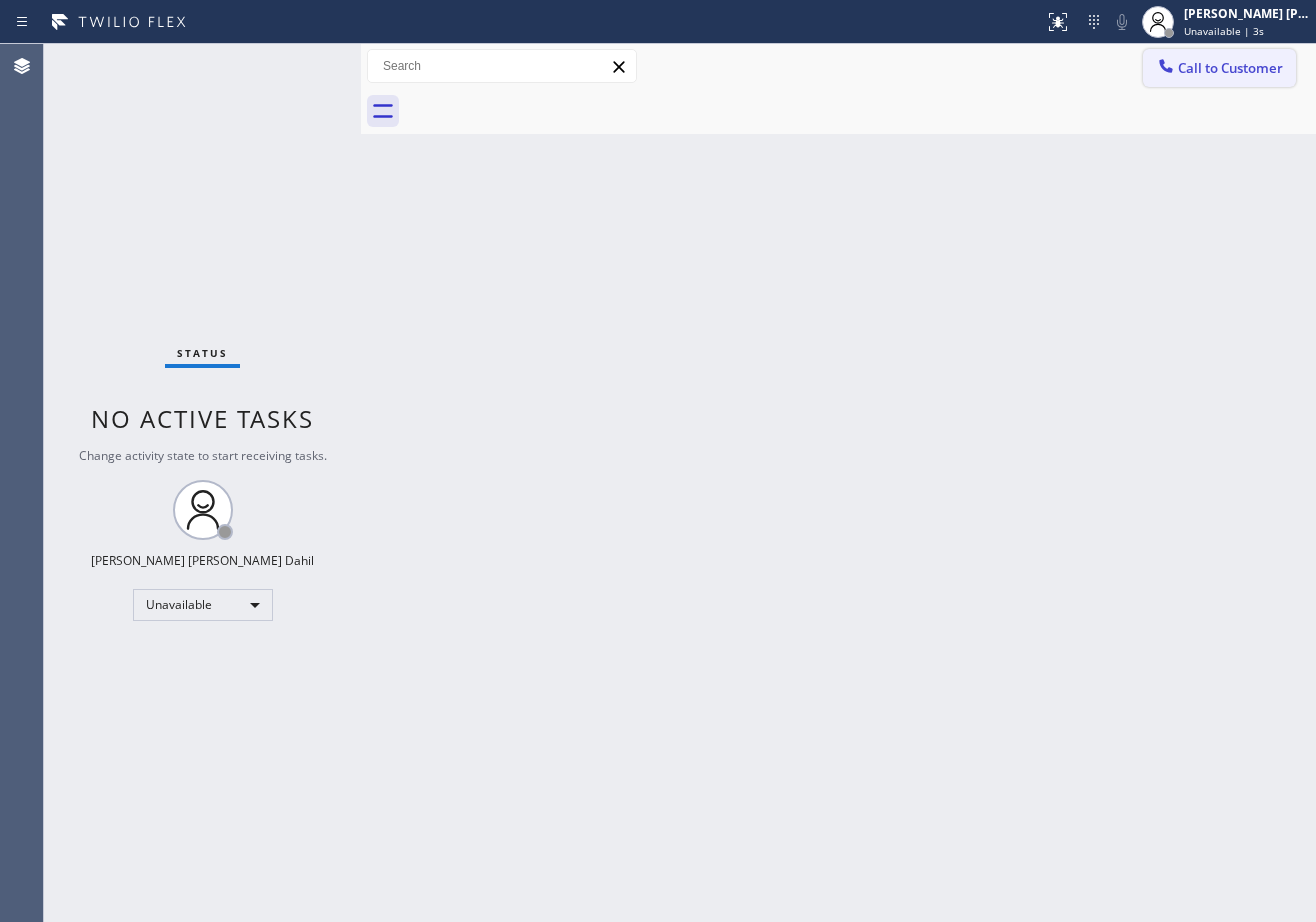click on "Call to Customer" at bounding box center (1230, 68) 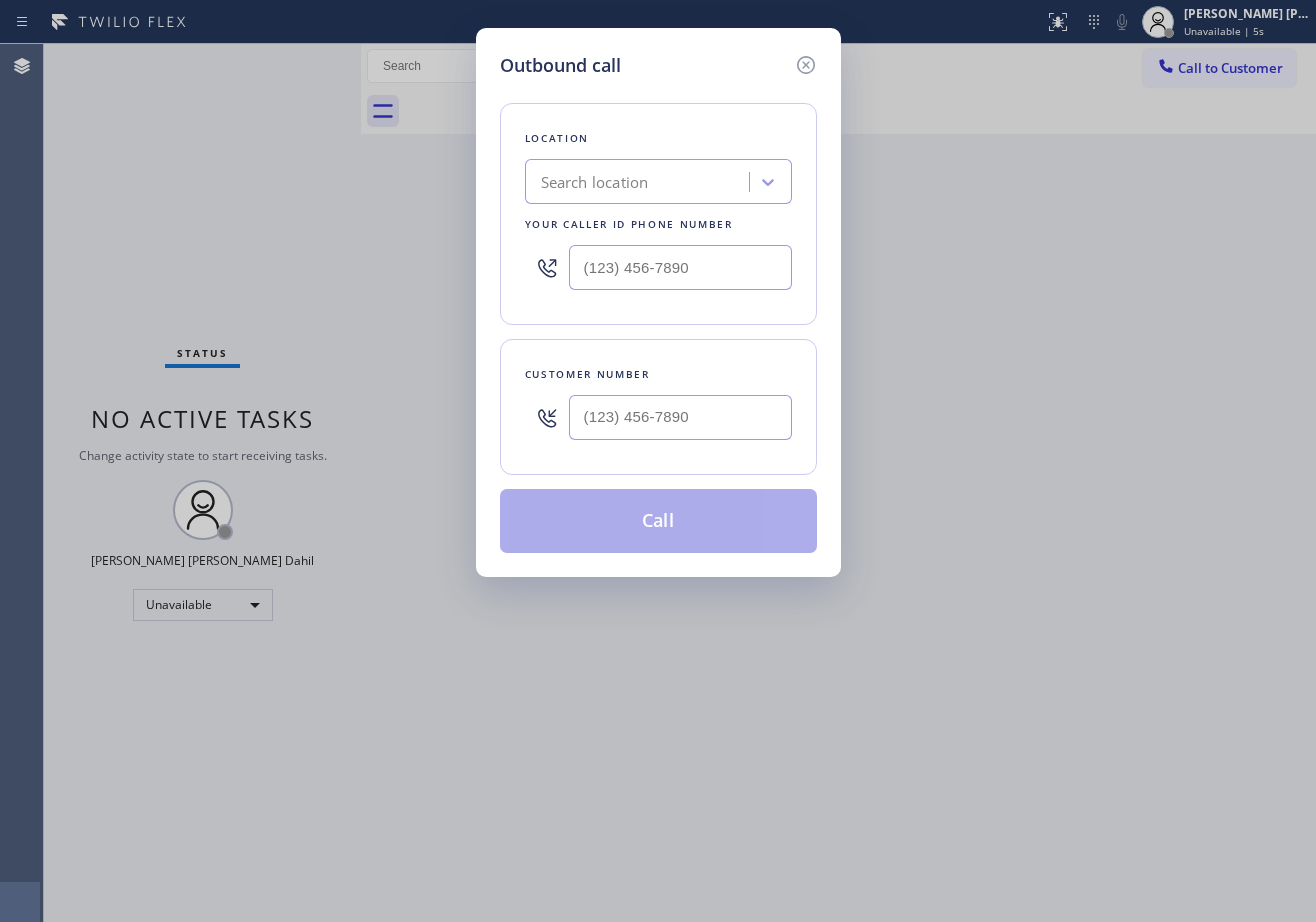 drag, startPoint x: 671, startPoint y: 414, endPoint x: 855, endPoint y: 417, distance: 184.02446 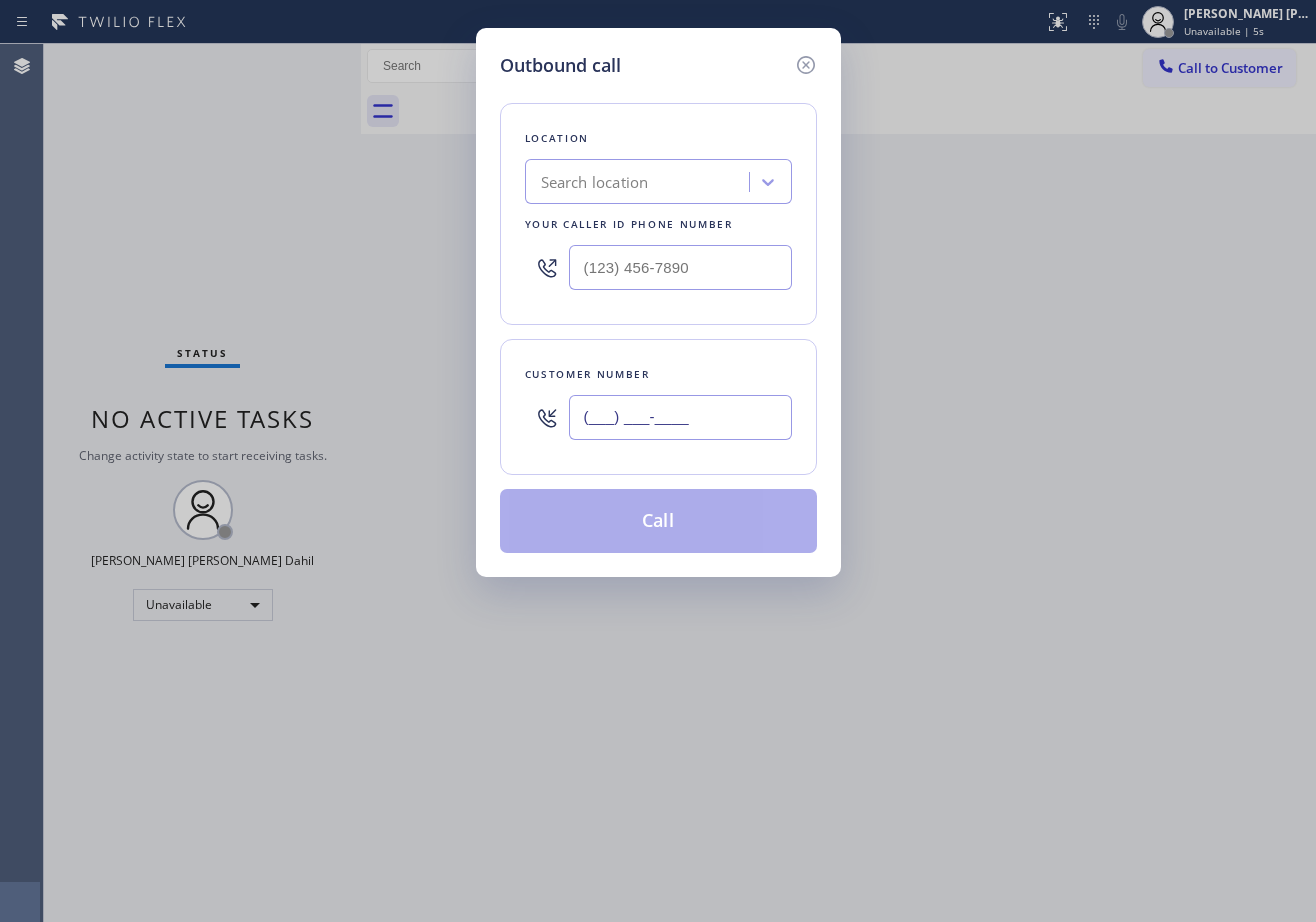 paste on "650) 963-6481" 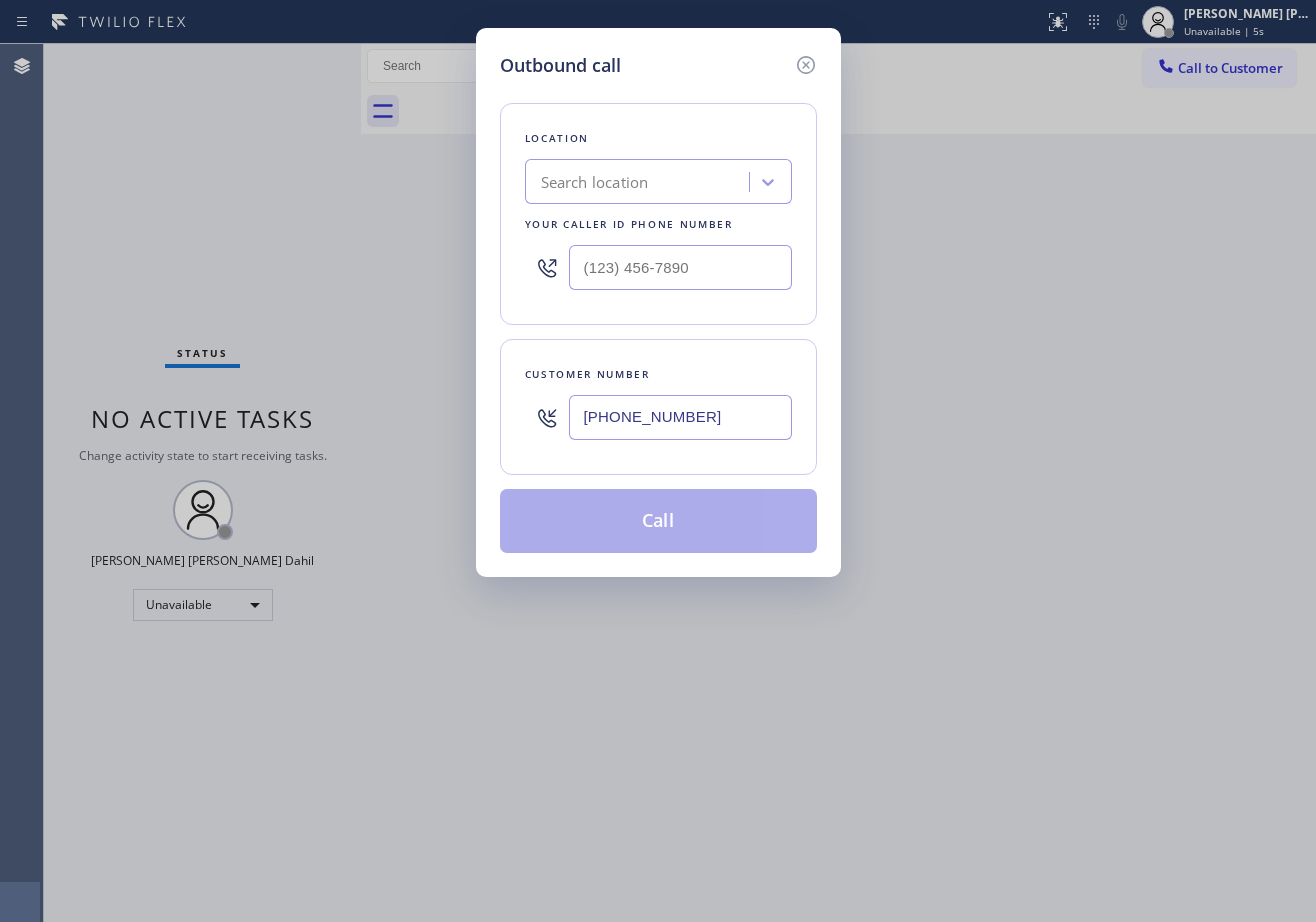 type on "(650) 963-6481" 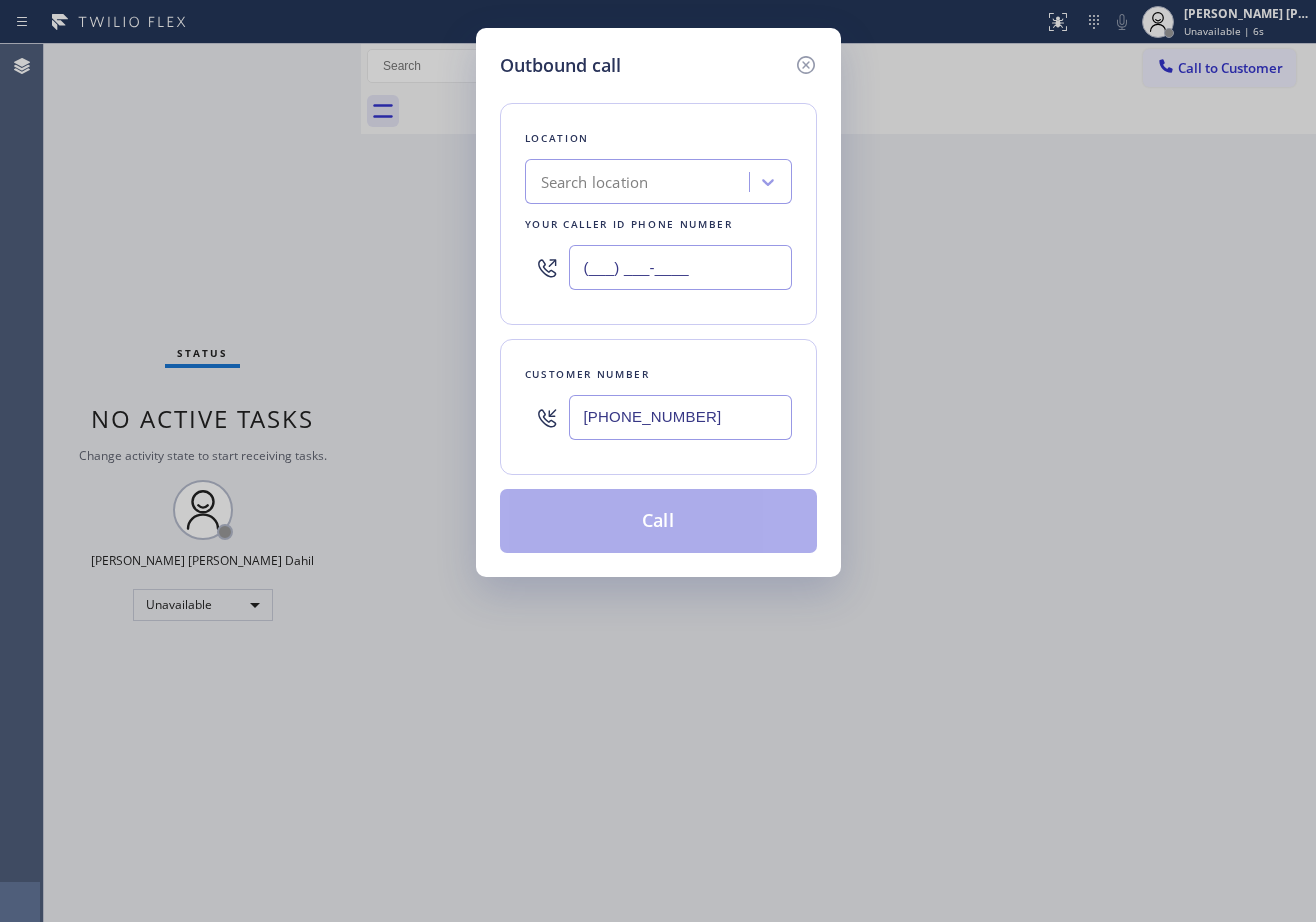 click on "(___) ___-____" at bounding box center (680, 267) 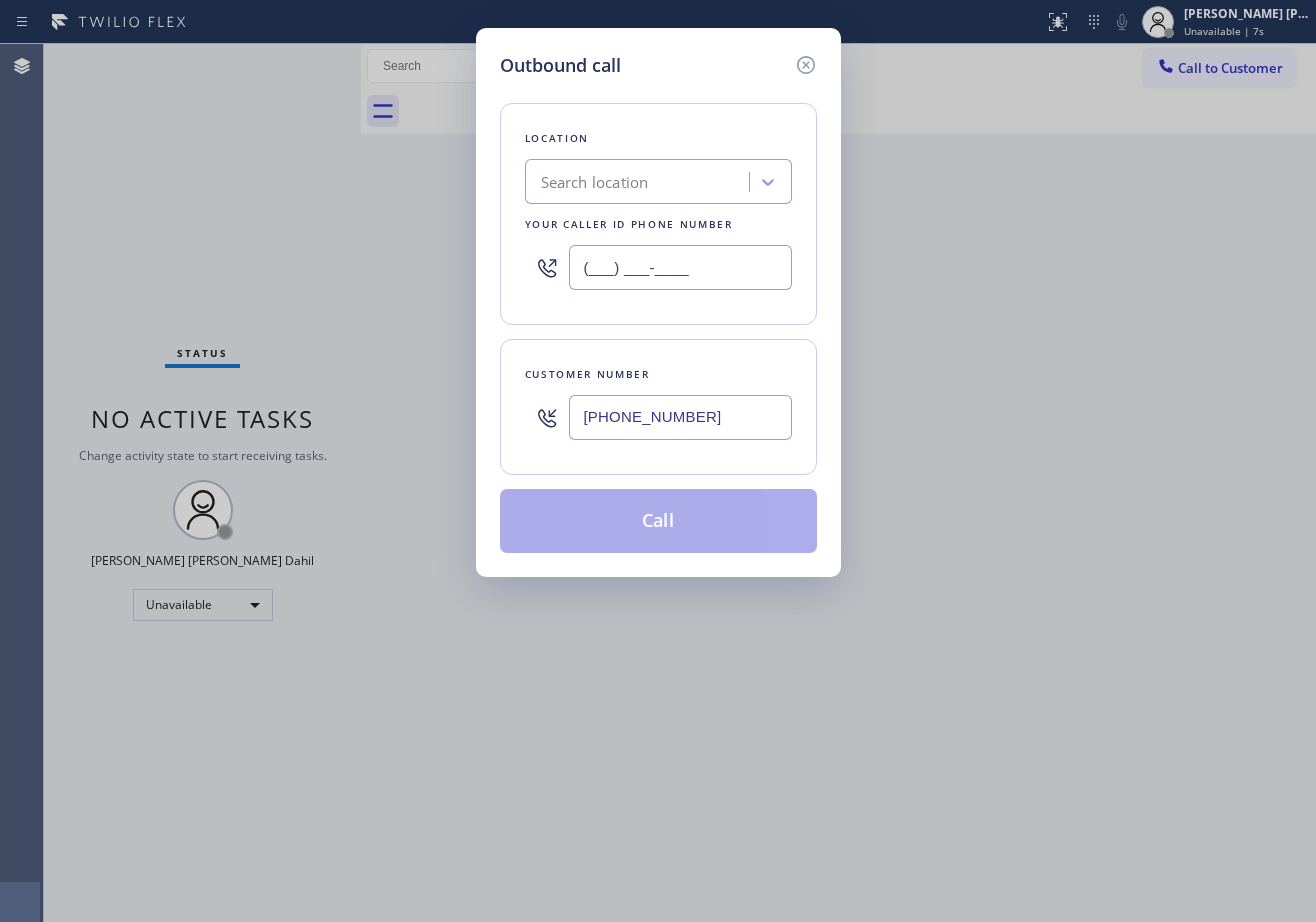 paste on "408) 752-5861" 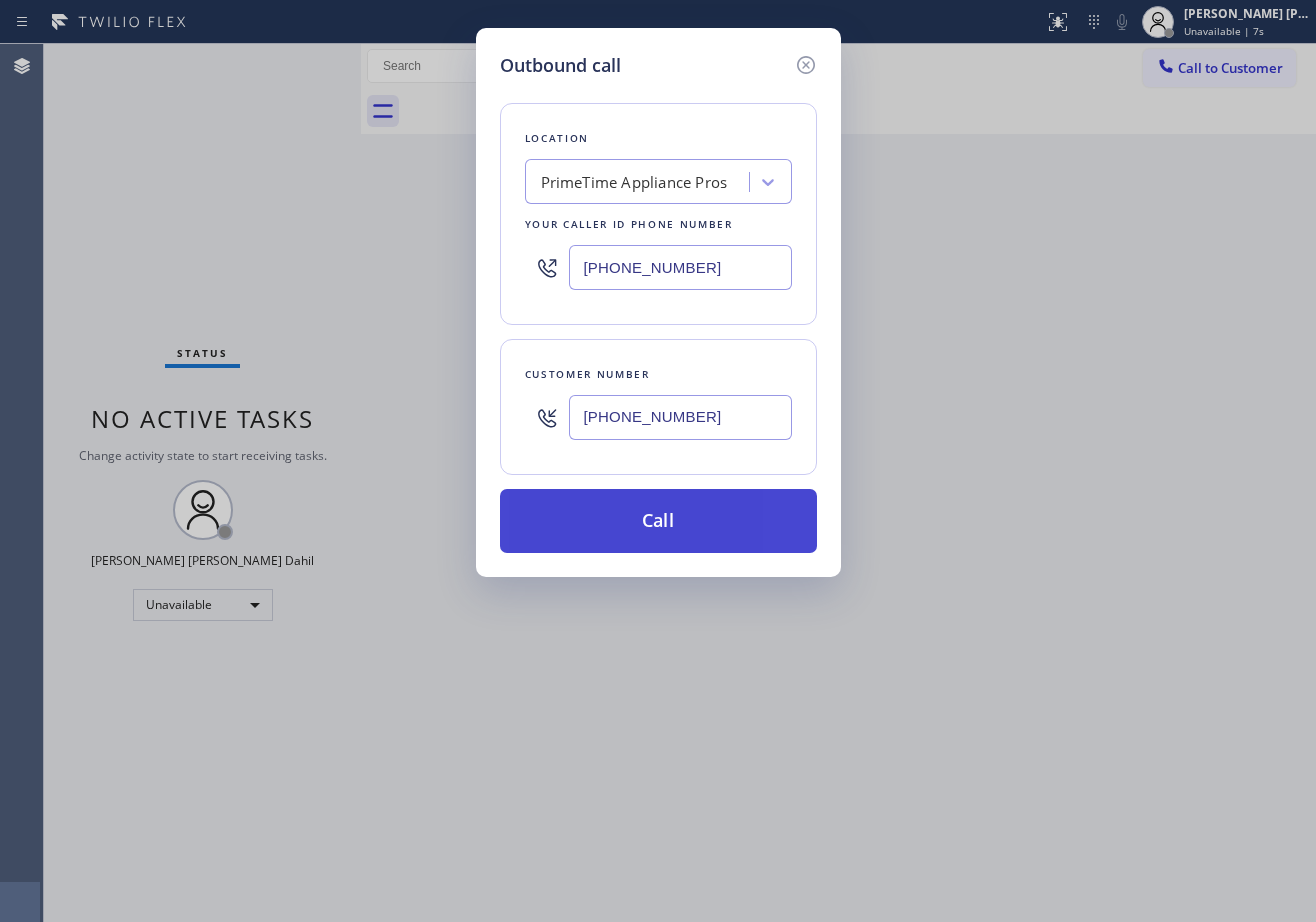 type on "(408) 752-5861" 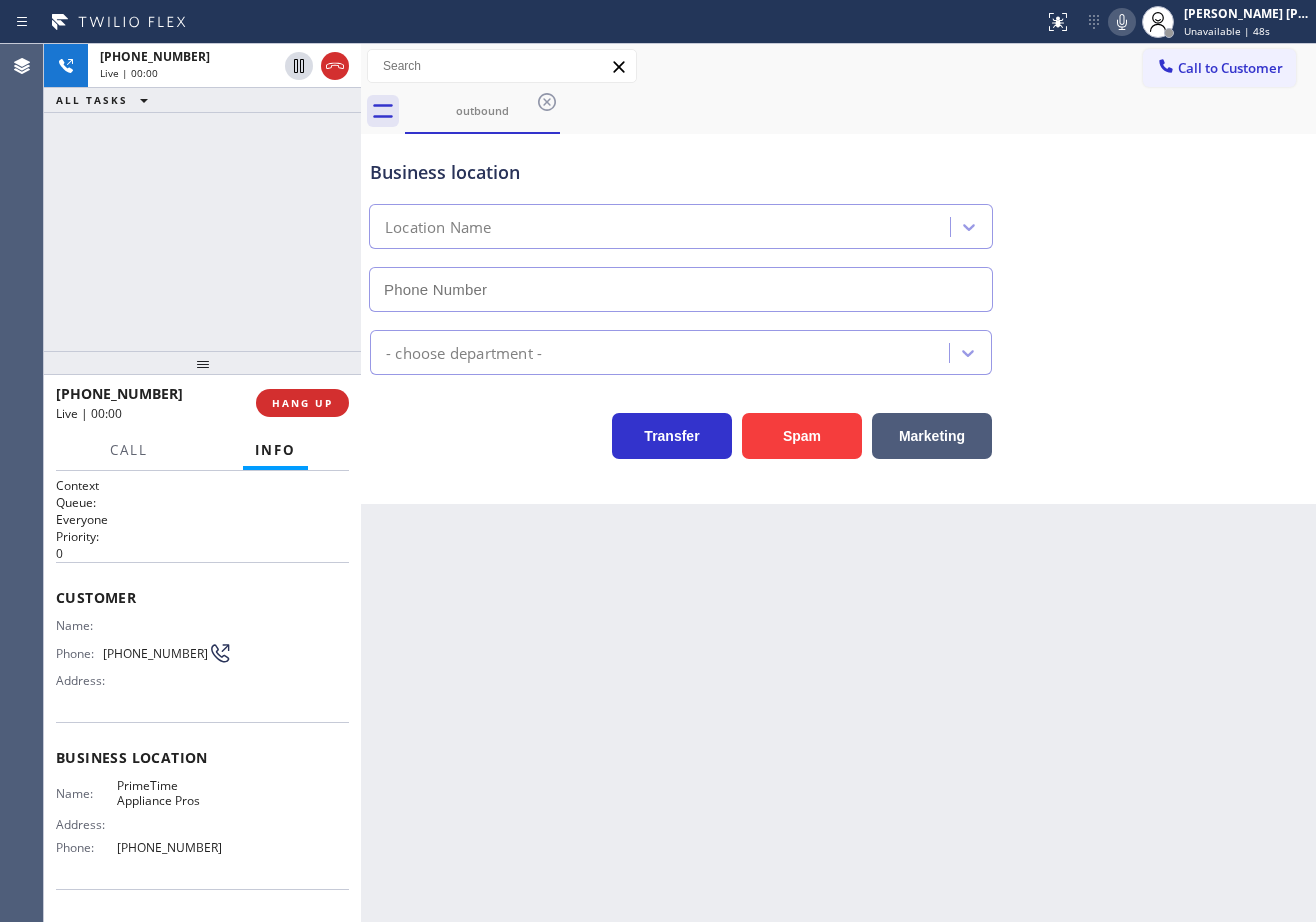 type on "(408) 752-5861" 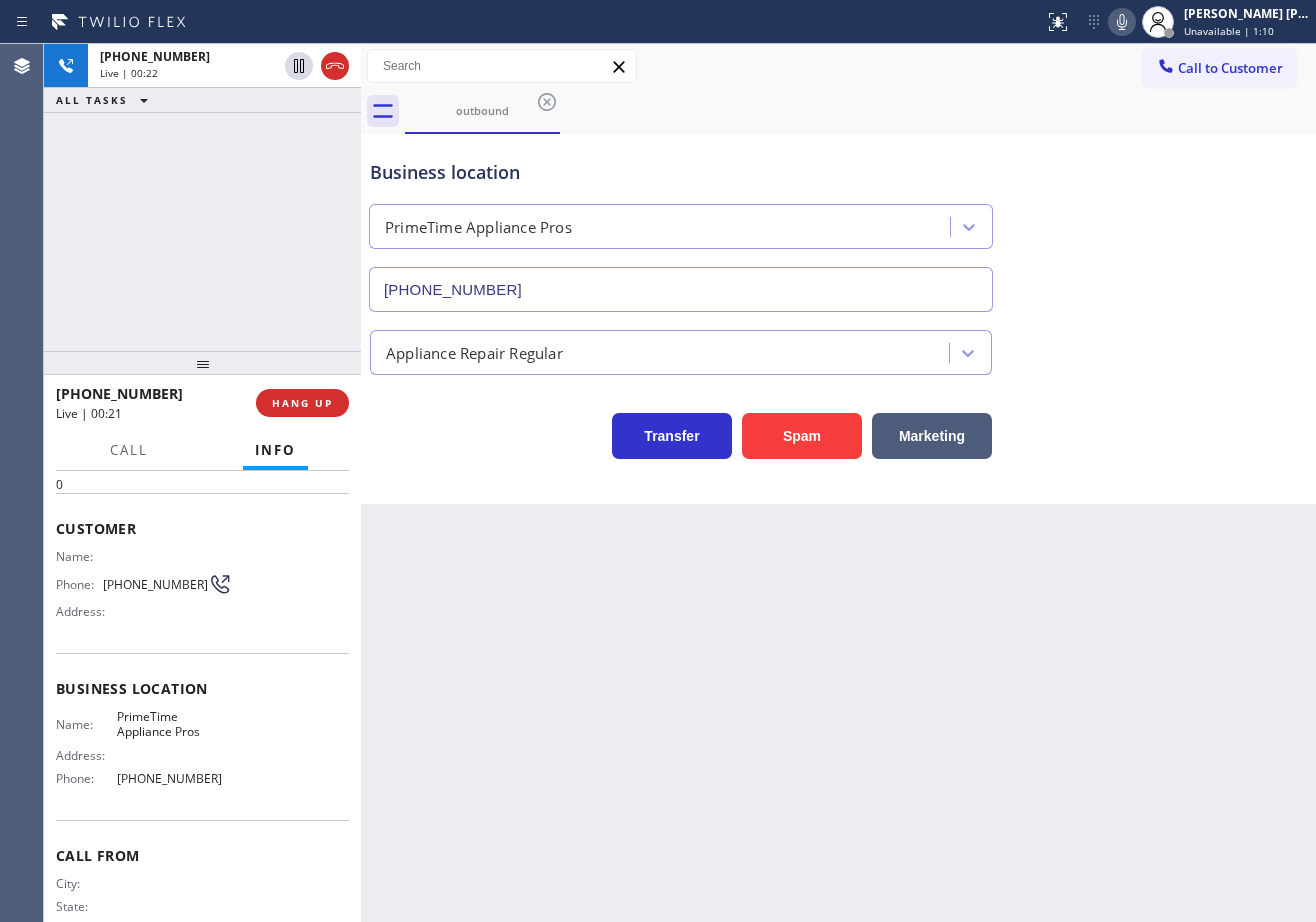 scroll, scrollTop: 124, scrollLeft: 0, axis: vertical 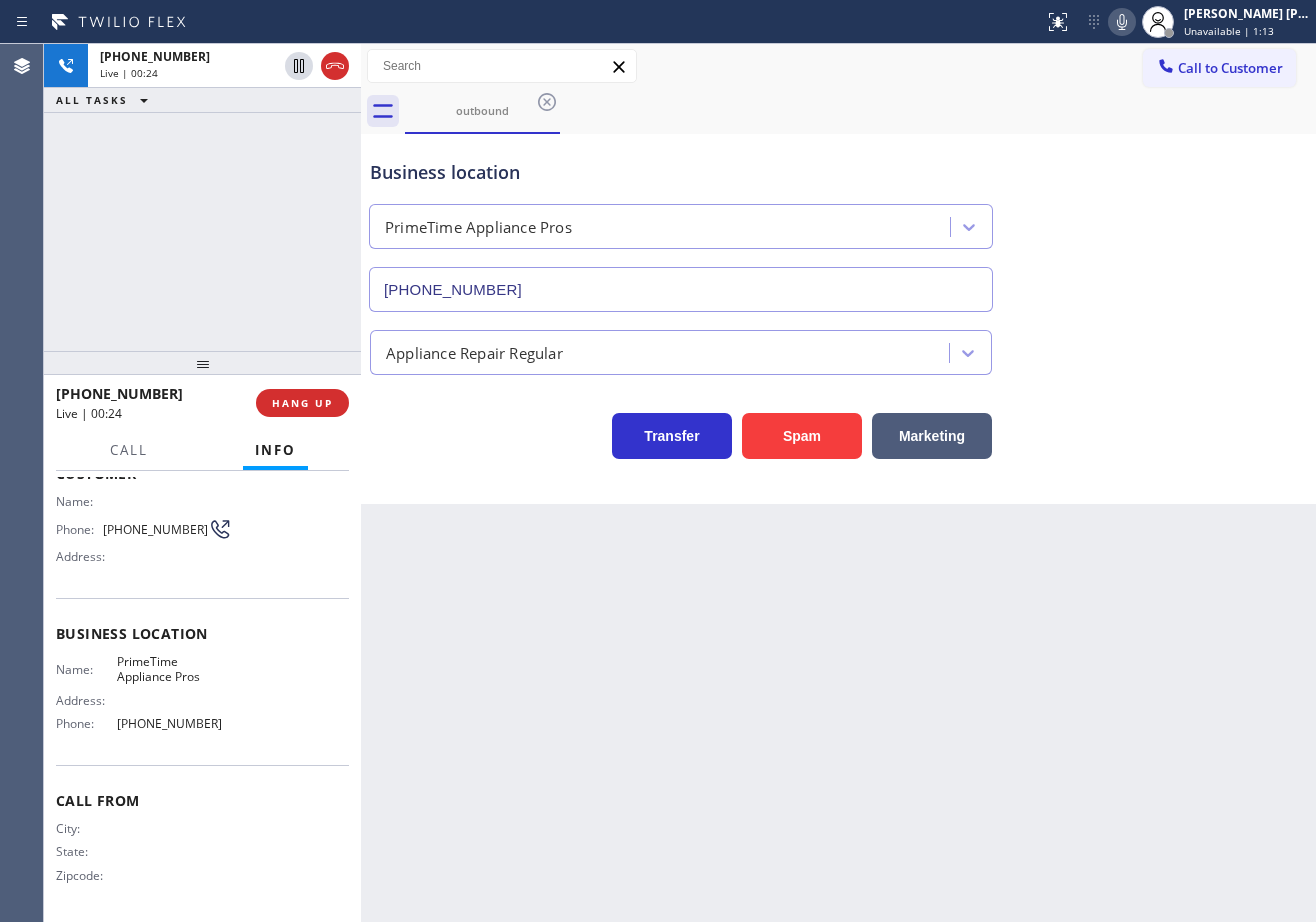 click on "+16509636481 Live | 00:24 ALL TASKS ALL TASKS ACTIVE TASKS TASKS IN WRAP UP" at bounding box center (202, 197) 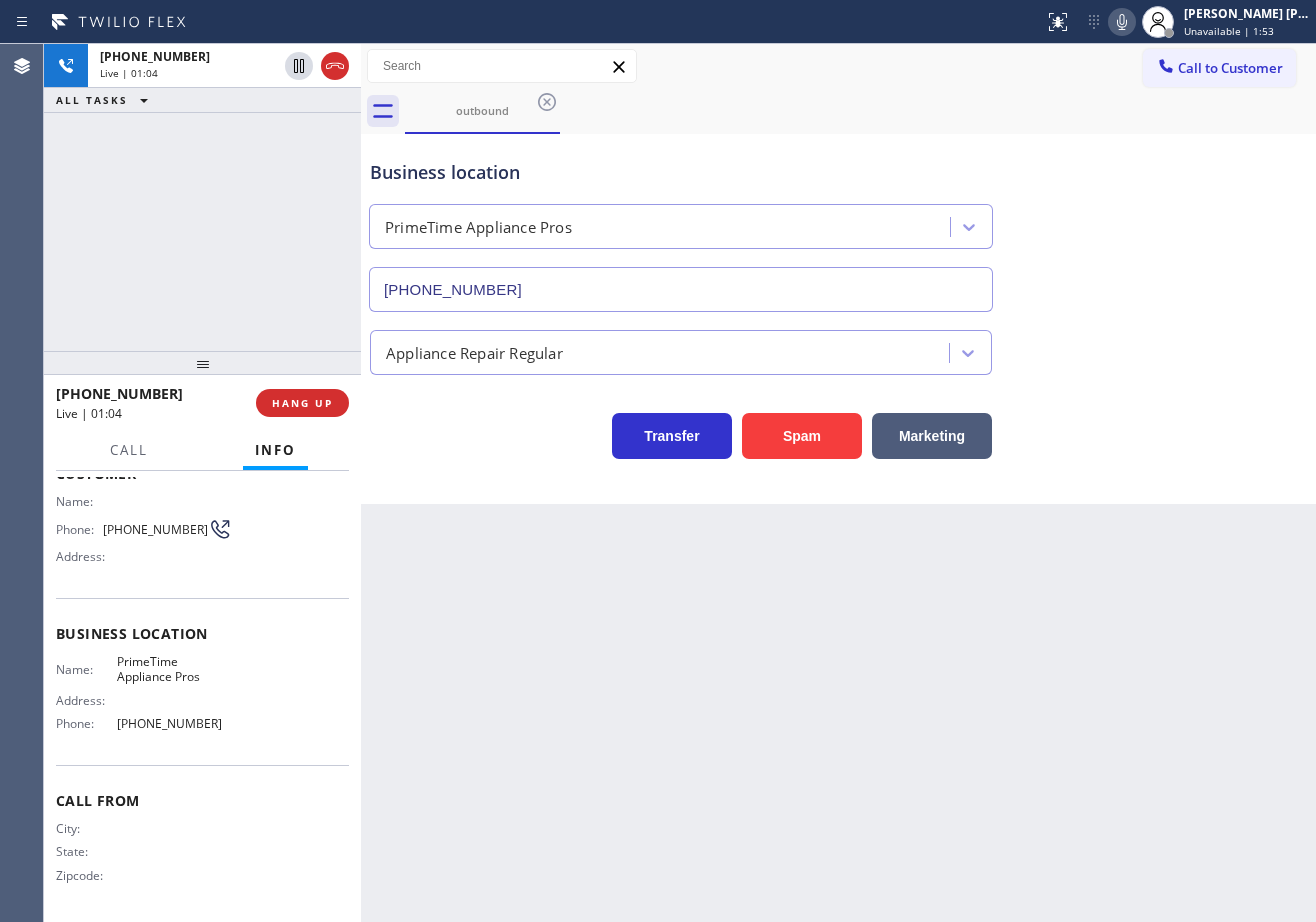 drag, startPoint x: 101, startPoint y: 245, endPoint x: 132, endPoint y: 279, distance: 46.010868 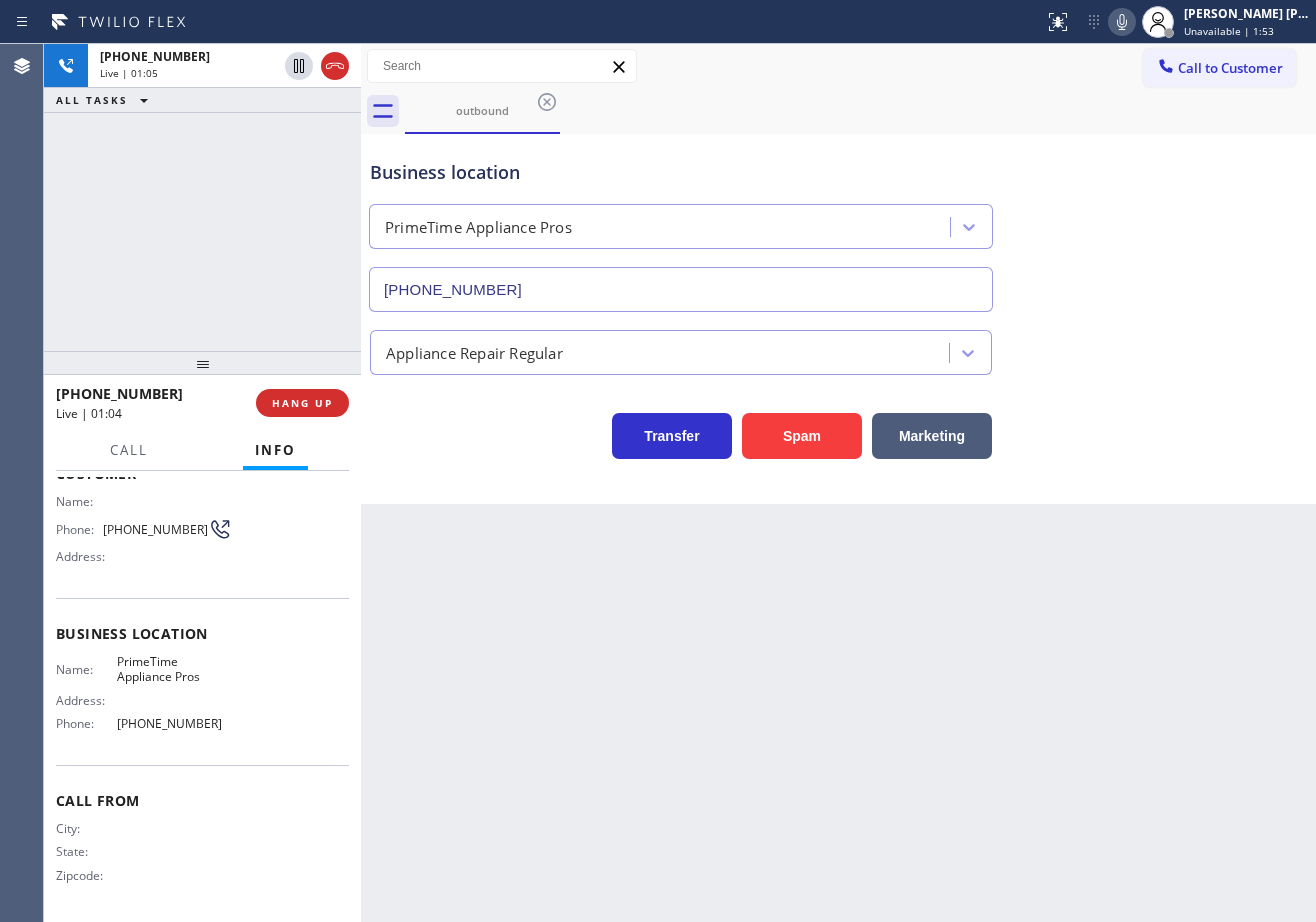 drag, startPoint x: 328, startPoint y: 401, endPoint x: 350, endPoint y: 422, distance: 30.413813 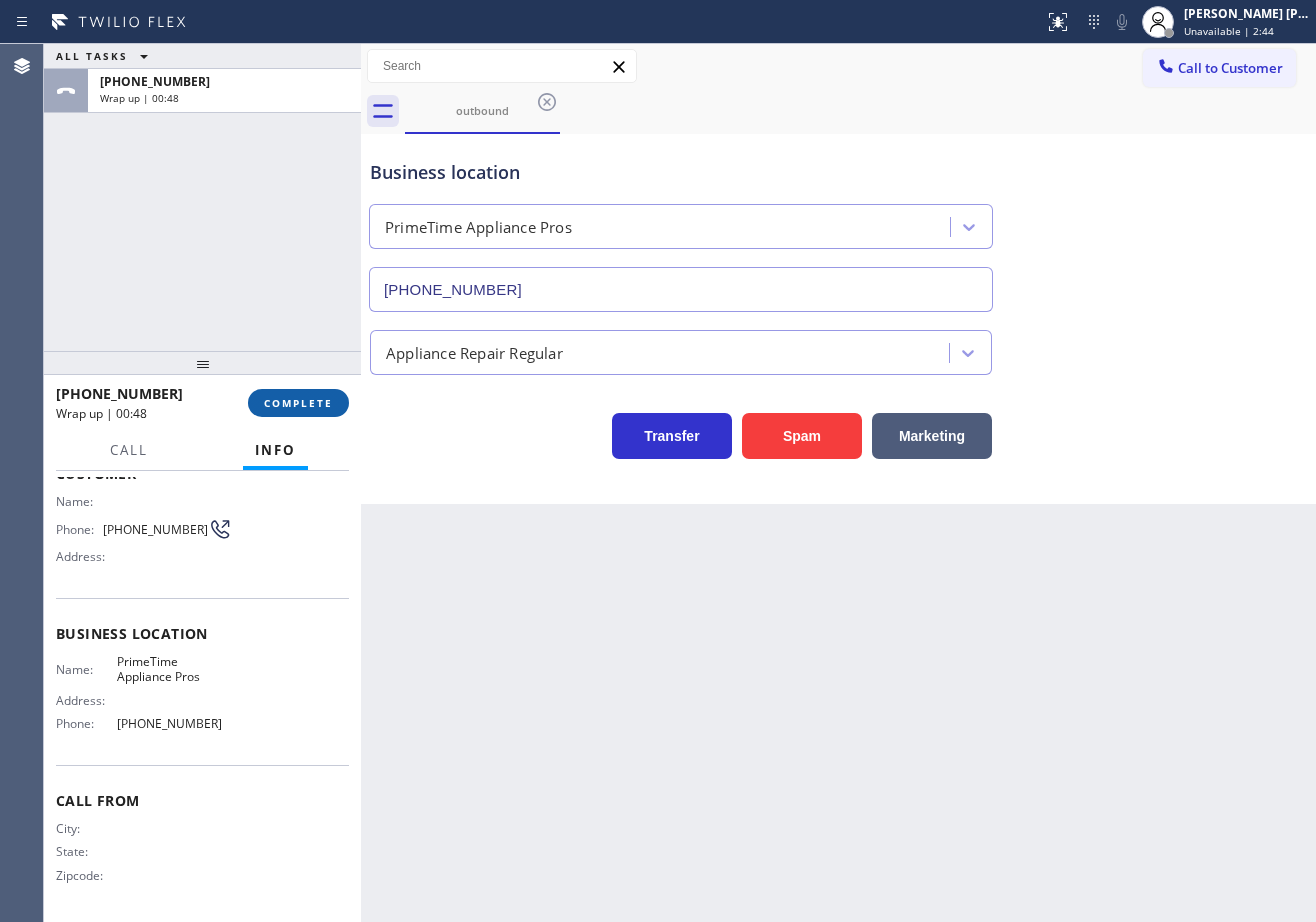 click on "COMPLETE" at bounding box center [298, 403] 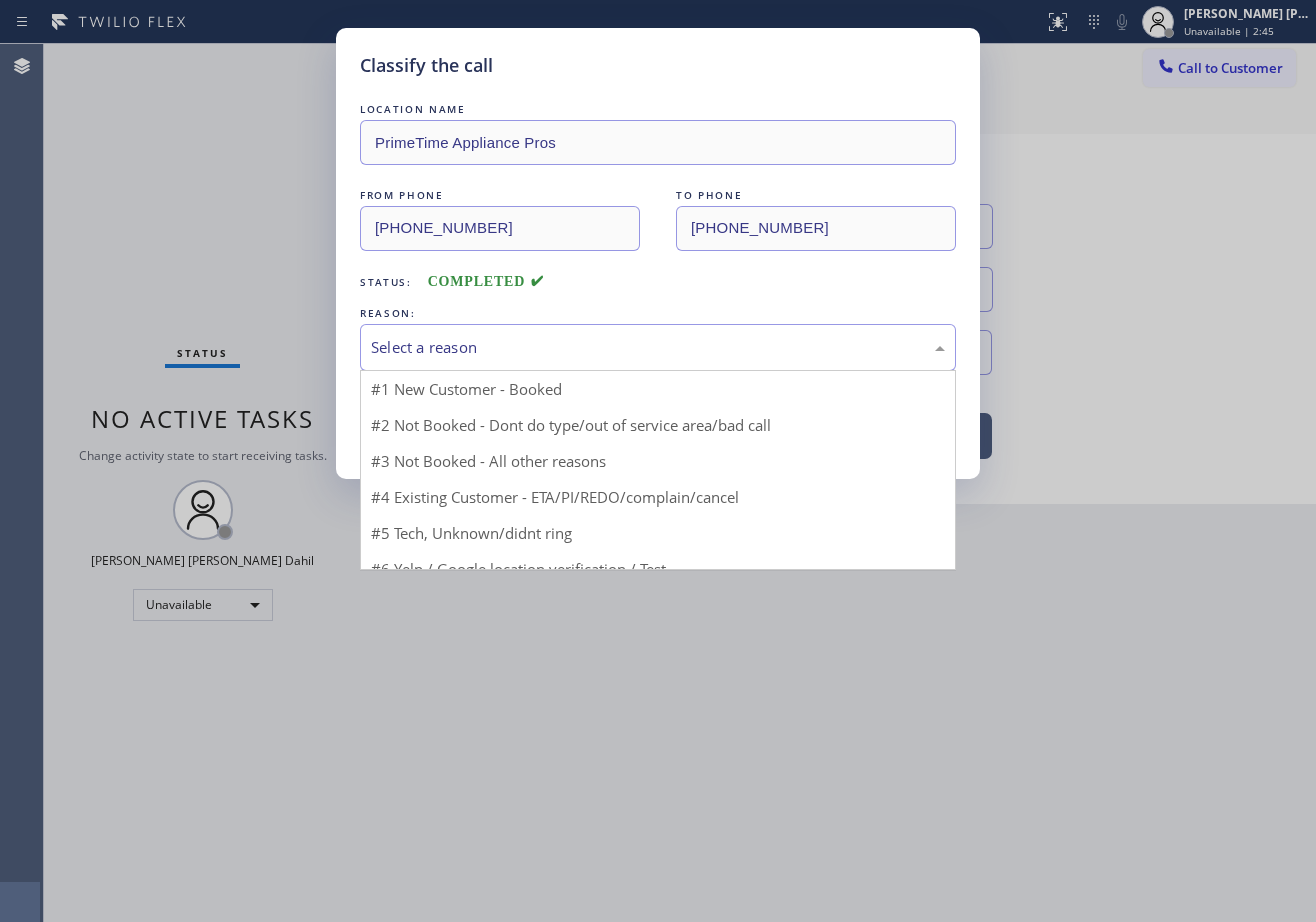 click on "Select a reason" at bounding box center (658, 347) 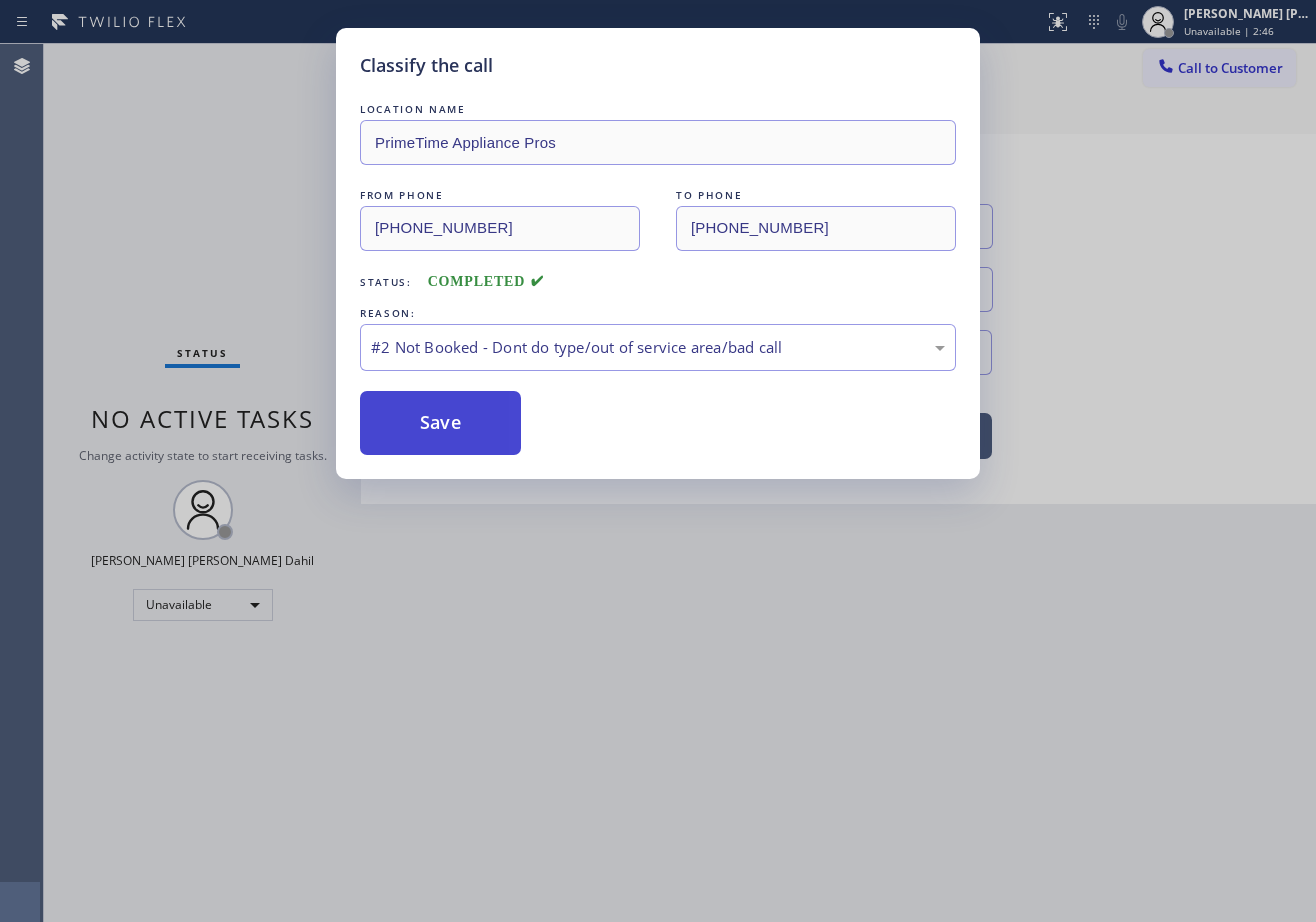 click on "Save" at bounding box center (440, 423) 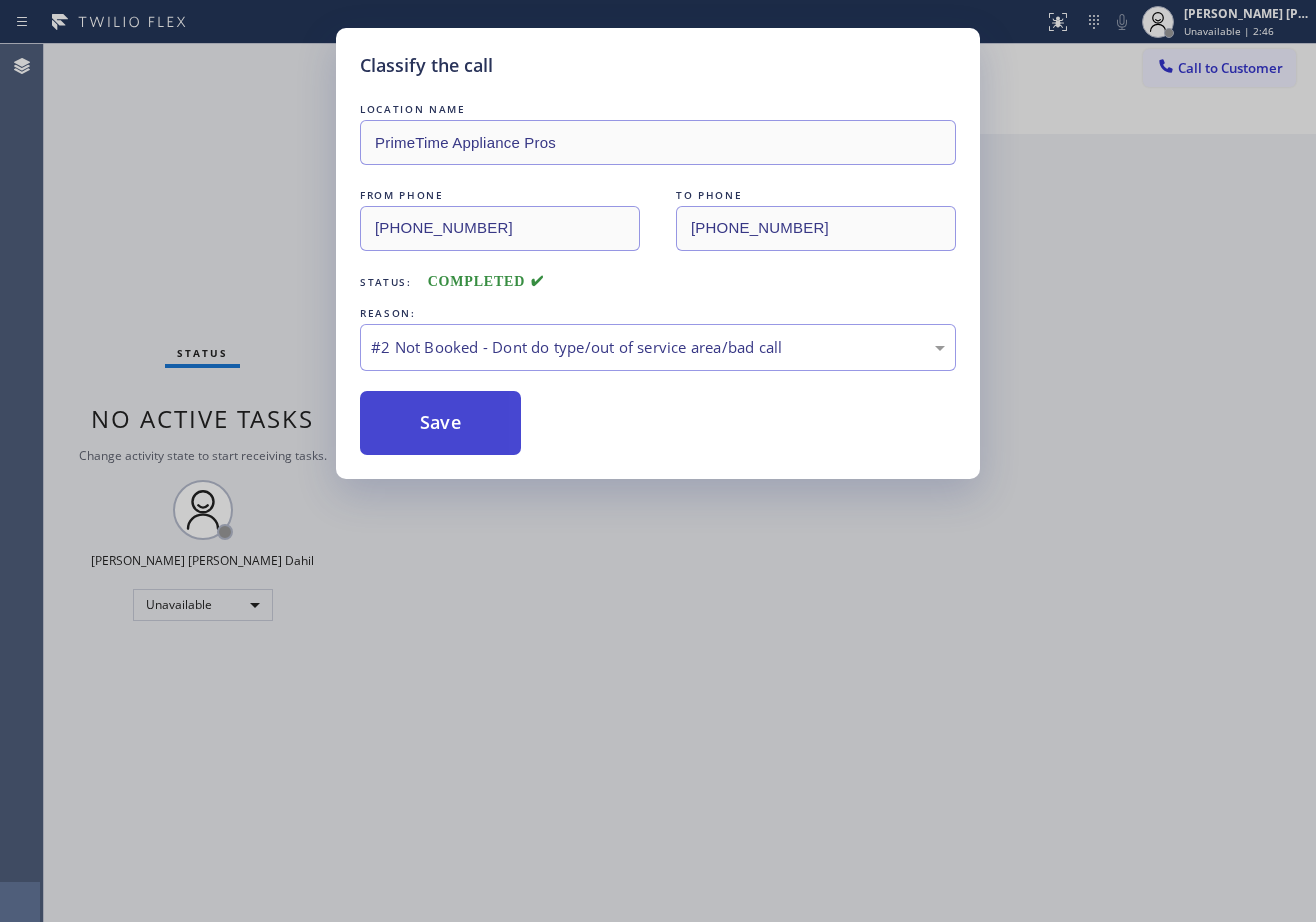 click on "Save" at bounding box center [440, 423] 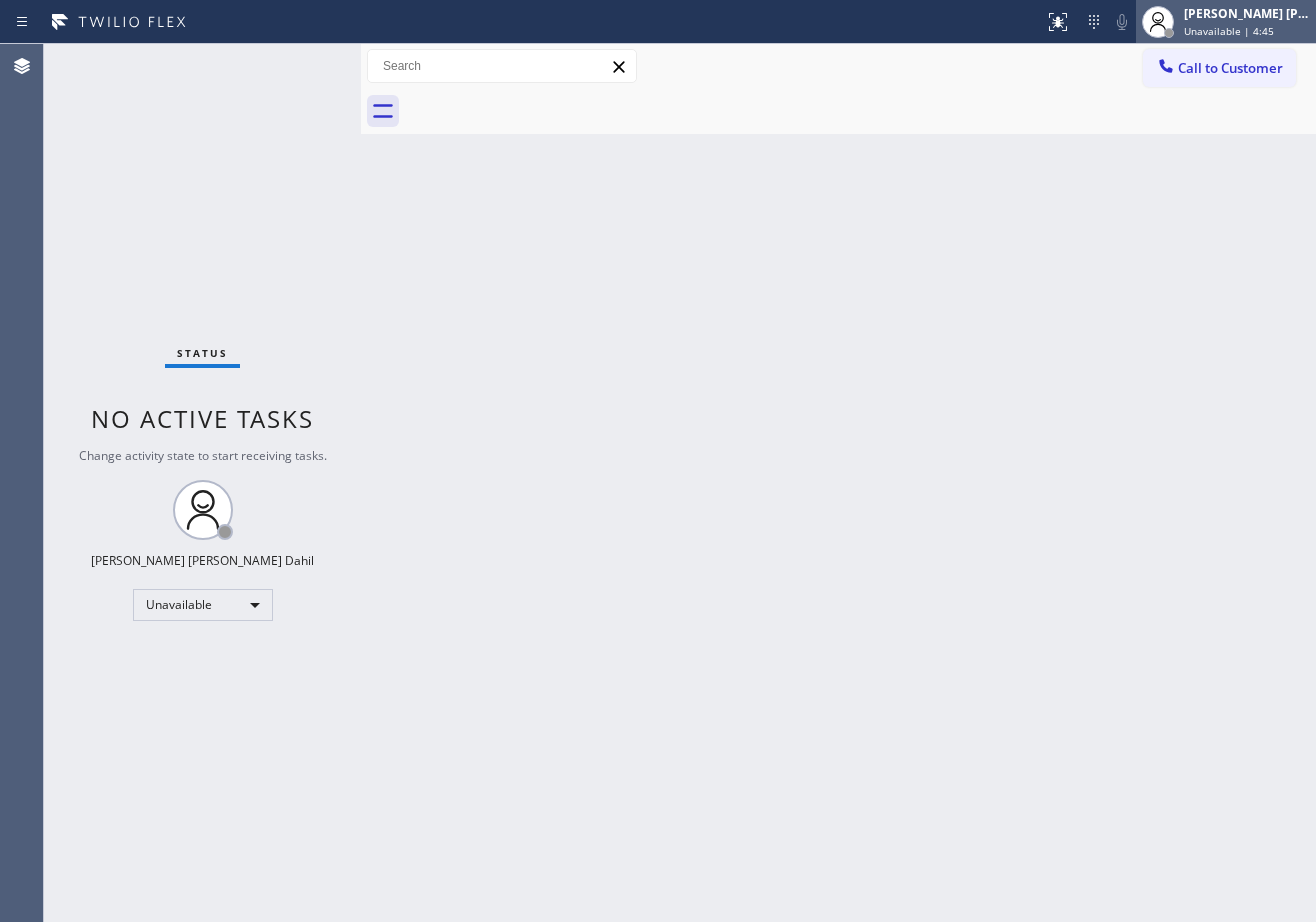 click on "Joshua Jake Dahil Unavailable | 4:45" at bounding box center (1248, 21) 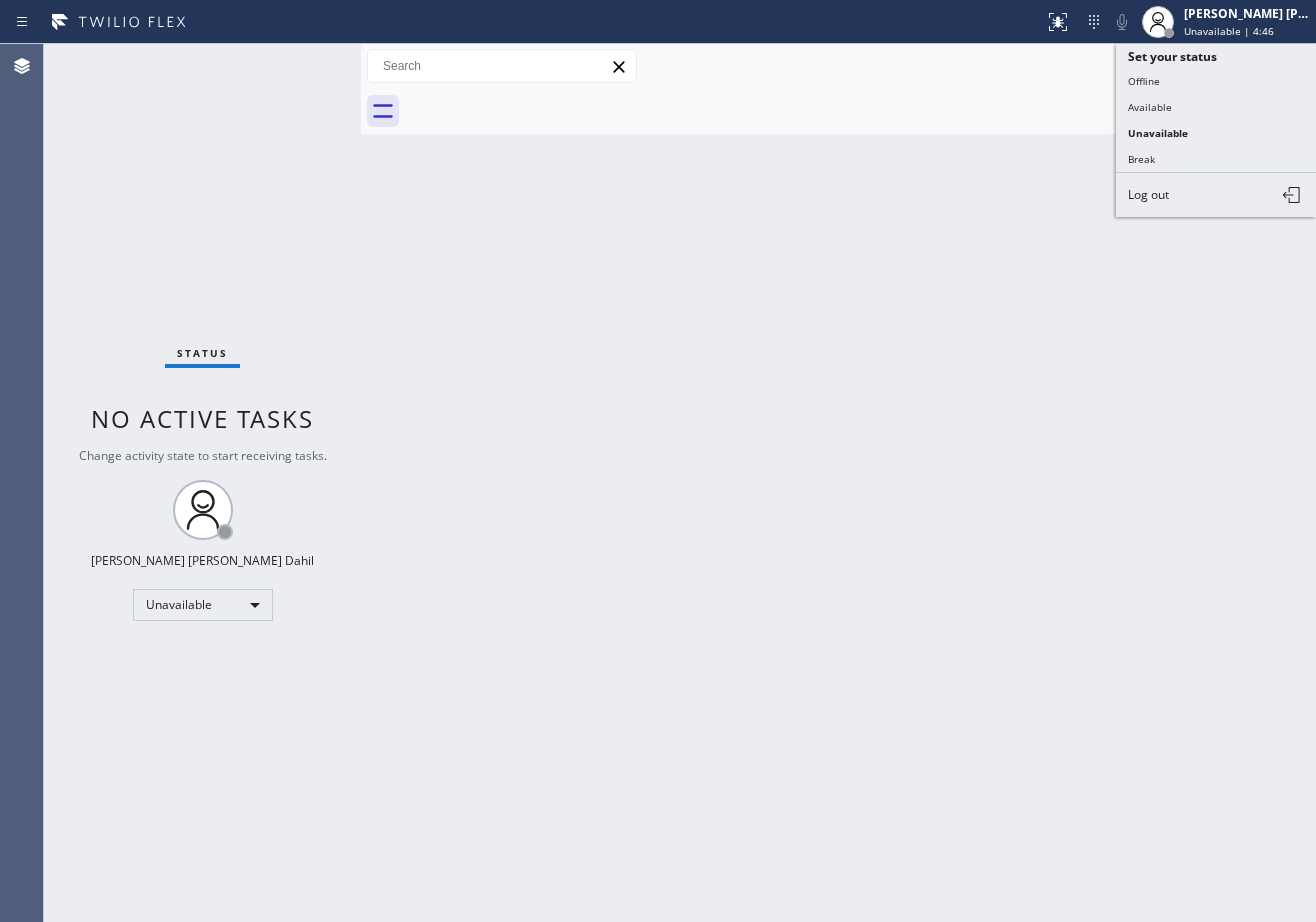 drag, startPoint x: 1211, startPoint y: 101, endPoint x: 1223, endPoint y: 98, distance: 12.369317 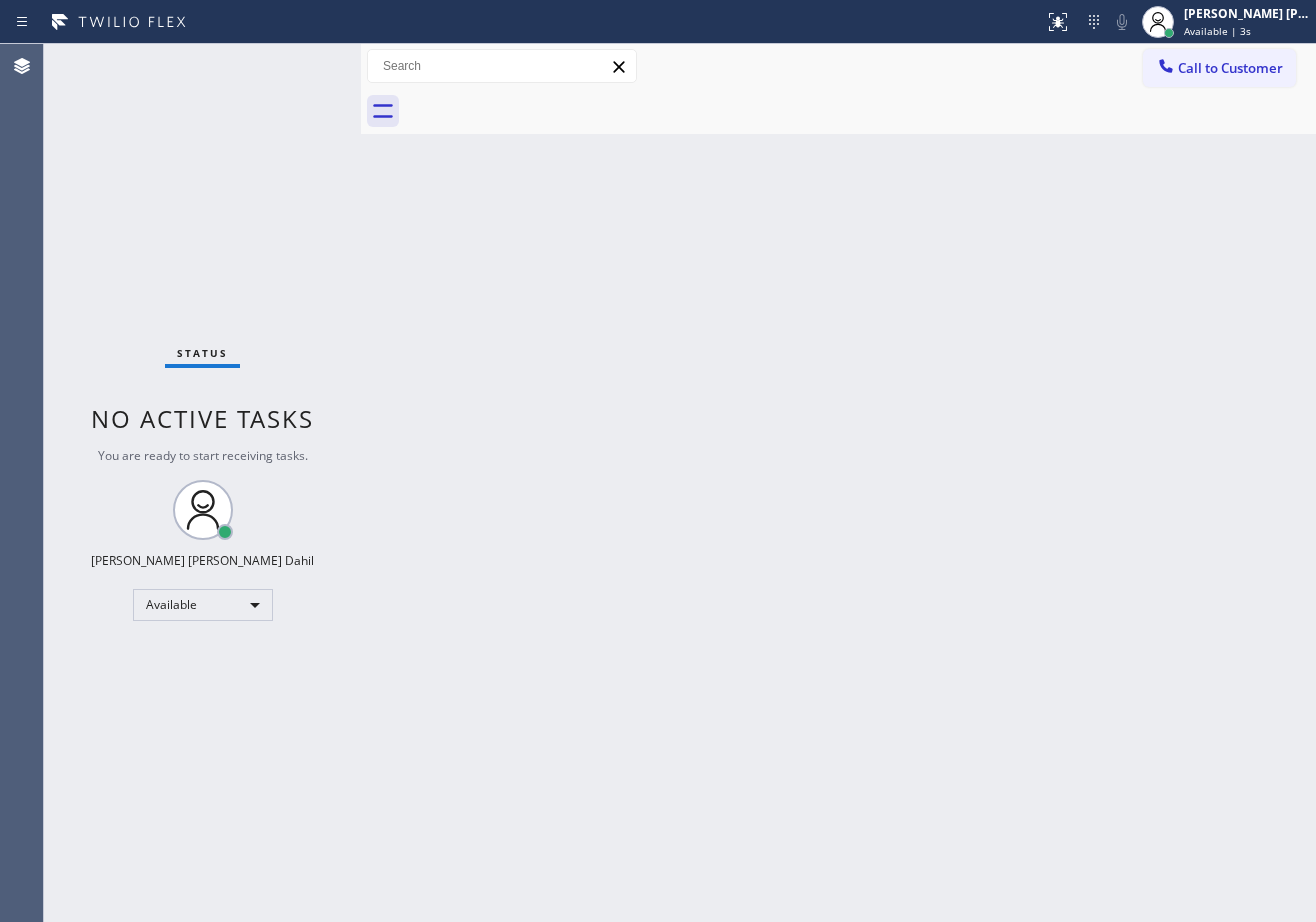 drag, startPoint x: 829, startPoint y: 494, endPoint x: 906, endPoint y: 883, distance: 396.5476 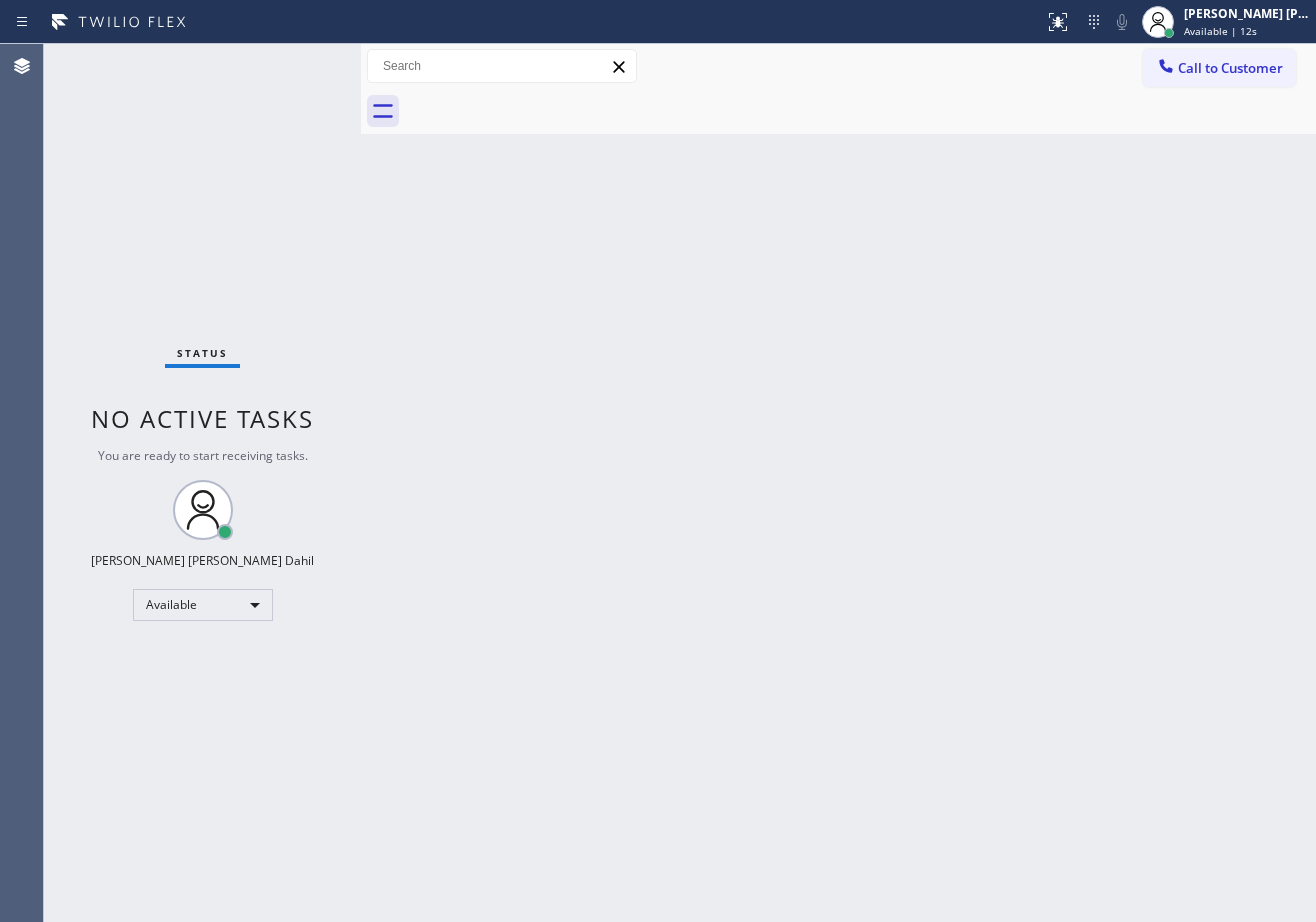 click on "Back to Dashboard Change Sender ID Customers Technicians Select a contact Outbound call Technician Search Technician Your caller id phone number Your caller id phone number Call Technician info Name   Phone none Address none Change Sender ID HVAC +18559994417 5 Star Appliance +18557314952 Appliance Repair +18554611149 Plumbing +18889090120 Air Duct Cleaning +18006865038  Electricians +18005688664 Cancel Change Check personal SMS Reset Change No tabs Call to Customer Outbound call Location PrimeTime Appliance Pros Your caller id phone number (408) 752-5861 Customer number Call Outbound call Technician Search Technician Your caller id phone number Your caller id phone number Call" at bounding box center (838, 483) 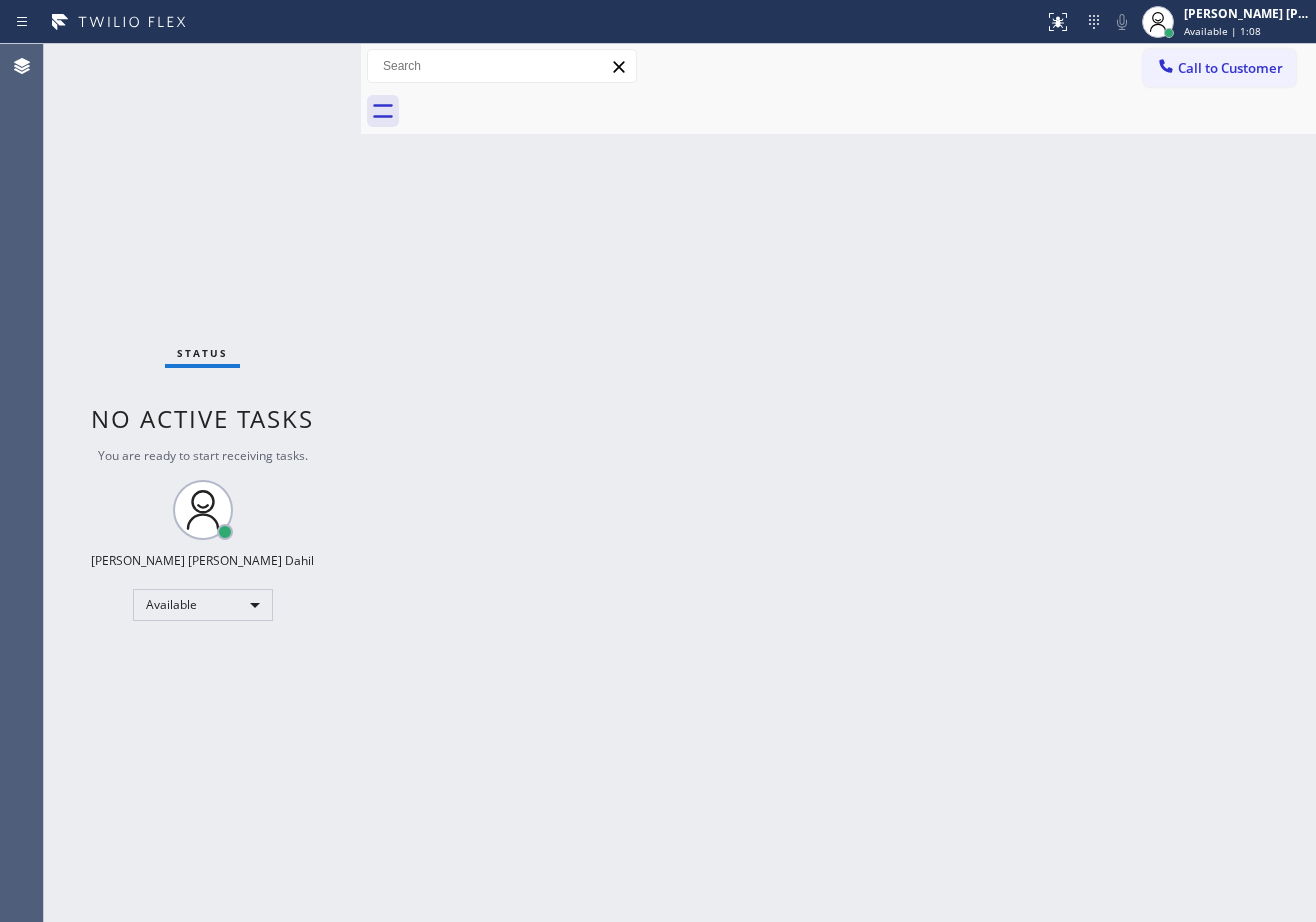 drag, startPoint x: 1029, startPoint y: 519, endPoint x: 1055, endPoint y: 759, distance: 241.40422 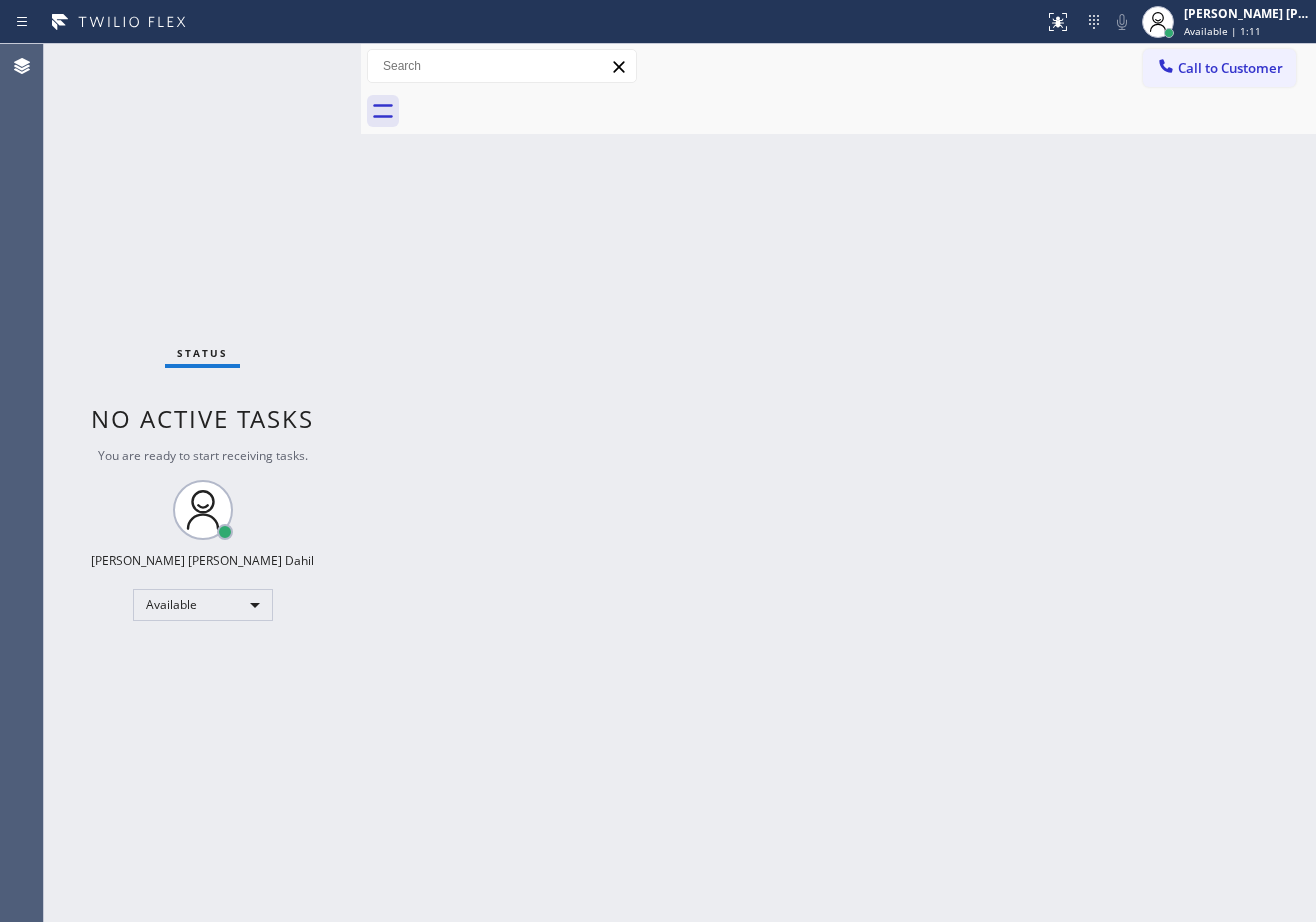click on "Back to Dashboard Change Sender ID Customers Technicians Select a contact Outbound call Technician Search Technician Your caller id phone number Your caller id phone number Call Technician info Name   Phone none Address none Change Sender ID HVAC +18559994417 5 Star Appliance +18557314952 Appliance Repair +18554611149 Plumbing +18889090120 Air Duct Cleaning +18006865038  Electricians +18005688664 Cancel Change Check personal SMS Reset Change No tabs Call to Customer Outbound call Location PrimeTime Appliance Pros Your caller id phone number (408) 752-5861 Customer number Call Outbound call Technician Search Technician Your caller id phone number Your caller id phone number Call" at bounding box center (838, 483) 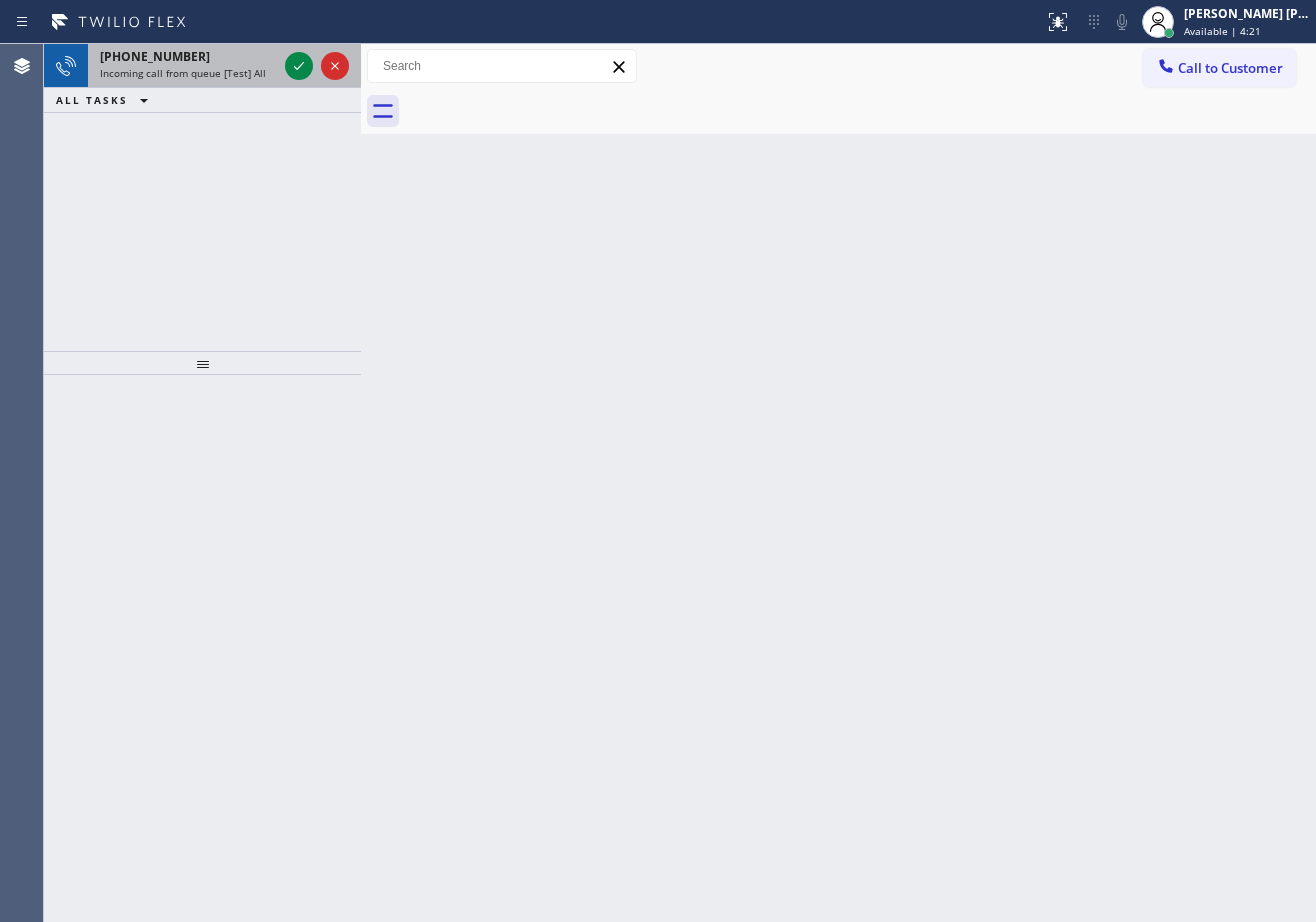 click on "Incoming call from queue [Test] All" at bounding box center [183, 73] 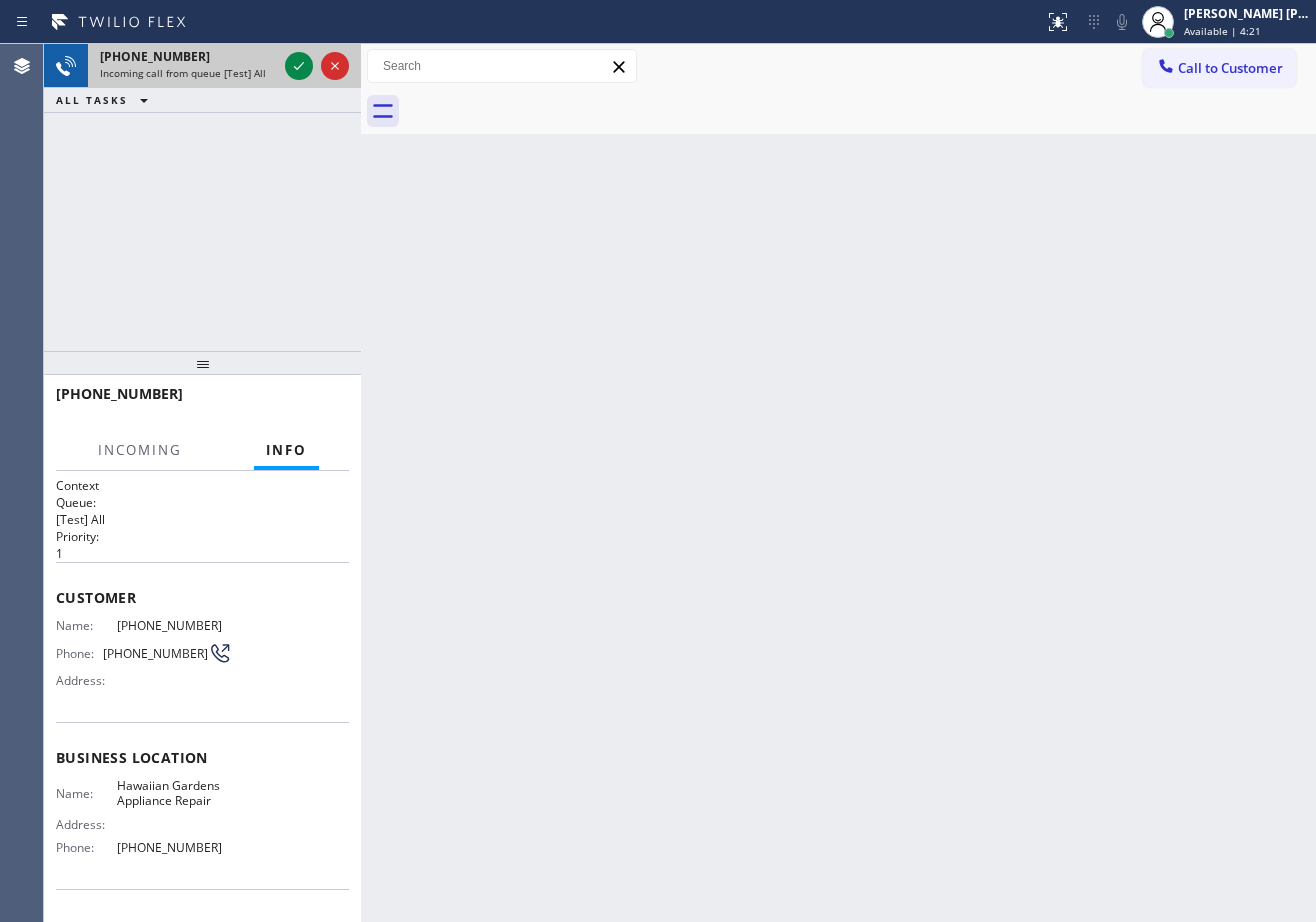 click on "Incoming call from queue [Test] All" at bounding box center (183, 73) 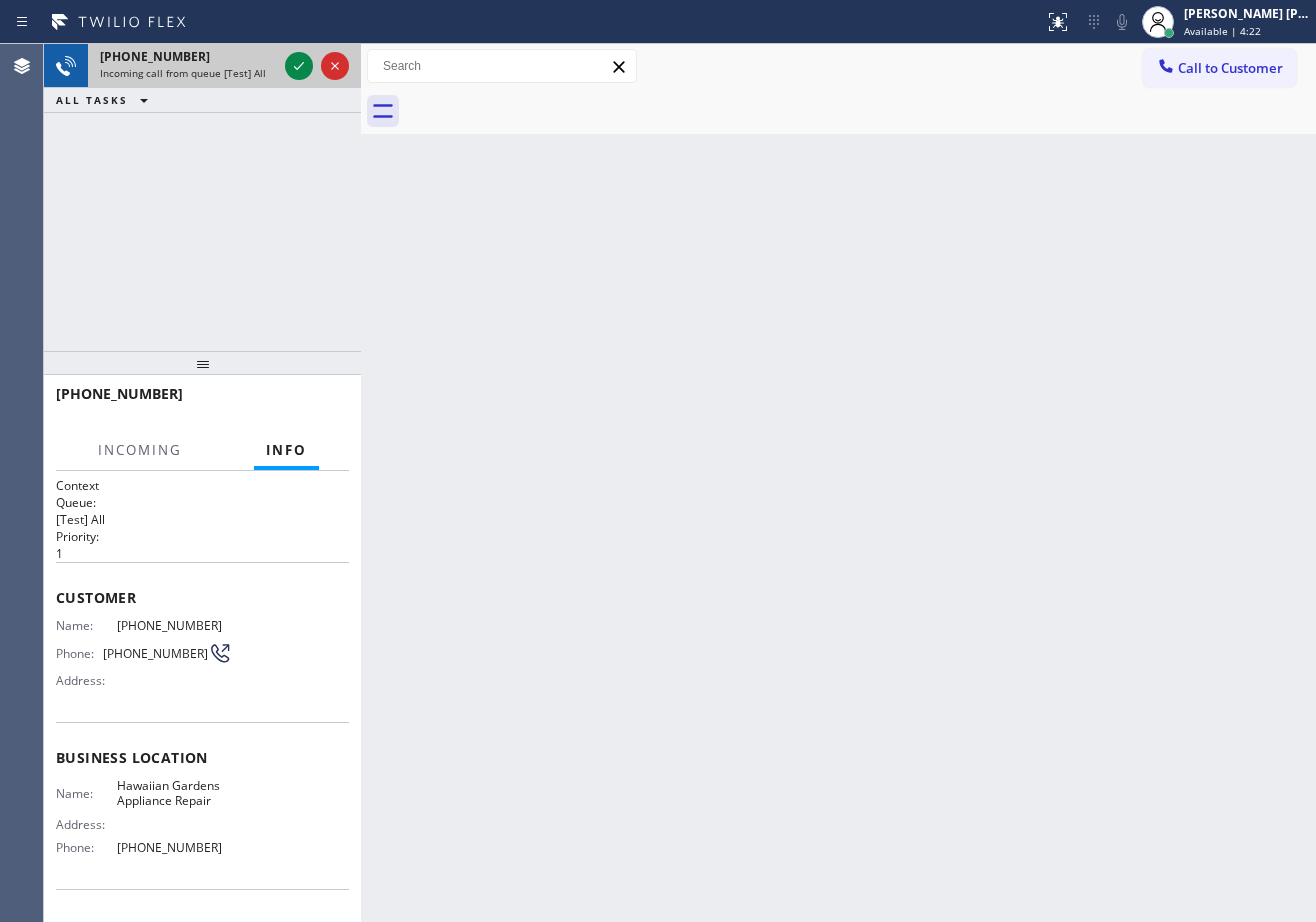 click on "Incoming call from queue [Test] All" at bounding box center [183, 73] 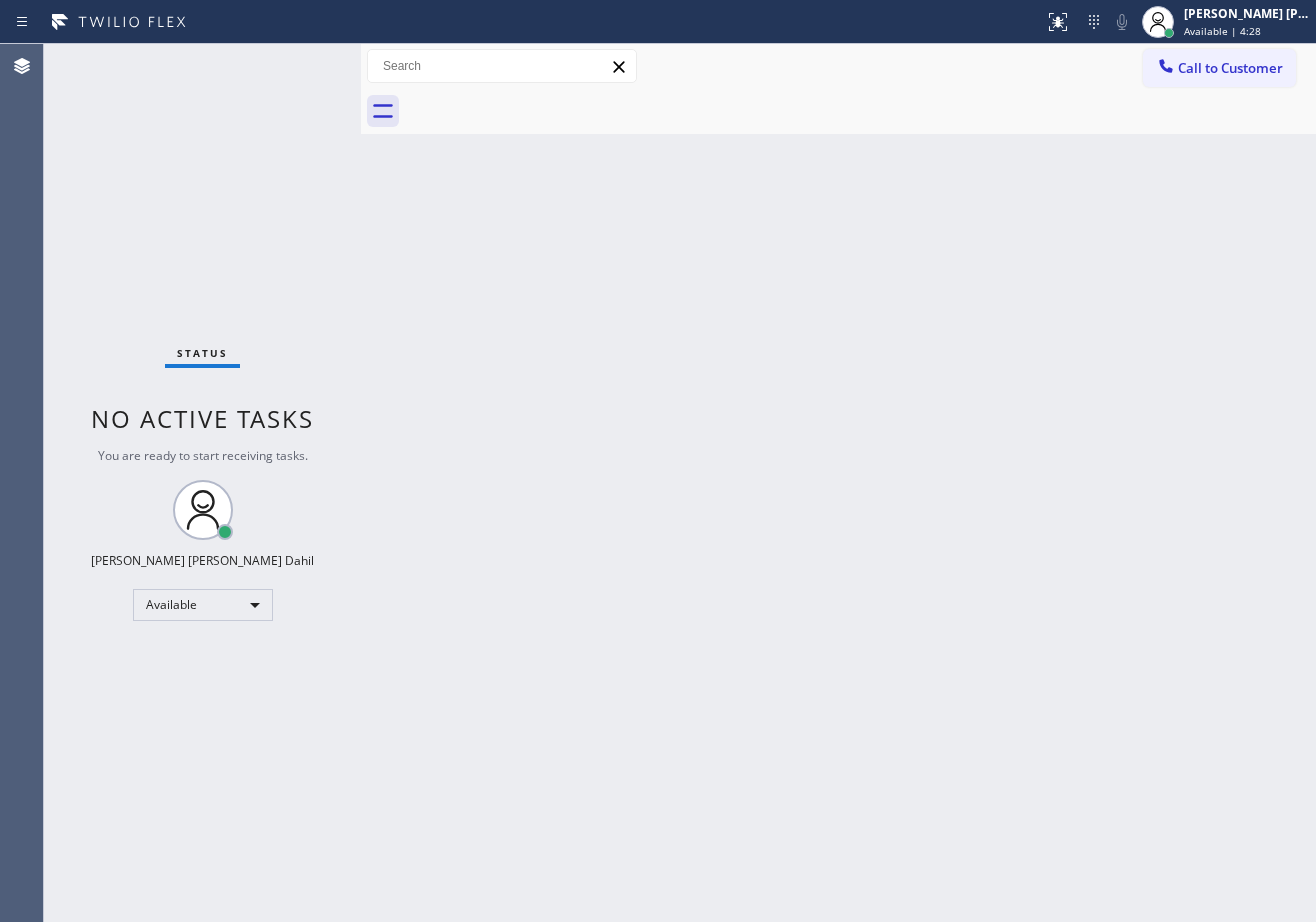 drag, startPoint x: 494, startPoint y: 492, endPoint x: 579, endPoint y: 705, distance: 229.33382 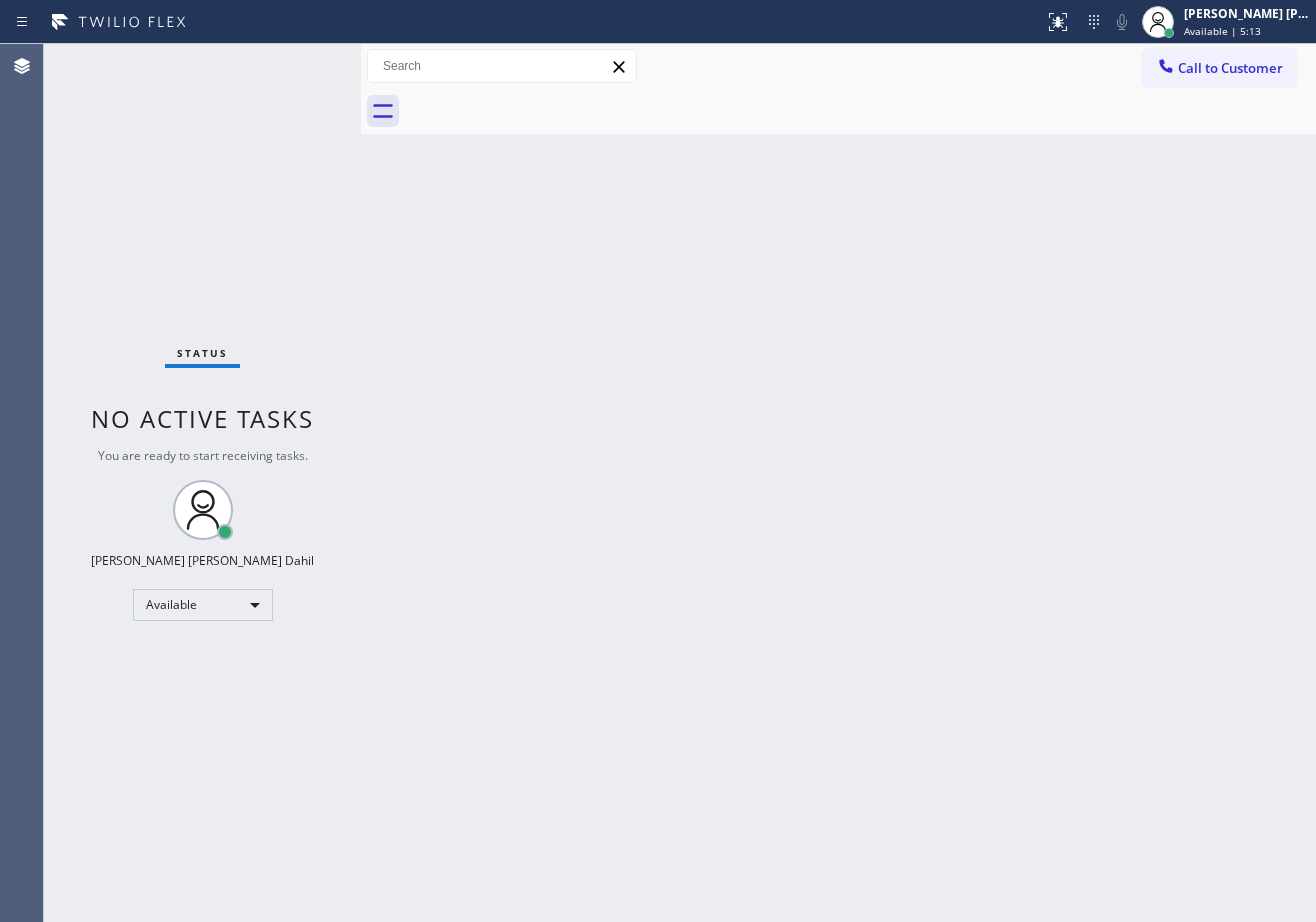 click on "Status   No active tasks     You are ready to start receiving tasks.   Joshua Jake Dahil Available" at bounding box center [202, 483] 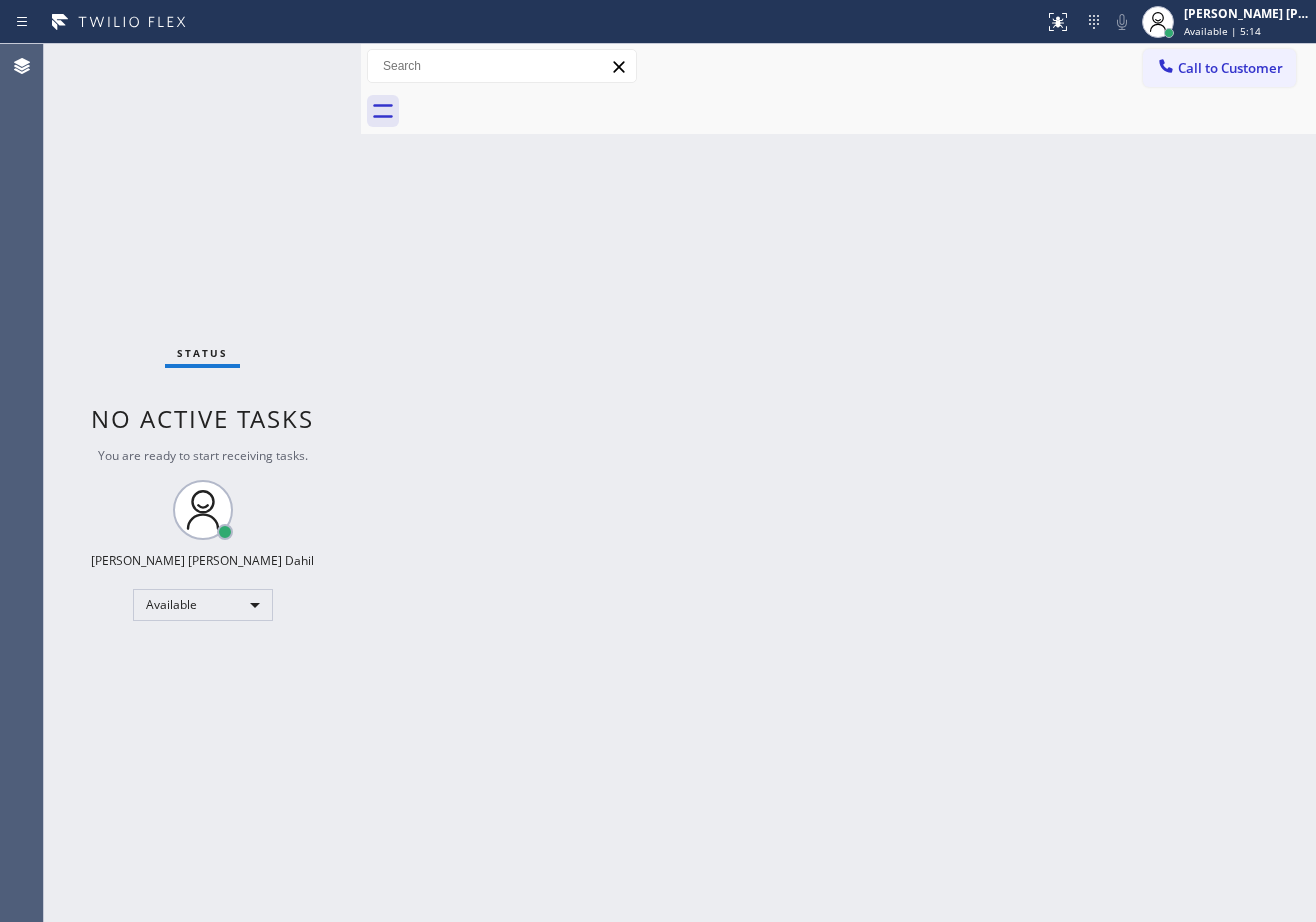 click on "Status   No active tasks     You are ready to start receiving tasks.   Joshua Jake Dahil Available" at bounding box center [202, 483] 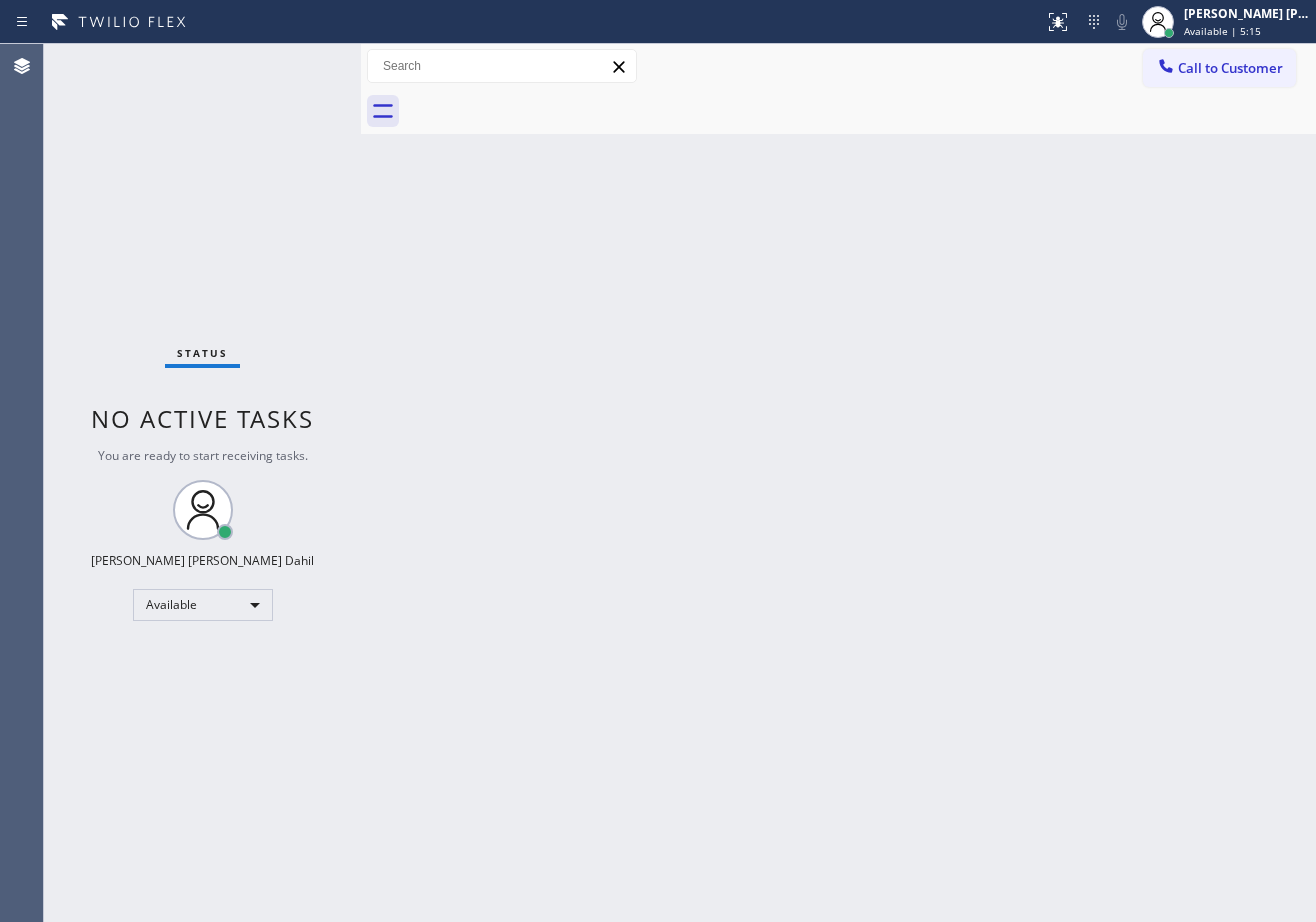 click on "Status   No active tasks     You are ready to start receiving tasks.   Joshua Jake Dahil Available" at bounding box center [202, 483] 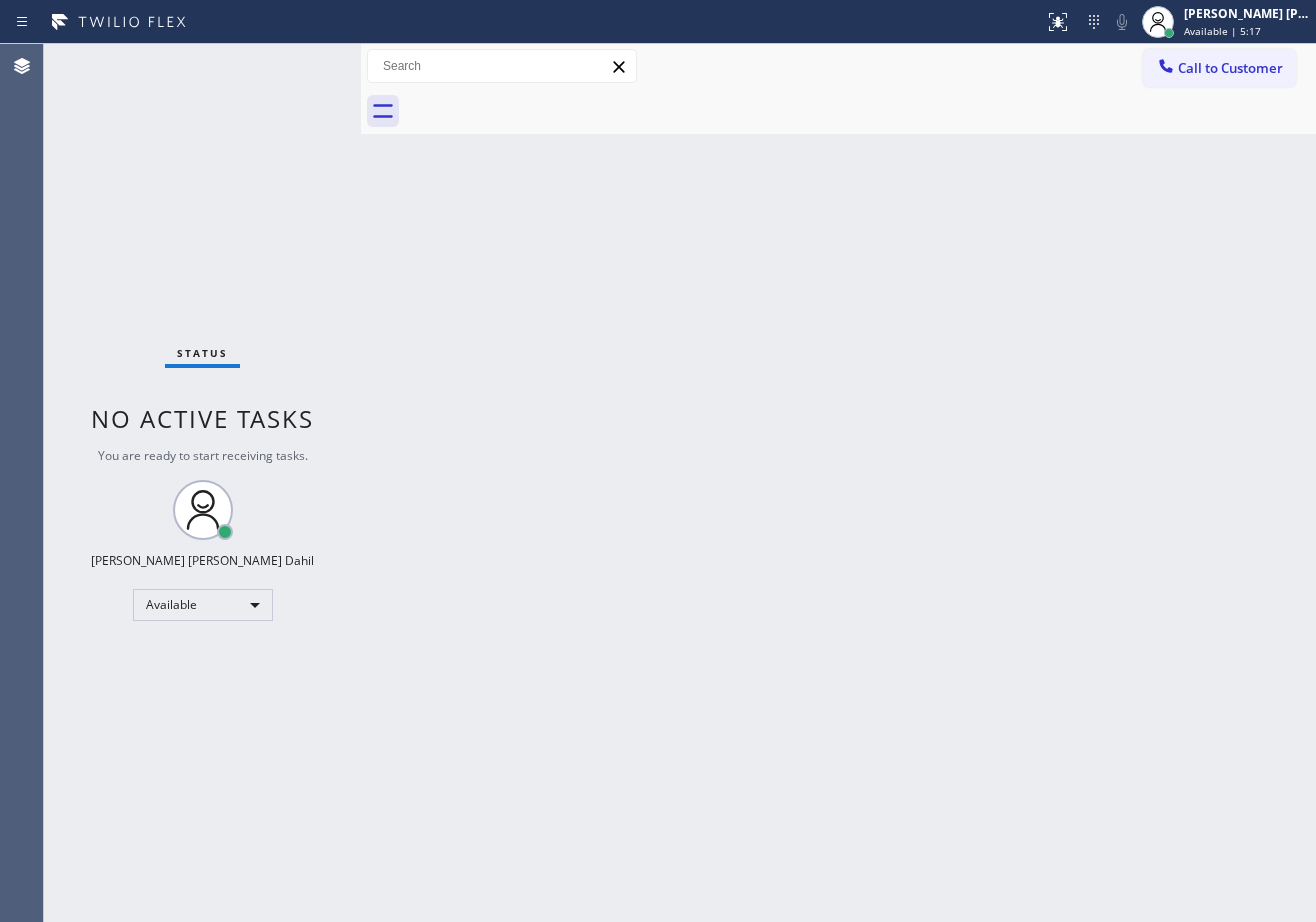 click on "Status   No active tasks     You are ready to start receiving tasks.   Joshua Jake Dahil Available" at bounding box center (202, 483) 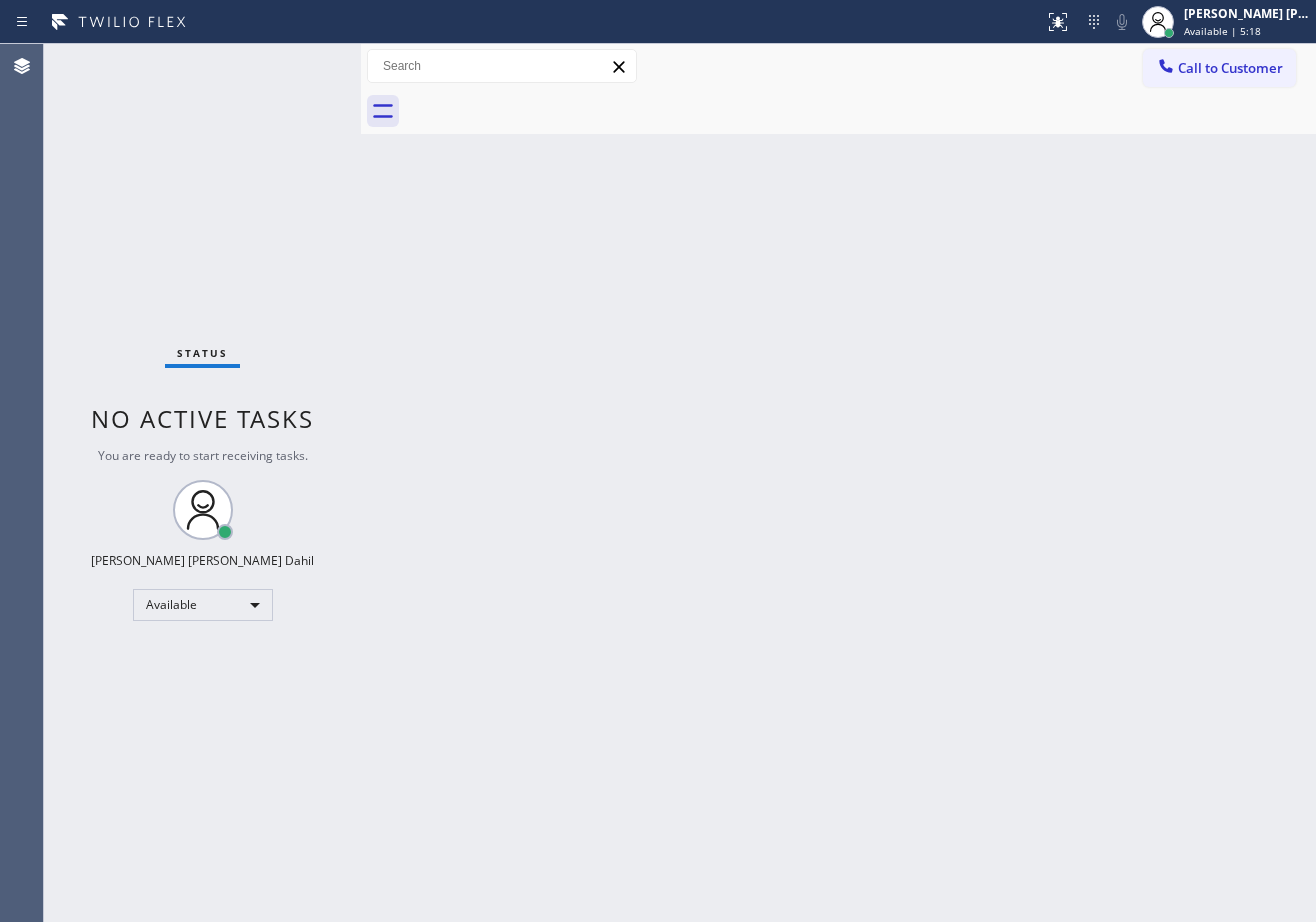 click on "Status   No active tasks     You are ready to start receiving tasks.   Joshua Jake Dahil Available" at bounding box center (202, 483) 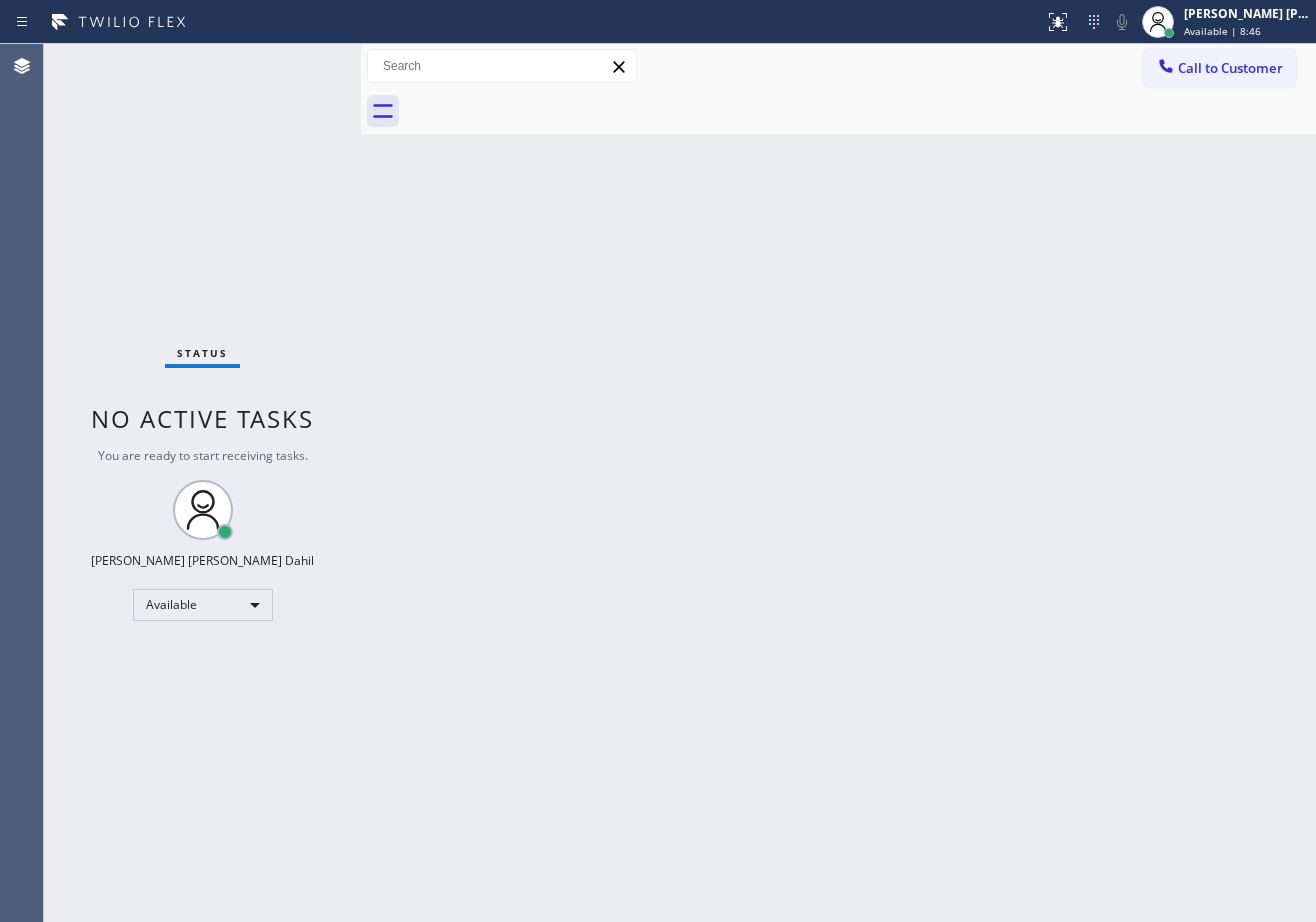click on "Status   No active tasks     You are ready to start receiving tasks.   Joshua Jake Dahil Available" at bounding box center [202, 483] 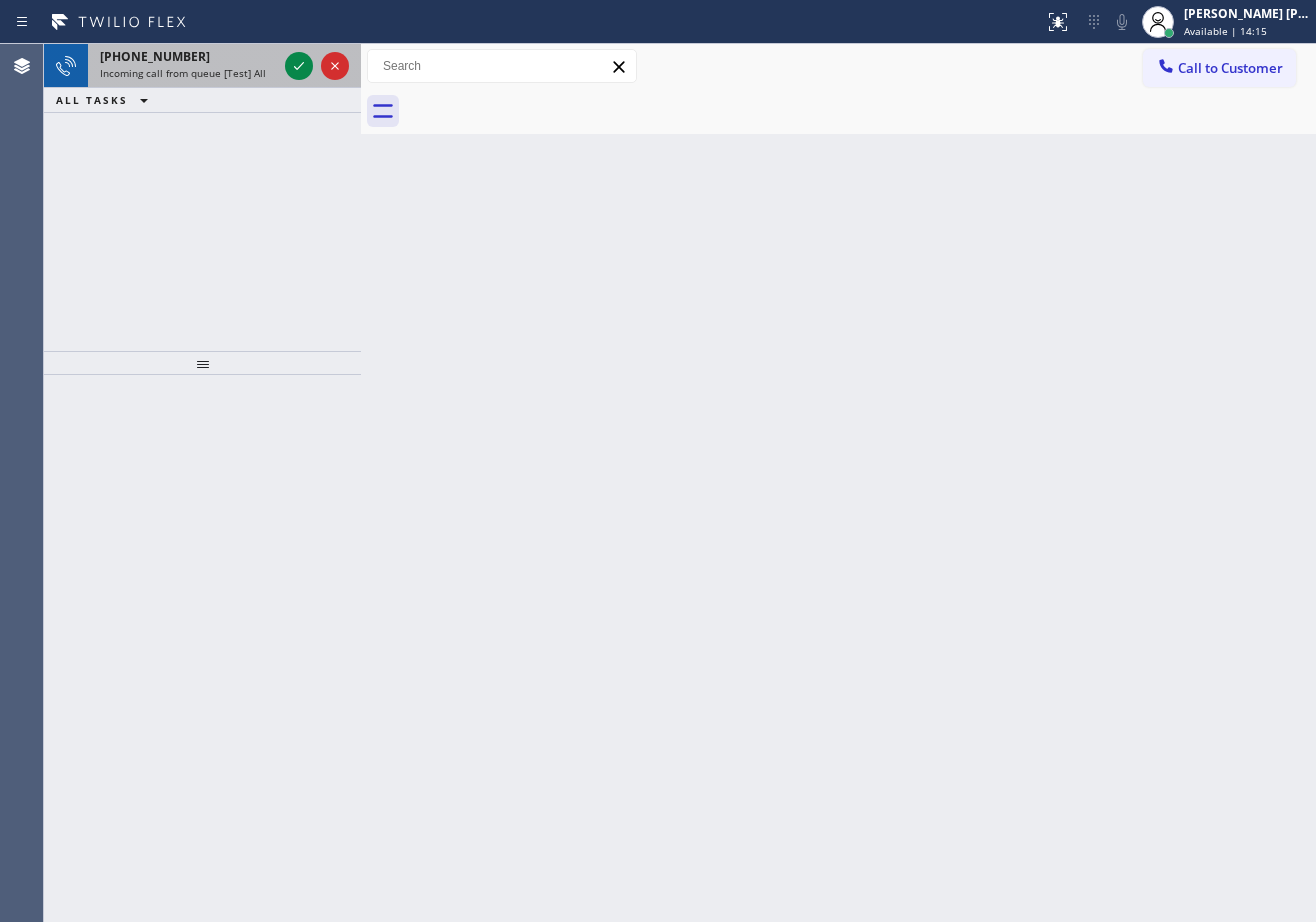 click on "+17208408681" at bounding box center [188, 56] 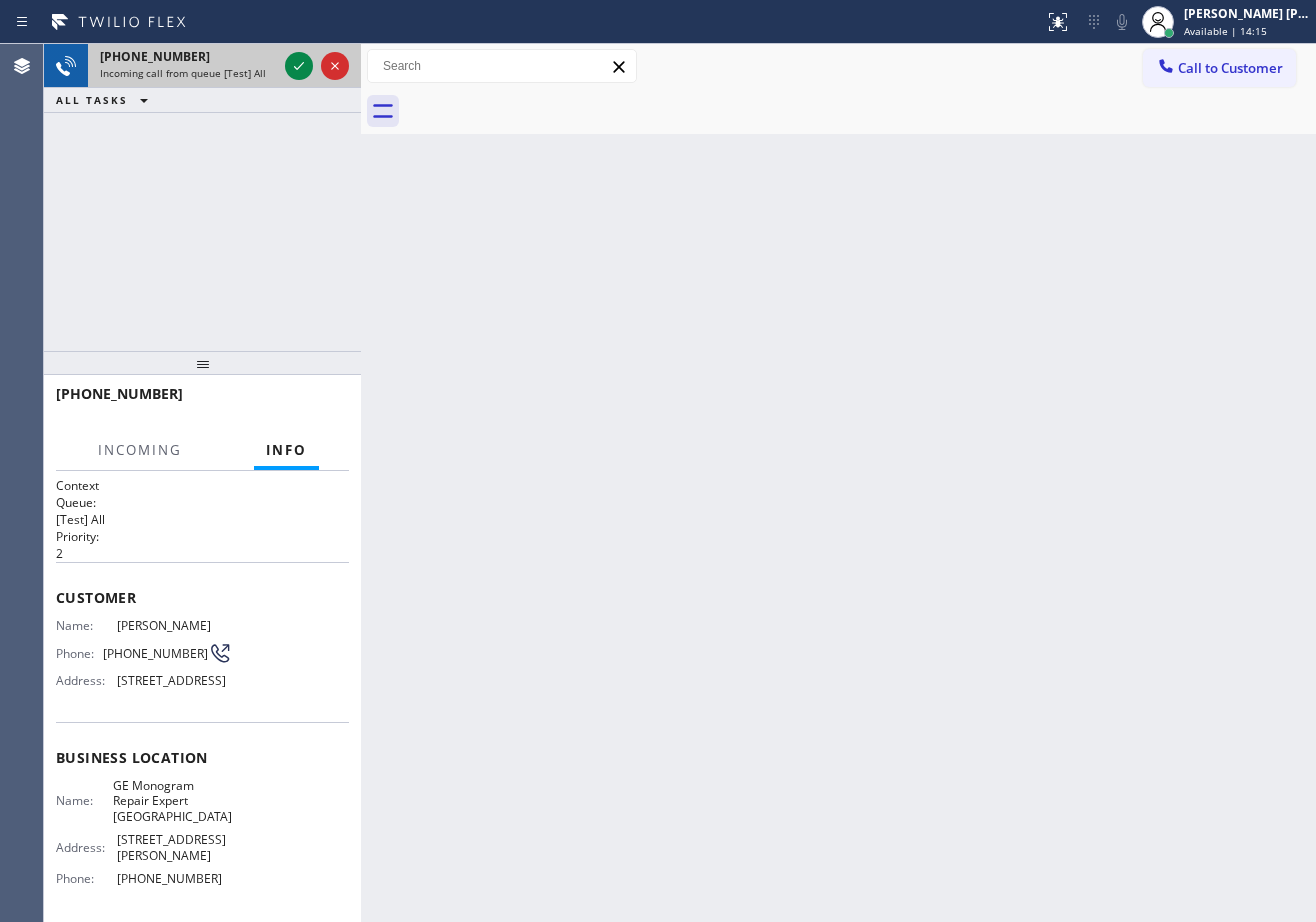 click on "+17208408681" at bounding box center (188, 56) 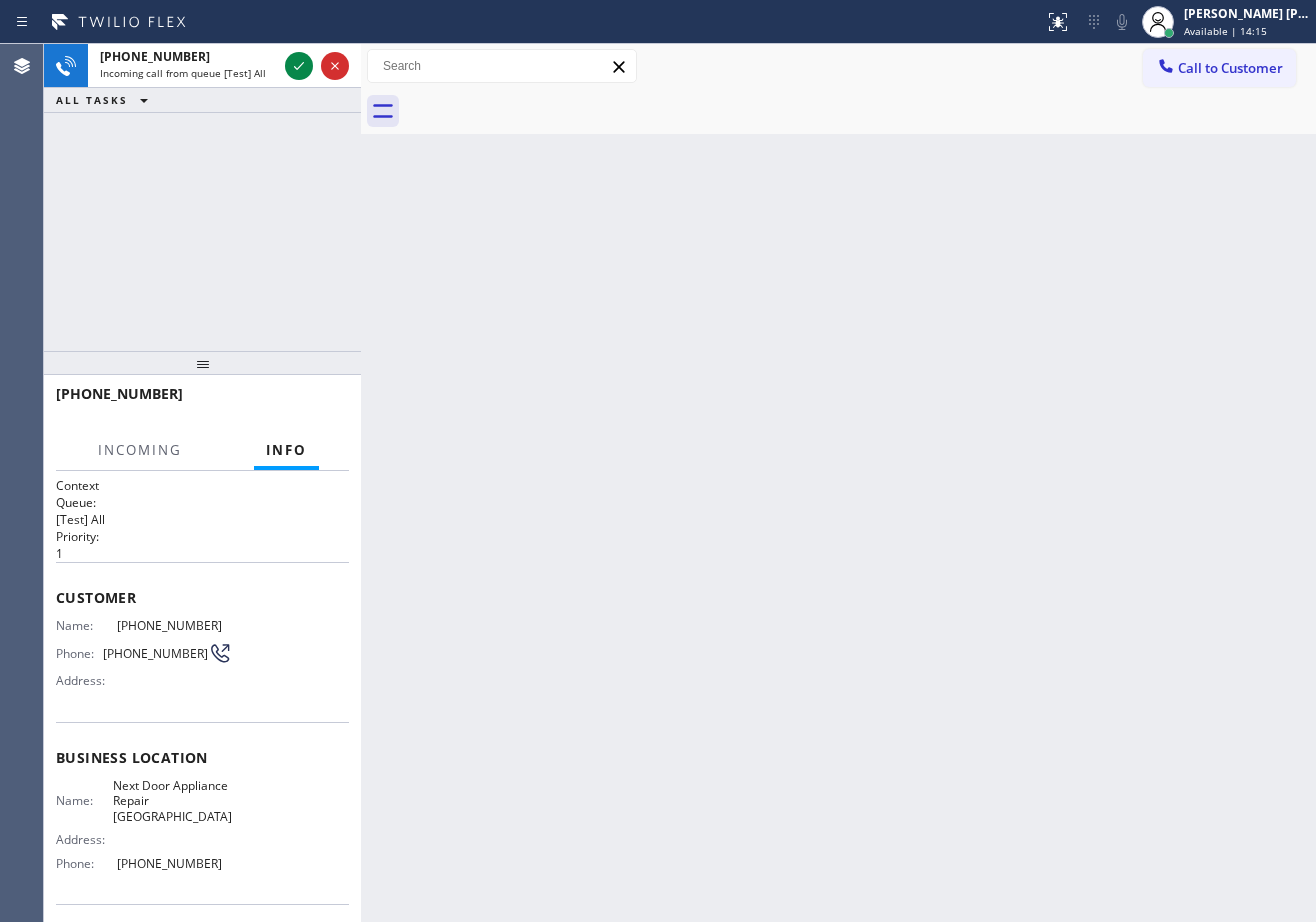 click on "+12017579932" at bounding box center (188, 56) 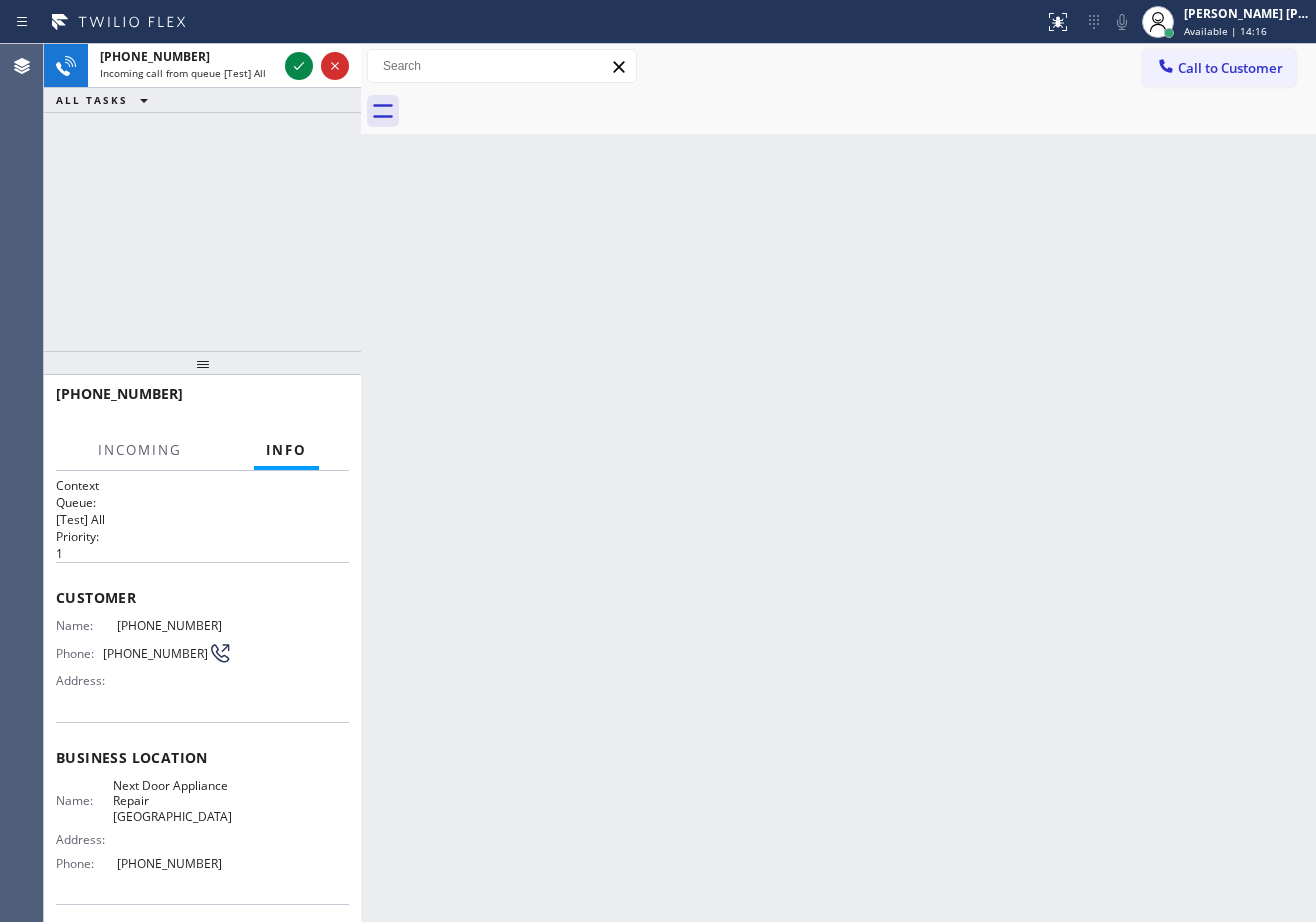 click on "+12017579932" at bounding box center (188, 56) 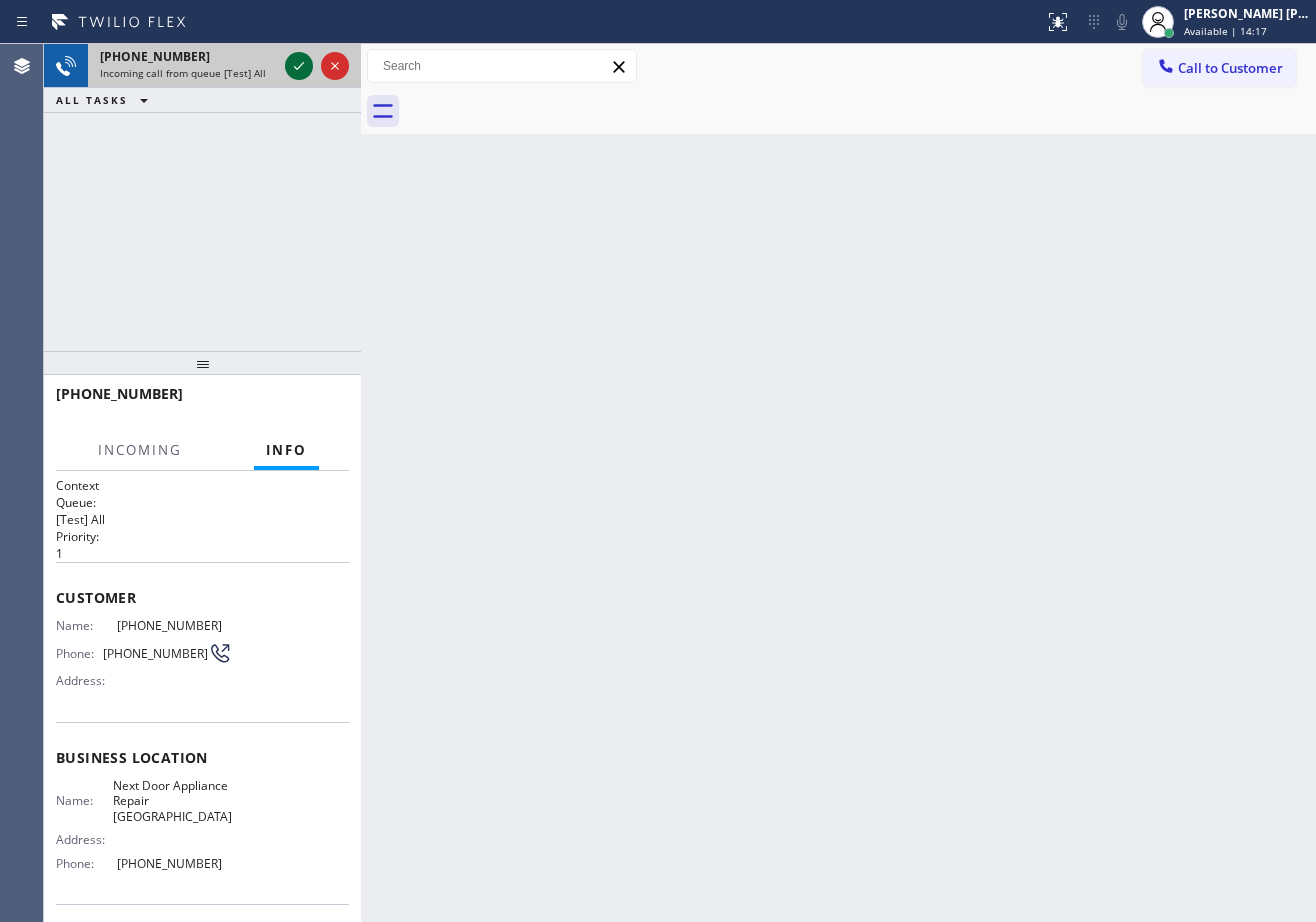 click 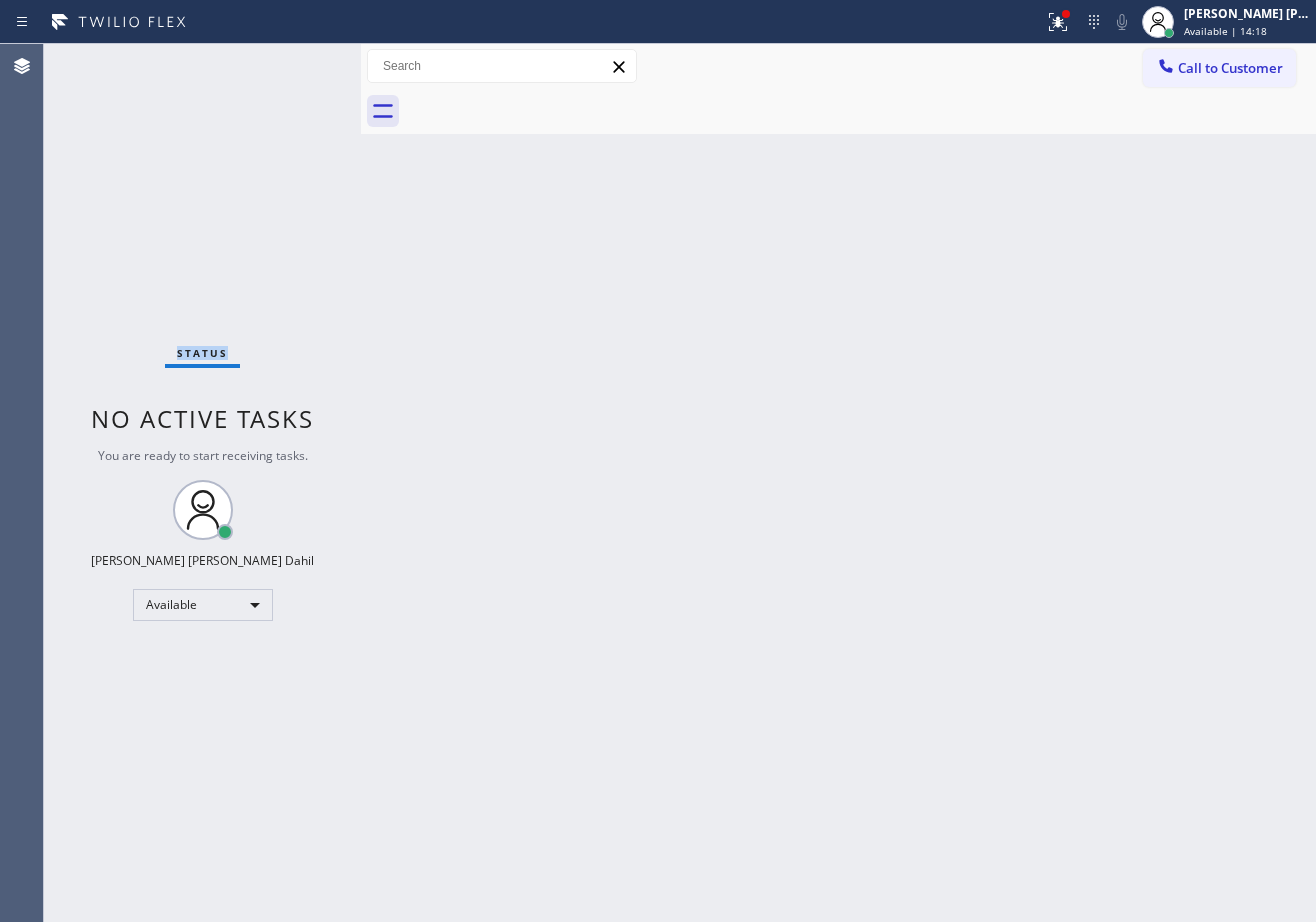 click on "Status   No active tasks     You are ready to start receiving tasks.   Joshua Jake Dahil Available" at bounding box center (202, 483) 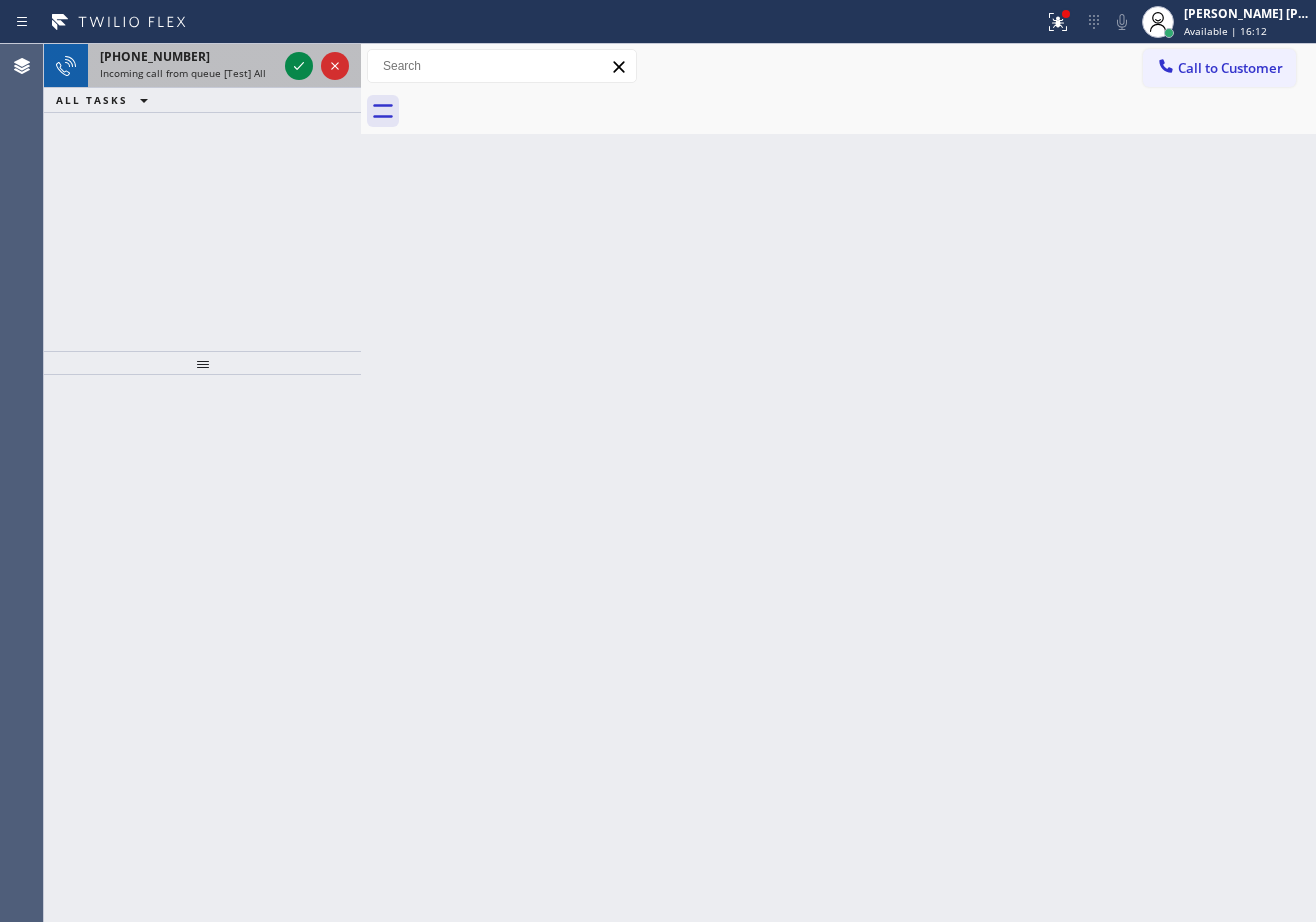 click on "Incoming call from queue [Test] All" at bounding box center (188, 73) 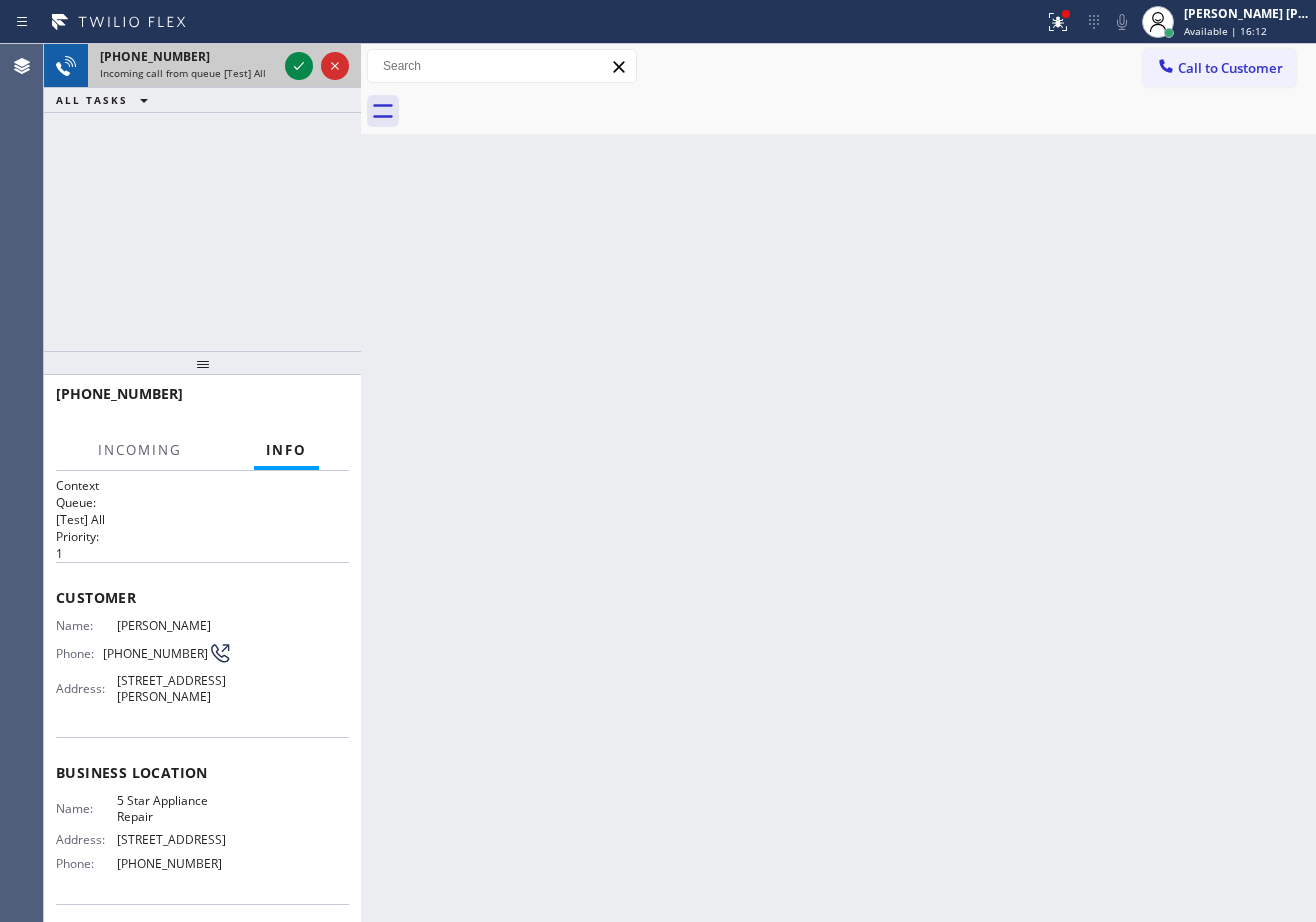 click on "Incoming call from queue [Test] All" at bounding box center [188, 73] 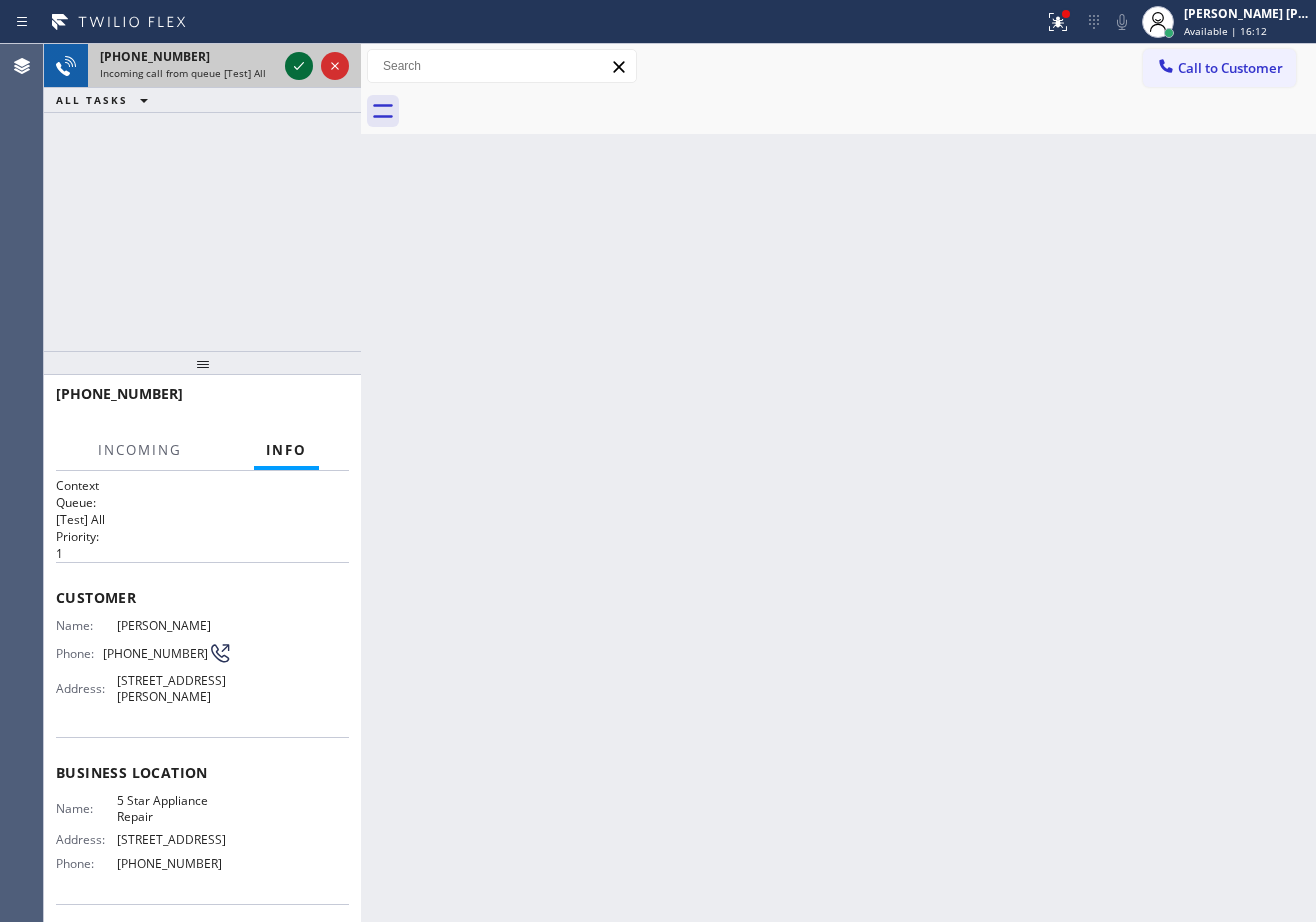 click 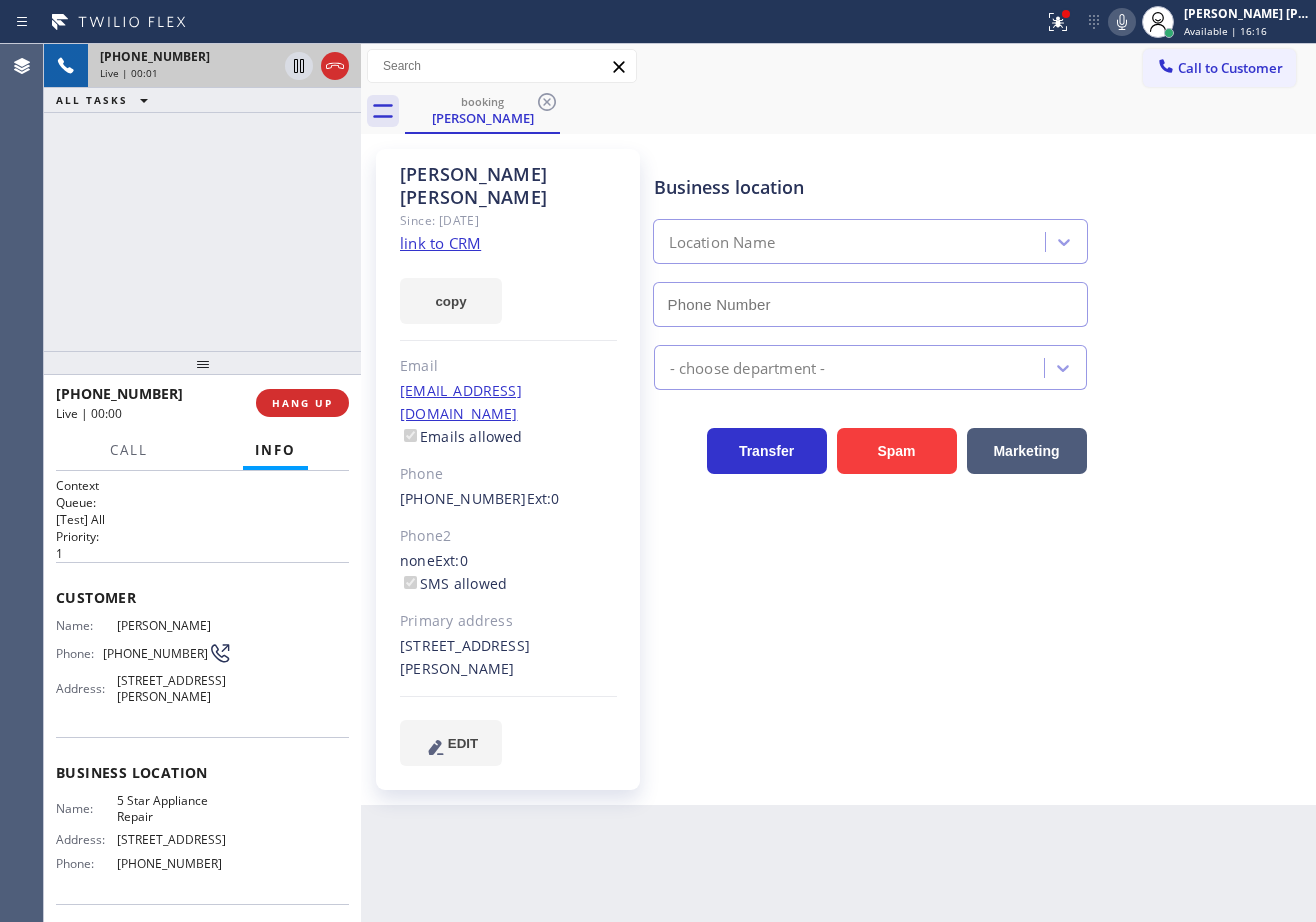 type on "(855) 731-4952" 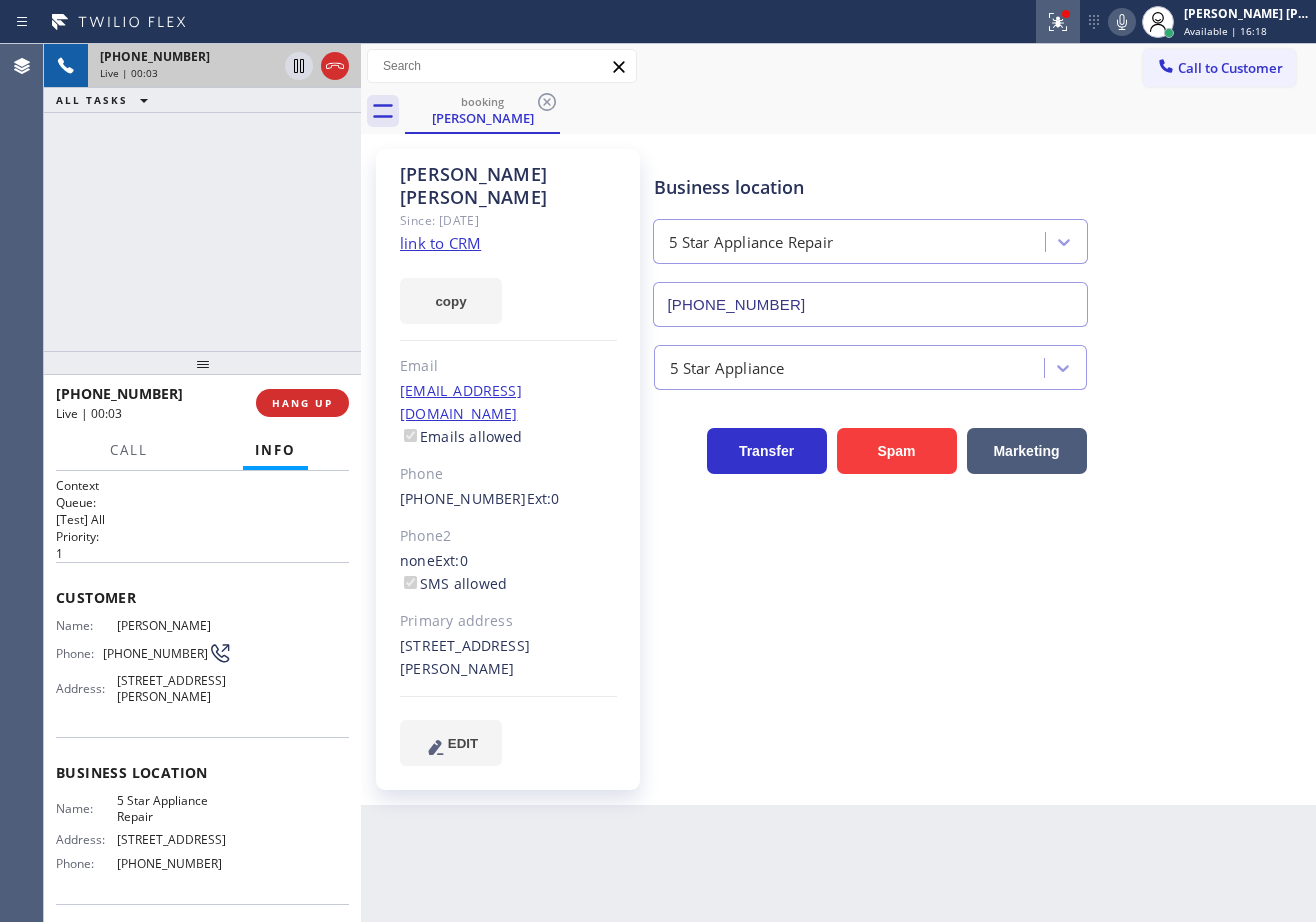 click 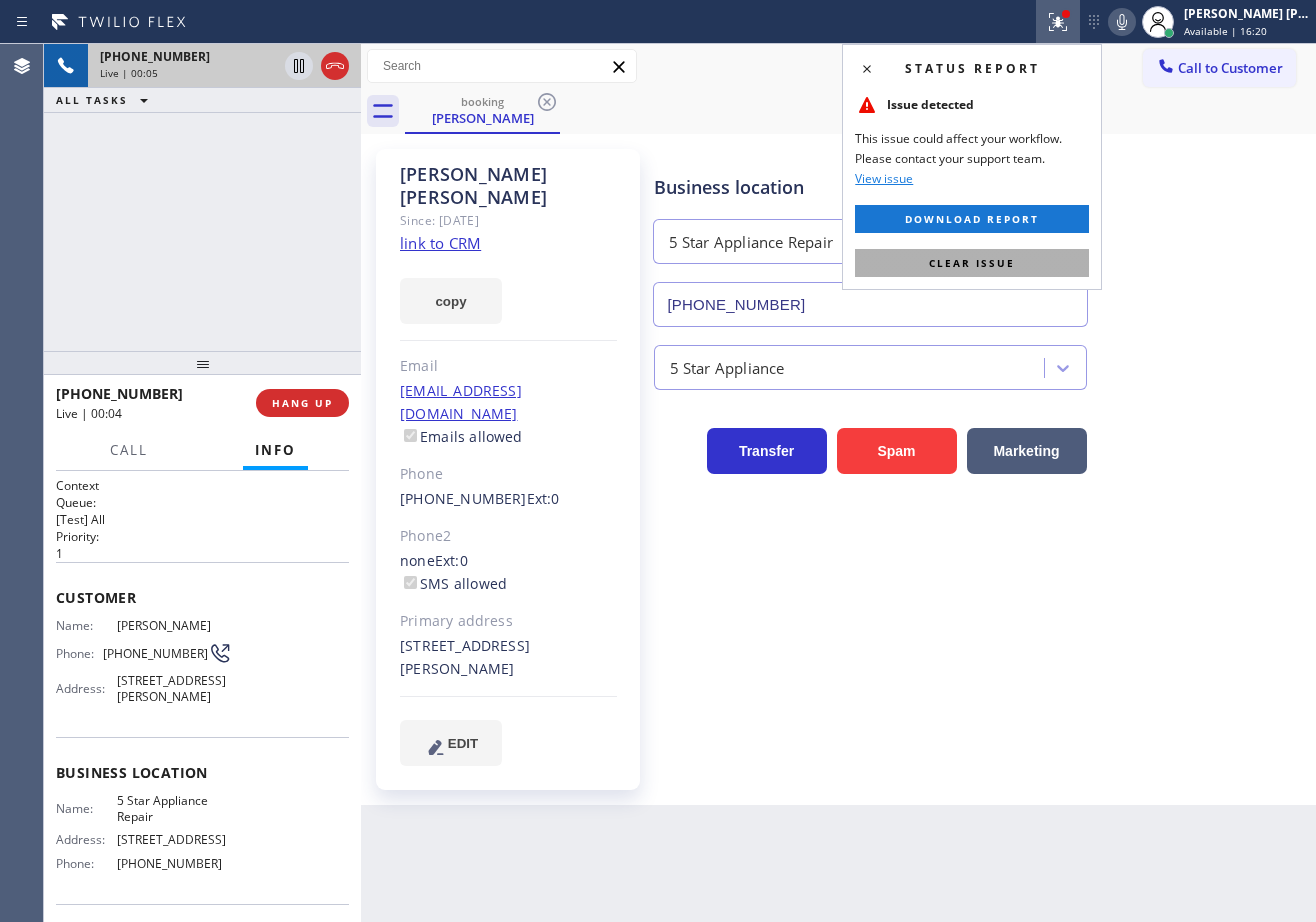 click on "Clear issue" at bounding box center [972, 263] 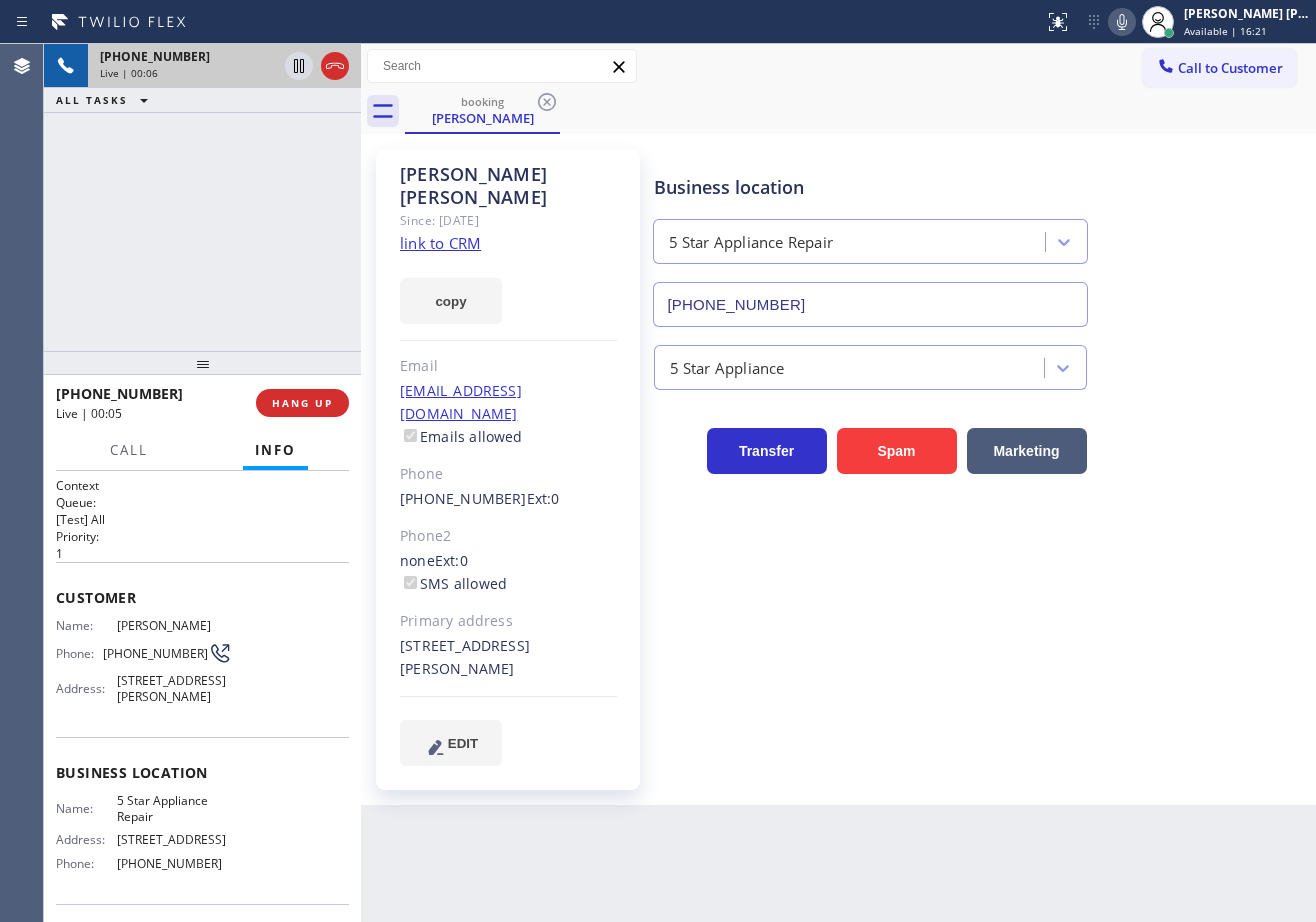 click on "link to CRM" 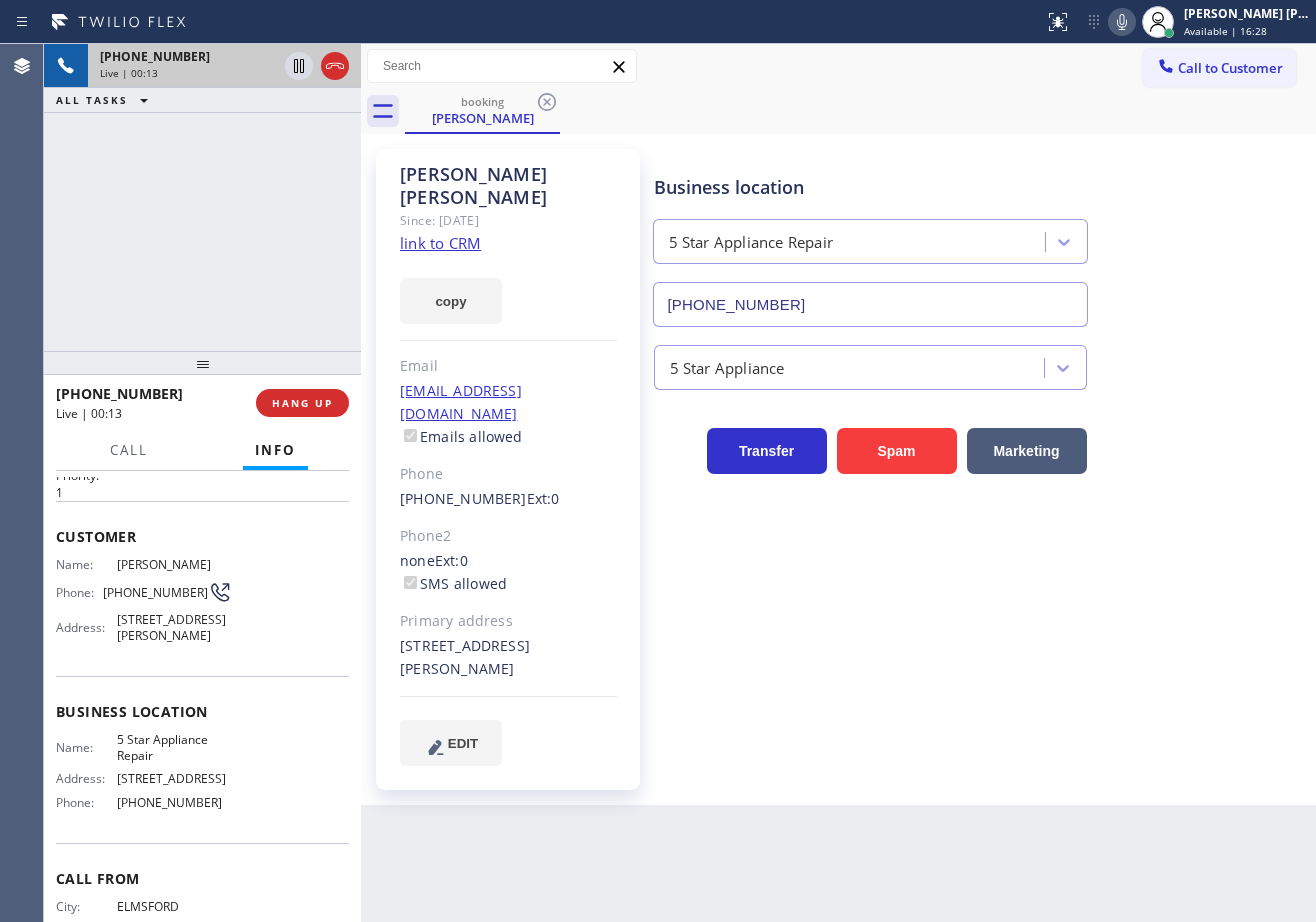 scroll, scrollTop: 0, scrollLeft: 0, axis: both 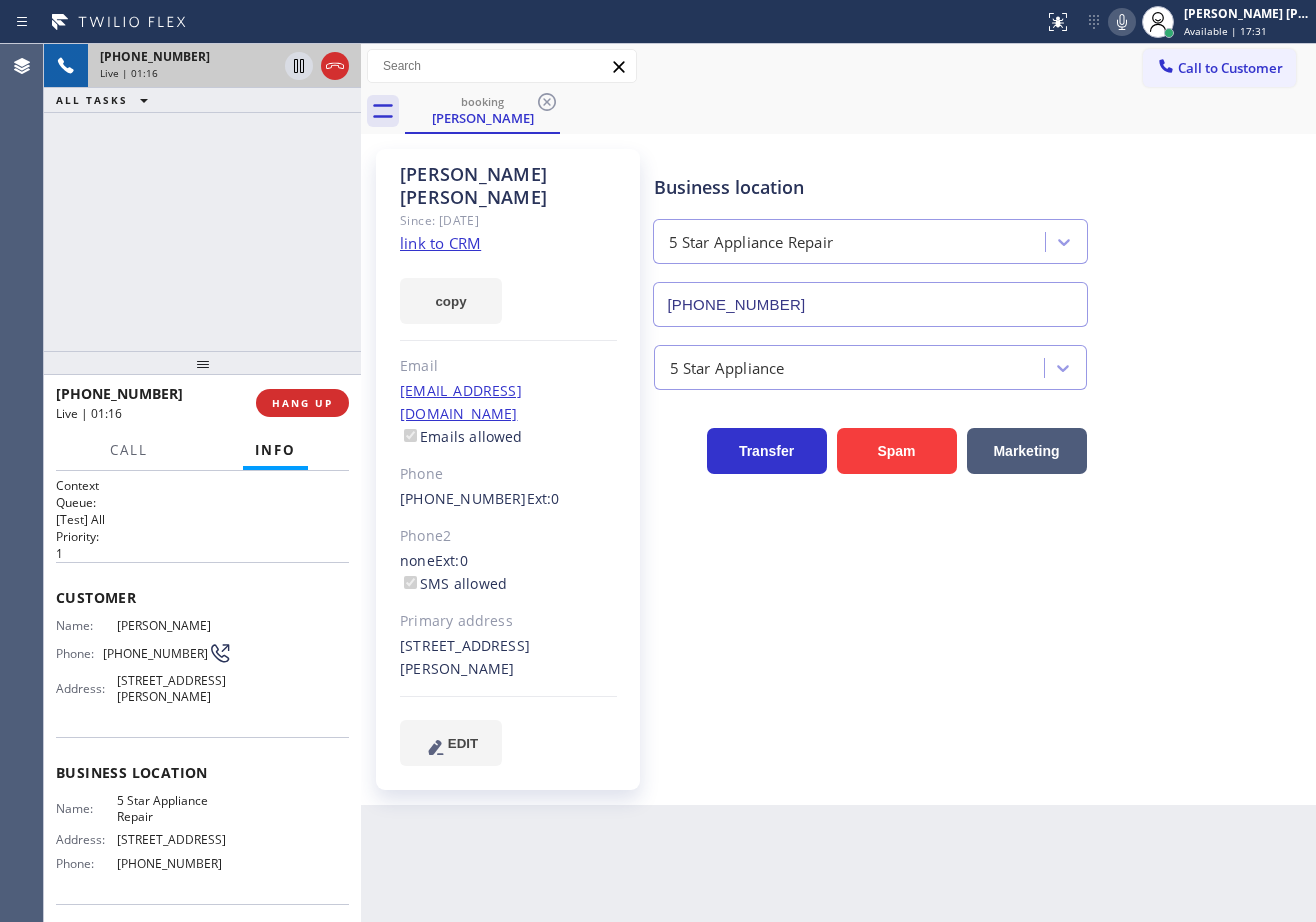 drag, startPoint x: 247, startPoint y: 194, endPoint x: 277, endPoint y: 142, distance: 60.033325 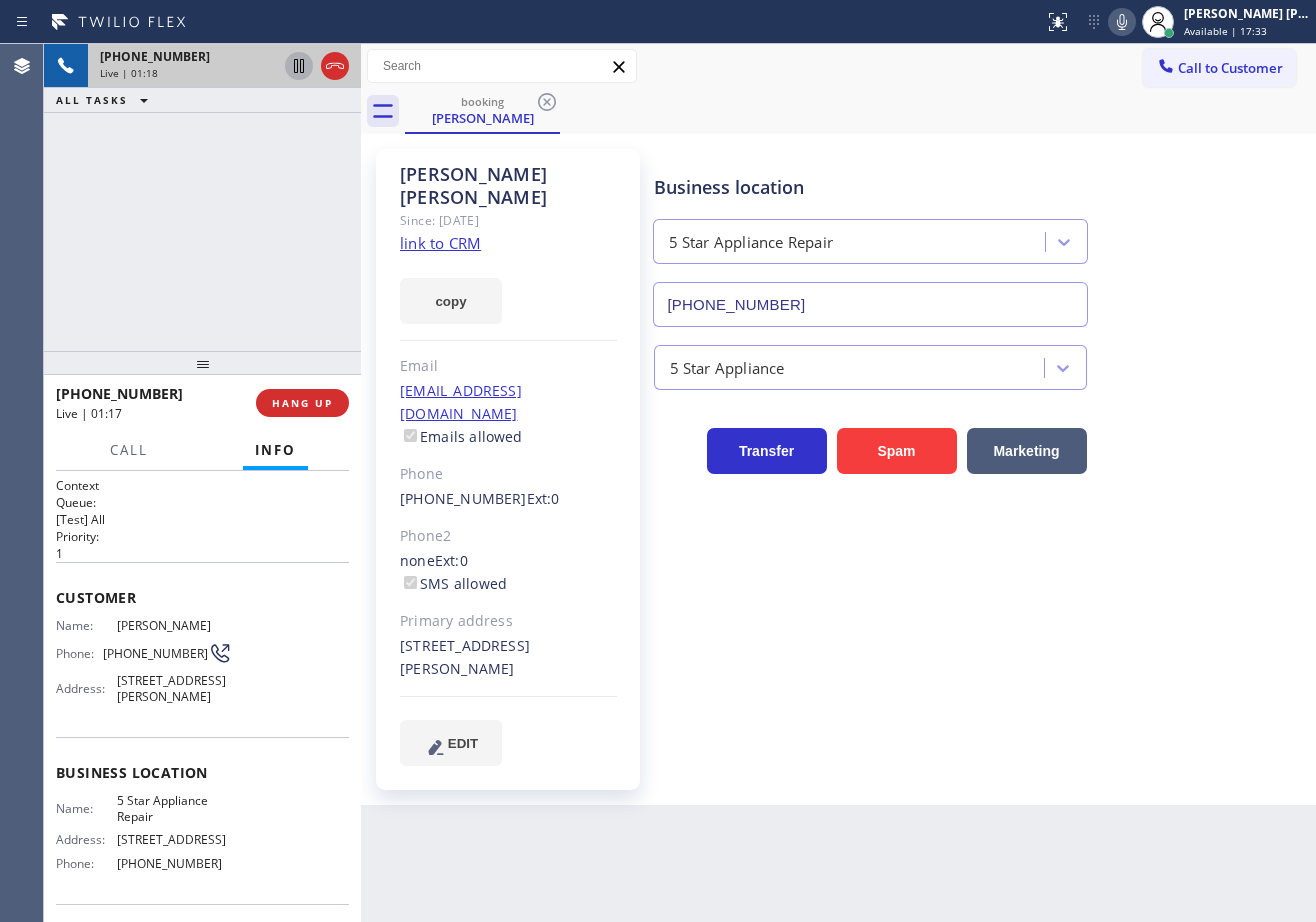 click 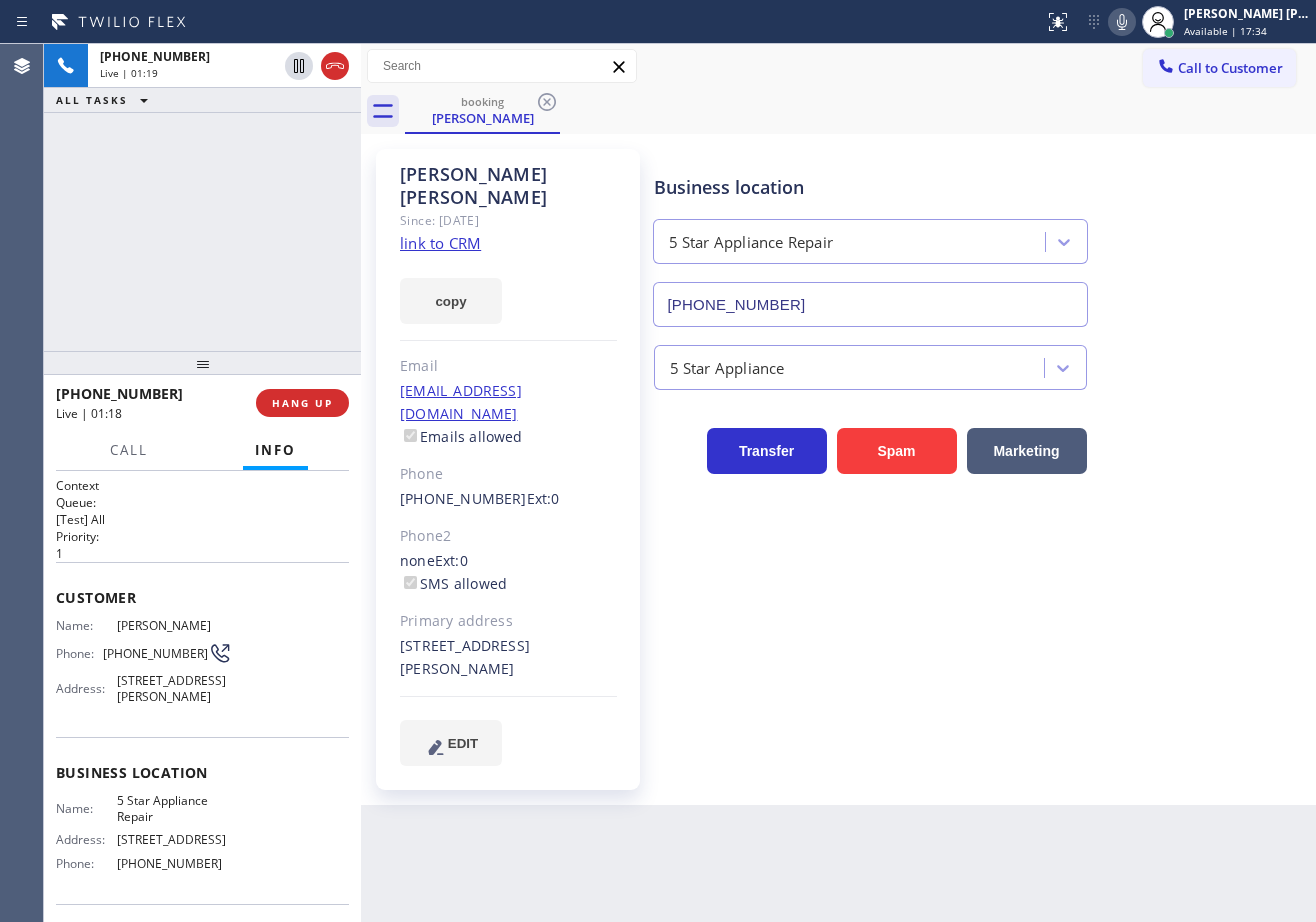 click 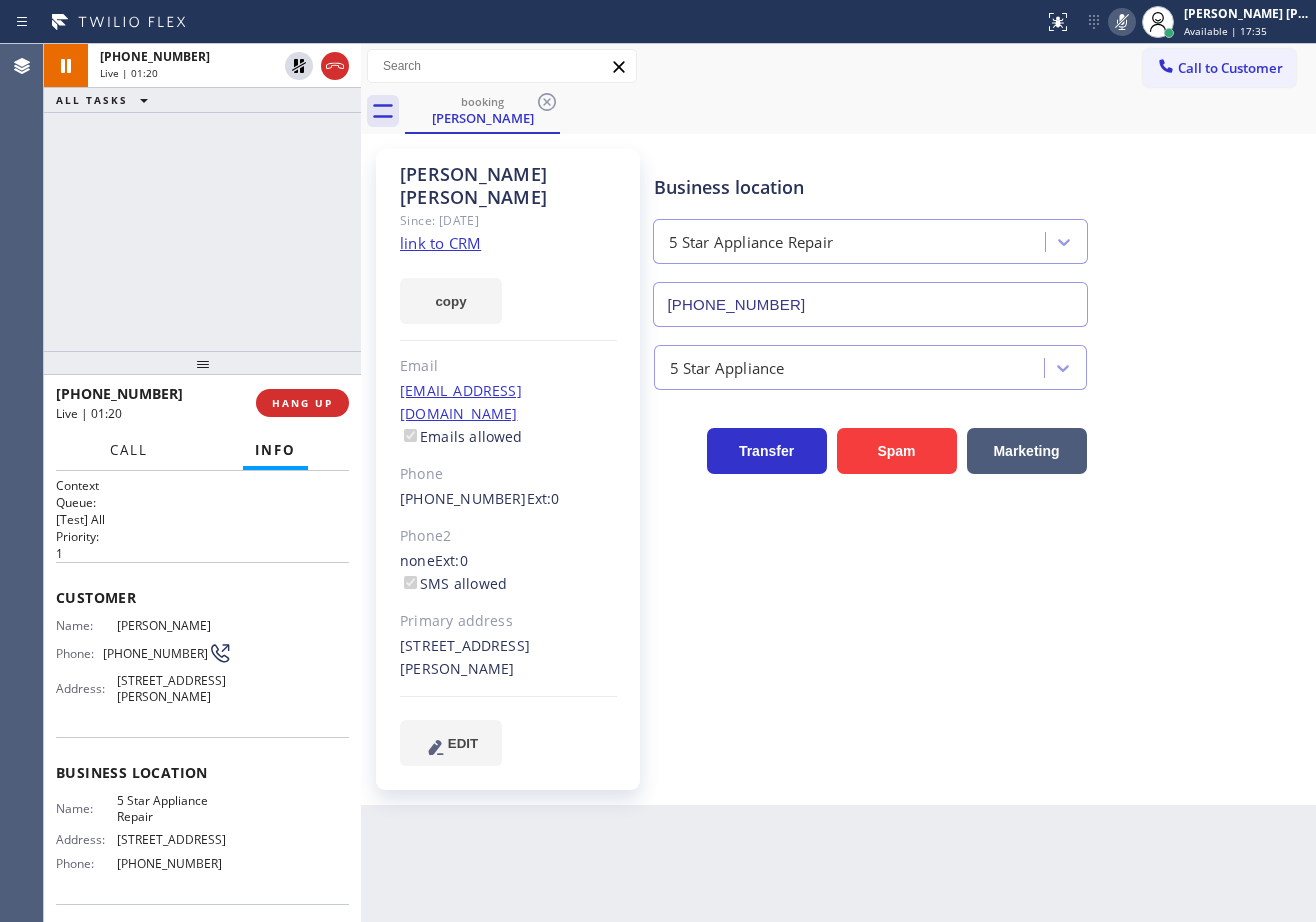 click on "Call" at bounding box center [129, 450] 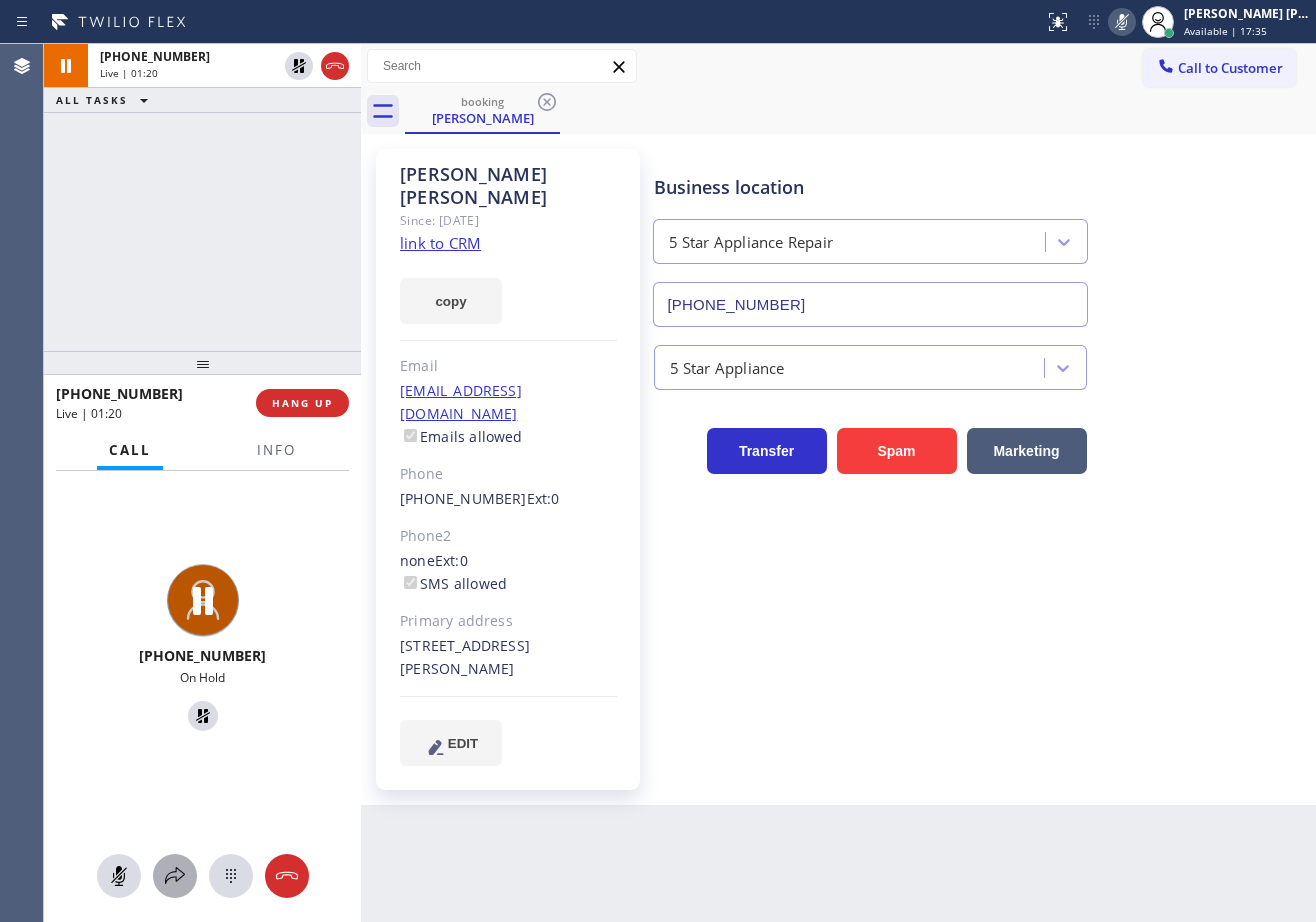 click 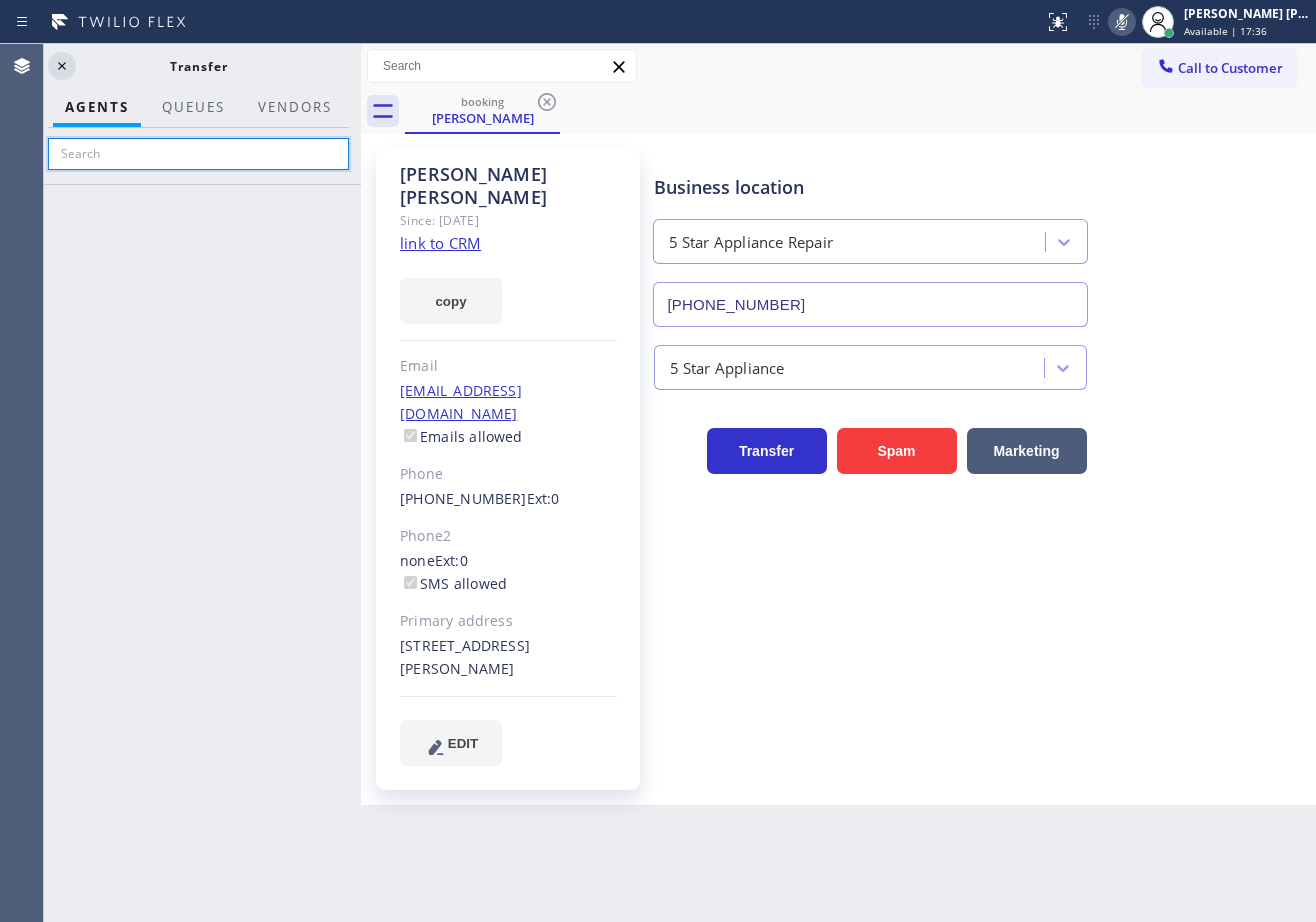 click at bounding box center [198, 154] 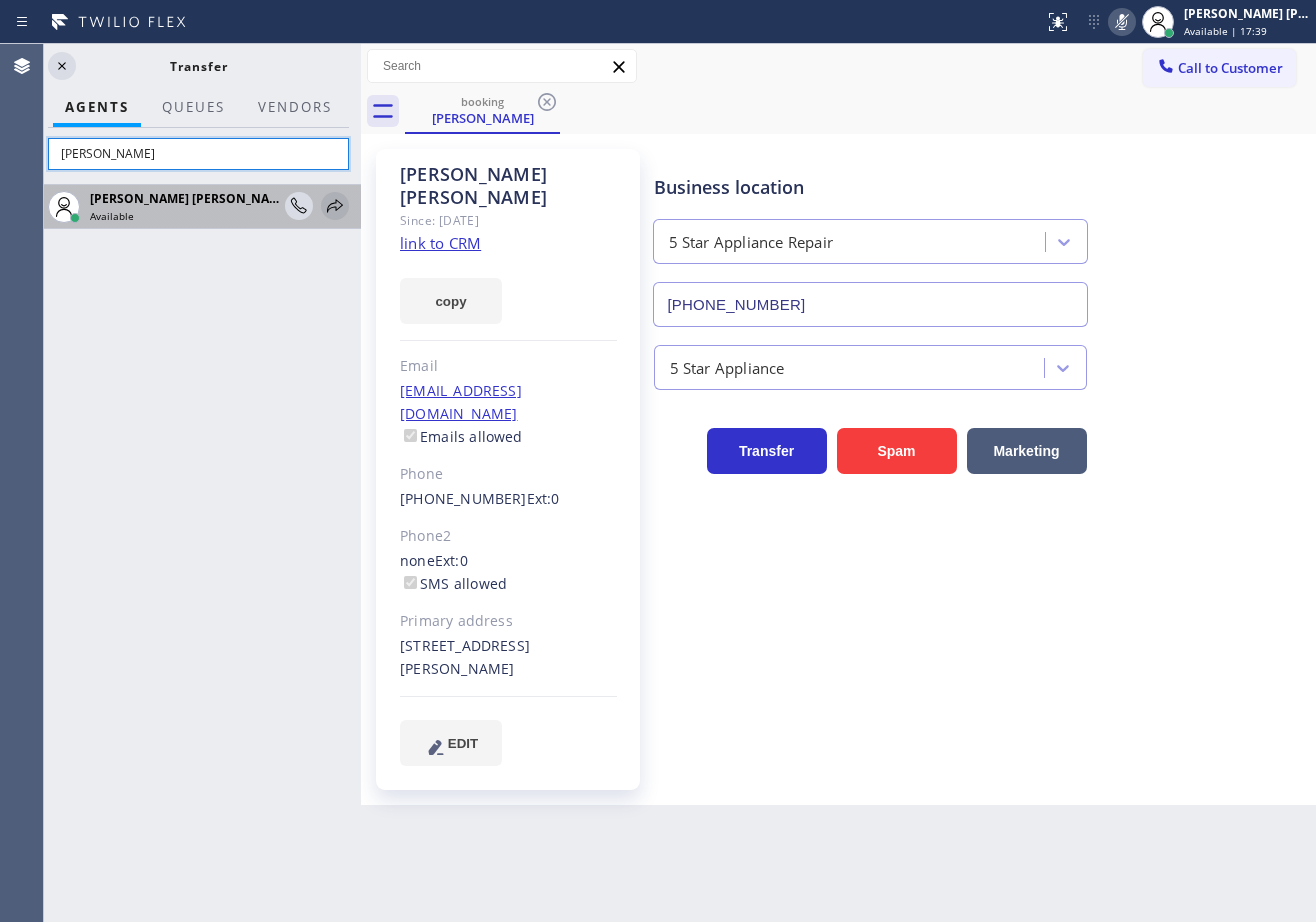 type on "keith" 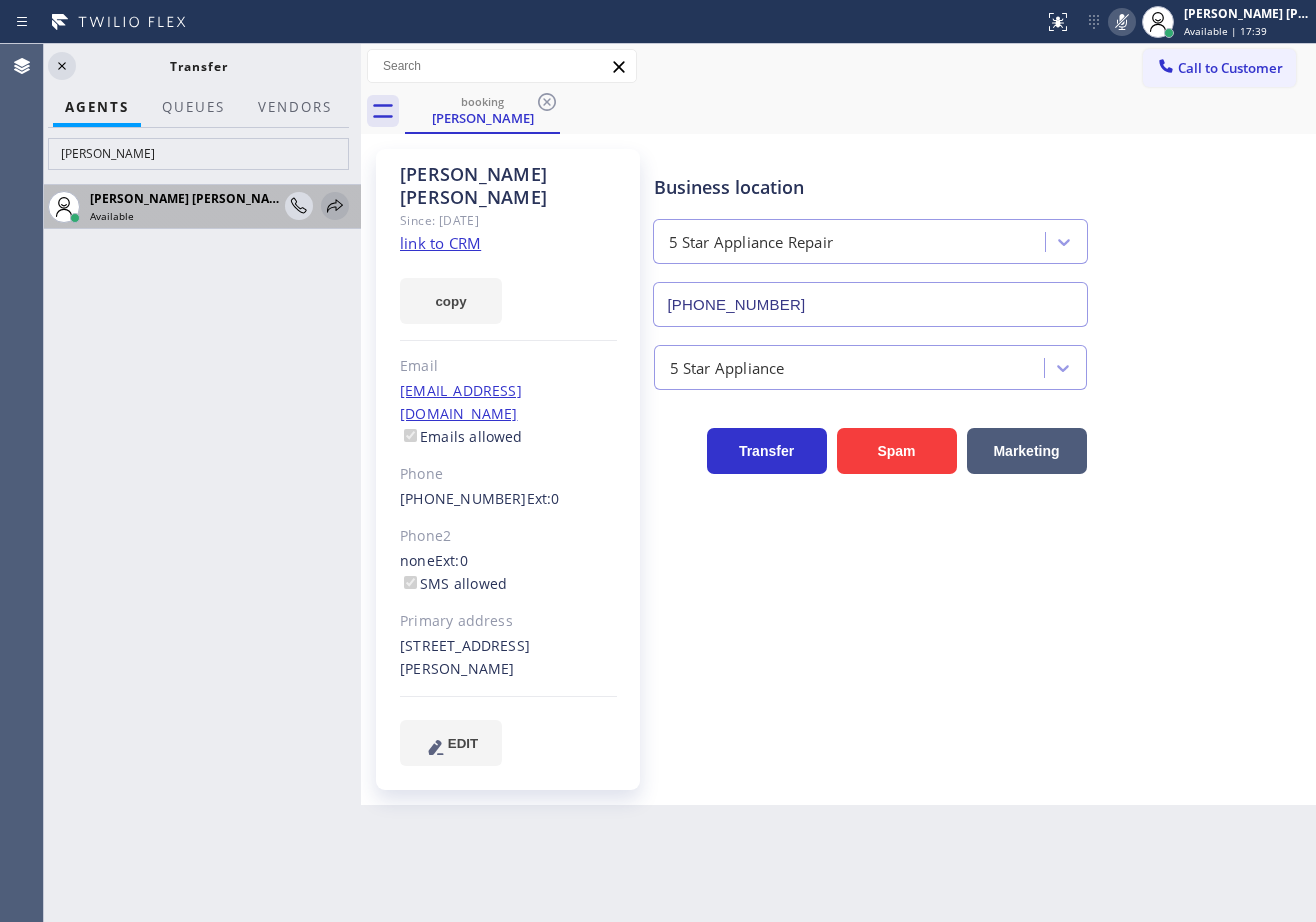 click 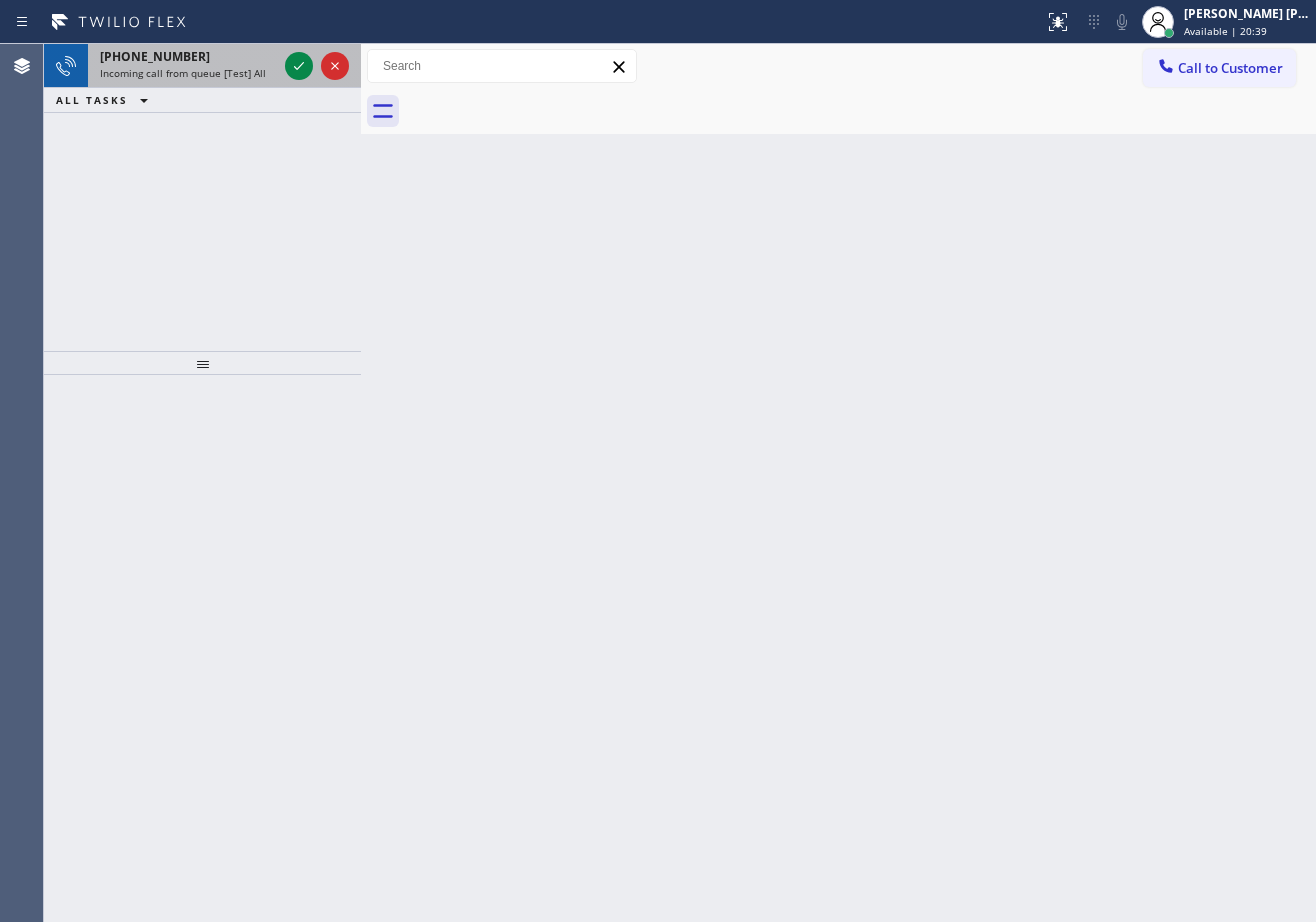 click on "Incoming call from queue [Test] All" at bounding box center [183, 73] 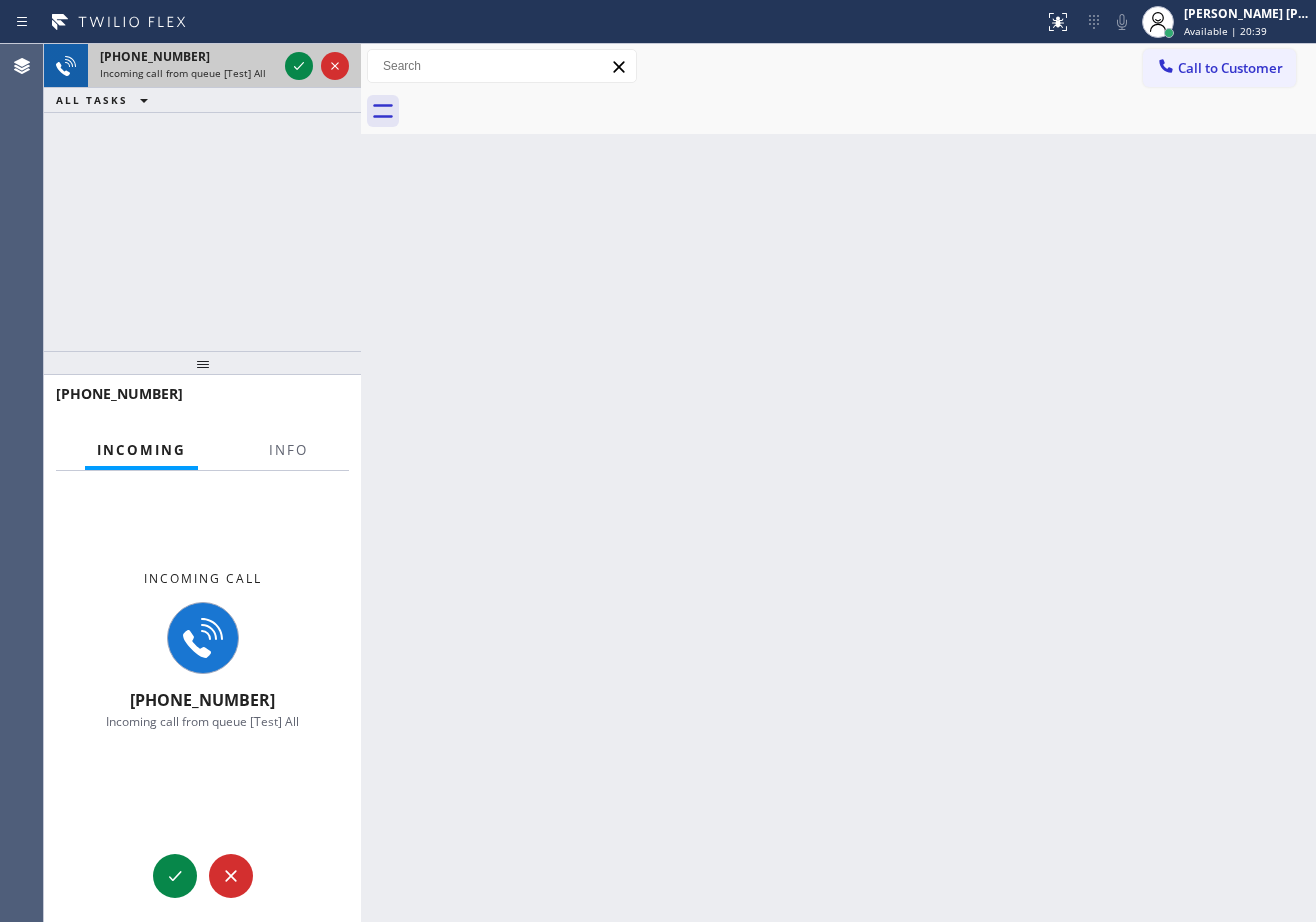 click on "Incoming call from queue [Test] All" at bounding box center [183, 73] 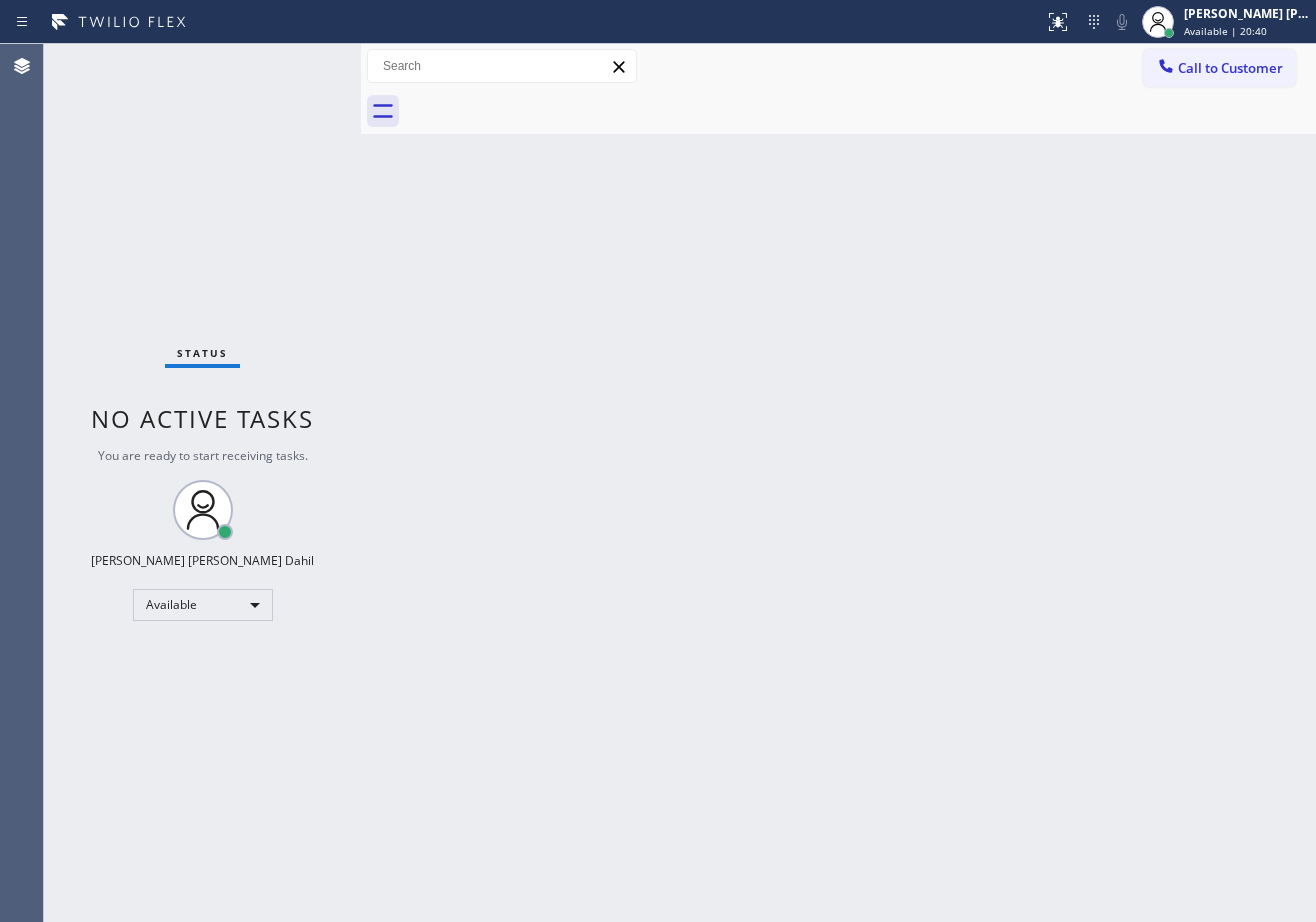 click on "Status   No active tasks     You are ready to start receiving tasks.   Joshua Jake Dahil Available" at bounding box center [202, 483] 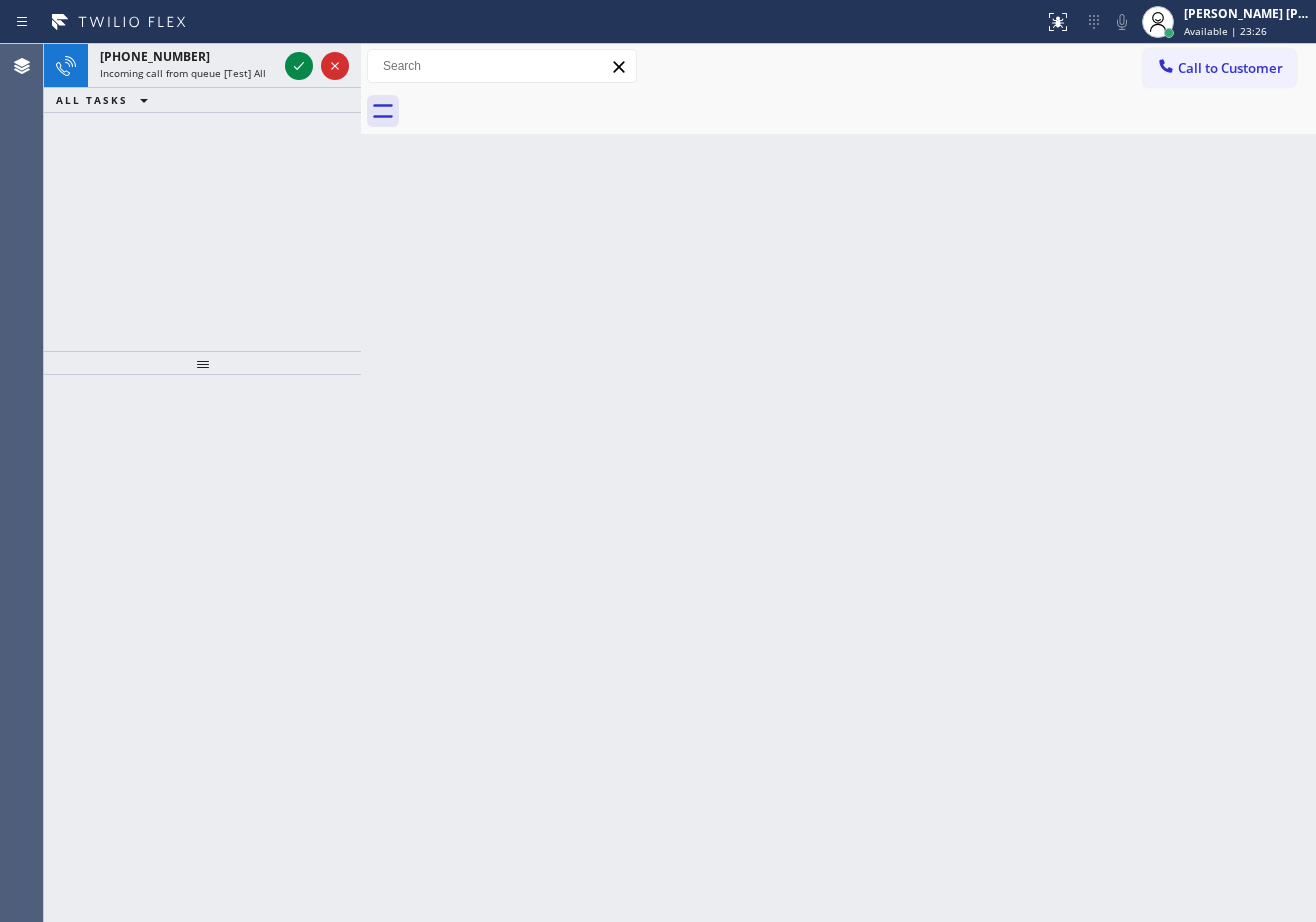 click 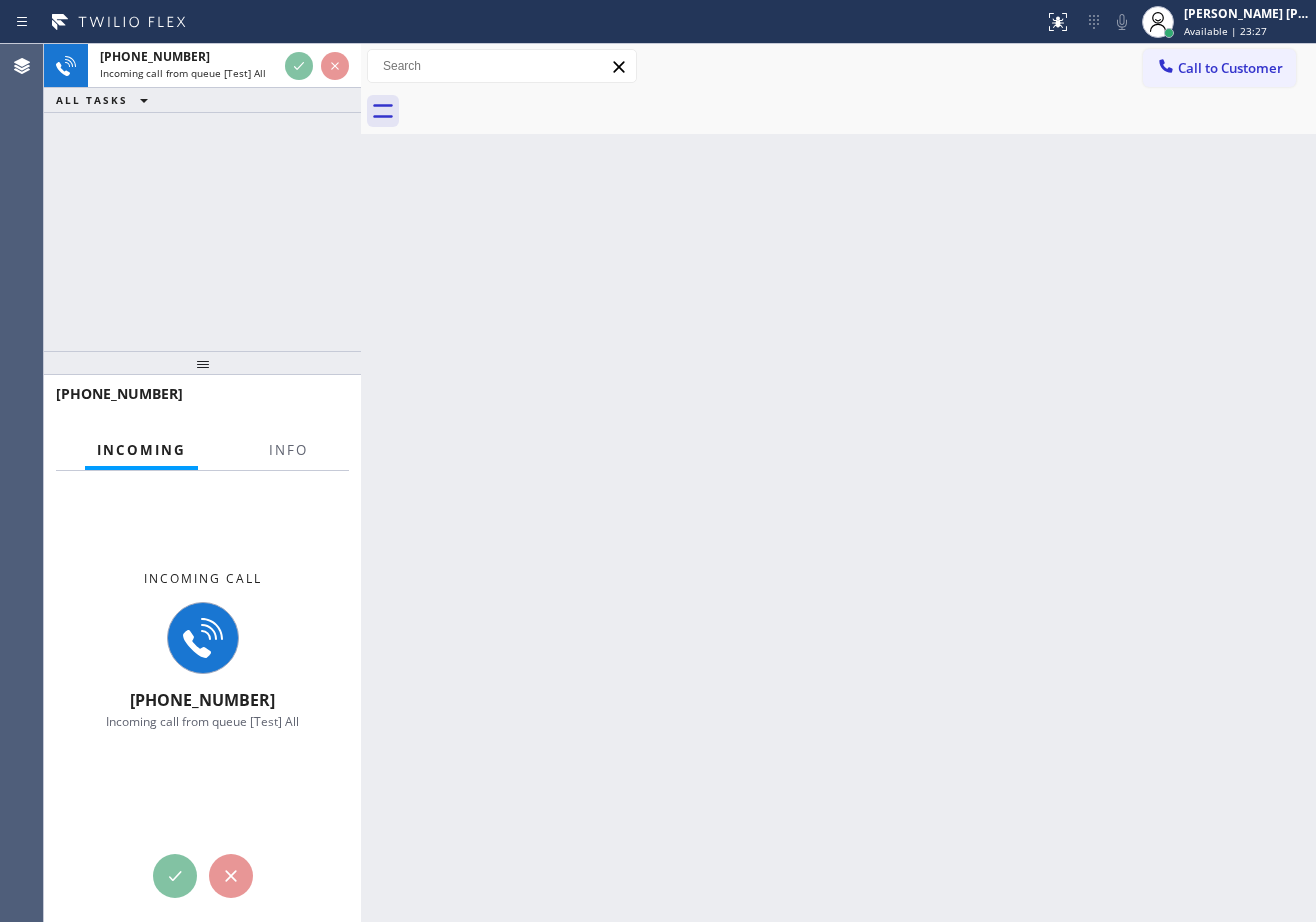 click on "Incoming Info" at bounding box center (202, 451) 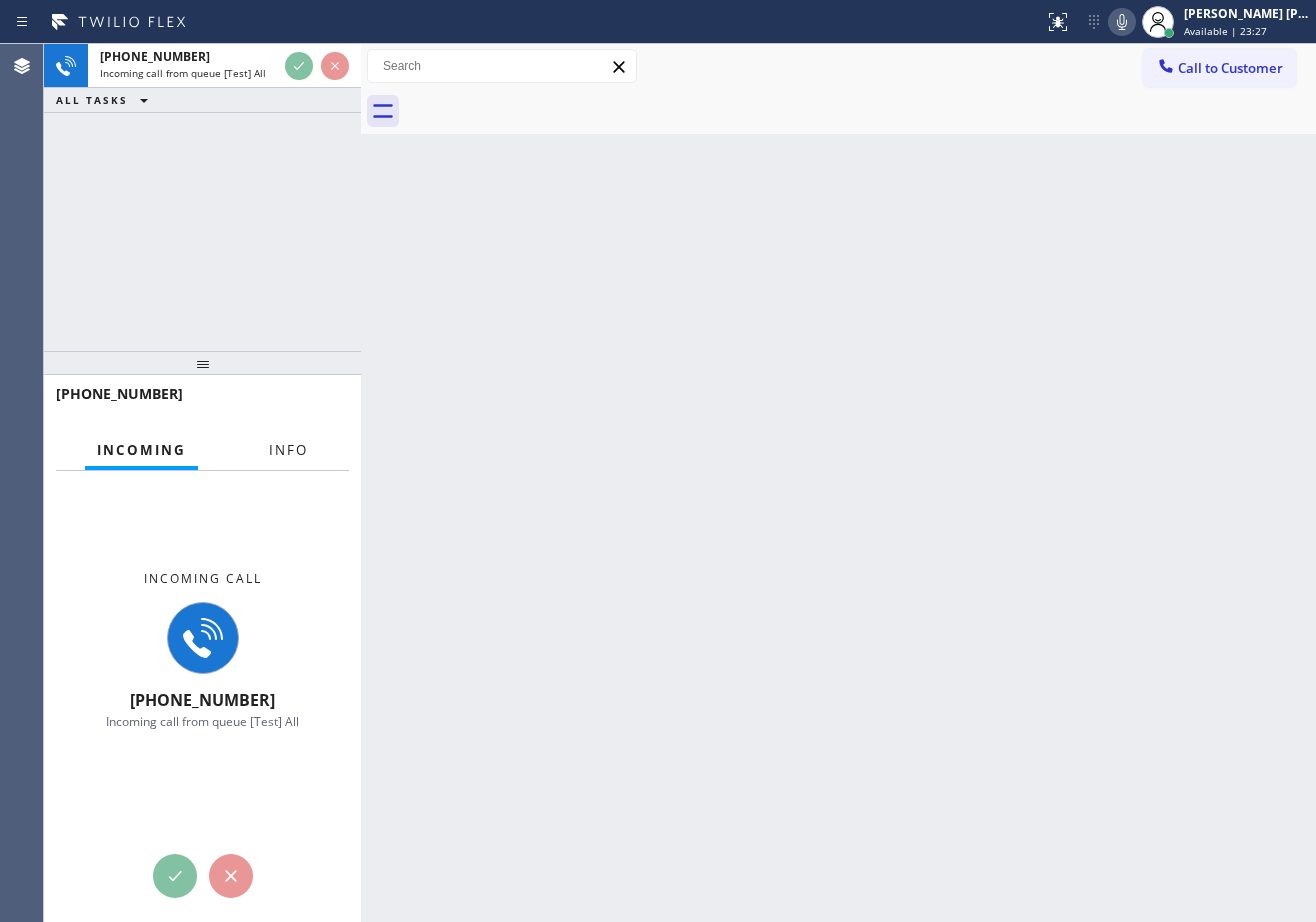 click on "Info" at bounding box center [288, 450] 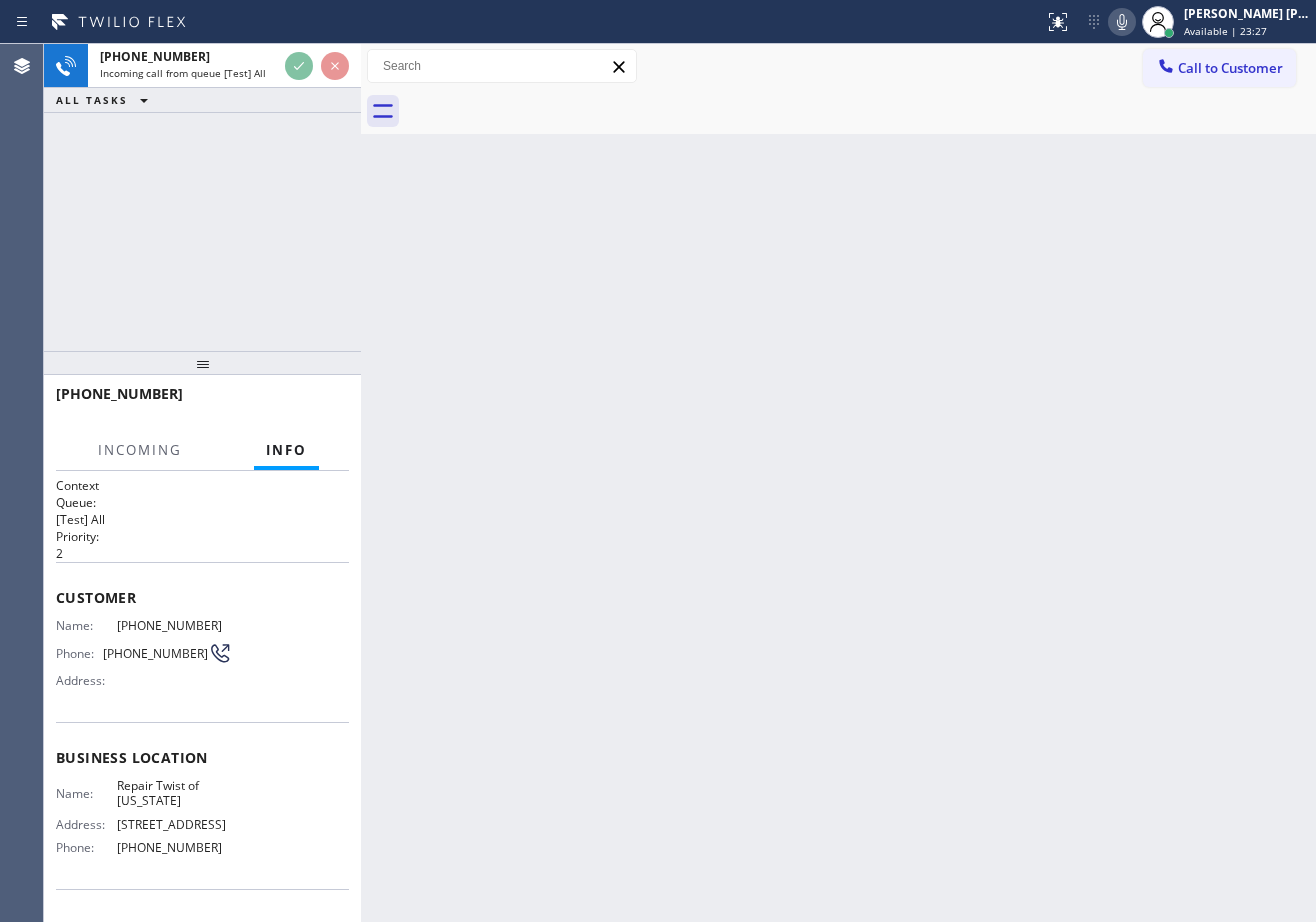 click on "Info" at bounding box center [286, 450] 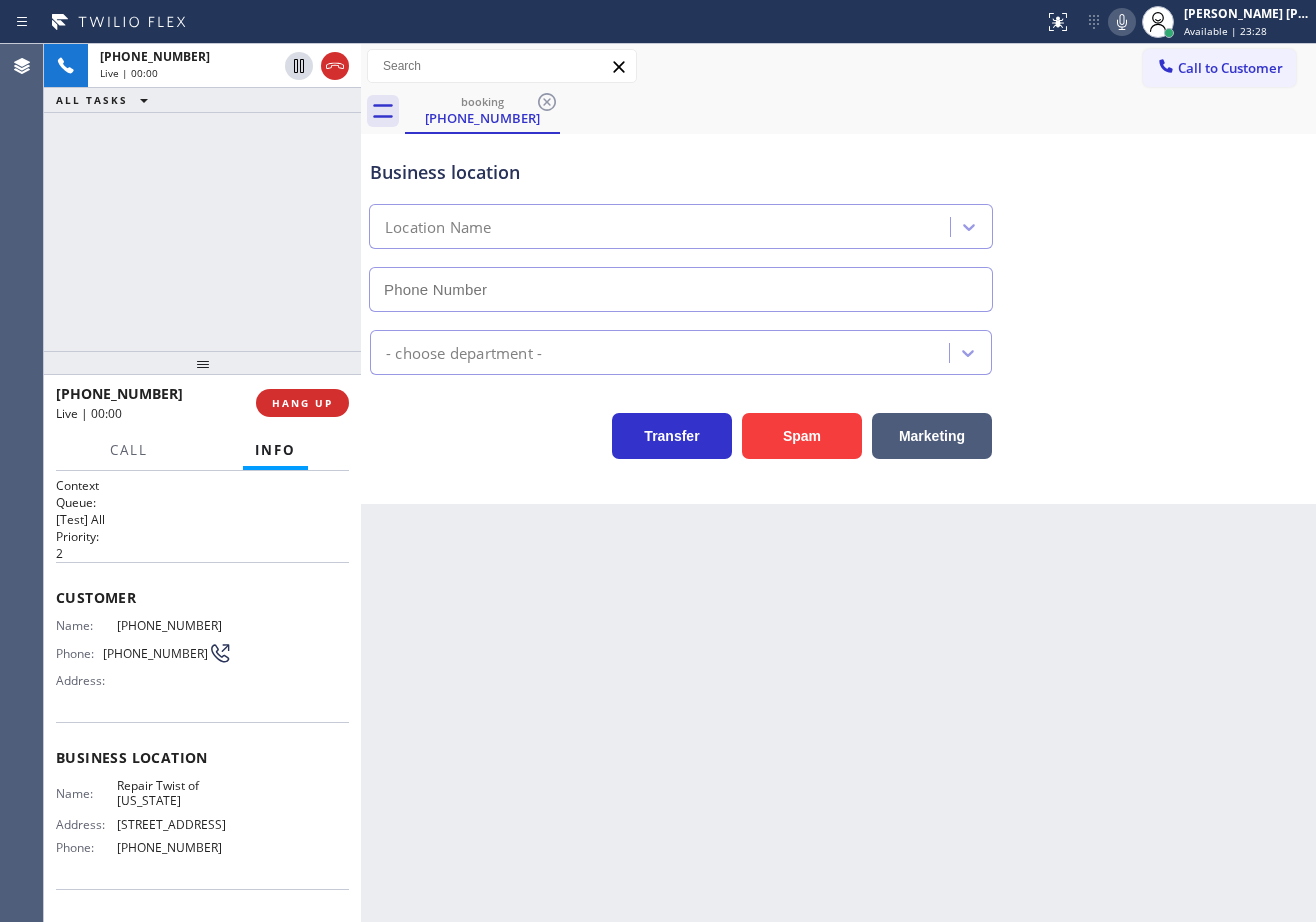 type on "(347) 284-6179" 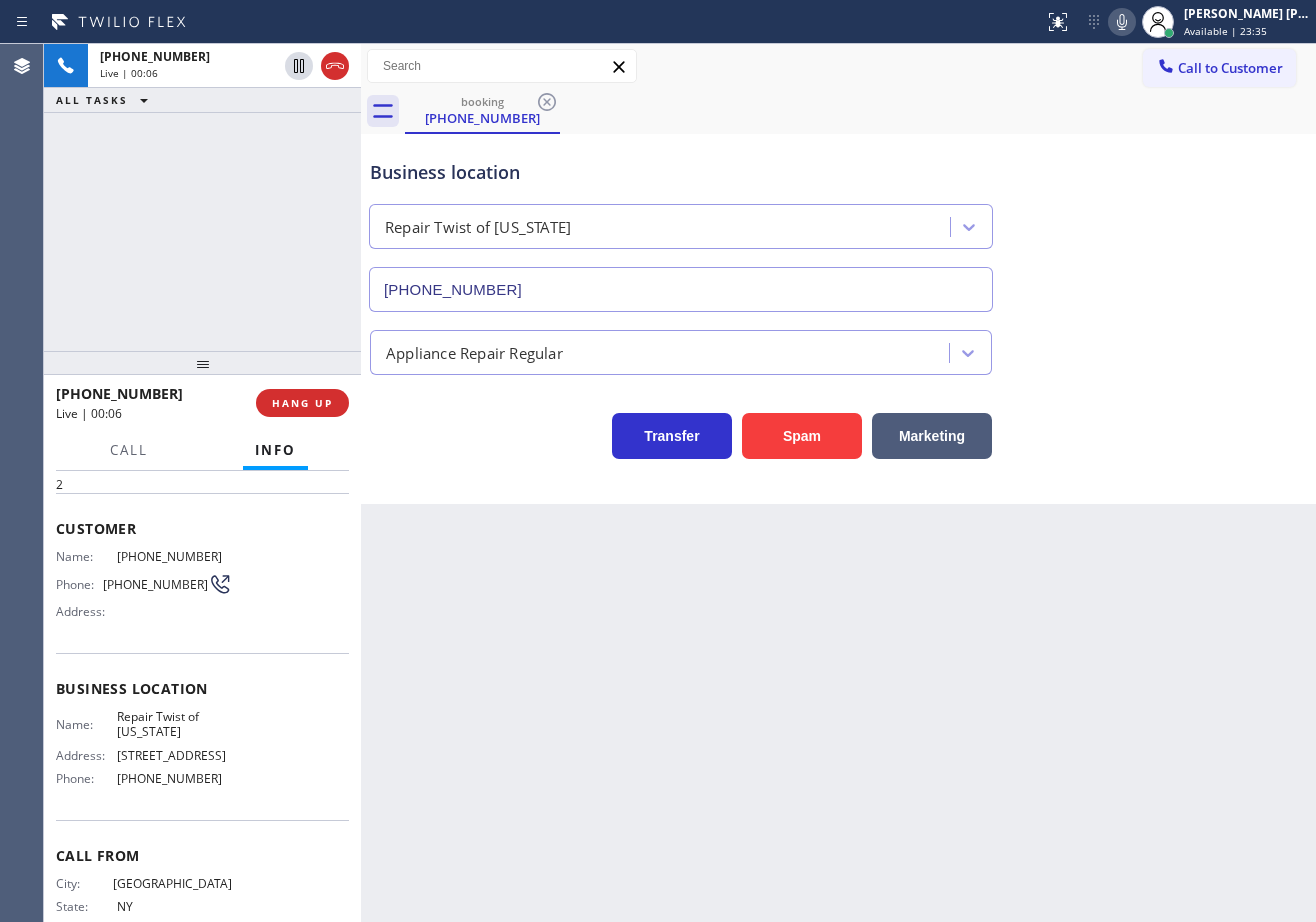 scroll, scrollTop: 0, scrollLeft: 0, axis: both 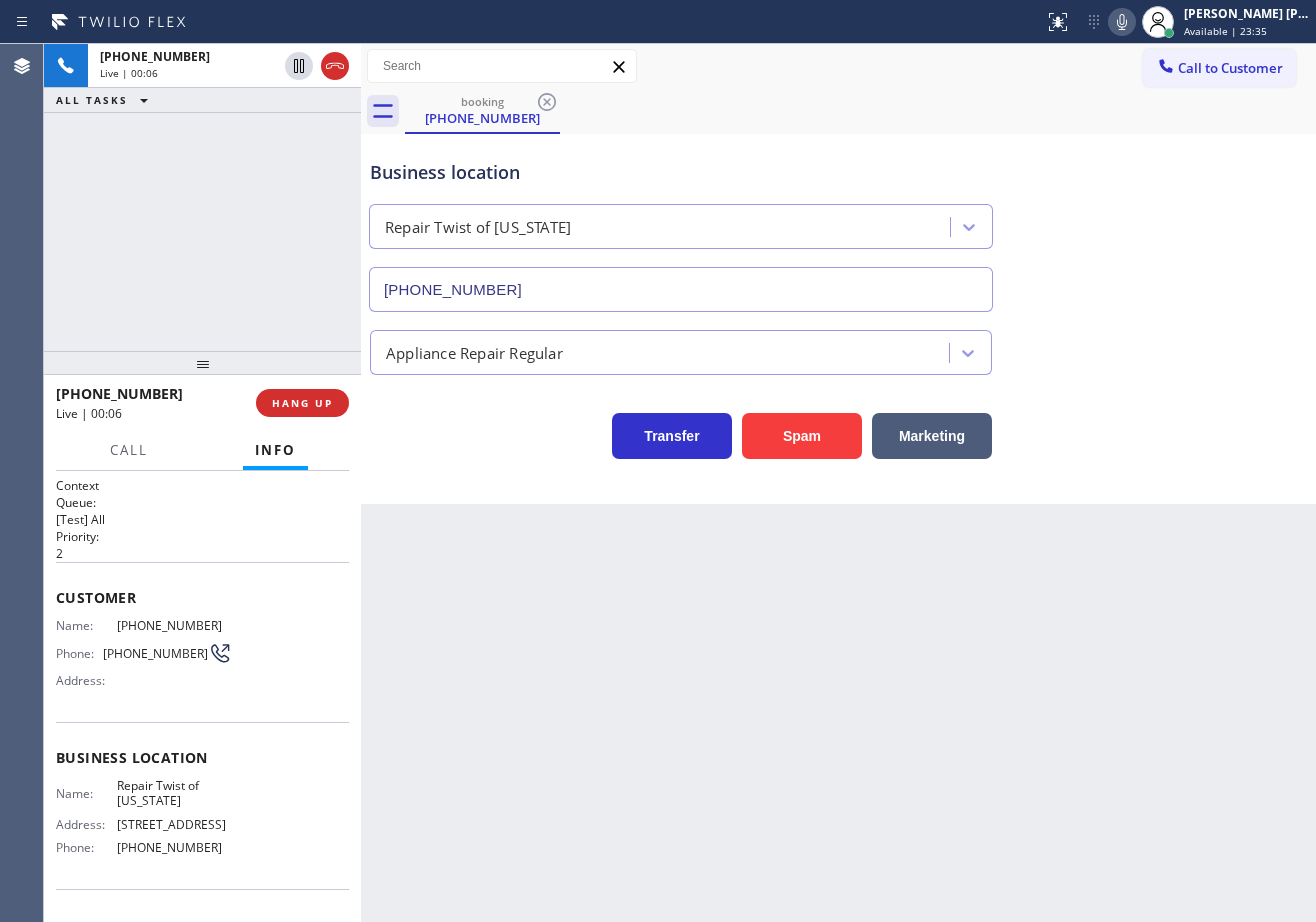 drag, startPoint x: 743, startPoint y: 733, endPoint x: 728, endPoint y: 731, distance: 15.132746 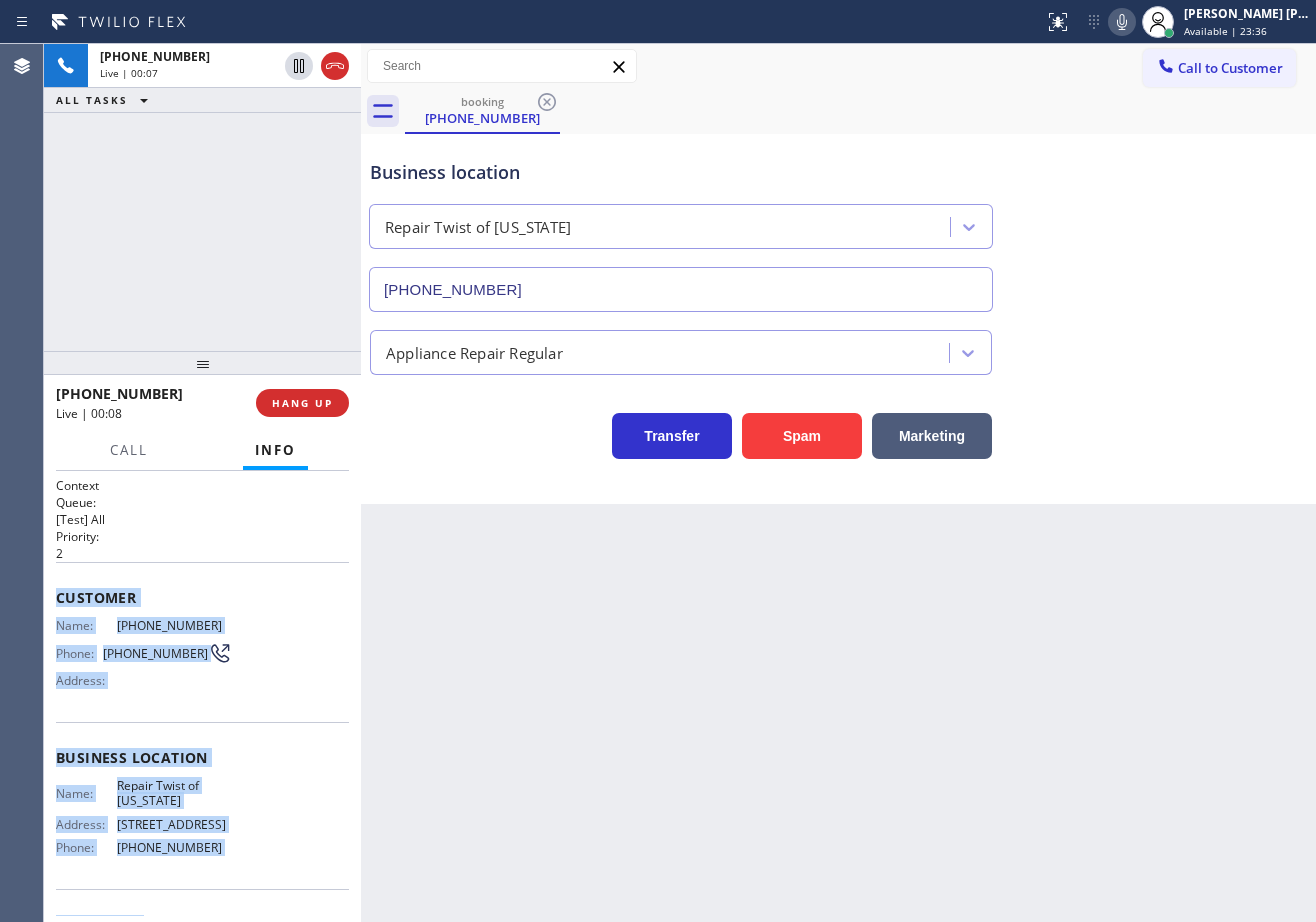 scroll, scrollTop: 171, scrollLeft: 0, axis: vertical 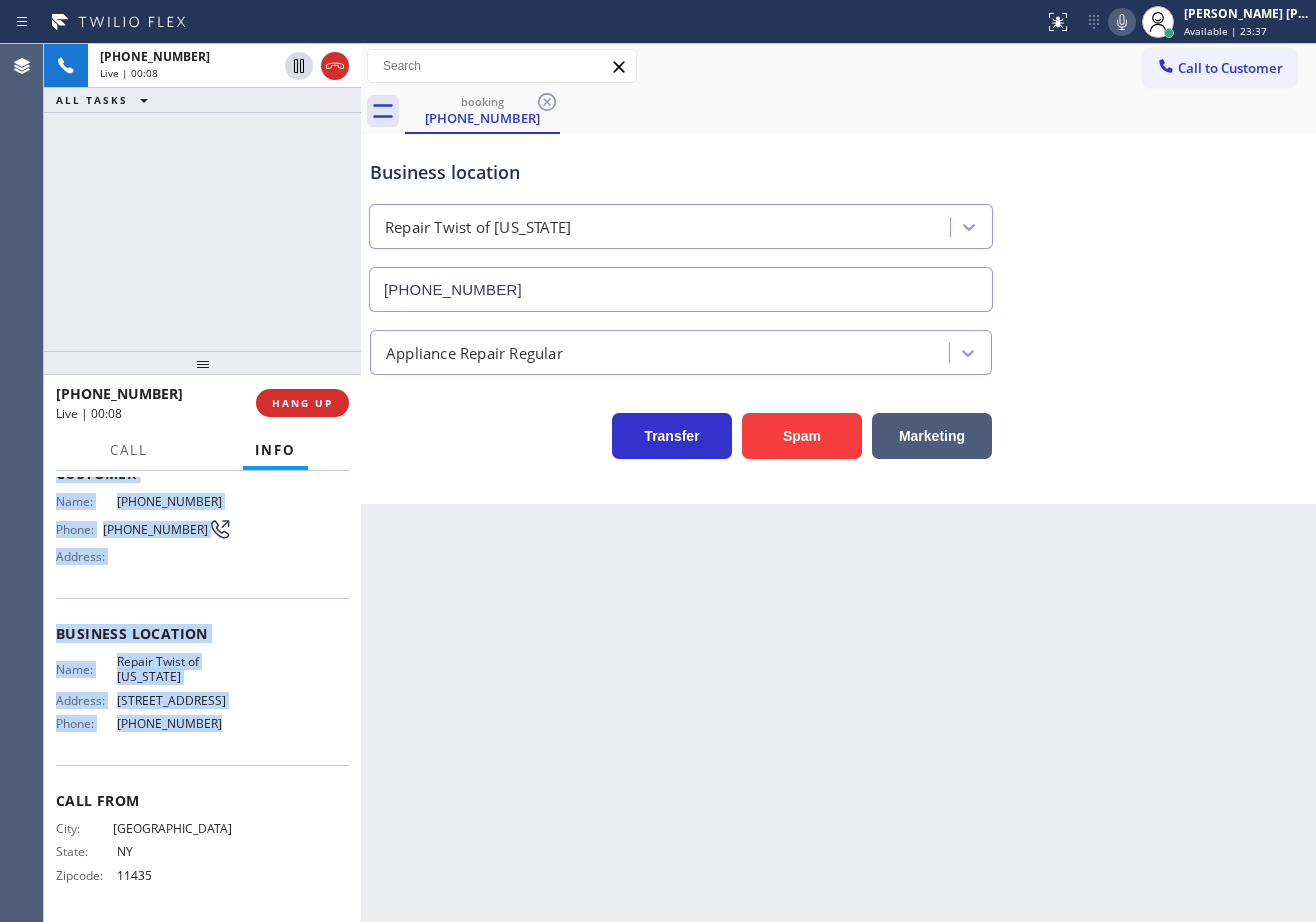 drag, startPoint x: 90, startPoint y: 641, endPoint x: 1005, endPoint y: 499, distance: 925.953 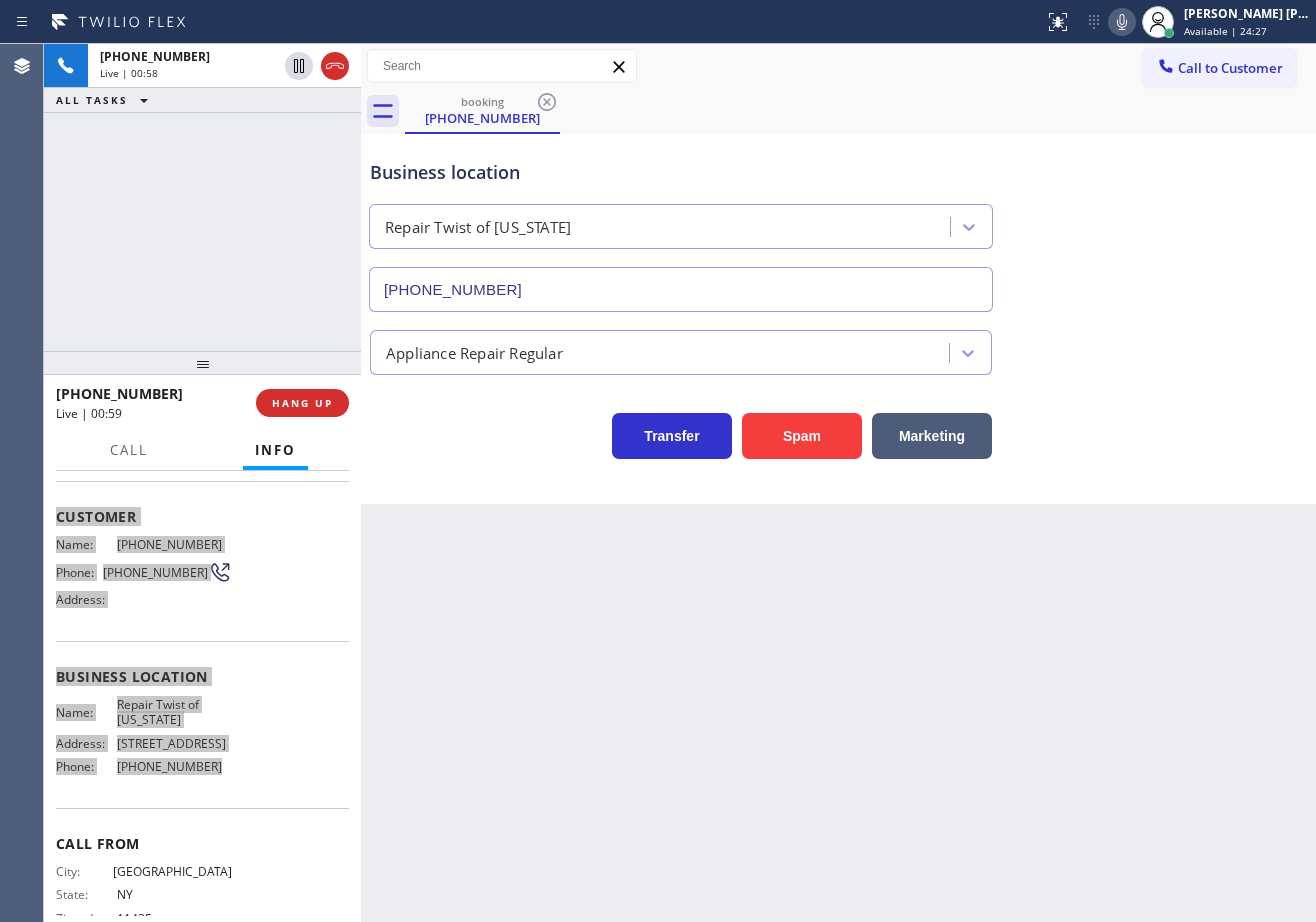 scroll, scrollTop: 0, scrollLeft: 0, axis: both 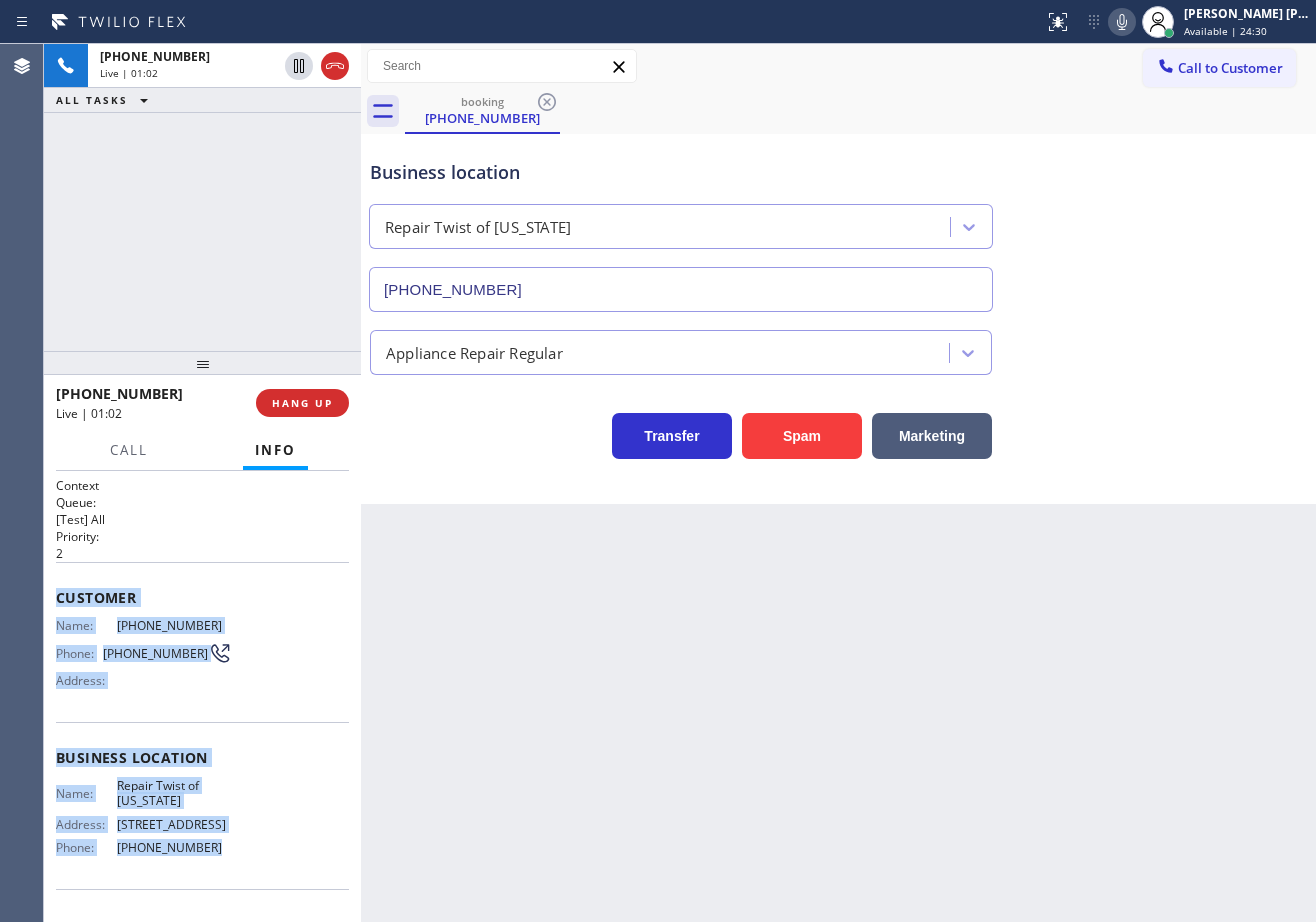 click 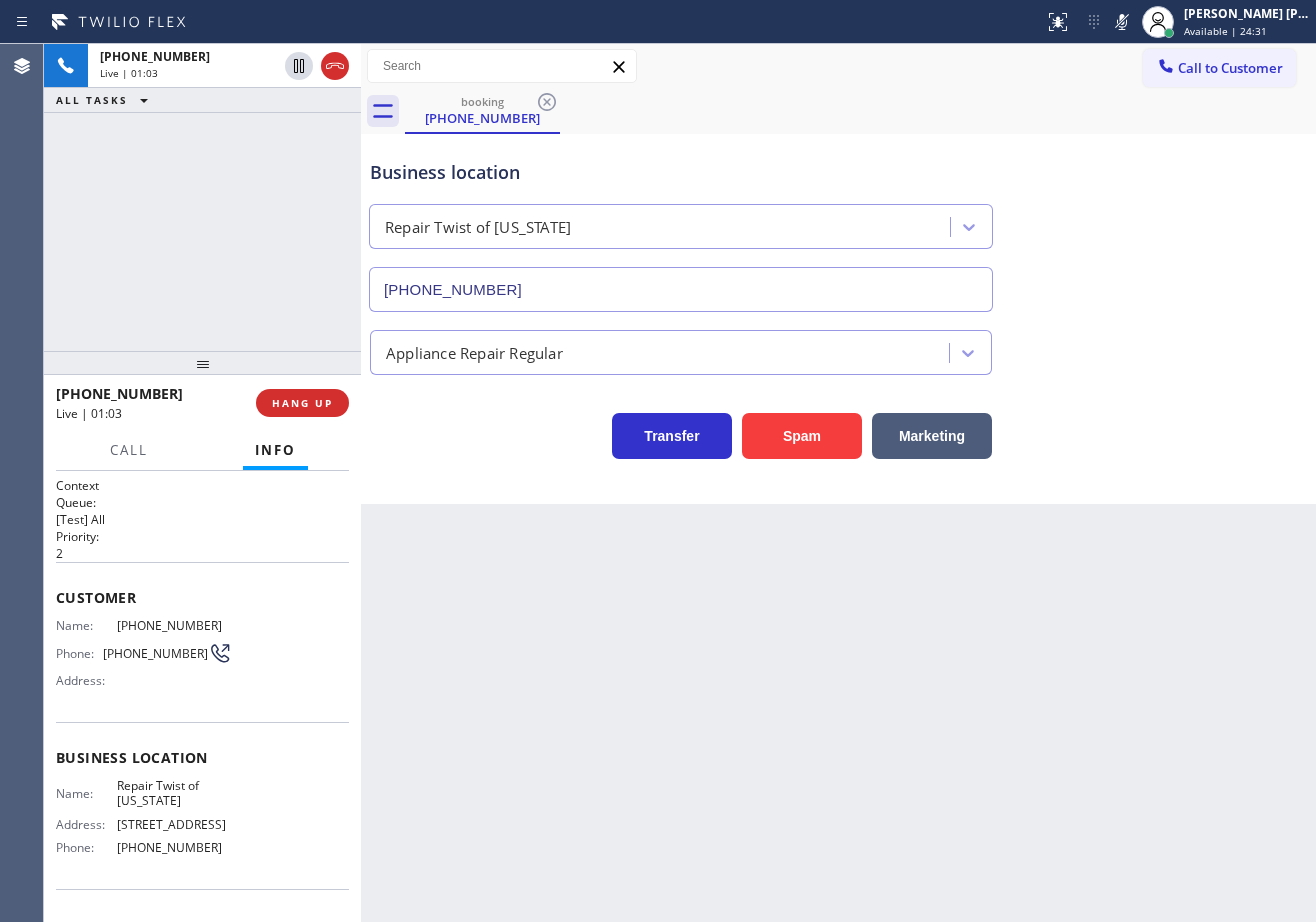 click on "Business location Repair Twist of New York (347) 284-6179" at bounding box center [838, 221] 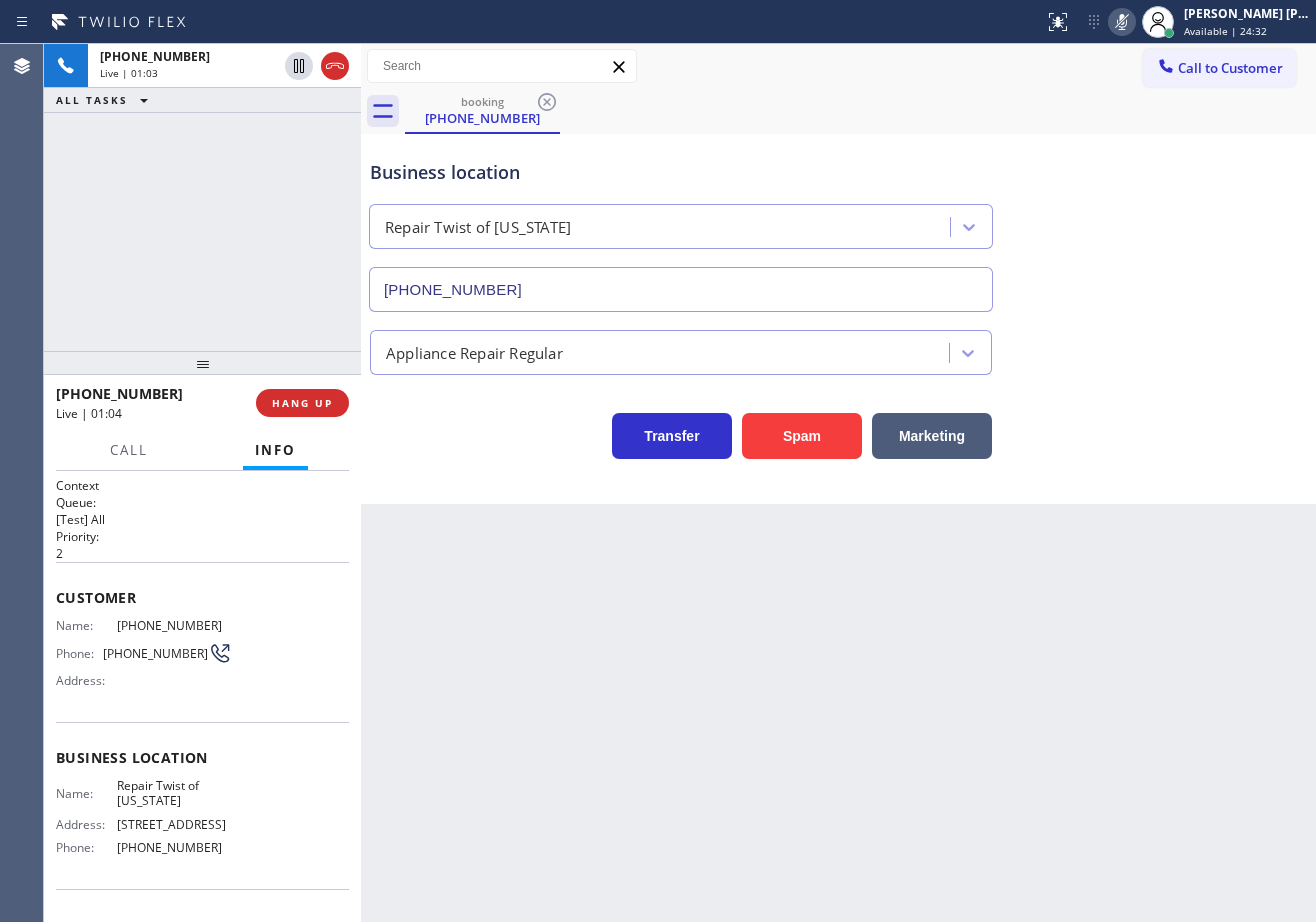 click 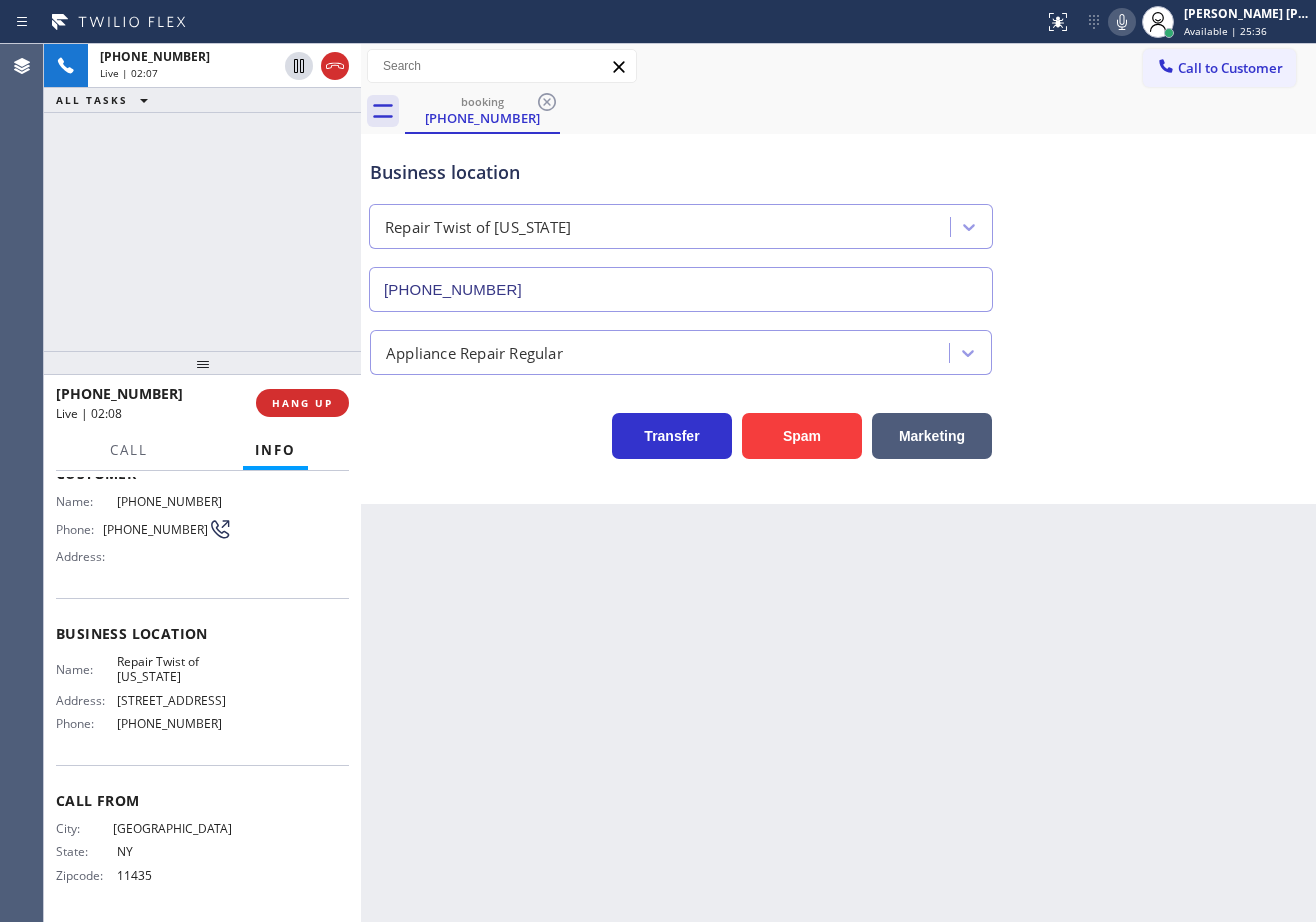 scroll, scrollTop: 171, scrollLeft: 0, axis: vertical 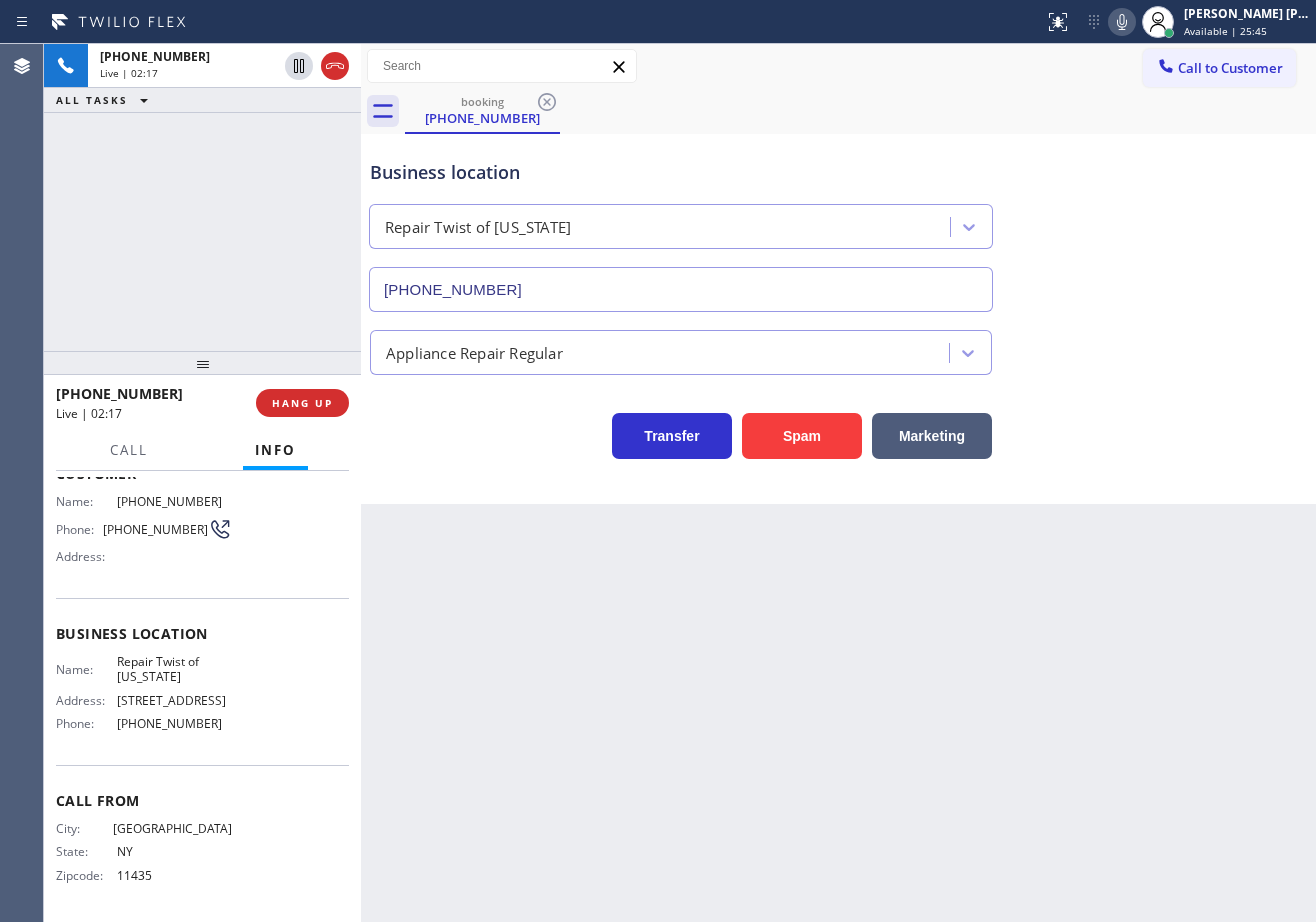 click on "Transfer Spam Marketing" at bounding box center (838, 427) 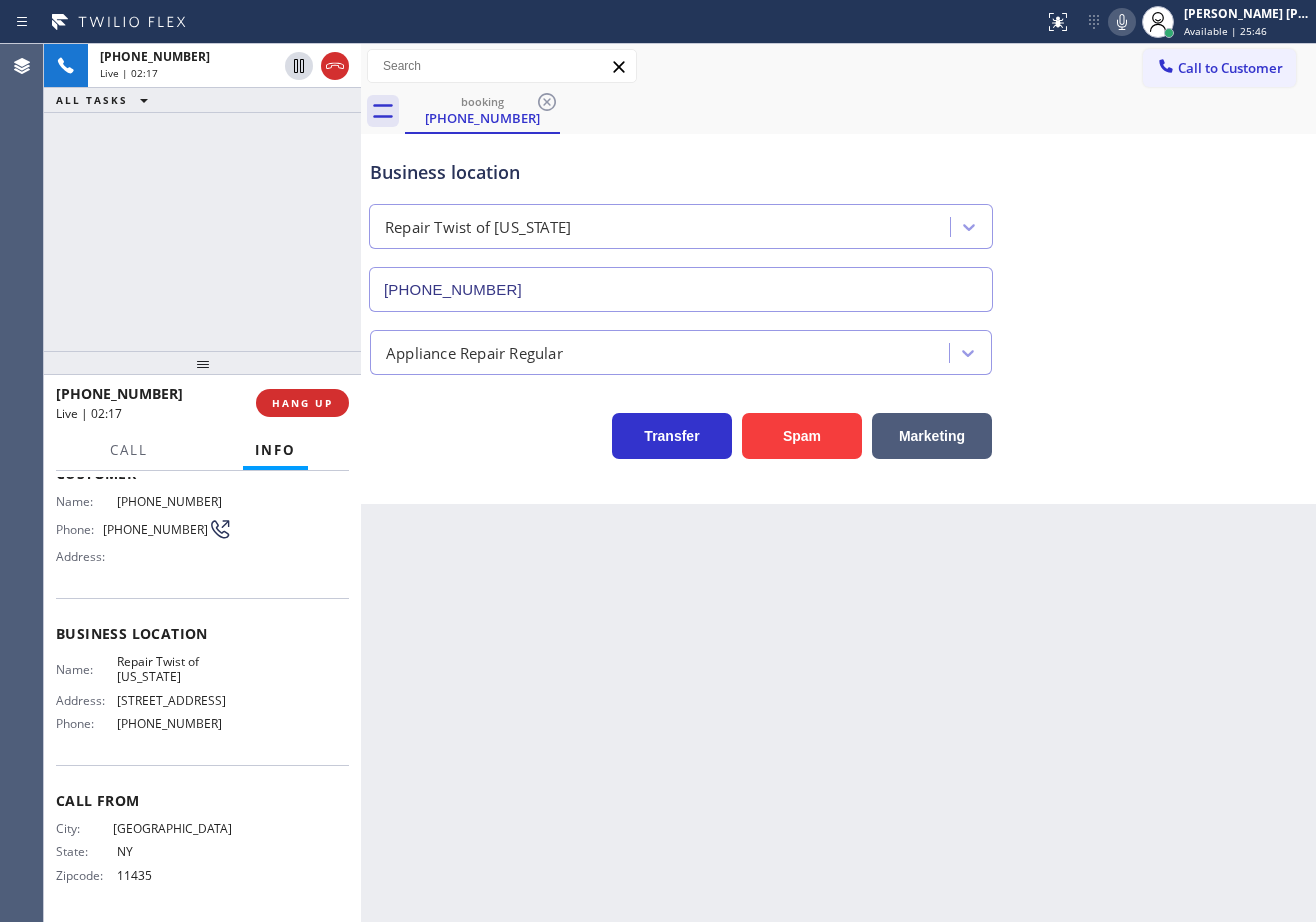 click on "Transfer Spam Marketing" at bounding box center (838, 427) 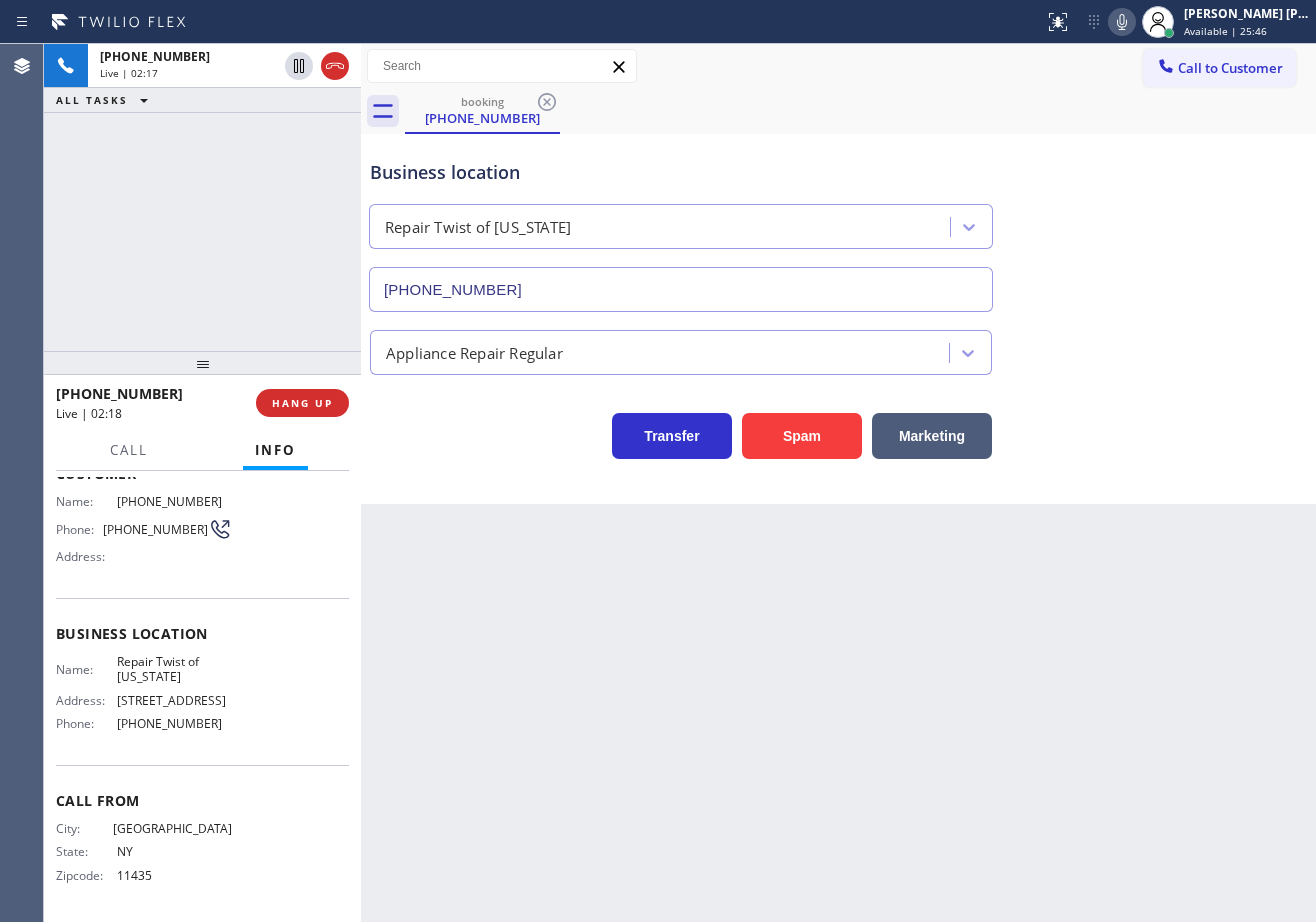 click on "Transfer Spam Marketing" at bounding box center (838, 427) 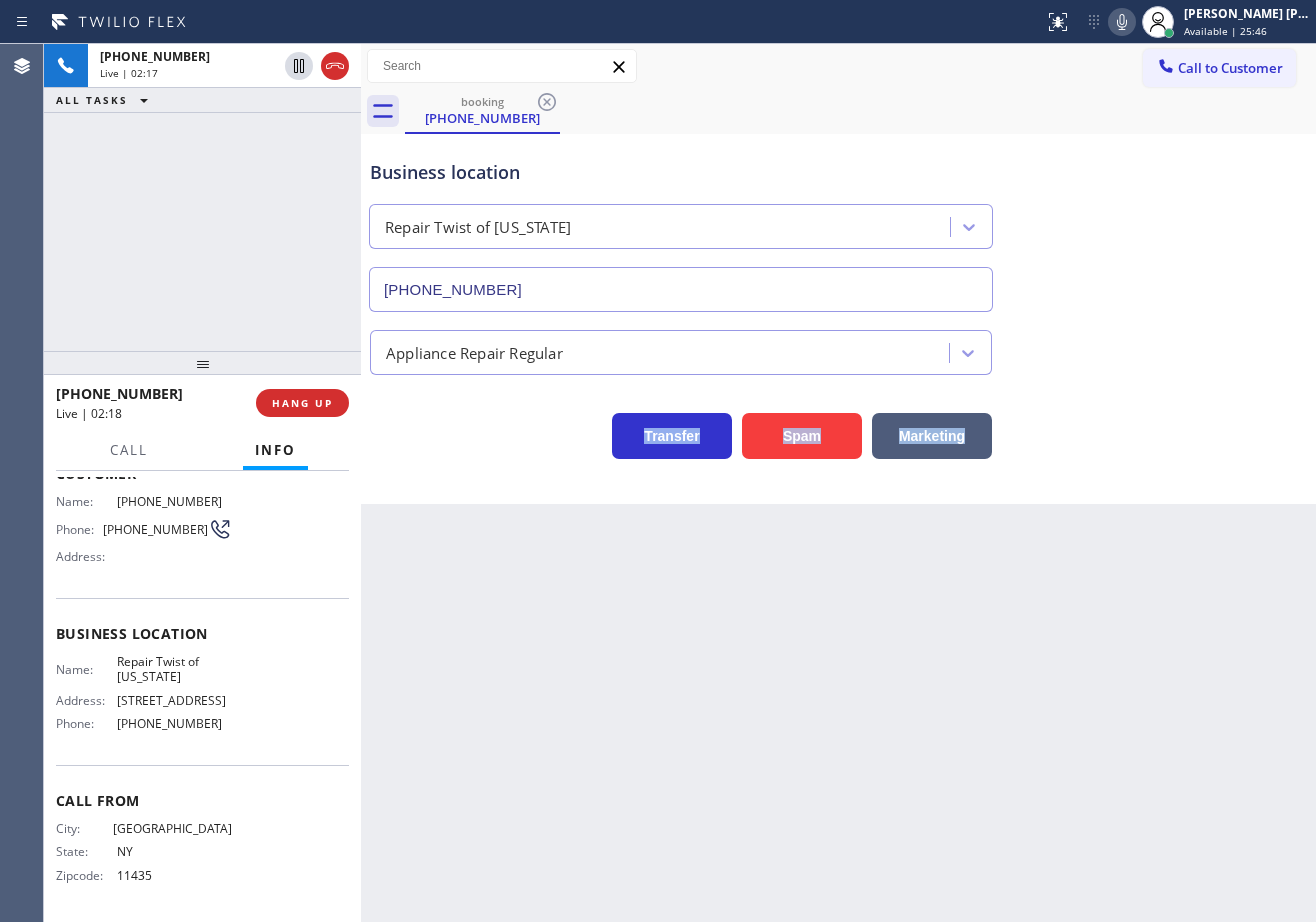 click on "Transfer Spam Marketing" at bounding box center (838, 427) 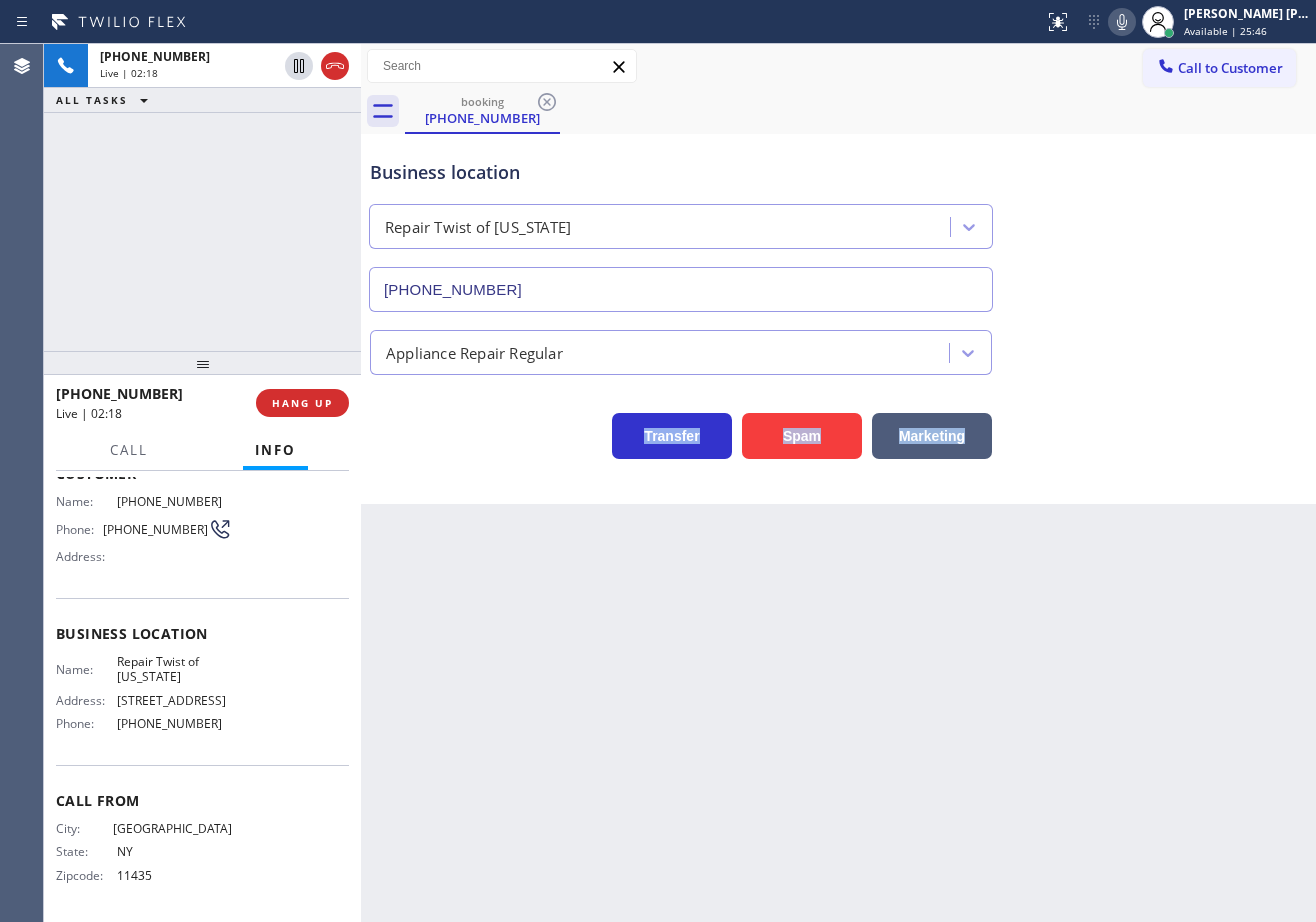 click on "Transfer Spam Marketing" at bounding box center [838, 427] 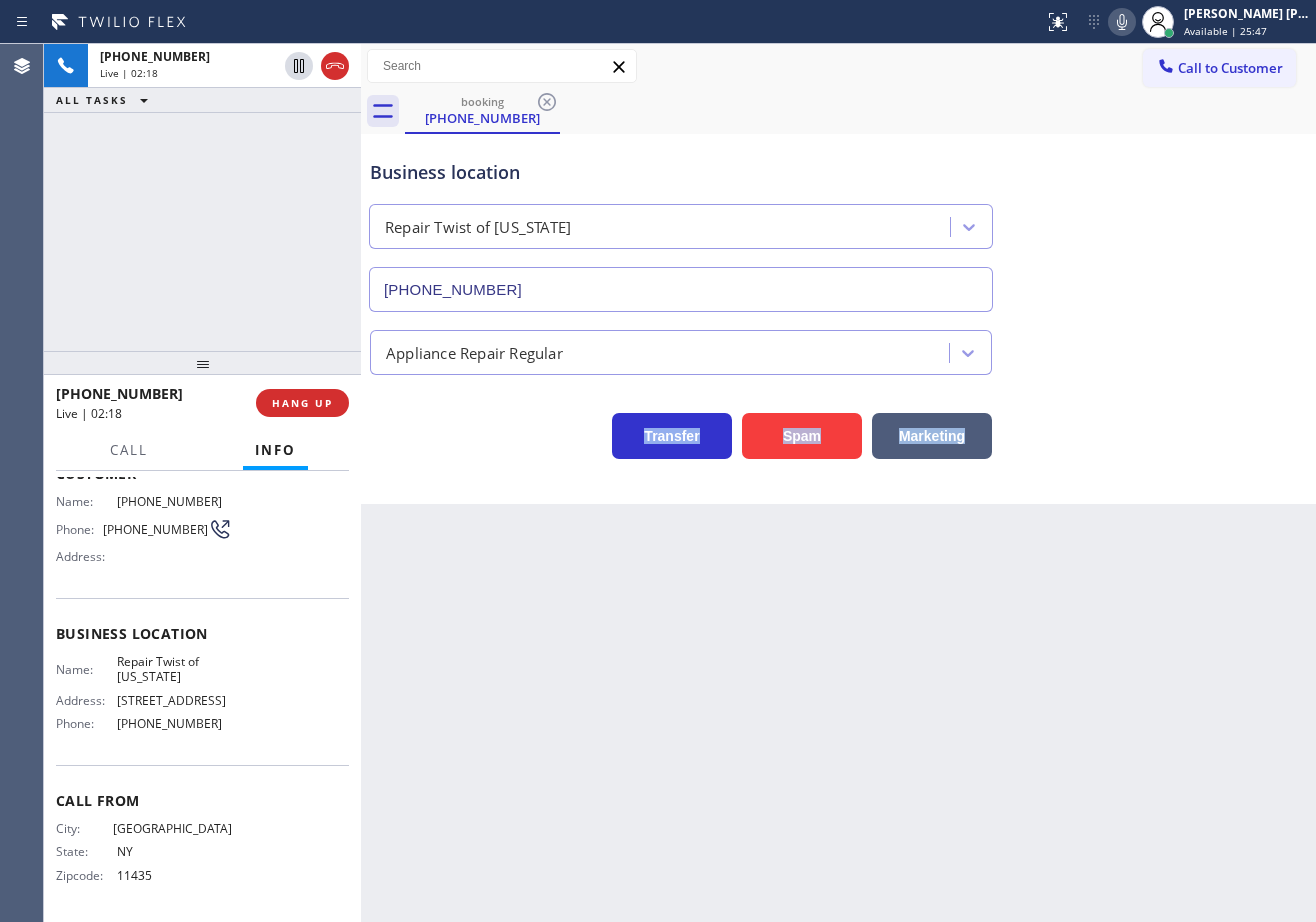 click on "Transfer Spam Marketing" at bounding box center (838, 427) 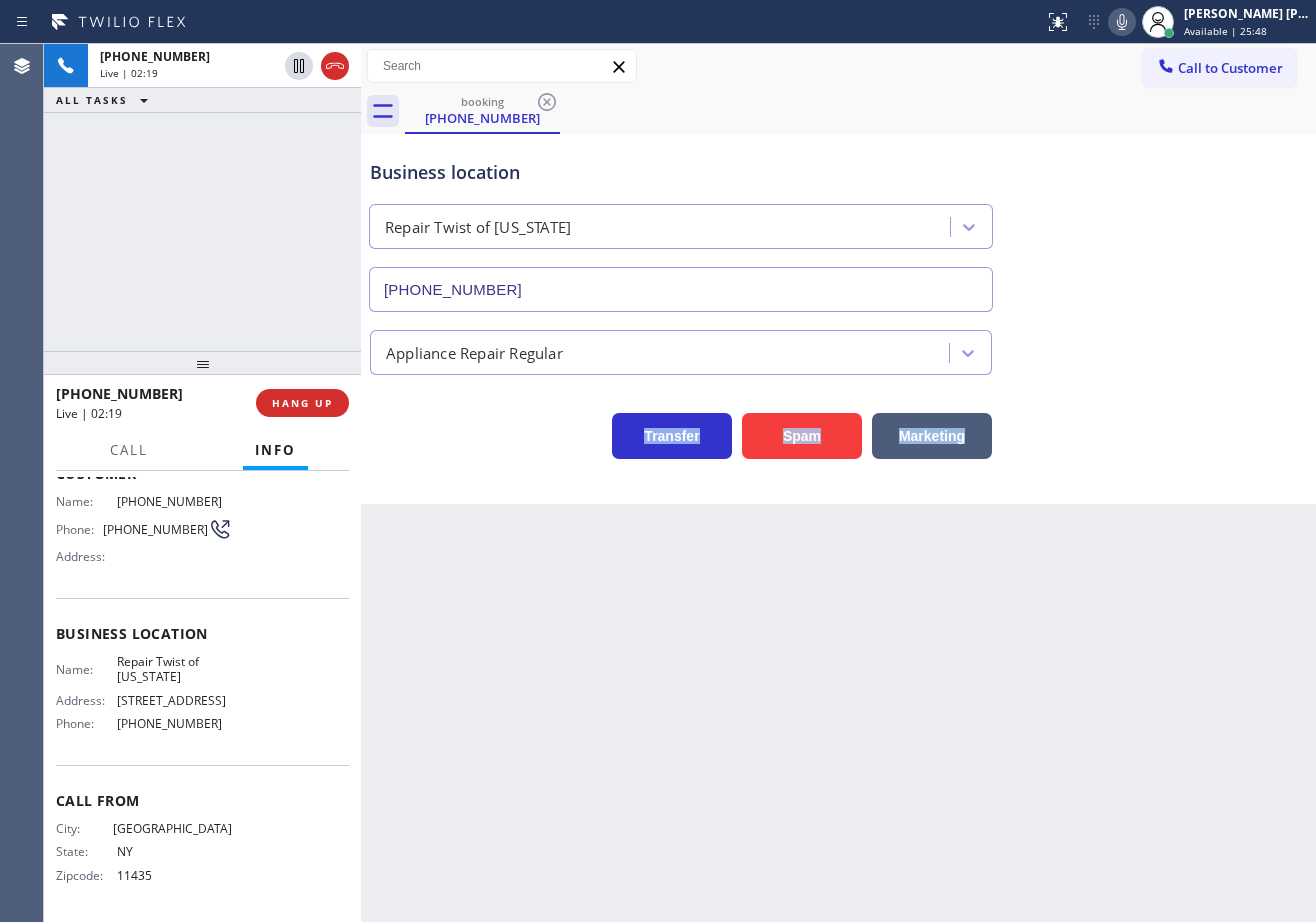click on "Transfer Spam Marketing" at bounding box center [838, 427] 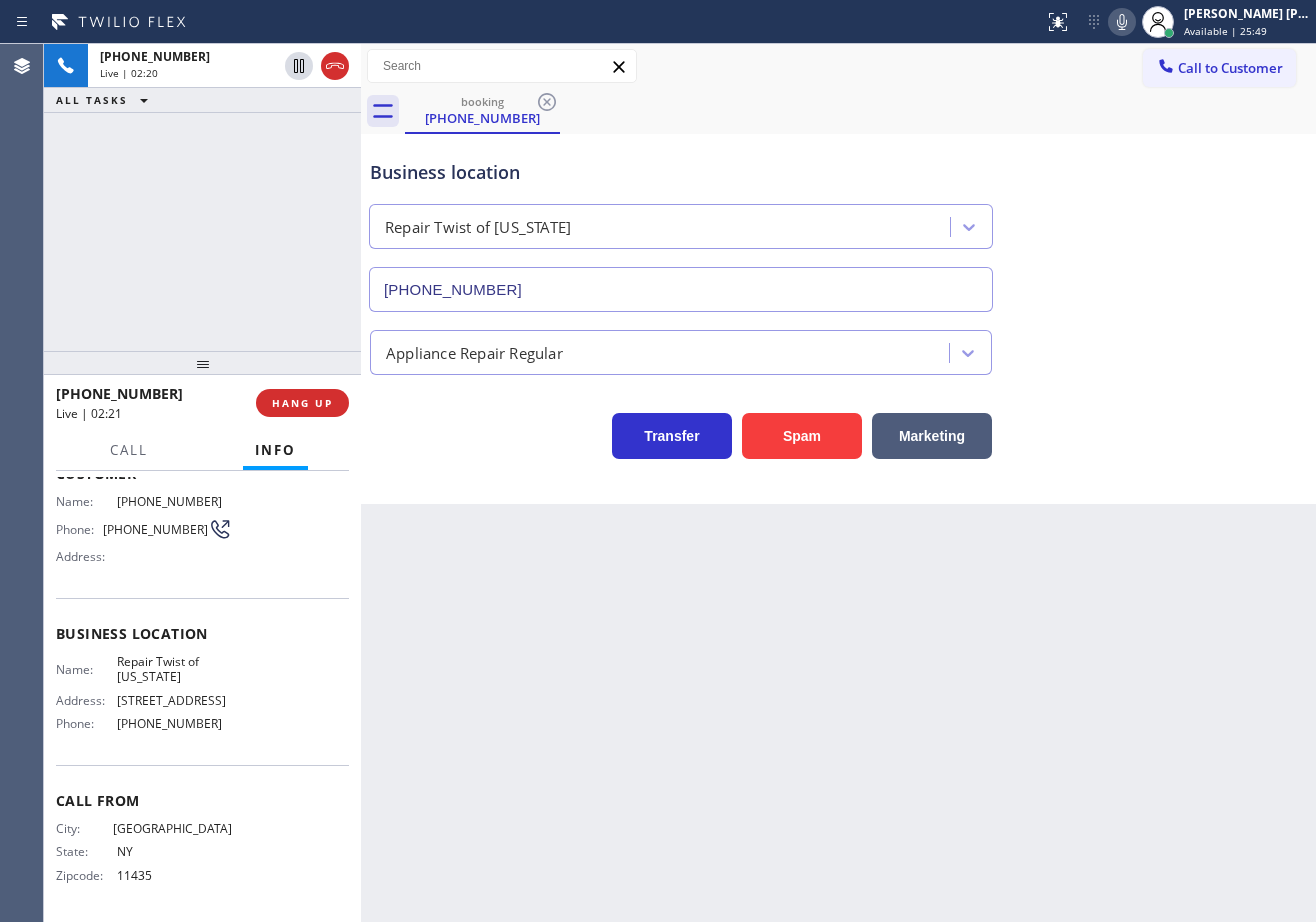 click 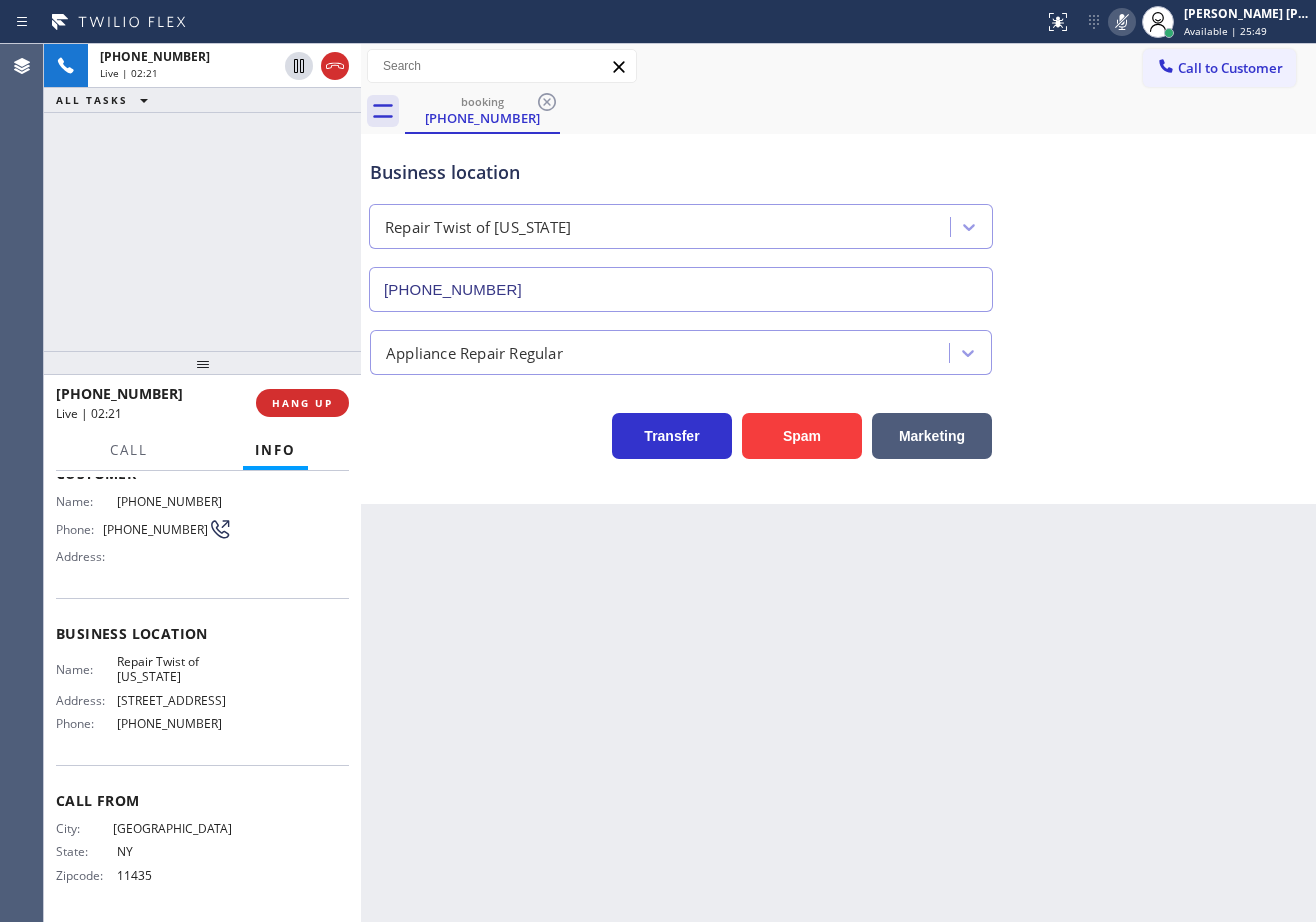 drag, startPoint x: 1203, startPoint y: 266, endPoint x: 1070, endPoint y: 266, distance: 133 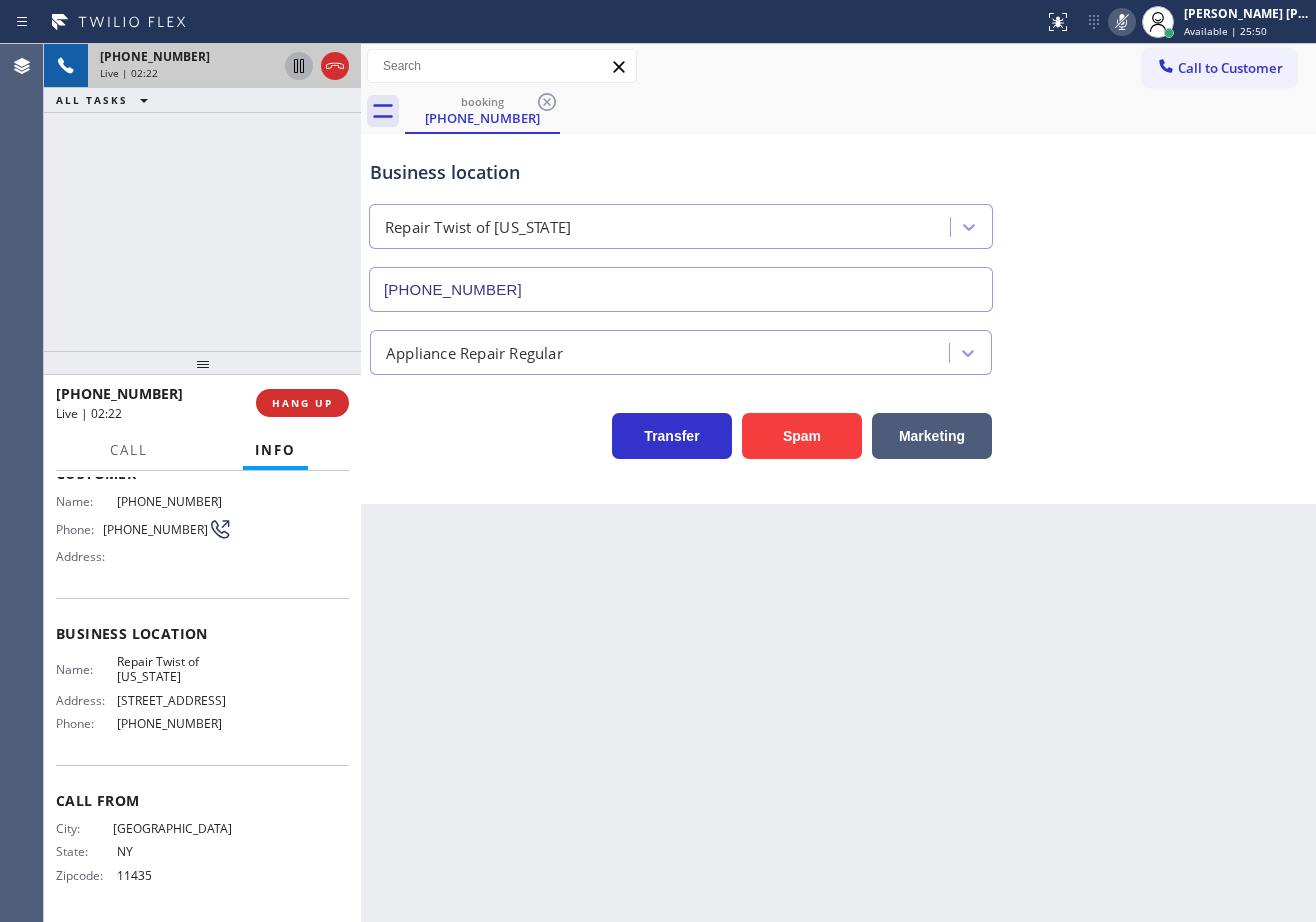 click 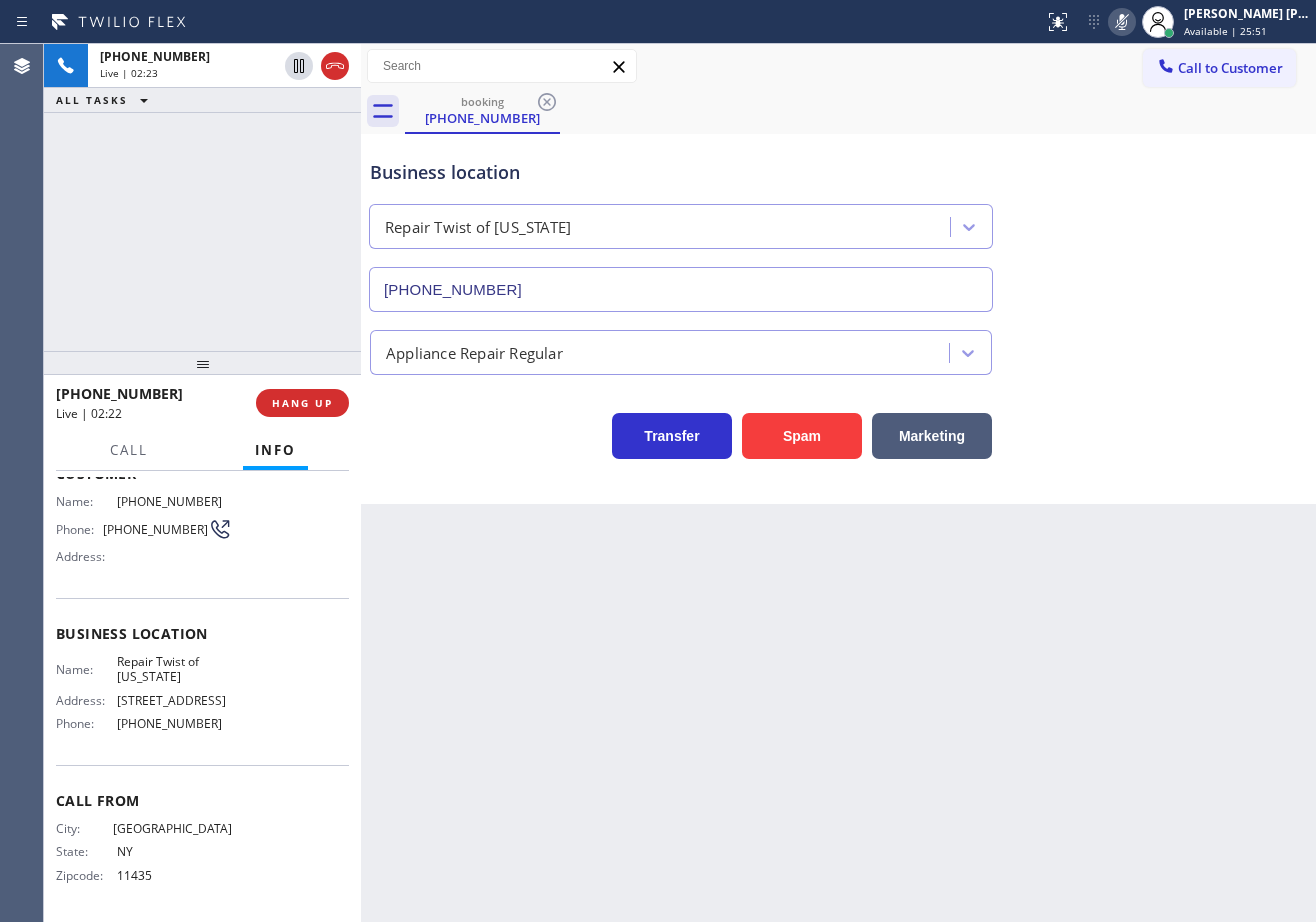 click on "+13472519283 Live | 02:23 ALL TASKS ALL TASKS ACTIVE TASKS TASKS IN WRAP UP" at bounding box center (202, 197) 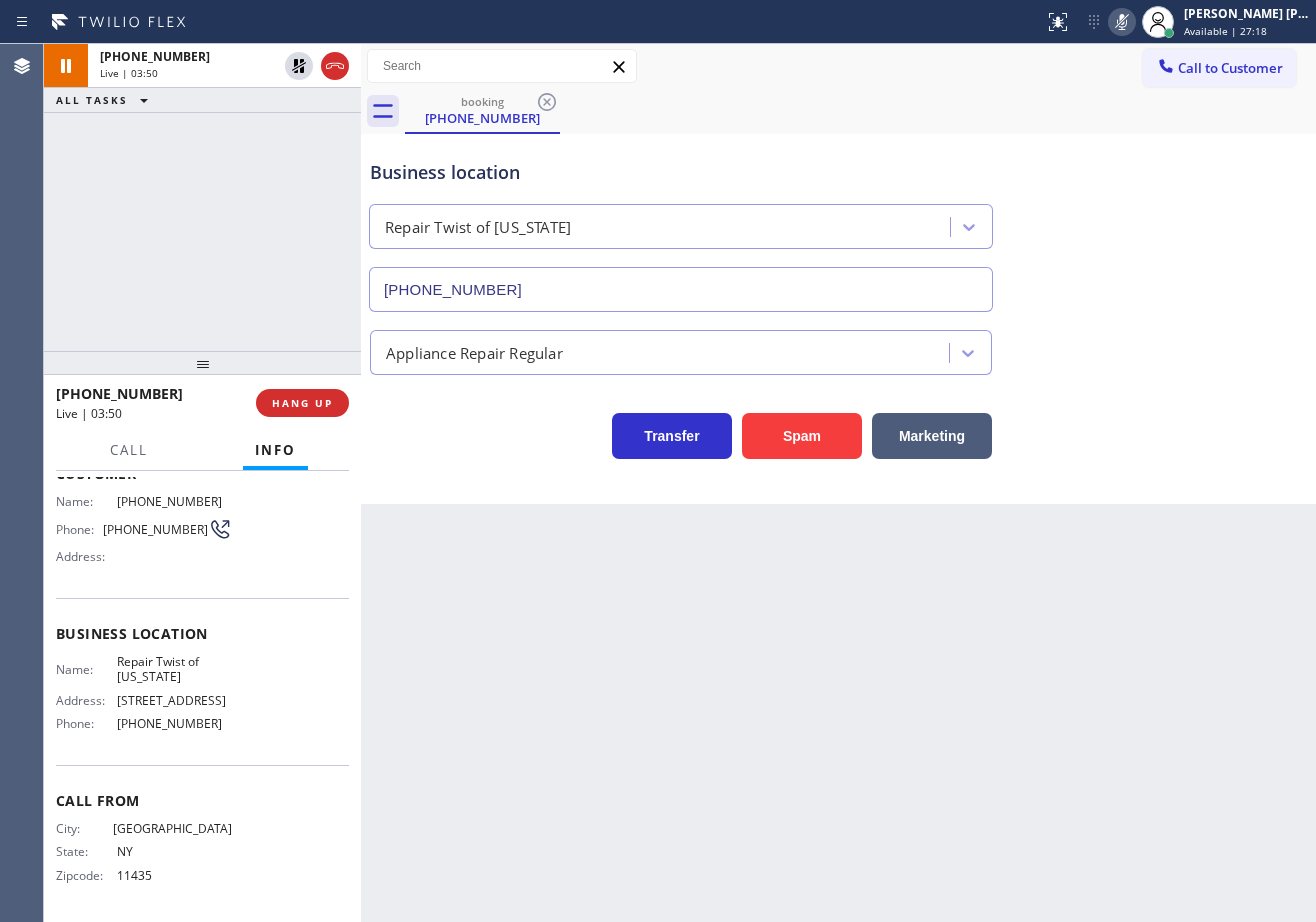 click 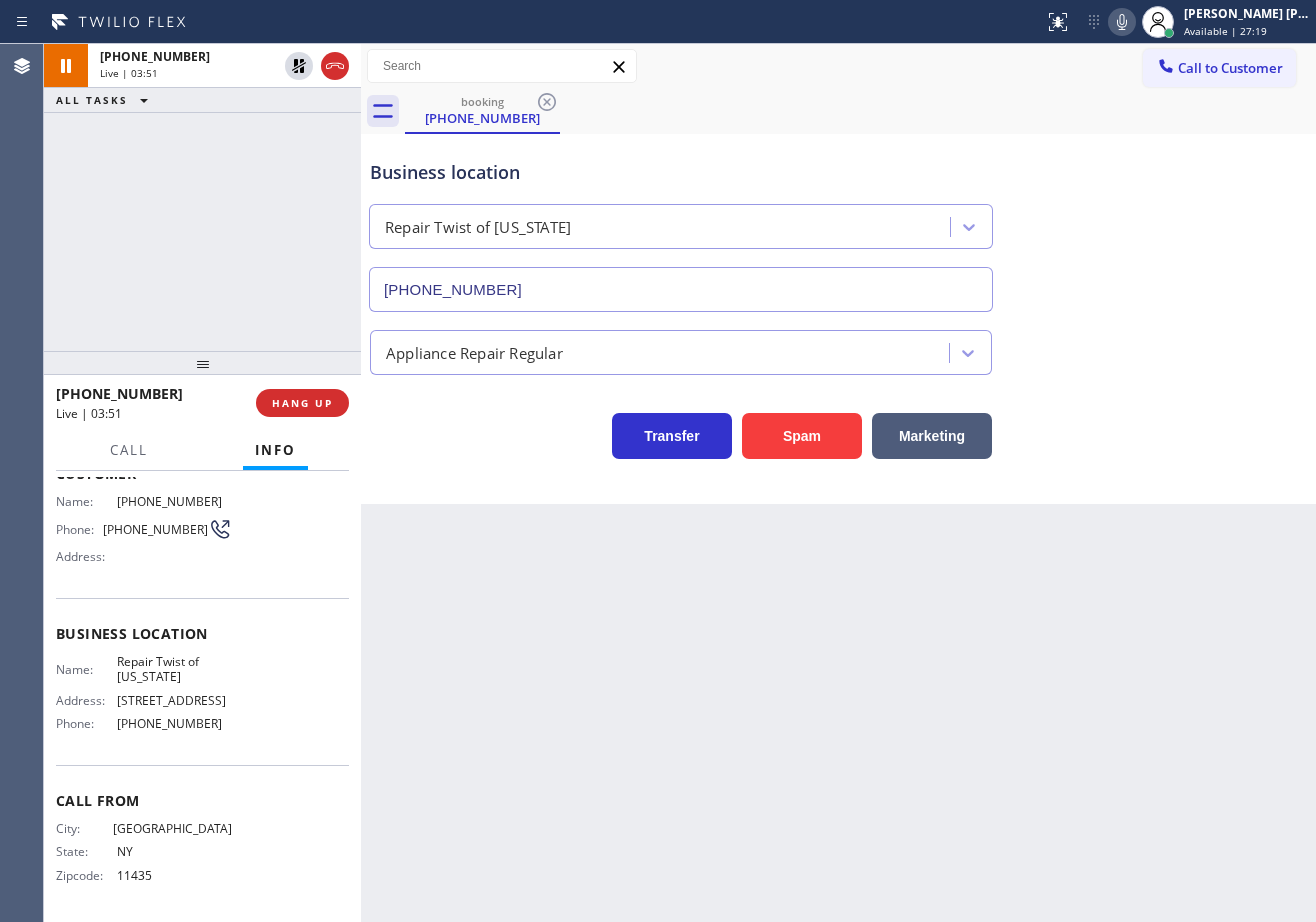 drag, startPoint x: 1115, startPoint y: 40, endPoint x: 772, endPoint y: 92, distance: 346.9193 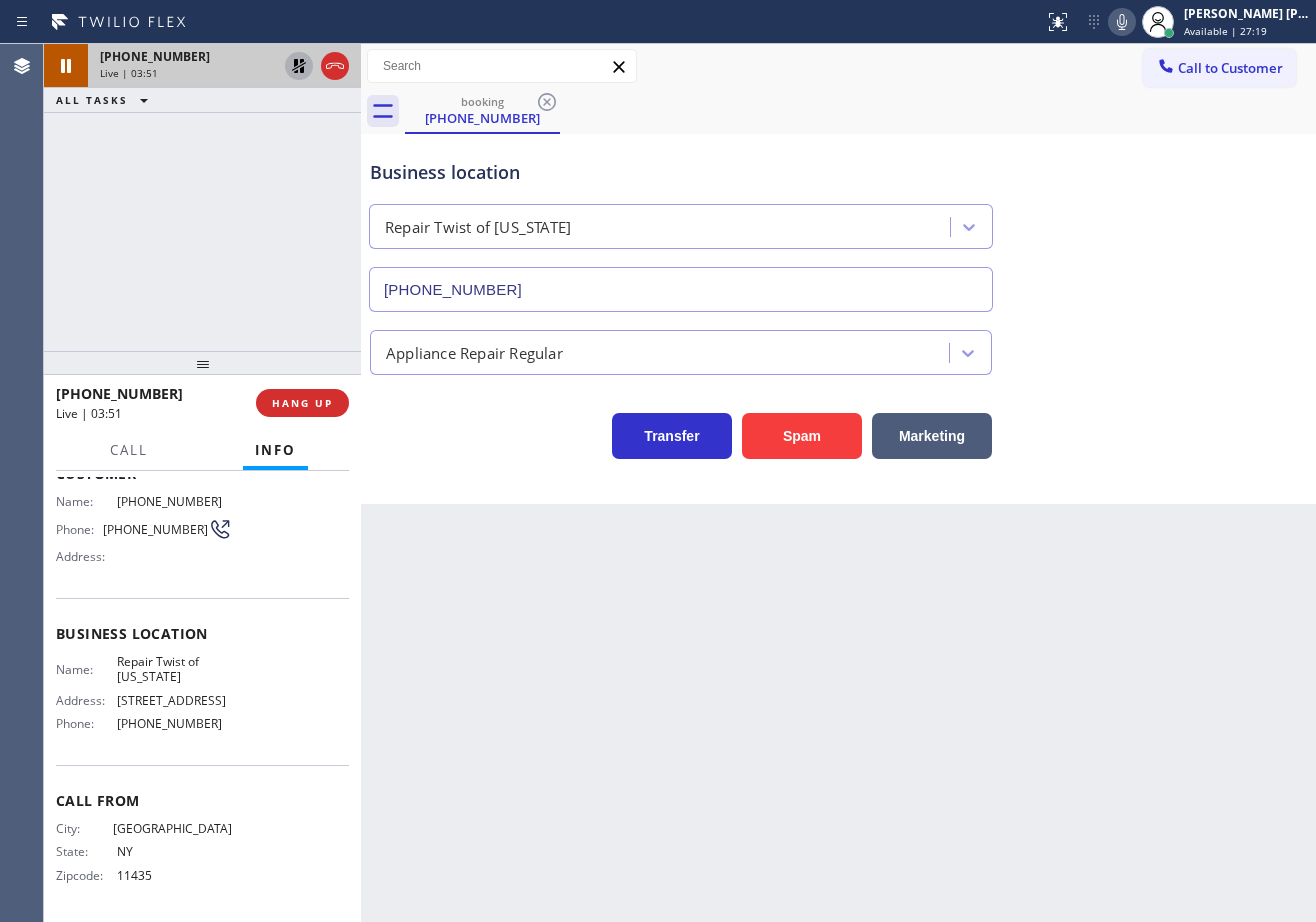 click 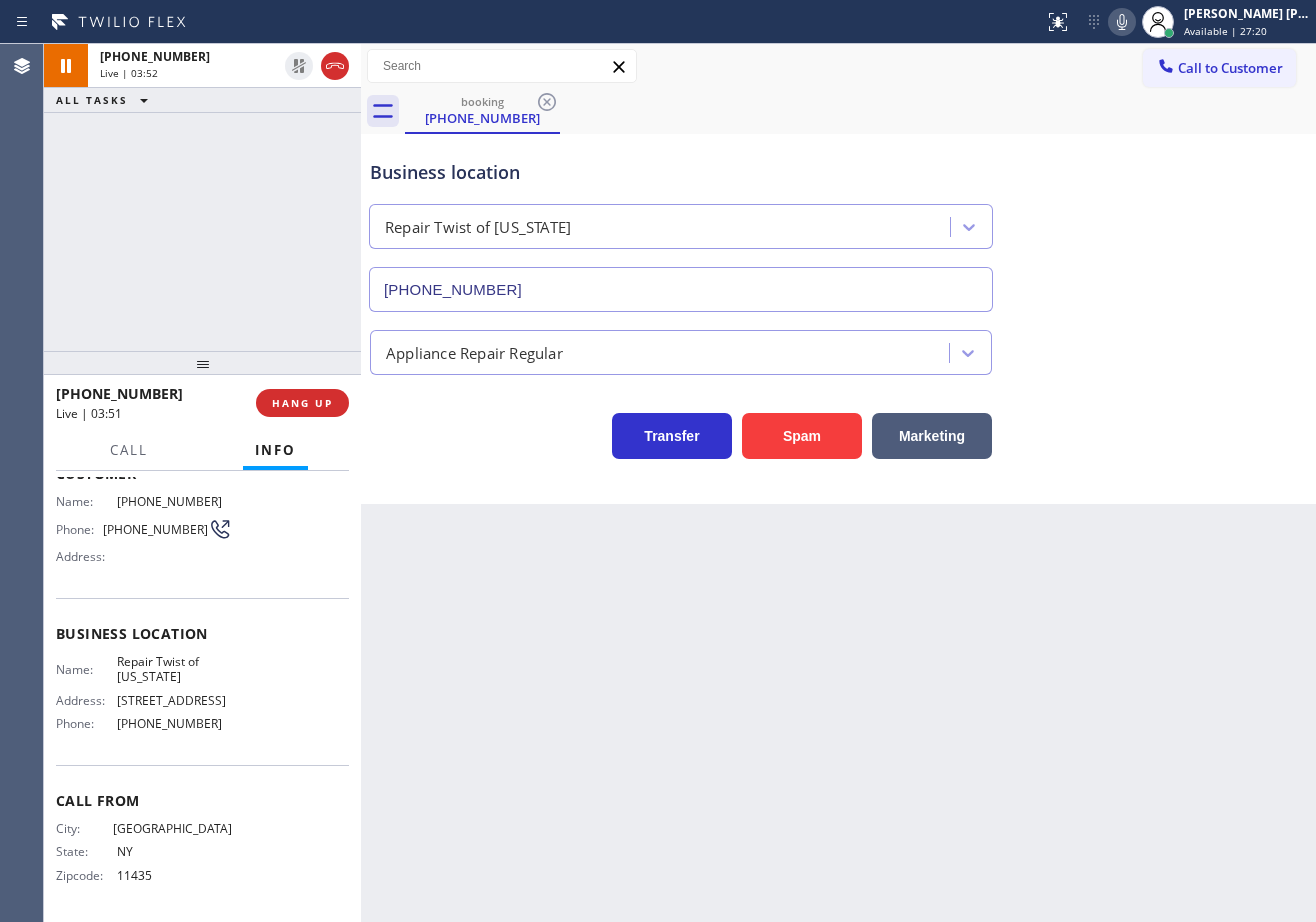 click on "+13472519283 Live | 03:52 ALL TASKS ALL TASKS ACTIVE TASKS TASKS IN WRAP UP" at bounding box center [202, 197] 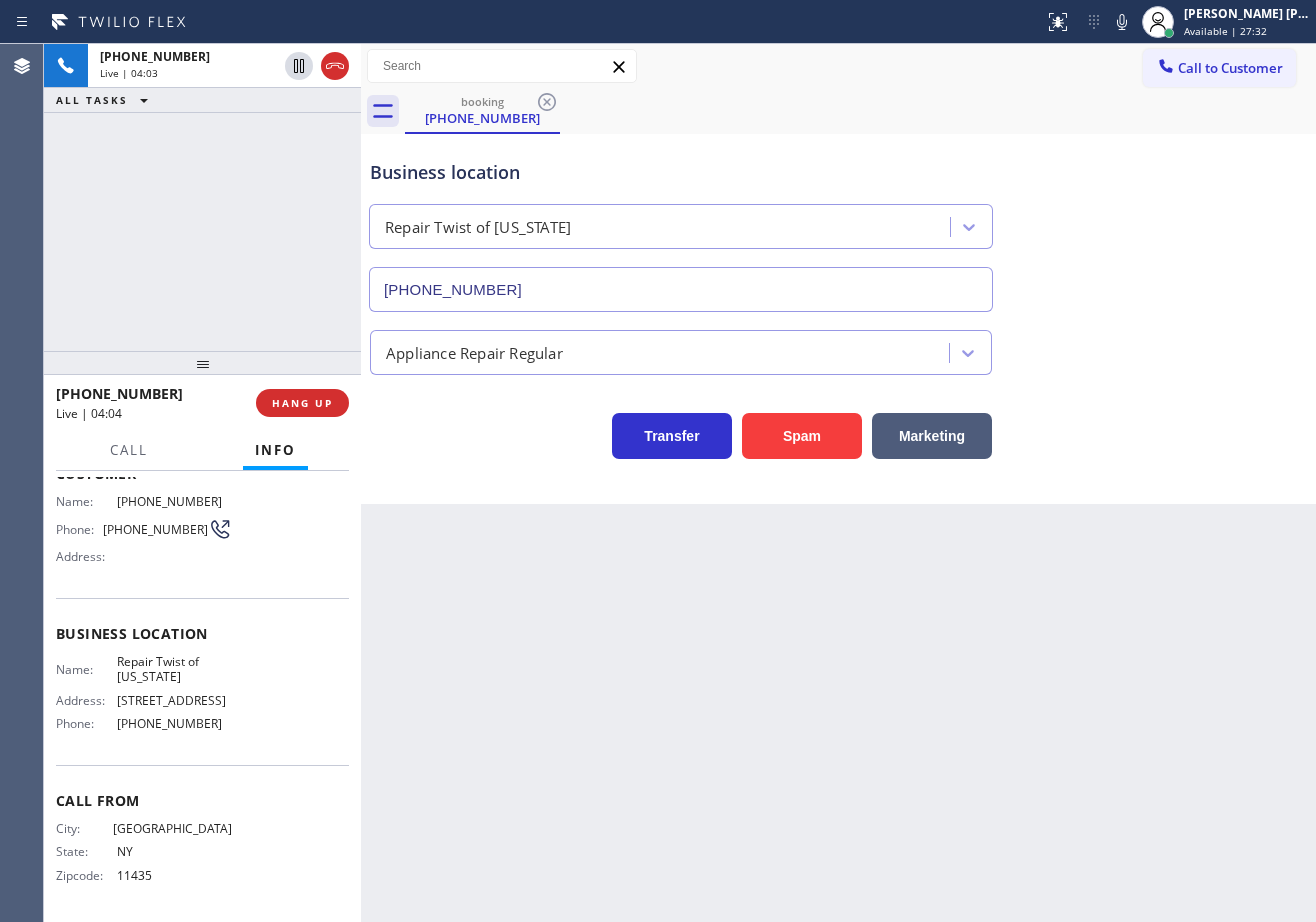 drag, startPoint x: 1145, startPoint y: 25, endPoint x: 1146, endPoint y: 44, distance: 19.026299 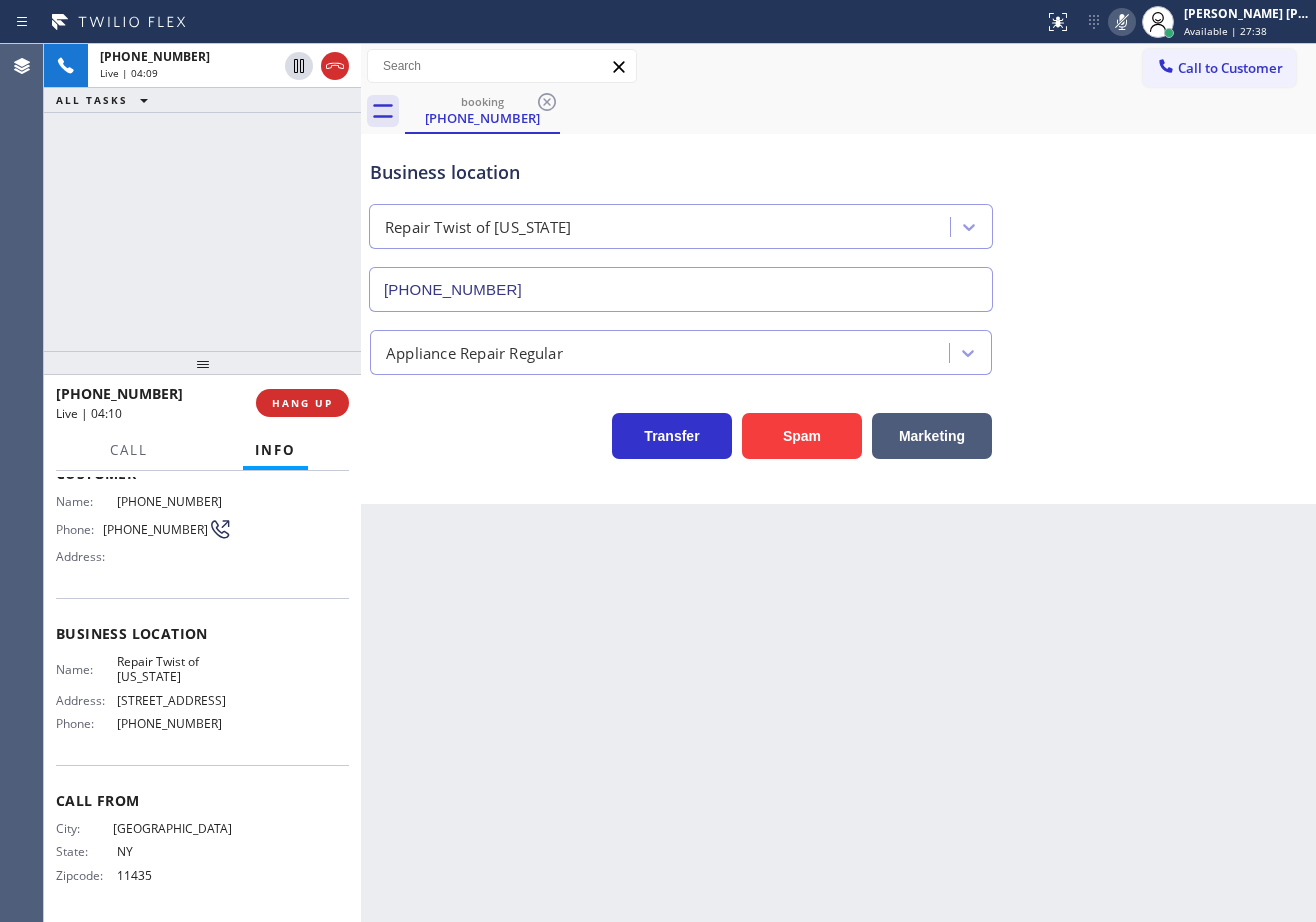 click 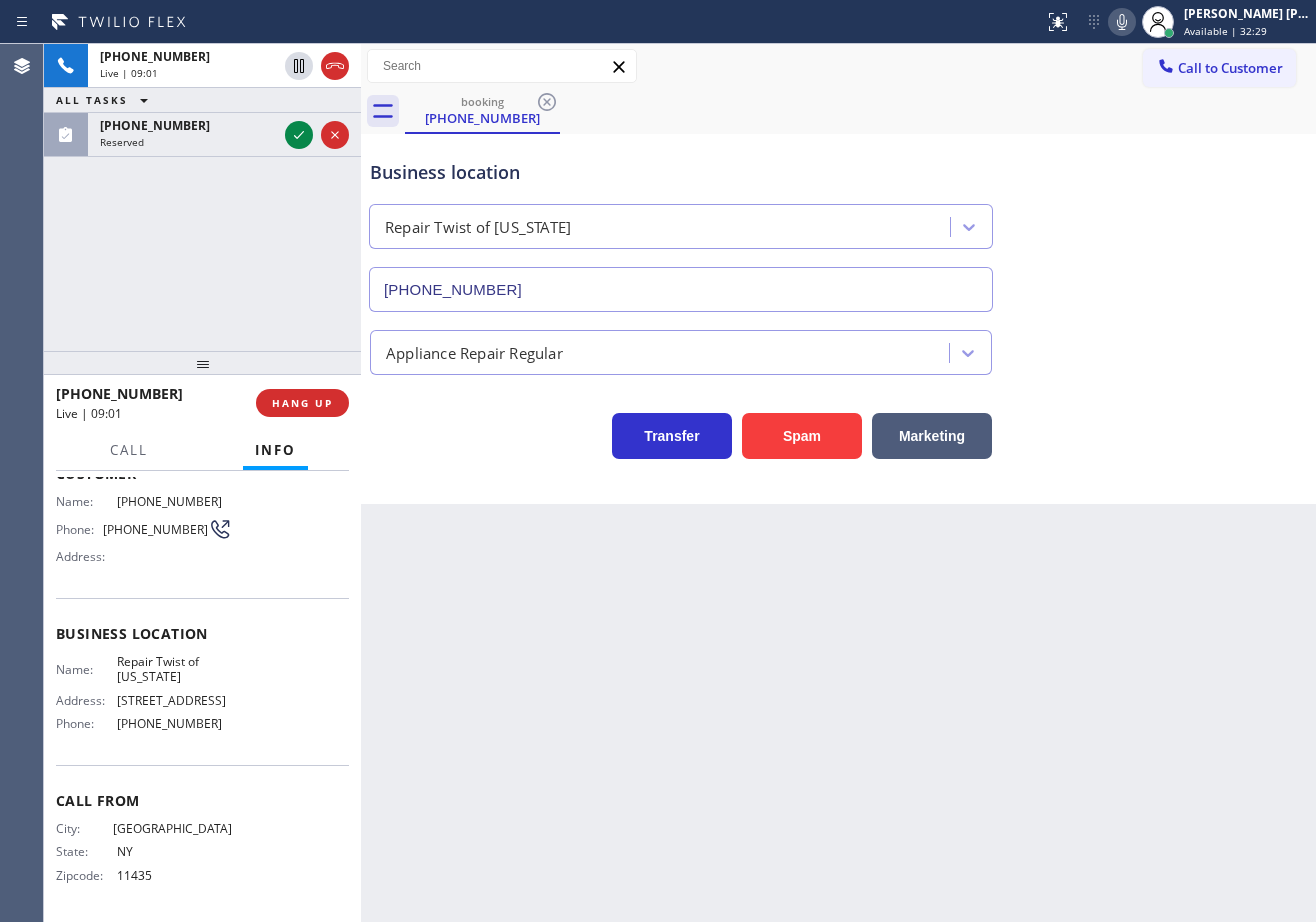 click on "Appliance Repair Regular" at bounding box center (838, 348) 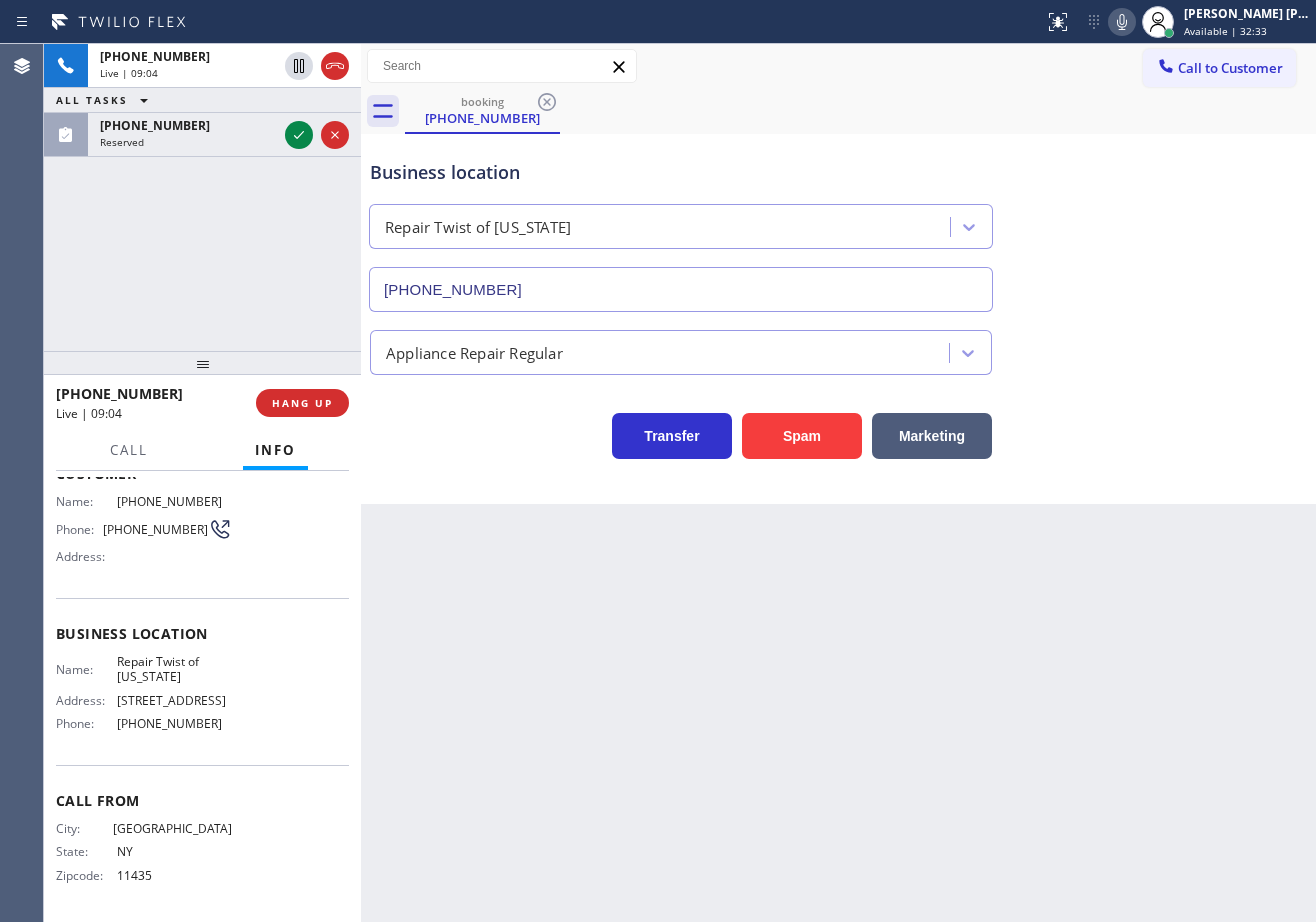 click on "Business location Repair Twist of New York (347) 284-6179" at bounding box center [838, 221] 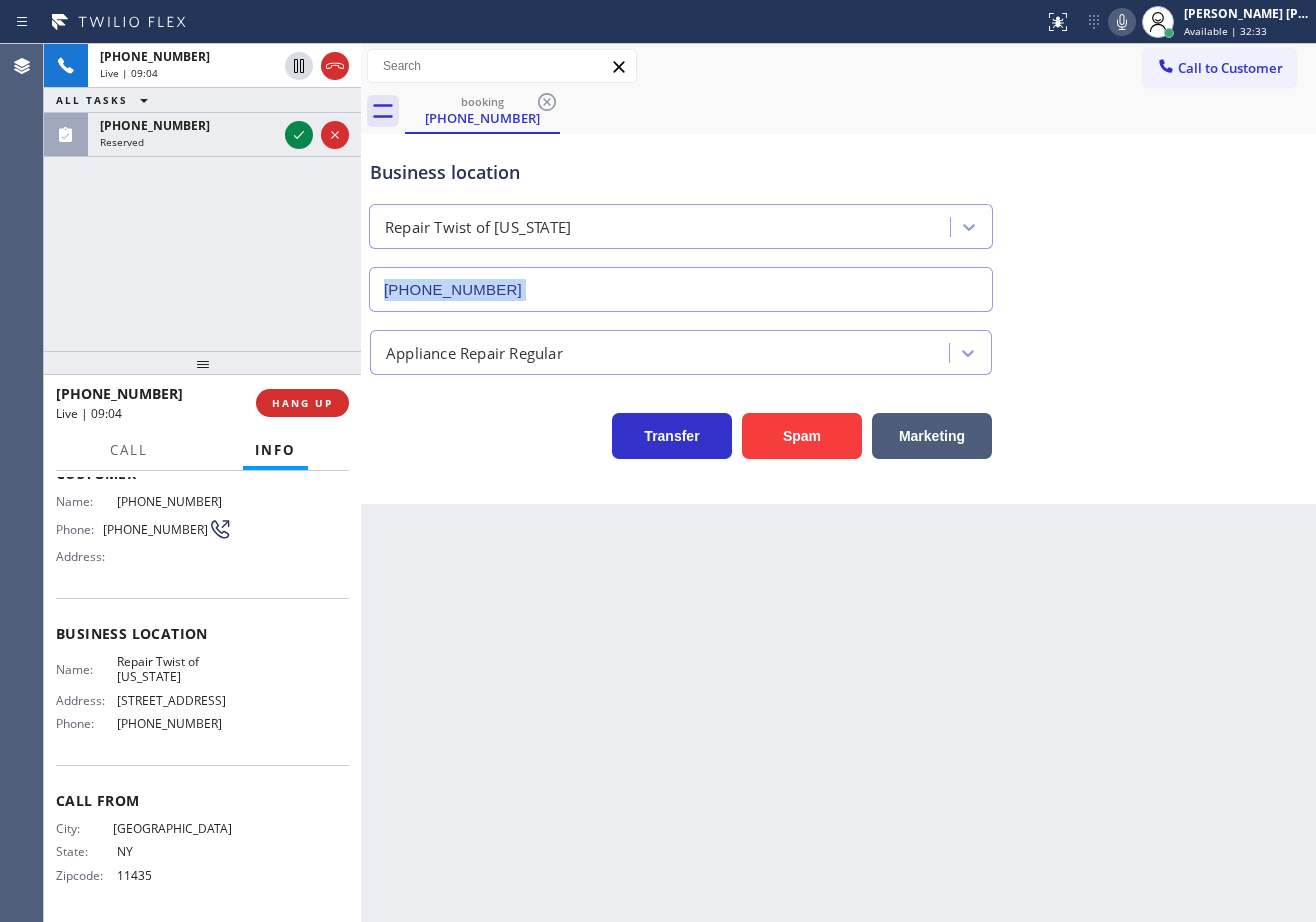 click on "Business location Repair Twist of New York (347) 284-6179" at bounding box center [838, 221] 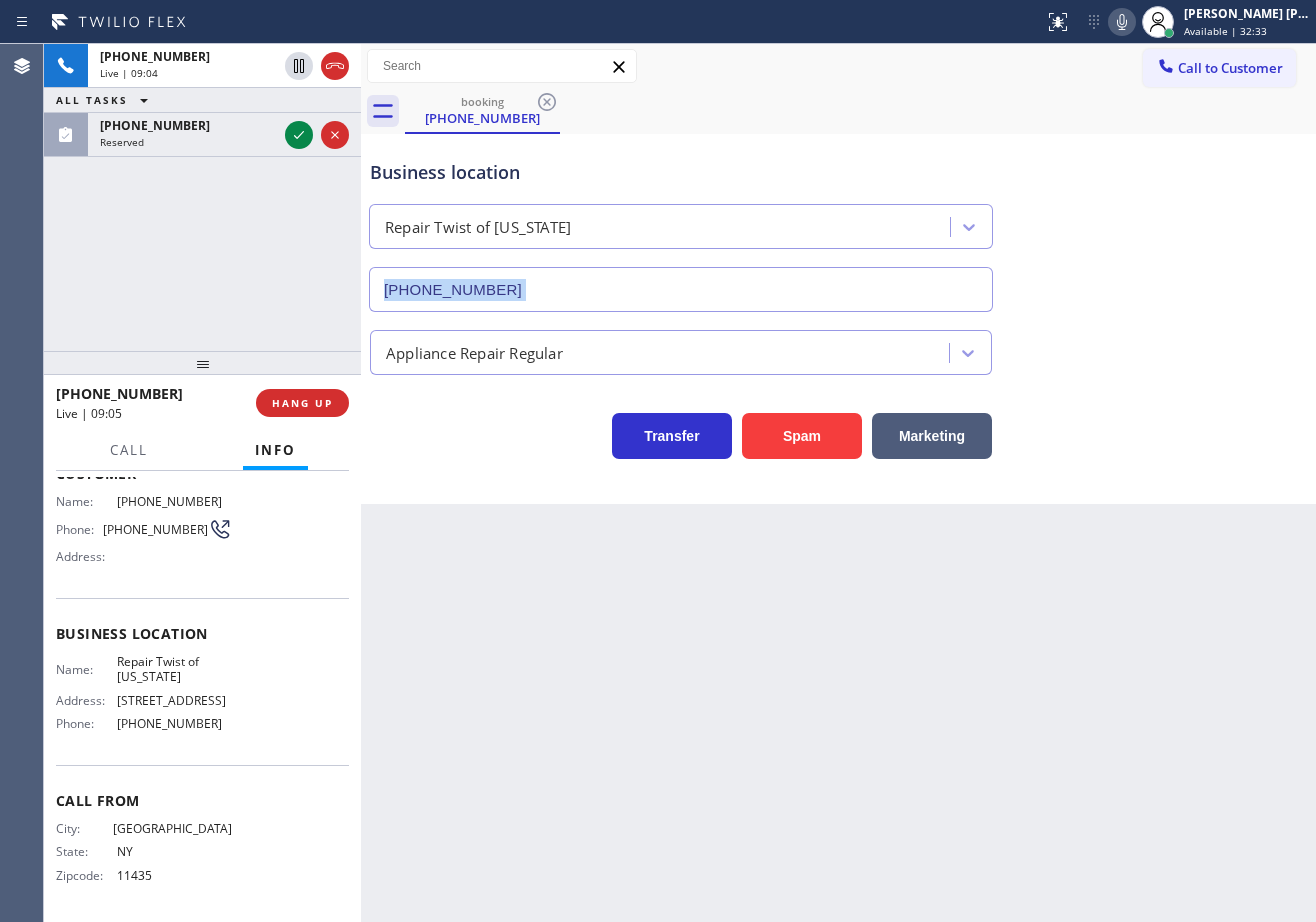 click on "Business location Repair Twist of New York (347) 284-6179" at bounding box center (838, 221) 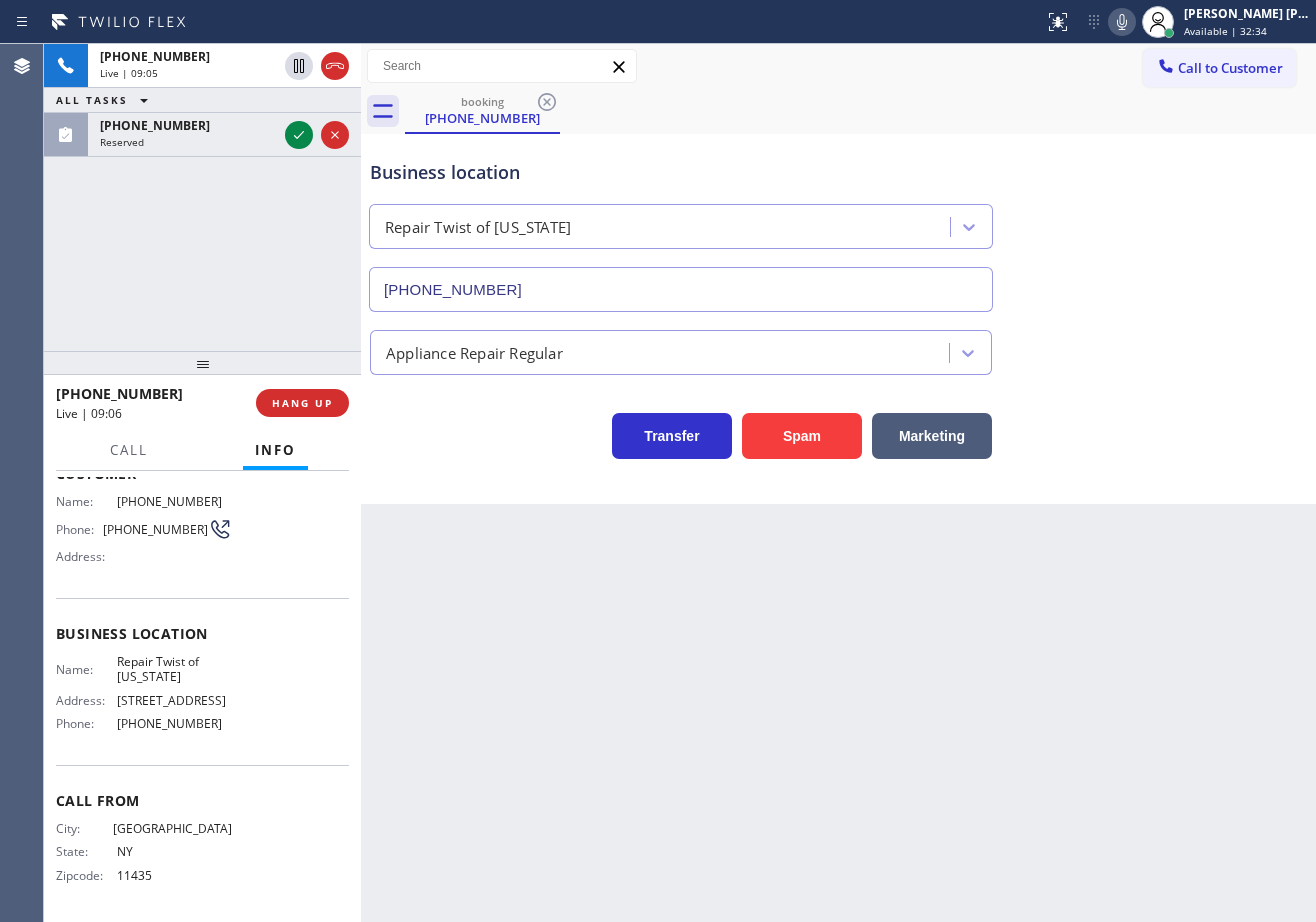 click on "Business location Repair Twist of New York (347) 284-6179" at bounding box center [838, 221] 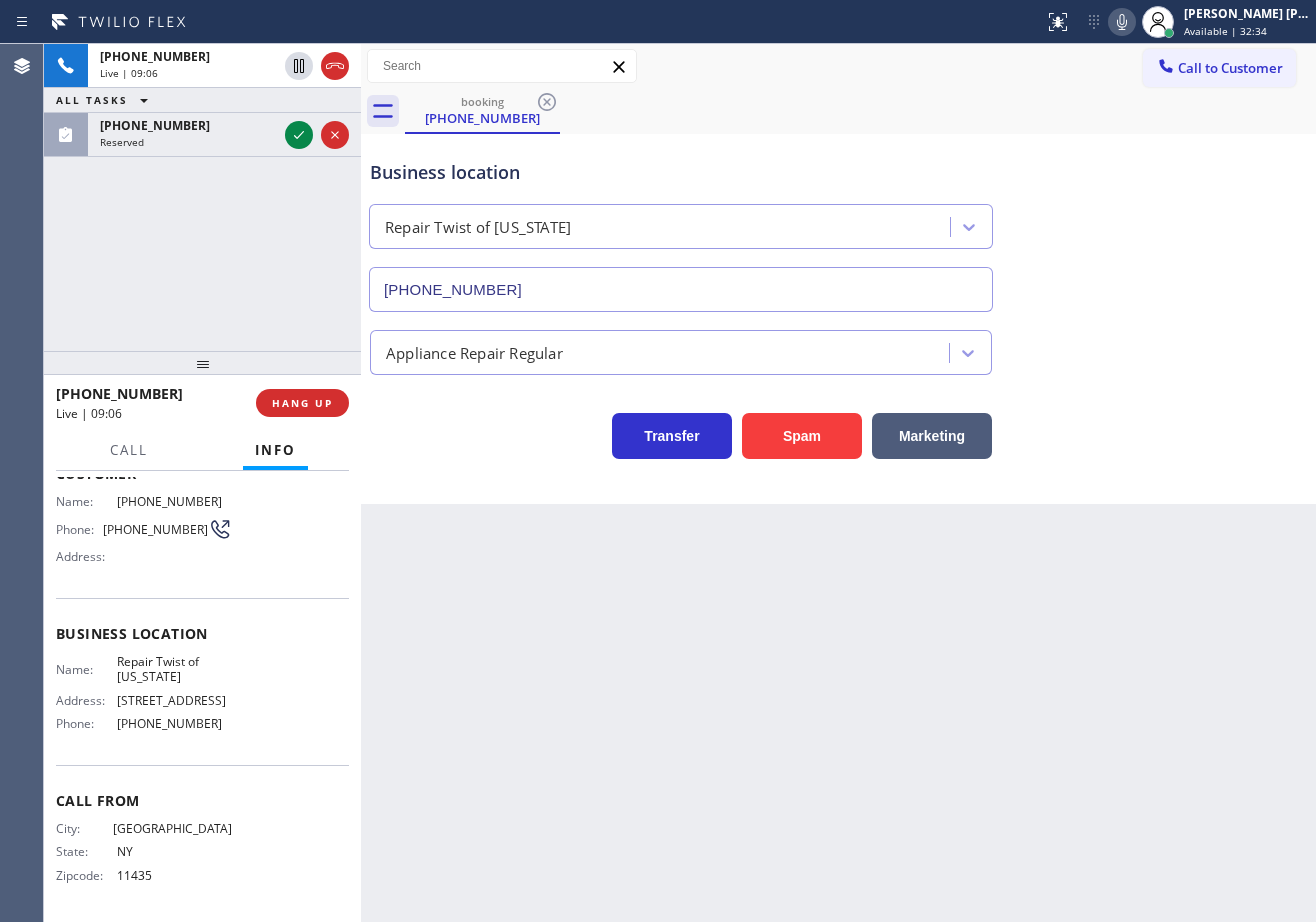 click on "Business location Repair Twist of New York (347) 284-6179" at bounding box center (838, 221) 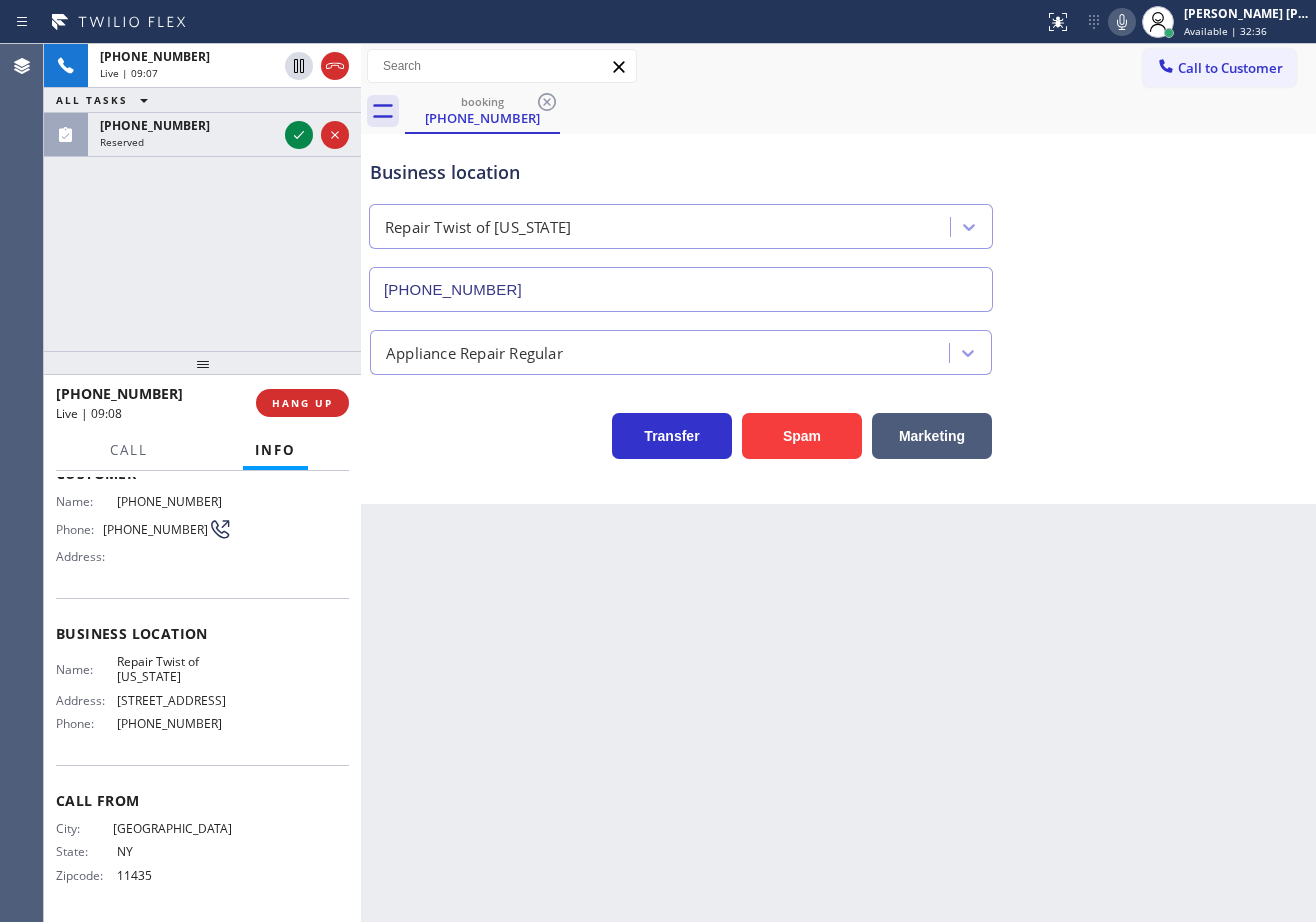 click 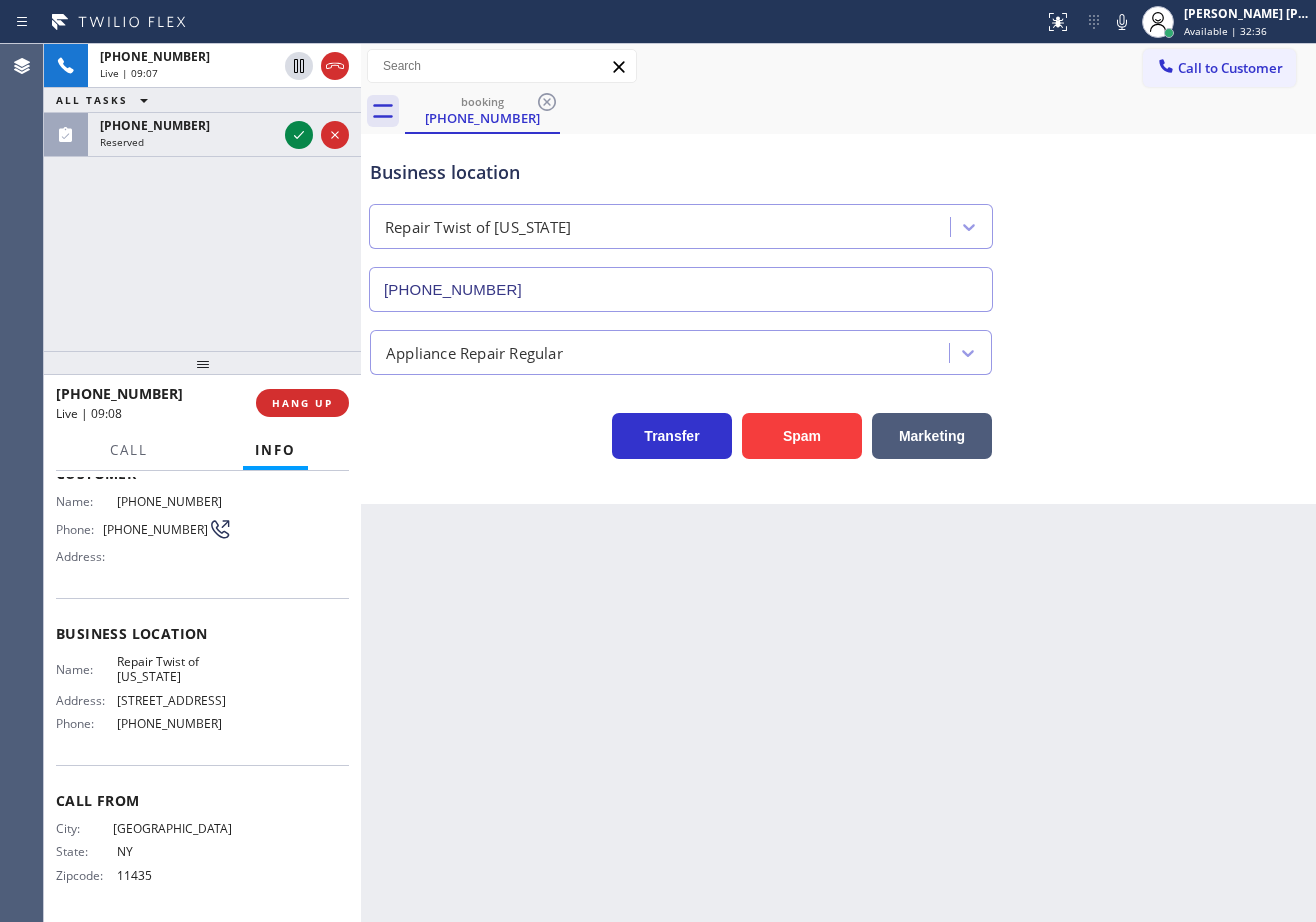 click on "Business location Repair Twist of New York (347) 284-6179" at bounding box center [838, 221] 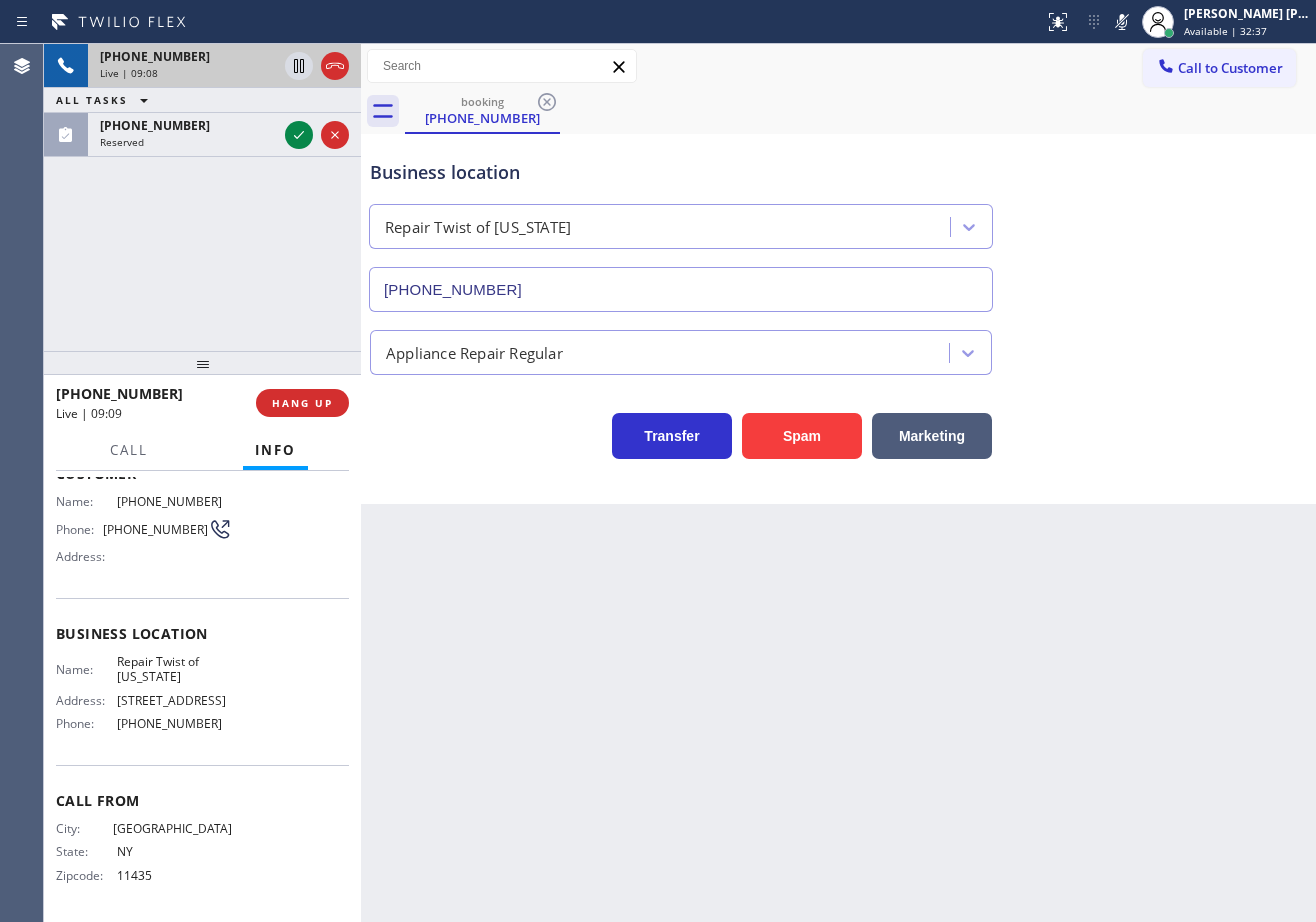 click 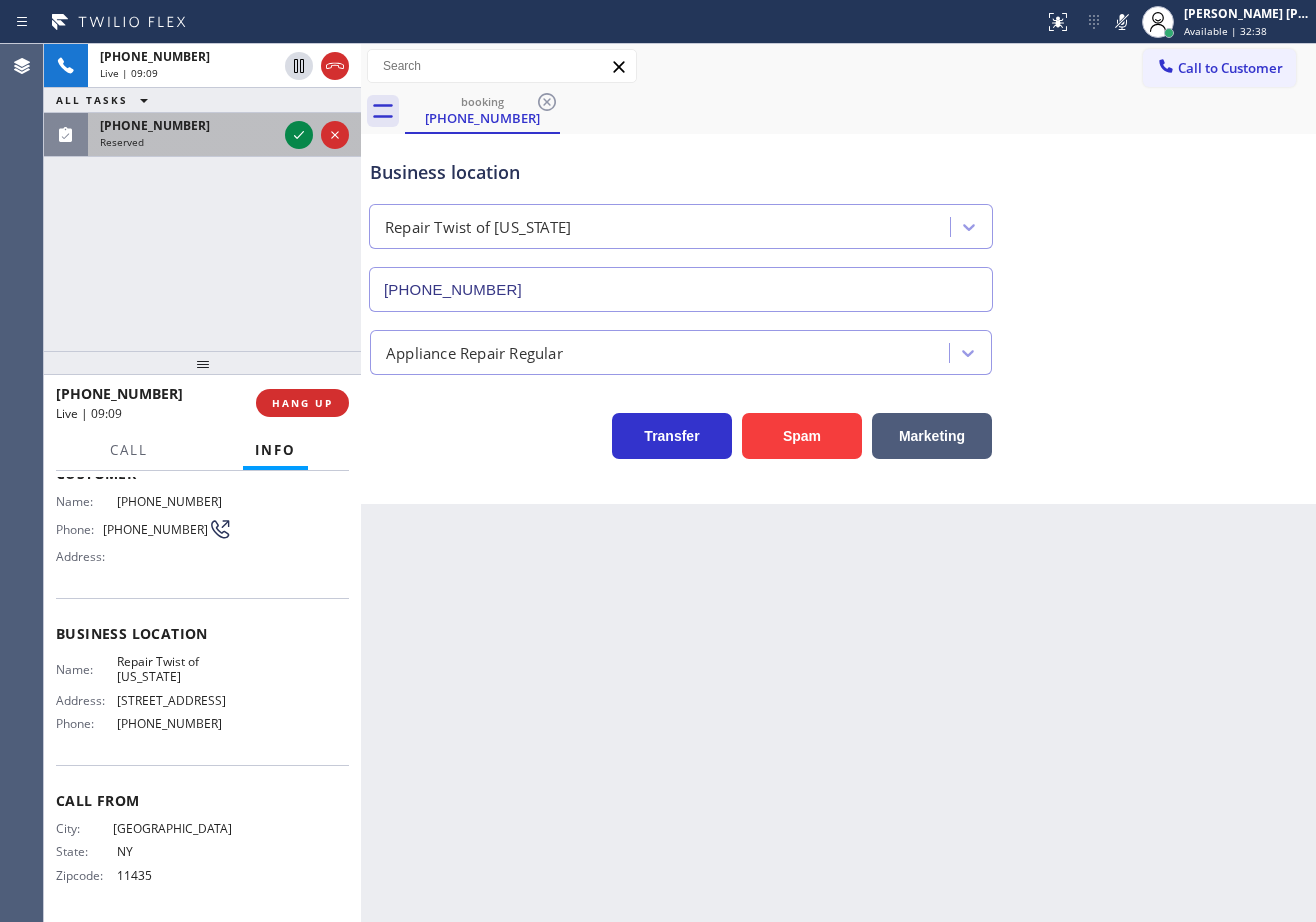 click on "Reserved" at bounding box center [188, 142] 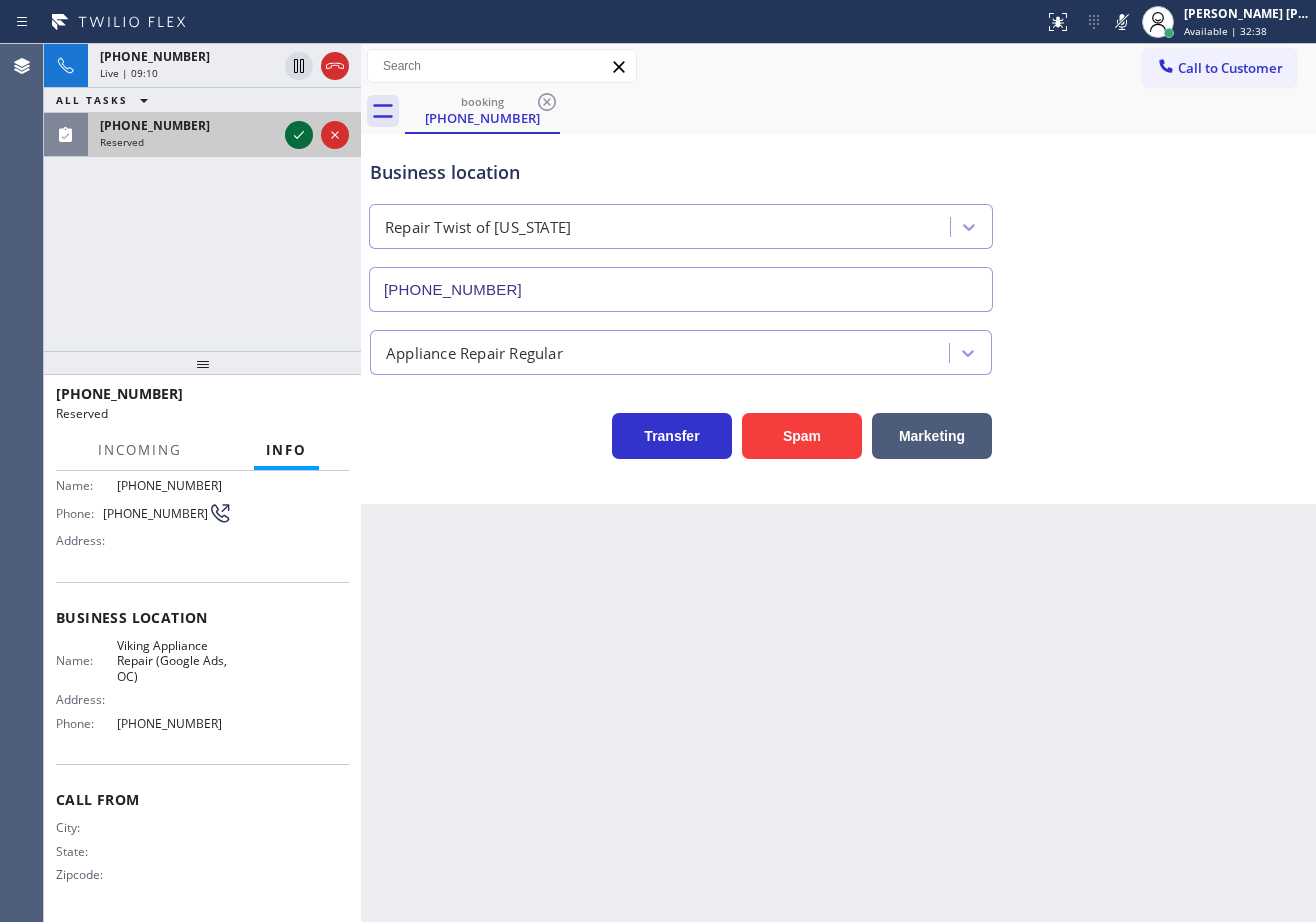 click 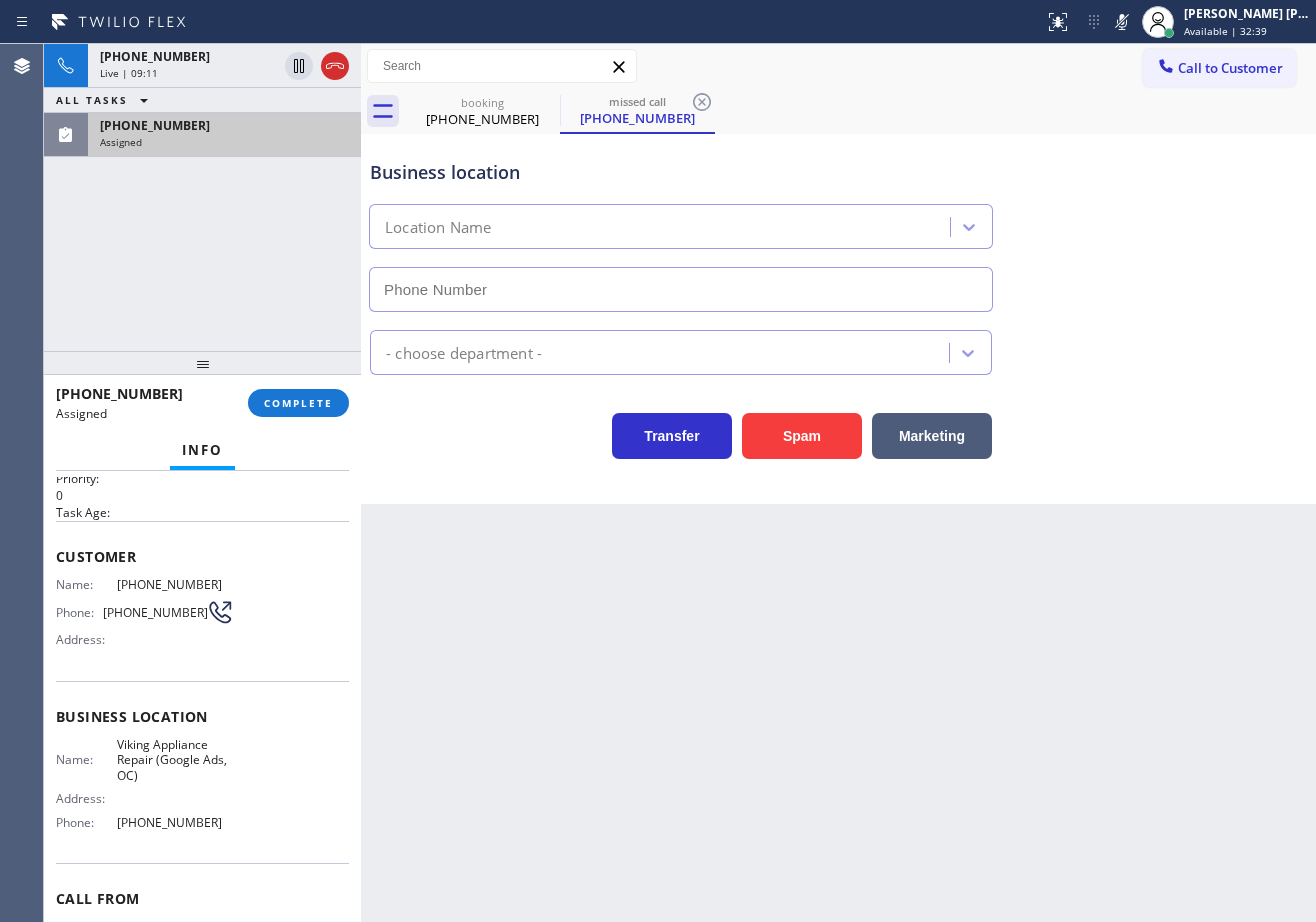 scroll, scrollTop: 0, scrollLeft: 0, axis: both 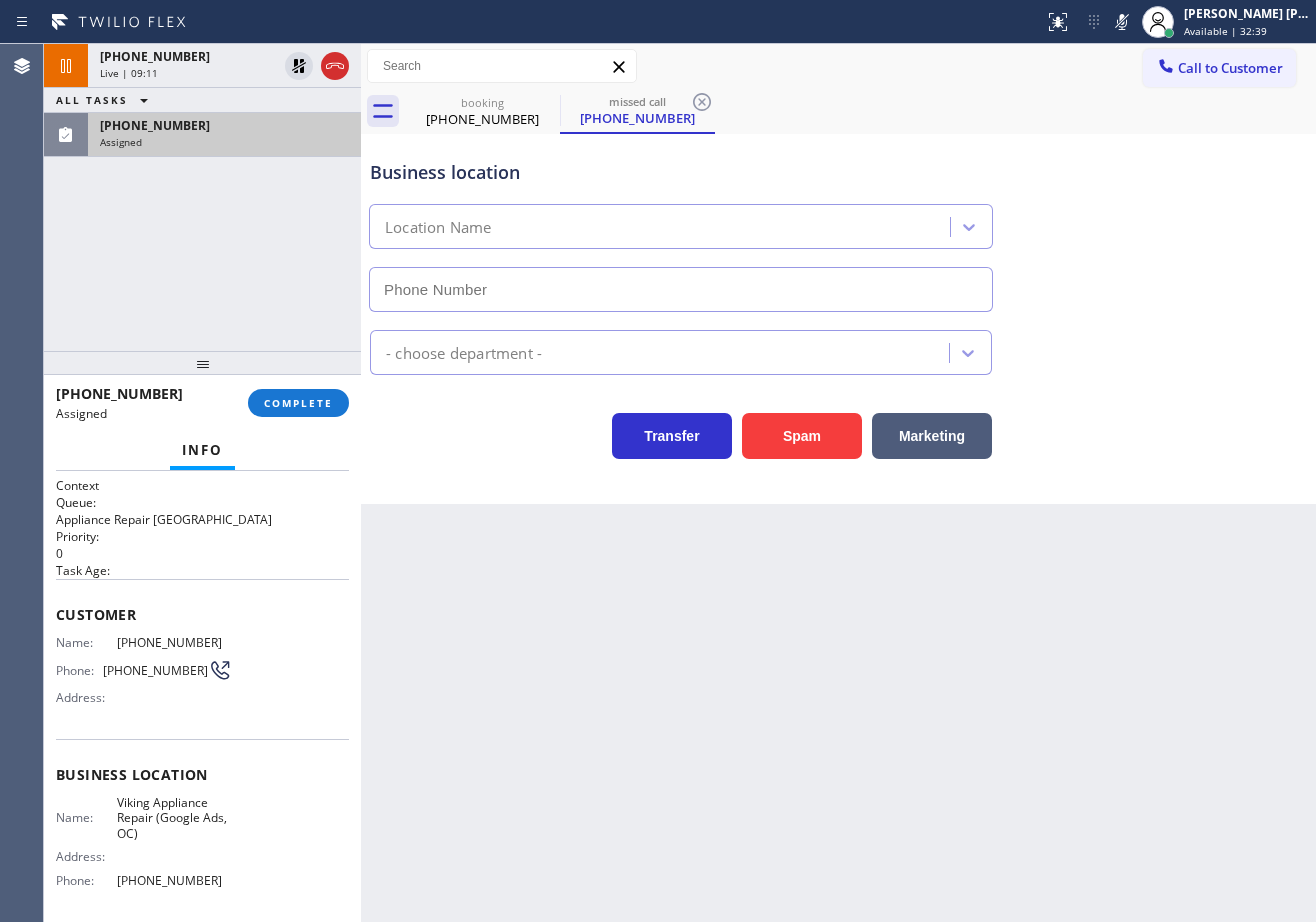 type on "(714) 942-1987" 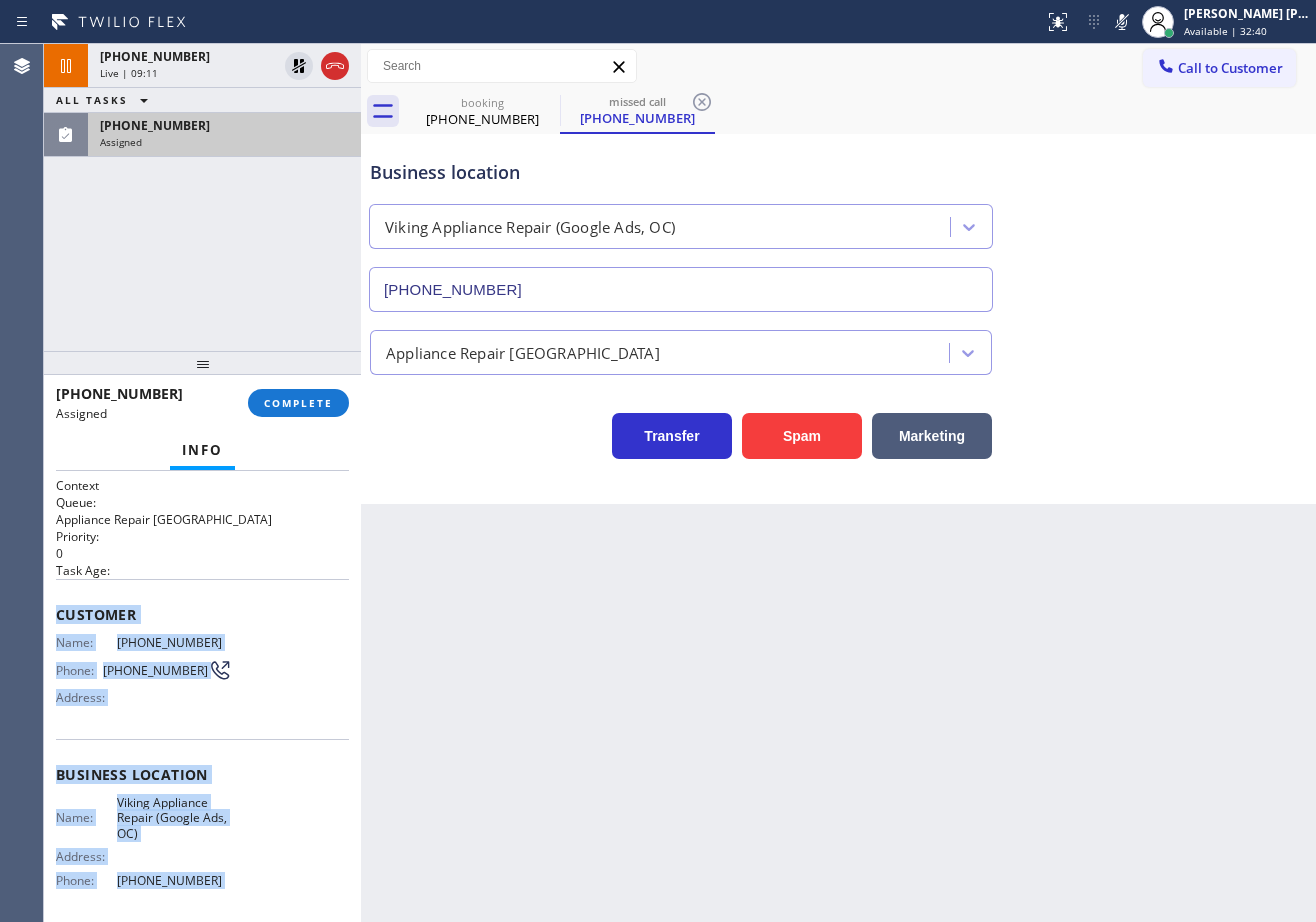 scroll, scrollTop: 157, scrollLeft: 0, axis: vertical 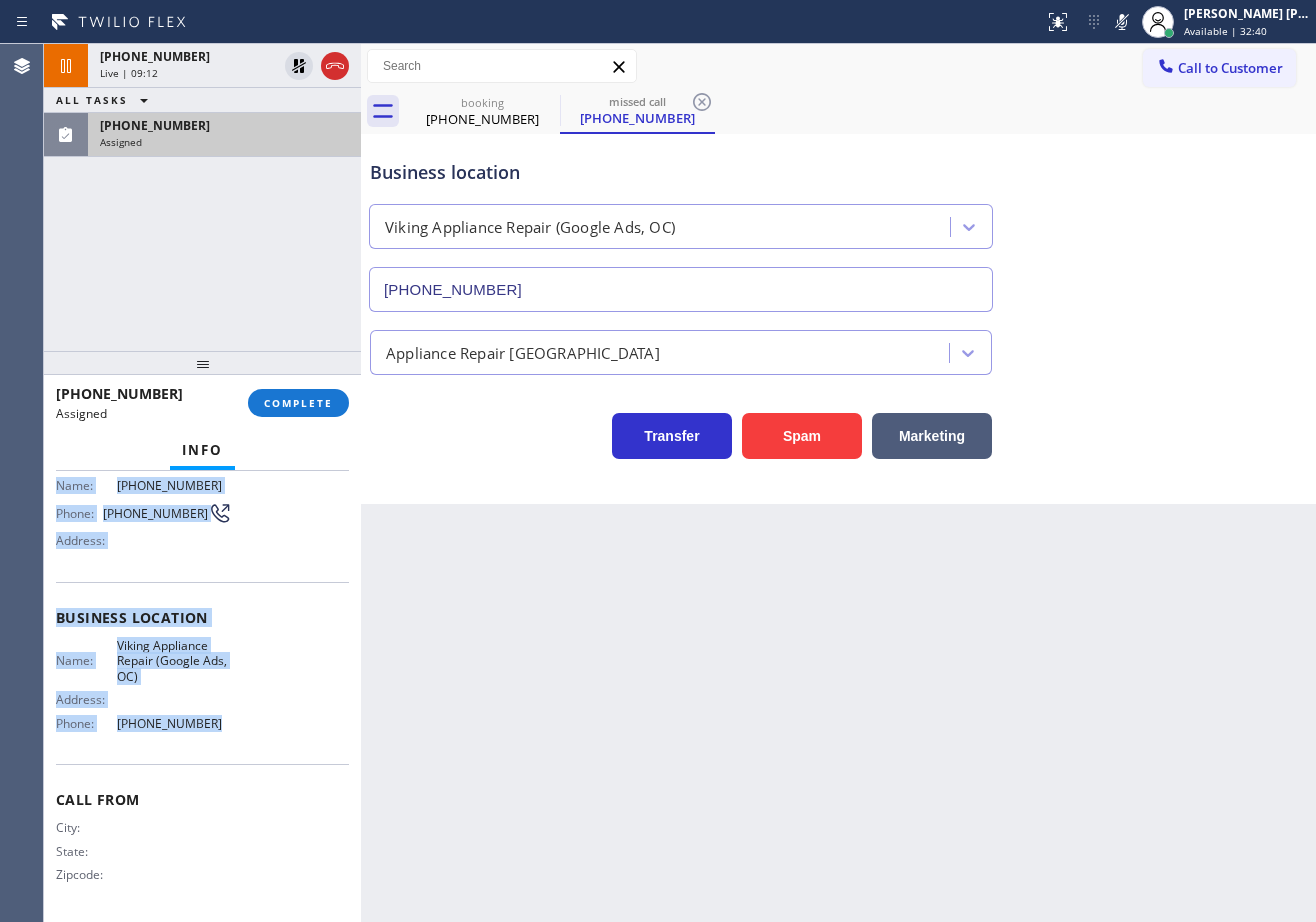 drag, startPoint x: 56, startPoint y: 607, endPoint x: 252, endPoint y: 717, distance: 224.75764 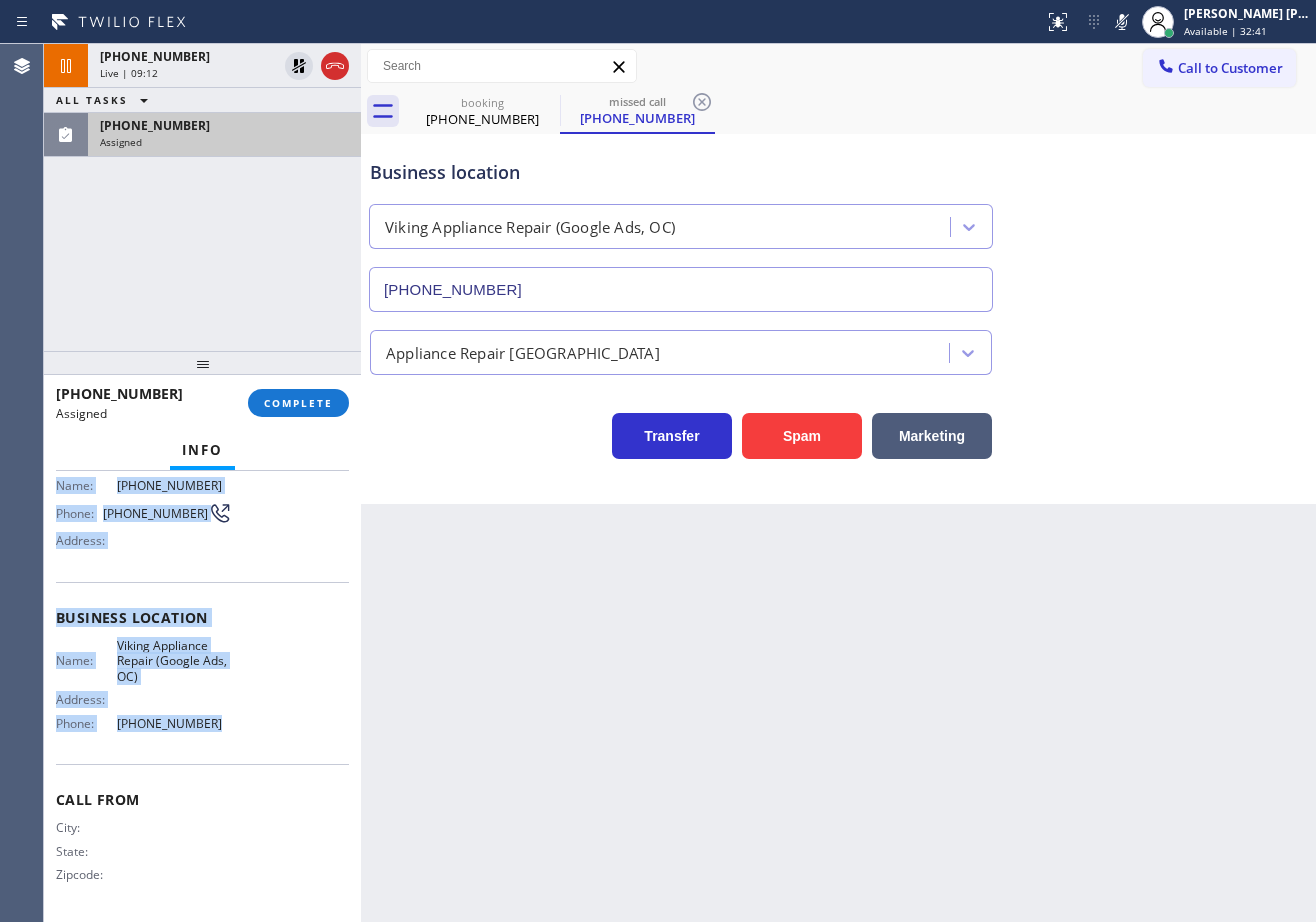 copy on "Customer Name: (714) 747-2272 Phone: (714) 747-2272 Address: Business location Name: Viking Appliance Repair (Google Ads, OC) Address:   Phone: (714) 942-1987" 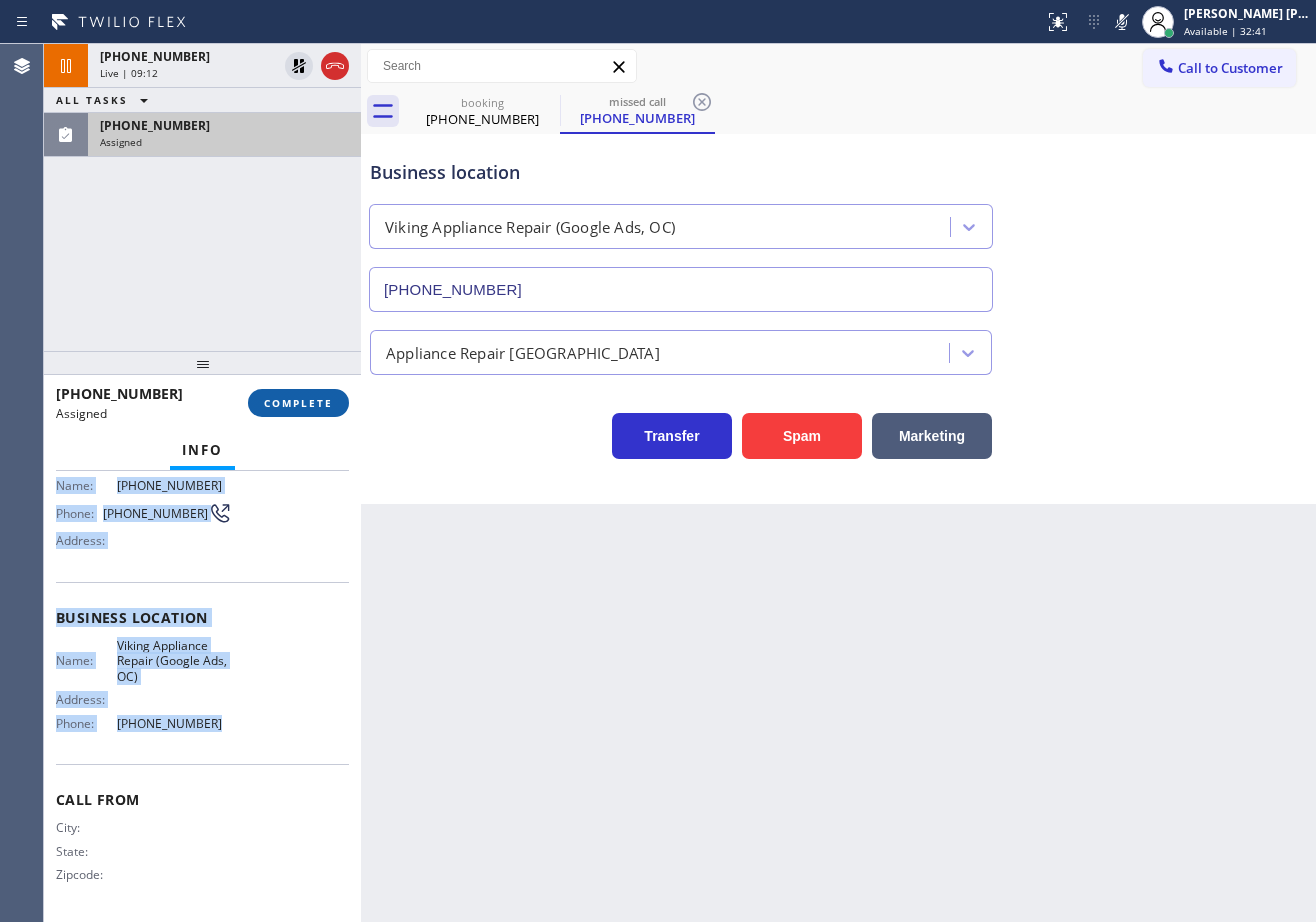 click on "COMPLETE" at bounding box center [298, 403] 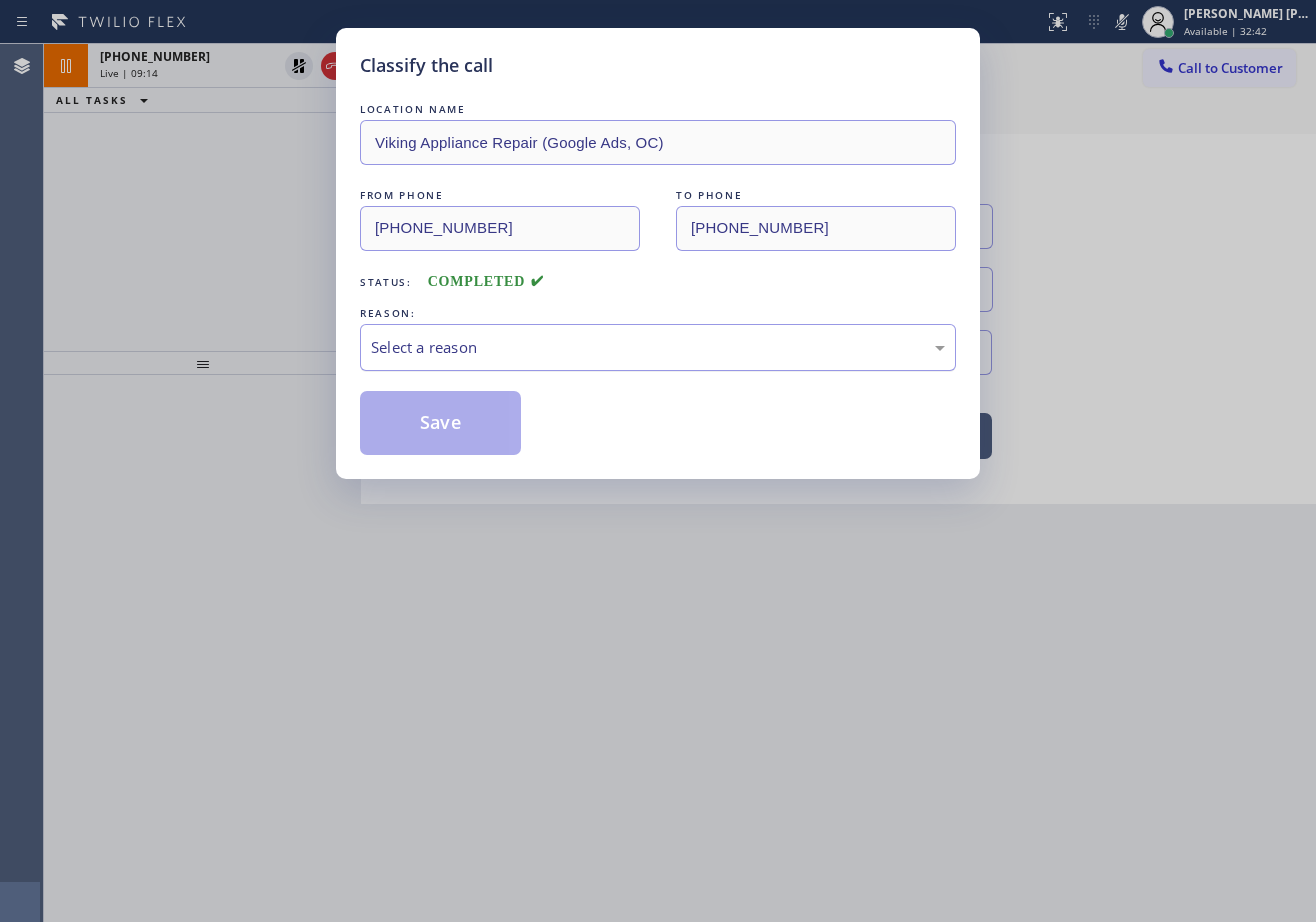 click on "Select a reason" at bounding box center [658, 347] 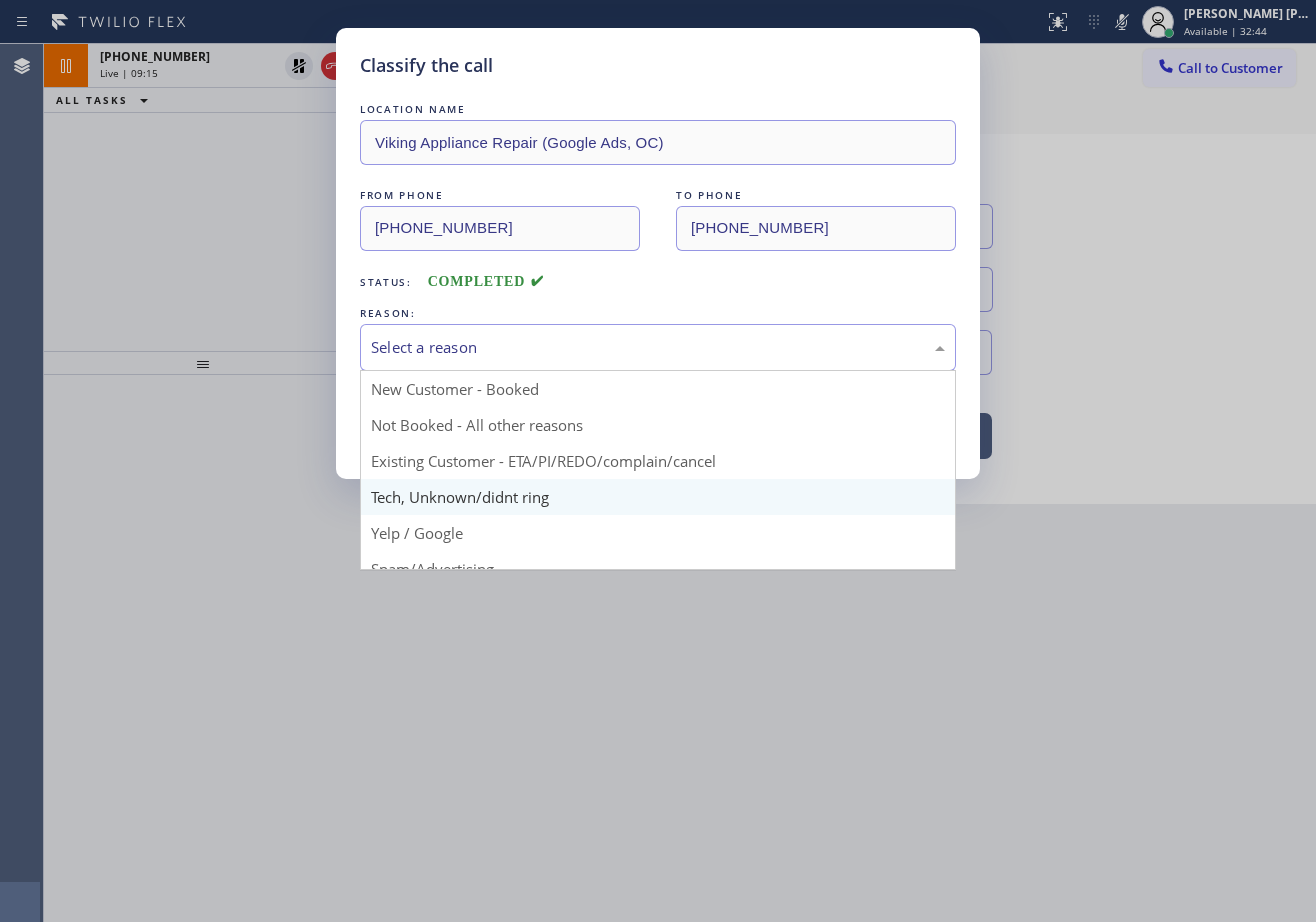 drag, startPoint x: 474, startPoint y: 496, endPoint x: 433, endPoint y: 456, distance: 57.280014 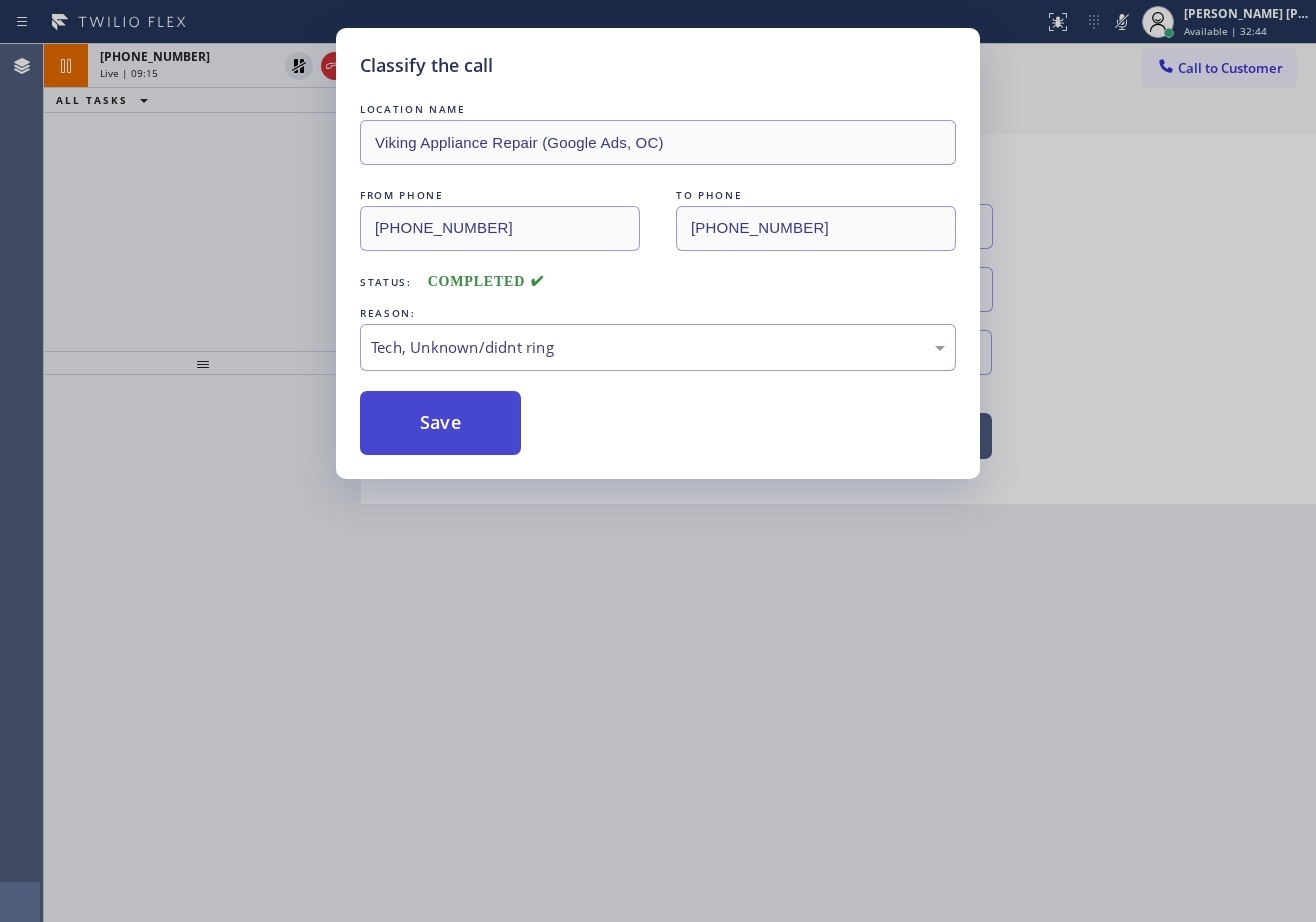 click on "Save" at bounding box center (440, 423) 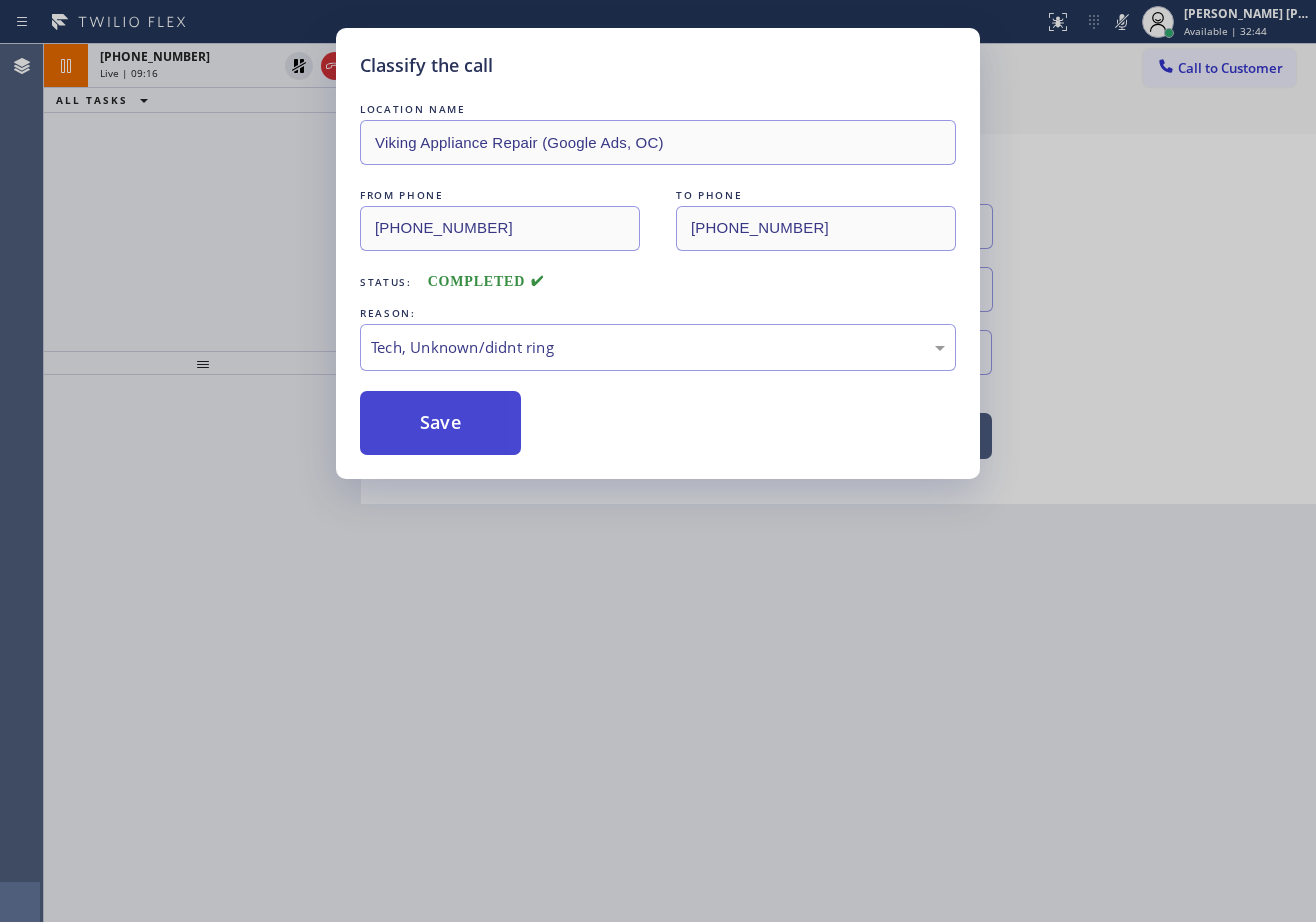 click on "Save" at bounding box center [440, 423] 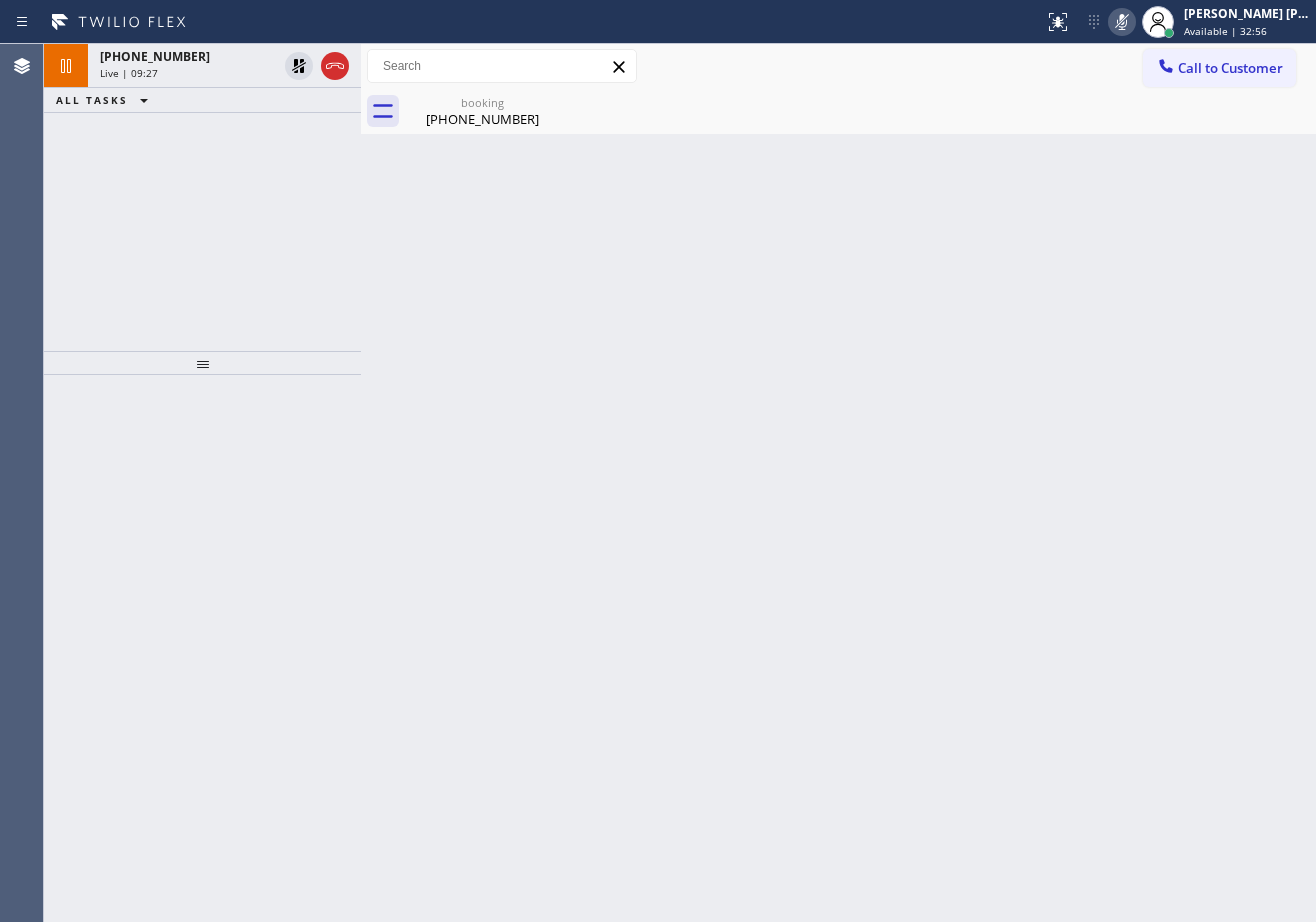 click 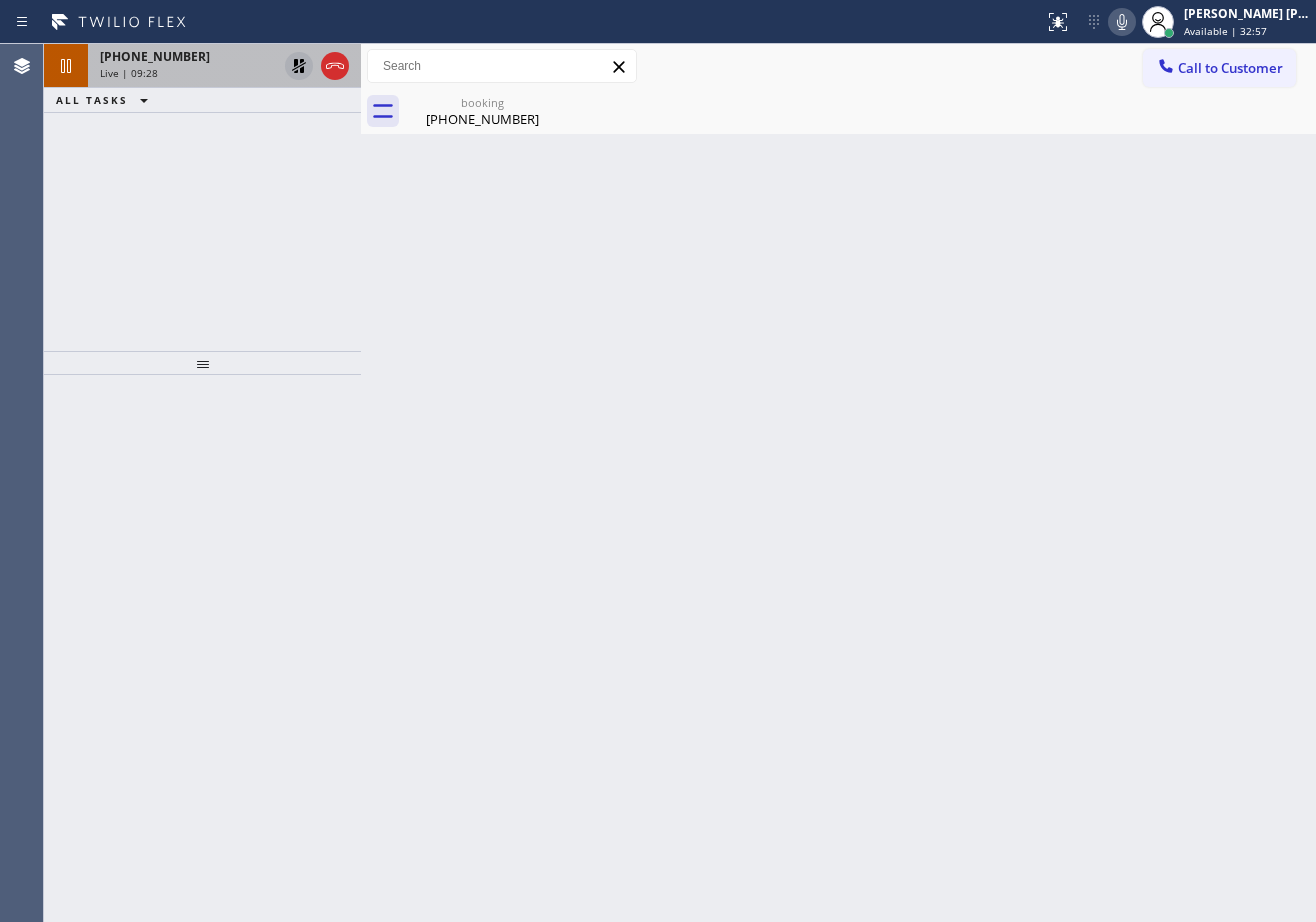 click 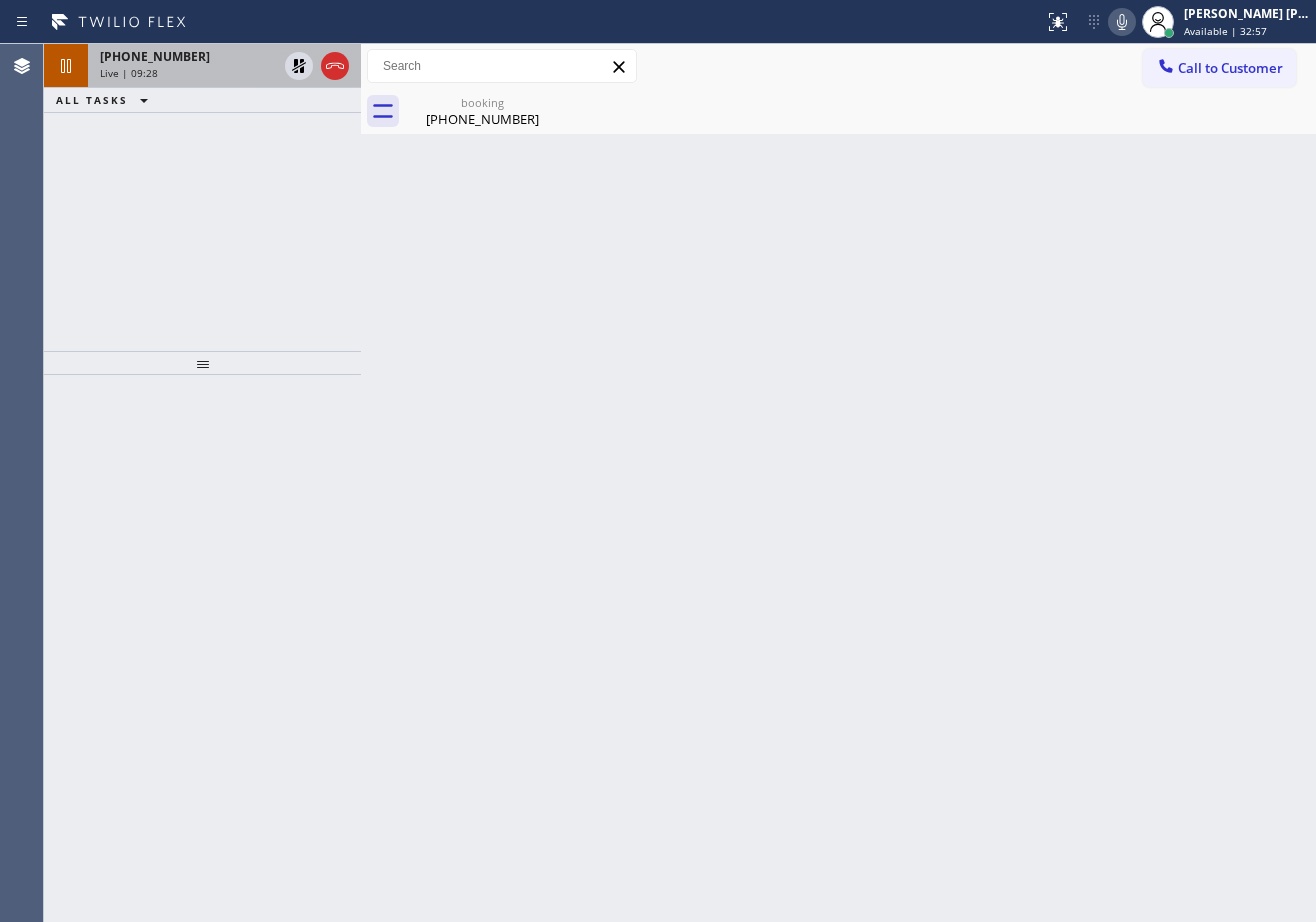 click on "+13472519283" at bounding box center (188, 56) 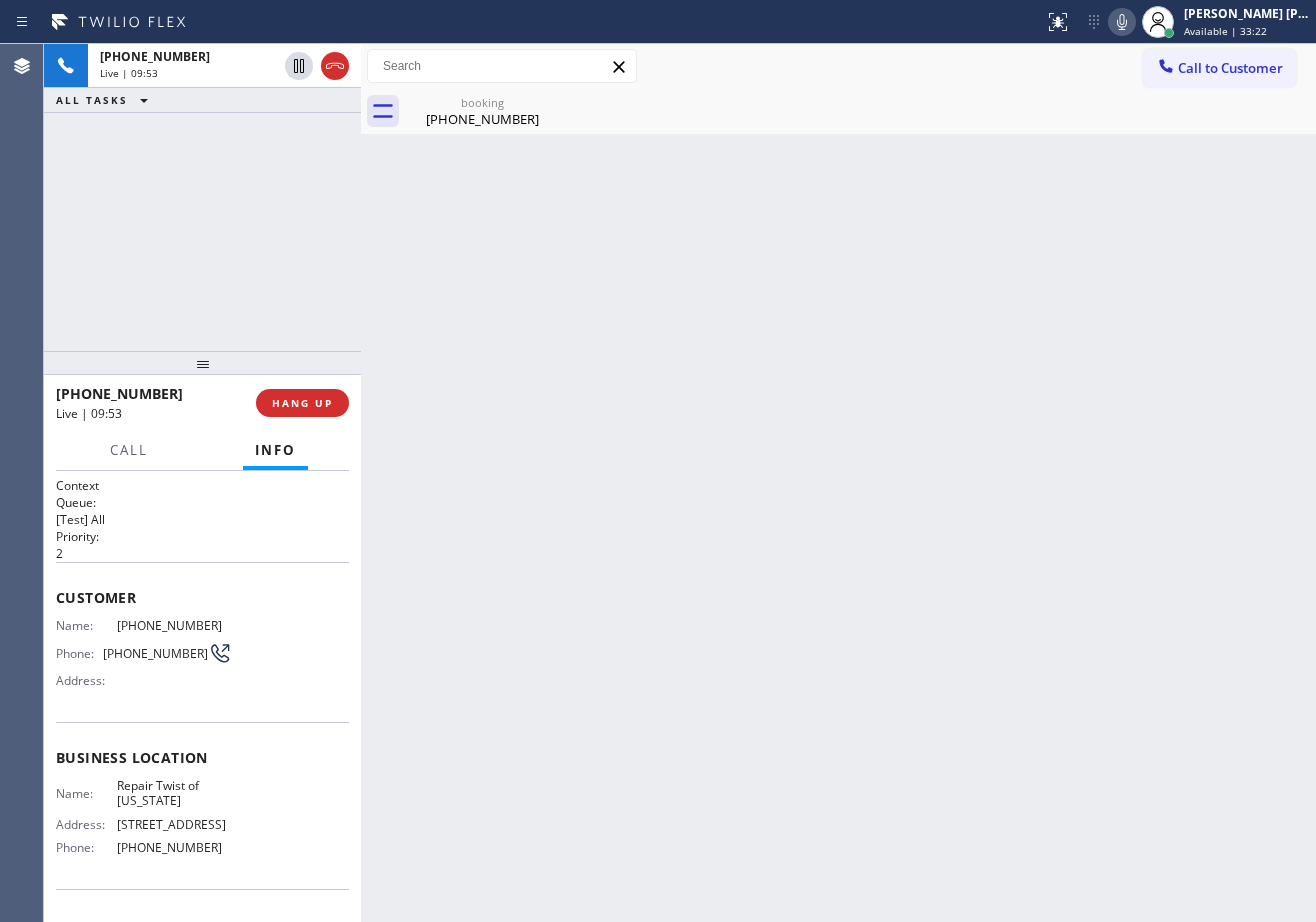 click on "Back to Dashboard Change Sender ID Customers Technicians Select a contact Outbound call Technician Search Technician Your caller id phone number Your caller id phone number Call Technician info Name   Phone none Address none Change Sender ID HVAC +18559994417 5 Star Appliance +18557314952 Appliance Repair +18554611149 Plumbing +18889090120 Air Duct Cleaning +18006865038  Electricians +18005688664 Cancel Change Check personal SMS Reset Change booking (347) 251-9283 Call to Customer Outbound call Location PrimeTime Appliance Pros Your caller id phone number (408) 752-5861 Customer number Call Outbound call Technician Search Technician Your caller id phone number Your caller id phone number Call booking (347) 251-9283 Business location Repair Twist of New York (347) 284-6179 Appliance Repair Regular Transfer Spam Marketing" at bounding box center [838, 483] 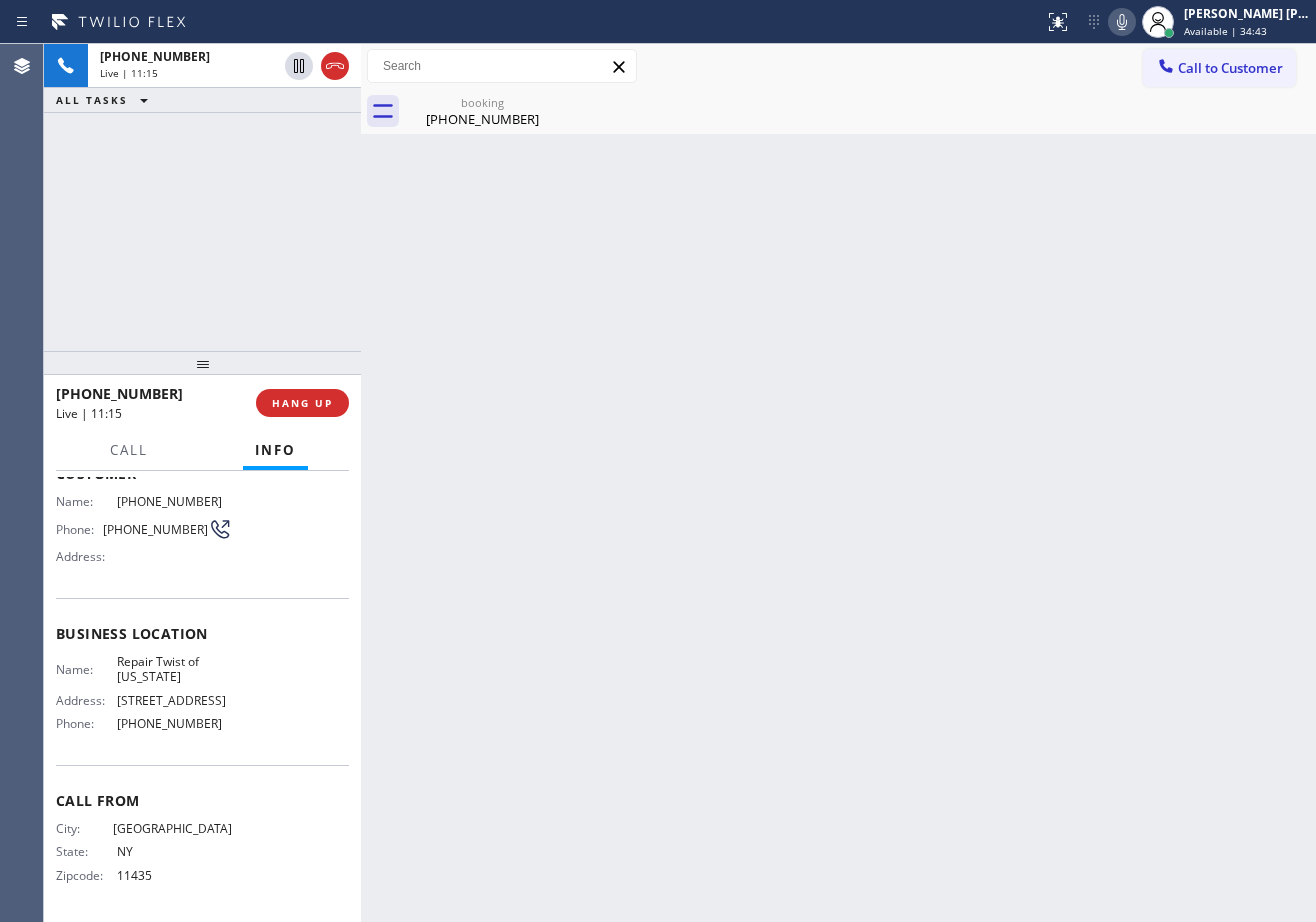 scroll, scrollTop: 0, scrollLeft: 0, axis: both 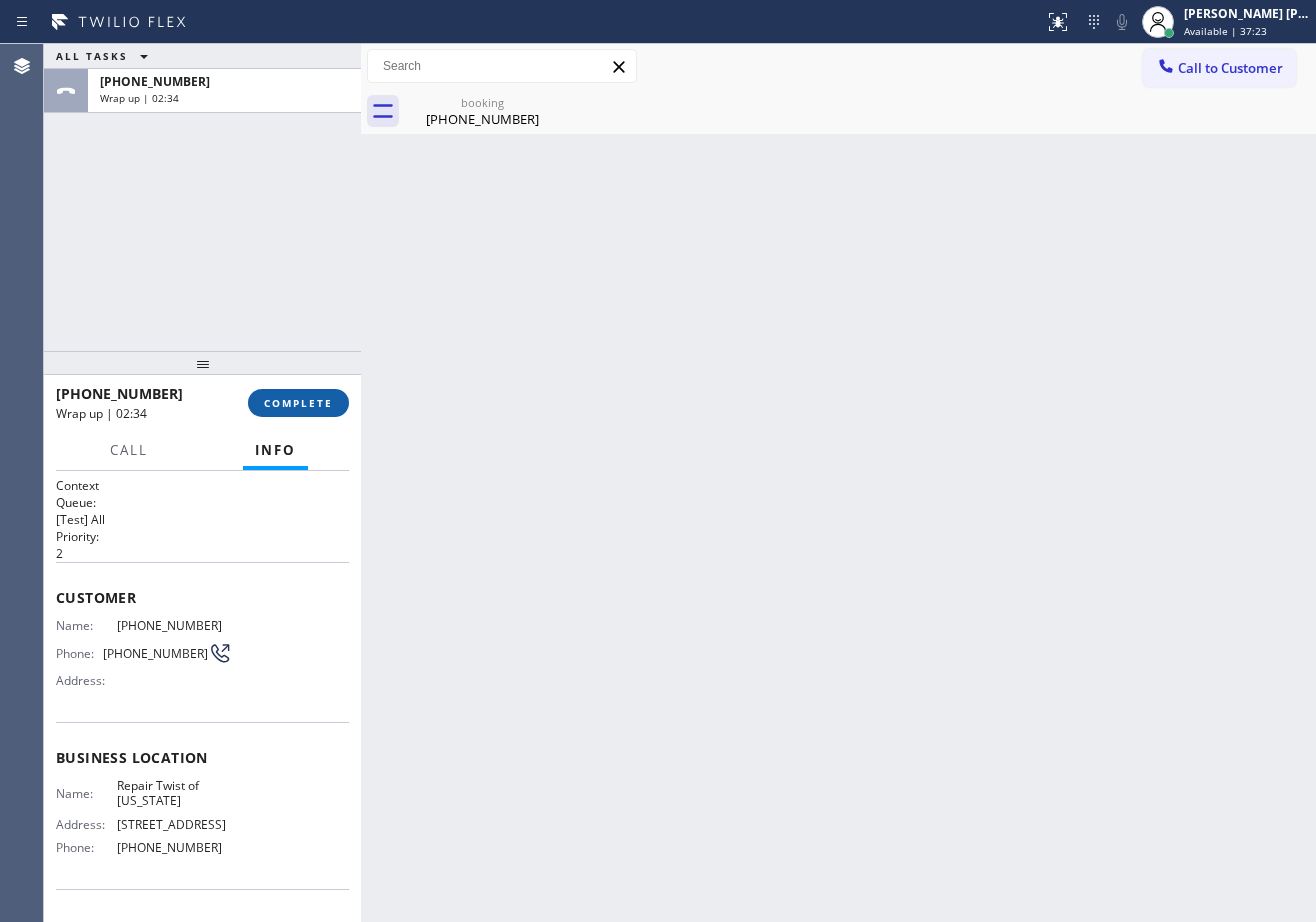 click on "COMPLETE" at bounding box center (298, 403) 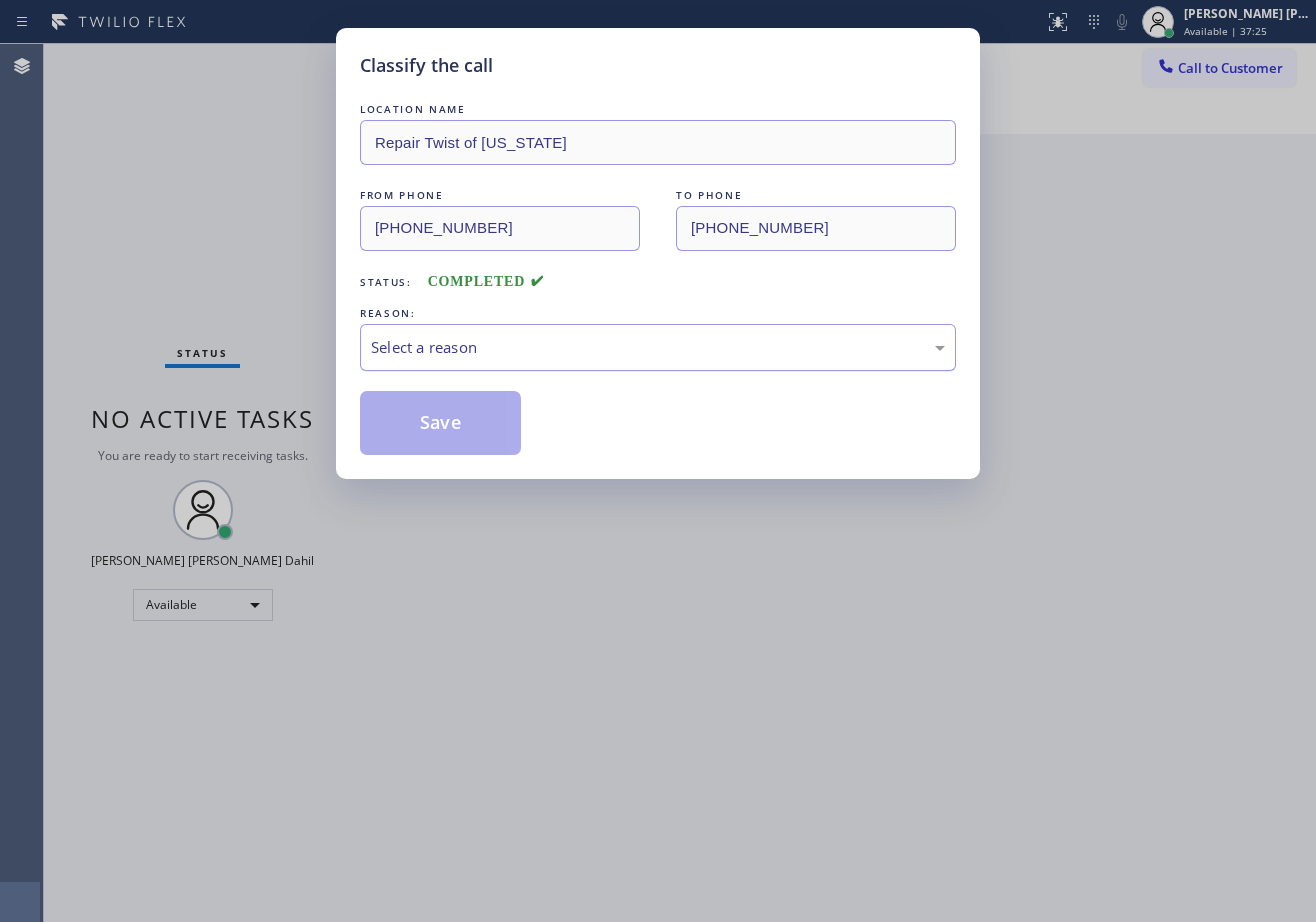 click on "Select a reason" at bounding box center (658, 347) 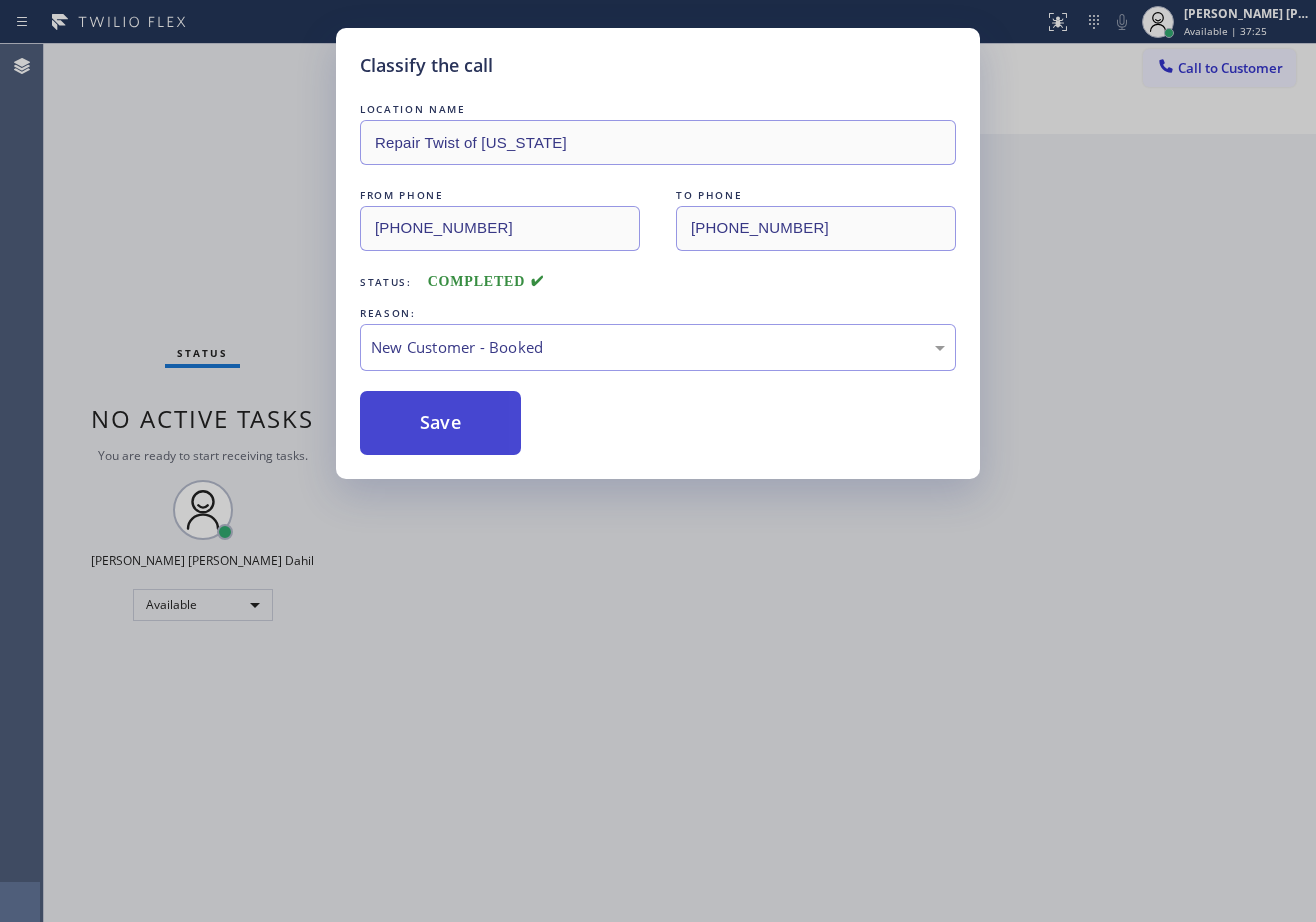 click on "Save" at bounding box center (440, 423) 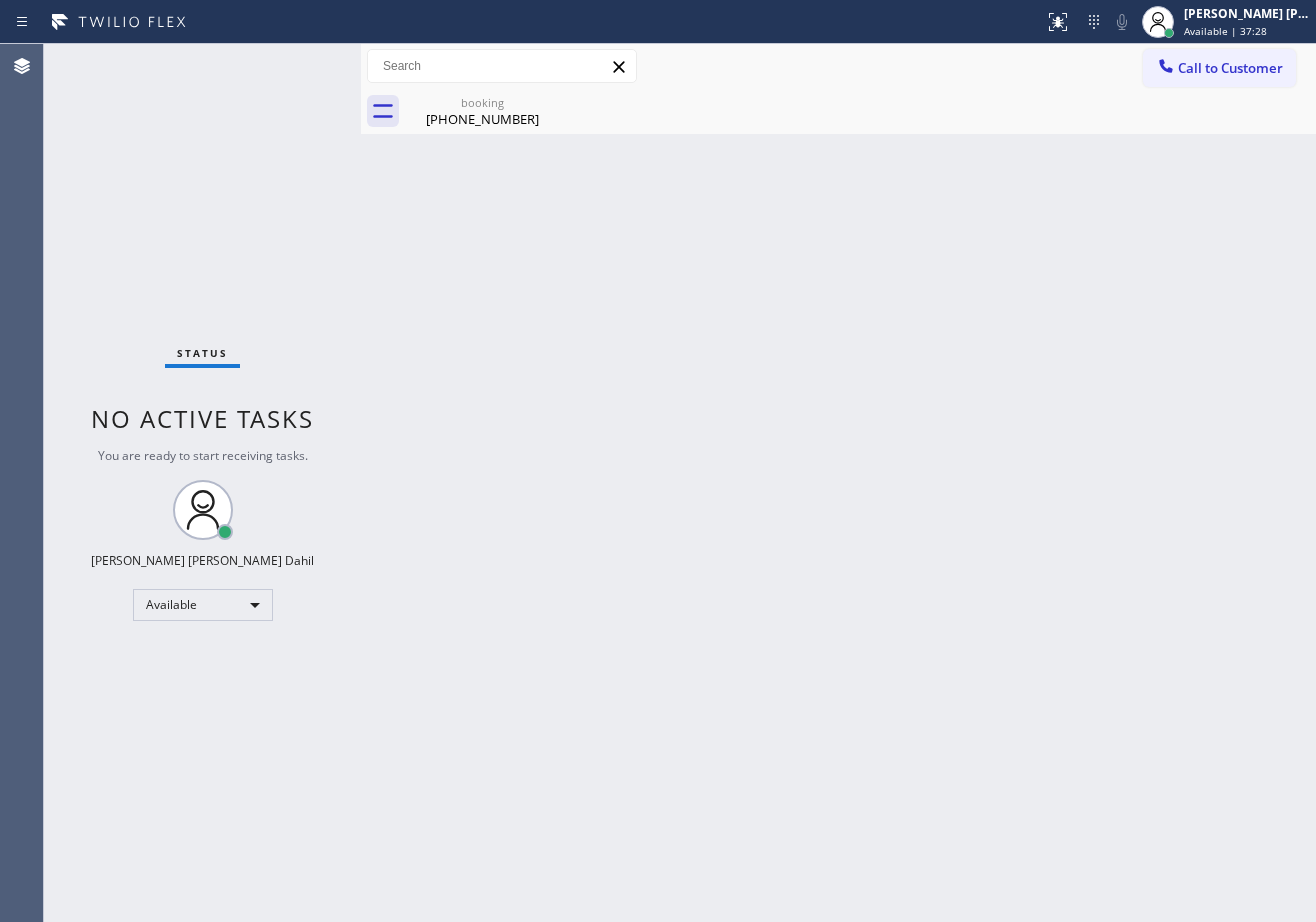 click on "Back to Dashboard Change Sender ID Customers Technicians Select a contact Outbound call Technician Search Technician Your caller id phone number Your caller id phone number Call Technician info Name   Phone none Address none Change Sender ID HVAC +18559994417 5 Star Appliance +18557314952 Appliance Repair +18554611149 Plumbing +18889090120 Air Duct Cleaning +18006865038  Electricians +18005688664 Cancel Change Check personal SMS Reset Change booking (347) 251-9283 Call to Customer Outbound call Location PrimeTime Appliance Pros Your caller id phone number (408) 752-5861 Customer number Call Outbound call Technician Search Technician Your caller id phone number Your caller id phone number Call booking (347) 251-9283" at bounding box center [838, 483] 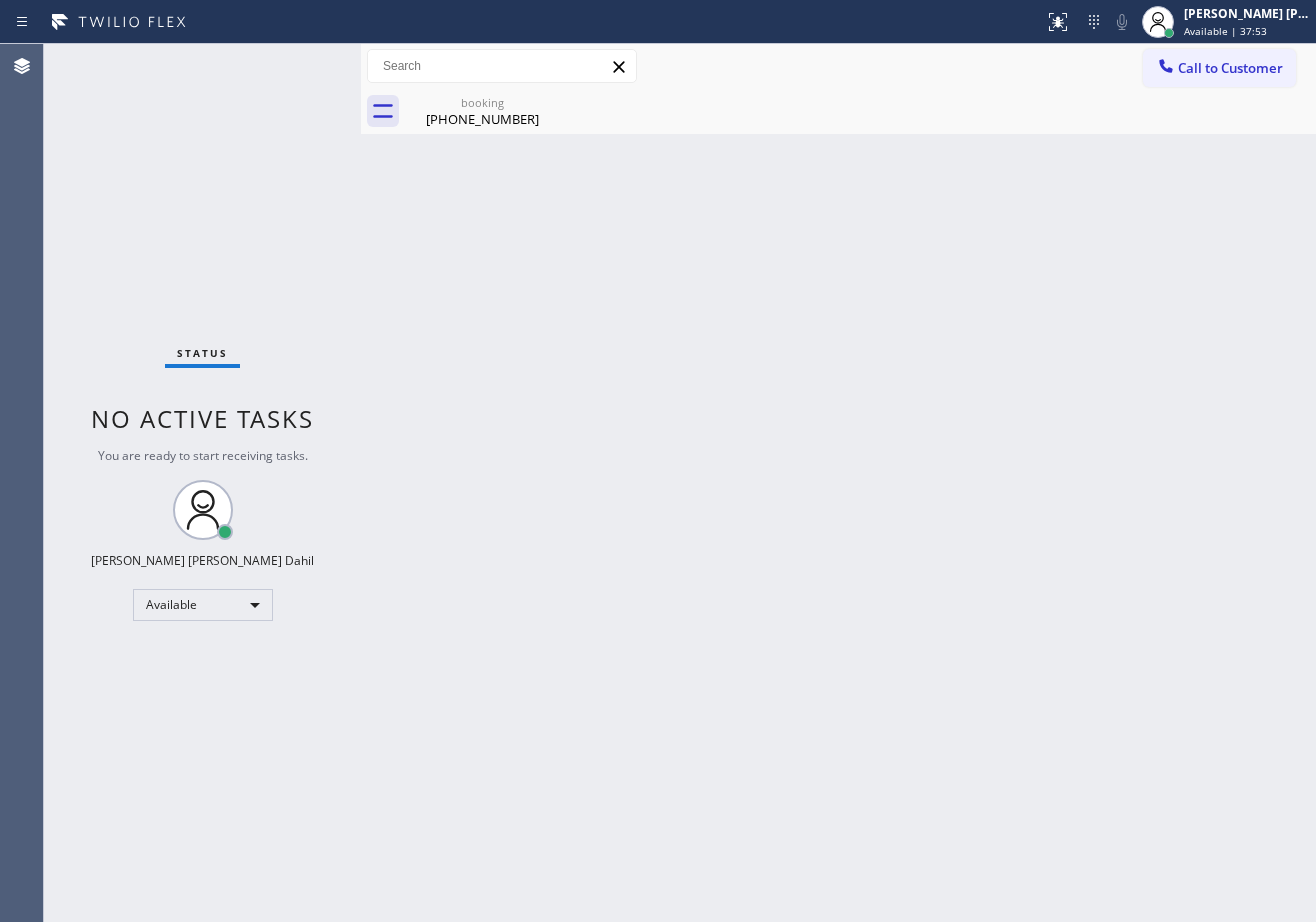 click on "Status   No active tasks     You are ready to start receiving tasks.   Joshua Jake Dahil Available" at bounding box center [202, 483] 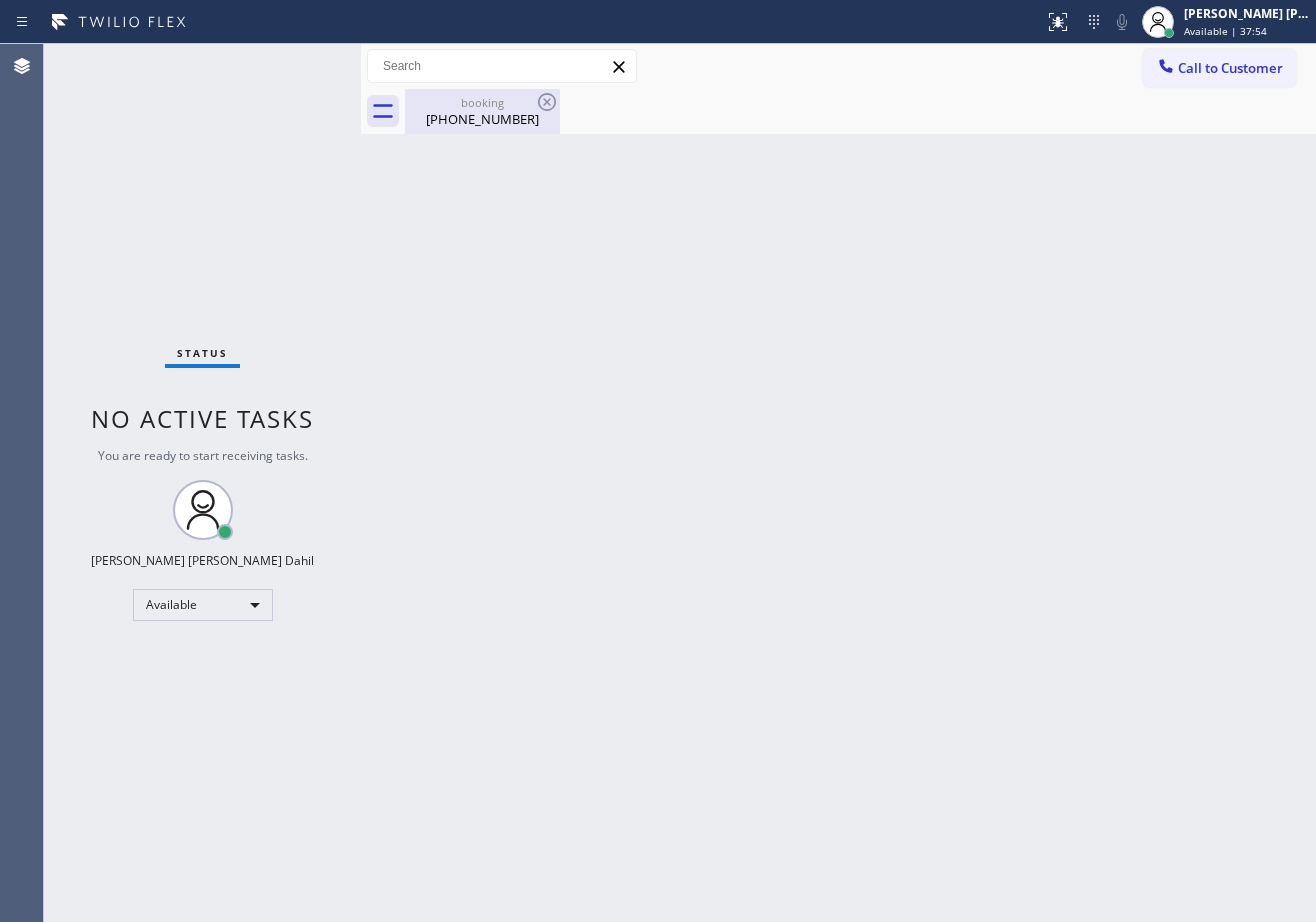 click on "booking" at bounding box center (482, 102) 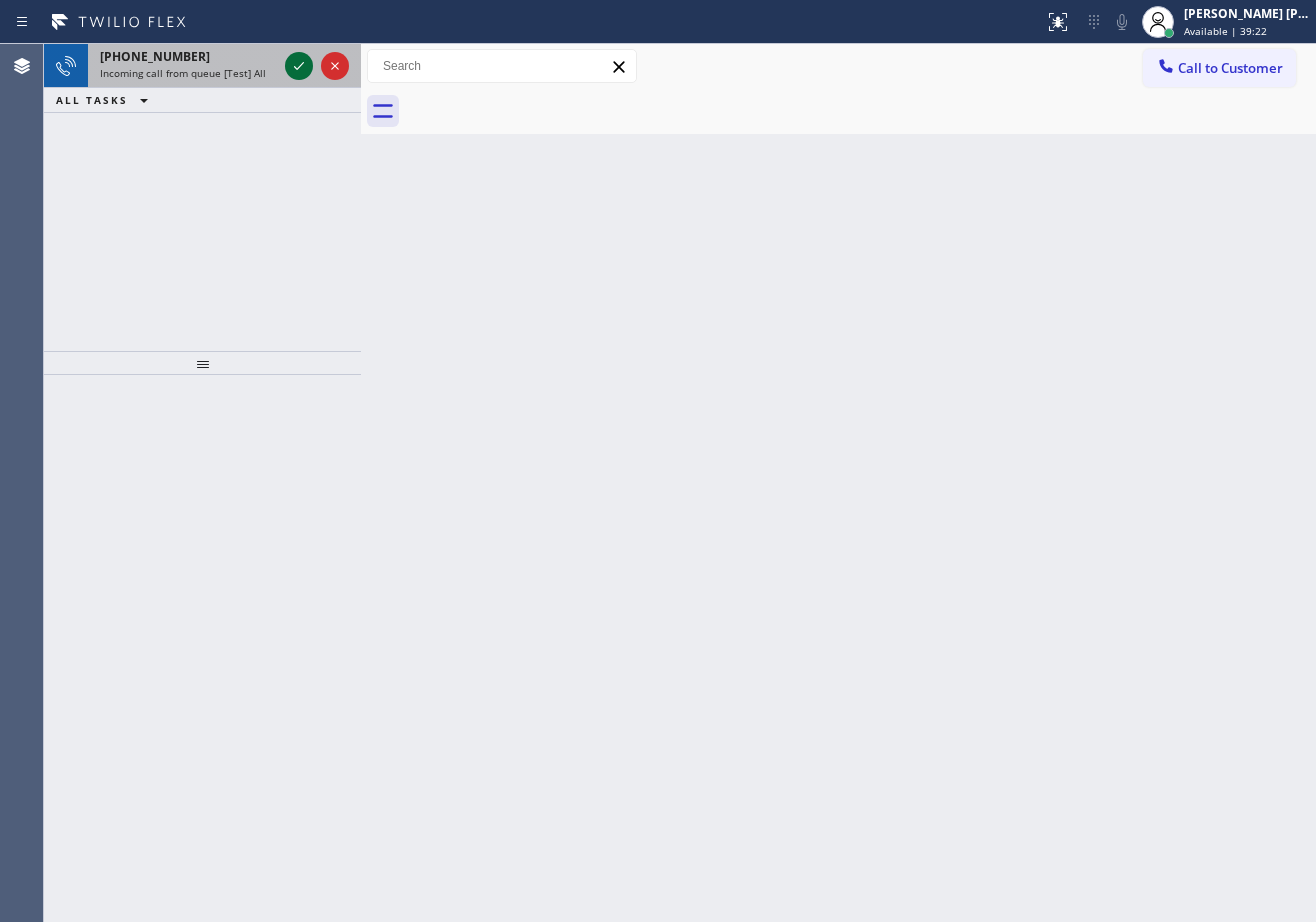 click 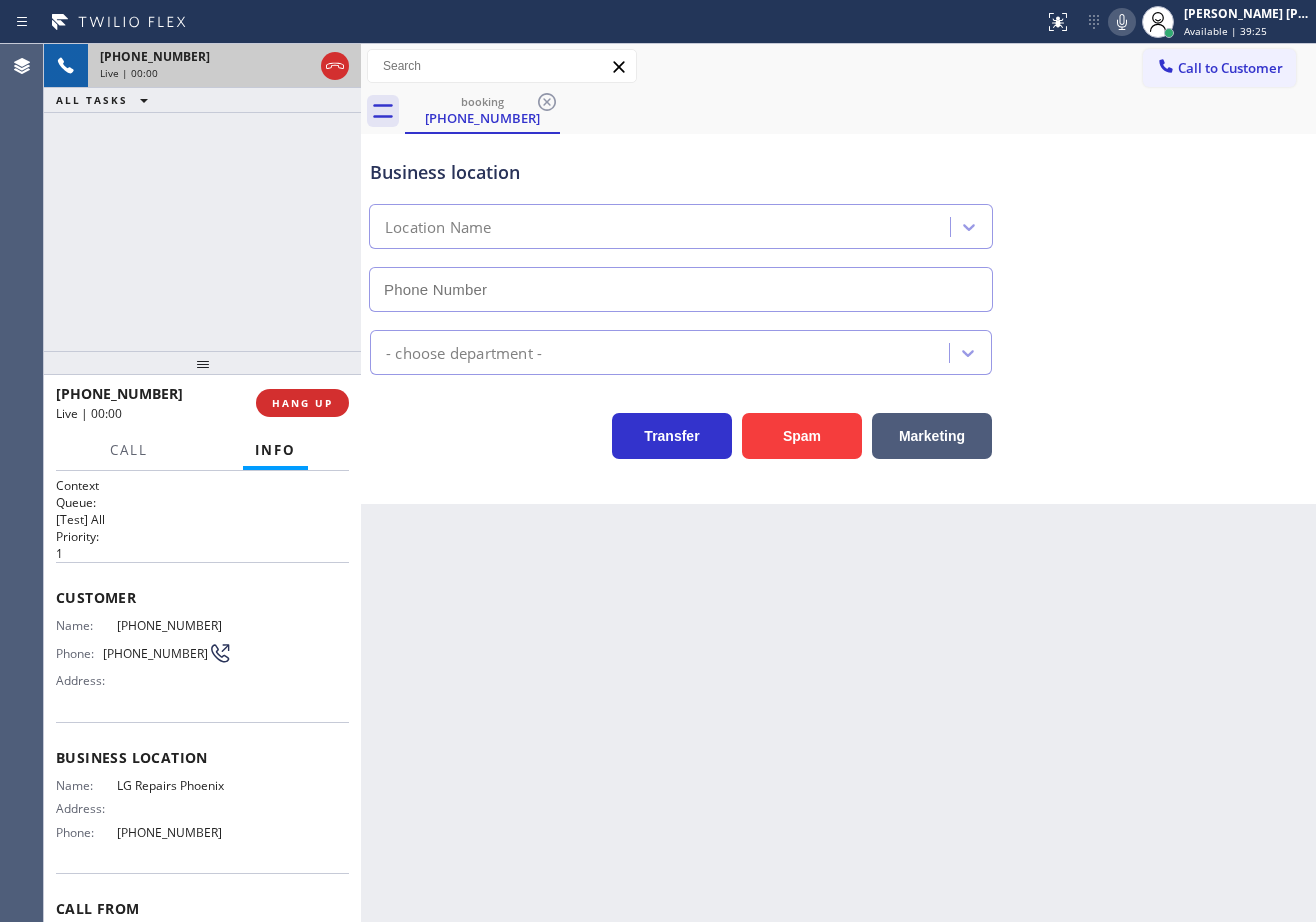 type on "(602) 755-6017" 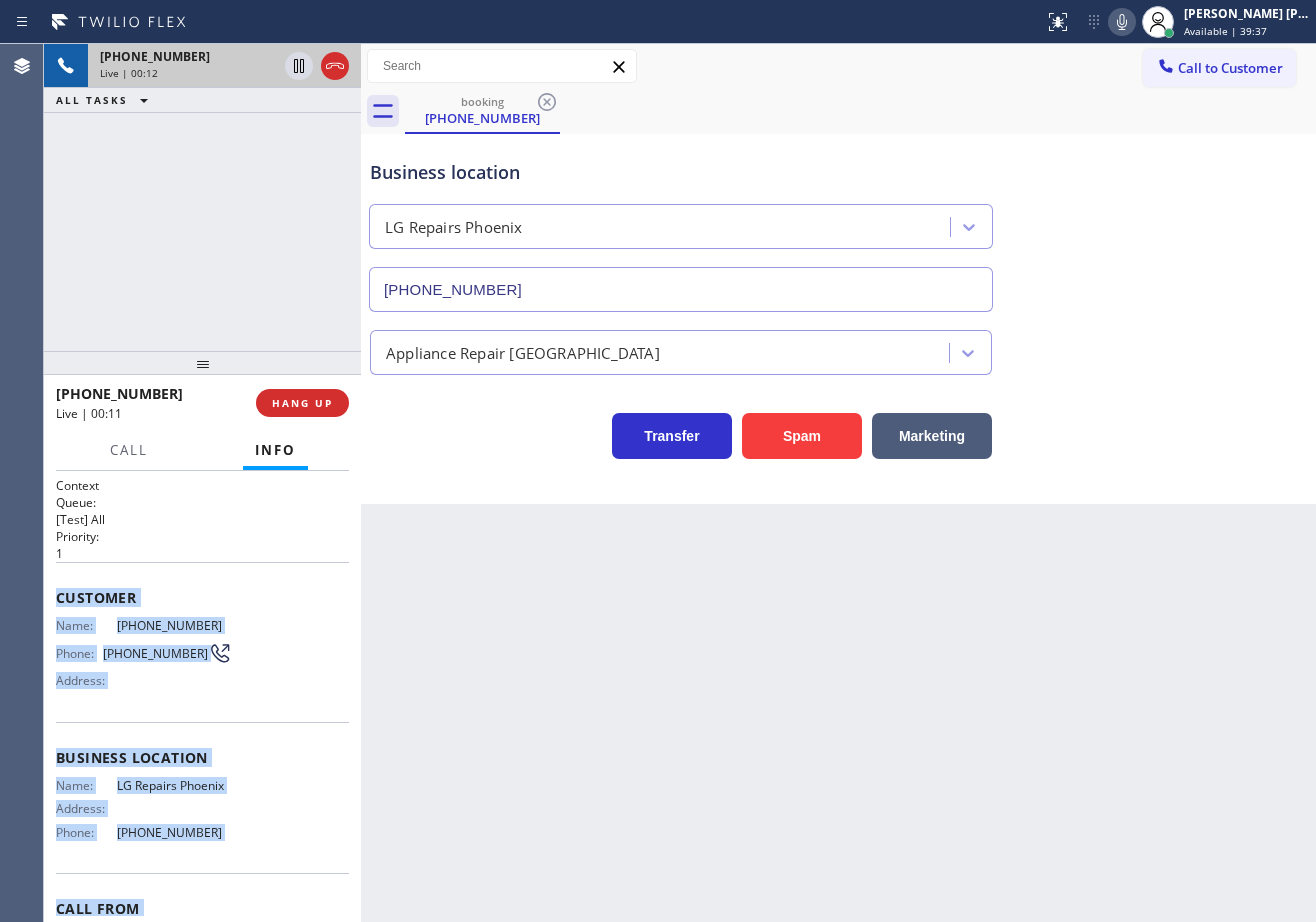 scroll, scrollTop: 109, scrollLeft: 0, axis: vertical 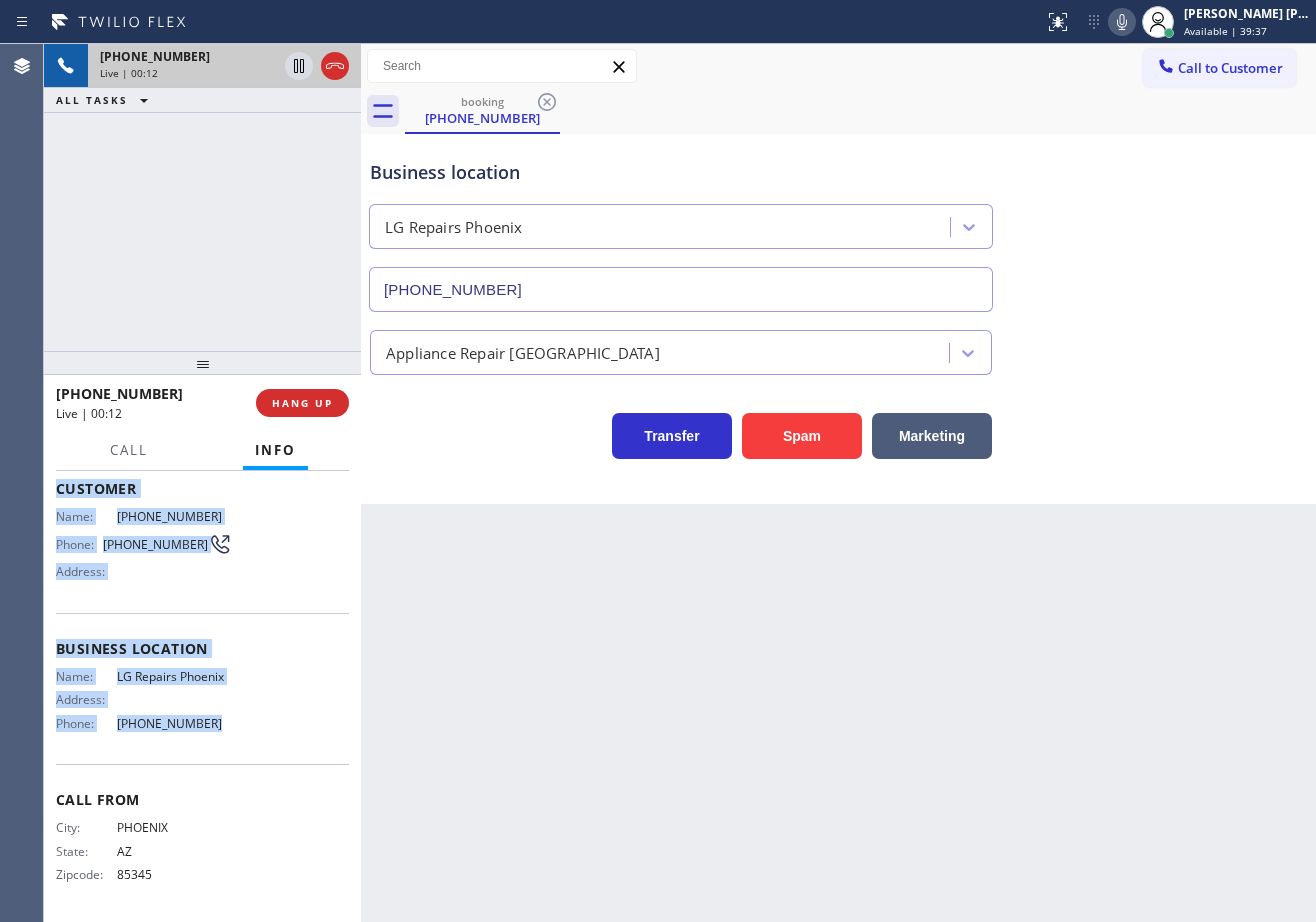 drag, startPoint x: 56, startPoint y: 595, endPoint x: 965, endPoint y: 522, distance: 911.9265 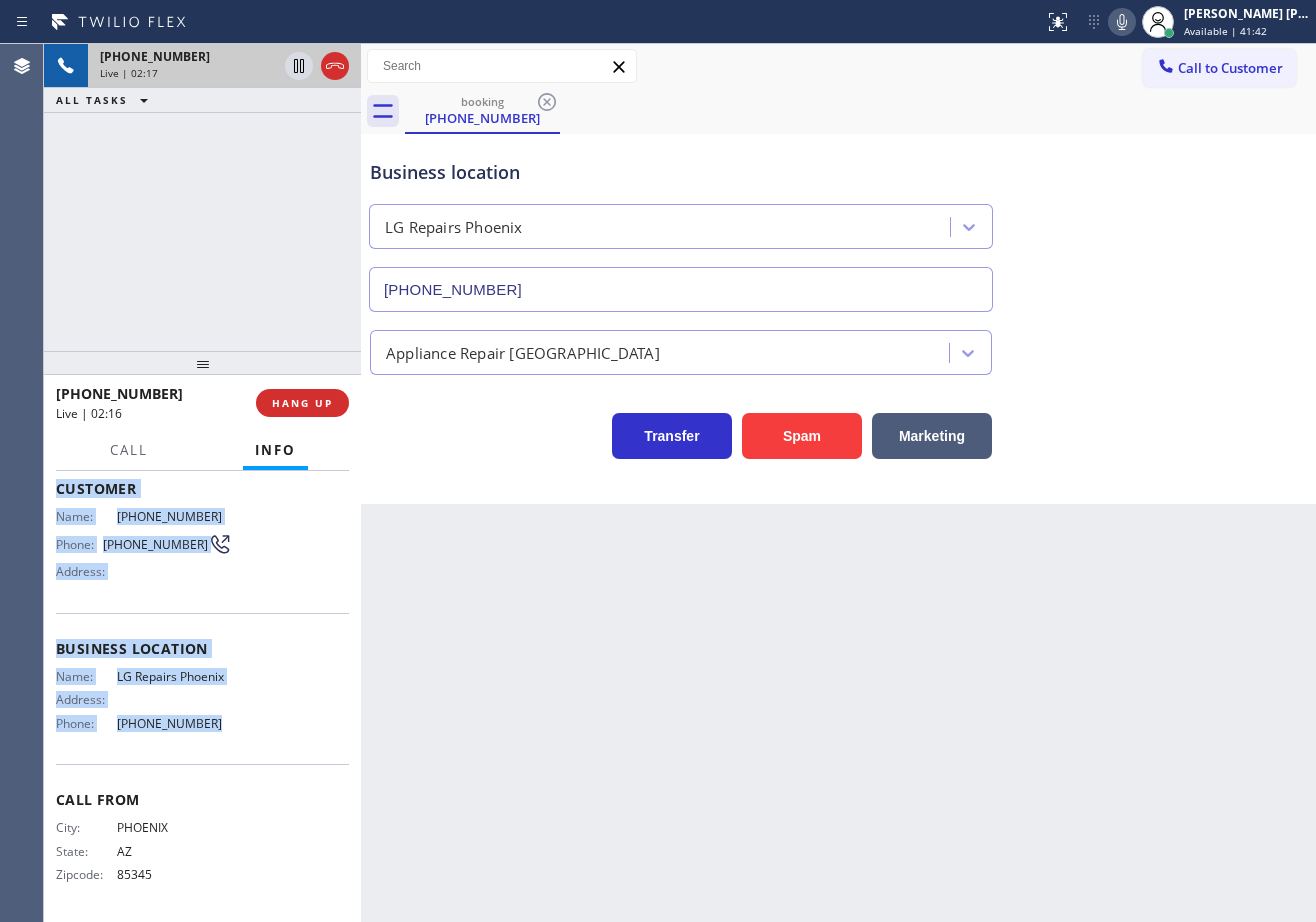 click 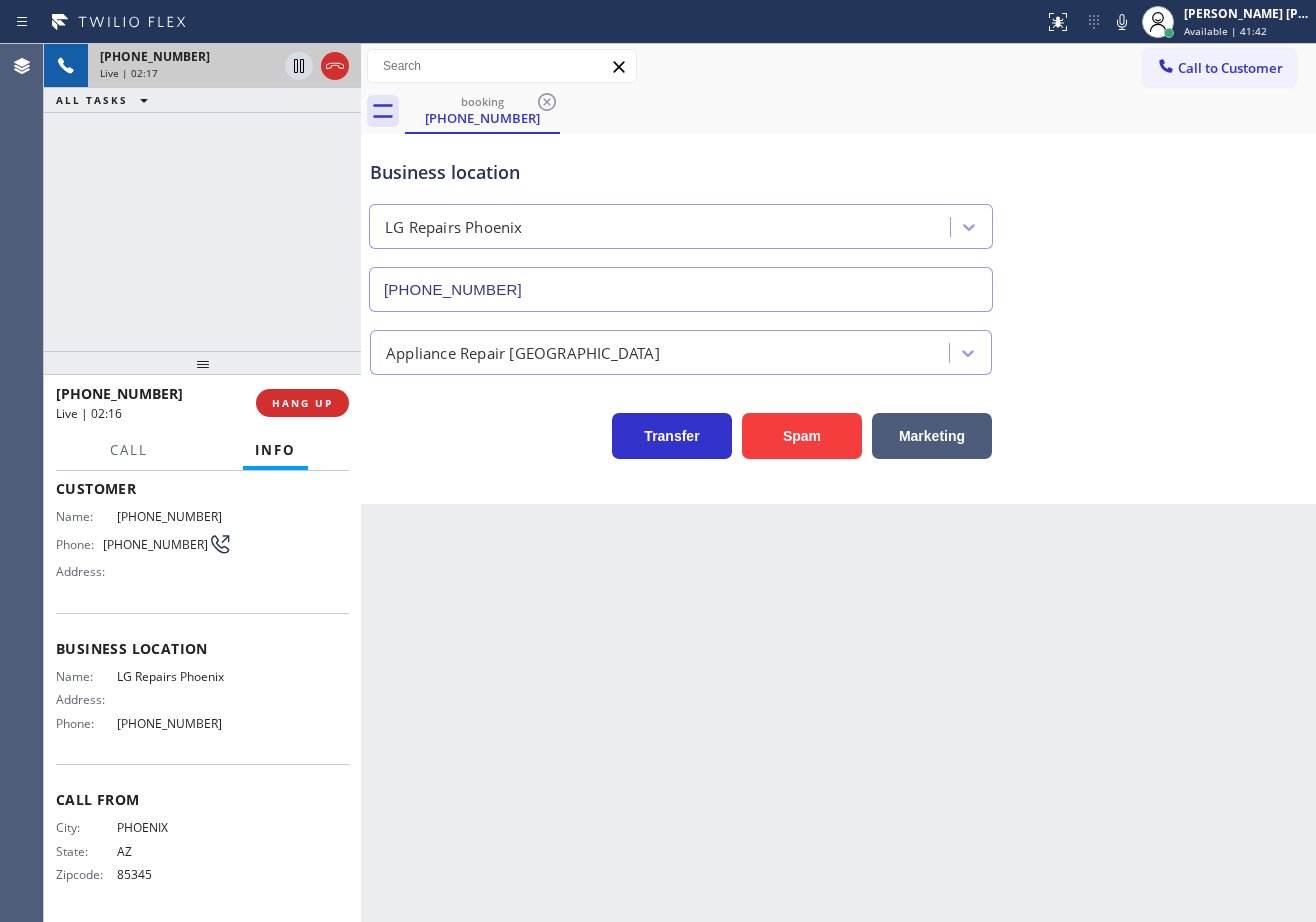 click on "Call to Customer Outbound call Location PrimeTime Appliance Pros Your caller id phone number (408) 752-5861 Customer number Call Outbound call Technician Search Technician Your caller id phone number Your caller id phone number Call" at bounding box center (838, 66) 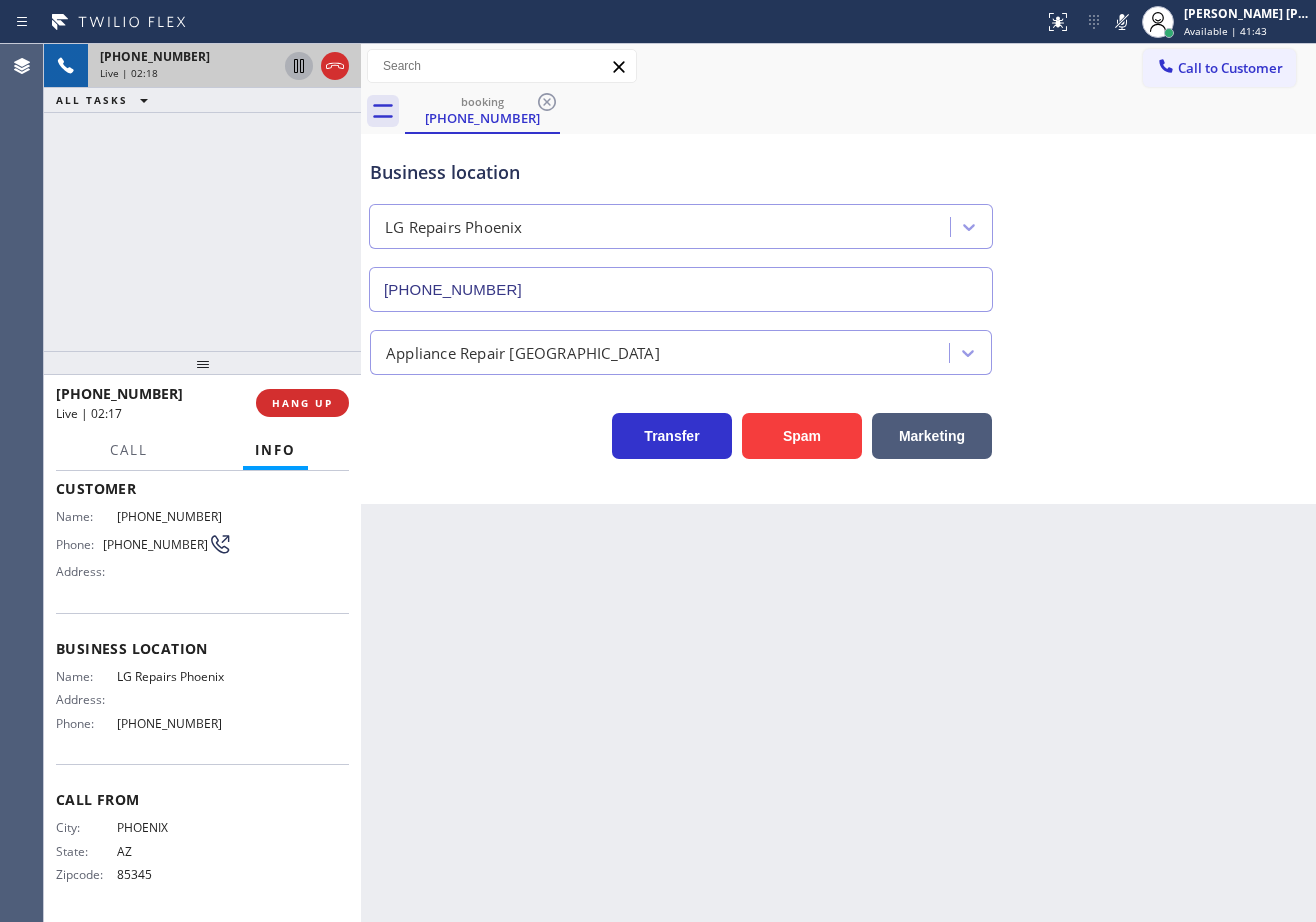 click at bounding box center (299, 66) 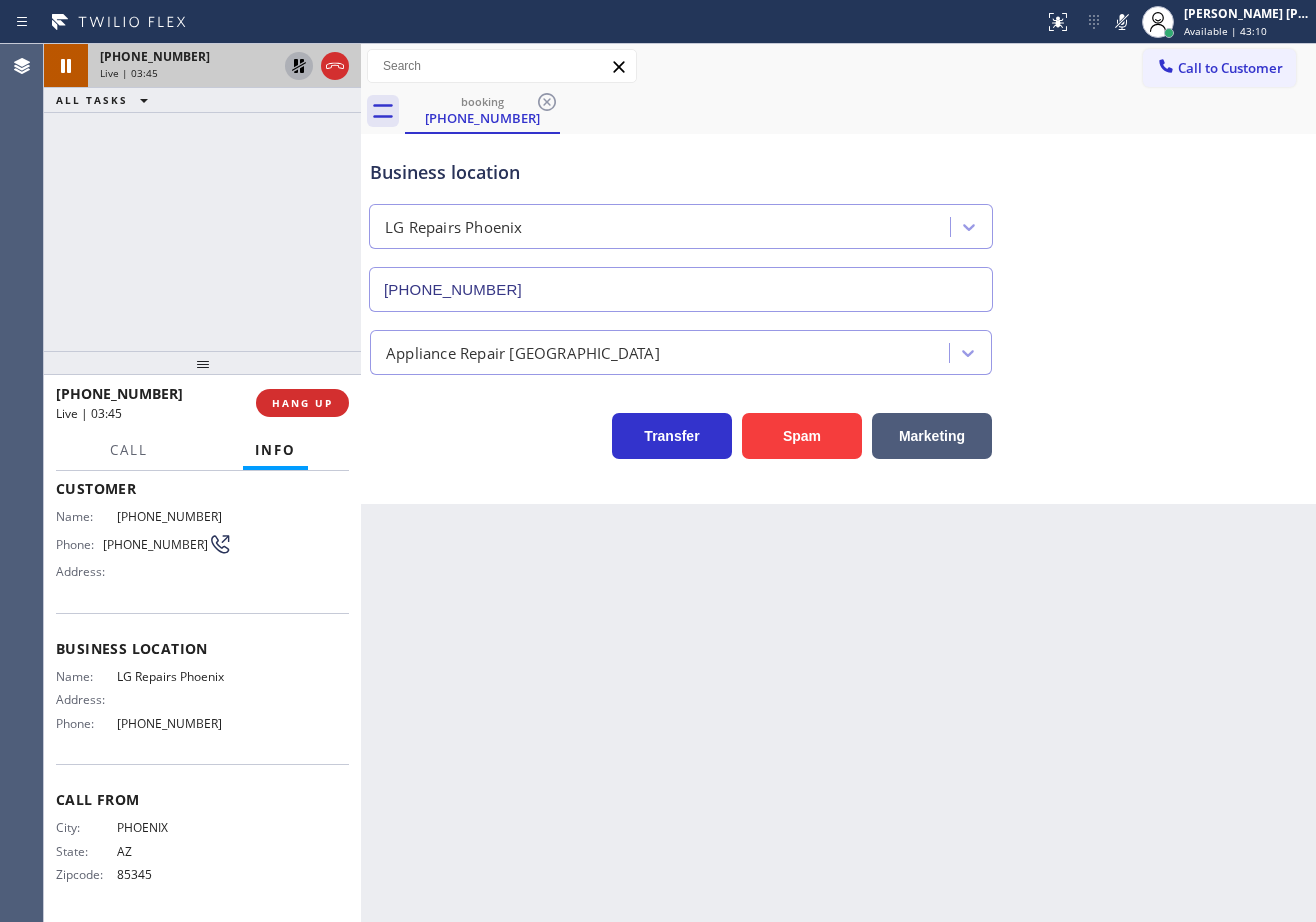 click 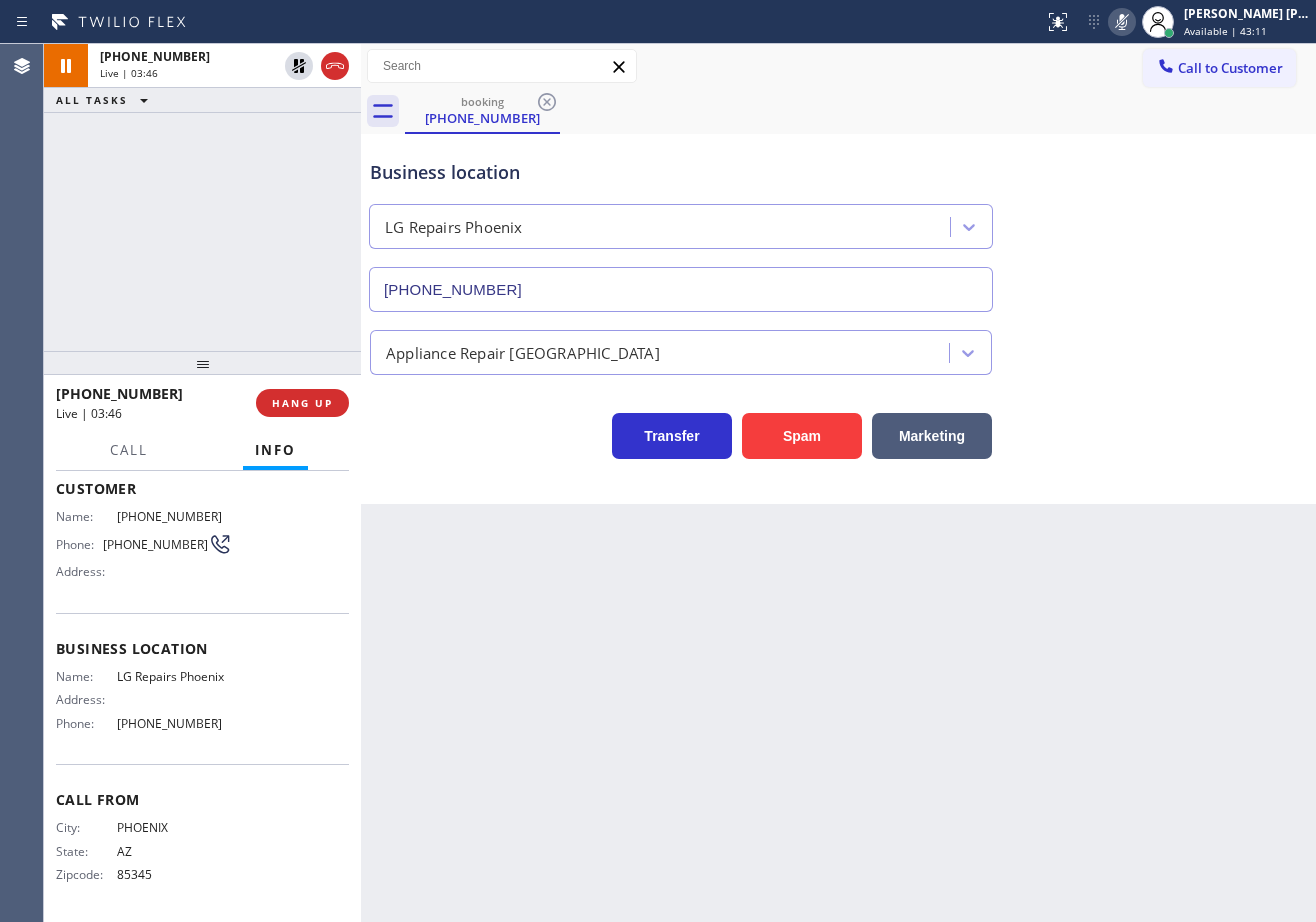 click 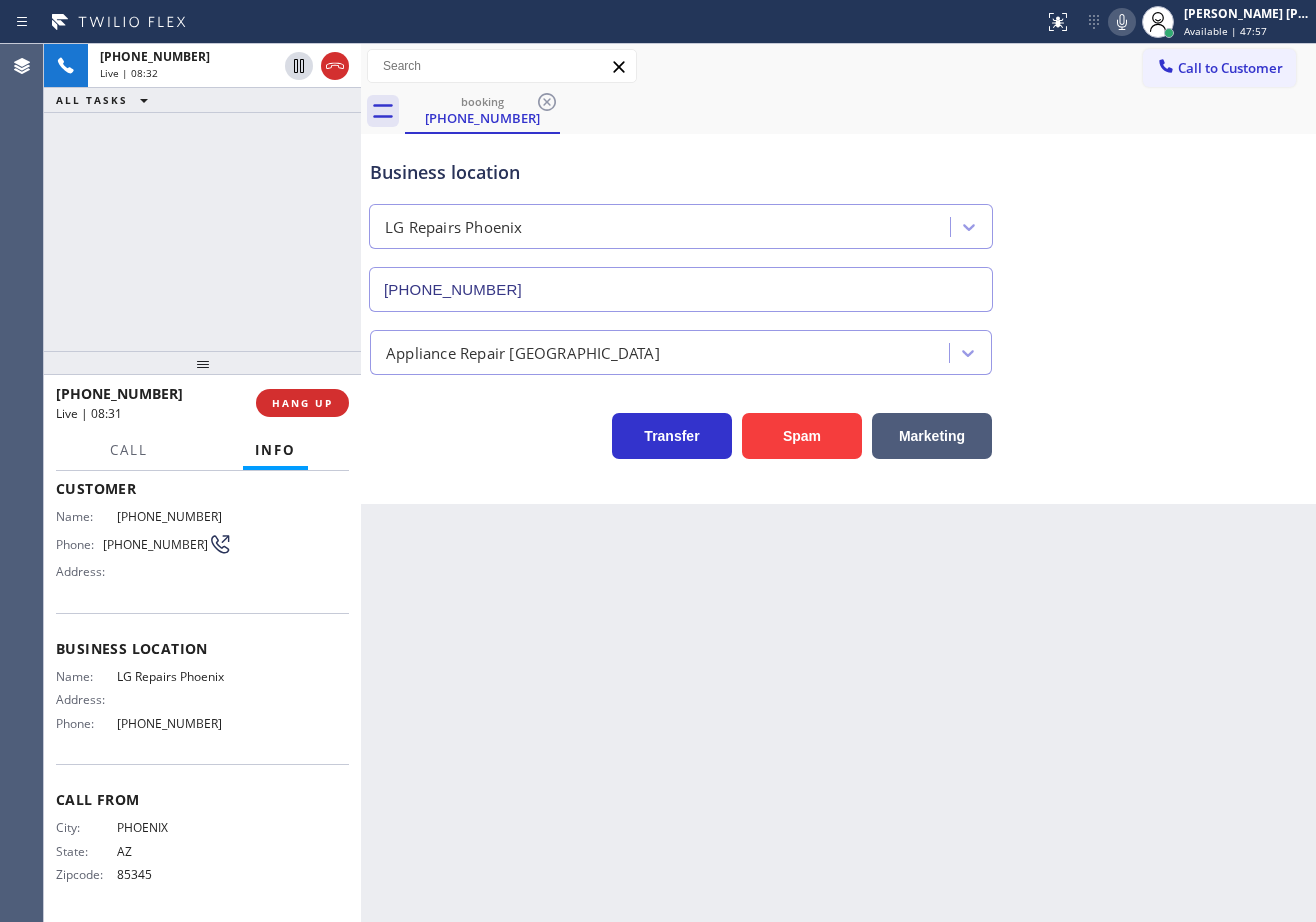 click 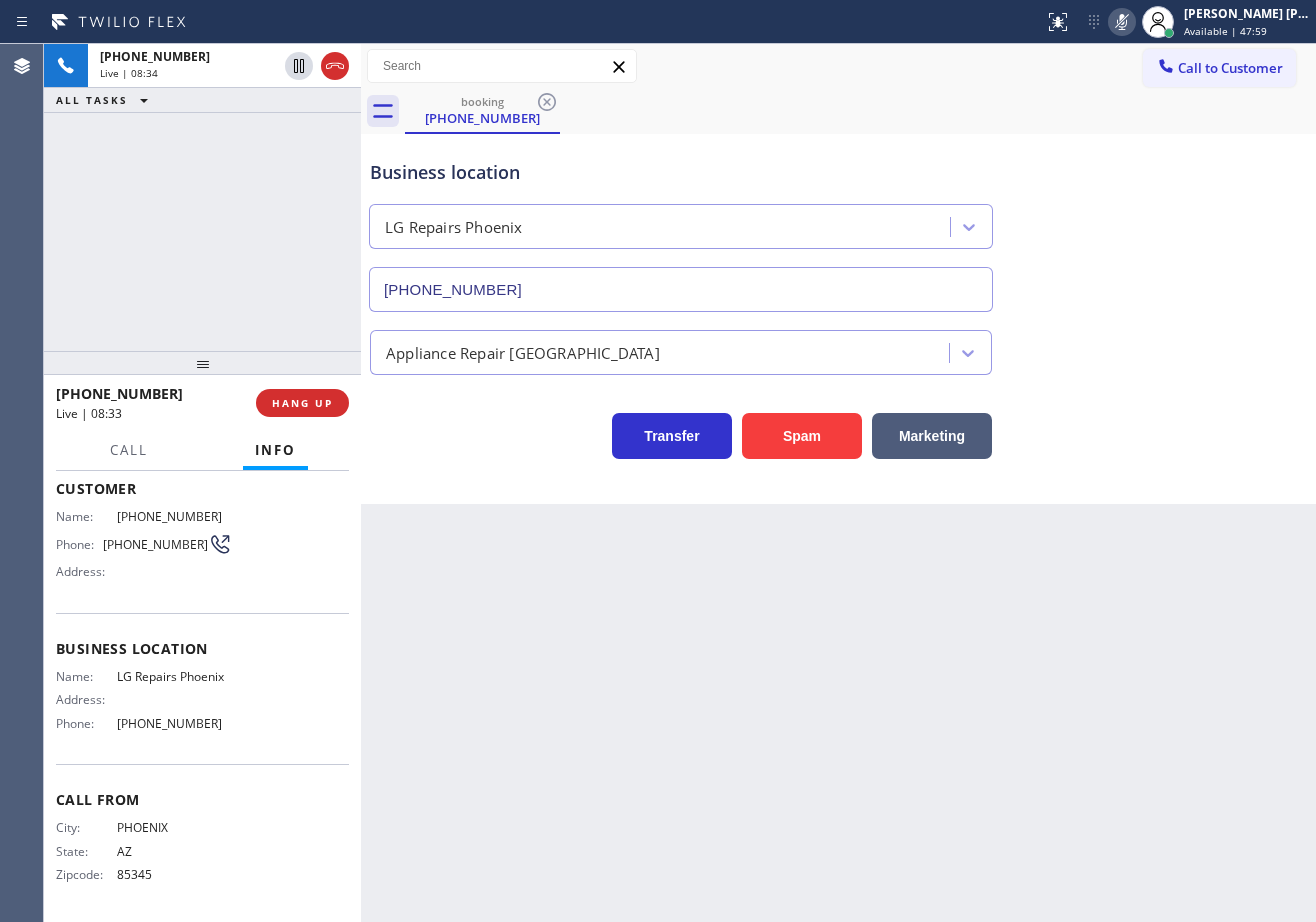 click 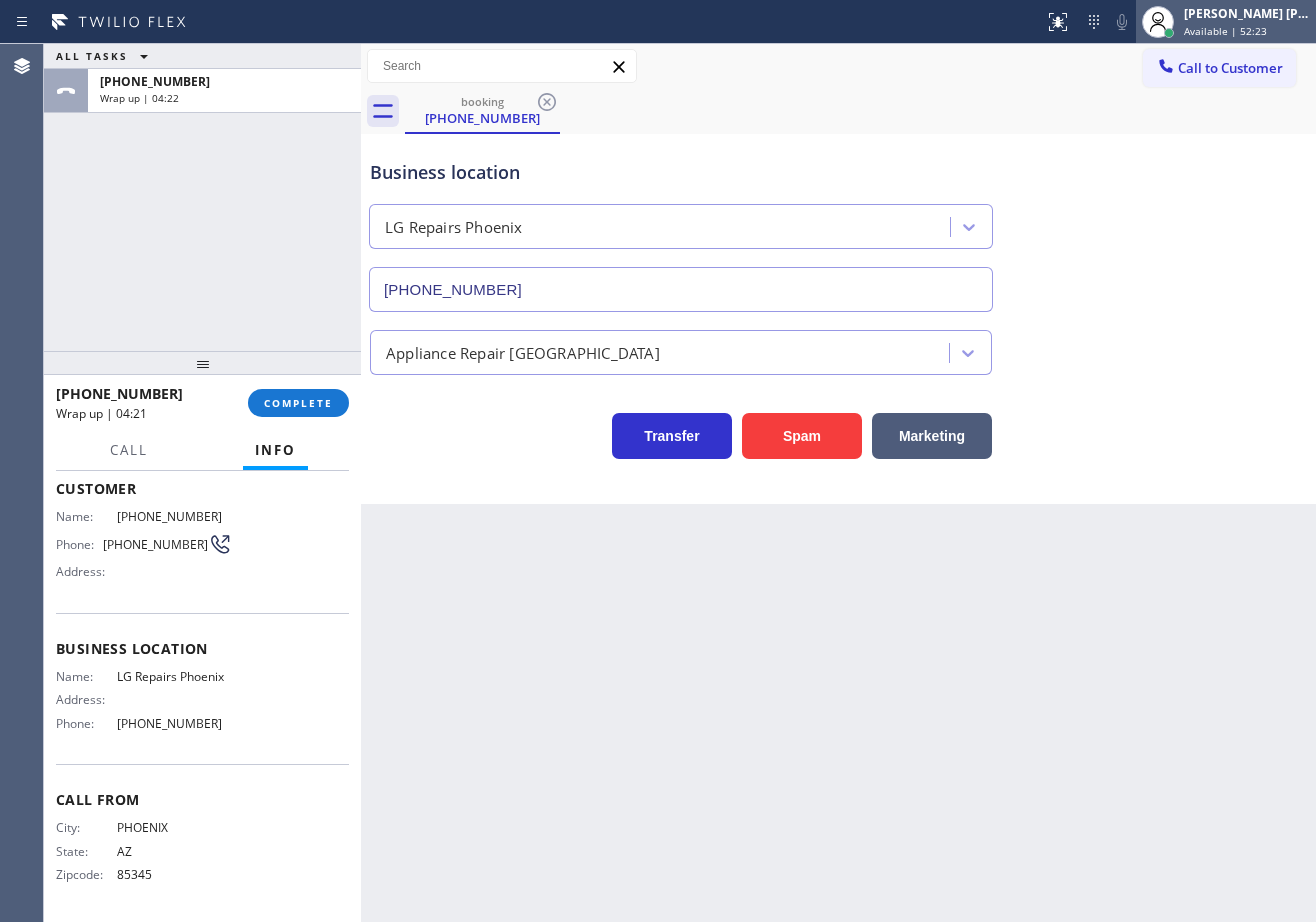 click on "Available | 52:23" at bounding box center (1225, 31) 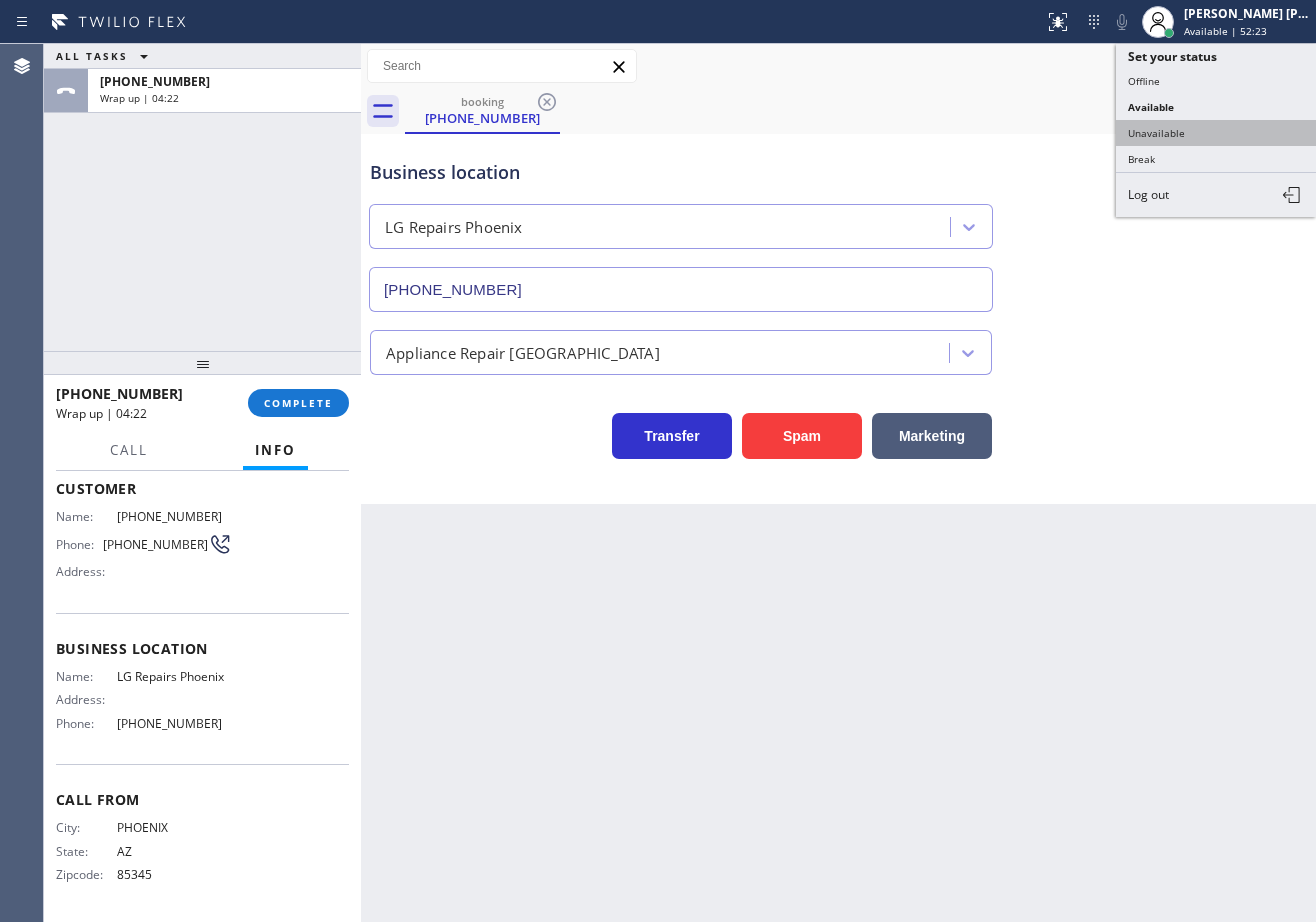 click on "Unavailable" at bounding box center [1216, 133] 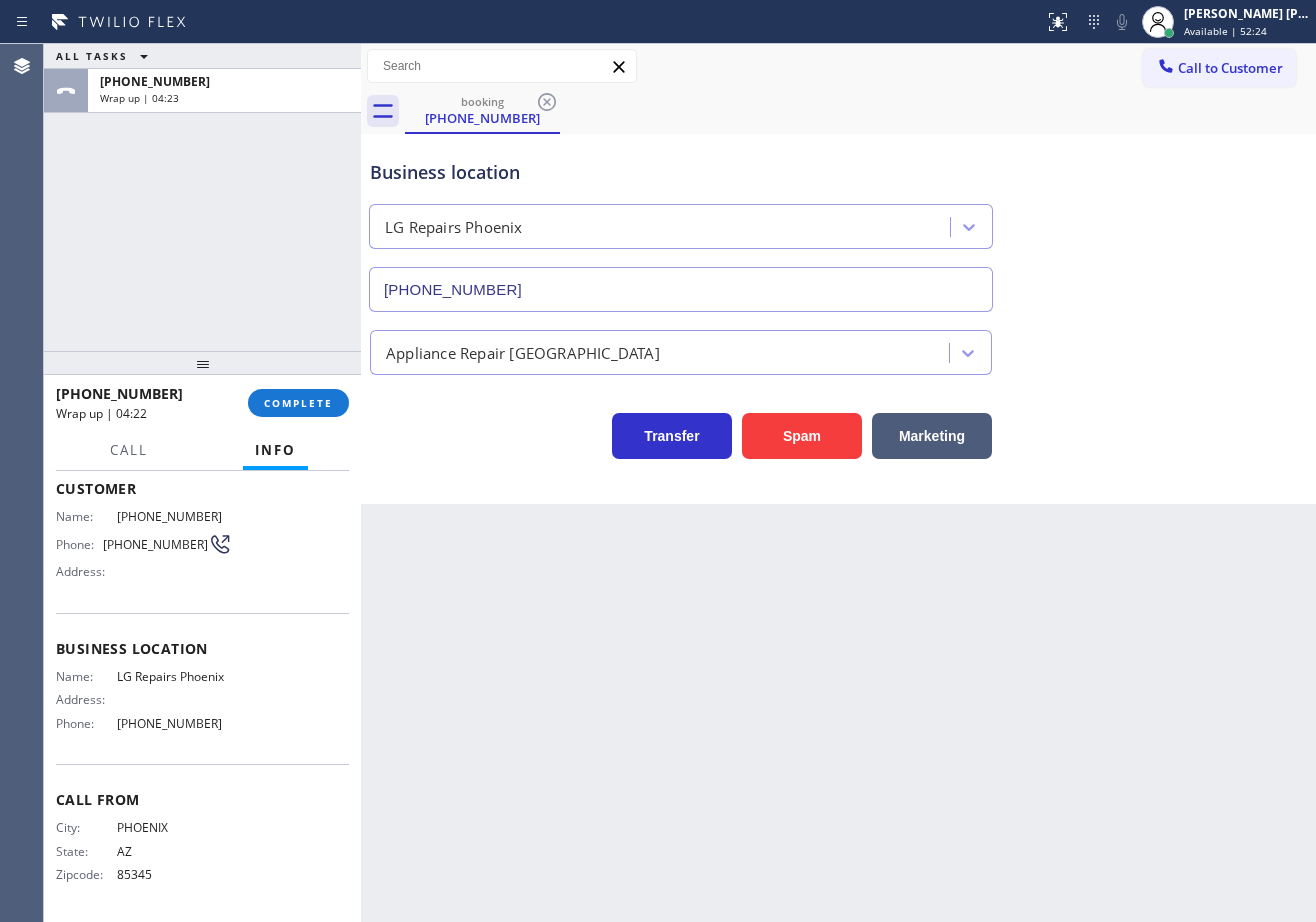 drag, startPoint x: 1163, startPoint y: 139, endPoint x: 617, endPoint y: 277, distance: 563.1696 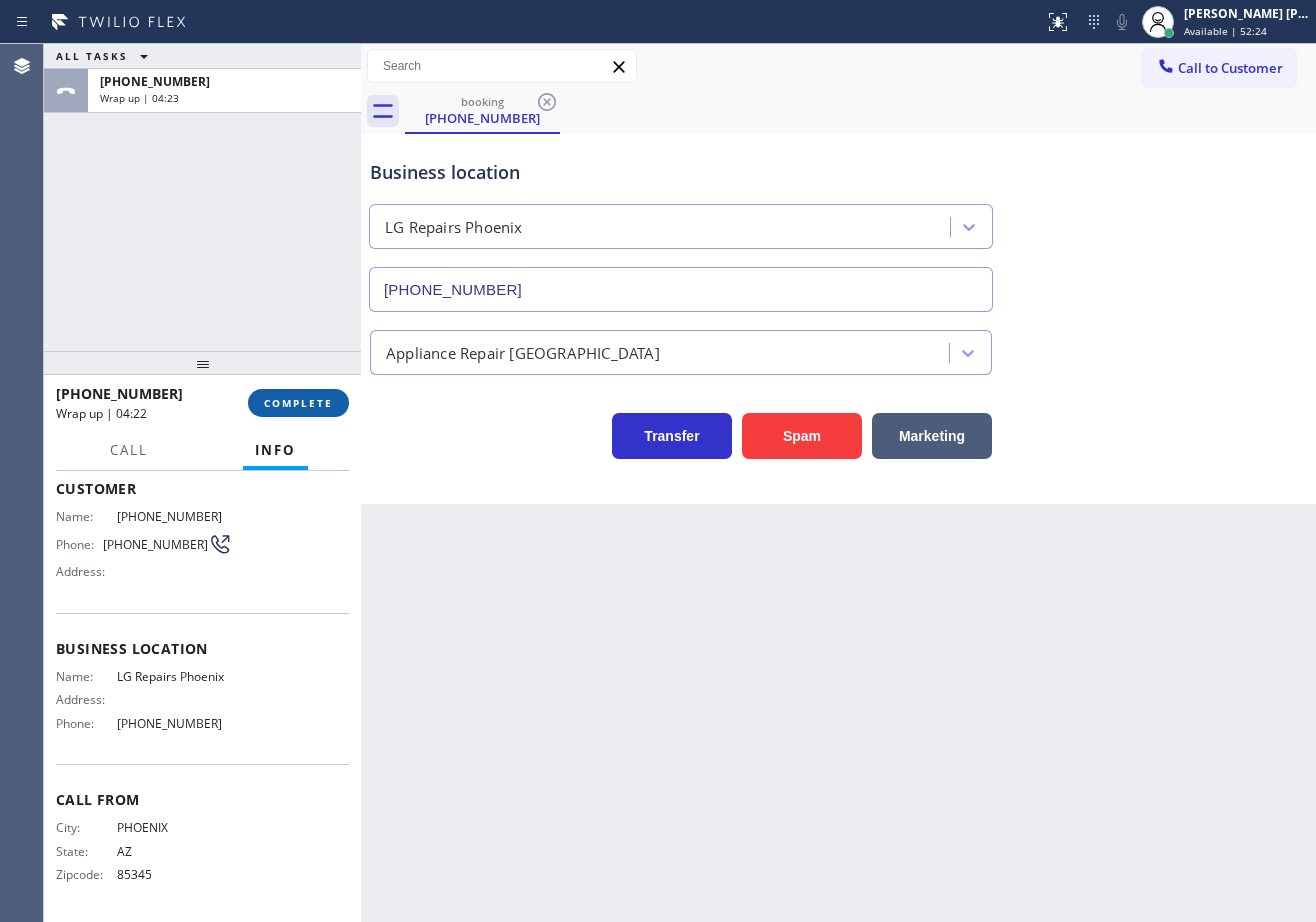 click on "COMPLETE" at bounding box center [298, 403] 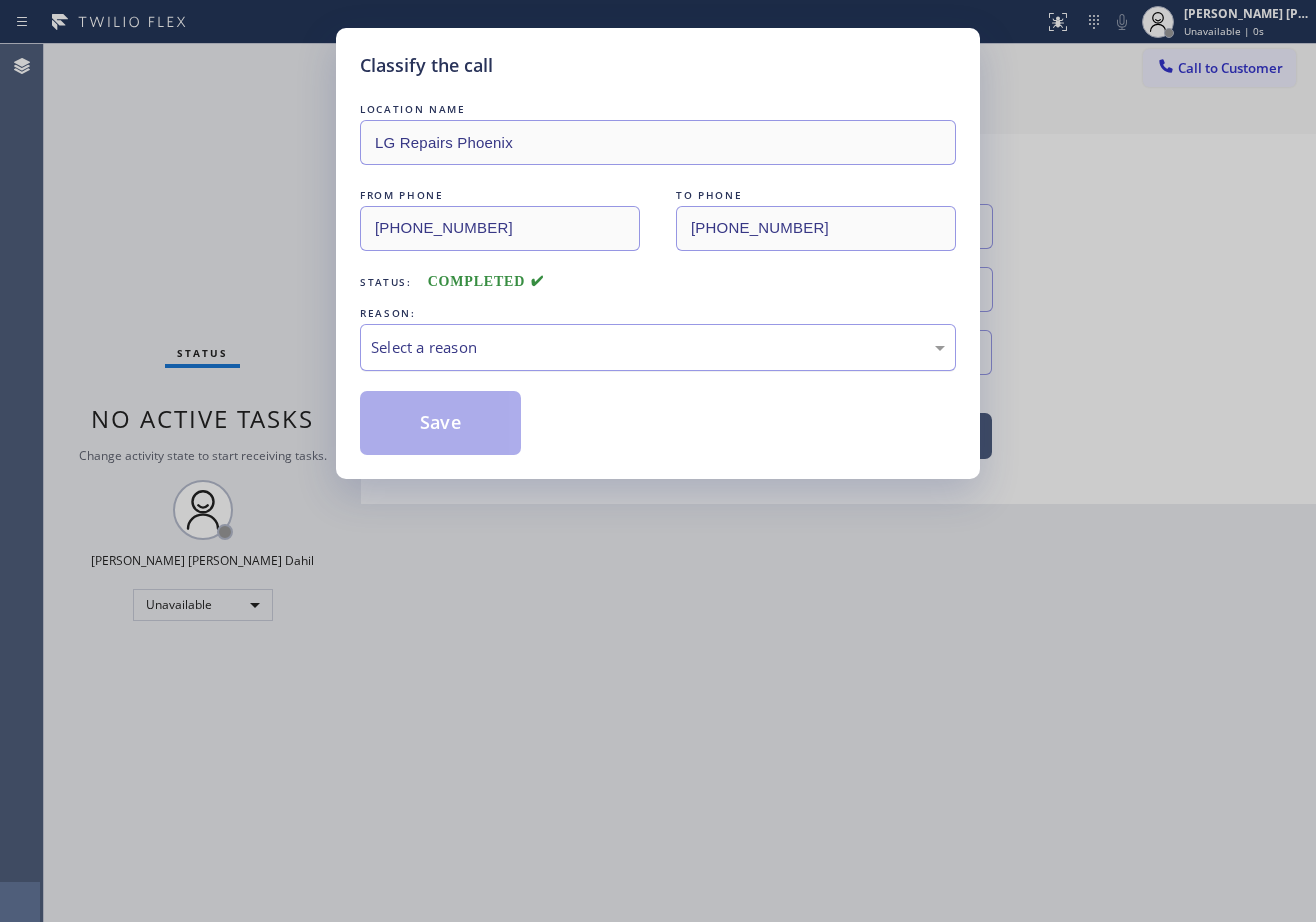 click on "Select a reason" at bounding box center (658, 347) 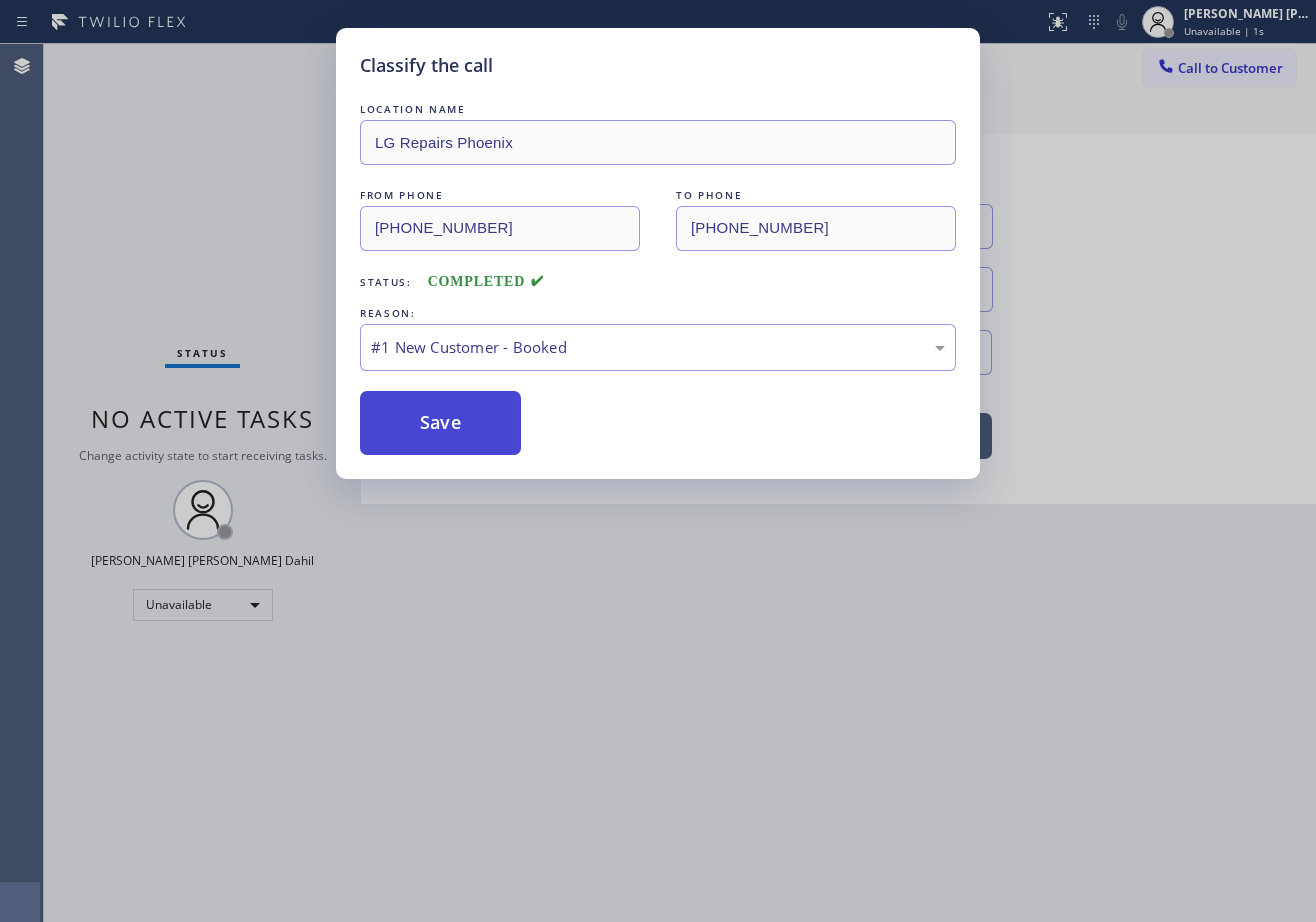 click on "Save" at bounding box center [440, 423] 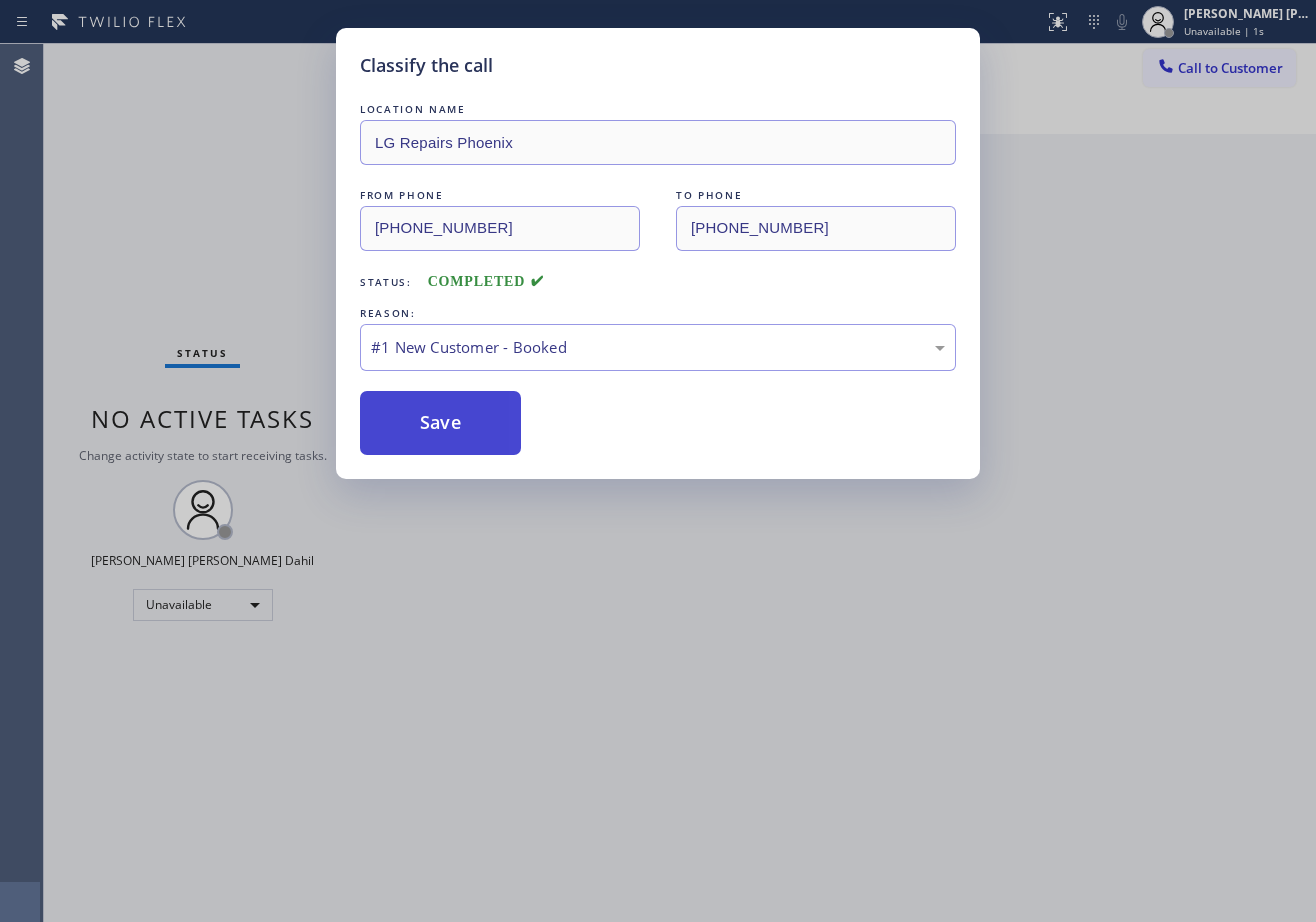 click on "Save" at bounding box center [440, 423] 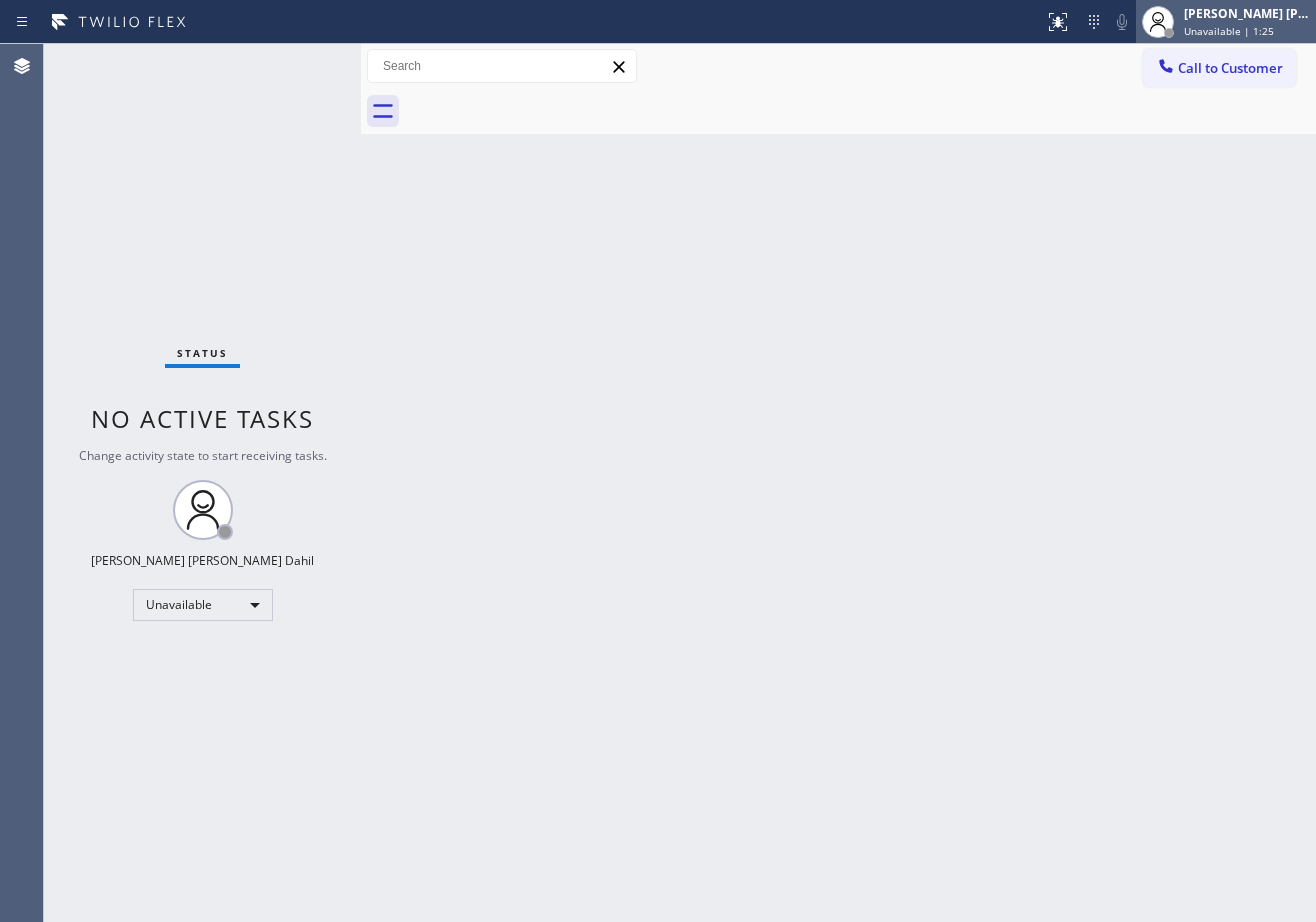 click on "Unavailable | 1:25" at bounding box center [1229, 31] 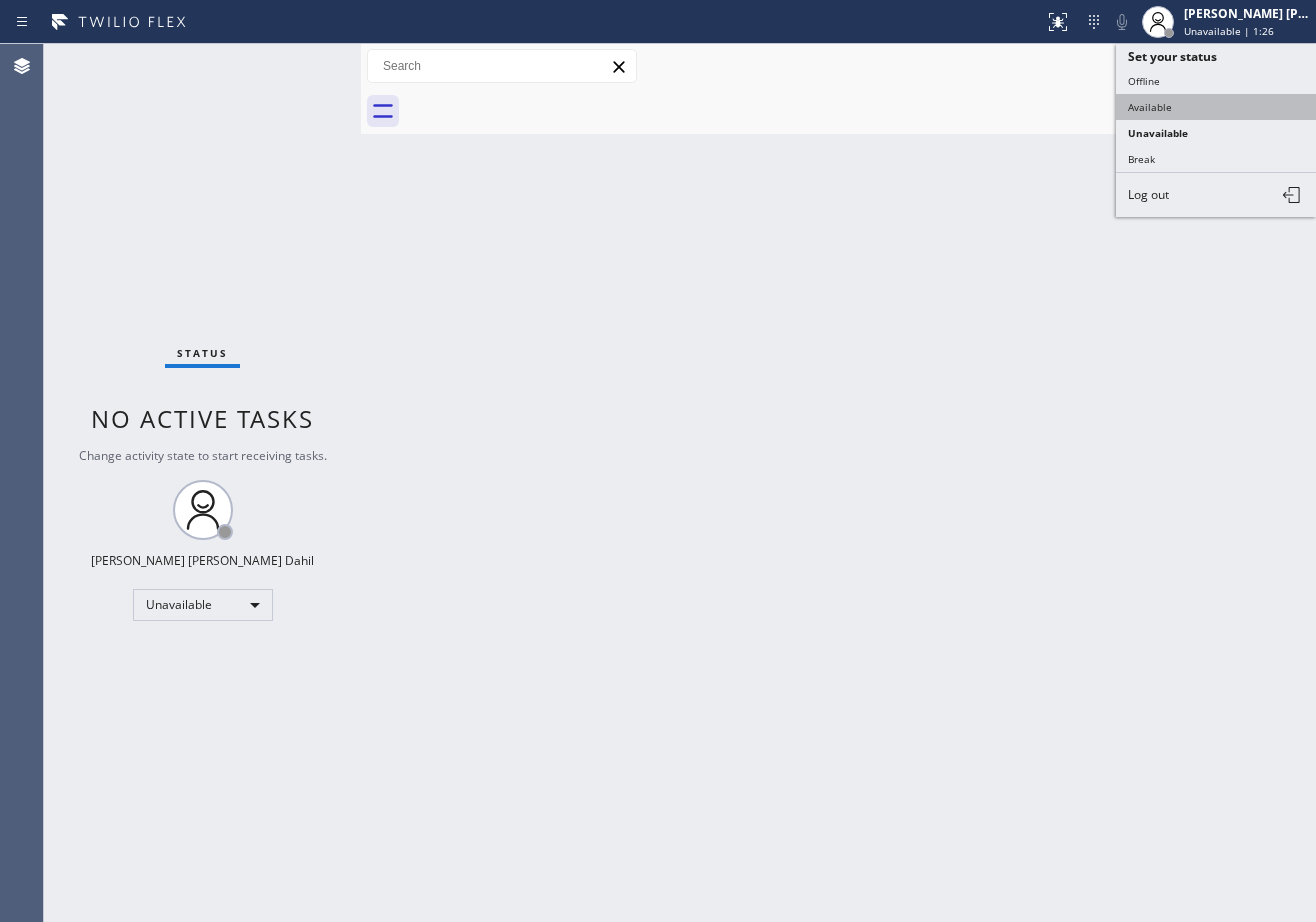 click on "Available" at bounding box center (1216, 107) 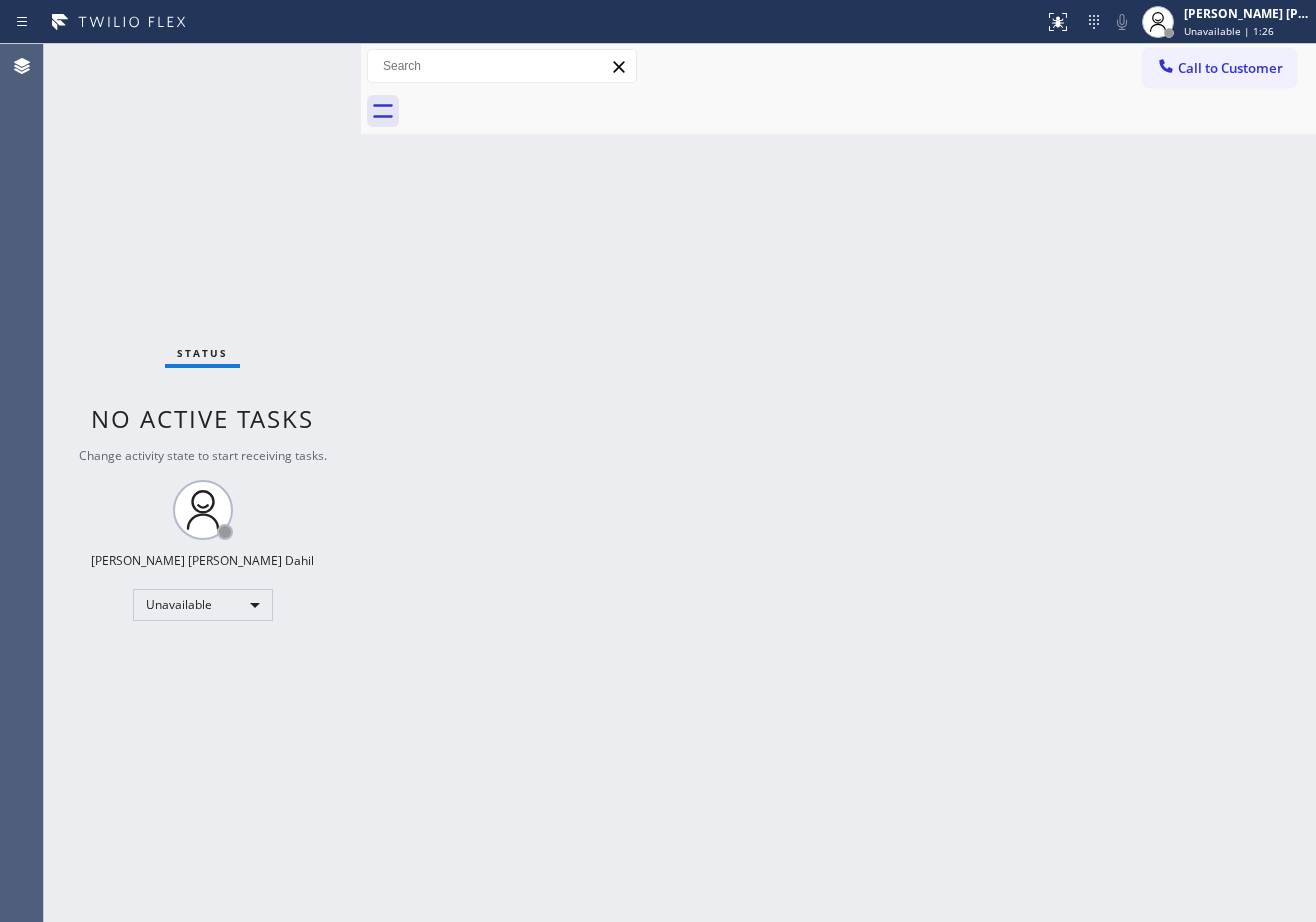 drag, startPoint x: 1146, startPoint y: 195, endPoint x: 1302, endPoint y: 704, distance: 532.36926 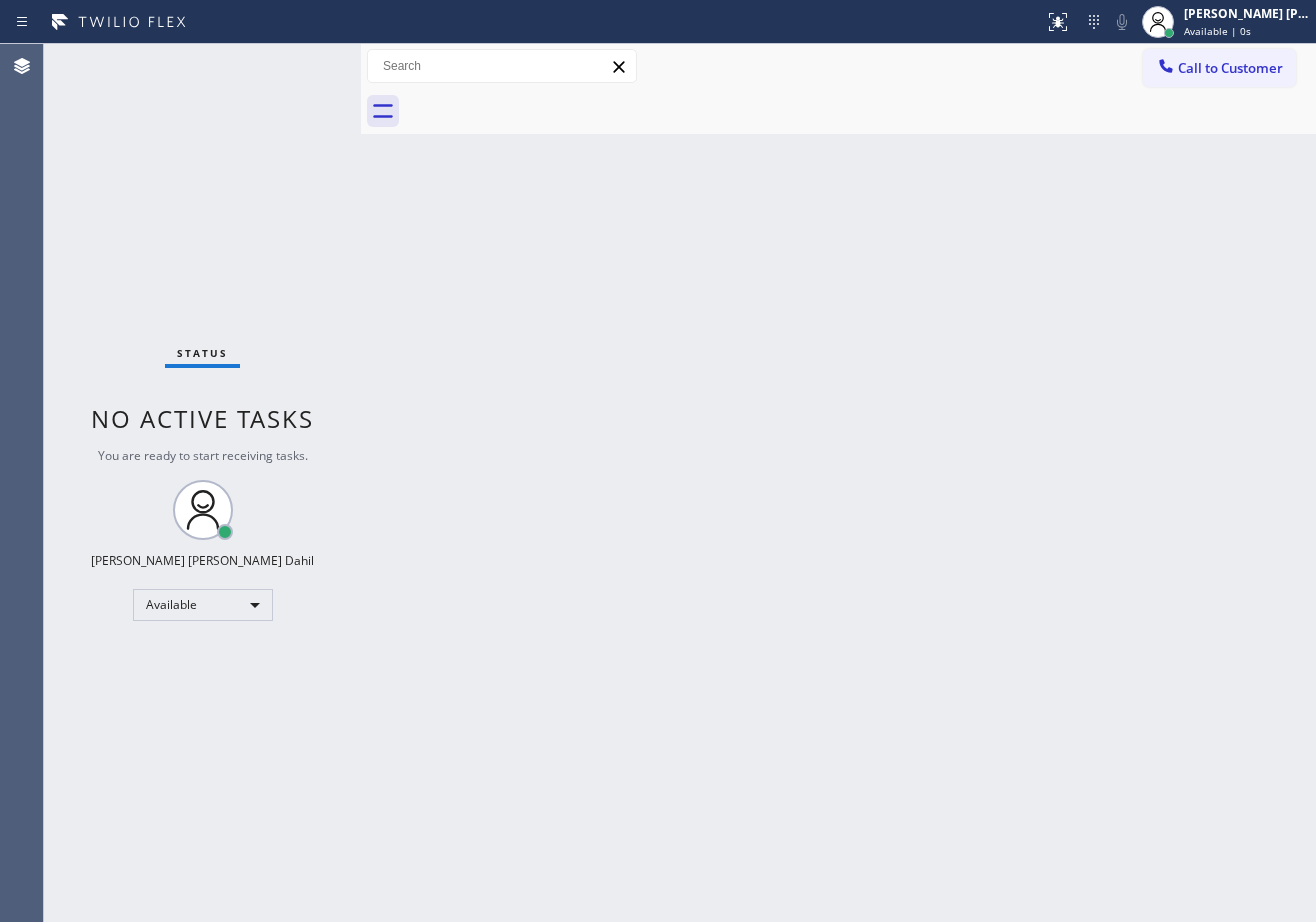 click on "Back to Dashboard Change Sender ID Customers Technicians Select a contact Outbound call Technician Search Technician Your caller id phone number Your caller id phone number Call Technician info Name   Phone none Address none Change Sender ID HVAC +18559994417 5 Star Appliance +18557314952 Appliance Repair +18554611149 Plumbing +18889090120 Air Duct Cleaning +18006865038  Electricians +18005688664 Cancel Change Check personal SMS Reset Change No tabs Call to Customer Outbound call Location PrimeTime Appliance Pros Your caller id phone number (408) 752-5861 Customer number Call Outbound call Technician Search Technician Your caller id phone number Your caller id phone number Call" at bounding box center (838, 483) 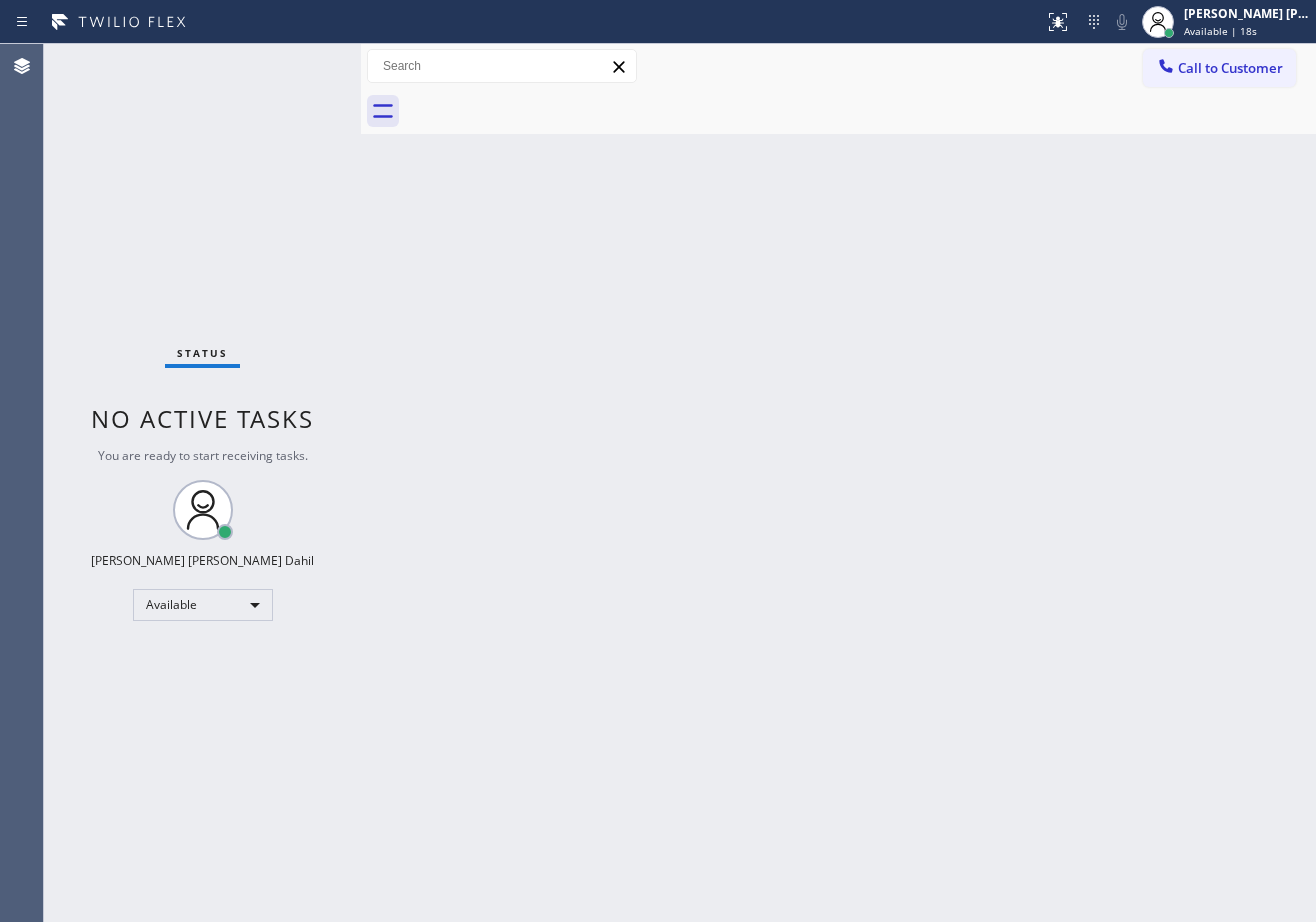 click on "Status   No active tasks     You are ready to start receiving tasks.   Joshua Jake Dahil Available" at bounding box center [202, 483] 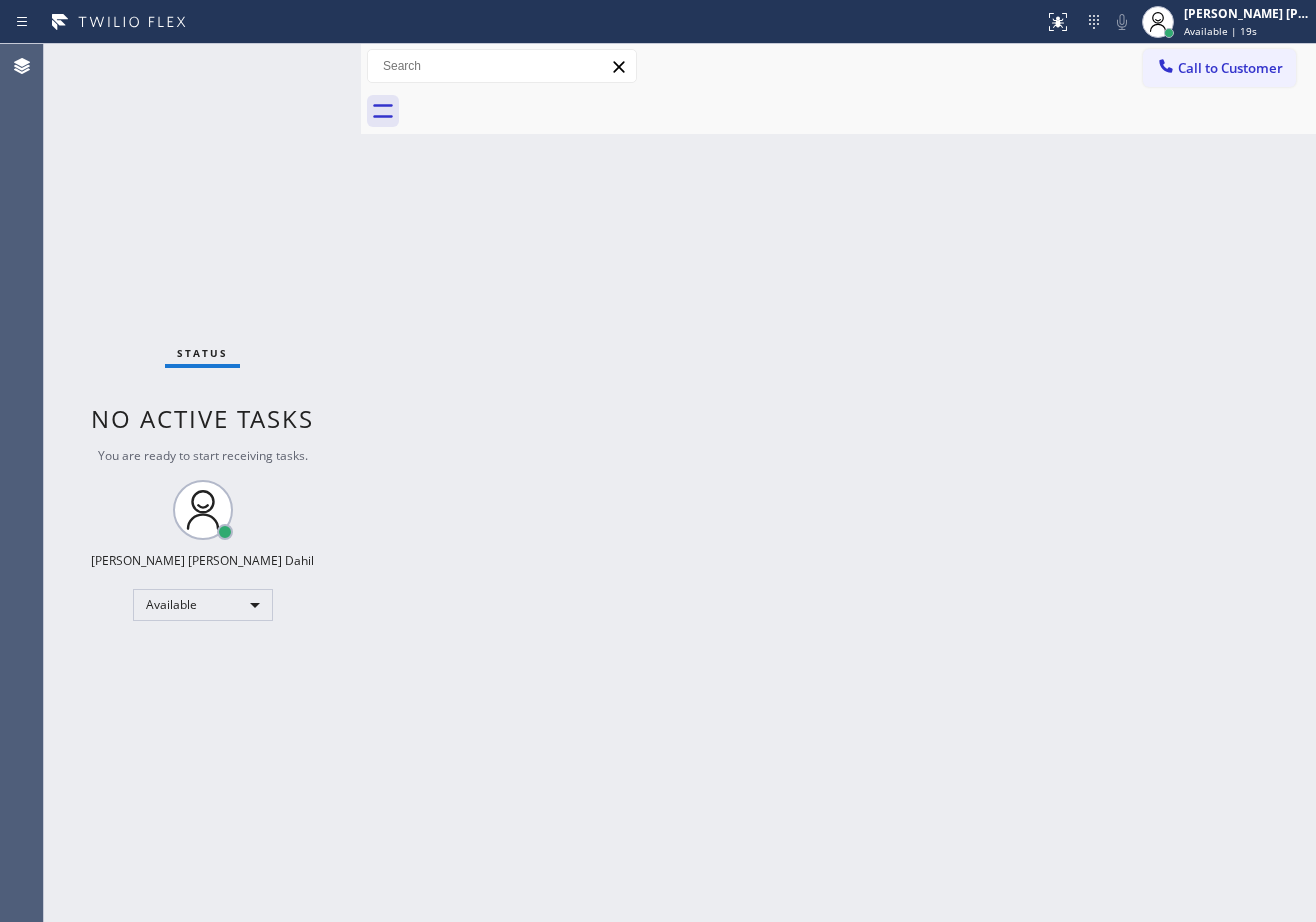 click on "Status   No active tasks     You are ready to start receiving tasks.   Joshua Jake Dahil Available" at bounding box center [202, 483] 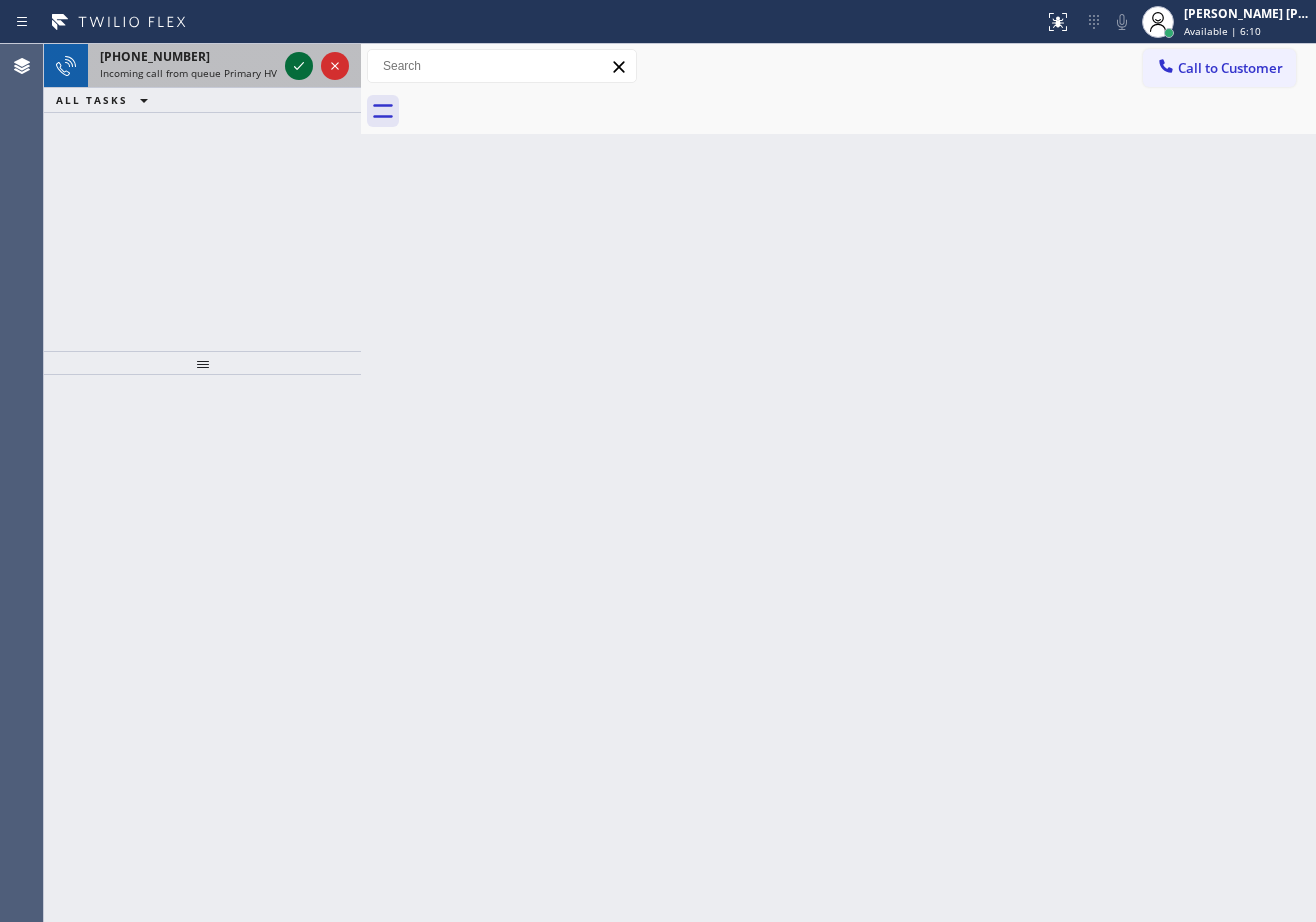 click 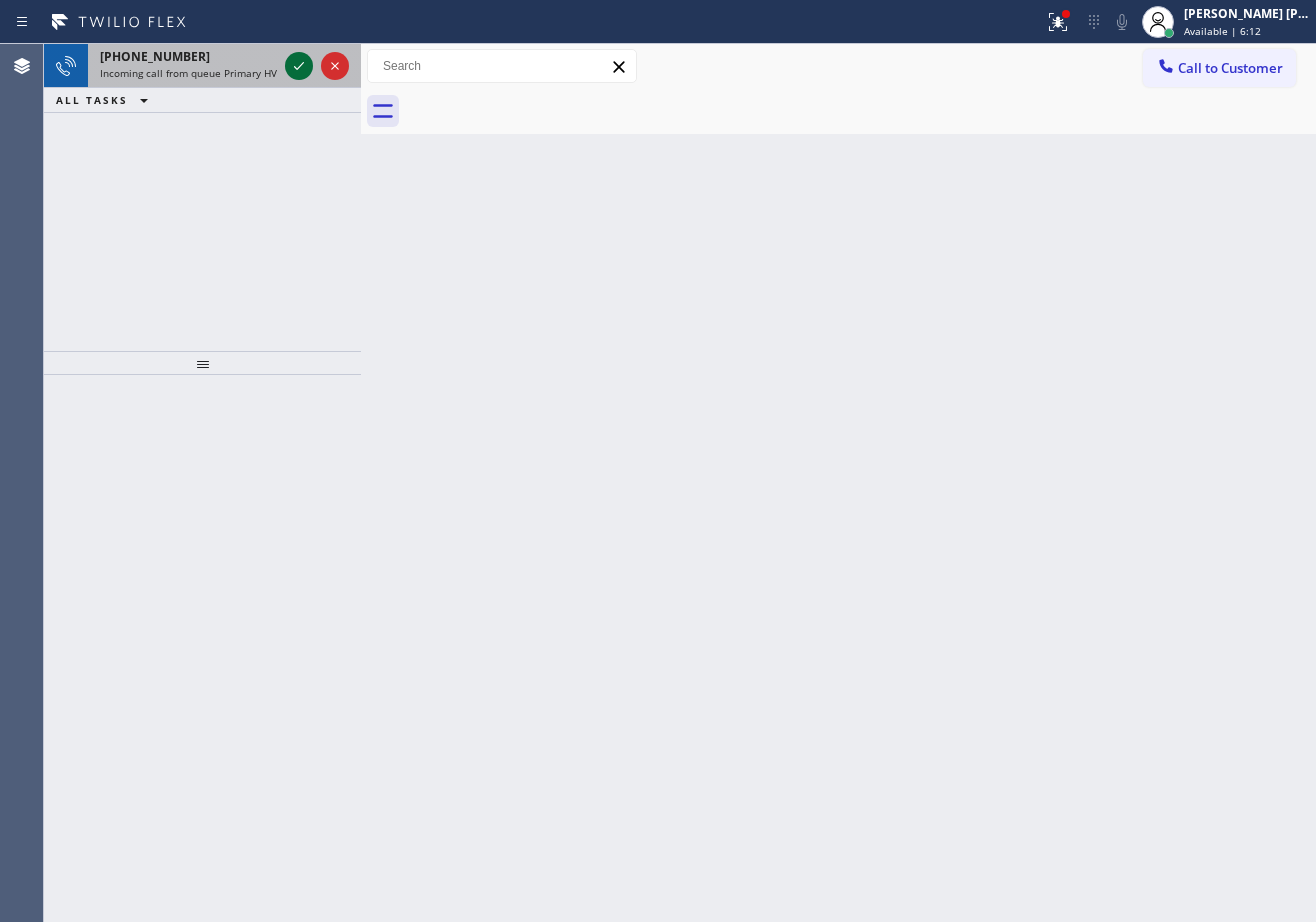 click 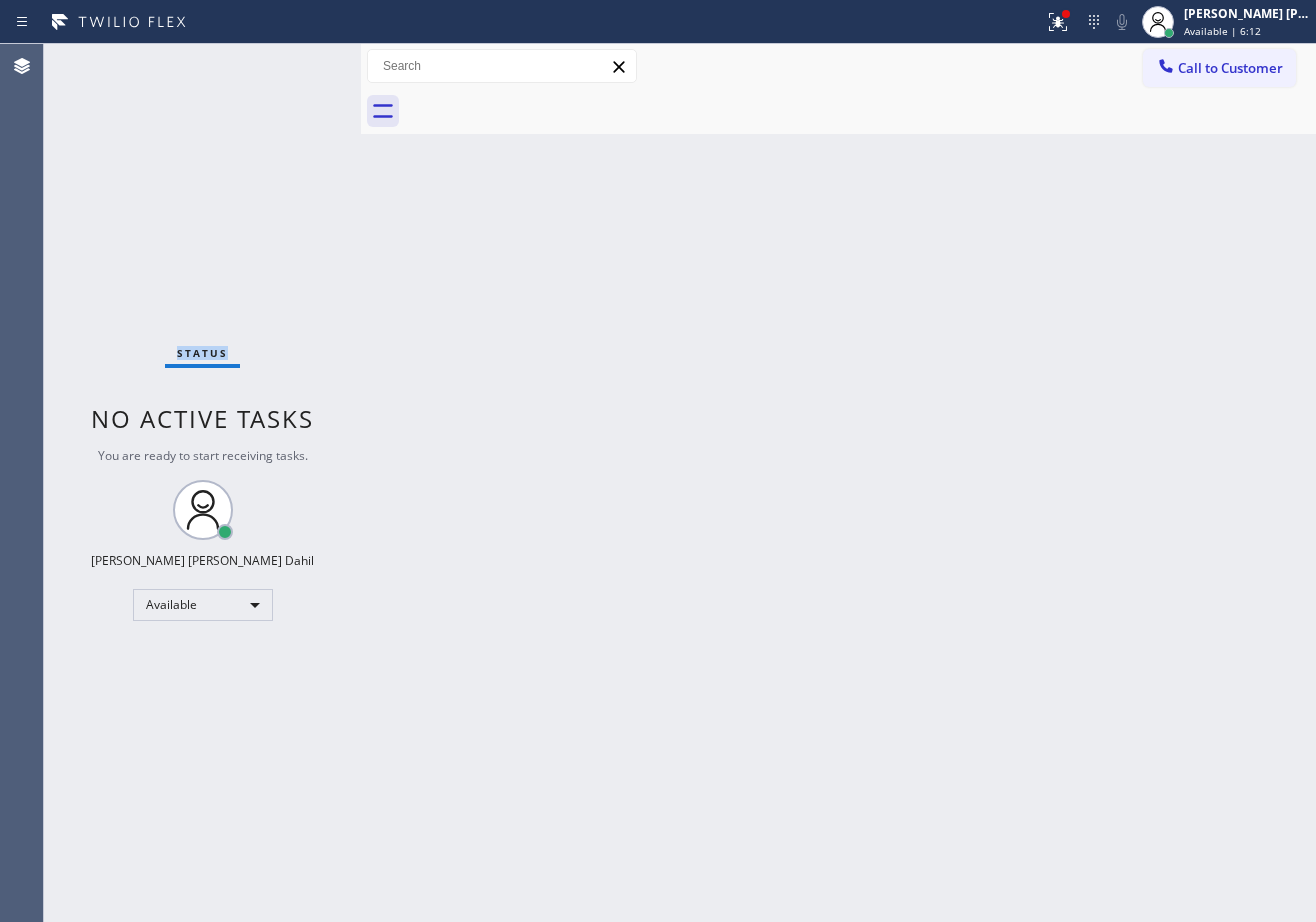 click on "Status   No active tasks     You are ready to start receiving tasks.   Joshua Jake Dahil Available" at bounding box center [202, 483] 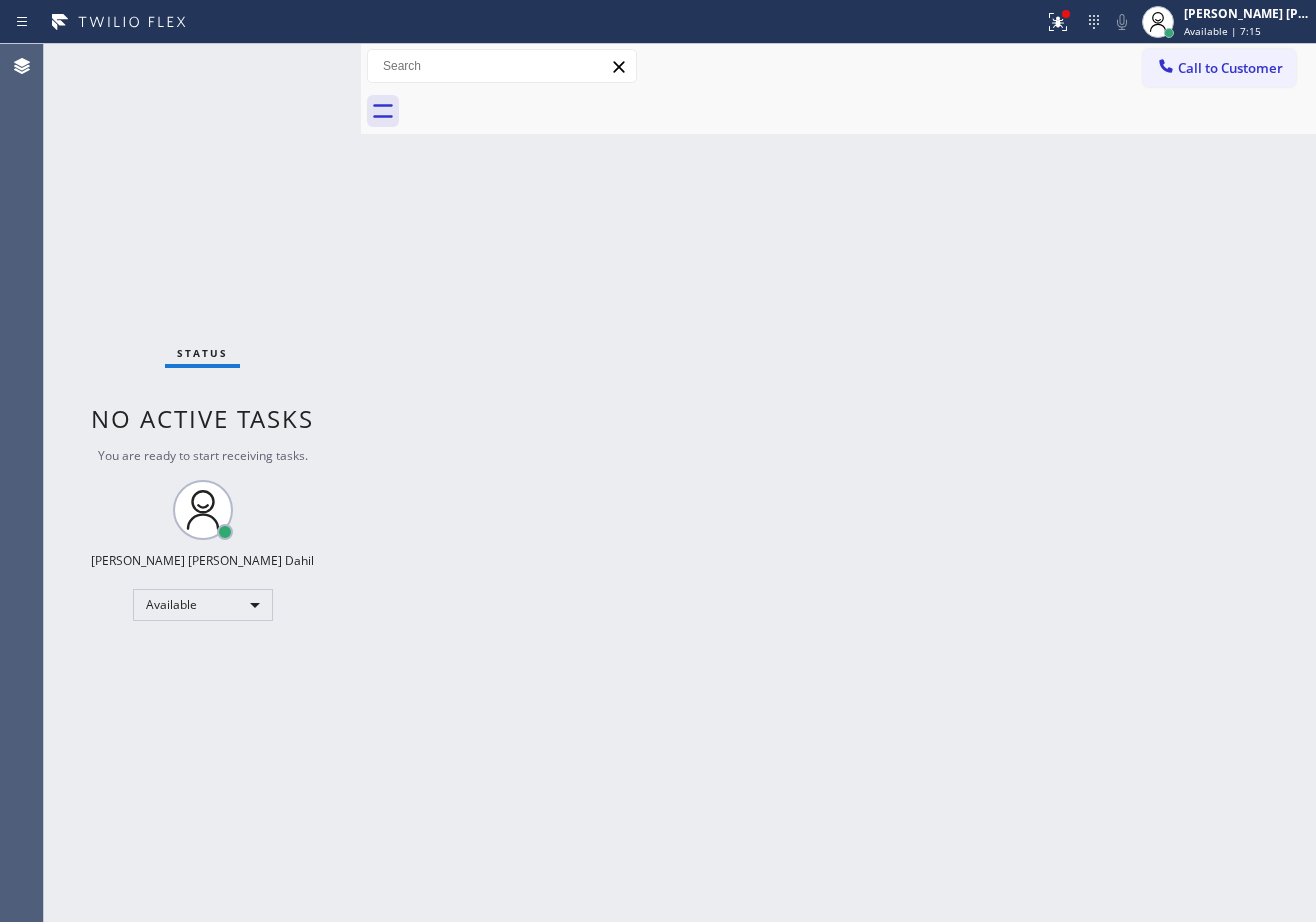 click on "Status   No active tasks     You are ready to start receiving tasks.   Joshua Jake Dahil Available" at bounding box center (202, 483) 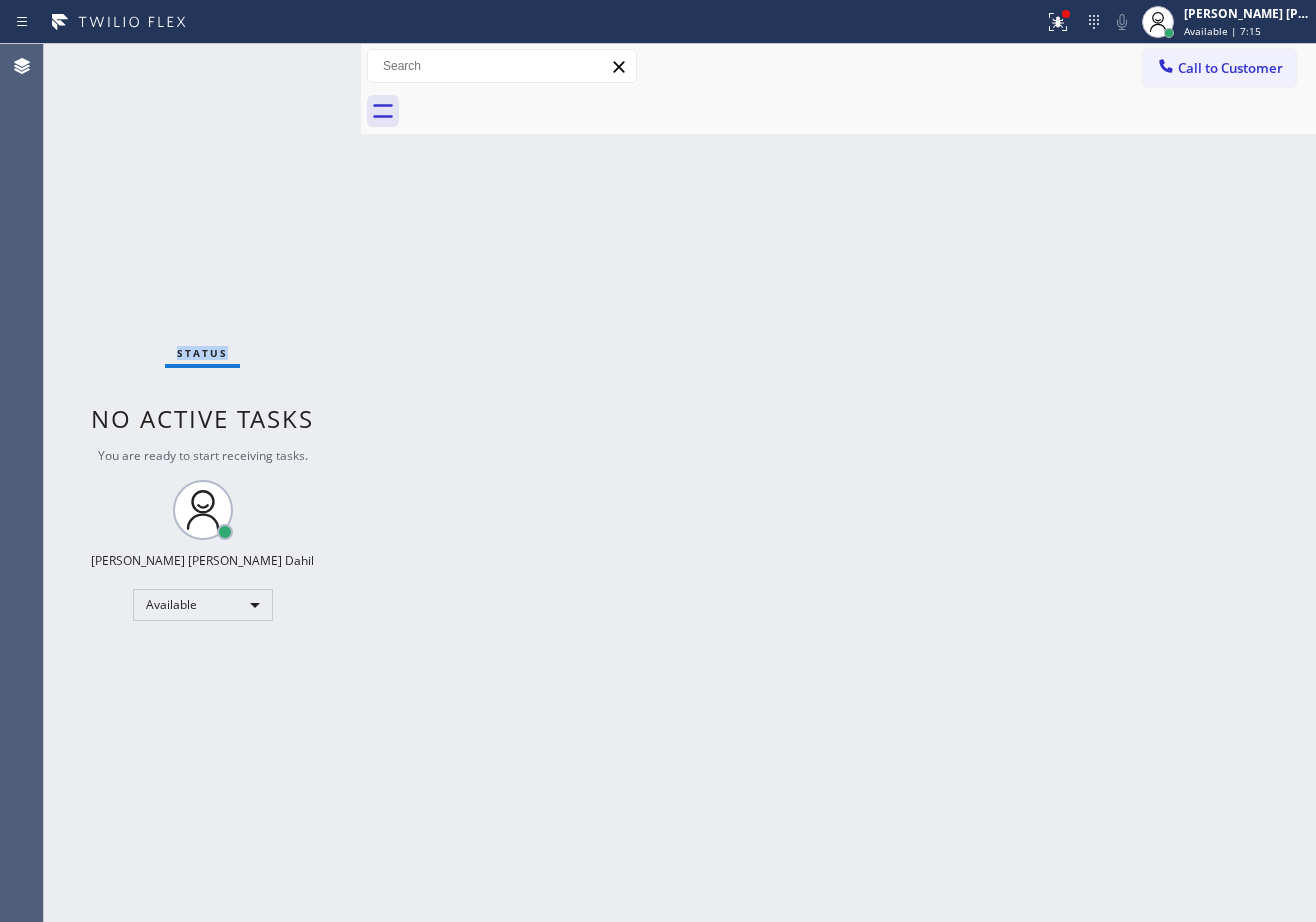 click on "Status   No active tasks     You are ready to start receiving tasks.   Joshua Jake Dahil Available" at bounding box center (202, 483) 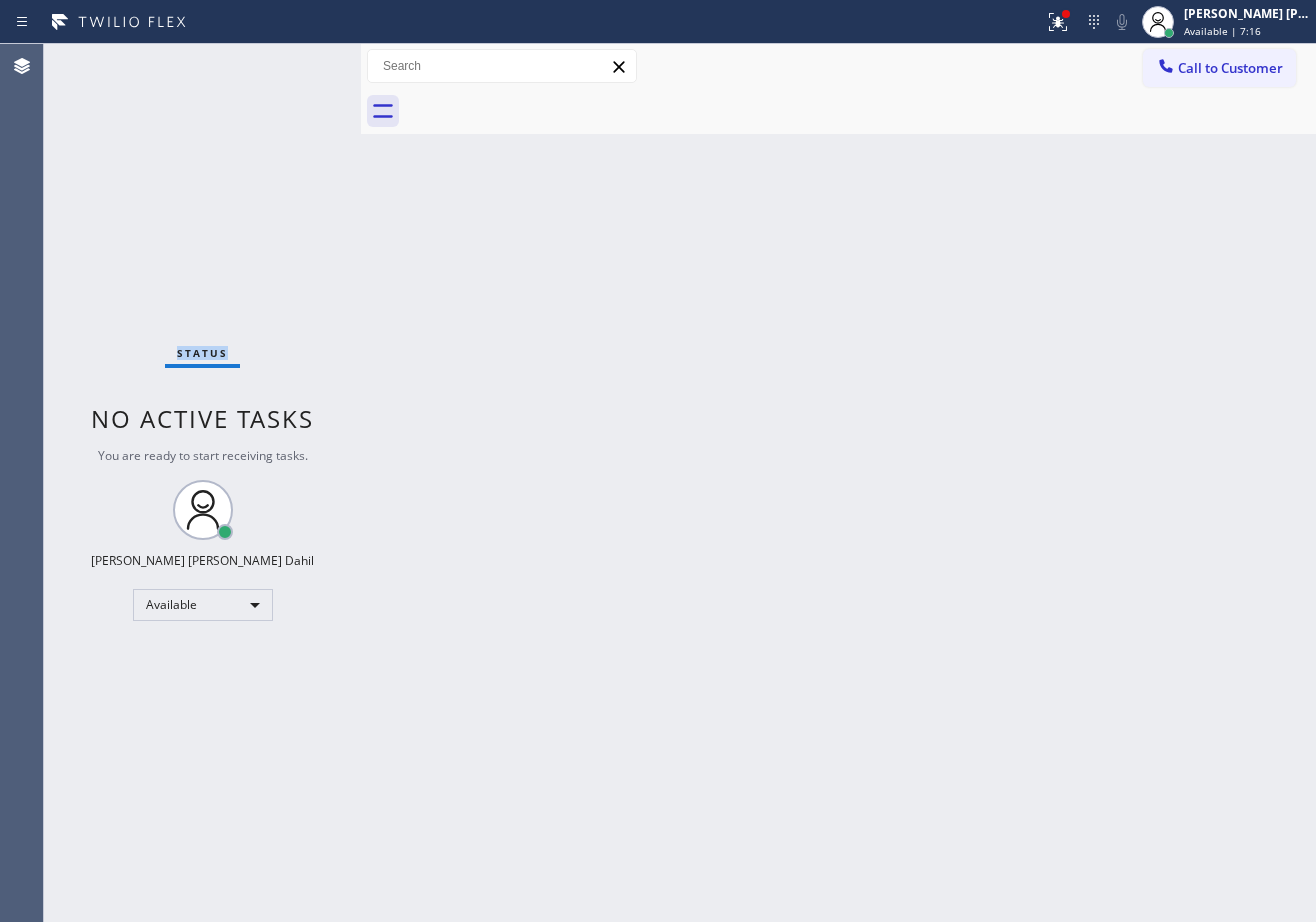 click on "Status   No active tasks     You are ready to start receiving tasks.   Joshua Jake Dahil Available" at bounding box center [202, 483] 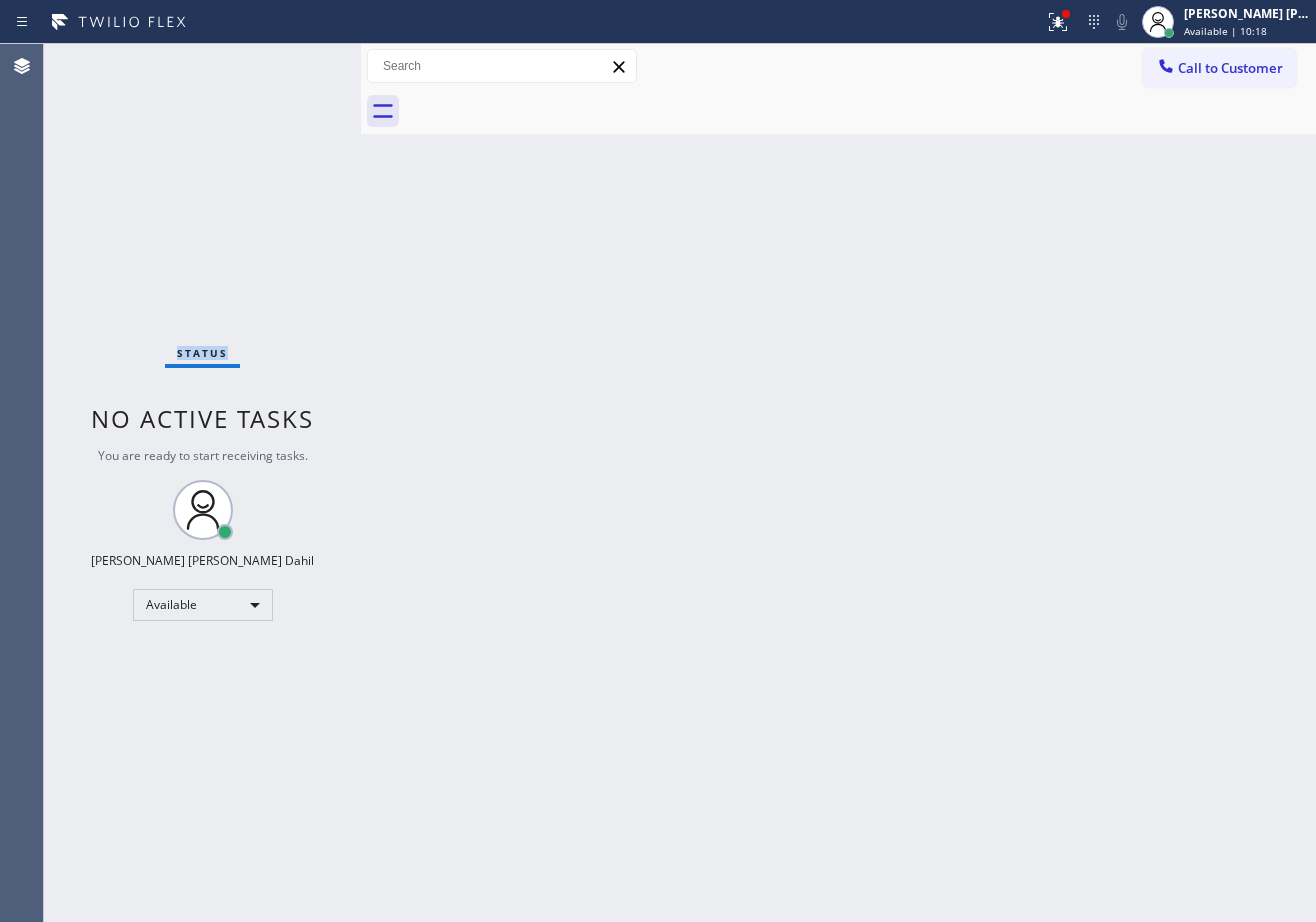 click on "Status   No active tasks     You are ready to start receiving tasks.   Joshua Jake Dahil Available" at bounding box center (202, 483) 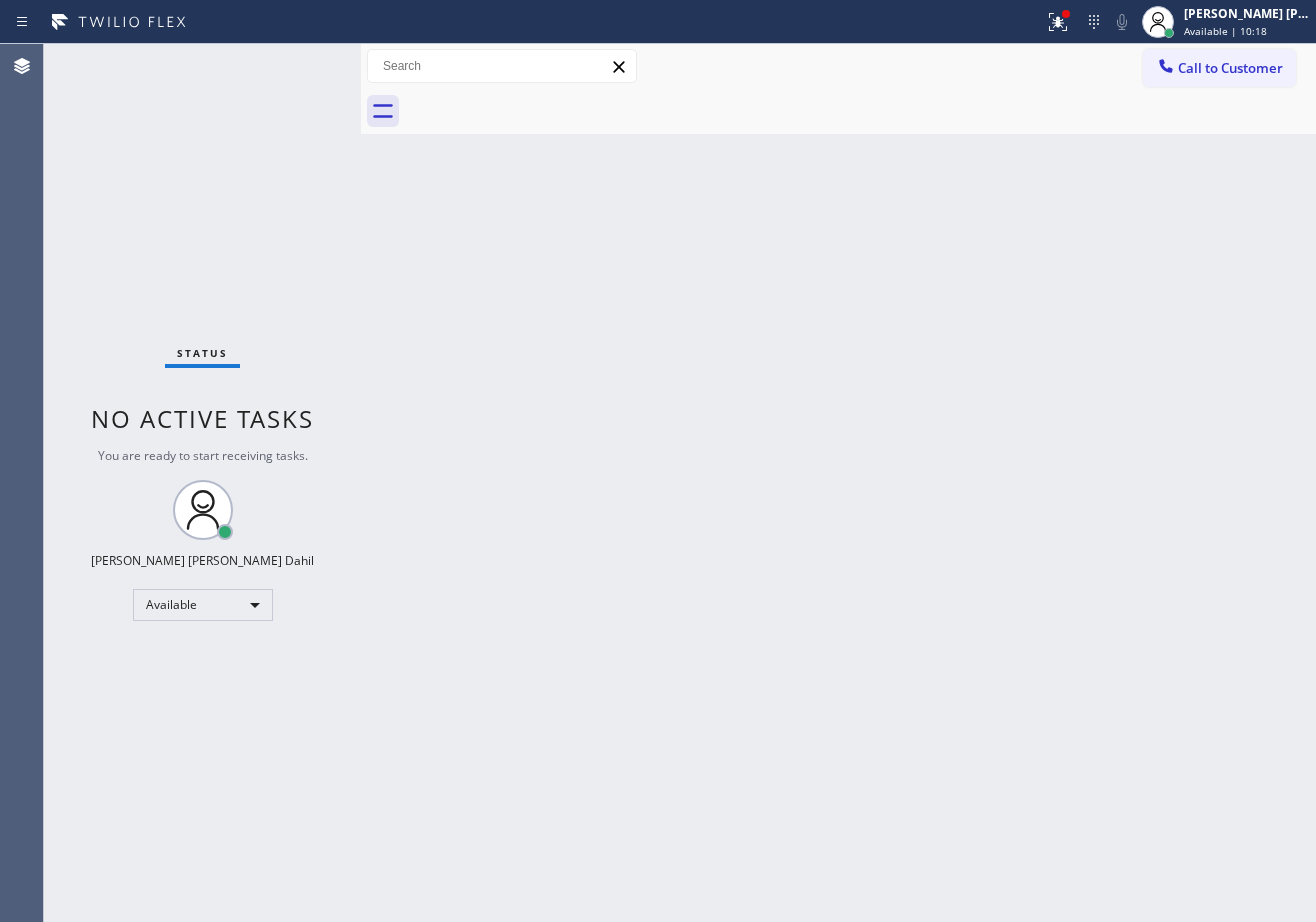 click on "Status   No active tasks     You are ready to start receiving tasks.   Joshua Jake Dahil Available" at bounding box center [202, 483] 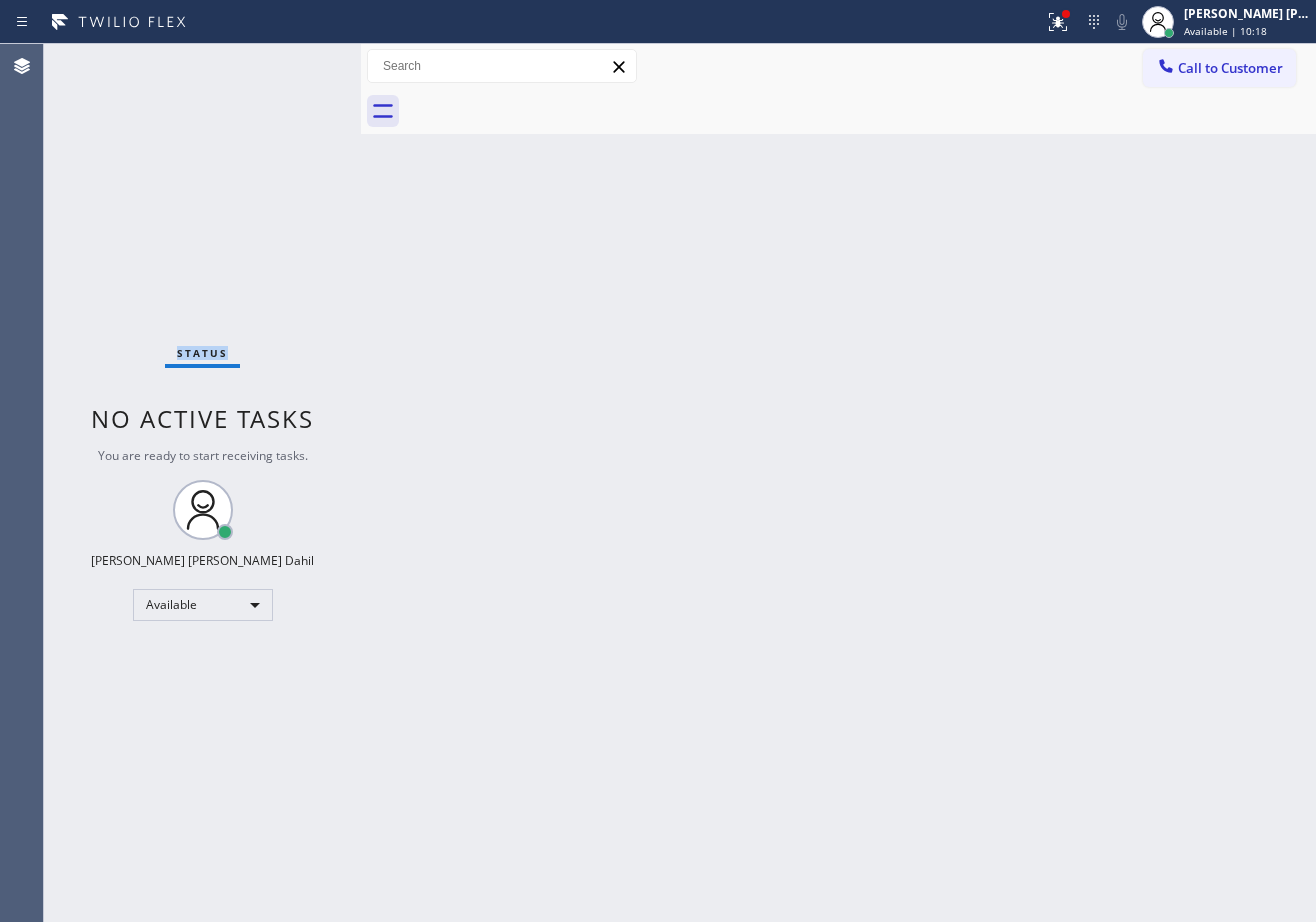 click on "Status   No active tasks     You are ready to start receiving tasks.   Joshua Jake Dahil Available" at bounding box center (202, 483) 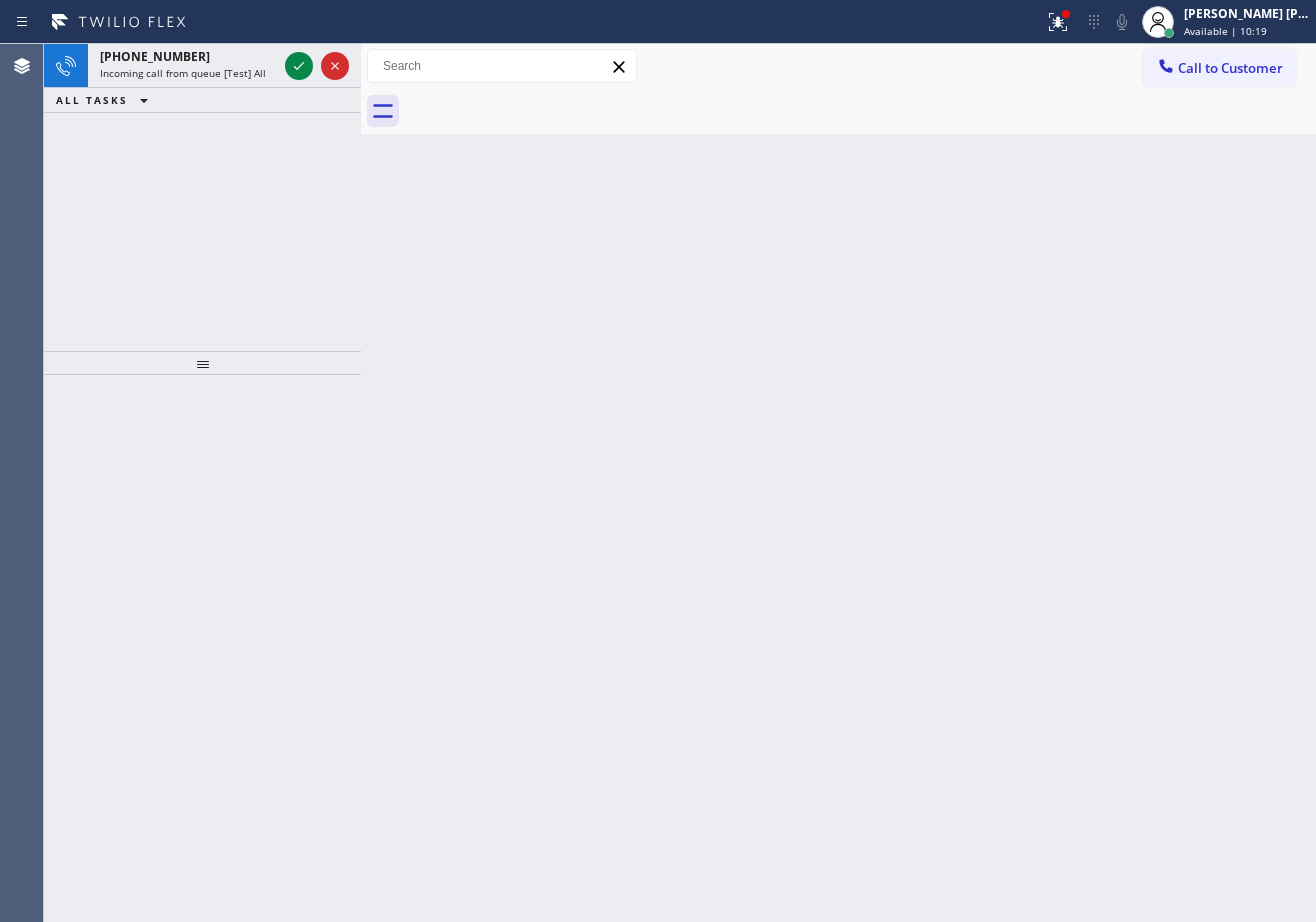 click 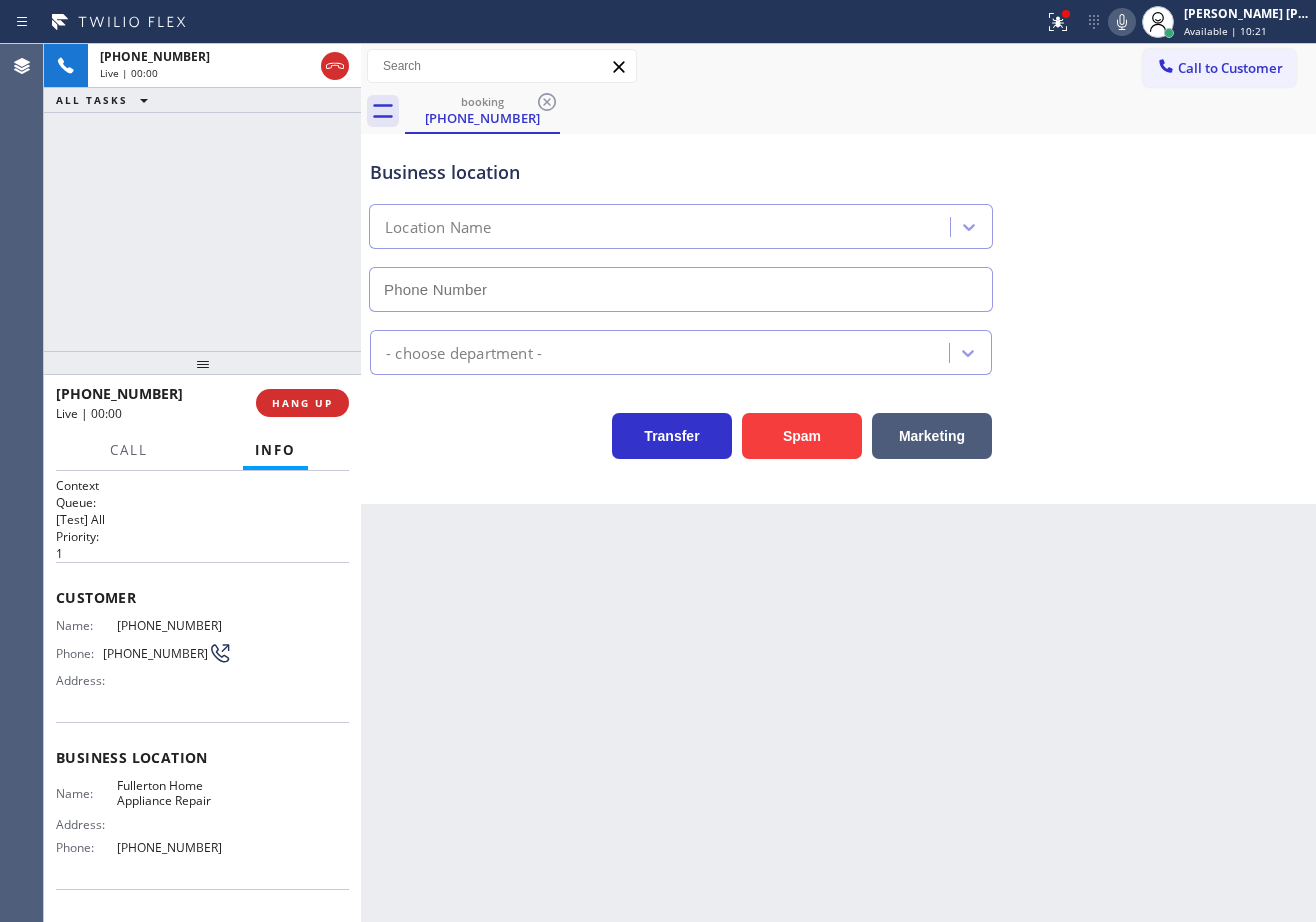 type on "(949) 799-3695" 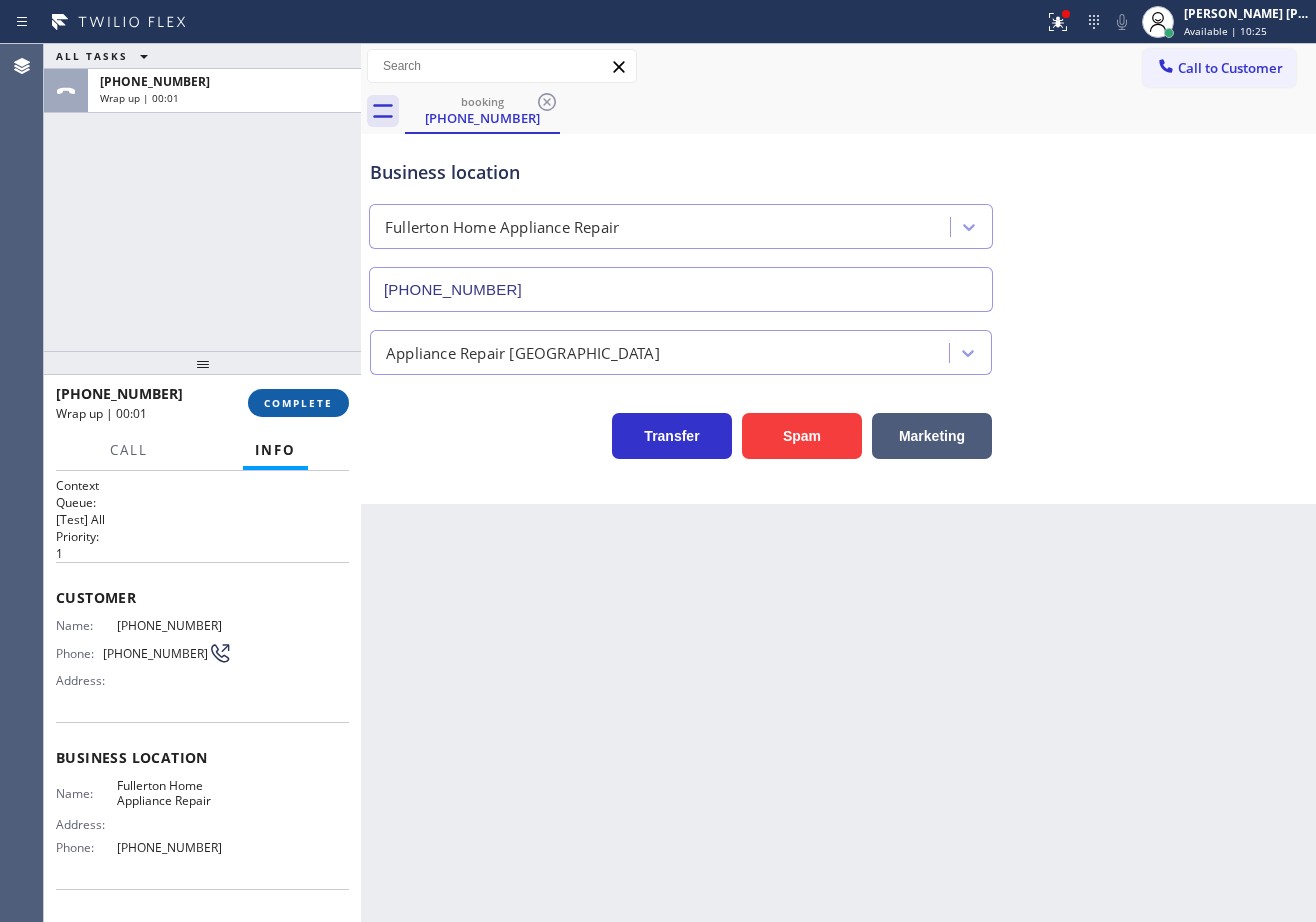 click on "COMPLETE" at bounding box center (298, 403) 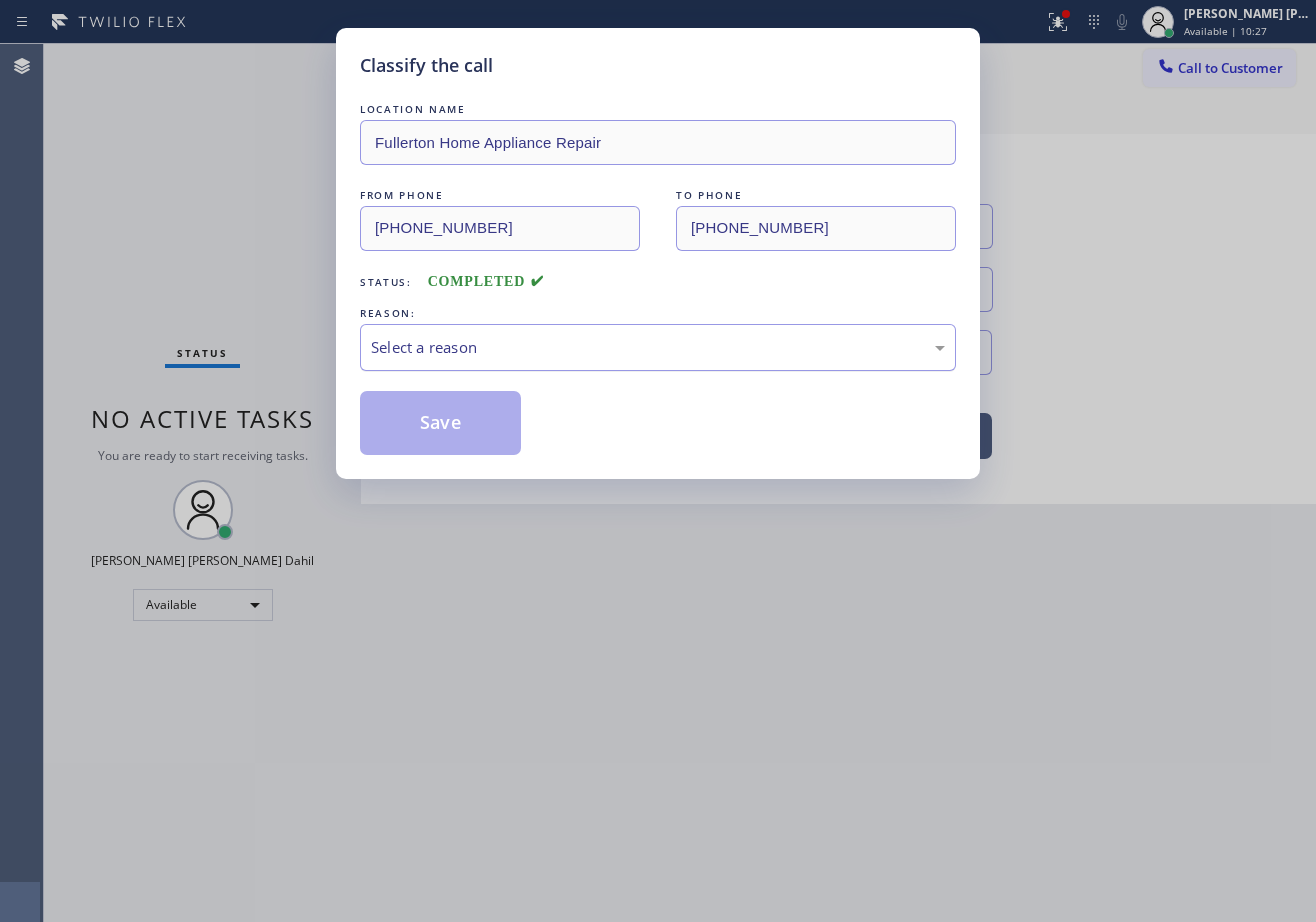 click on "Select a reason" at bounding box center (658, 347) 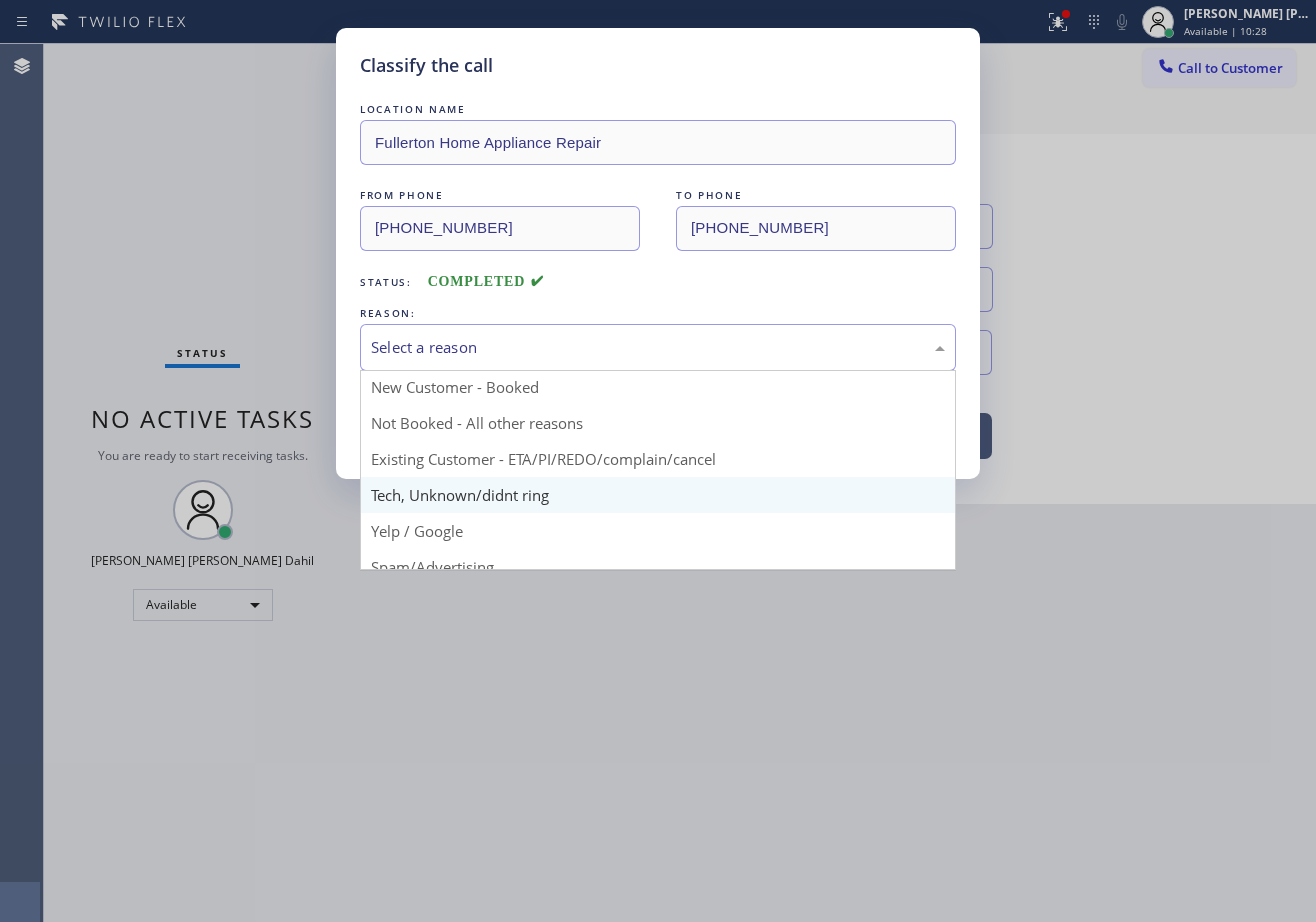 scroll, scrollTop: 0, scrollLeft: 0, axis: both 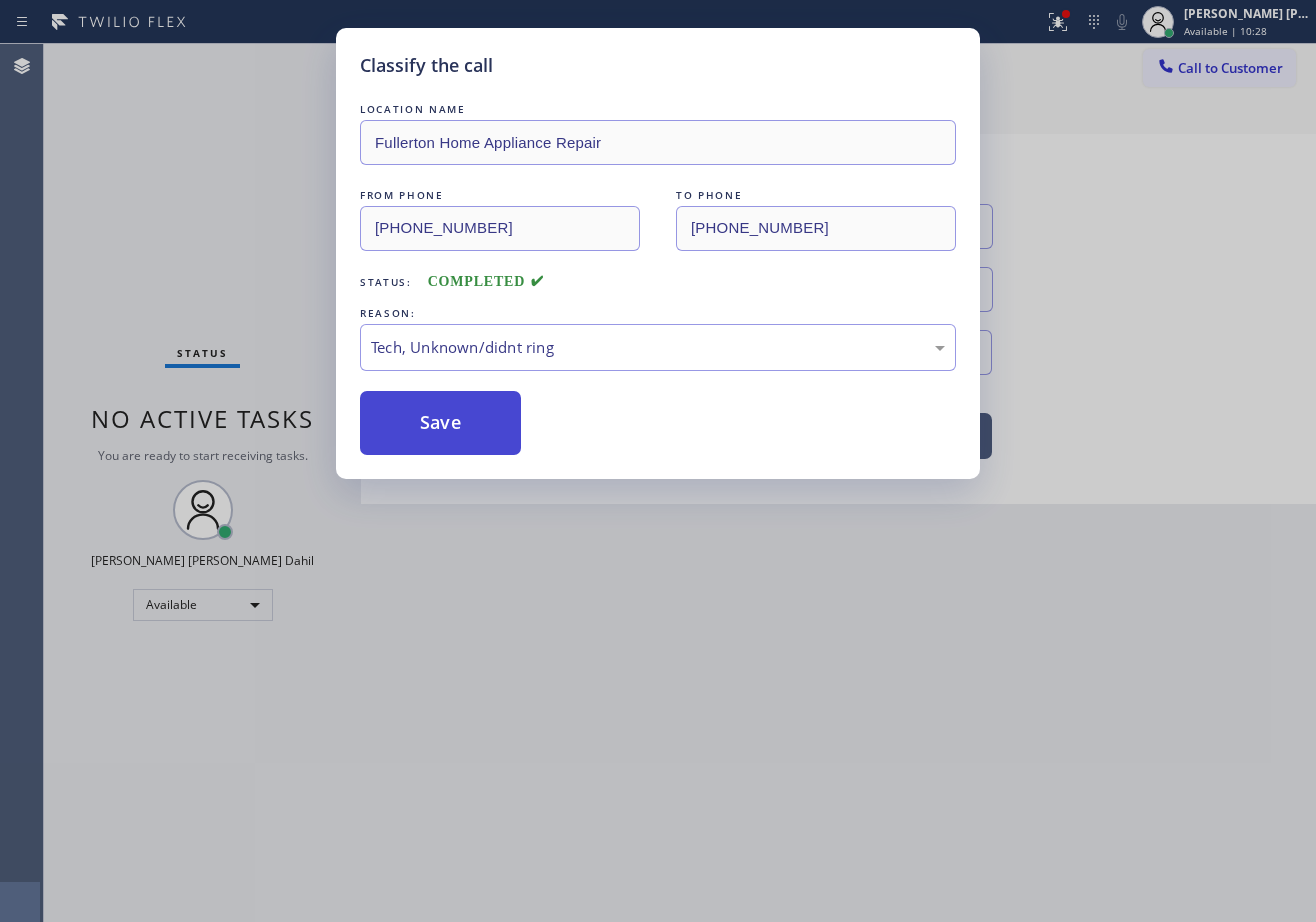 click on "Save" at bounding box center [440, 423] 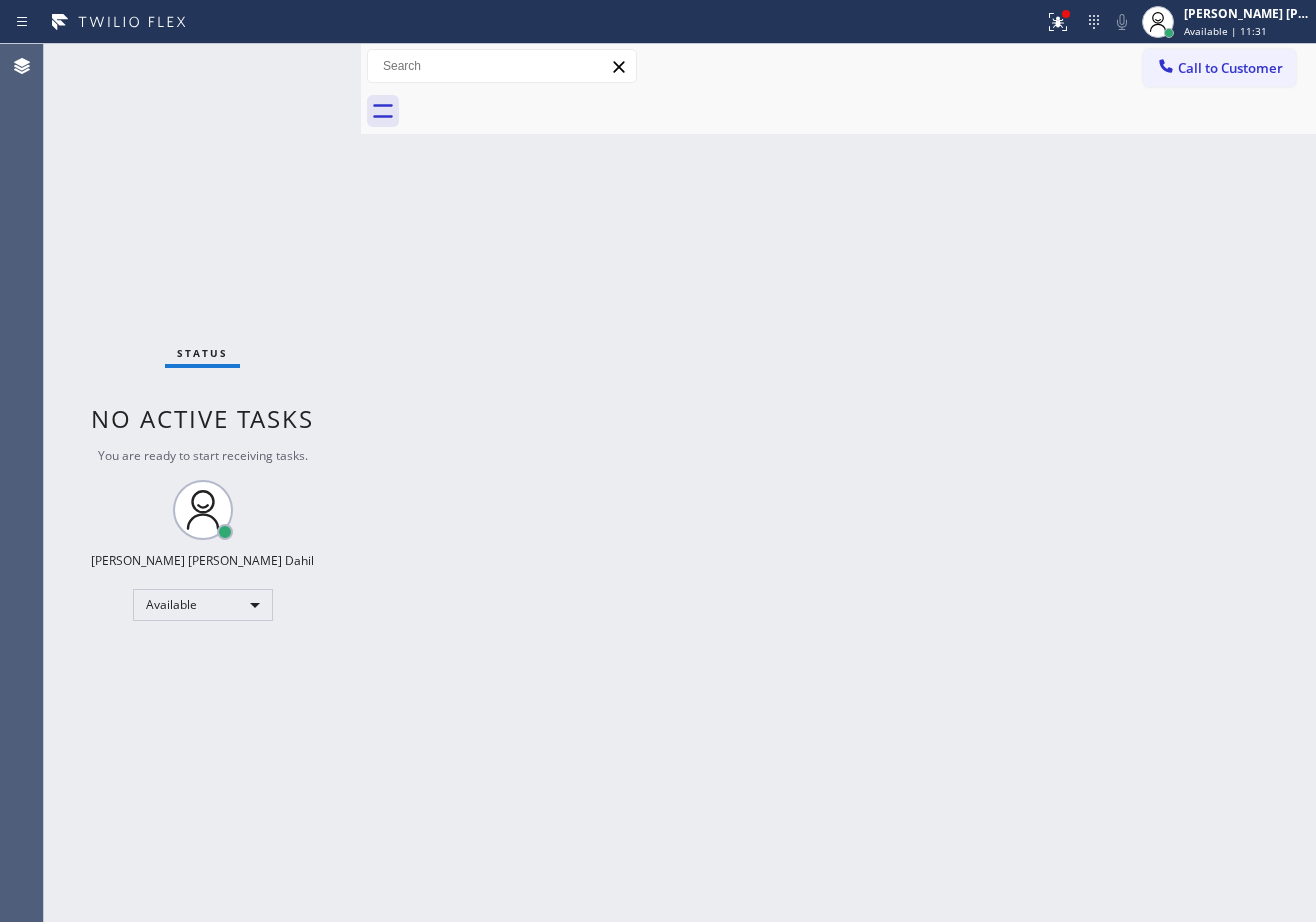 click on "Status   No active tasks     You are ready to start receiving tasks.   Joshua Jake Dahil Available" at bounding box center (202, 483) 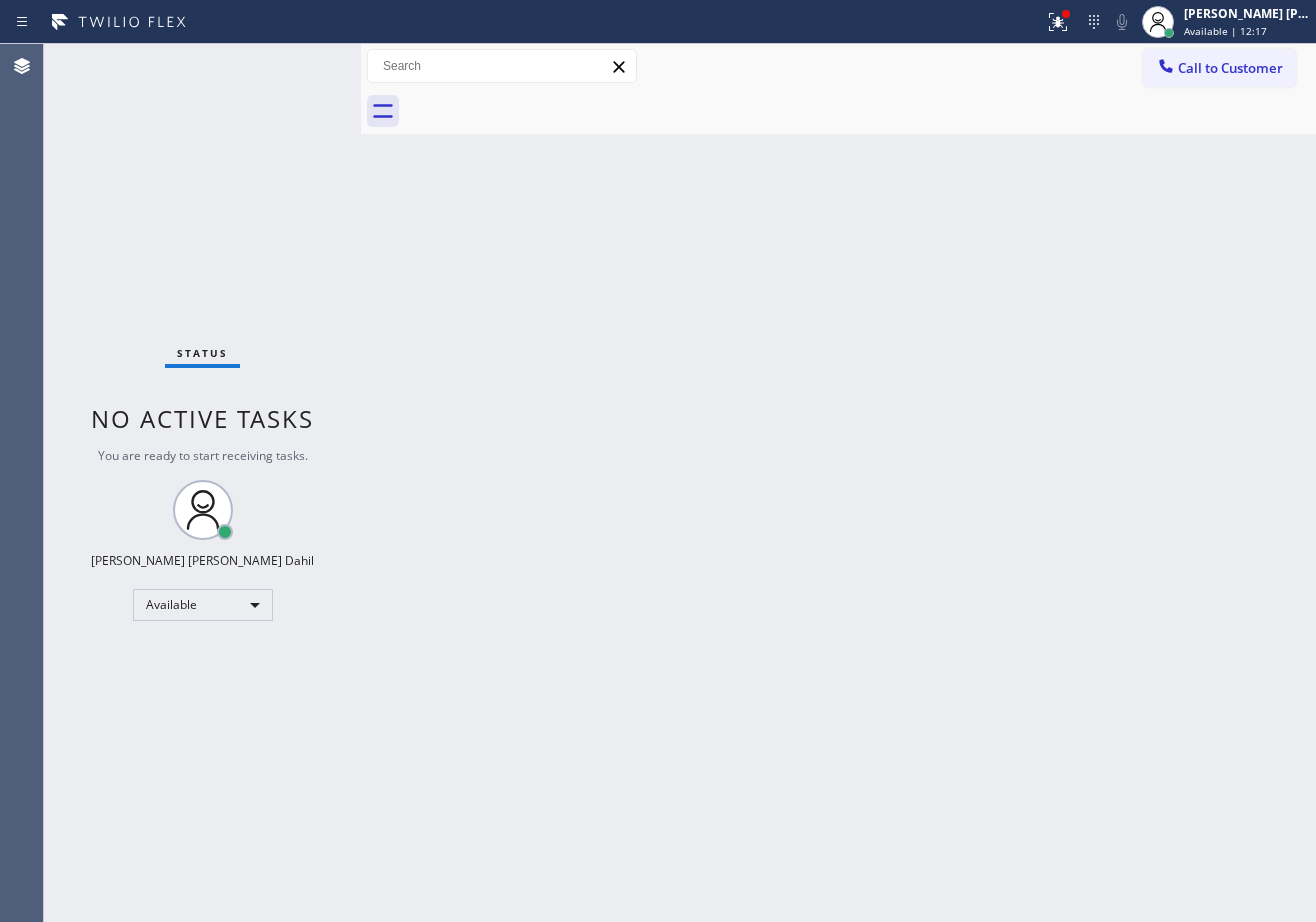 click on "Status   No active tasks     You are ready to start receiving tasks.   Joshua Jake Dahil Available" at bounding box center [202, 483] 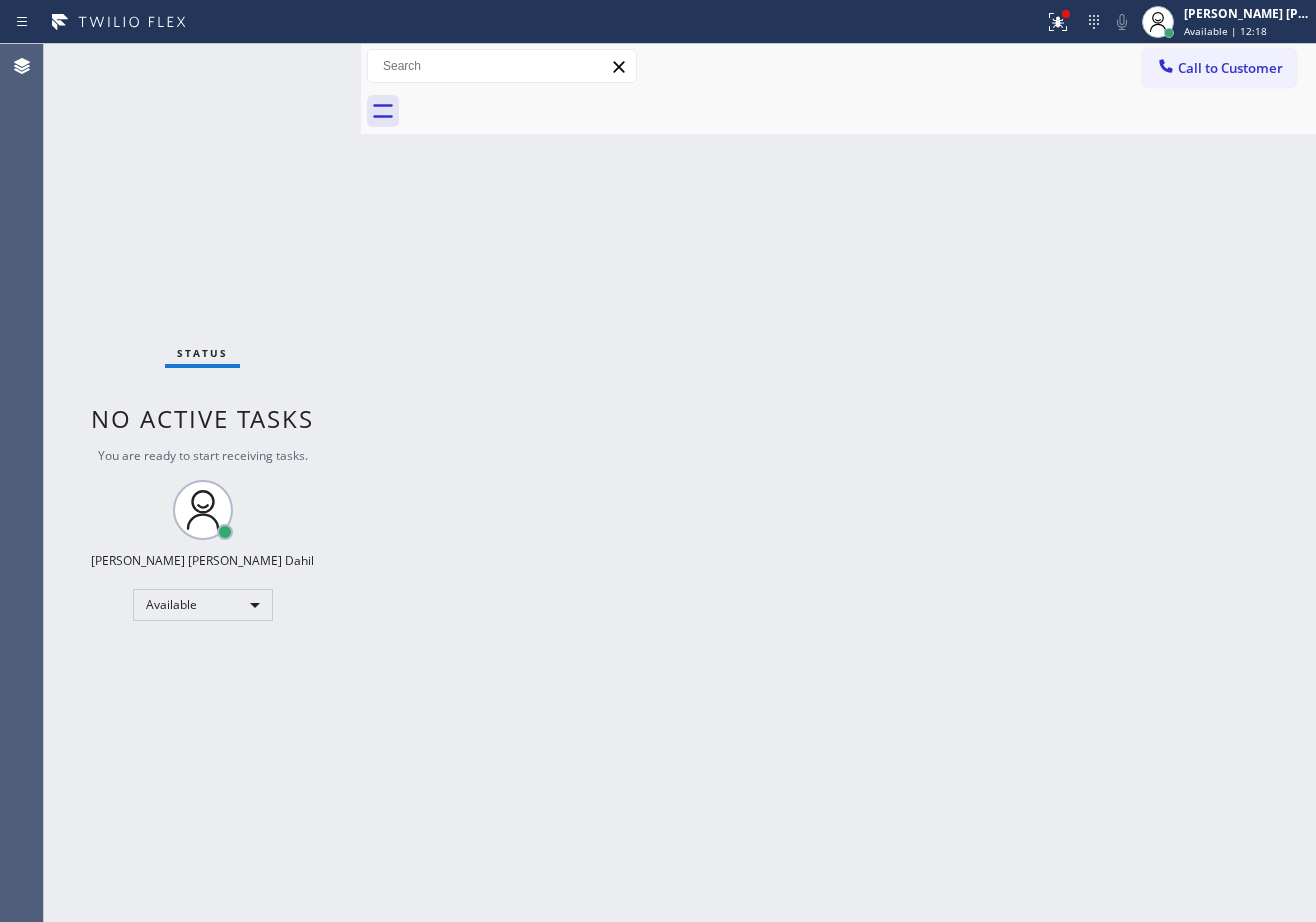 click on "Status   No active tasks     You are ready to start receiving tasks.   Joshua Jake Dahil Available" at bounding box center [202, 483] 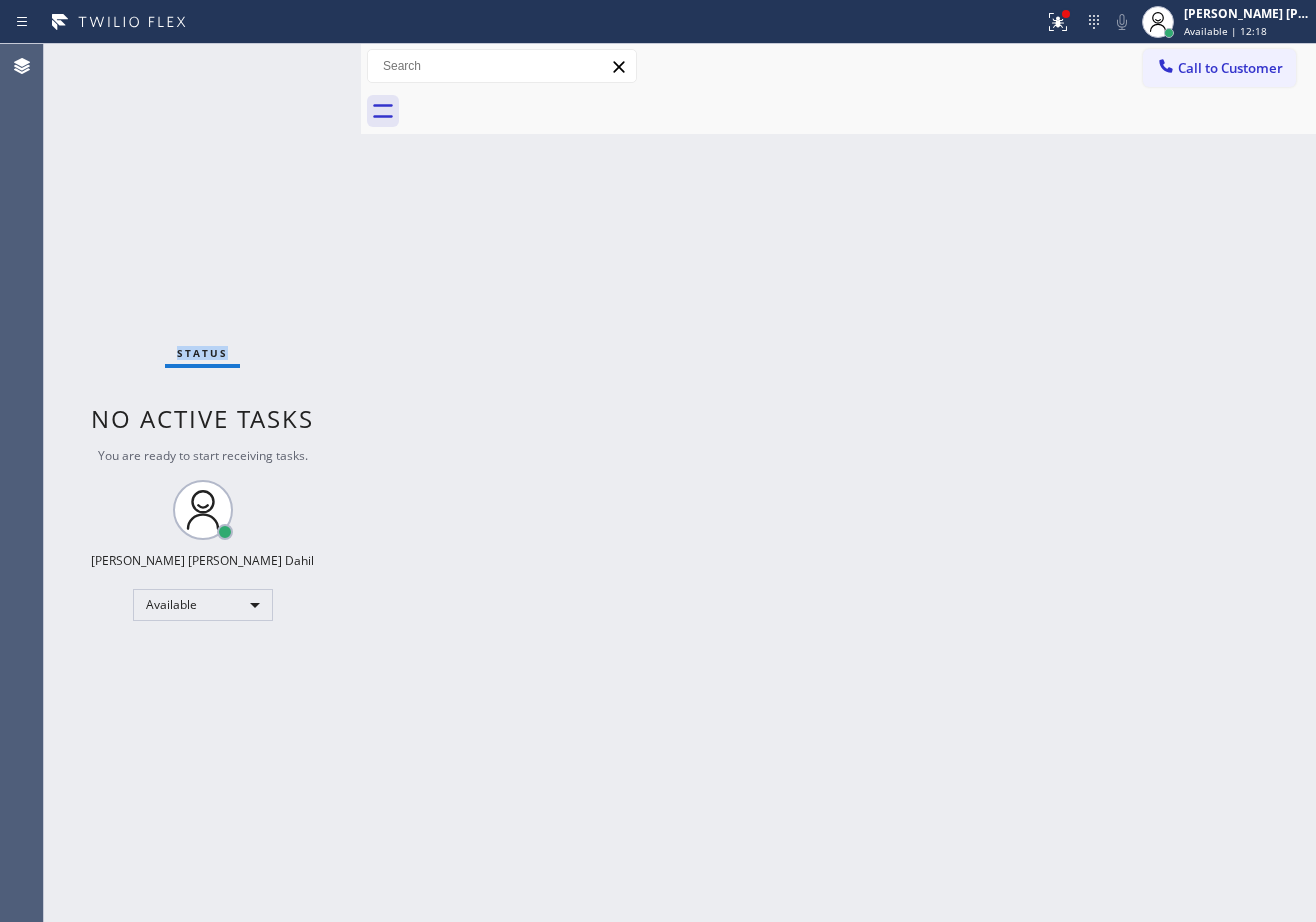 click on "Status   No active tasks     You are ready to start receiving tasks.   Joshua Jake Dahil Available" at bounding box center (202, 483) 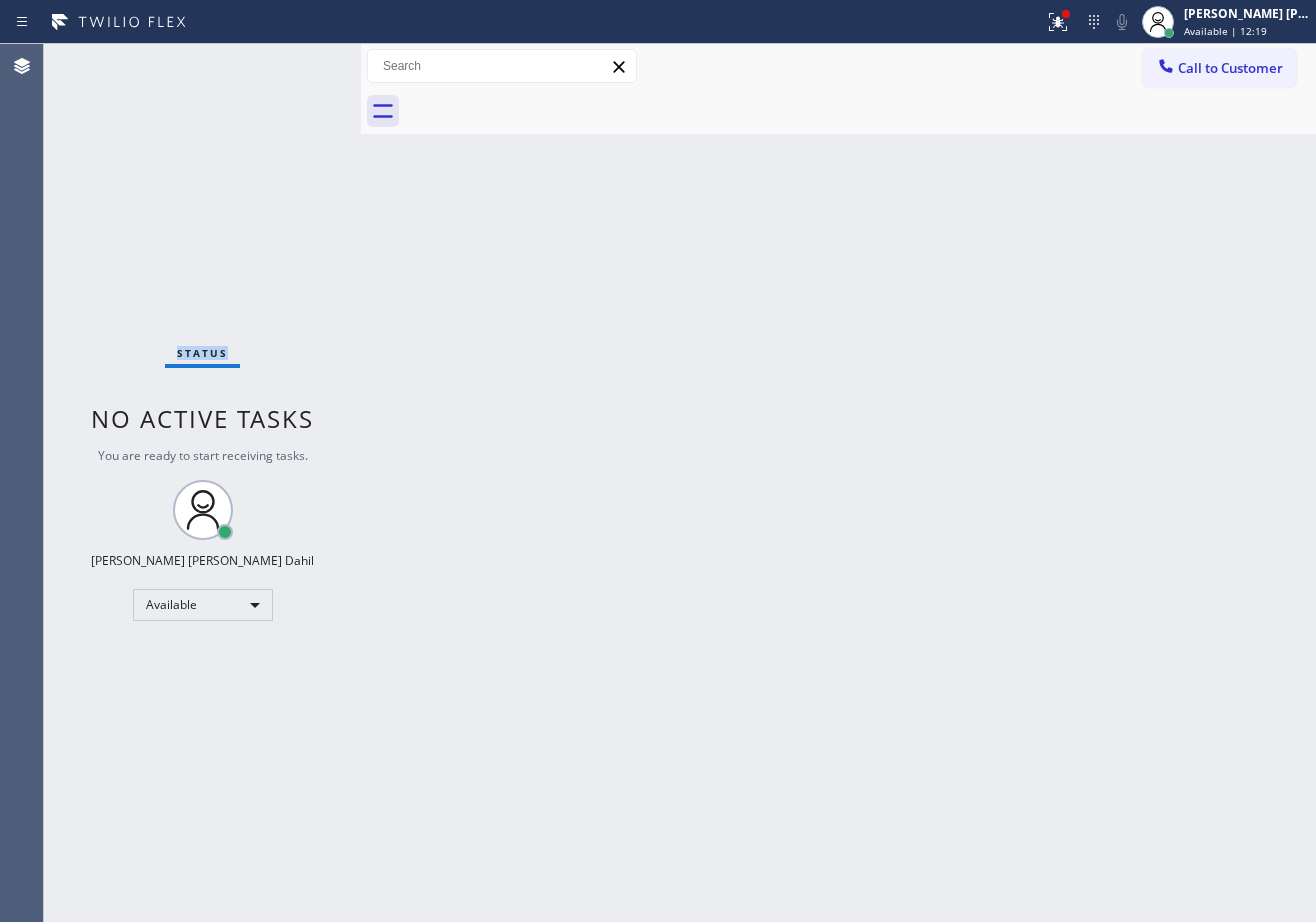 click on "Status   No active tasks     You are ready to start receiving tasks.   Joshua Jake Dahil Available" at bounding box center (202, 483) 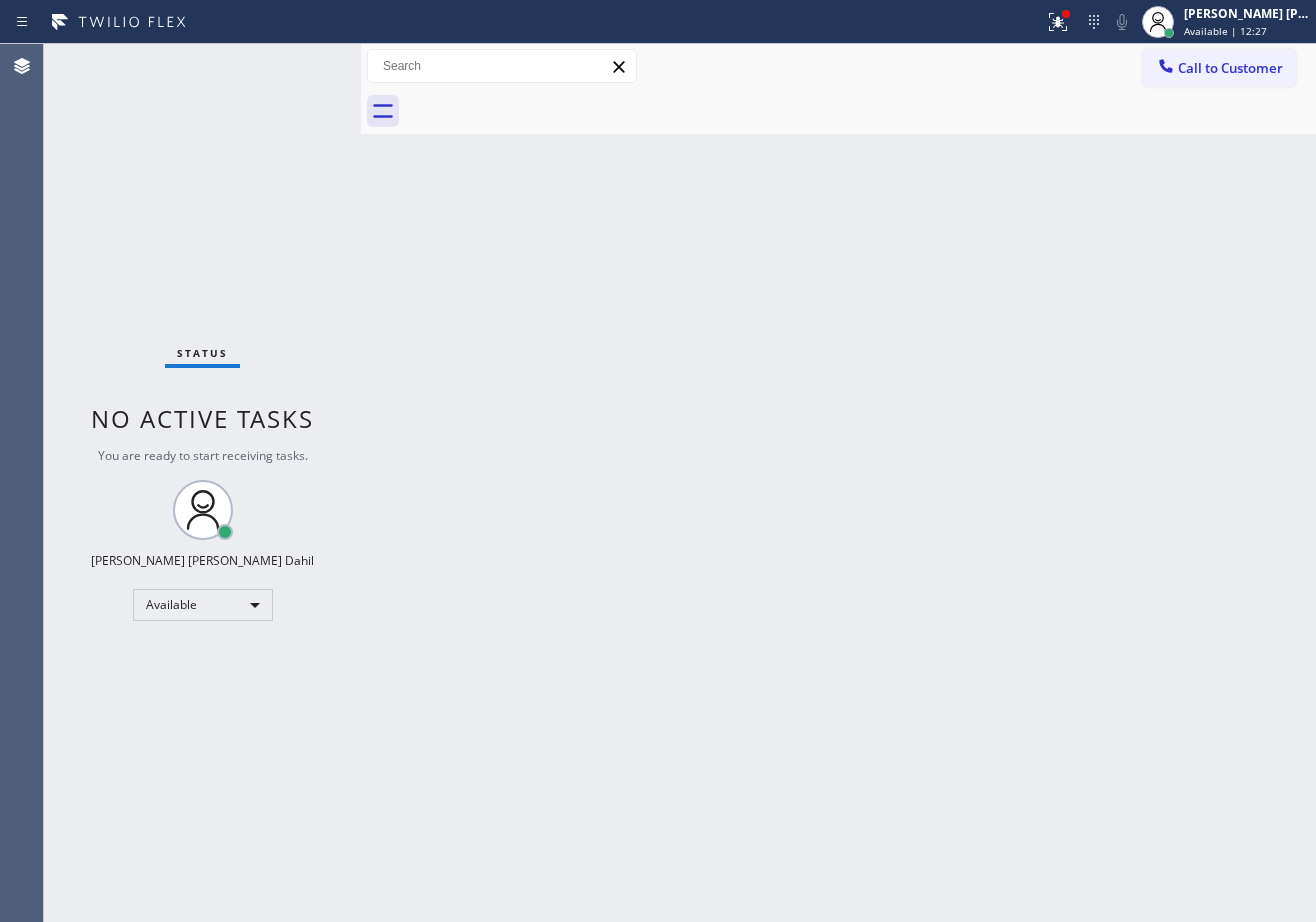 click on "Status   No active tasks     You are ready to start receiving tasks.   Joshua Jake Dahil Available" at bounding box center (202, 483) 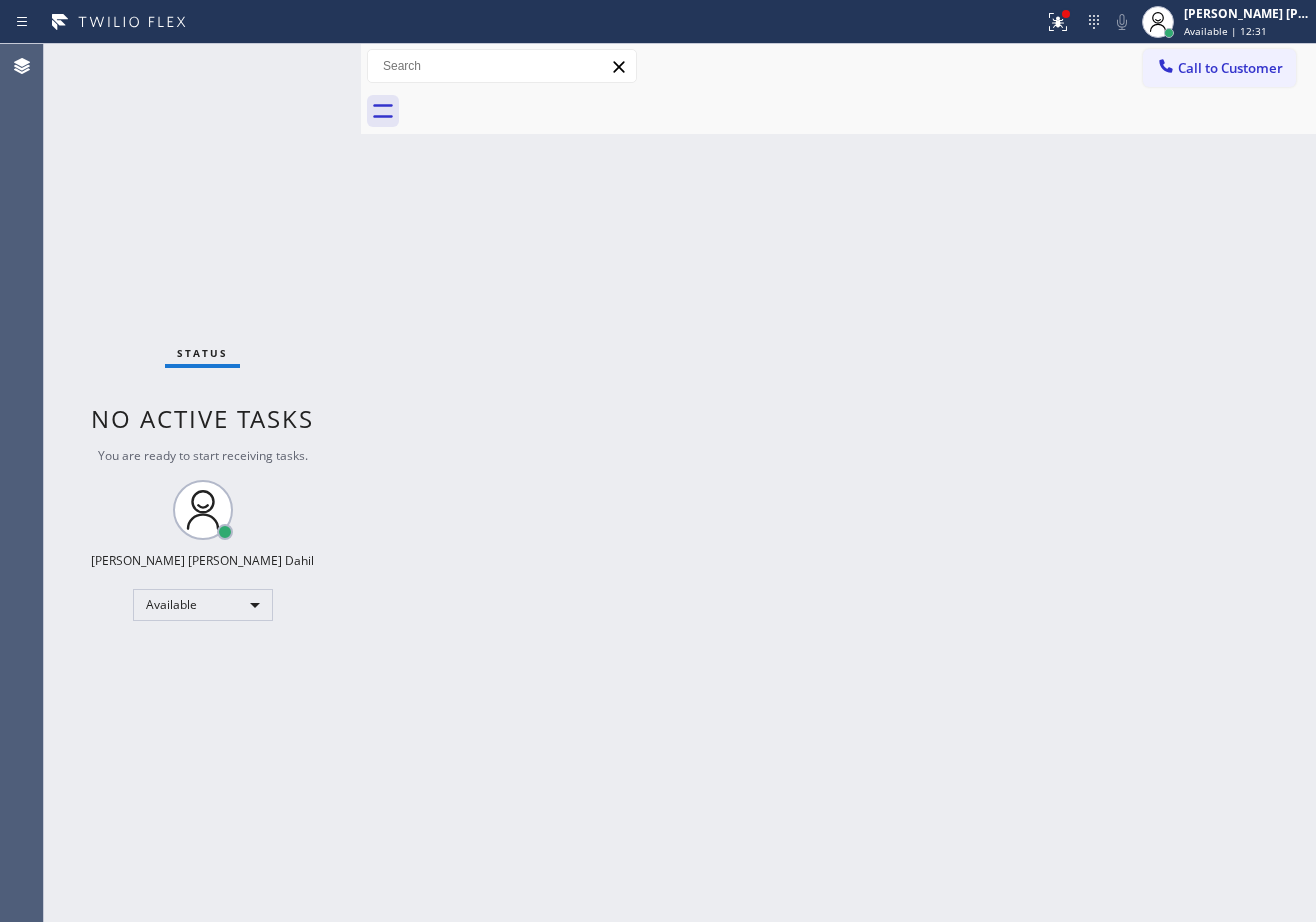 drag, startPoint x: 285, startPoint y: 61, endPoint x: 272, endPoint y: 66, distance: 13.928389 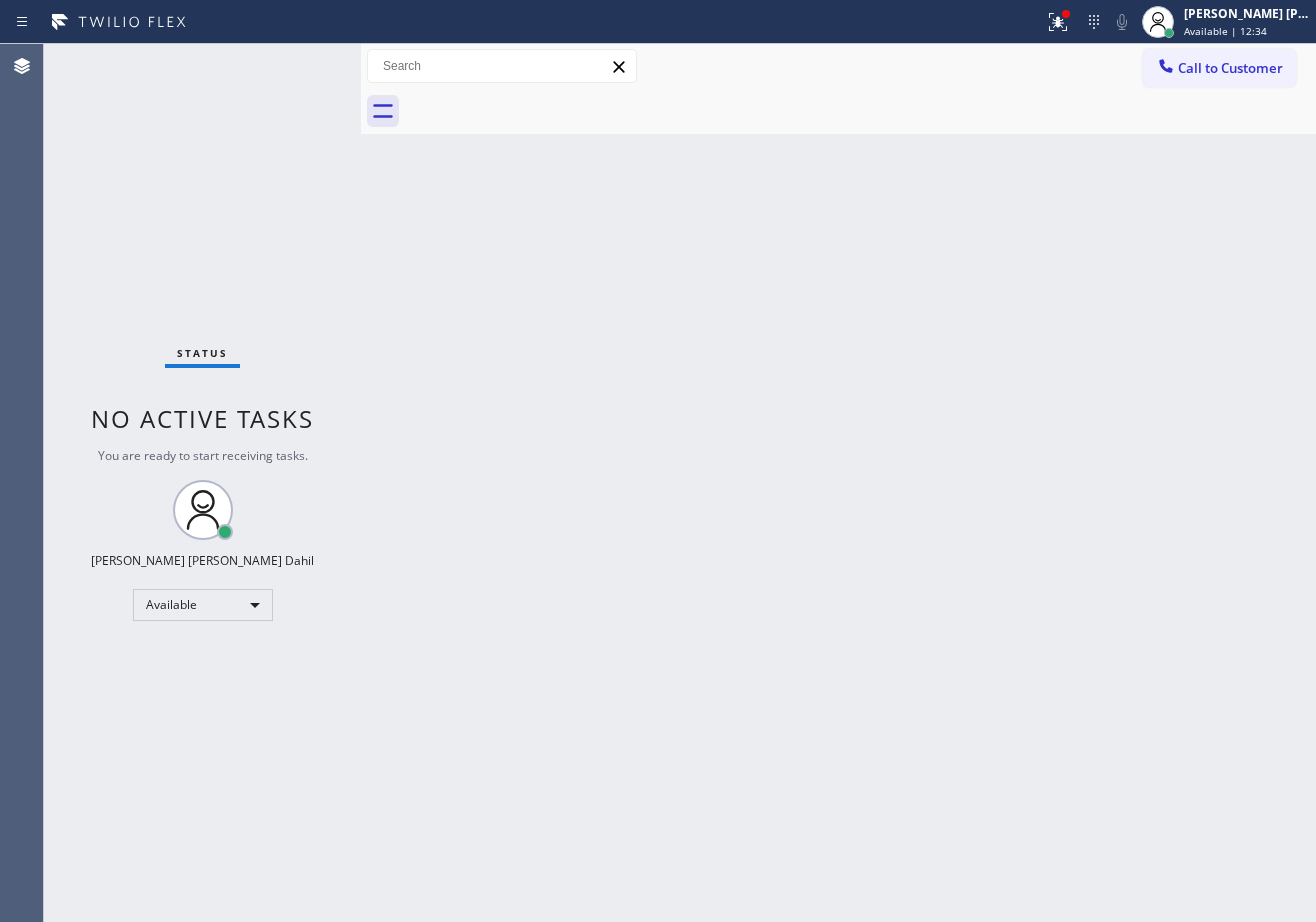 click on "Status   No active tasks     You are ready to start receiving tasks.   Joshua Jake Dahil Available" at bounding box center (202, 483) 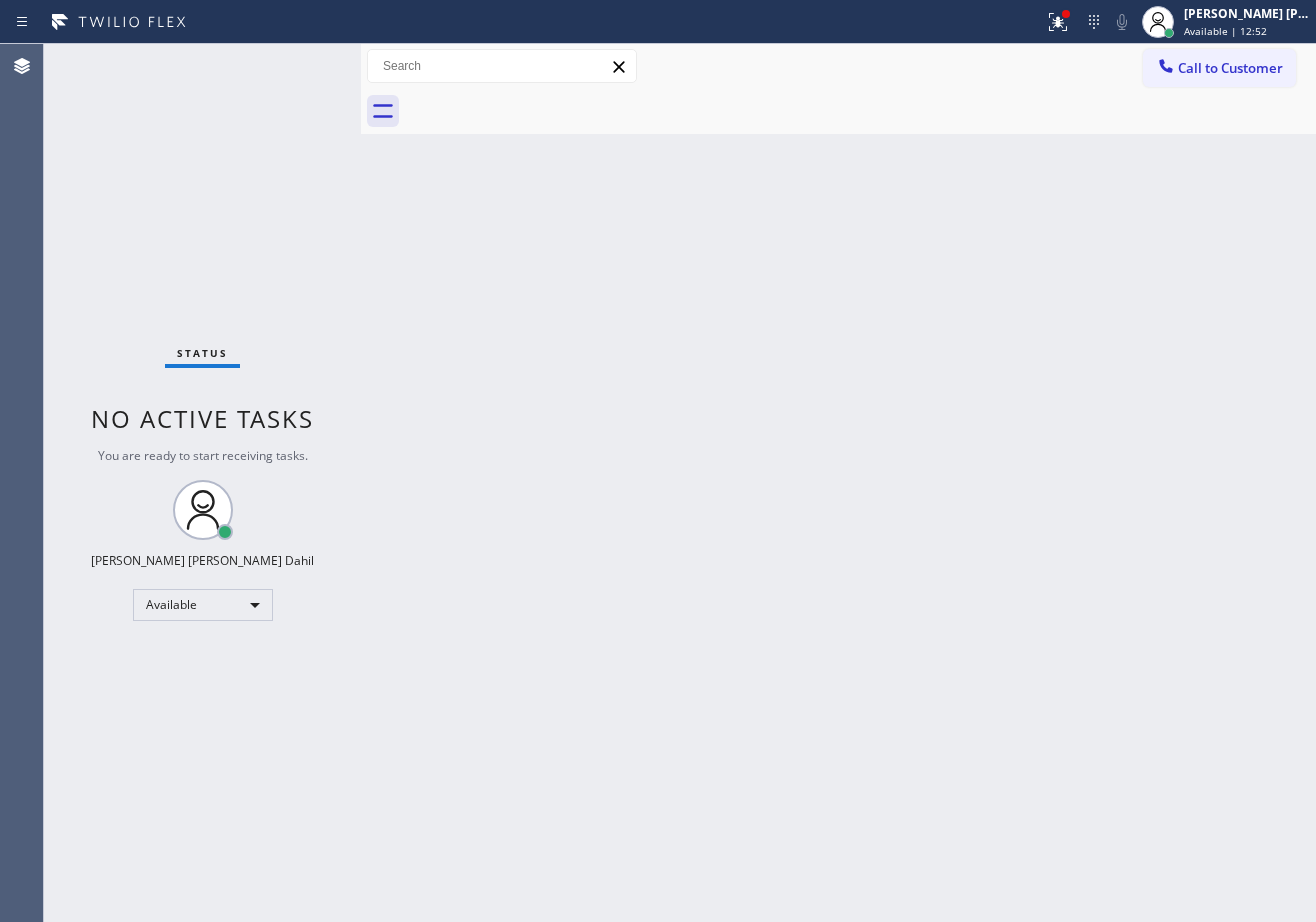 click on "Status   No active tasks     You are ready to start receiving tasks.   Joshua Jake Dahil Available" at bounding box center [202, 483] 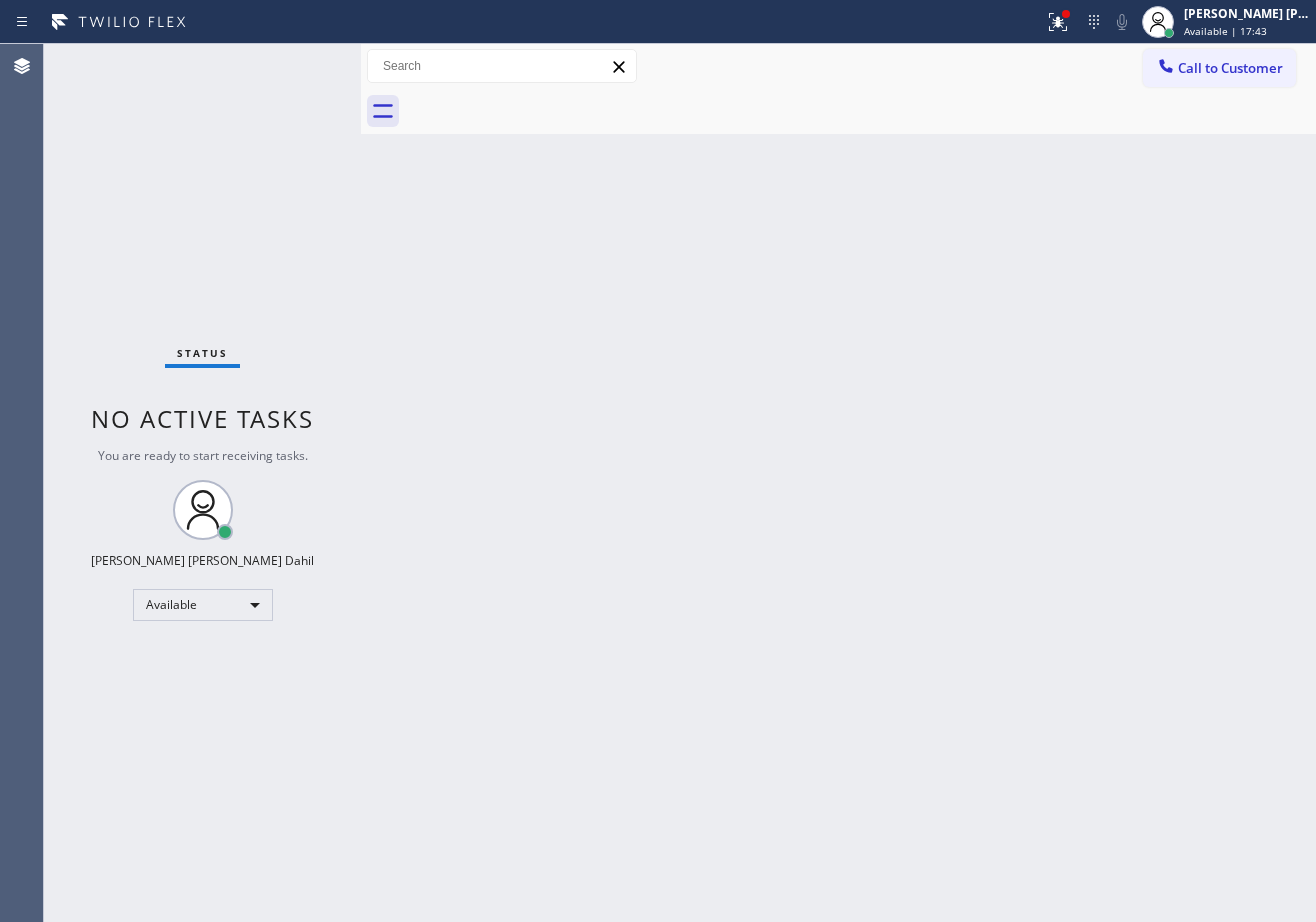 click on "Status report Issues detected These issues could affect your workflow. Please contact your support team. View issues Download report Clear issues Joshua Jake Dahil Available | 17:43 Set your status Offline Available Unavailable Break Log out" at bounding box center [658, 22] 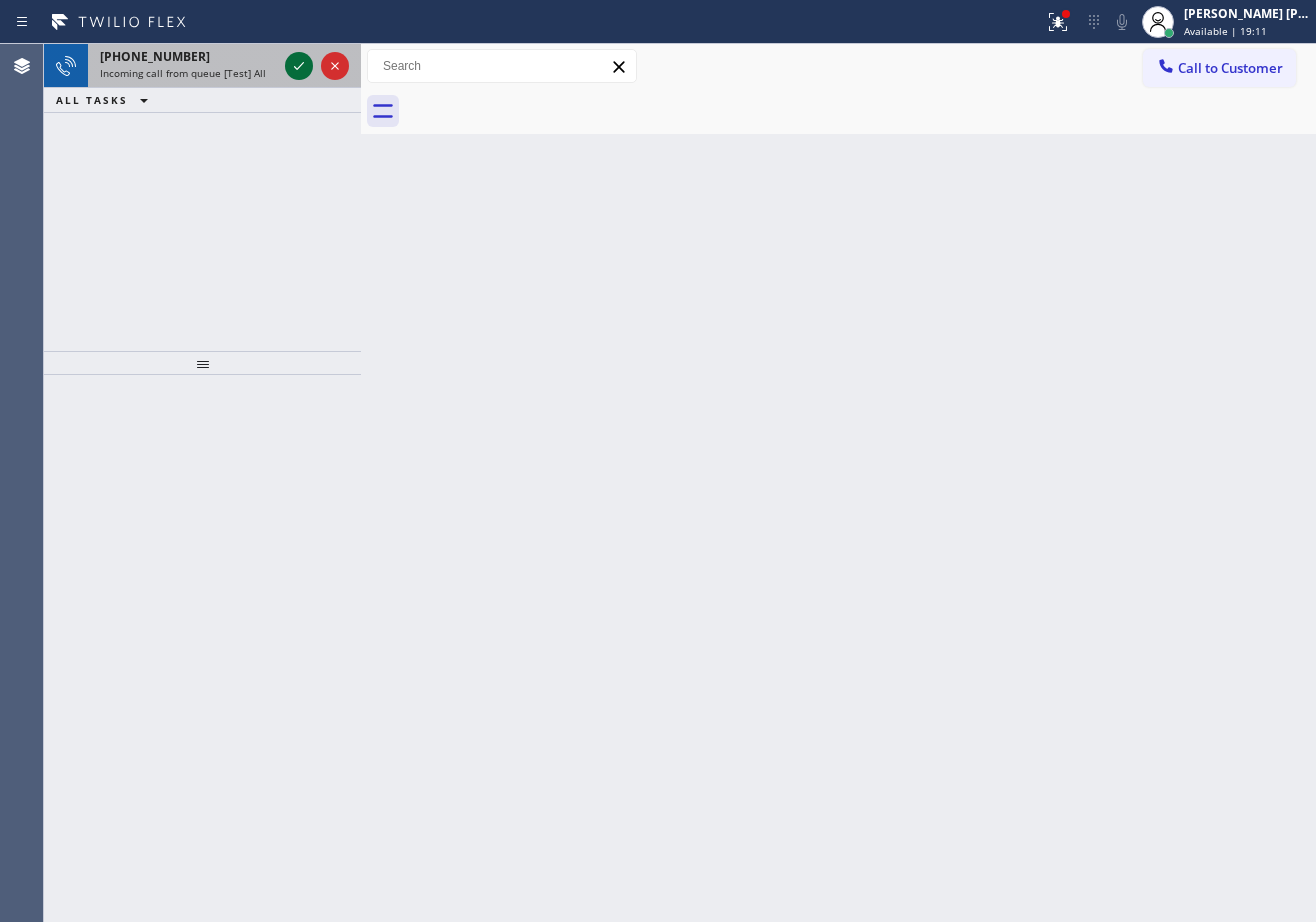 click 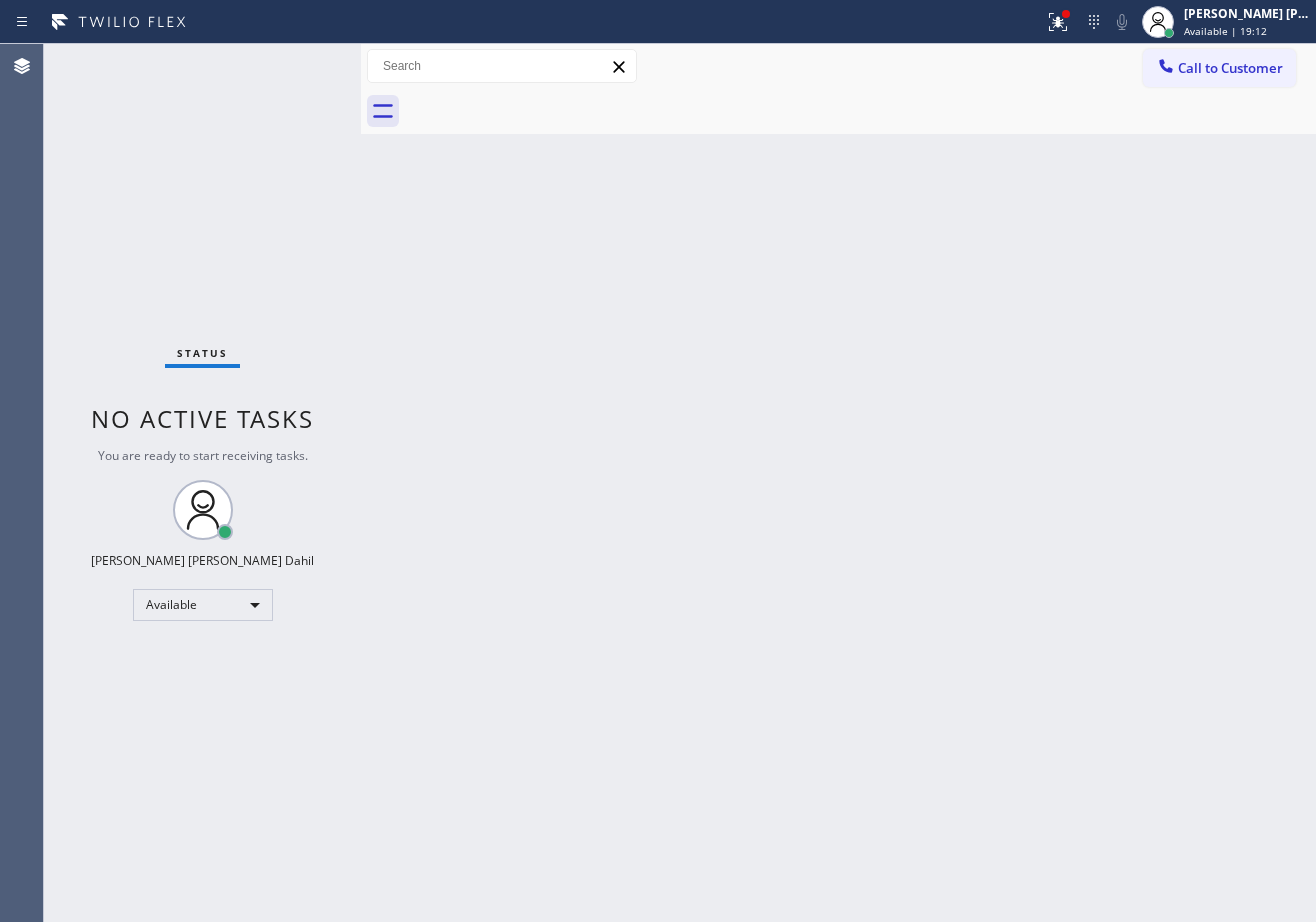 click on "Status   No active tasks     You are ready to start receiving tasks.   Joshua Jake Dahil Available" at bounding box center (202, 483) 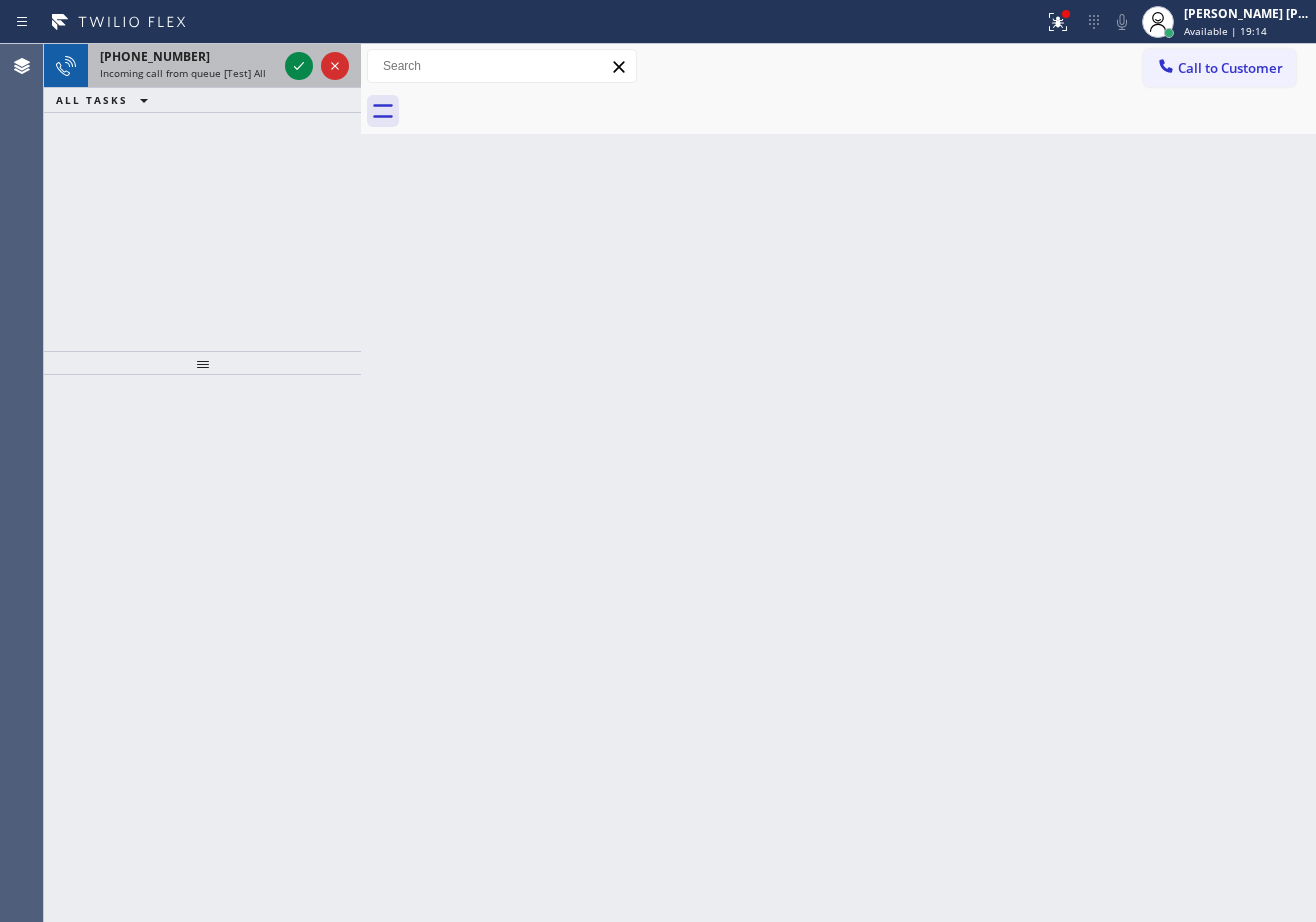 click on "+17867059007" at bounding box center [188, 56] 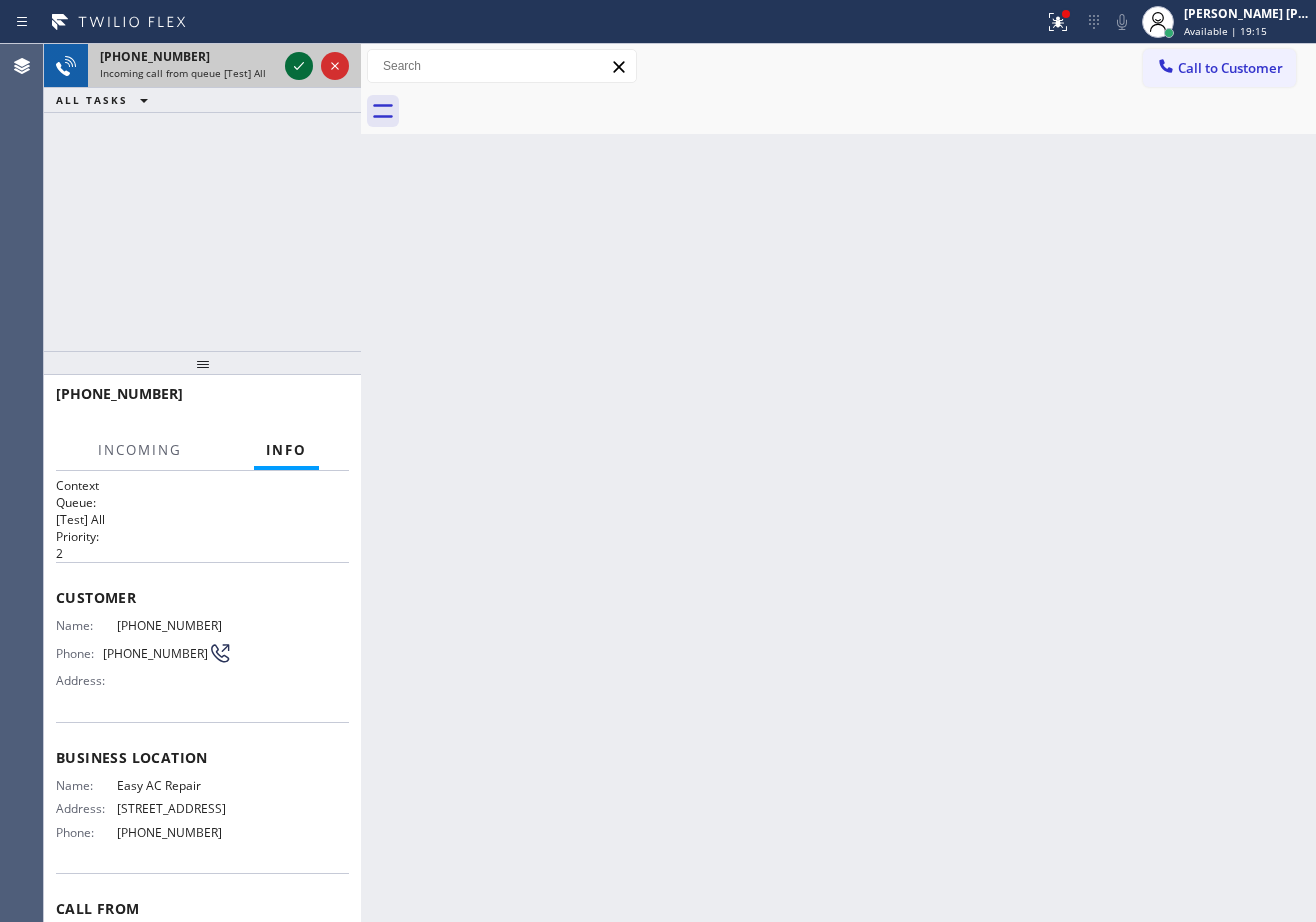 click 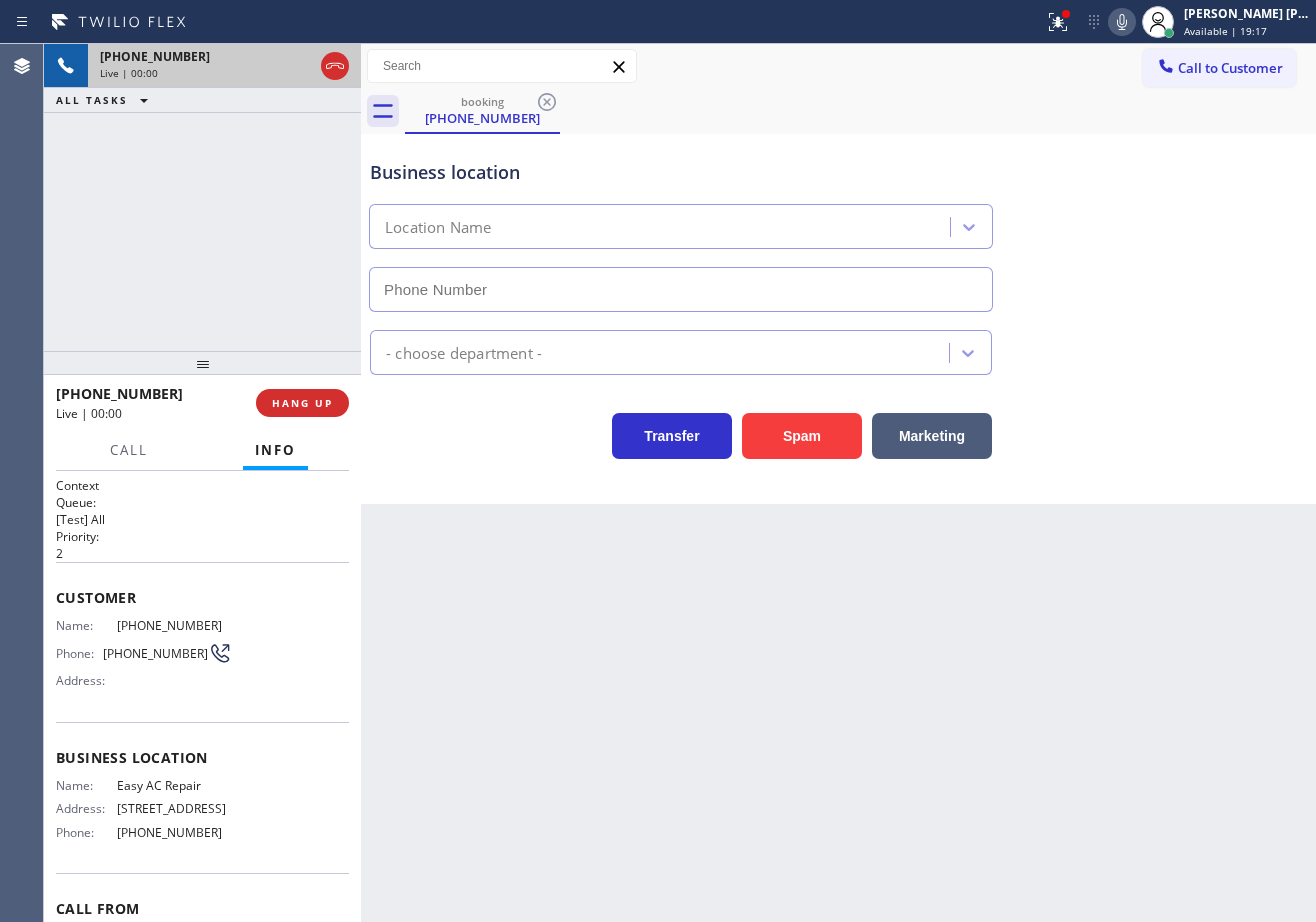 type on "(786) 257-0849" 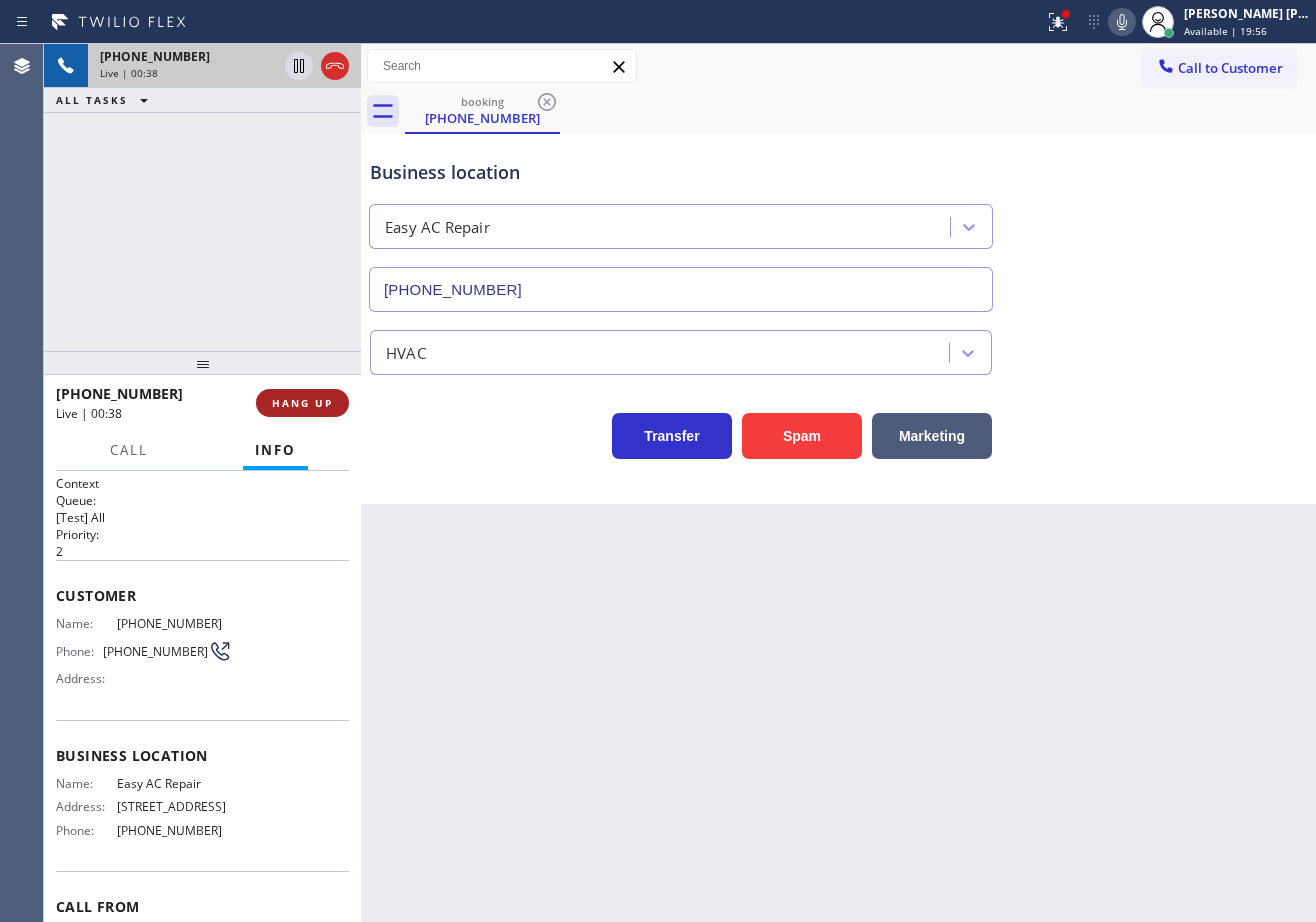 scroll, scrollTop: 0, scrollLeft: 0, axis: both 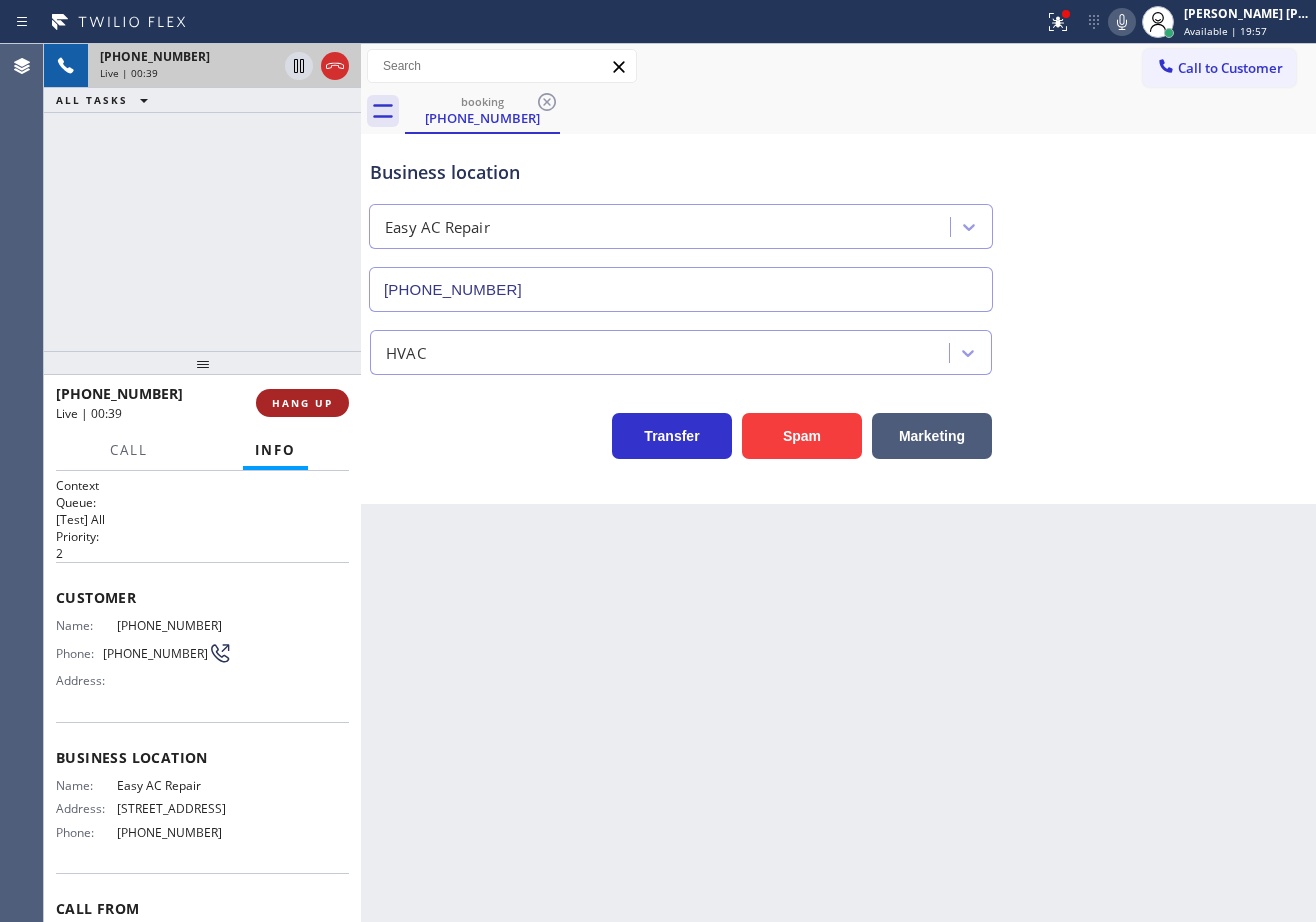 click on "HANG UP" at bounding box center [302, 403] 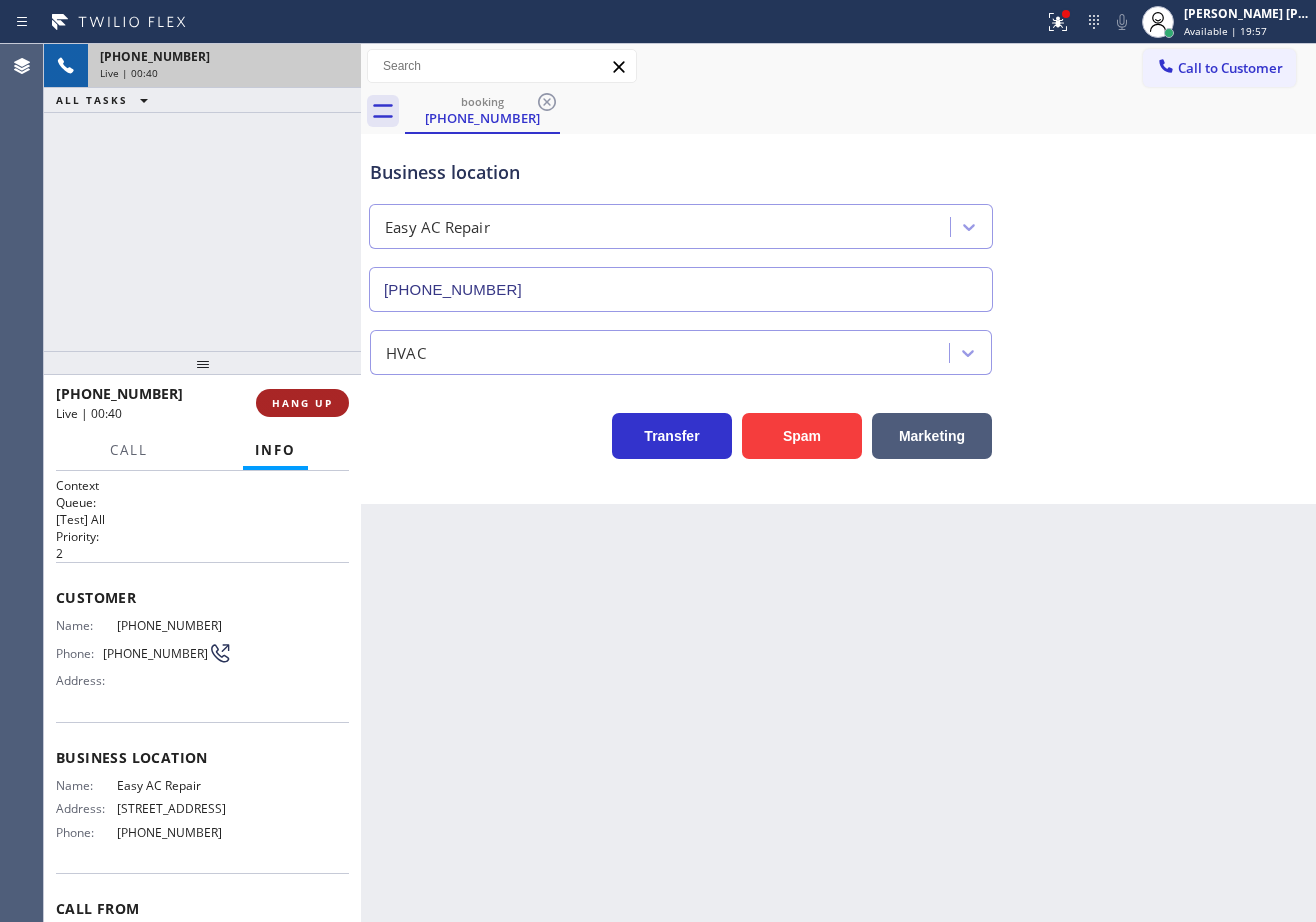 click on "HANG UP" at bounding box center (302, 403) 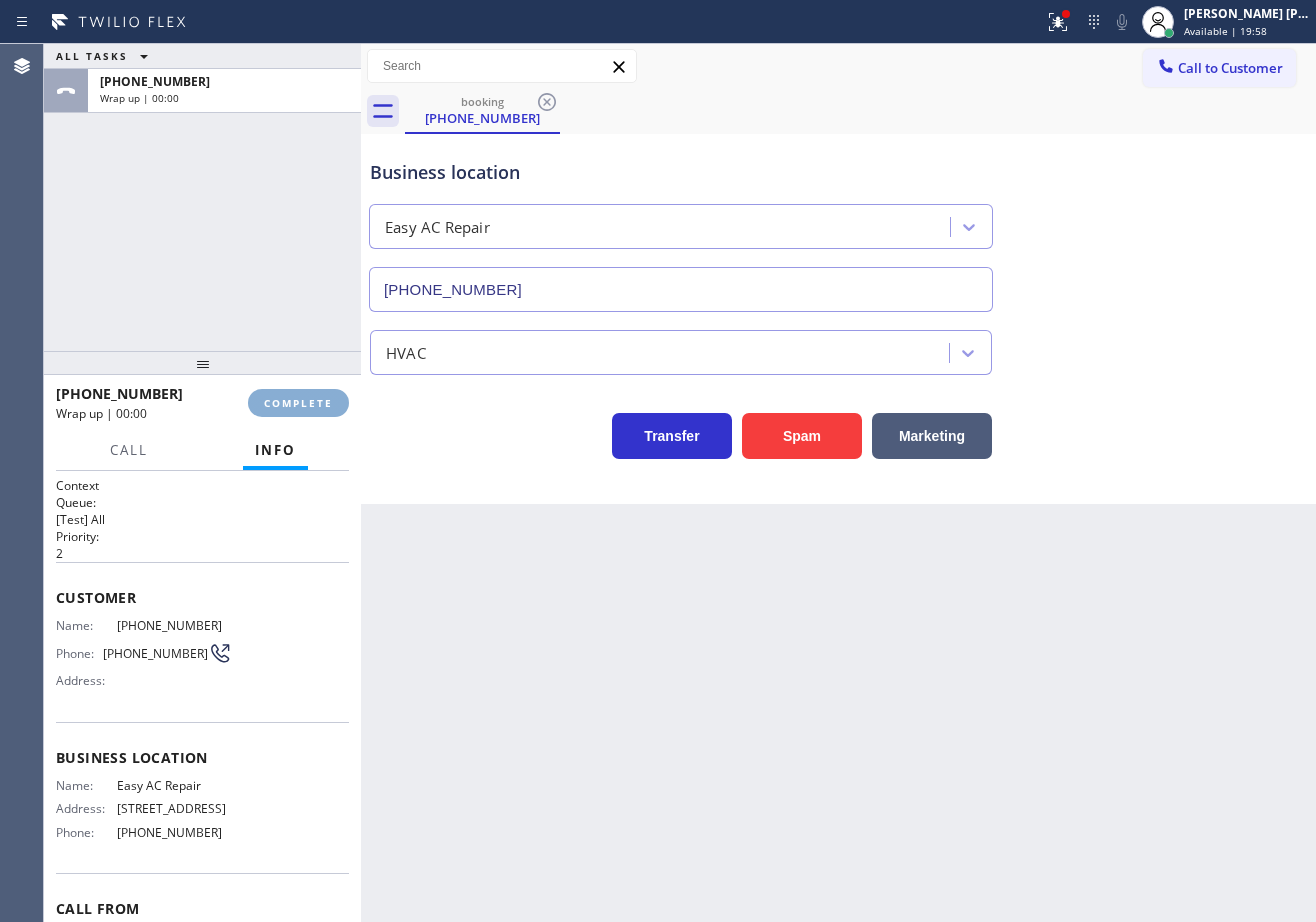 click on "COMPLETE" at bounding box center (298, 403) 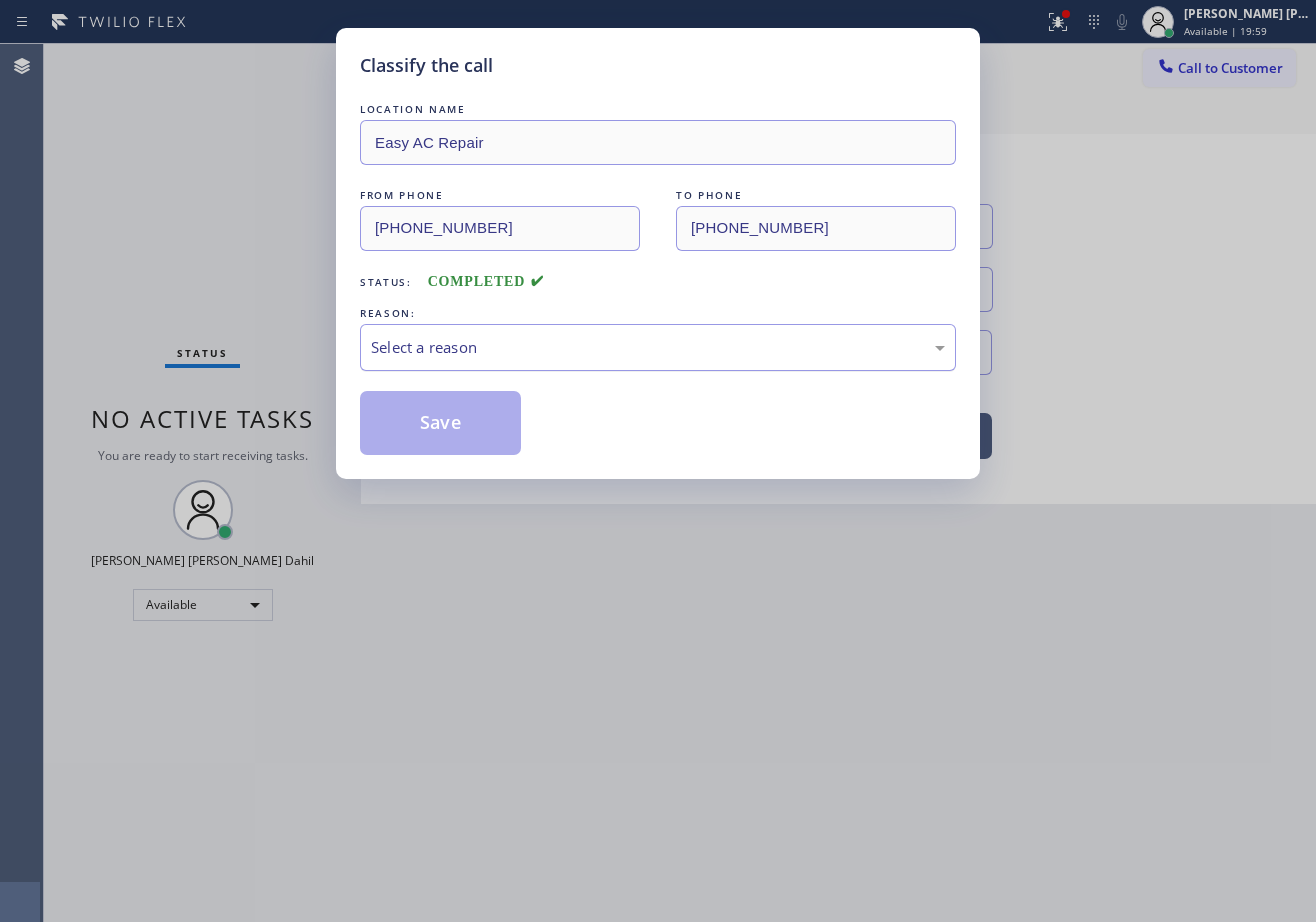 click on "Select a reason" at bounding box center (658, 347) 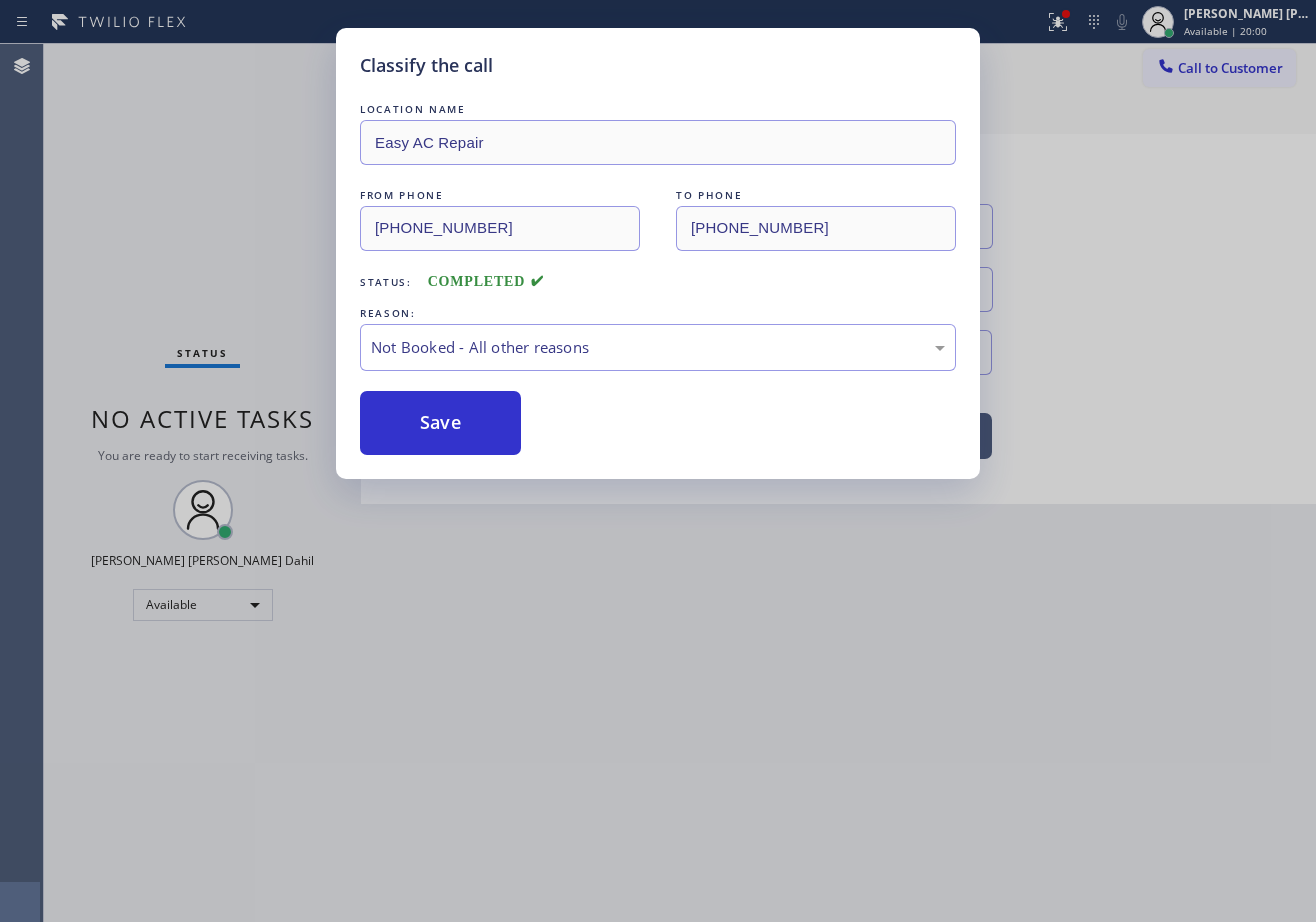 click on "Save" at bounding box center (440, 423) 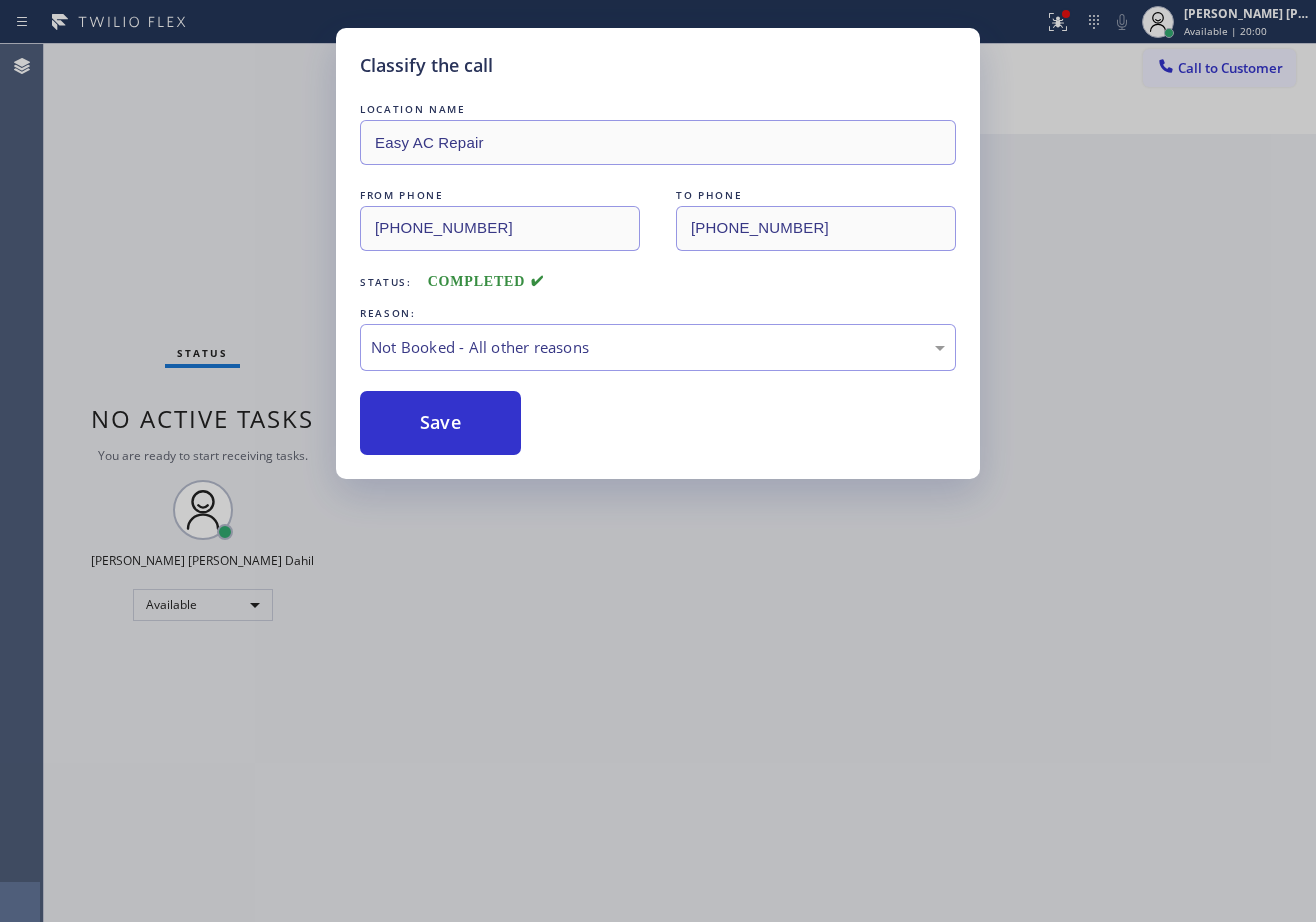 click on "Save" at bounding box center (440, 423) 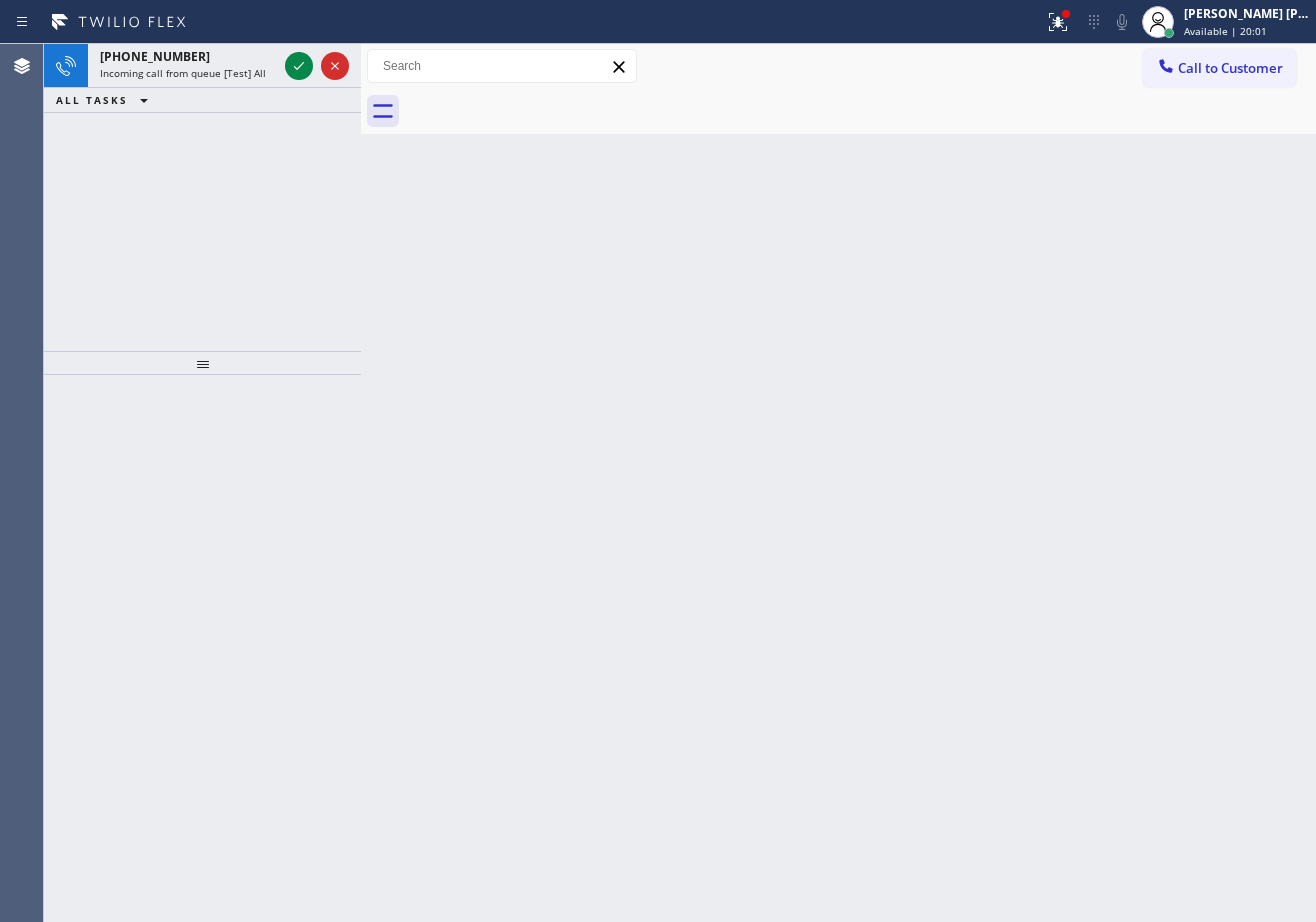 click 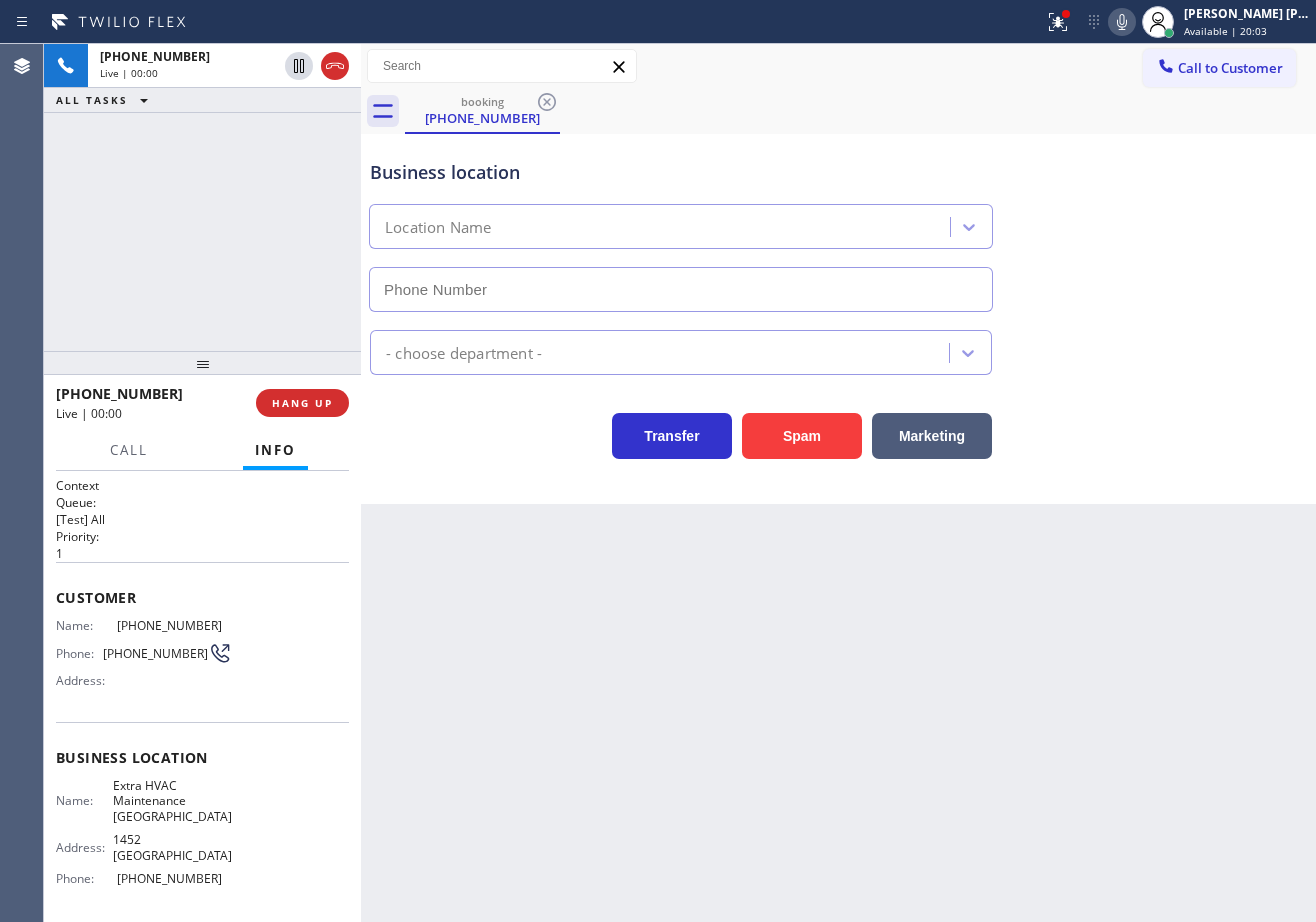 type on "(415) 965-8546" 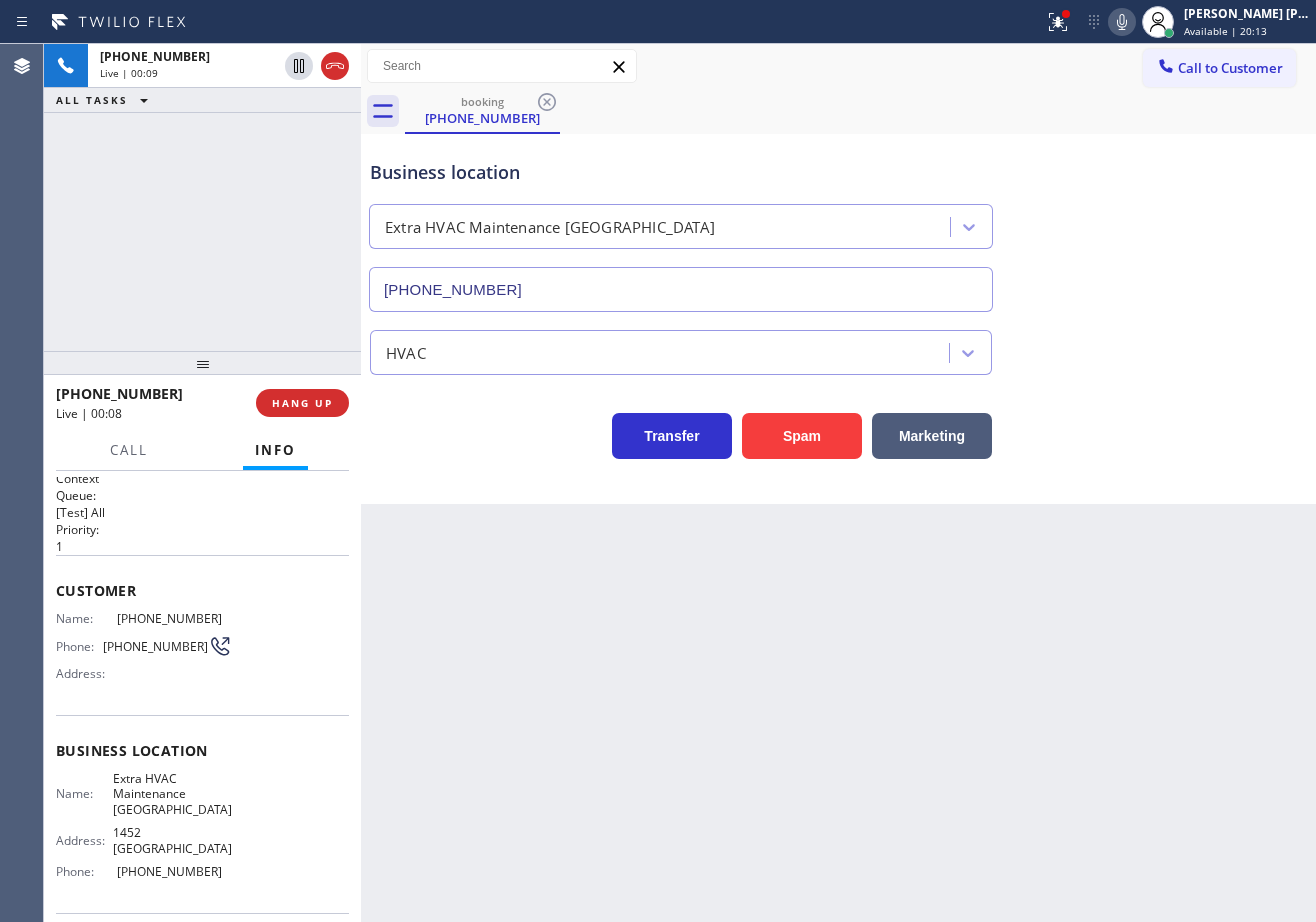 scroll, scrollTop: 0, scrollLeft: 0, axis: both 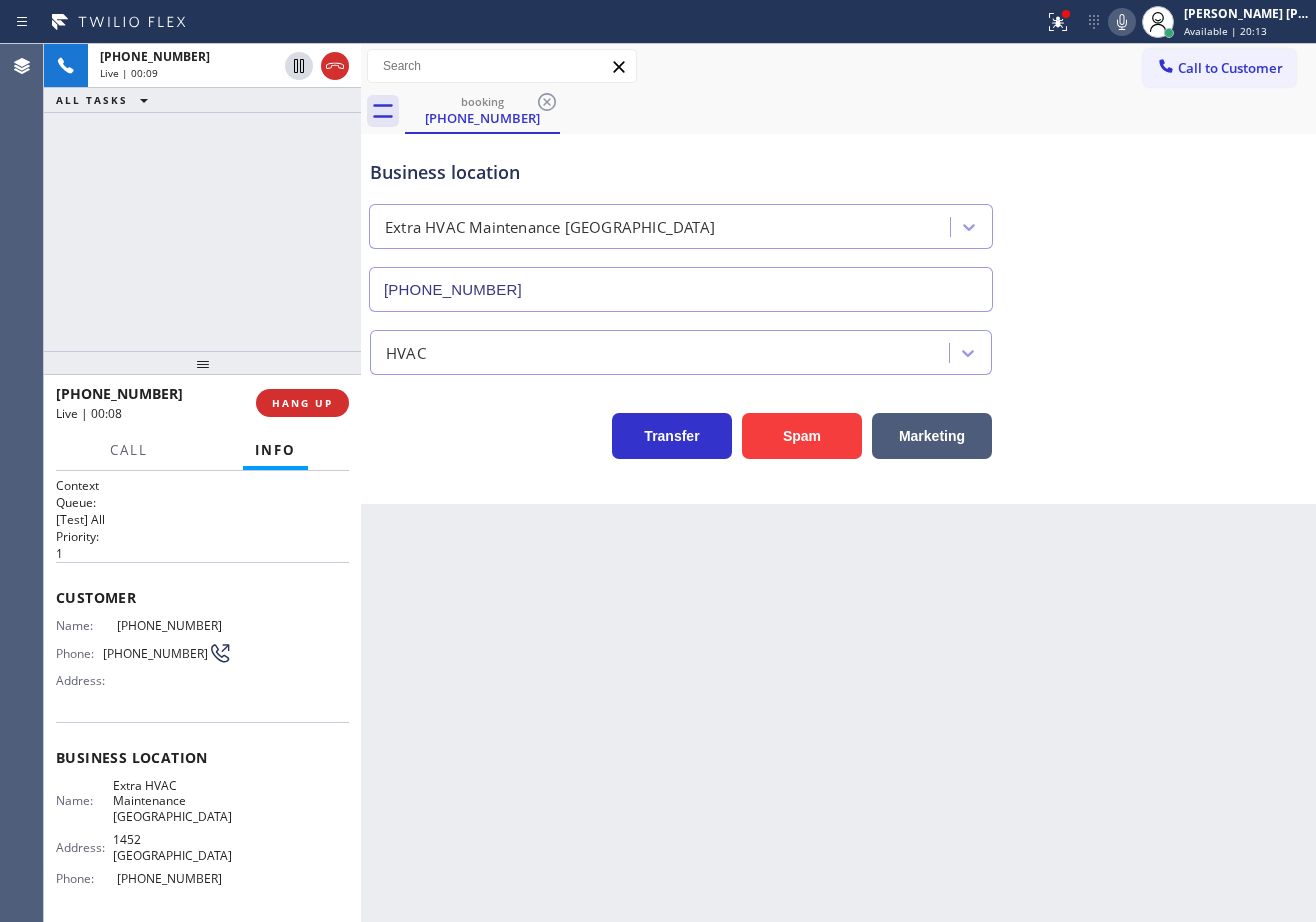 click on "Back to Dashboard Change Sender ID Customers Technicians Select a contact Outbound call Technician Search Technician Your caller id phone number Your caller id phone number Call Technician info Name   Phone none Address none Change Sender ID HVAC +18559994417 5 Star Appliance +18557314952 Appliance Repair +18554611149 Plumbing +18889090120 Air Duct Cleaning +18006865038  Electricians +18005688664 Cancel Change Check personal SMS Reset Change booking (408) 454-0157 Call to Customer Outbound call Location PrimeTime Appliance Pros Your caller id phone number (408) 752-5861 Customer number Call Outbound call Technician Search Technician Your caller id phone number Your caller id phone number Call booking (408) 454-0157 Business location Extra HVAC Maintenance San Francisco (415) 965-8546 HVAC Transfer Spam Marketing" at bounding box center (838, 483) 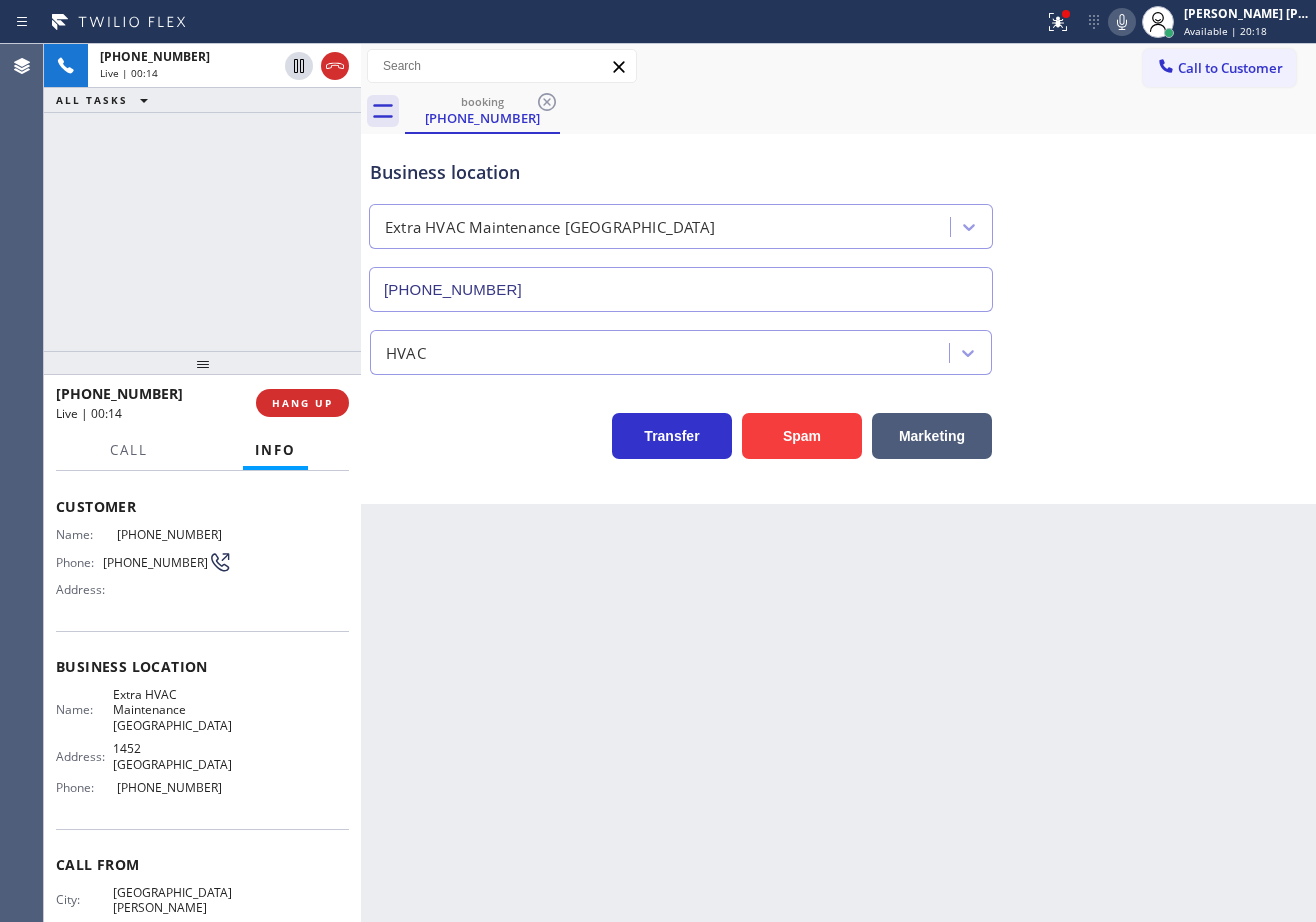 scroll, scrollTop: 0, scrollLeft: 0, axis: both 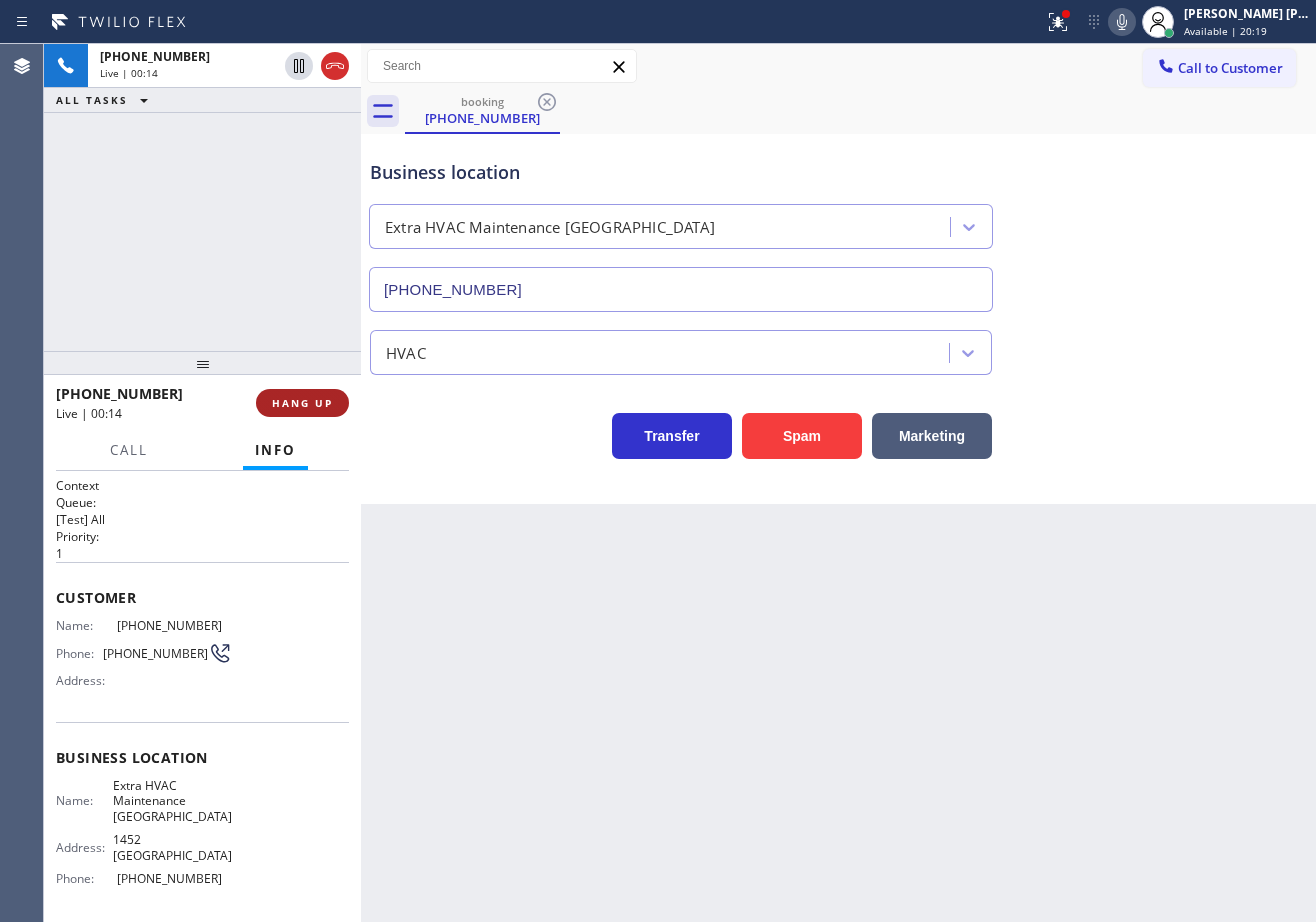 click on "HANG UP" at bounding box center (302, 403) 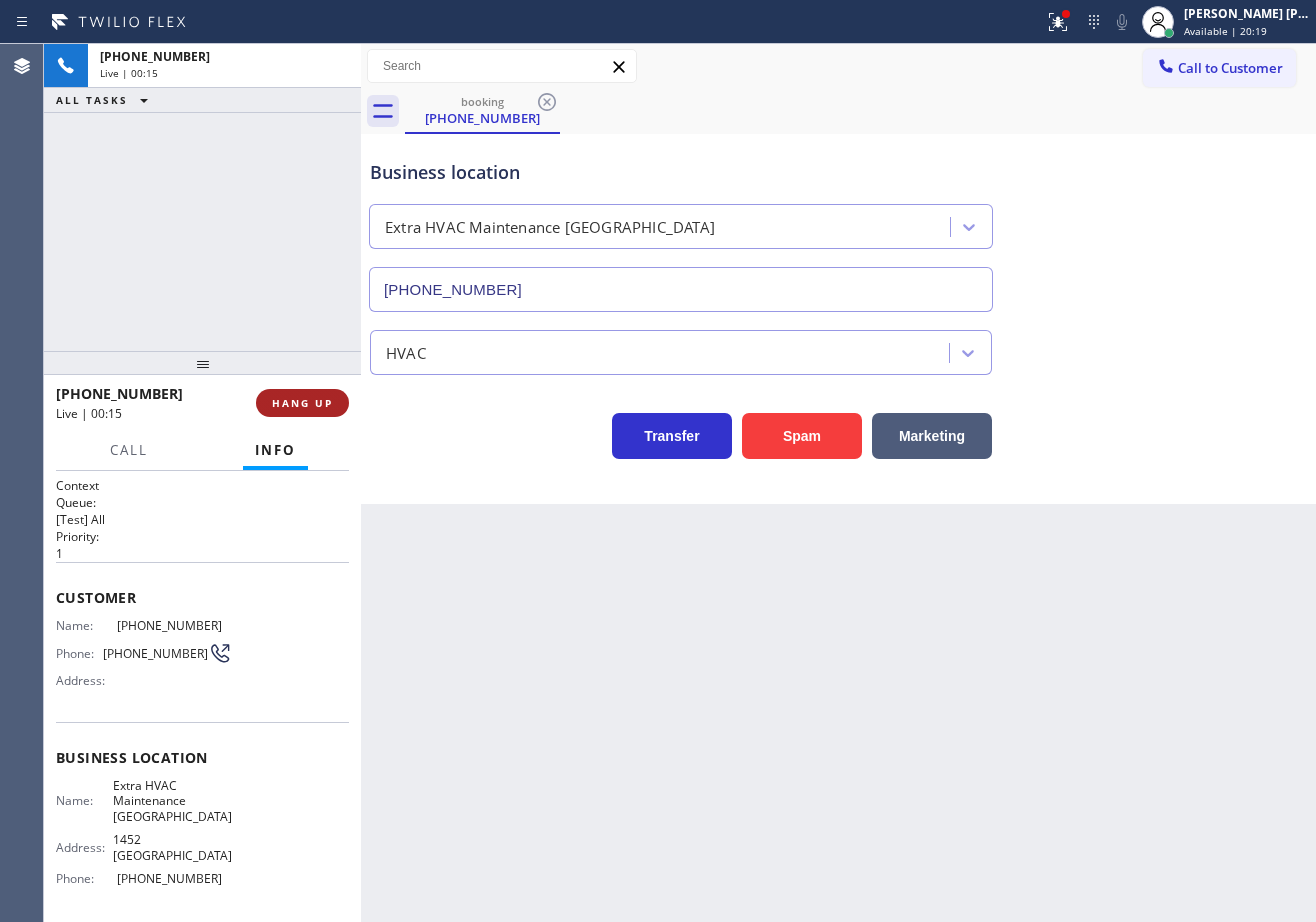 click on "HANG UP" at bounding box center [302, 403] 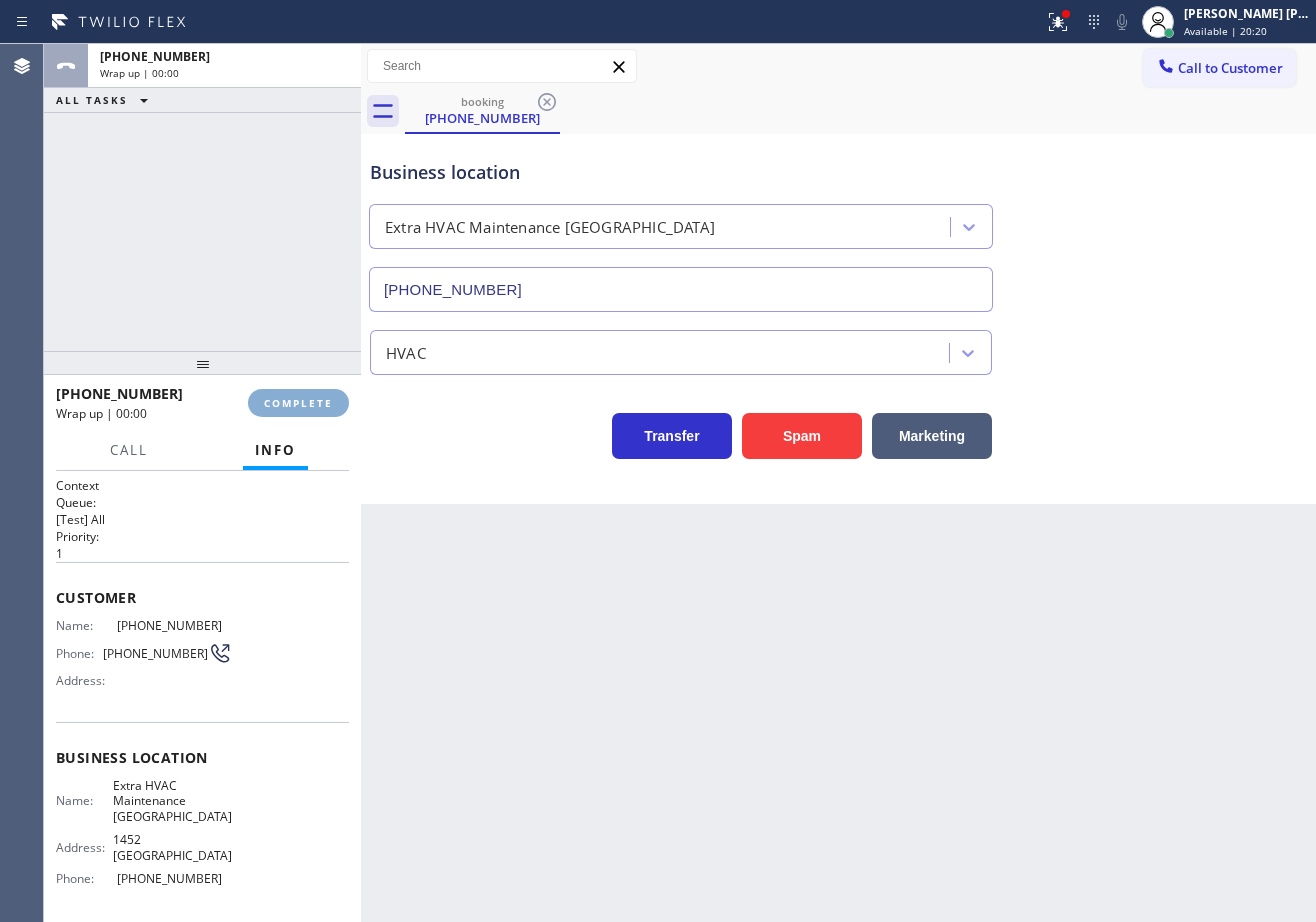 click on "COMPLETE" at bounding box center [298, 403] 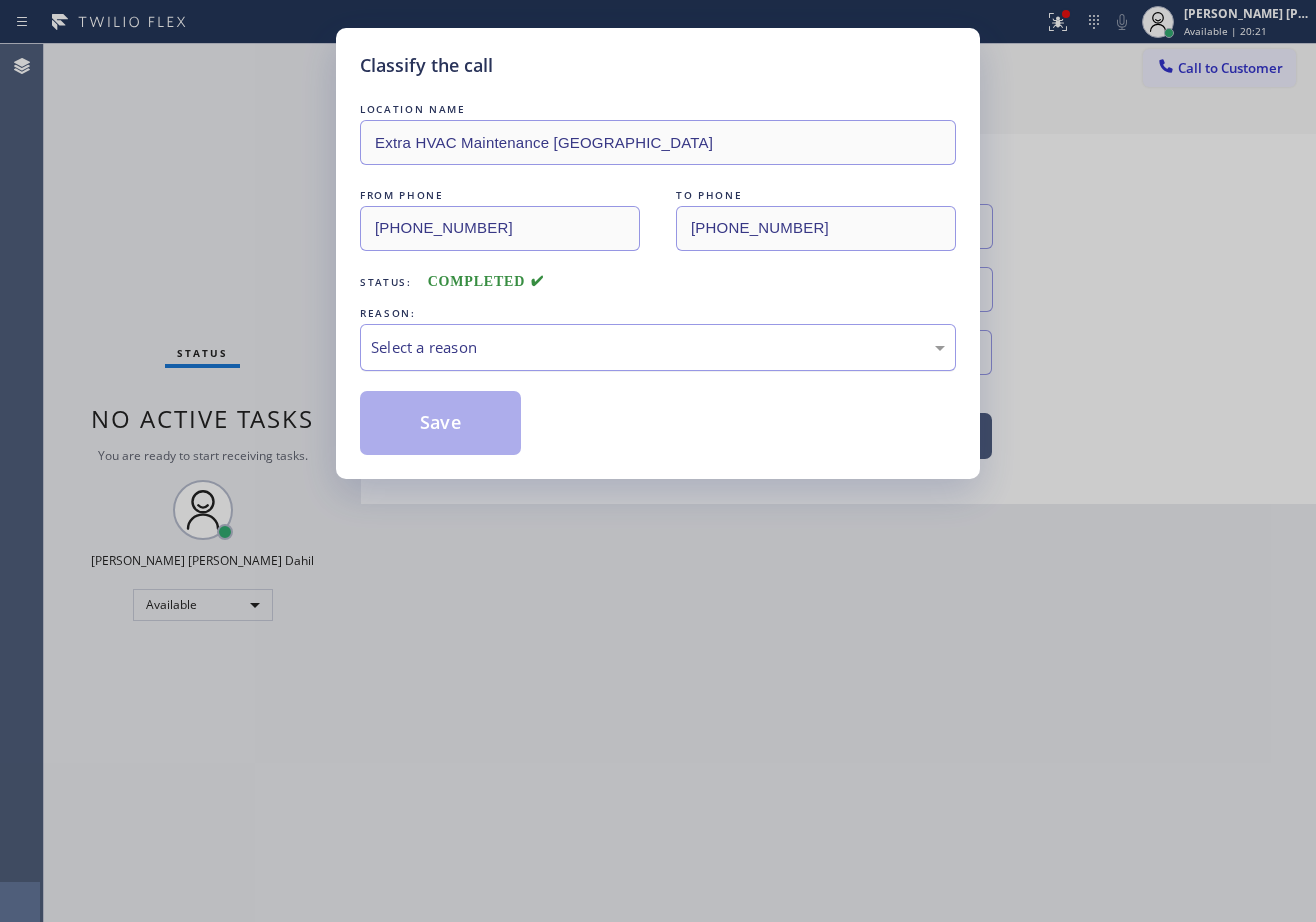 click on "Select a reason" at bounding box center (658, 347) 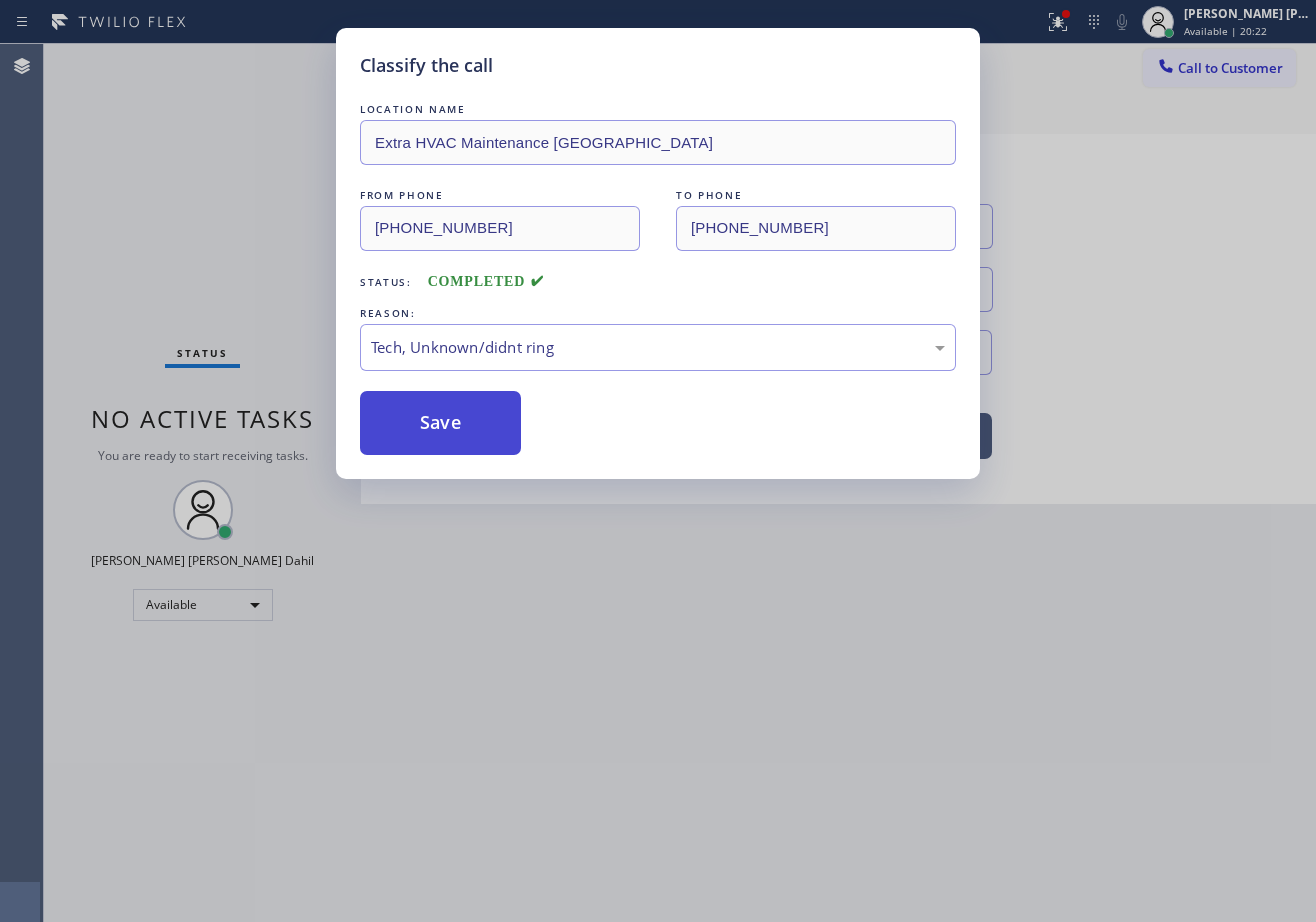 click on "Save" at bounding box center [440, 423] 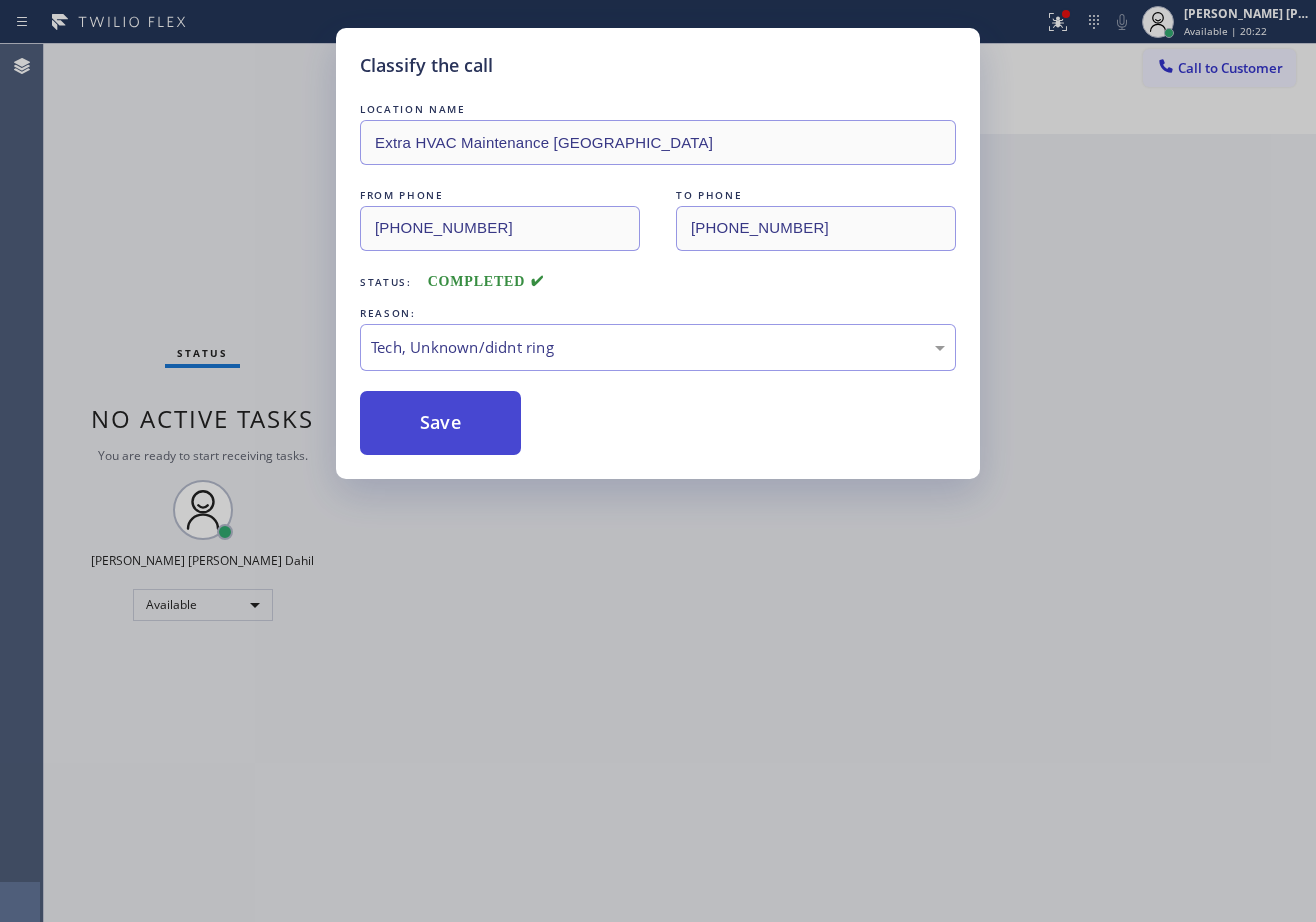 click on "Save" at bounding box center (440, 423) 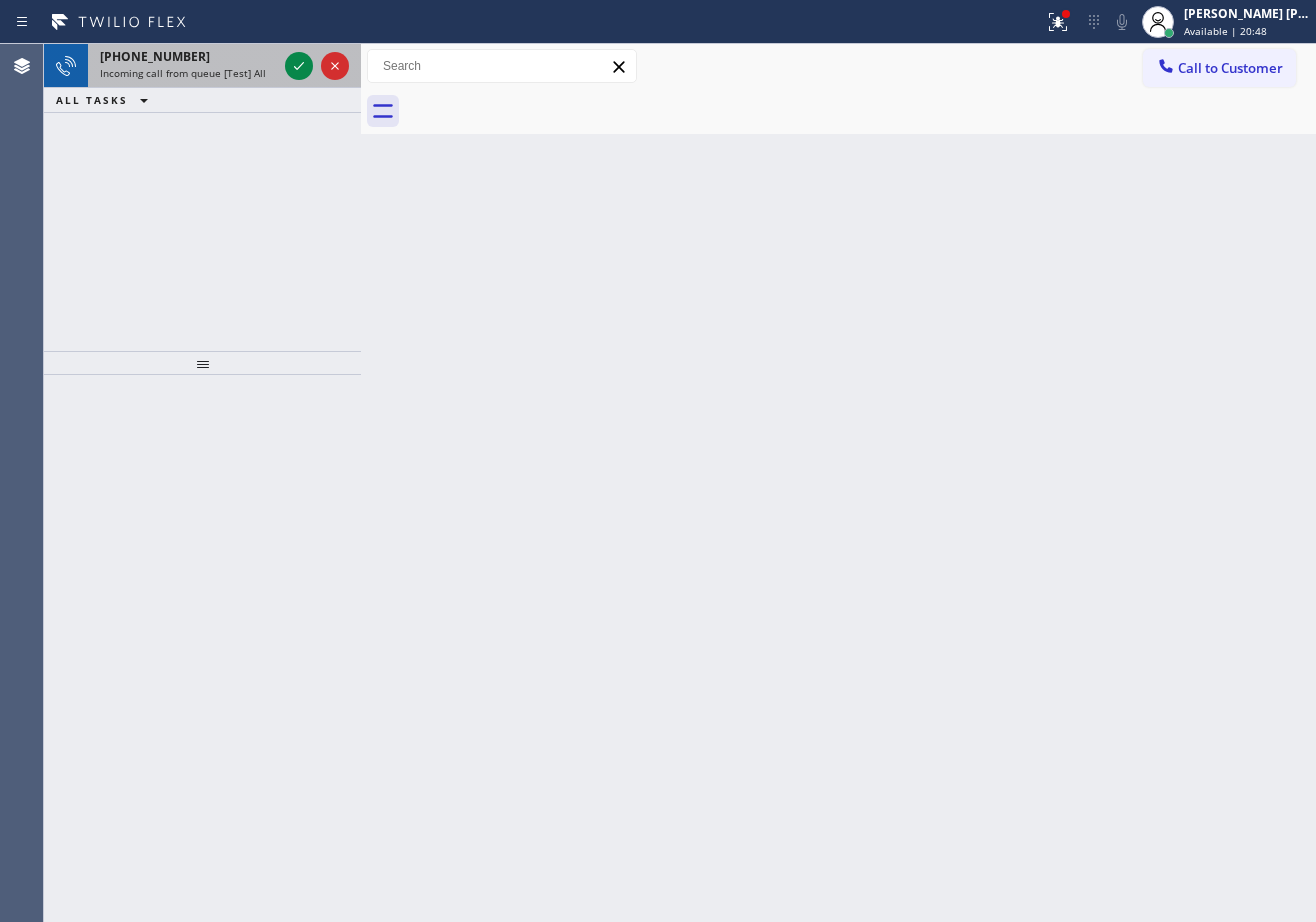 click on "+19702164102 Incoming call from queue [Test] All" at bounding box center (184, 66) 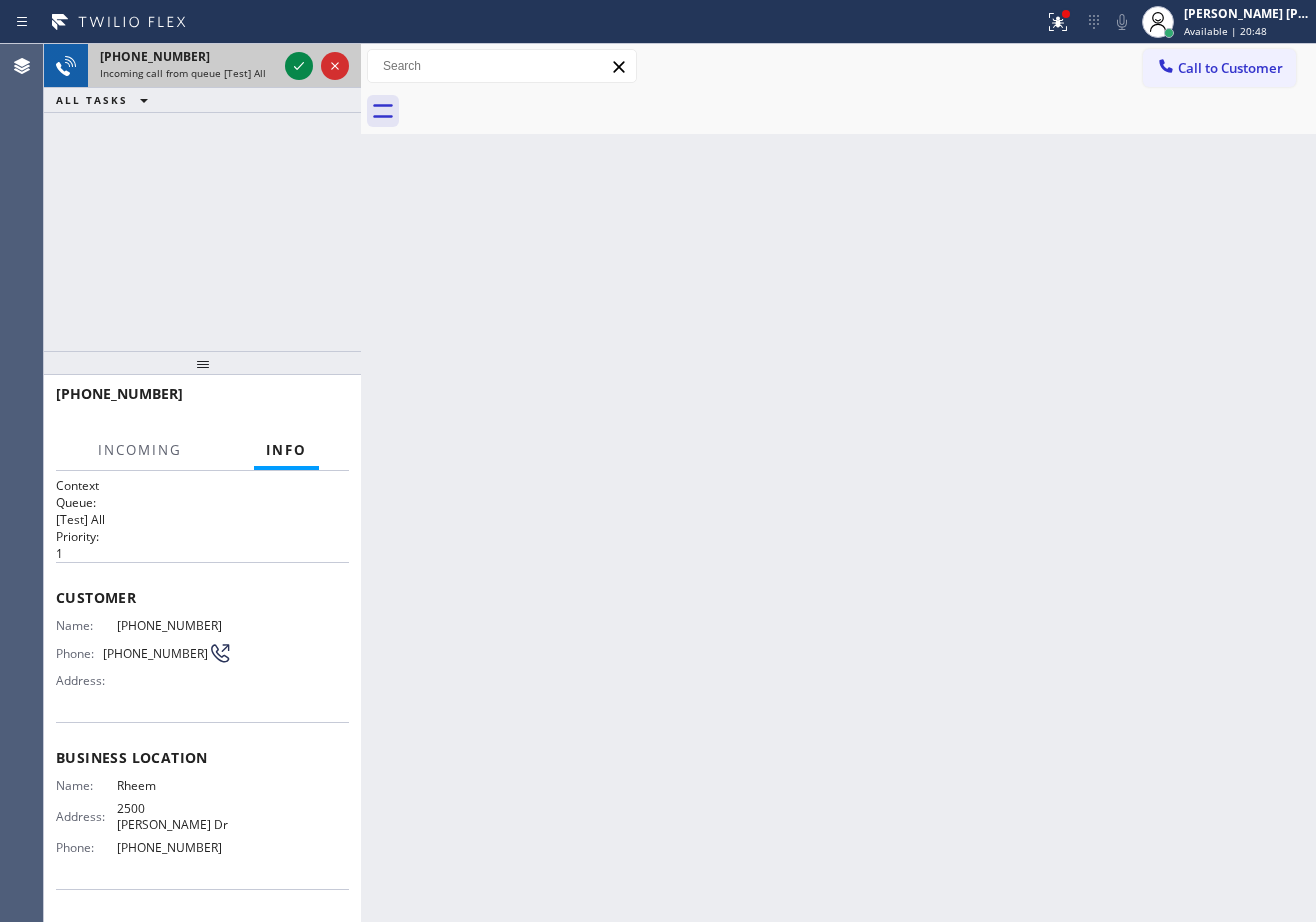 click on "+19702164102 Incoming call from queue [Test] All" at bounding box center [184, 66] 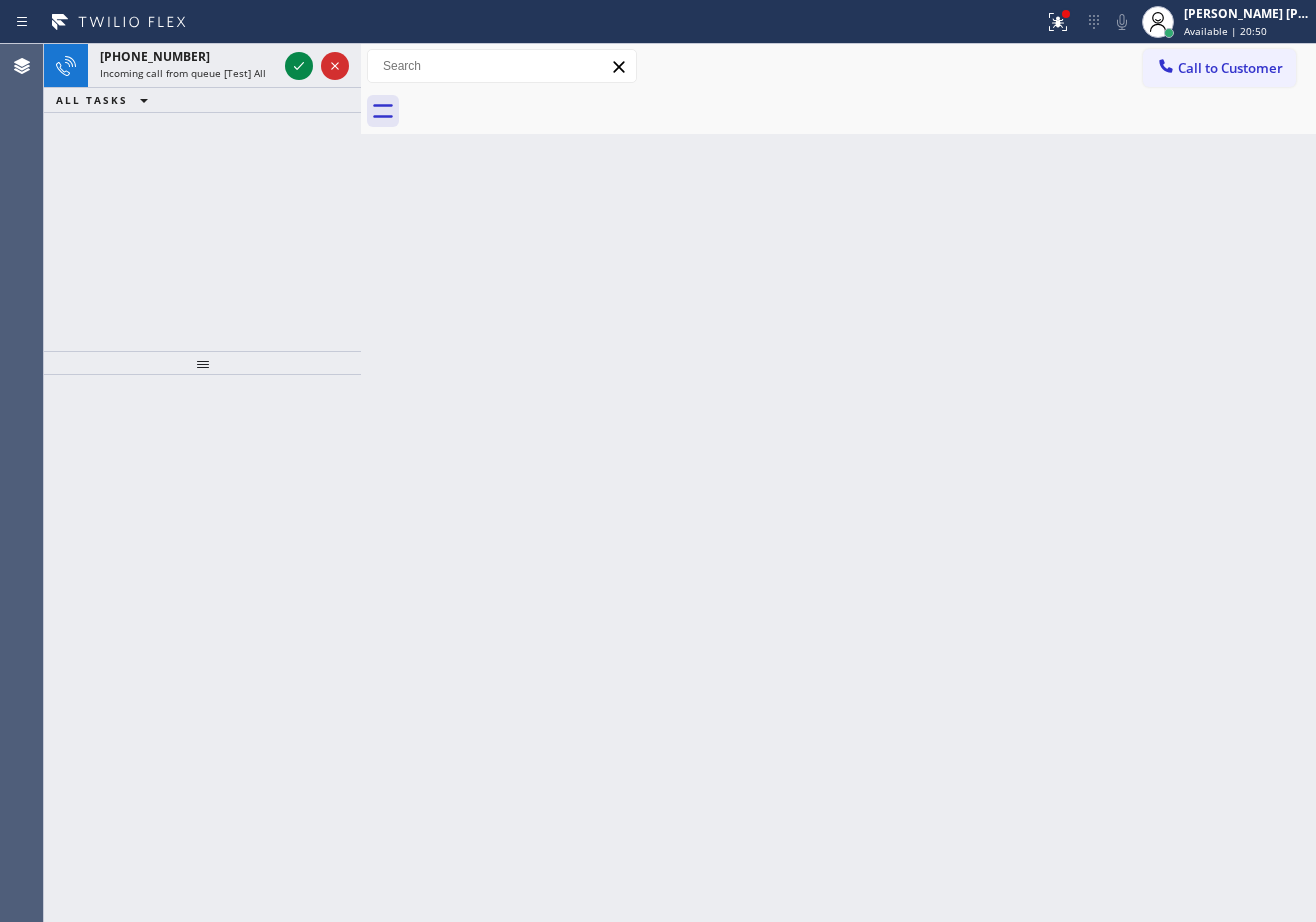 click 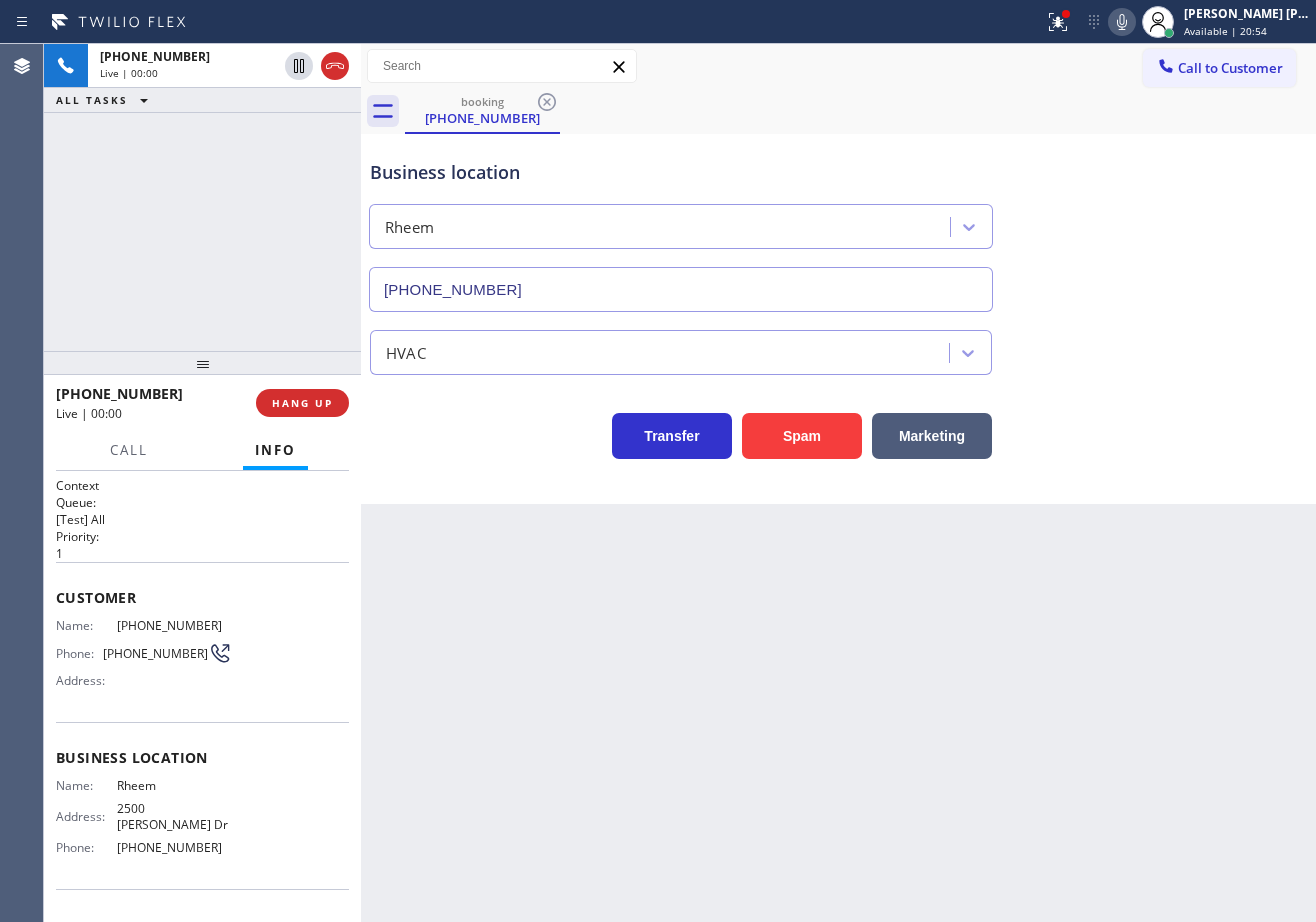 type on "(510) 426-9647" 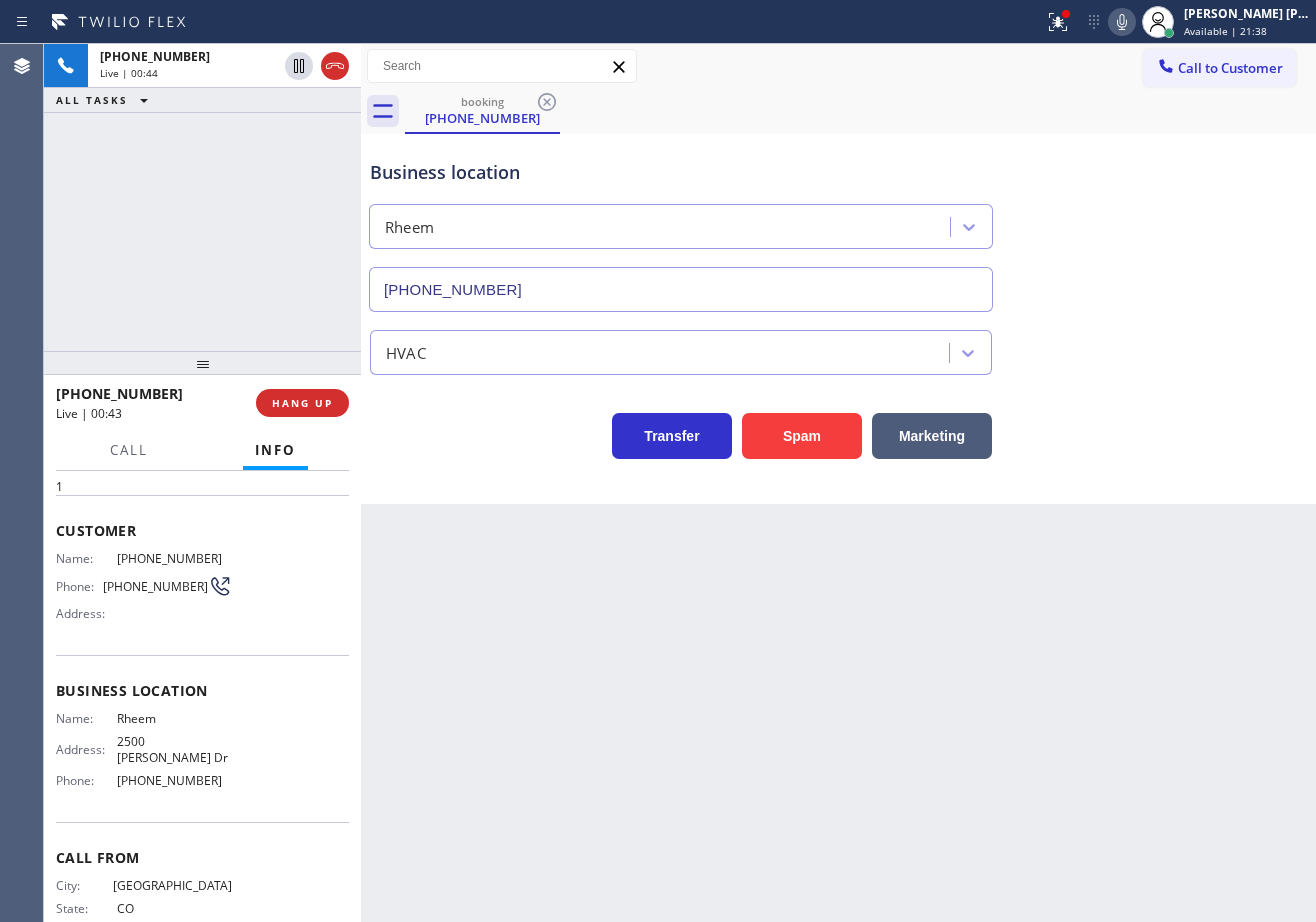 scroll, scrollTop: 0, scrollLeft: 0, axis: both 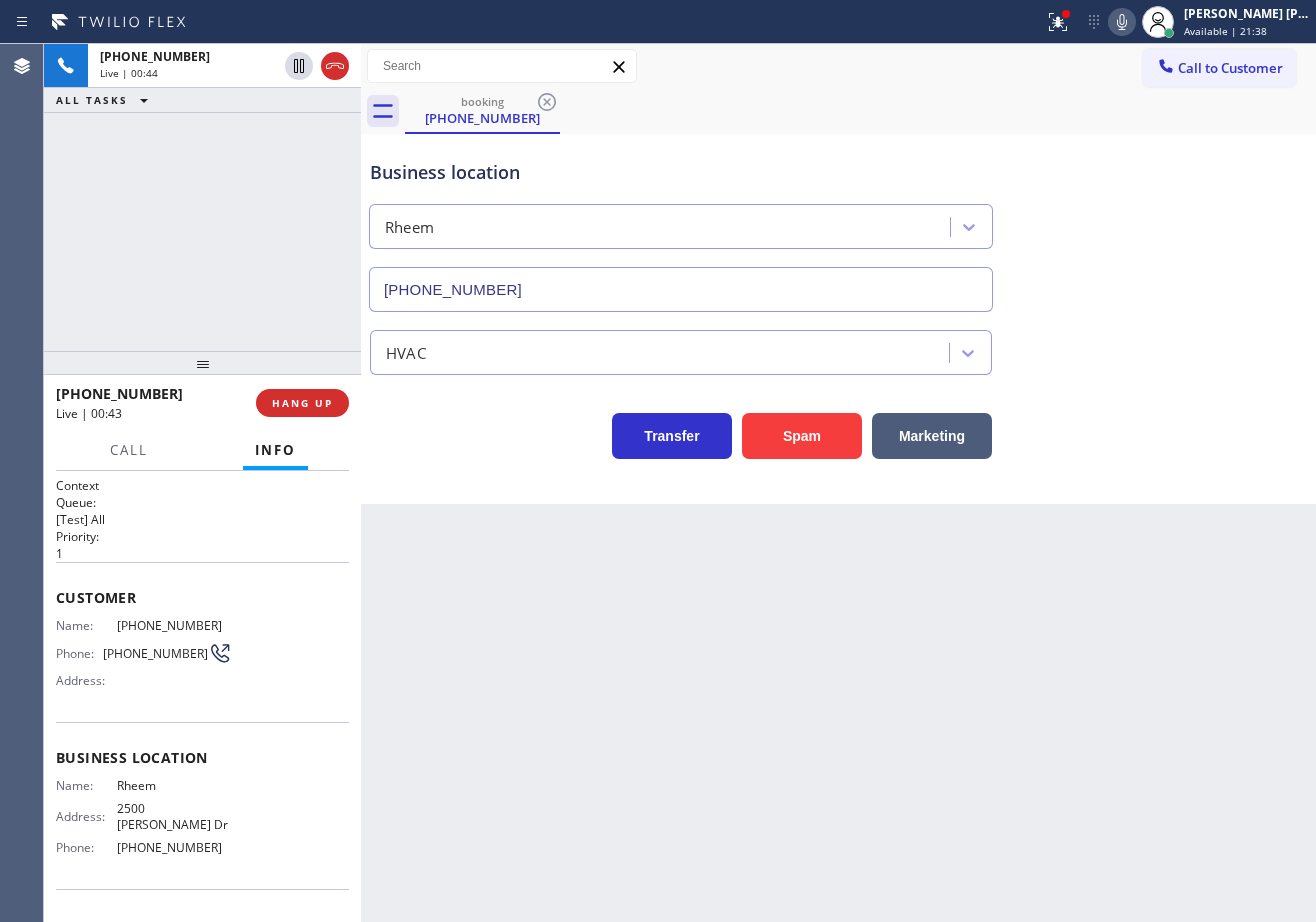 drag, startPoint x: 786, startPoint y: 676, endPoint x: 770, endPoint y: 682, distance: 17.088007 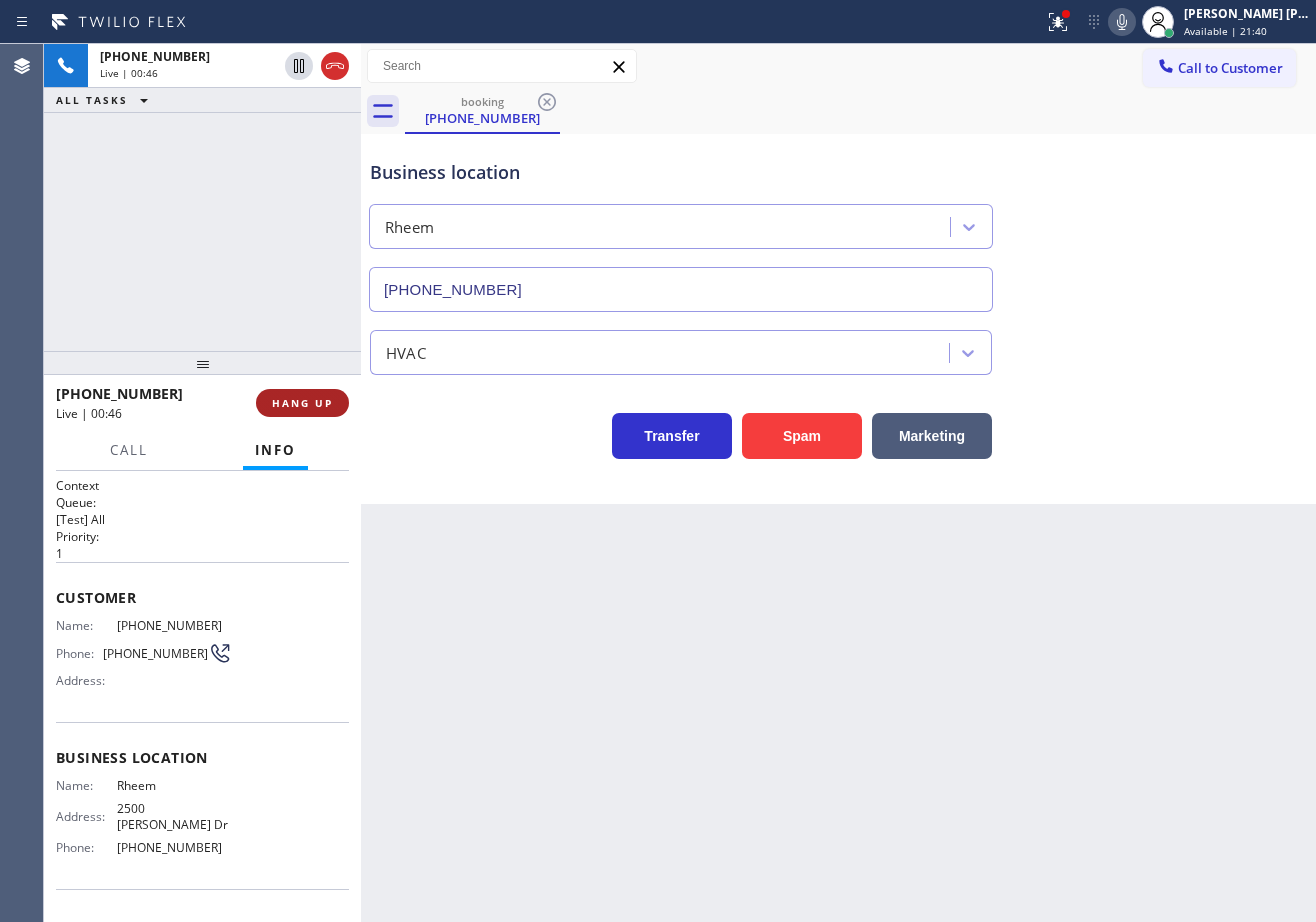 click on "HANG UP" at bounding box center (302, 403) 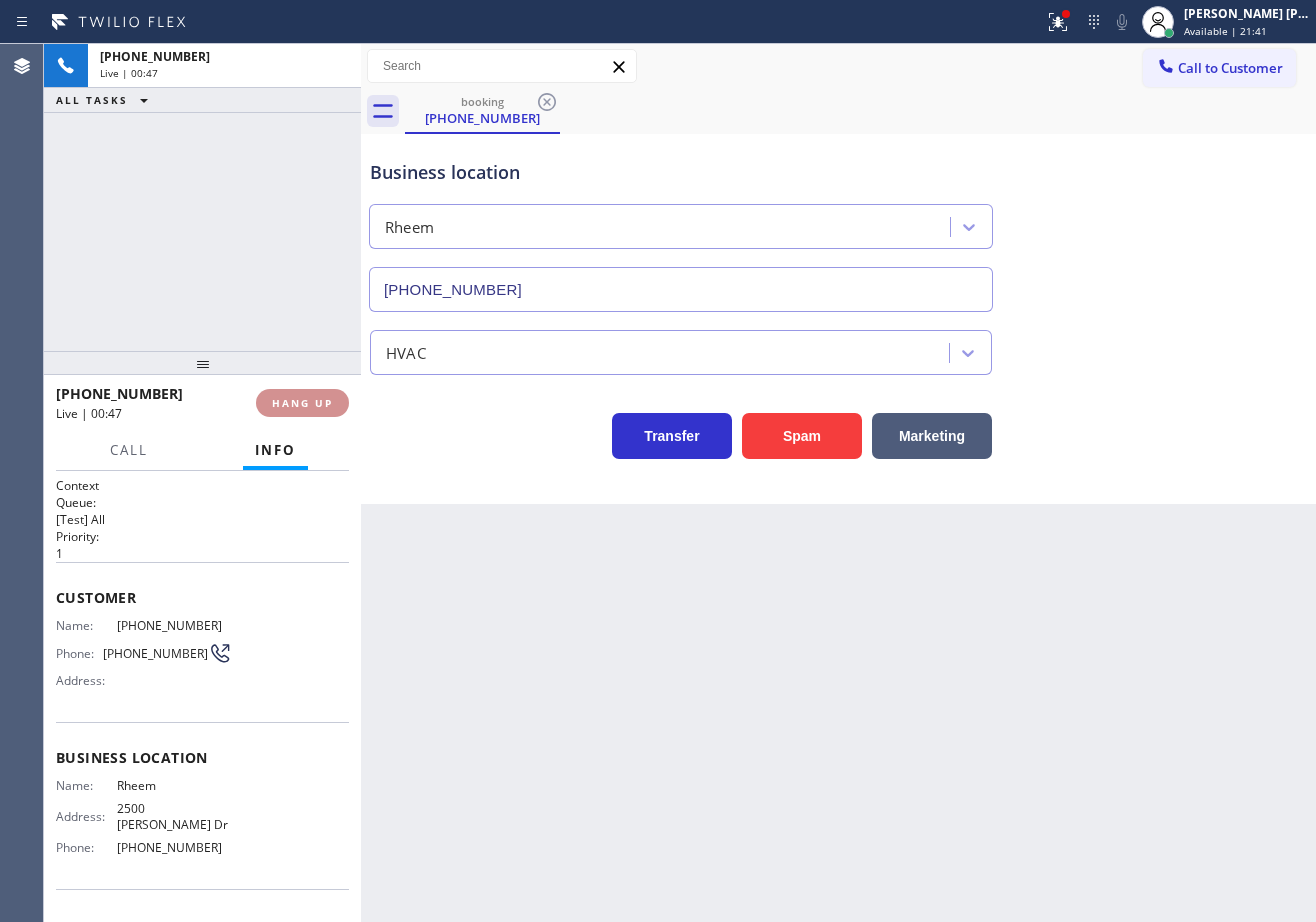 click on "HANG UP" at bounding box center [302, 403] 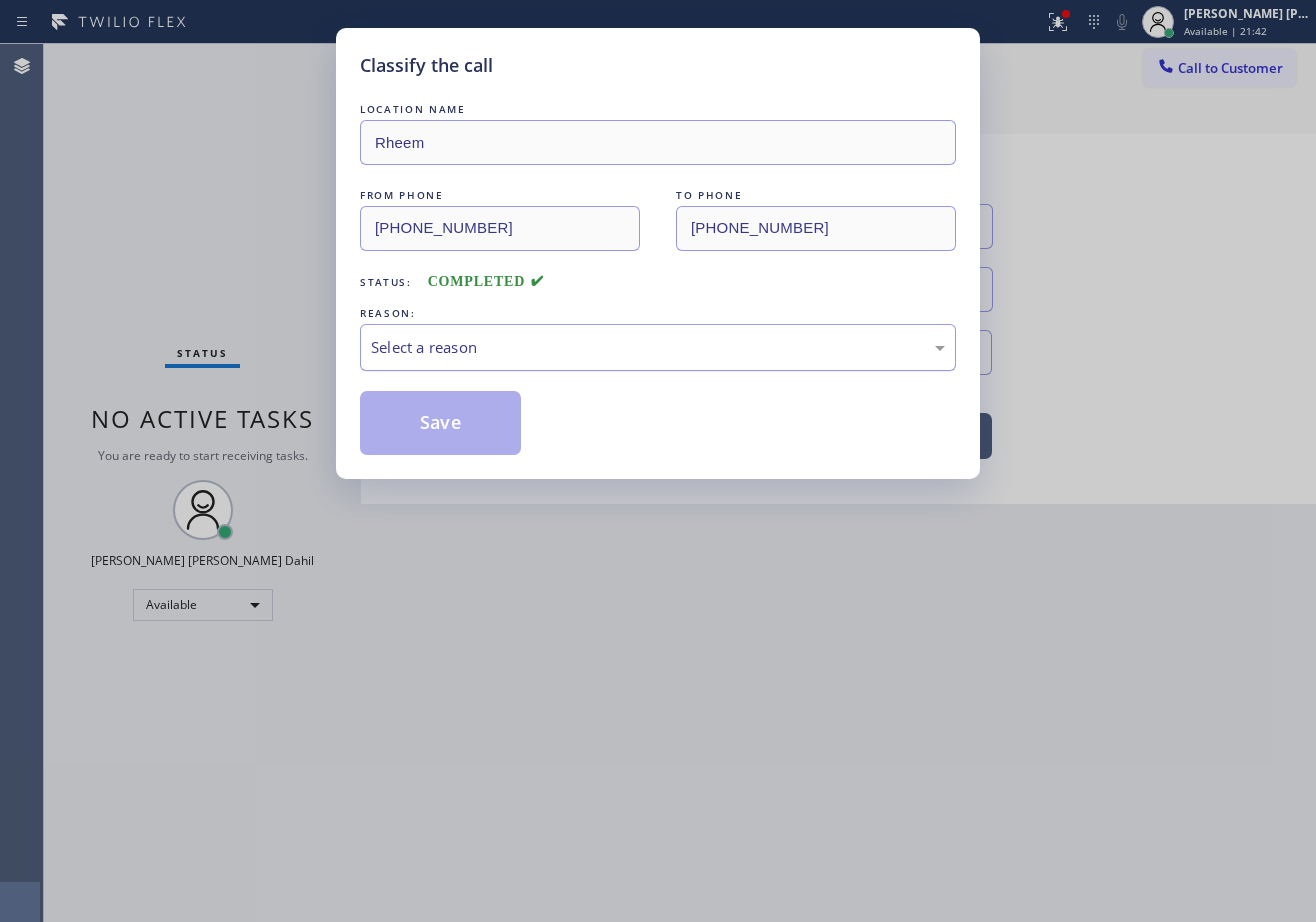 click on "Select a reason" at bounding box center [658, 347] 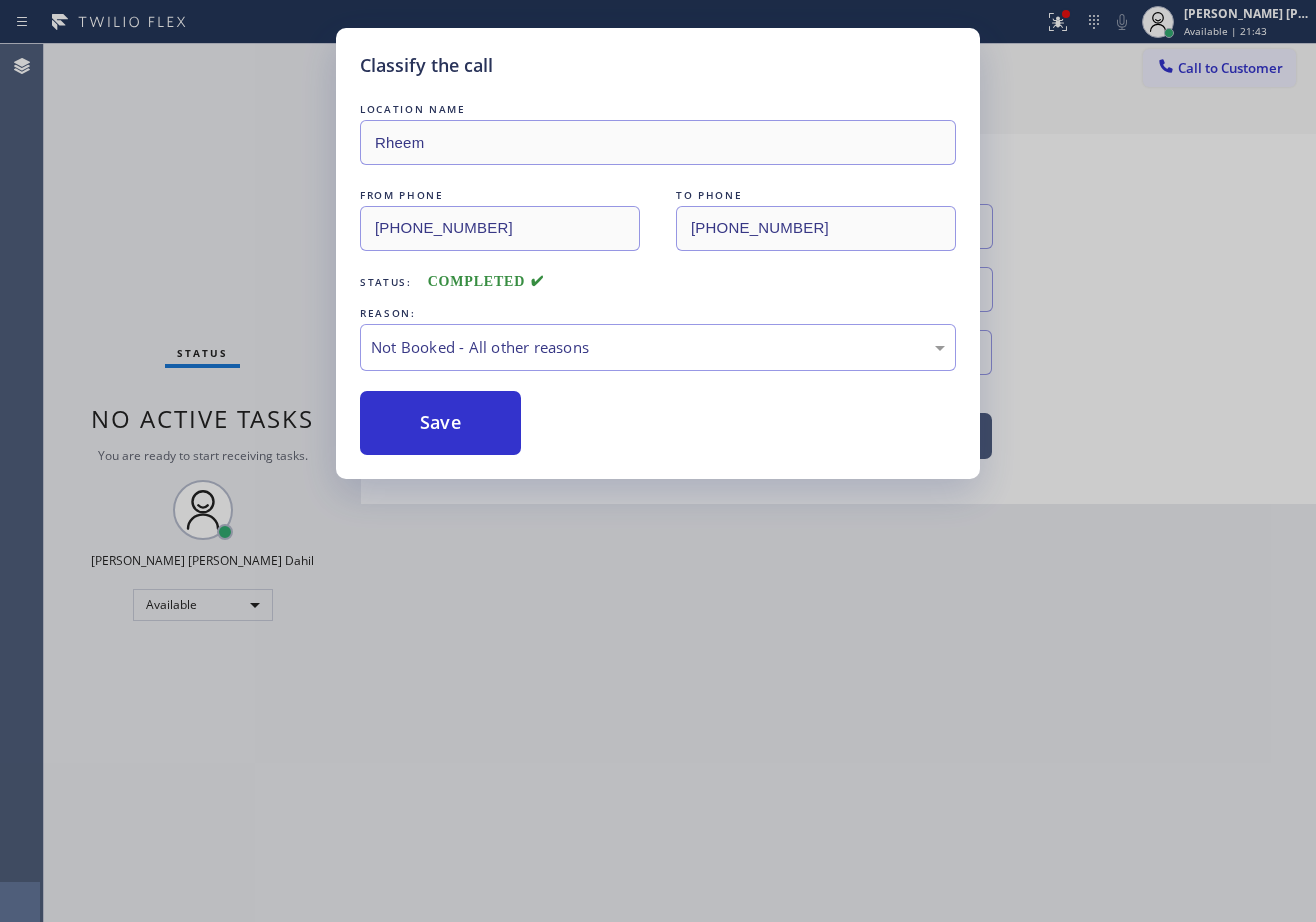 click on "Save" at bounding box center [440, 423] 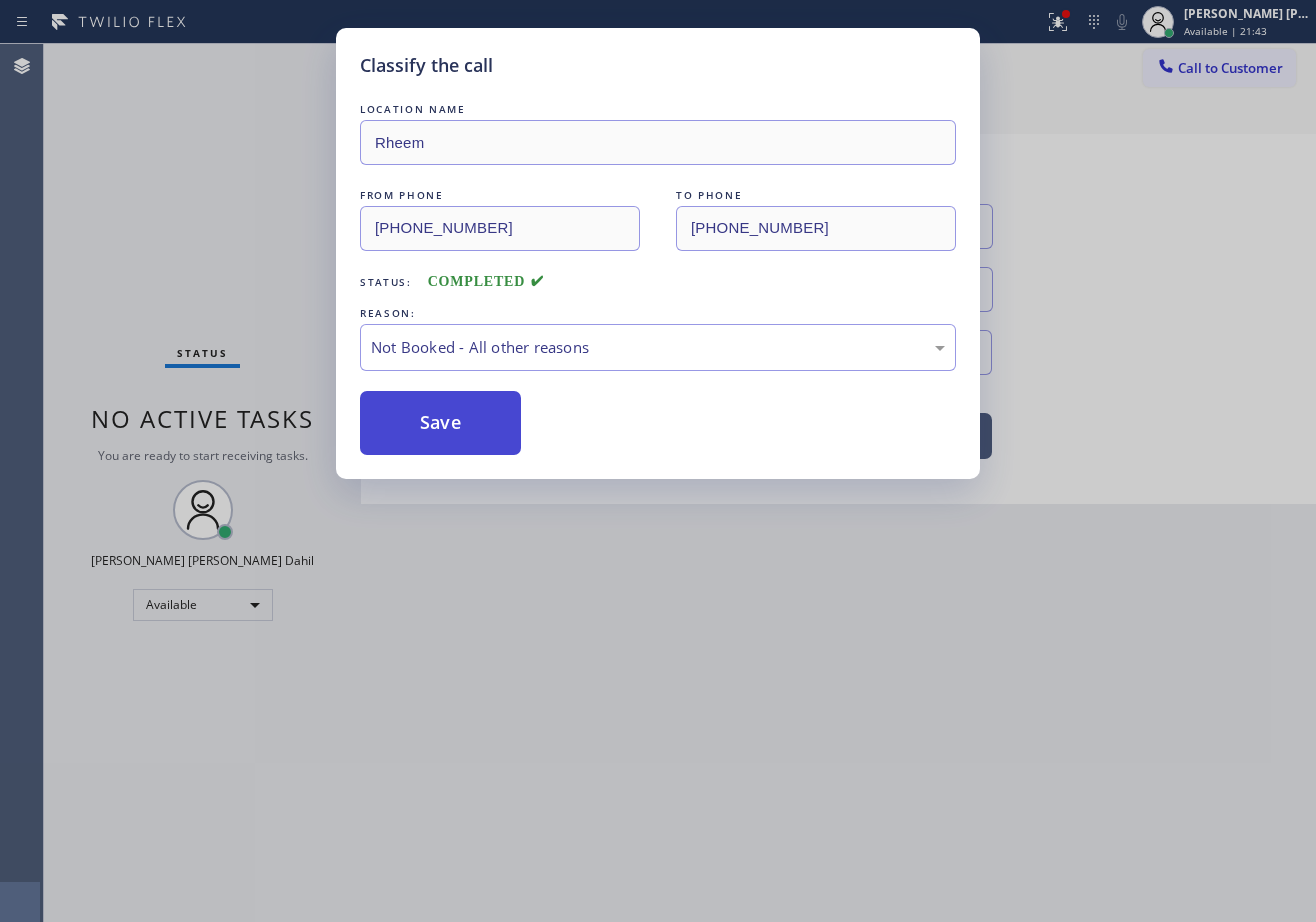click on "Save" at bounding box center (440, 423) 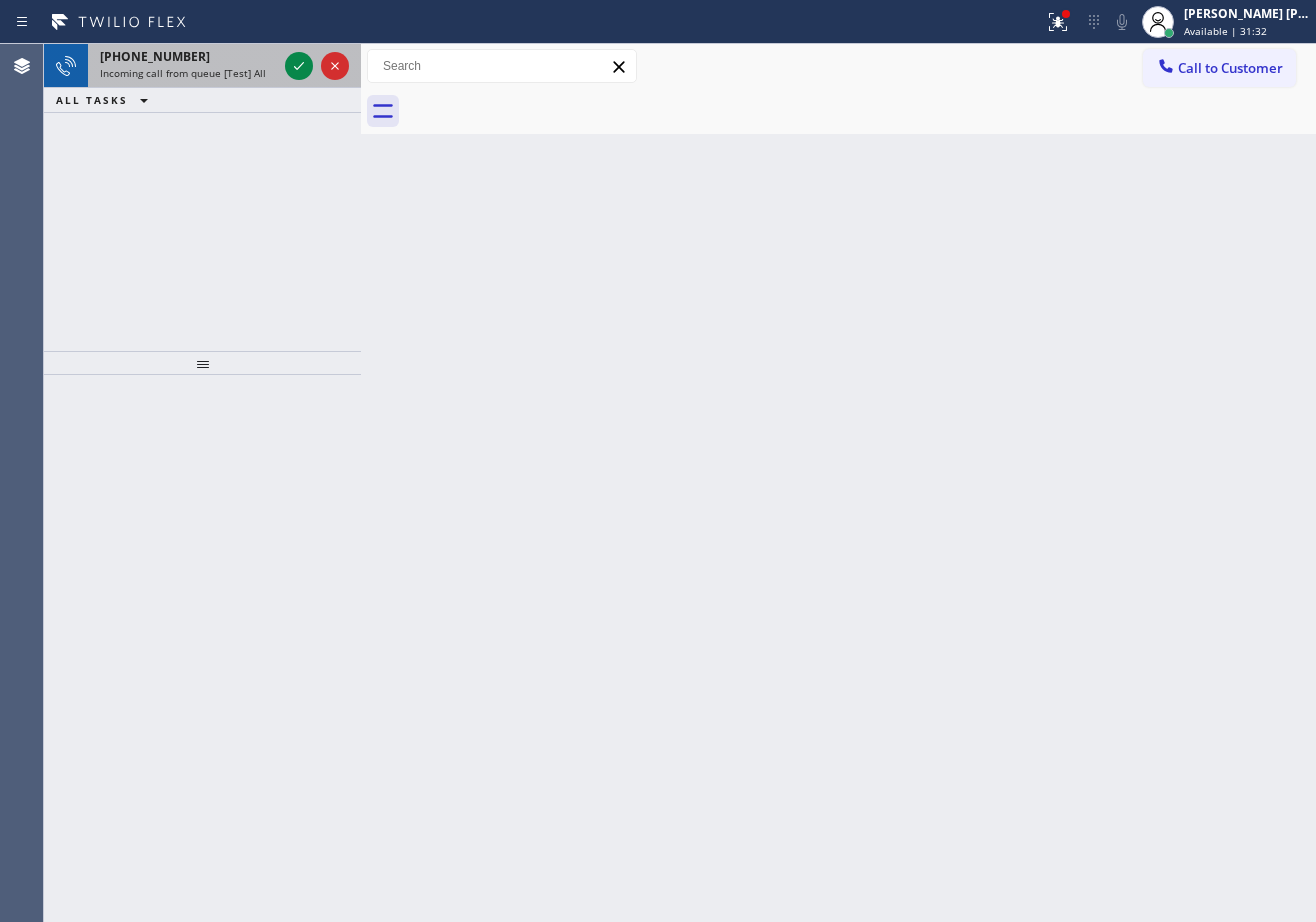 click on "+13102515129" at bounding box center (188, 56) 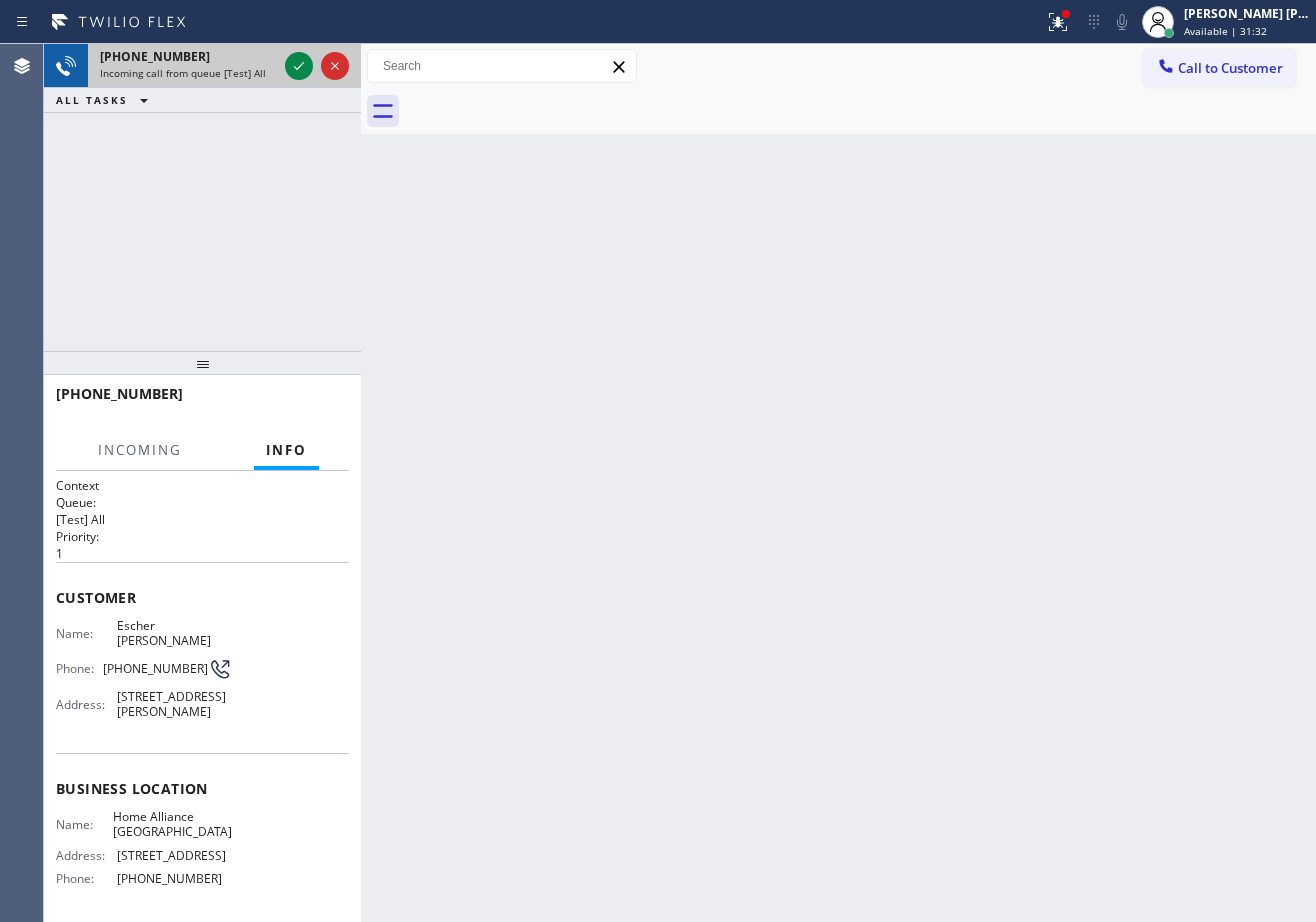 click on "+13102515129" at bounding box center (188, 56) 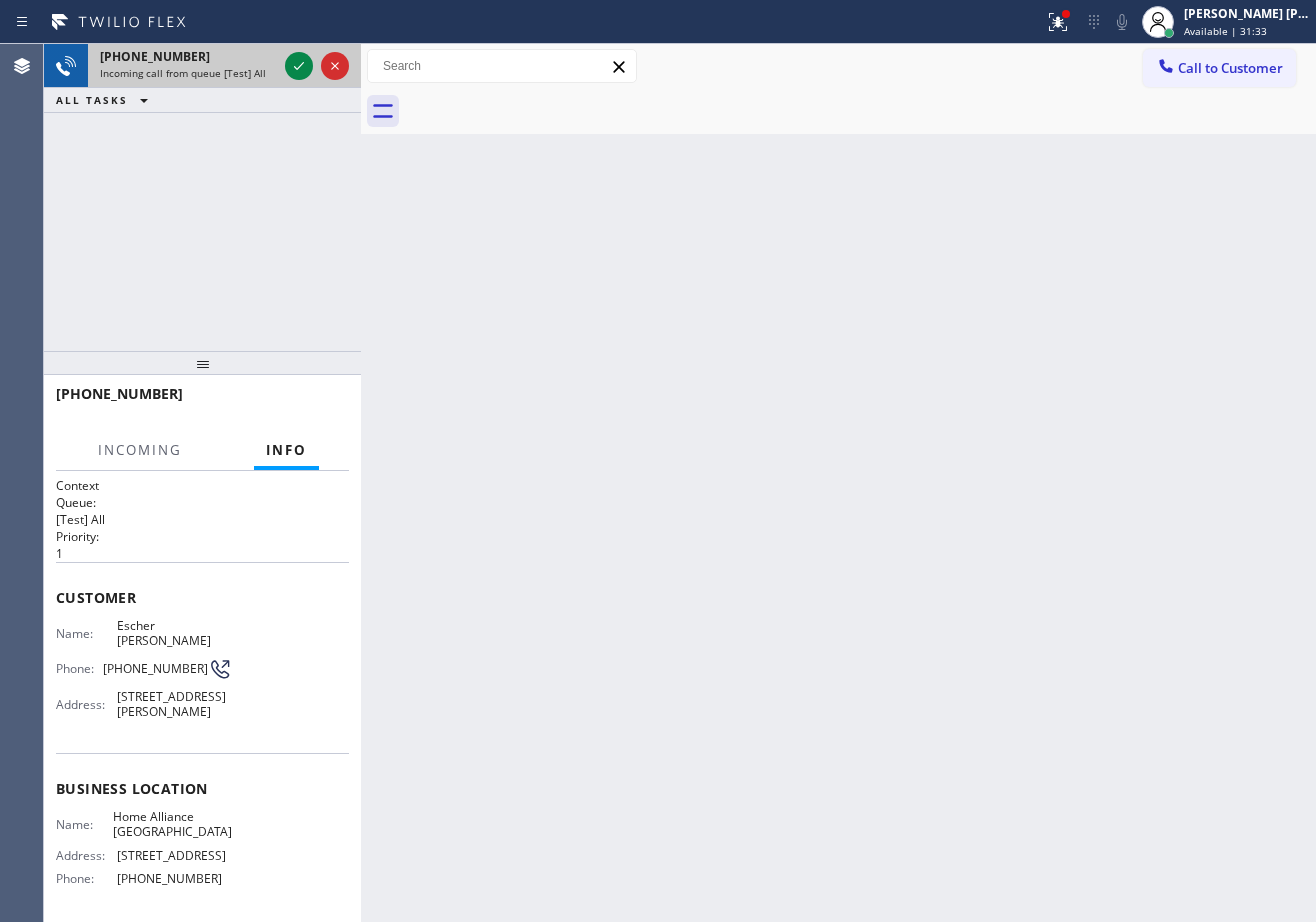 click on "+13102515129" at bounding box center [188, 56] 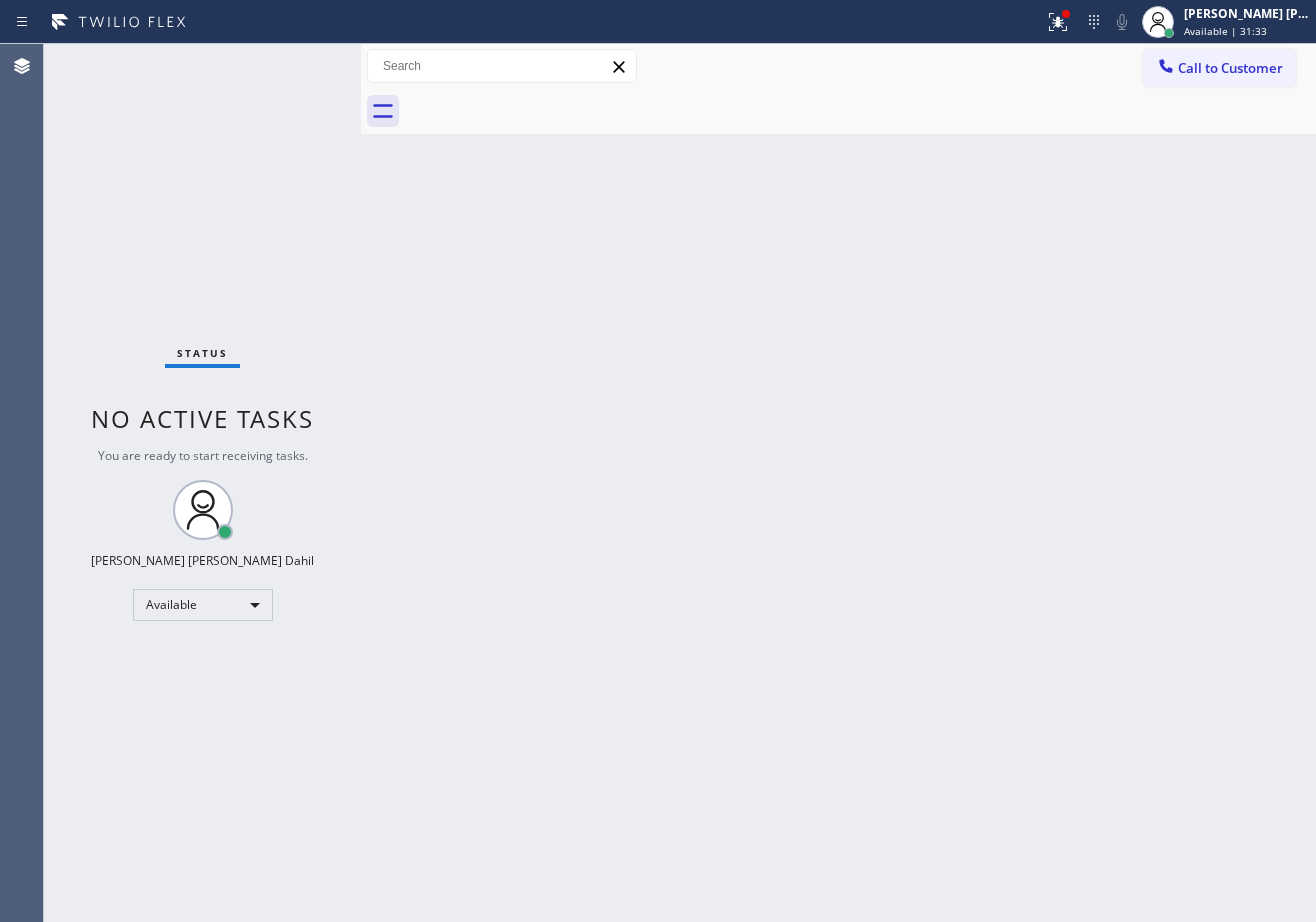click on "Status   No active tasks     You are ready to start receiving tasks.   Joshua Jake Dahil Available" at bounding box center [202, 483] 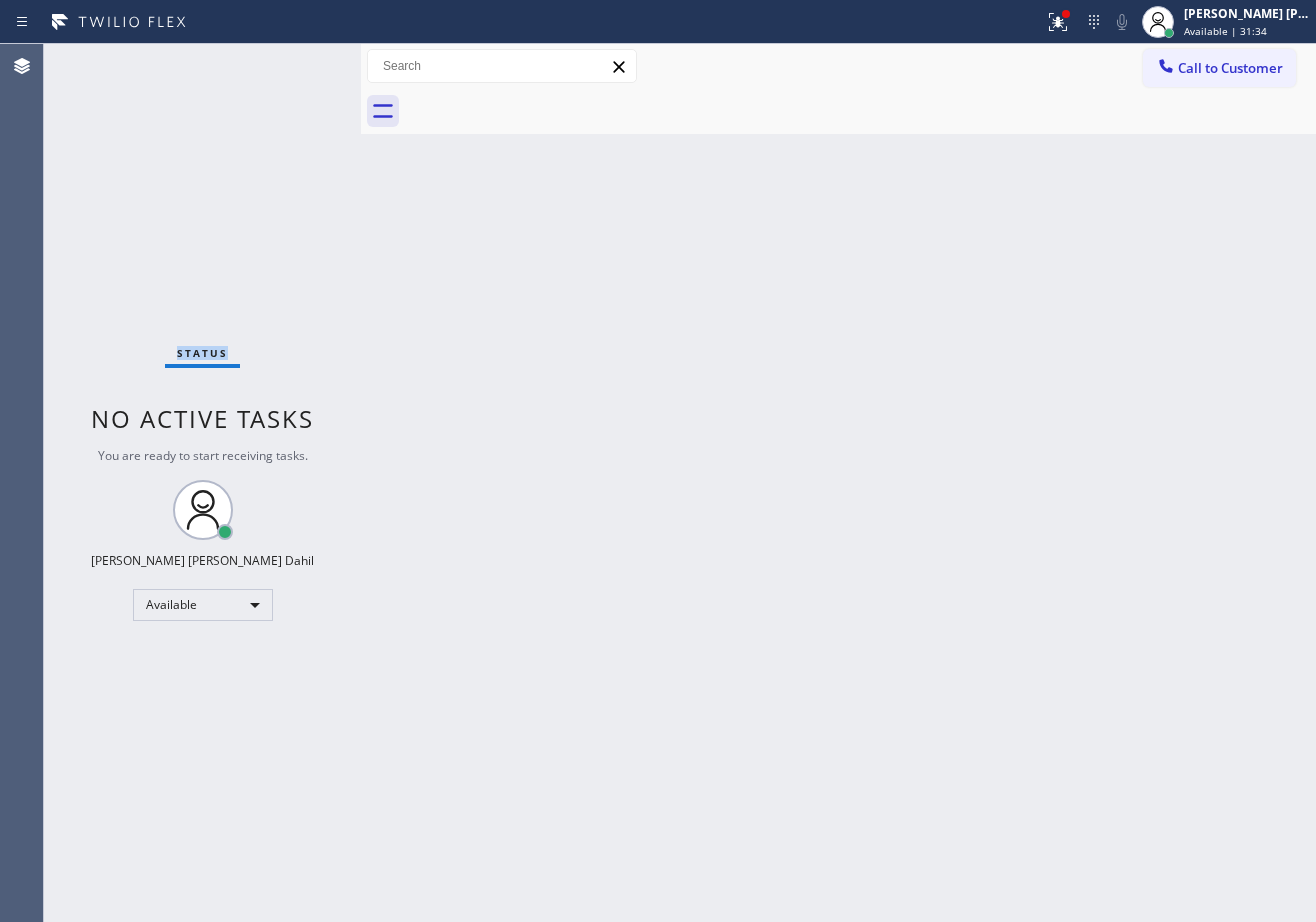 click on "Status   No active tasks     You are ready to start receiving tasks.   Joshua Jake Dahil Available" at bounding box center [202, 483] 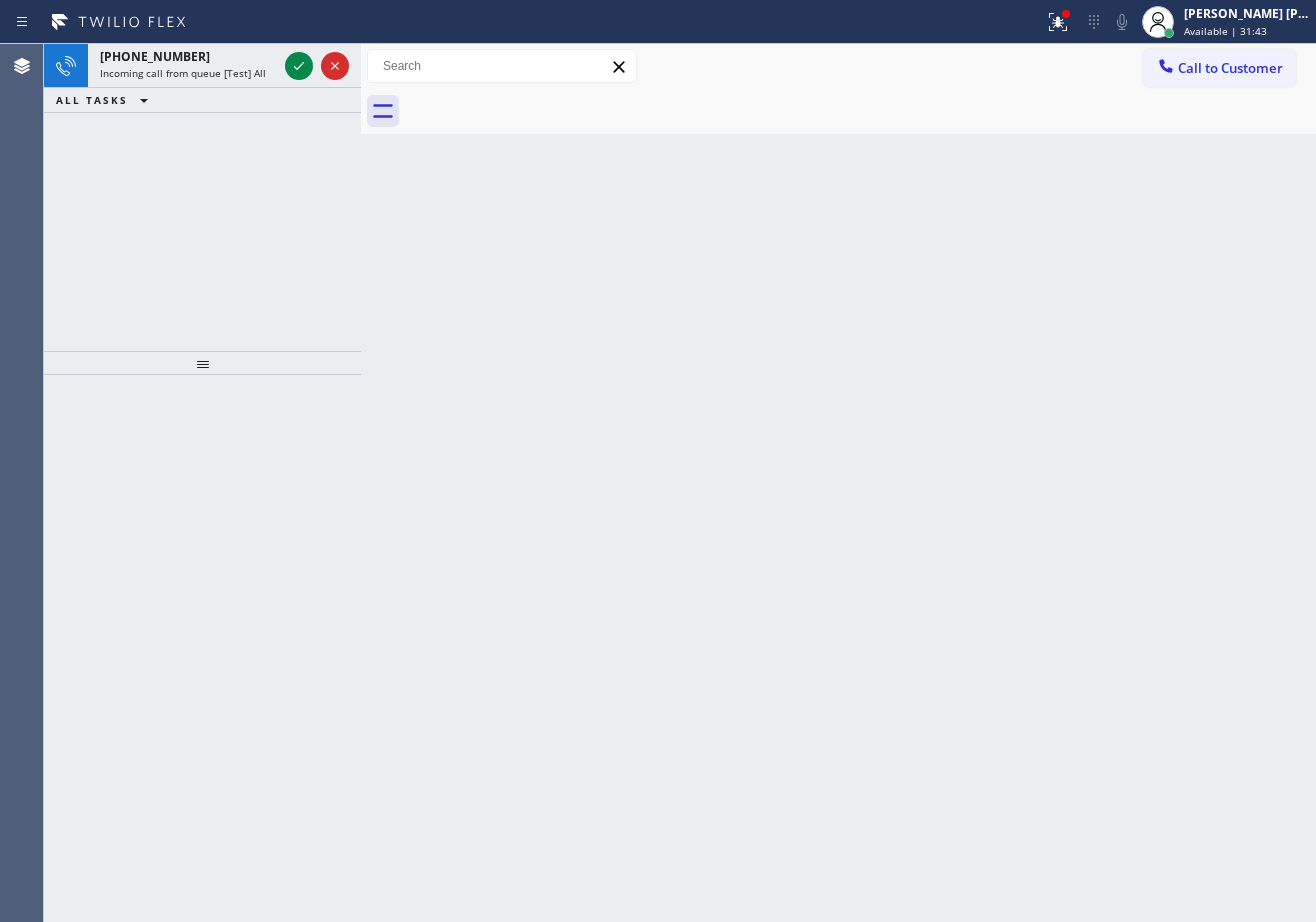drag, startPoint x: 280, startPoint y: 55, endPoint x: 295, endPoint y: 60, distance: 15.811388 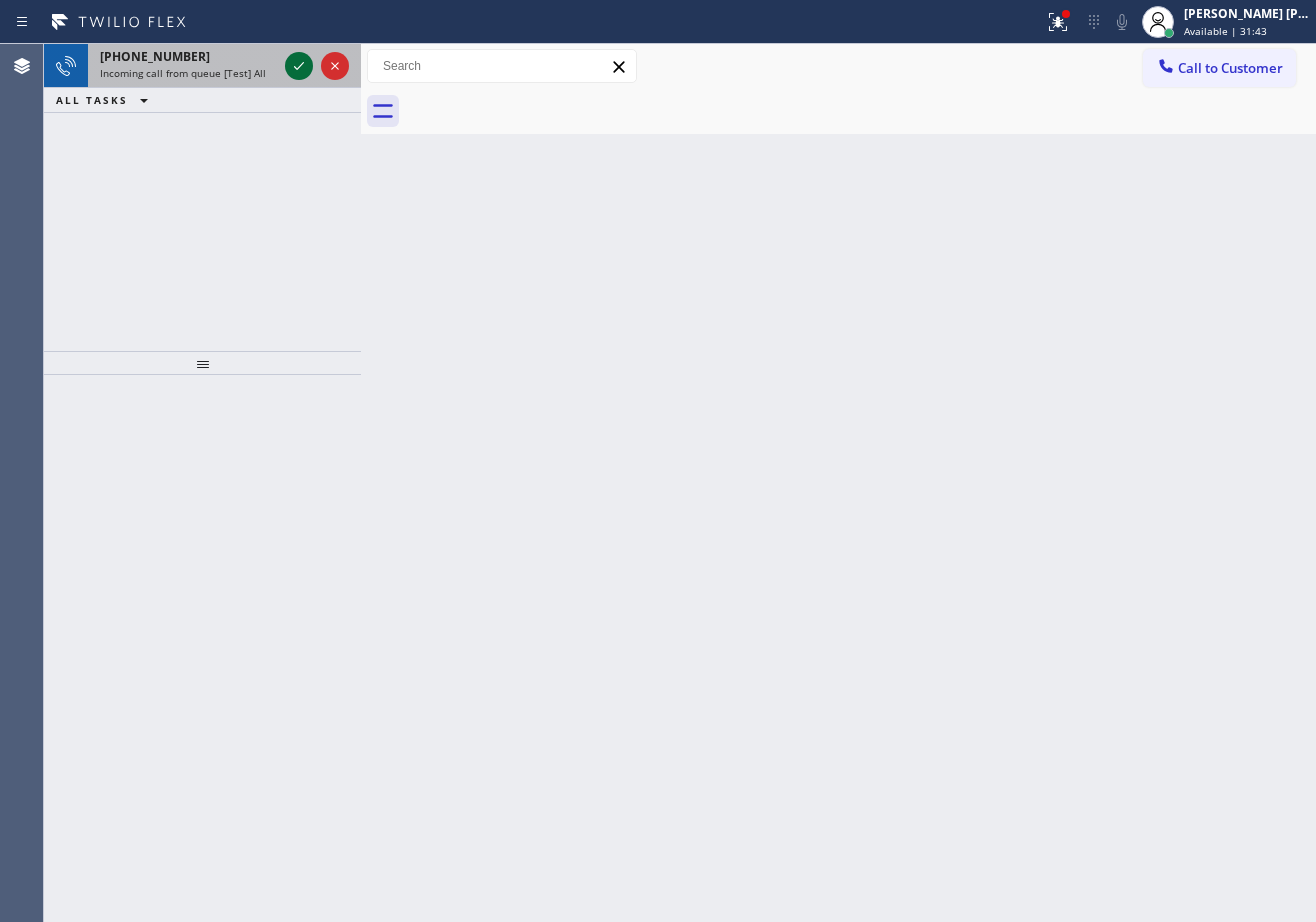 click 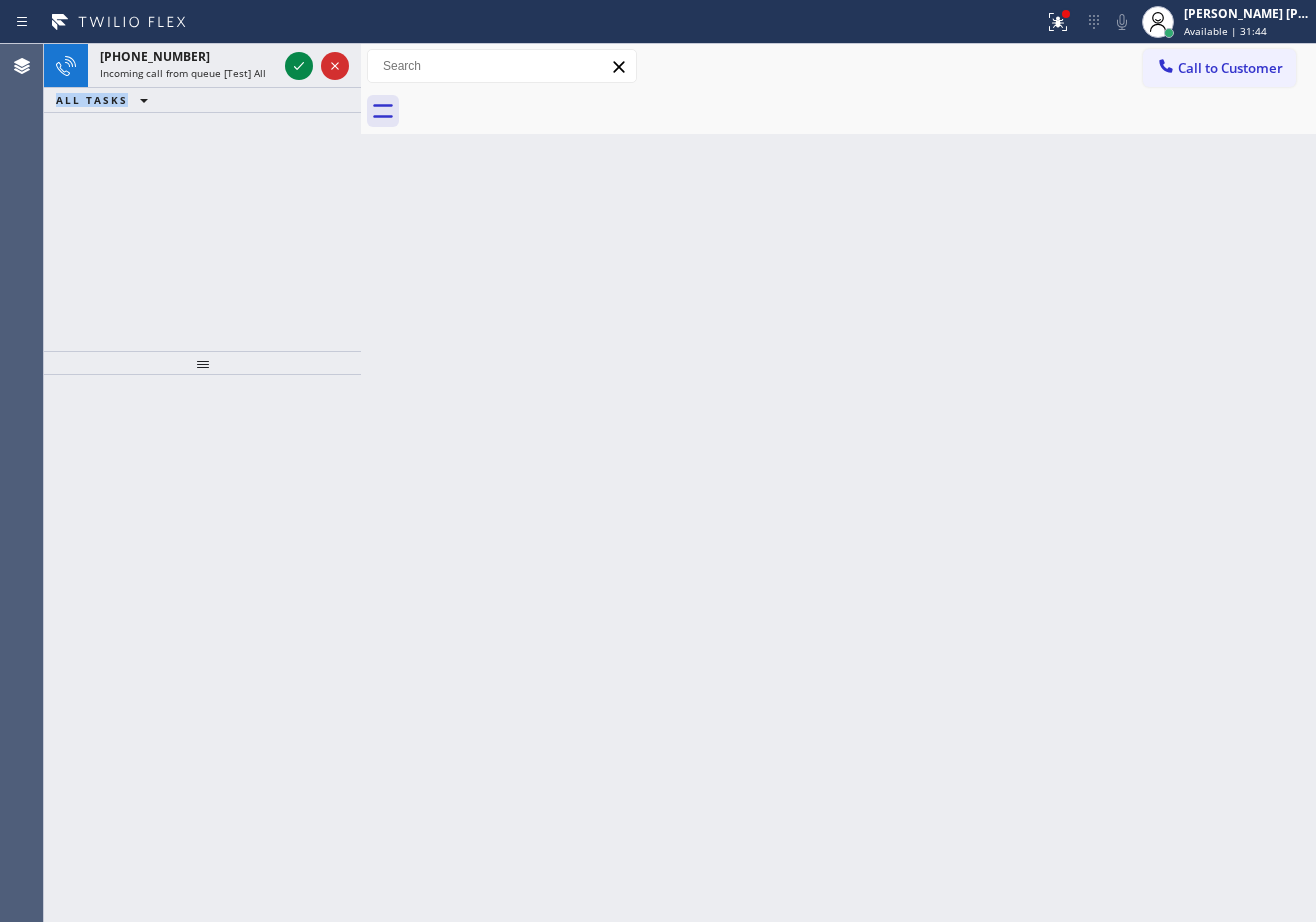 click 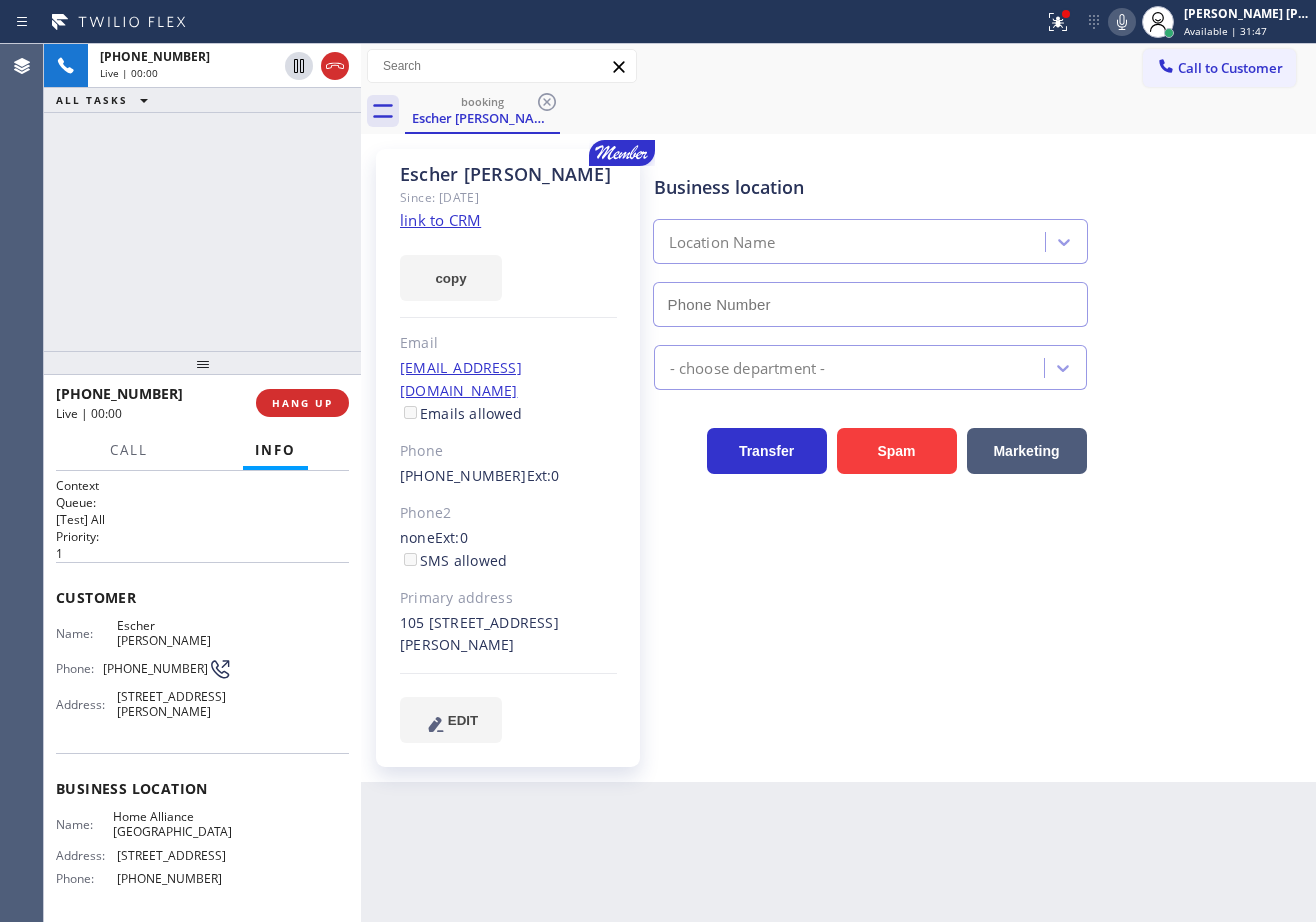 type on "(213) 344-0758" 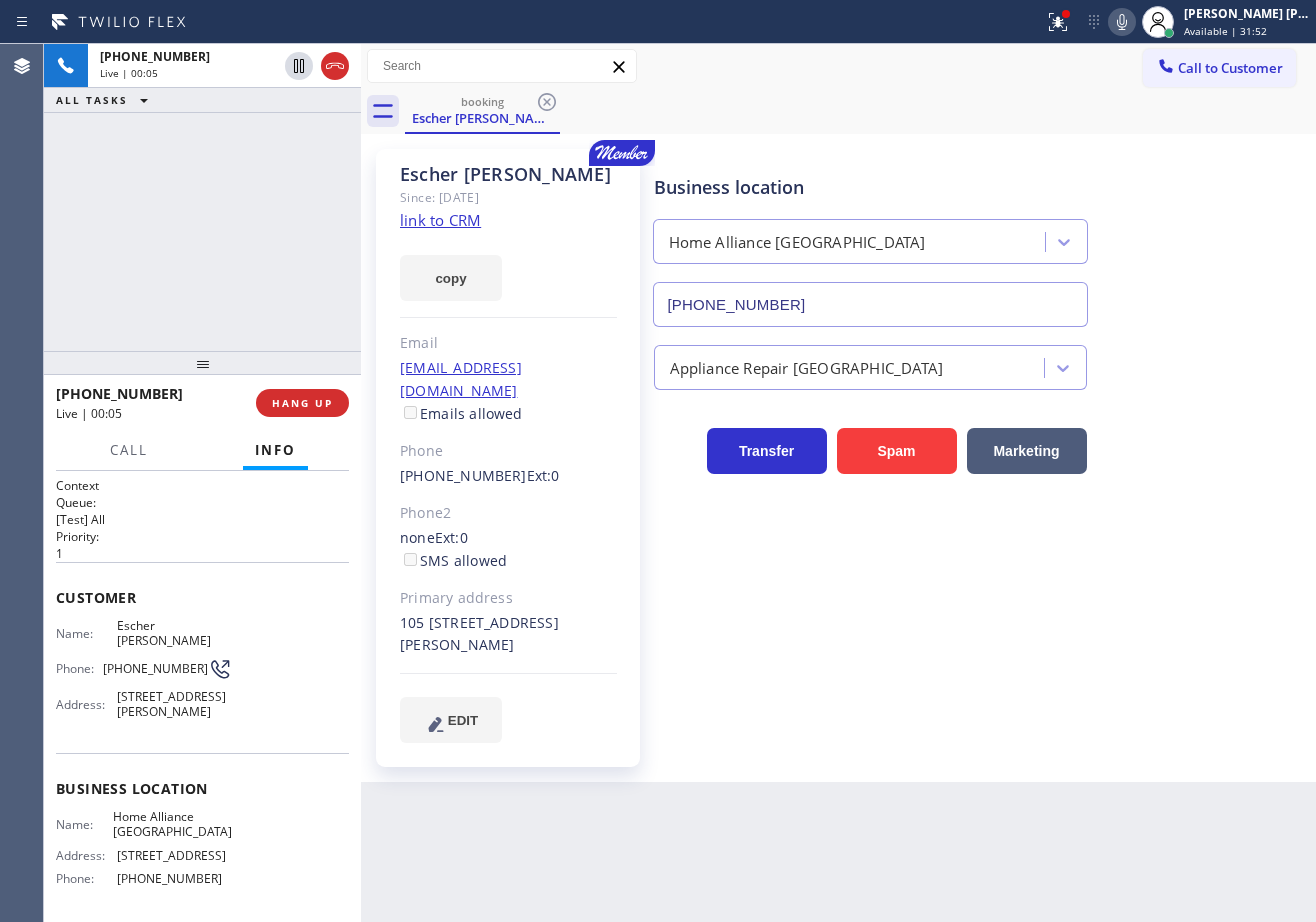 click on "link to CRM" at bounding box center [440, 220] 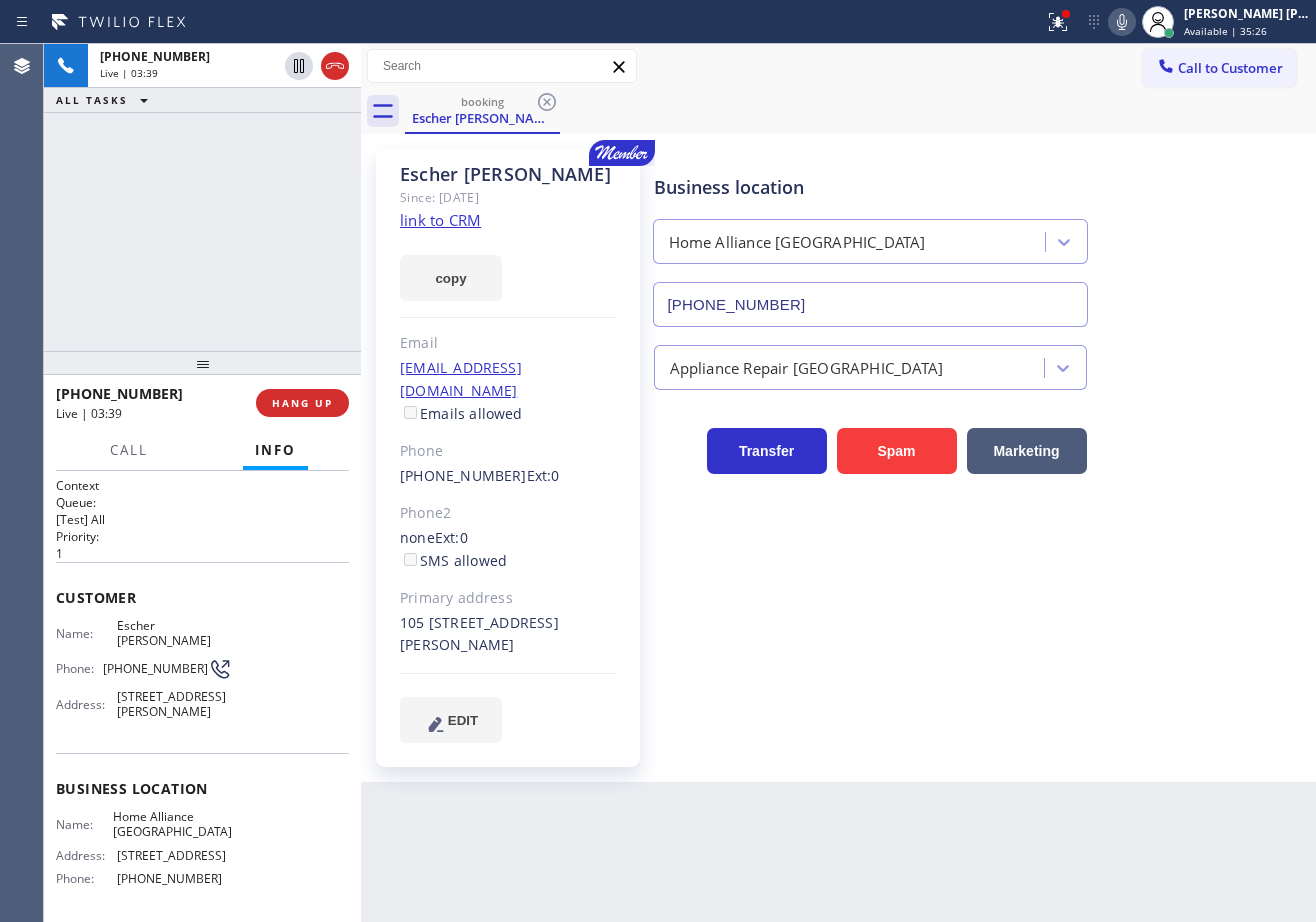 click on "+13102515129 Live | 03:39 ALL TASKS ALL TASKS ACTIVE TASKS TASKS IN WRAP UP" at bounding box center (202, 197) 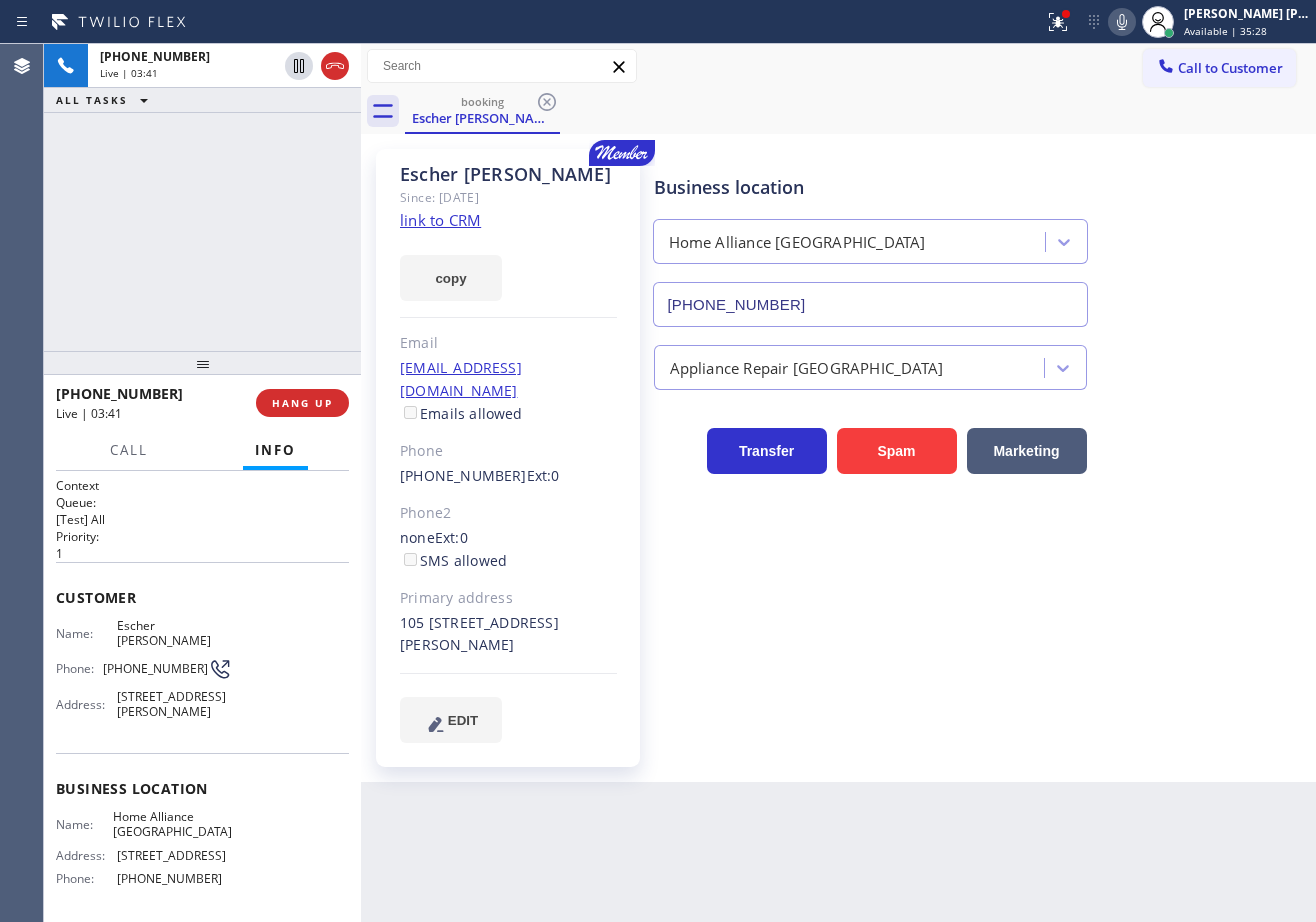 click 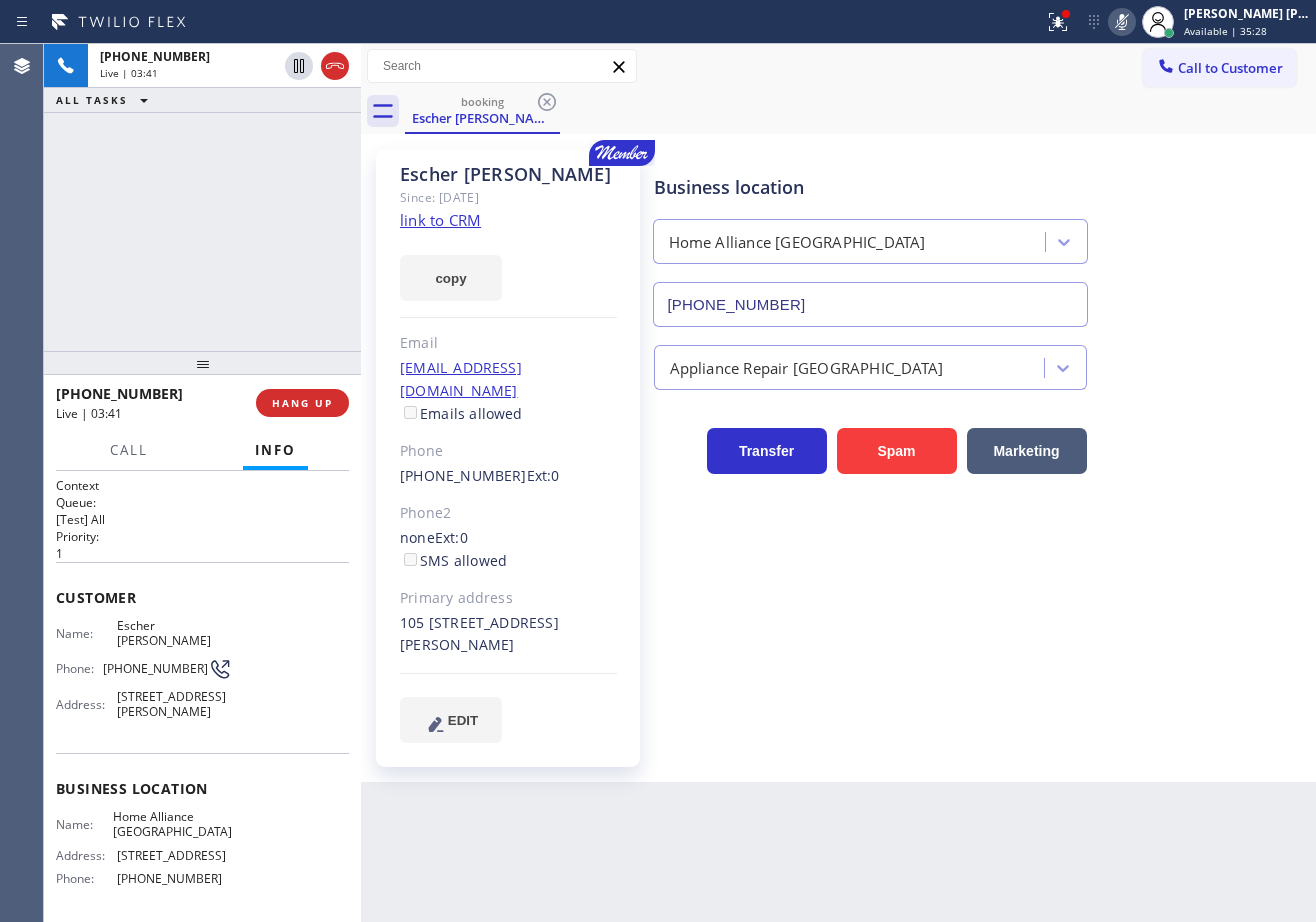 drag, startPoint x: 1033, startPoint y: 56, endPoint x: 964, endPoint y: 57, distance: 69.00725 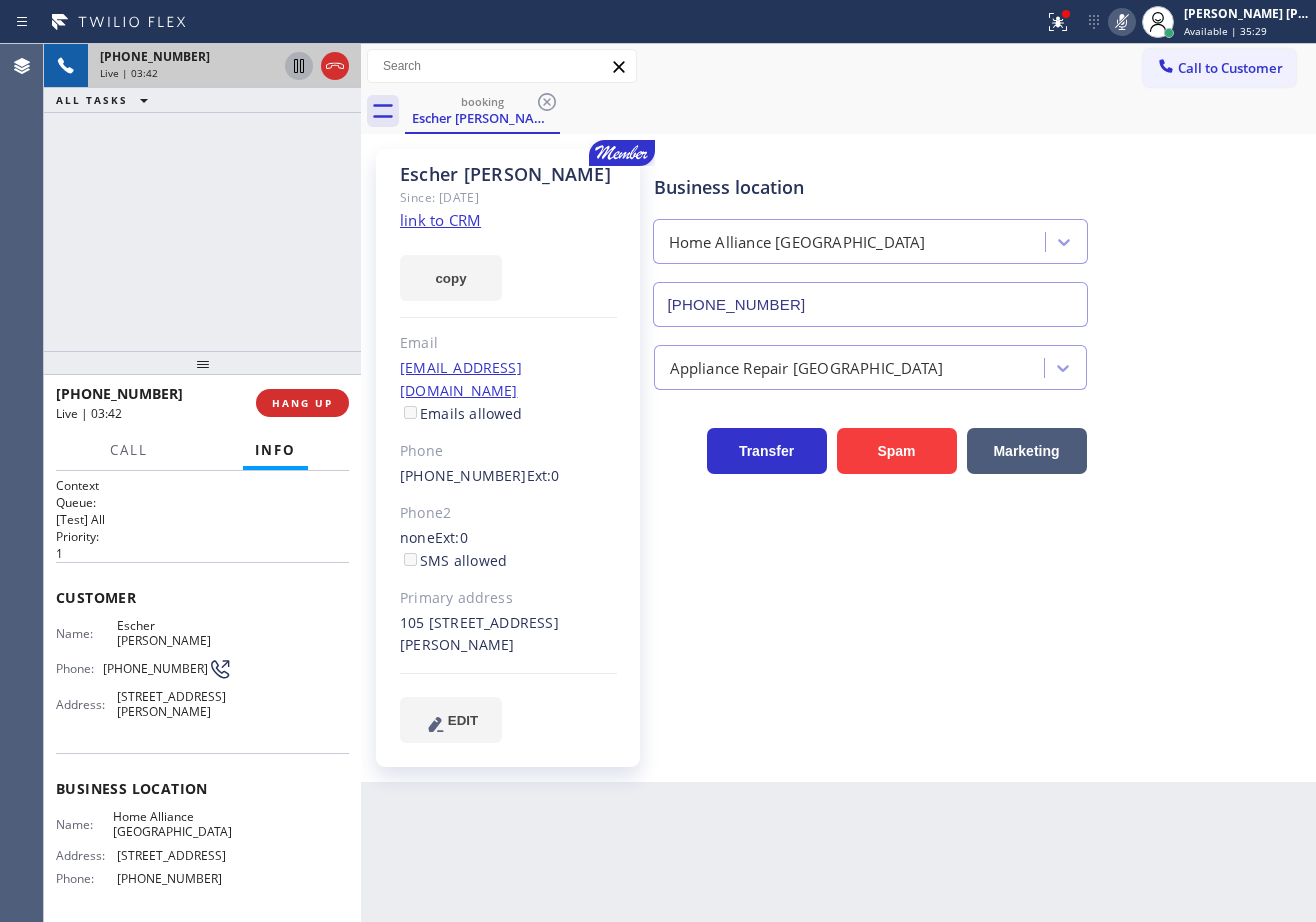 click 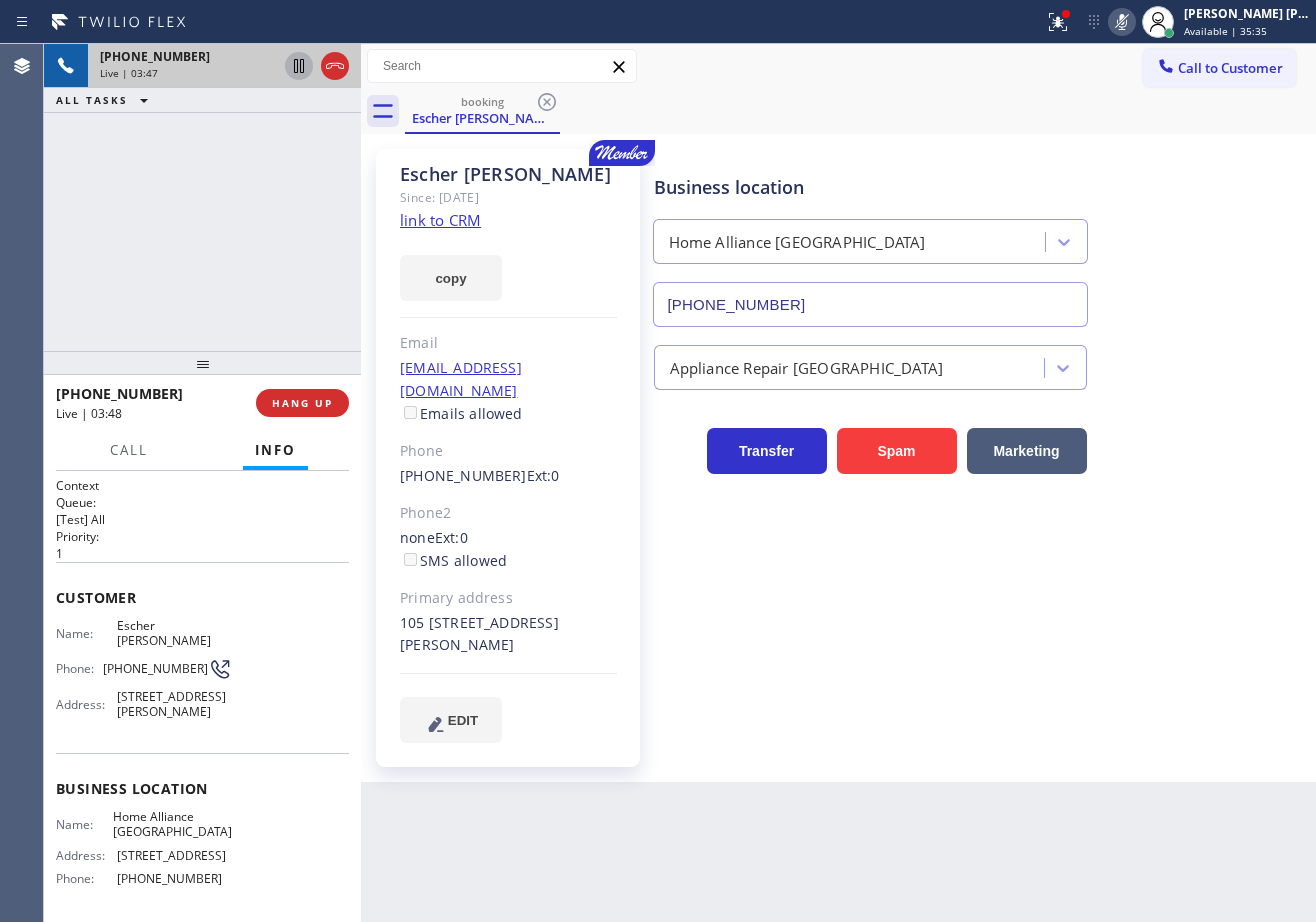 click 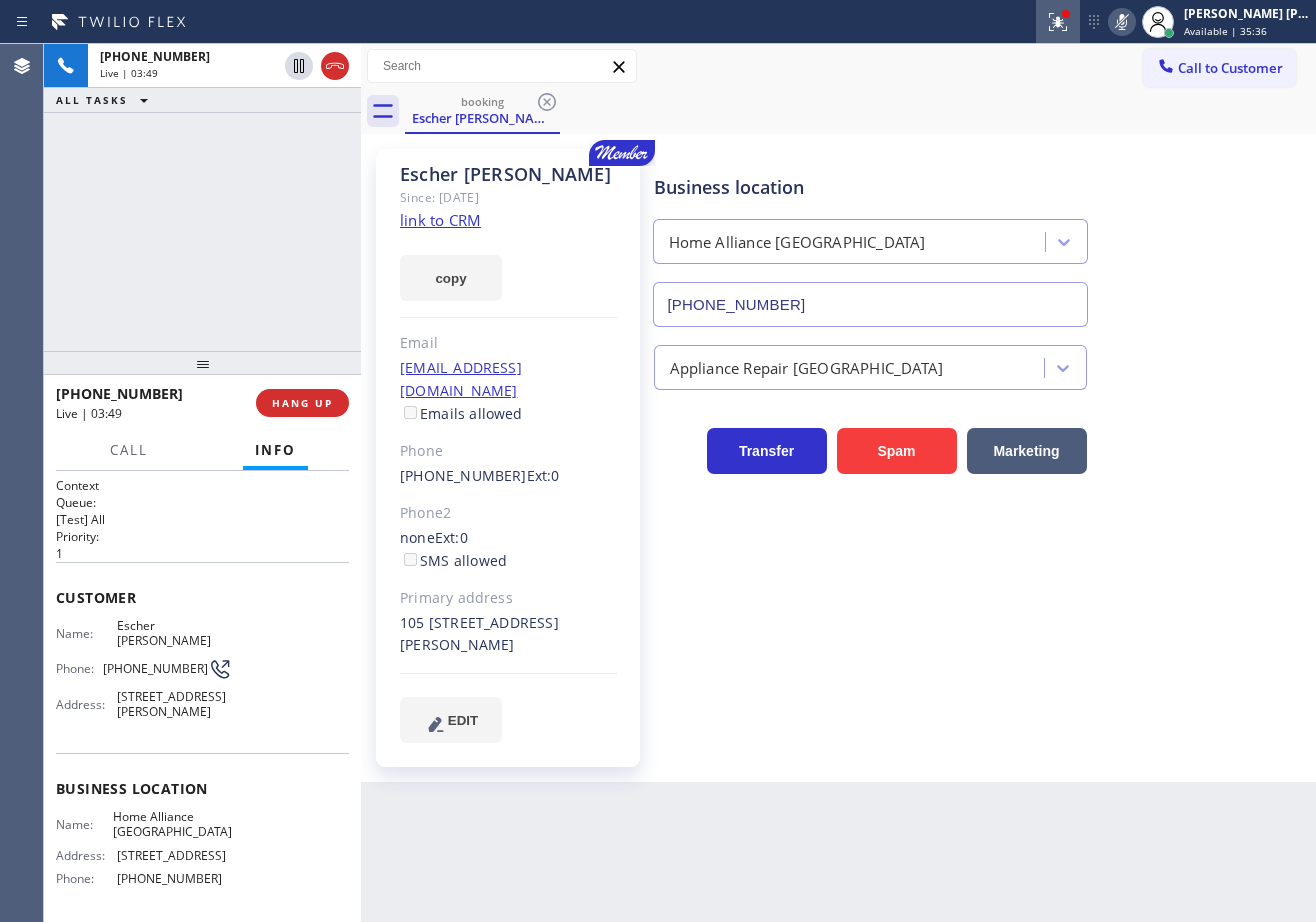 click 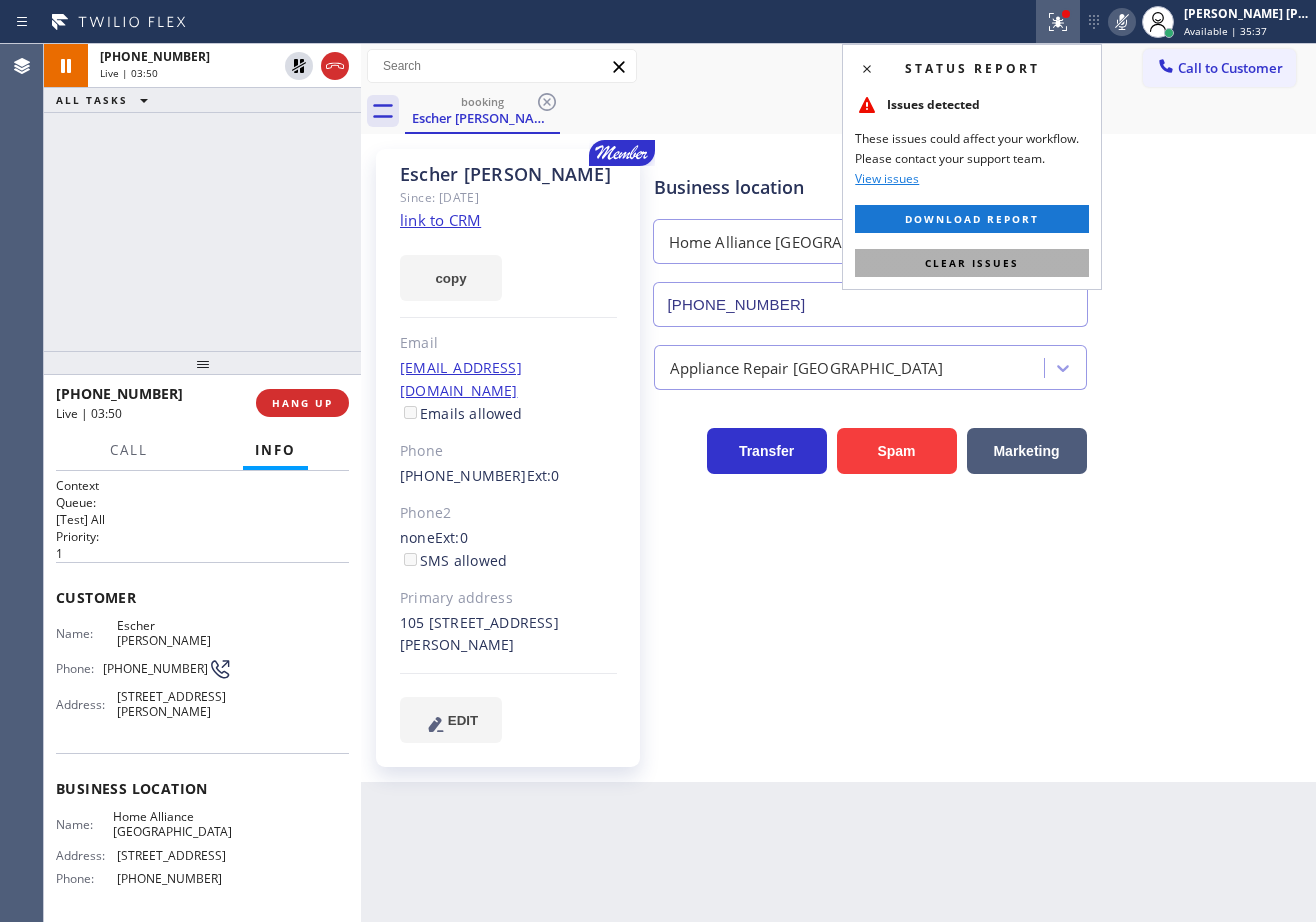 click on "Clear issues" at bounding box center (972, 263) 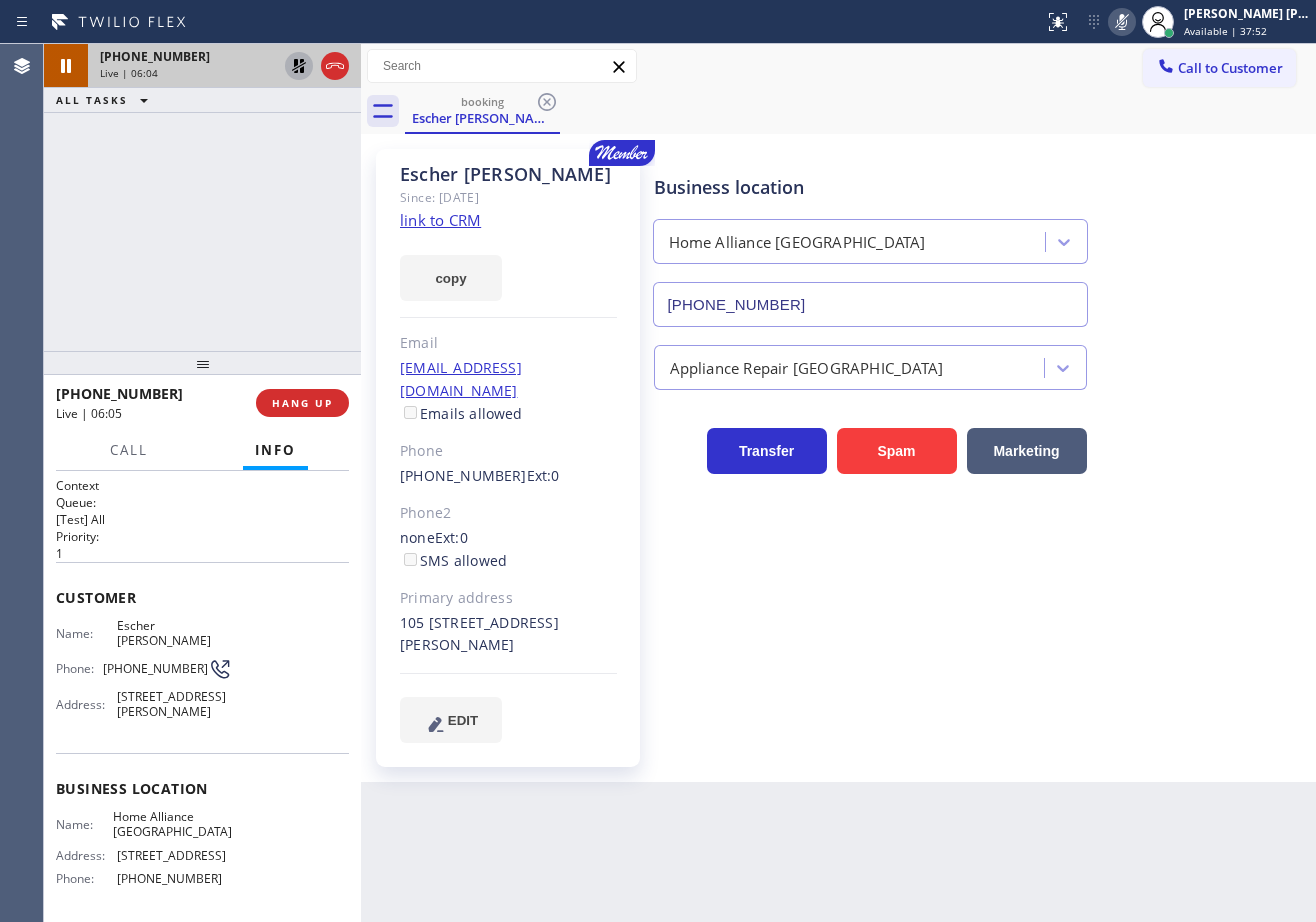 click 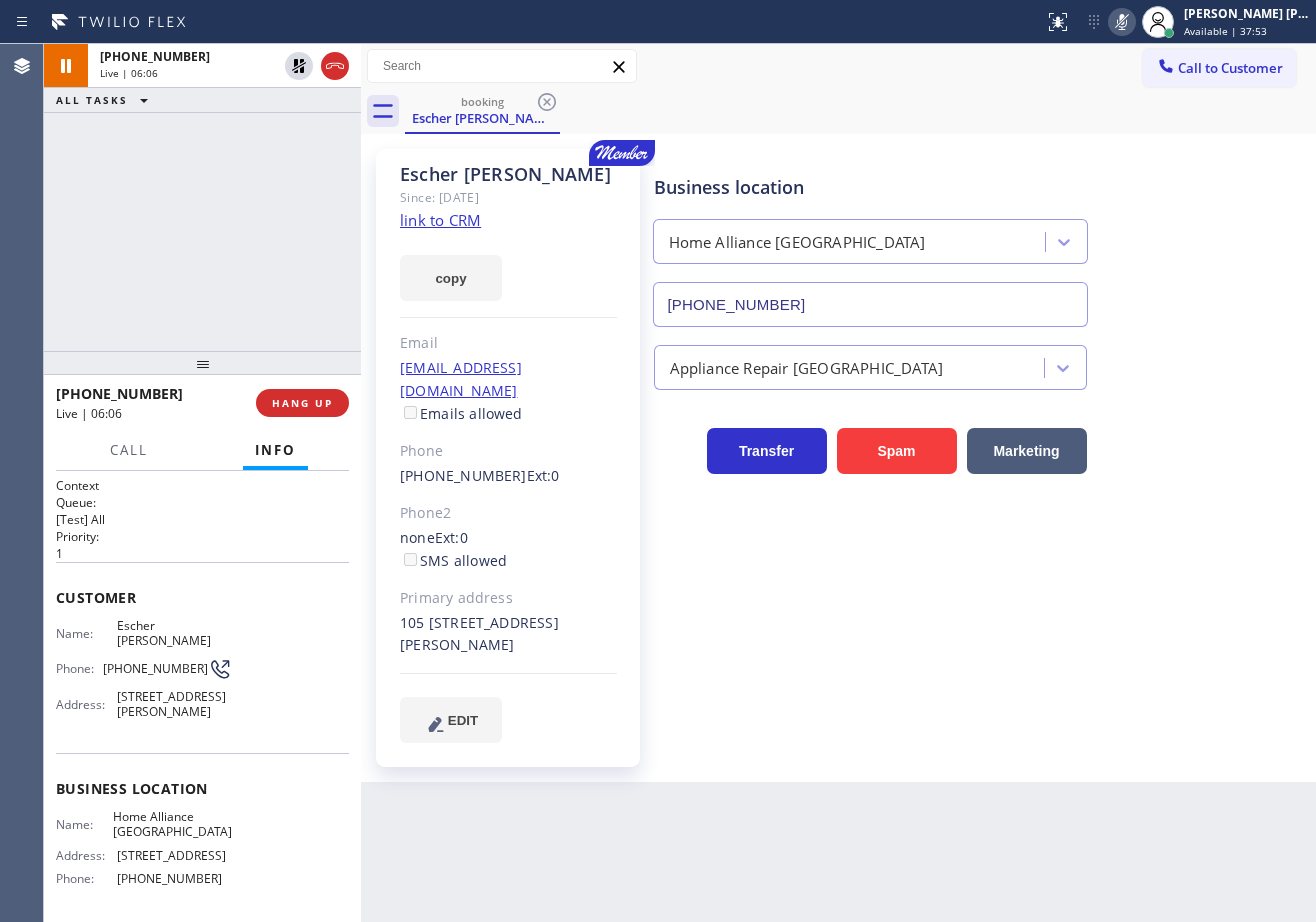 click 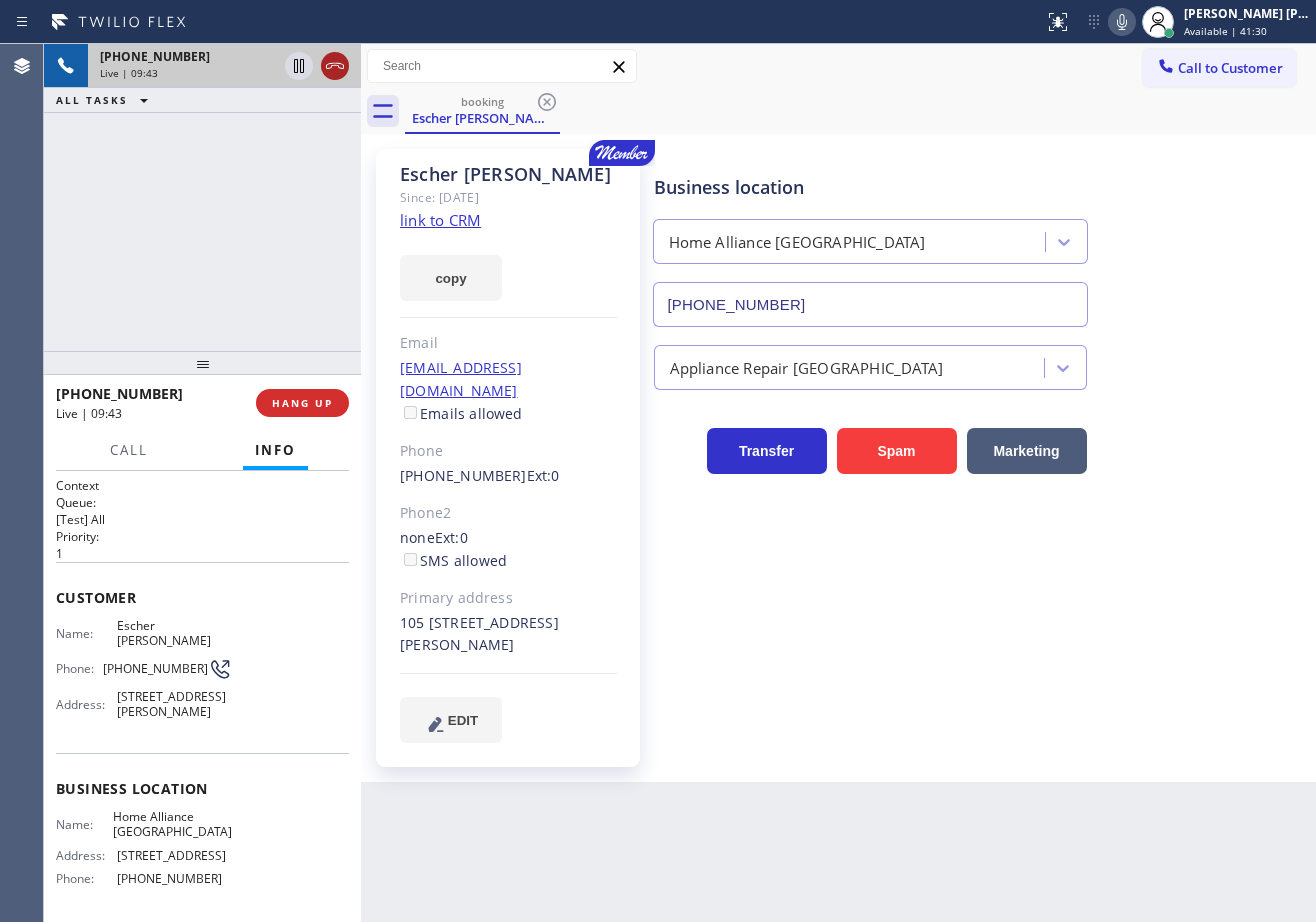 click 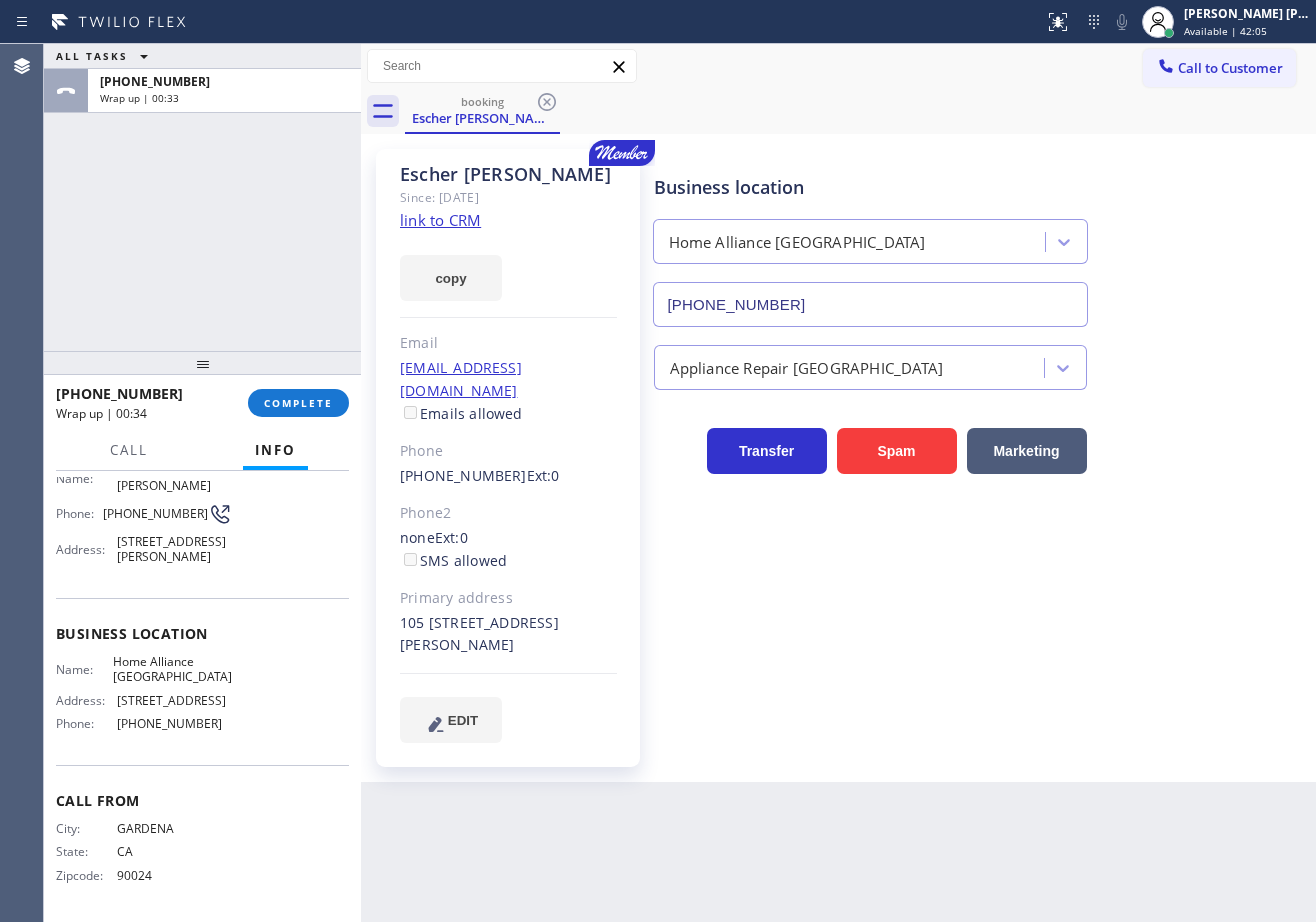 scroll, scrollTop: 0, scrollLeft: 0, axis: both 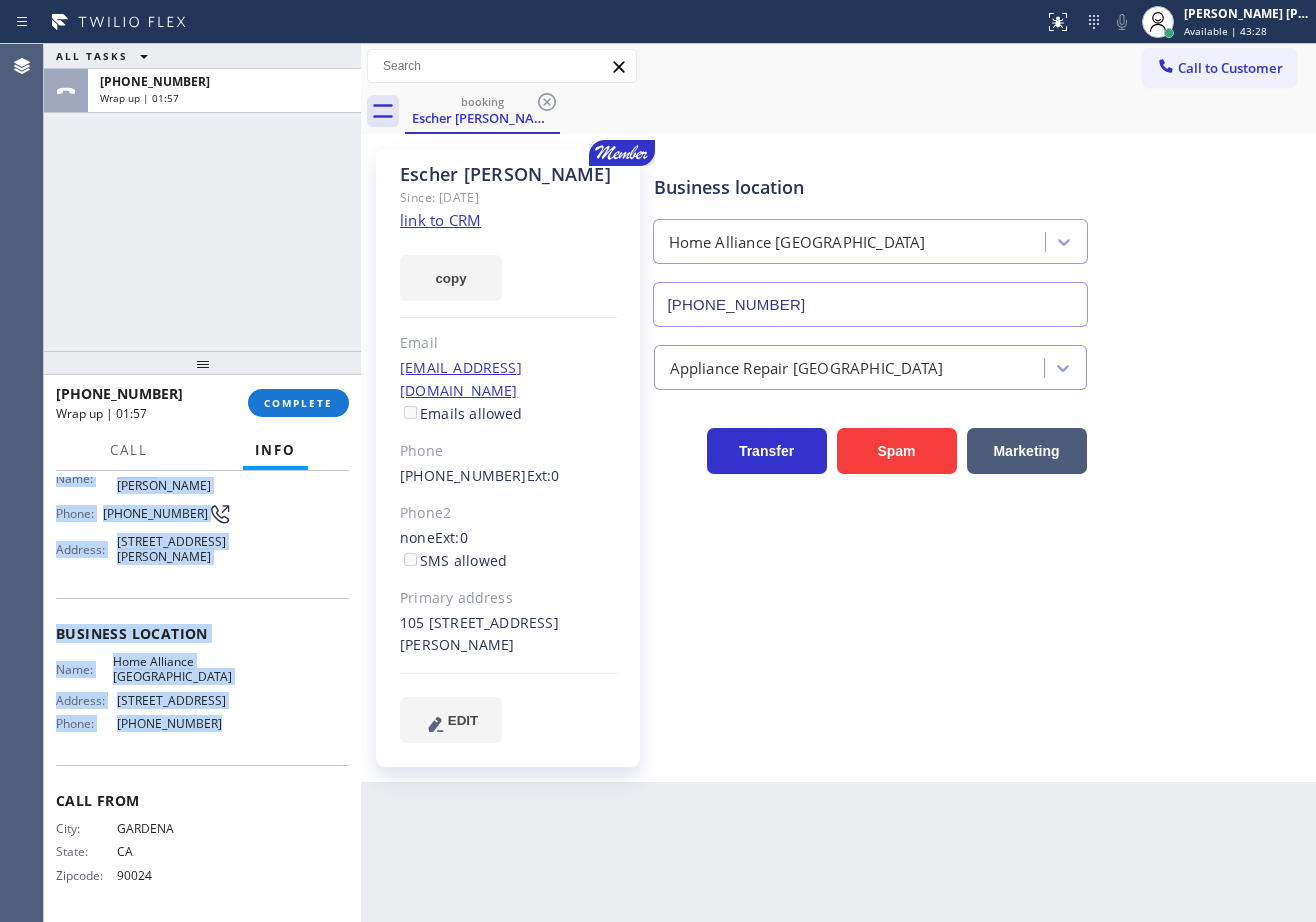 drag, startPoint x: 53, startPoint y: 596, endPoint x: 245, endPoint y: 734, distance: 236.44873 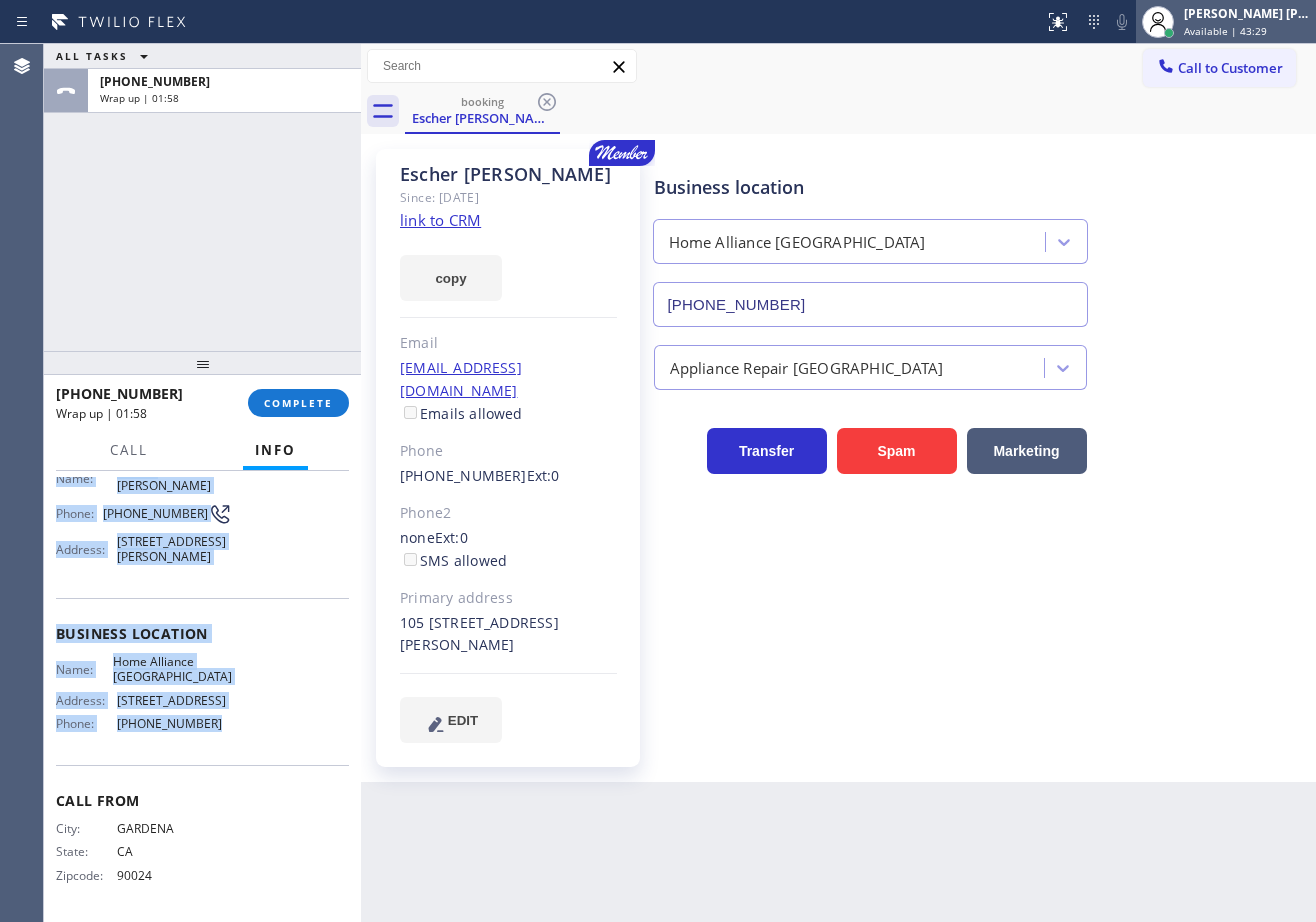 click on "[PERSON_NAME] [PERSON_NAME] Dahil" at bounding box center [1247, 13] 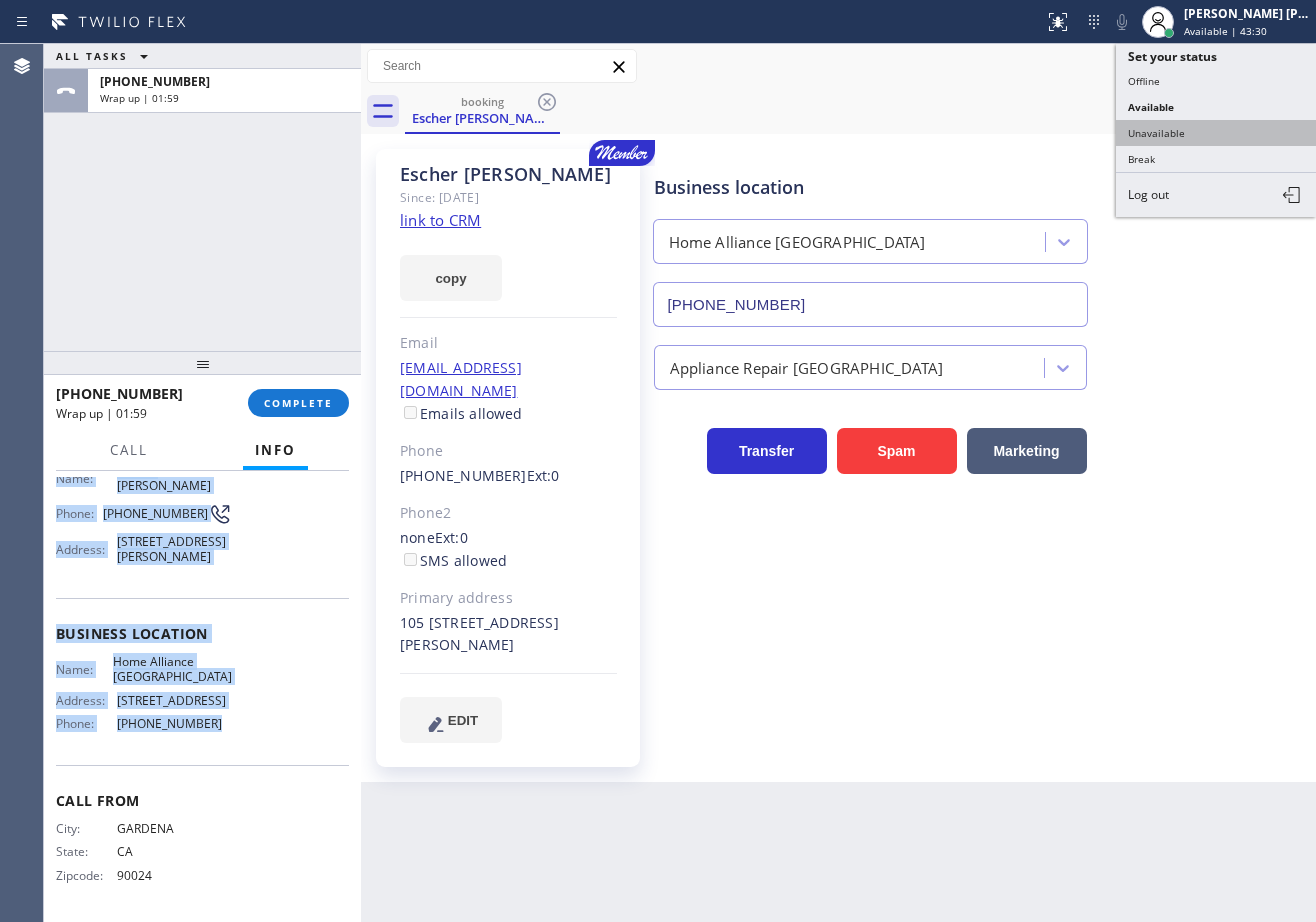click on "Unavailable" at bounding box center (1216, 133) 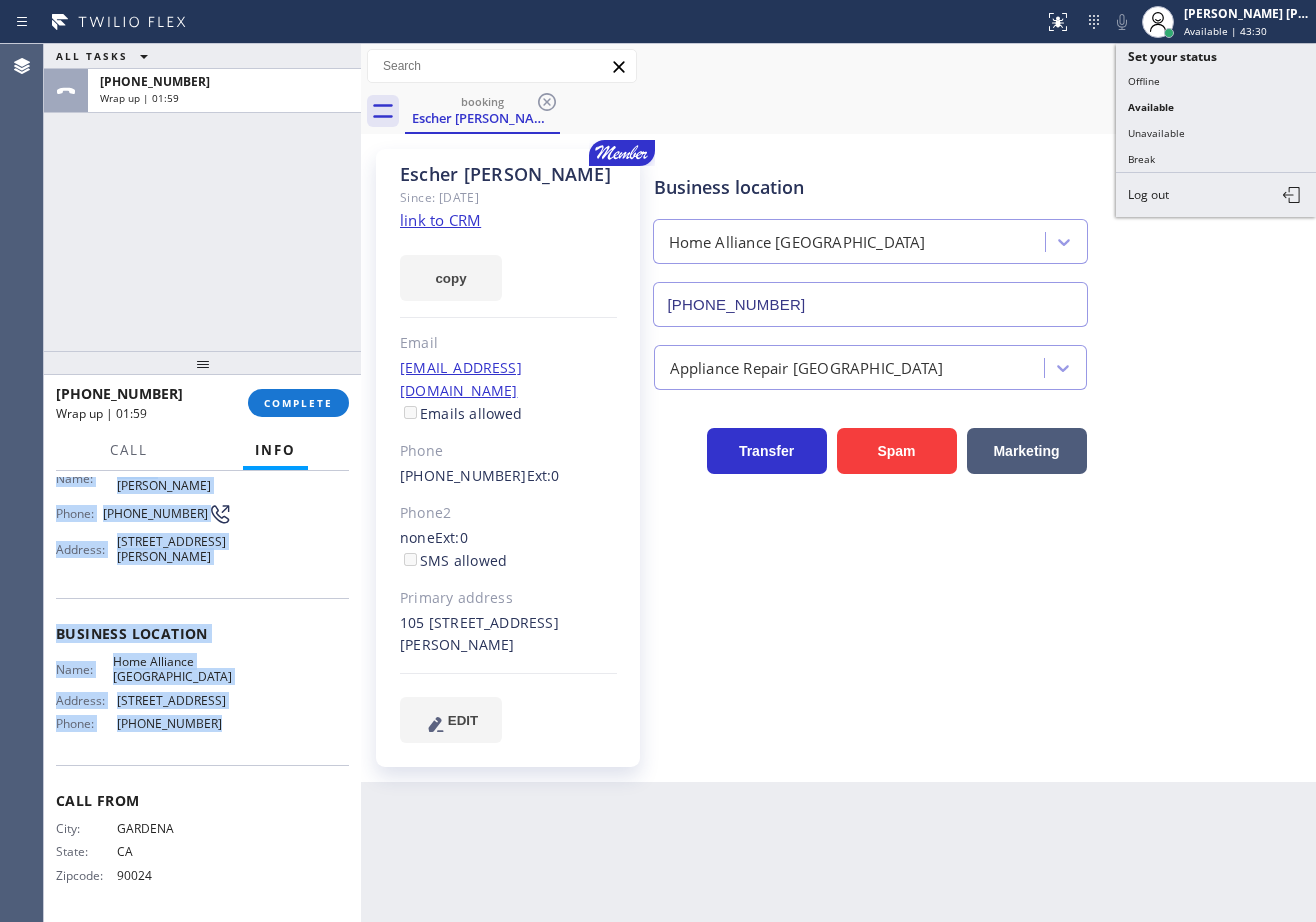 click on "Escher   Kandel Since: 20 may 2020 link to CRM copy Email esrkandel@gmail.com  Emails allowed Phone (310) 251-5129  Ext:  0 Phone2 none  Ext:  0  SMS allowed Primary address 105 1122 Peck Drive Los Angeles, 90035 CA EDIT Outbound call Location Home Alliance Los Angeles Your caller id phone number (213) 344-0758 Customer number Call Benefits  Business location Home Alliance Los Angeles (213) 344-0758 Appliance Repair High End Transfer Spam Marketing" at bounding box center (838, 458) 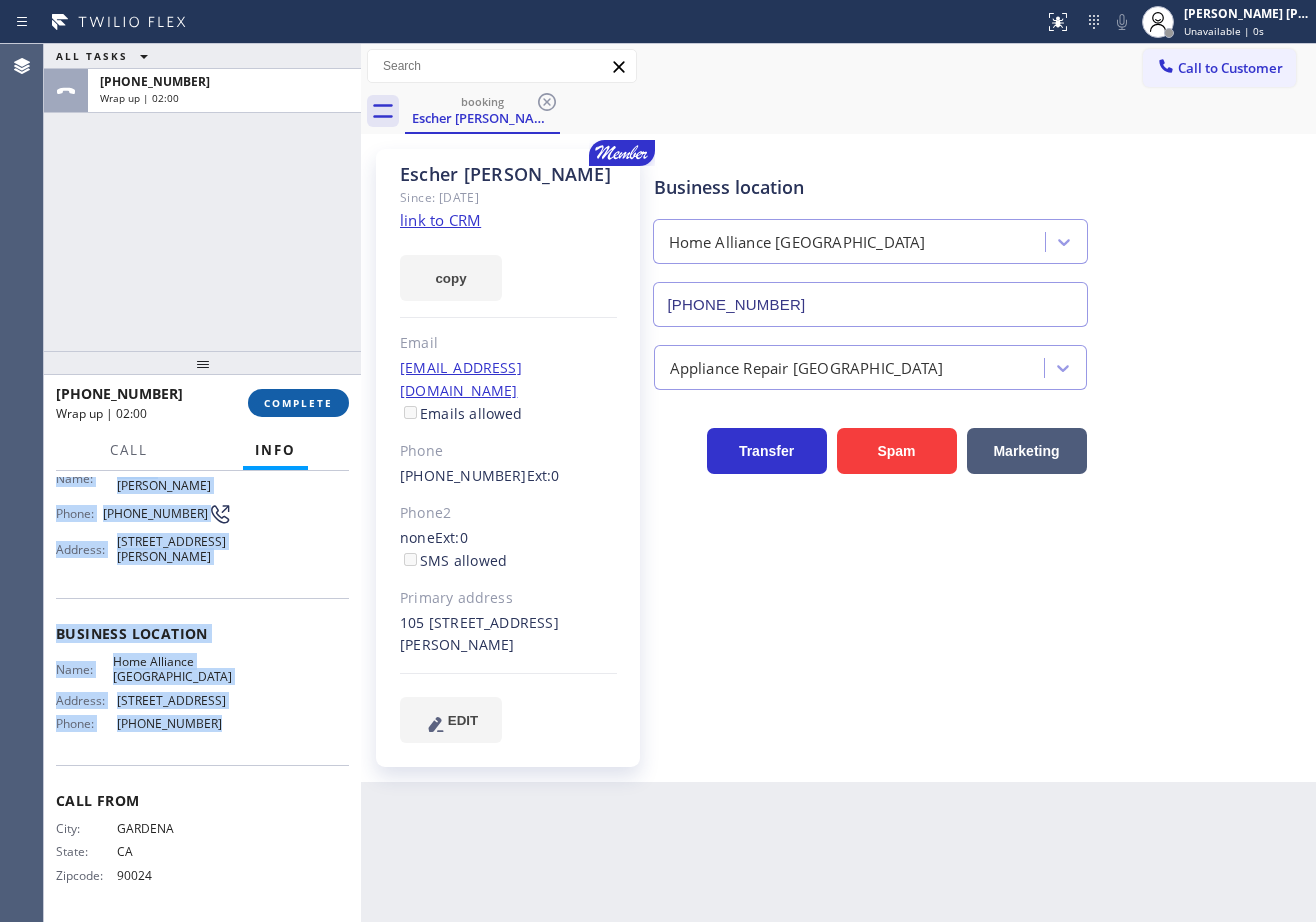 click on "COMPLETE" at bounding box center (298, 403) 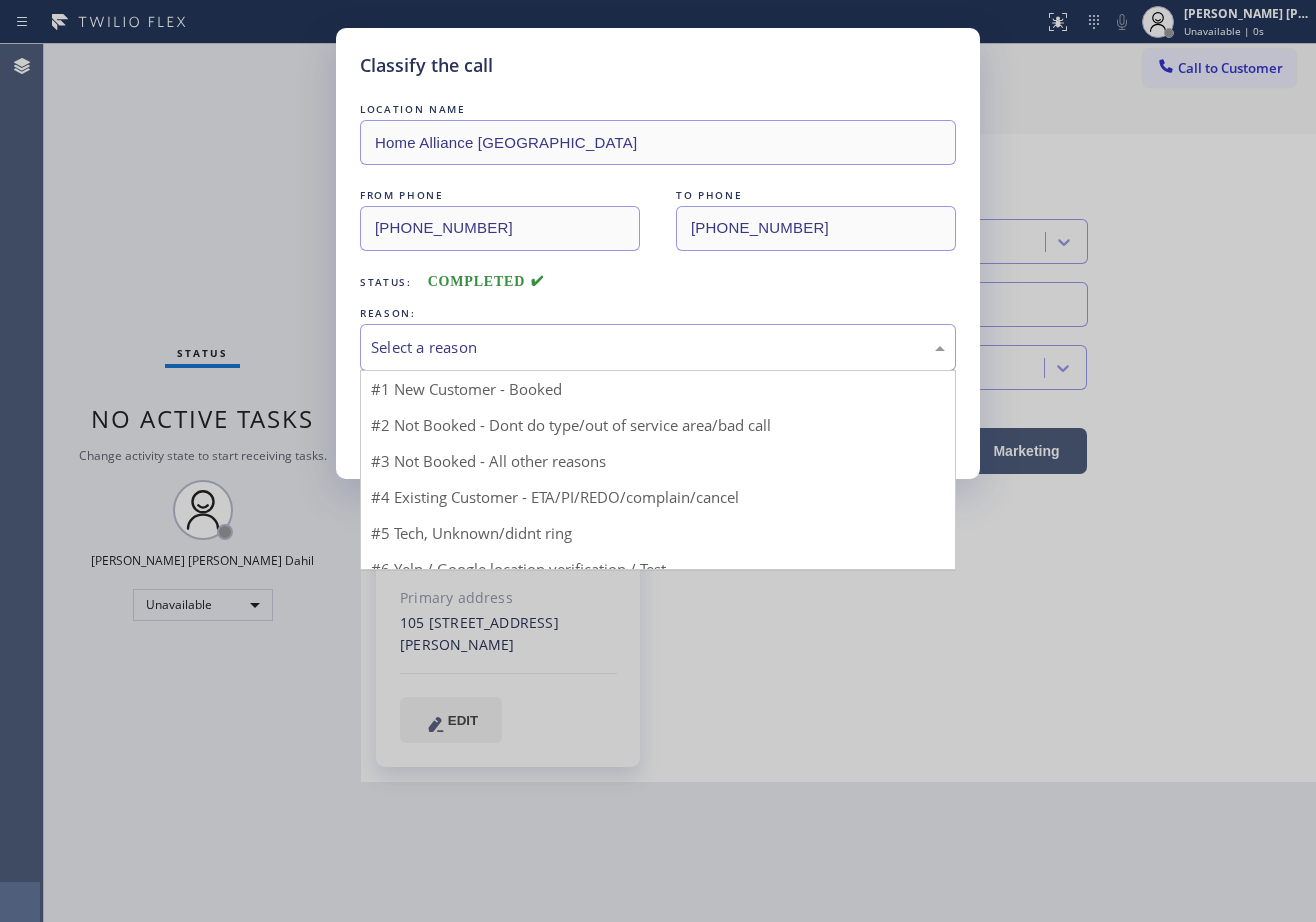 click on "Select a reason" at bounding box center (658, 347) 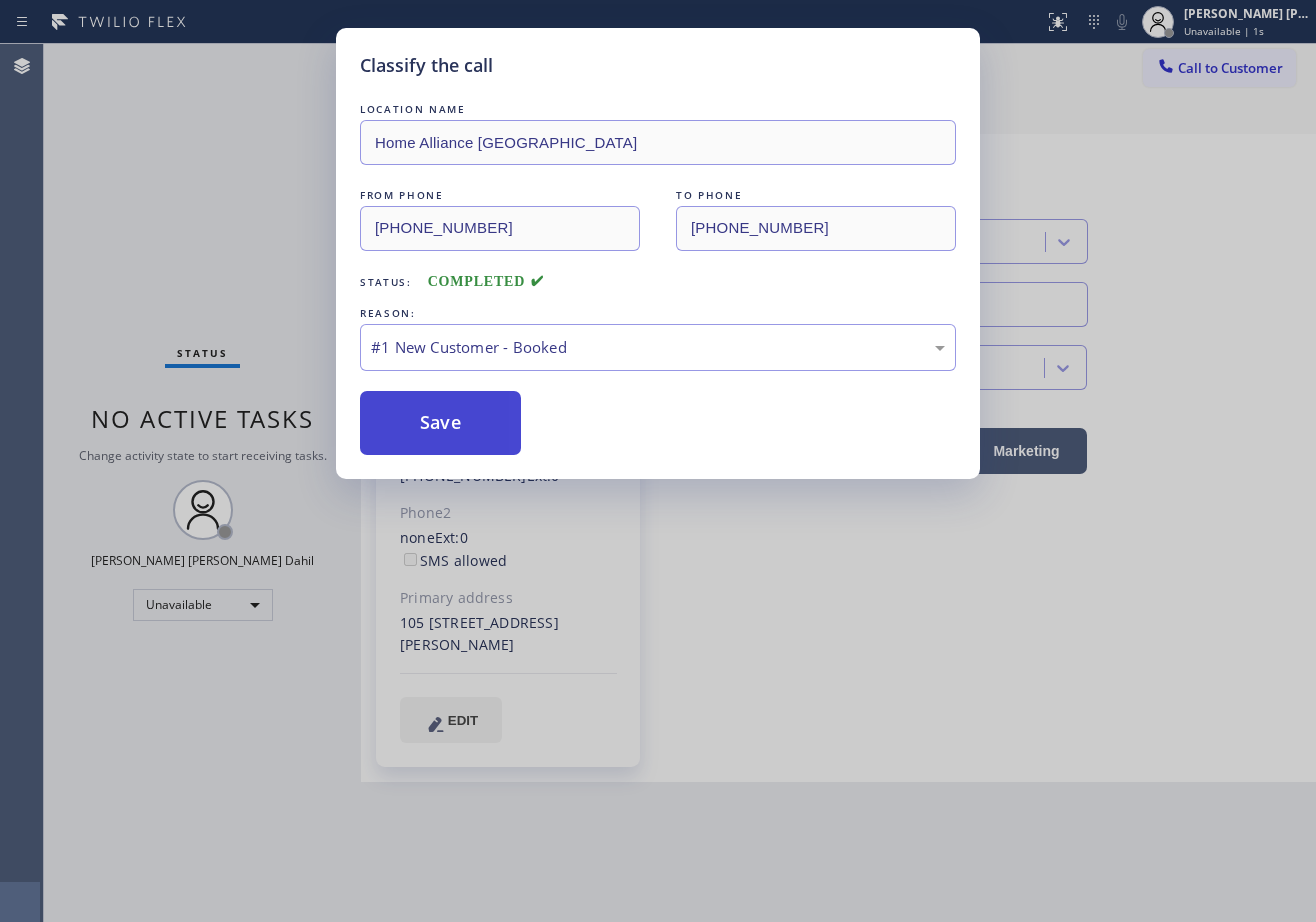 click on "Save" at bounding box center [440, 423] 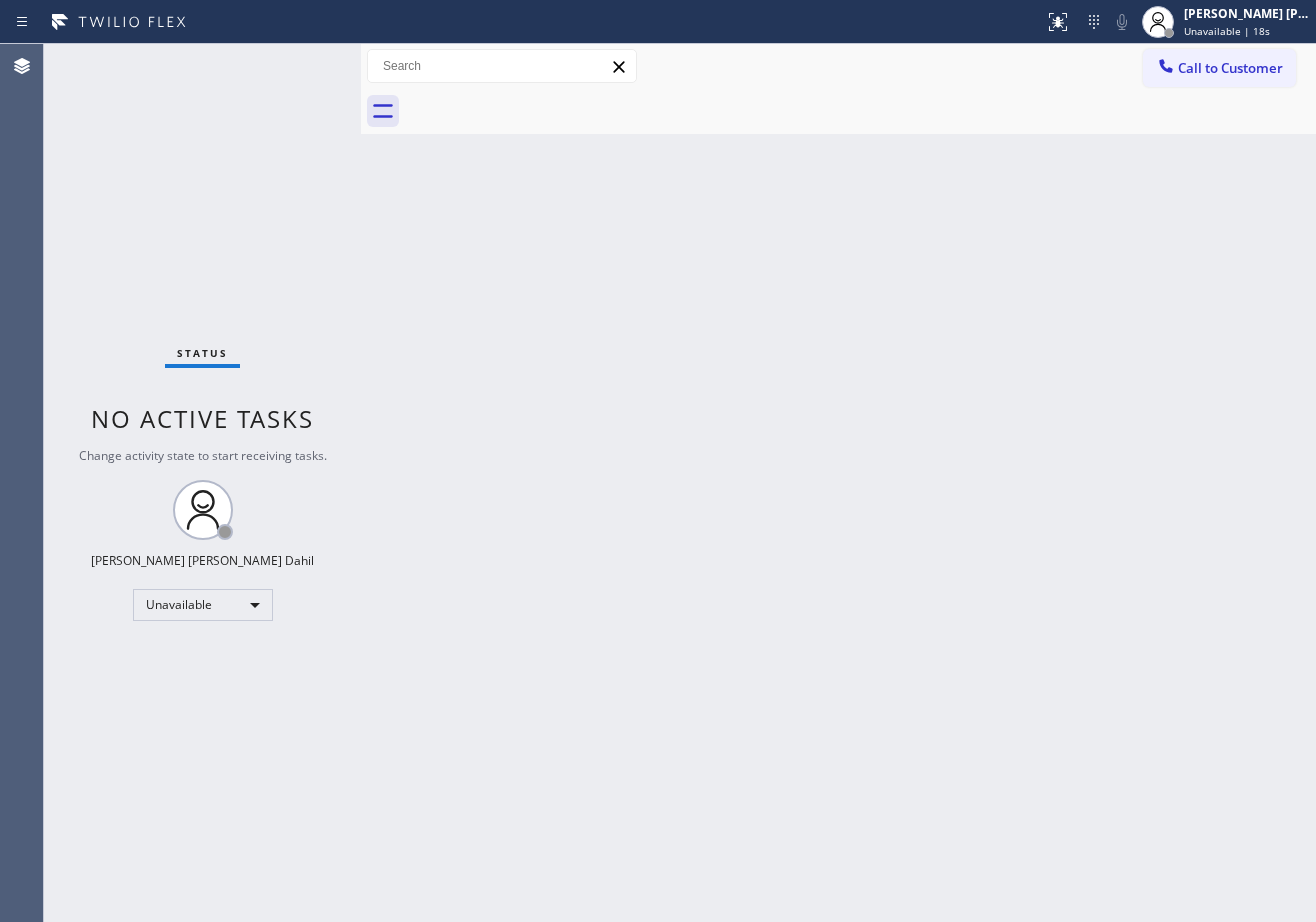 click on "Back to Dashboard Change Sender ID Customers Technicians Select a contact Outbound call Technician Search Technician Your caller id phone number Your caller id phone number Call Technician info Name   Phone none Address none Change Sender ID HVAC +18559994417 5 Star Appliance +18557314952 Appliance Repair +18554611149 Plumbing +18889090120 Air Duct Cleaning +18006865038  Electricians +18005688664 Cancel Change Check personal SMS Reset Change No tabs Call to Customer Outbound call Location PrimeTime Appliance Pros Your caller id phone number (408) 752-5861 Customer number Call Outbound call Technician Search Technician Your caller id phone number Your caller id phone number Call" at bounding box center (838, 483) 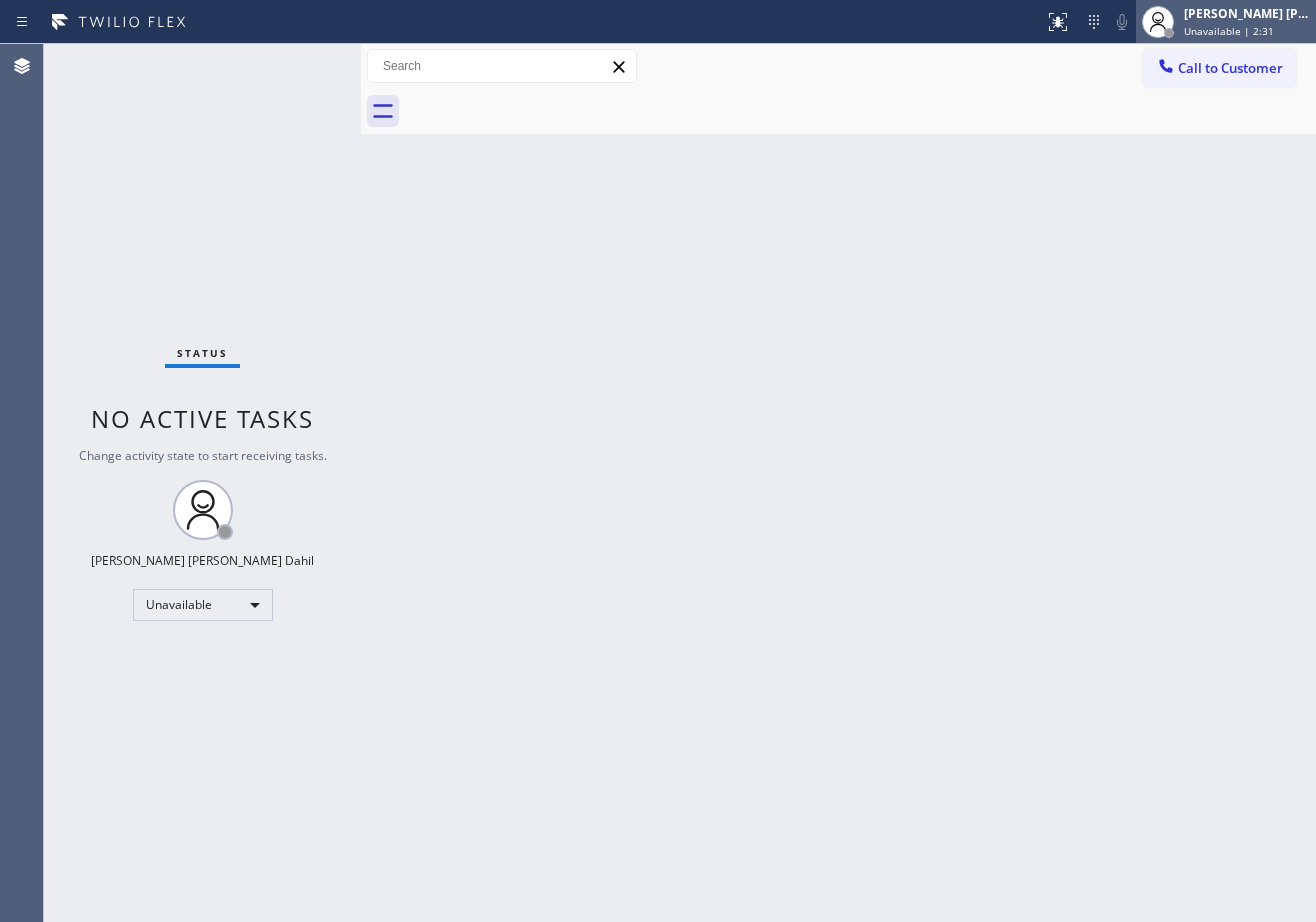 click on "Unavailable | 2:31" at bounding box center [1229, 31] 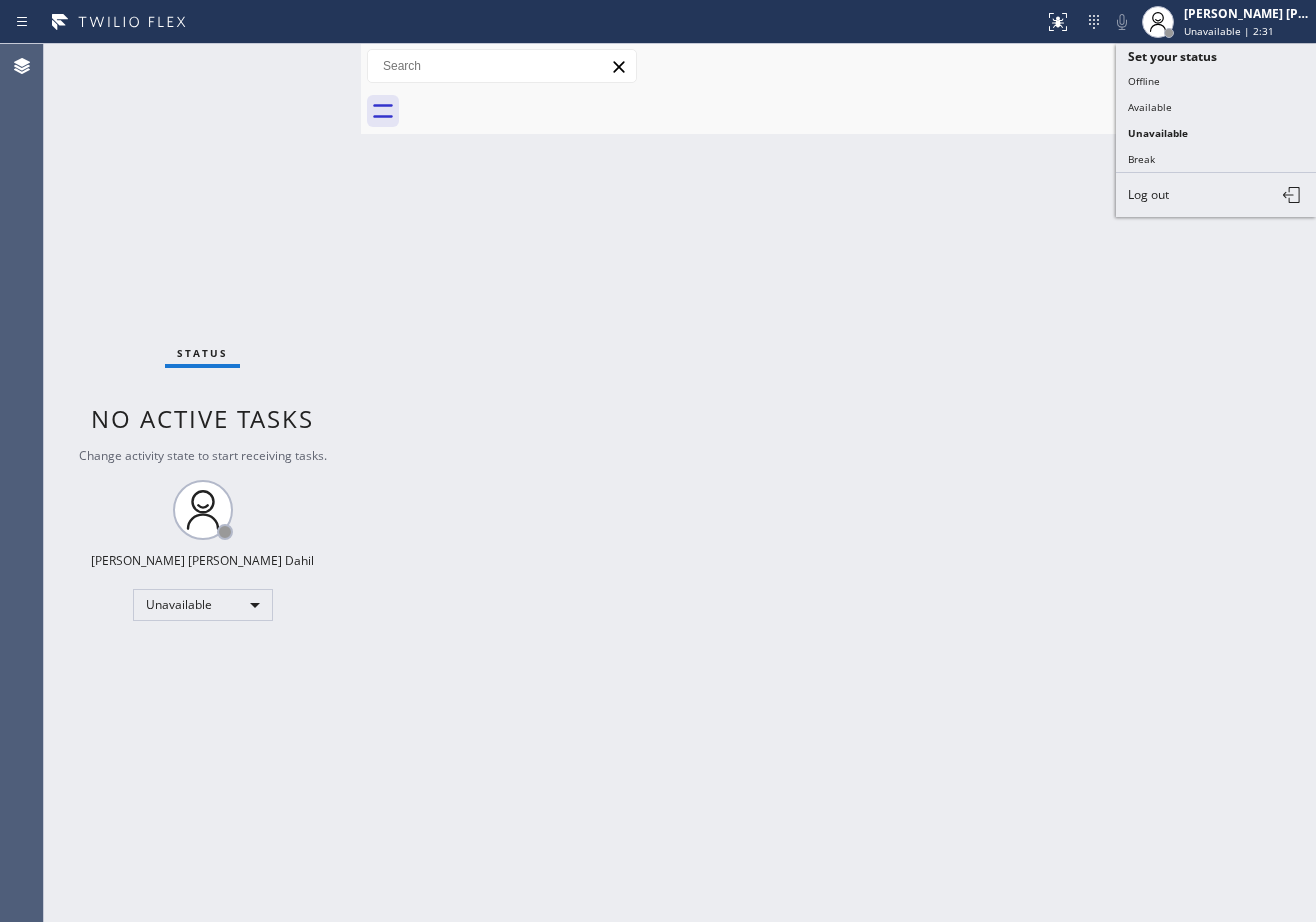 click on "Available" at bounding box center (1216, 107) 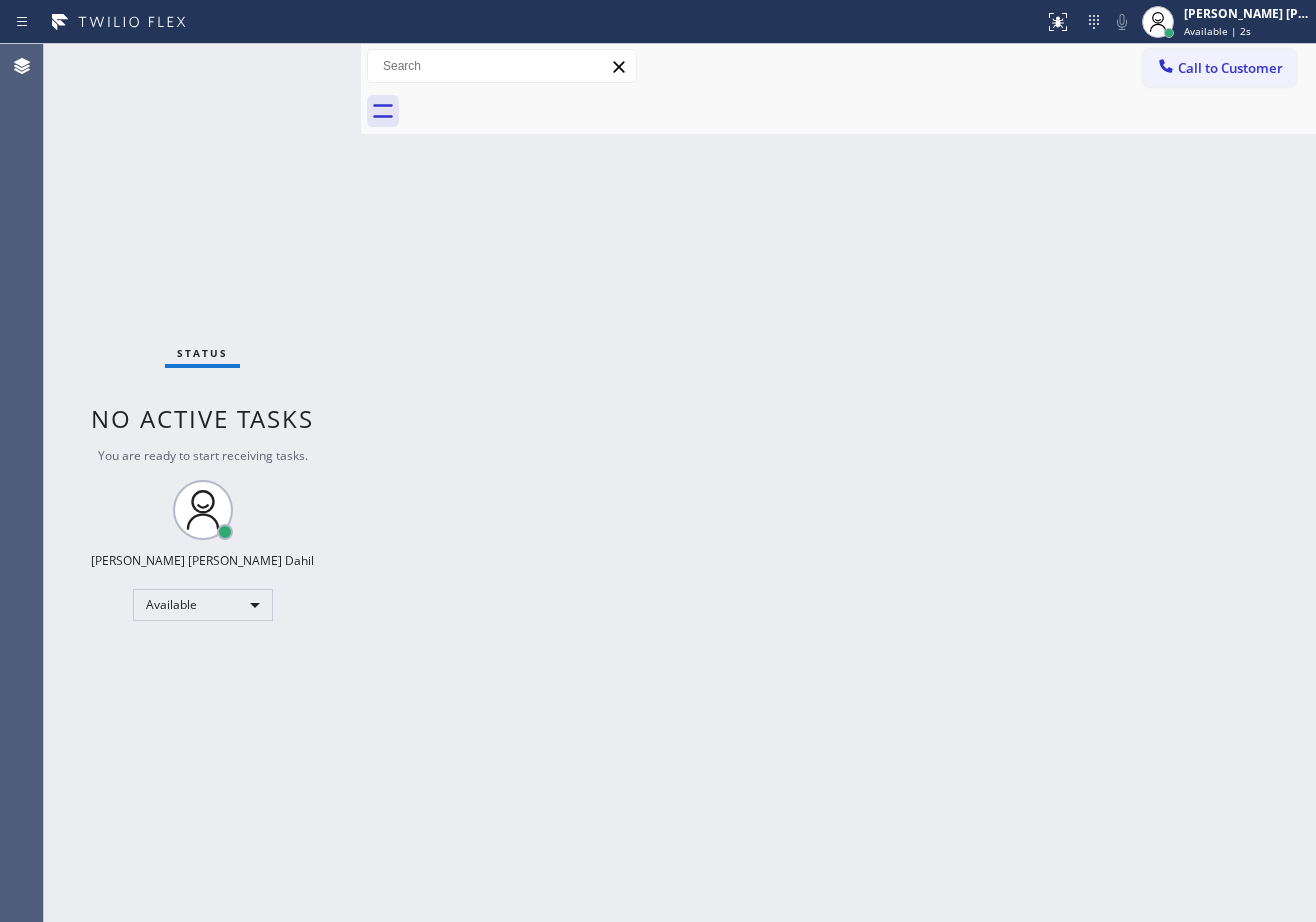 drag, startPoint x: 870, startPoint y: 374, endPoint x: 487, endPoint y: 4, distance: 532.53076 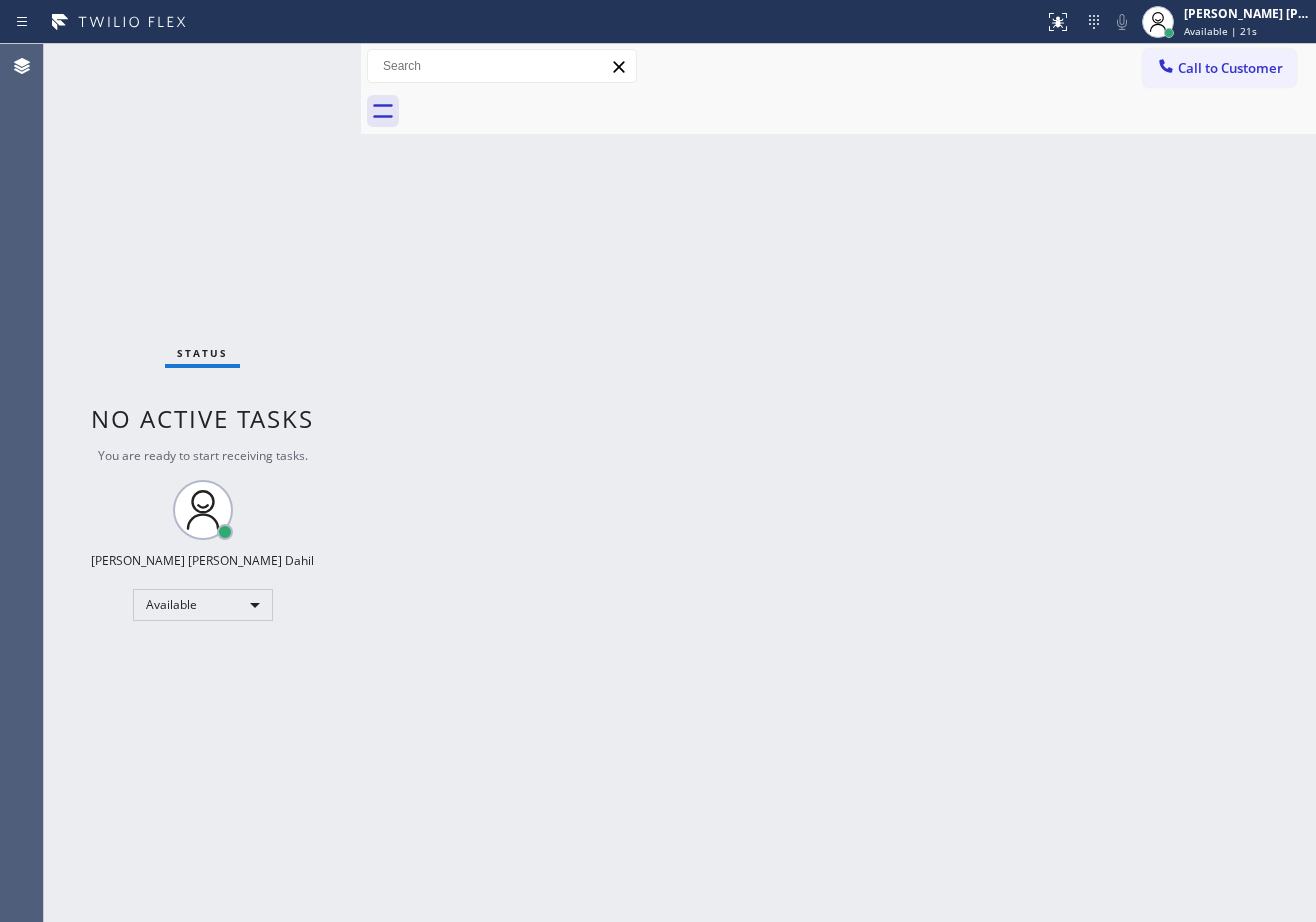 click on "Back to Dashboard Change Sender ID Customers Technicians Select a contact Outbound call Technician Search Technician Your caller id phone number Your caller id phone number Call Technician info Name   Phone none Address none Change Sender ID HVAC +18559994417 5 Star Appliance +18557314952 Appliance Repair +18554611149 Plumbing +18889090120 Air Duct Cleaning +18006865038  Electricians +18005688664 Cancel Change Check personal SMS Reset Change No tabs Call to Customer Outbound call Location PrimeTime Appliance Pros Your caller id phone number (408) 752-5861 Customer number Call Outbound call Technician Search Technician Your caller id phone number Your caller id phone number Call" at bounding box center (838, 483) 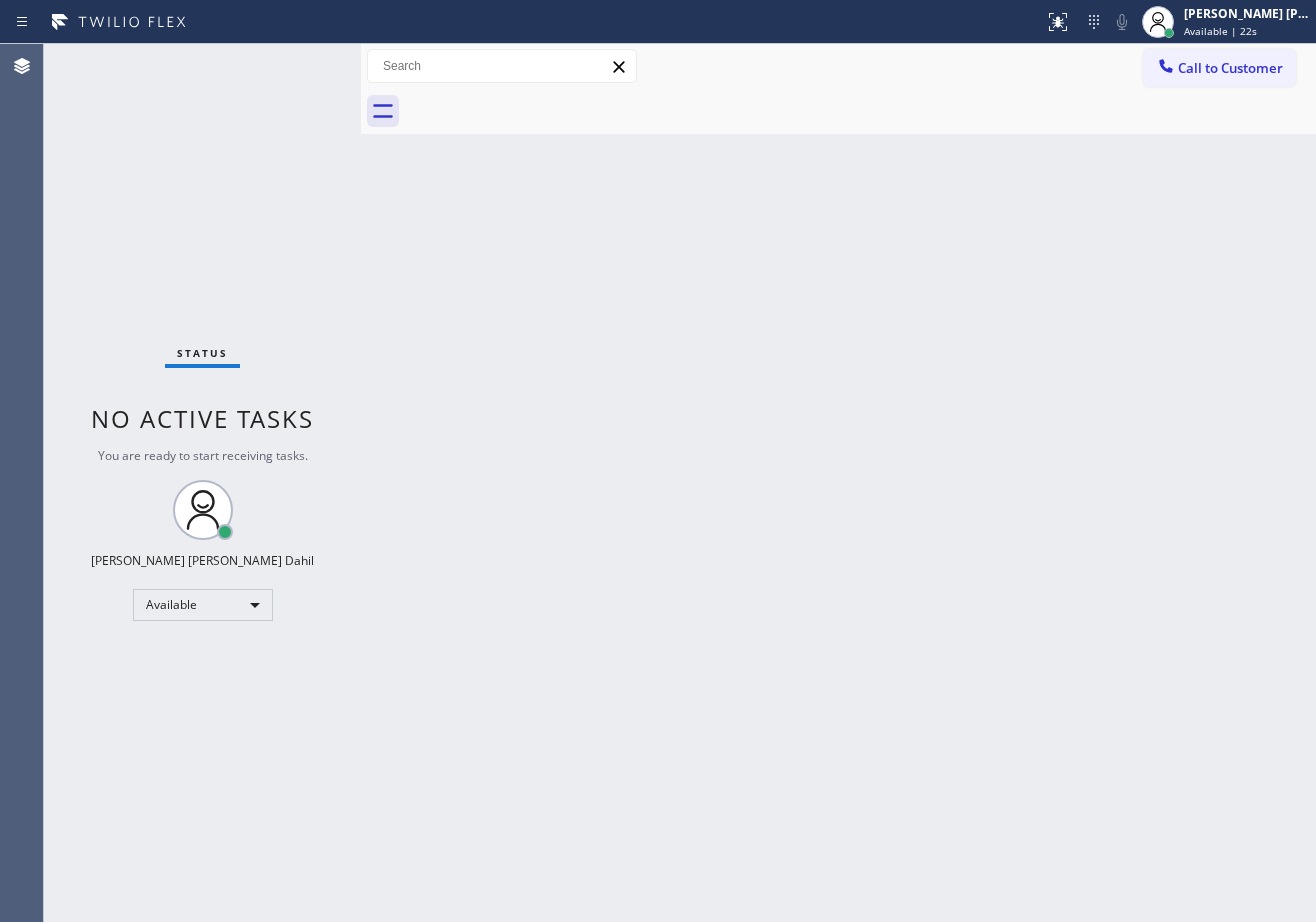 click on "Back to Dashboard Change Sender ID Customers Technicians Select a contact Outbound call Technician Search Technician Your caller id phone number Your caller id phone number Call Technician info Name   Phone none Address none Change Sender ID HVAC +18559994417 5 Star Appliance +18557314952 Appliance Repair +18554611149 Plumbing +18889090120 Air Duct Cleaning +18006865038  Electricians +18005688664 Cancel Change Check personal SMS Reset Change No tabs Call to Customer Outbound call Location PrimeTime Appliance Pros Your caller id phone number (408) 752-5861 Customer number Call Outbound call Technician Search Technician Your caller id phone number Your caller id phone number Call" at bounding box center (838, 483) 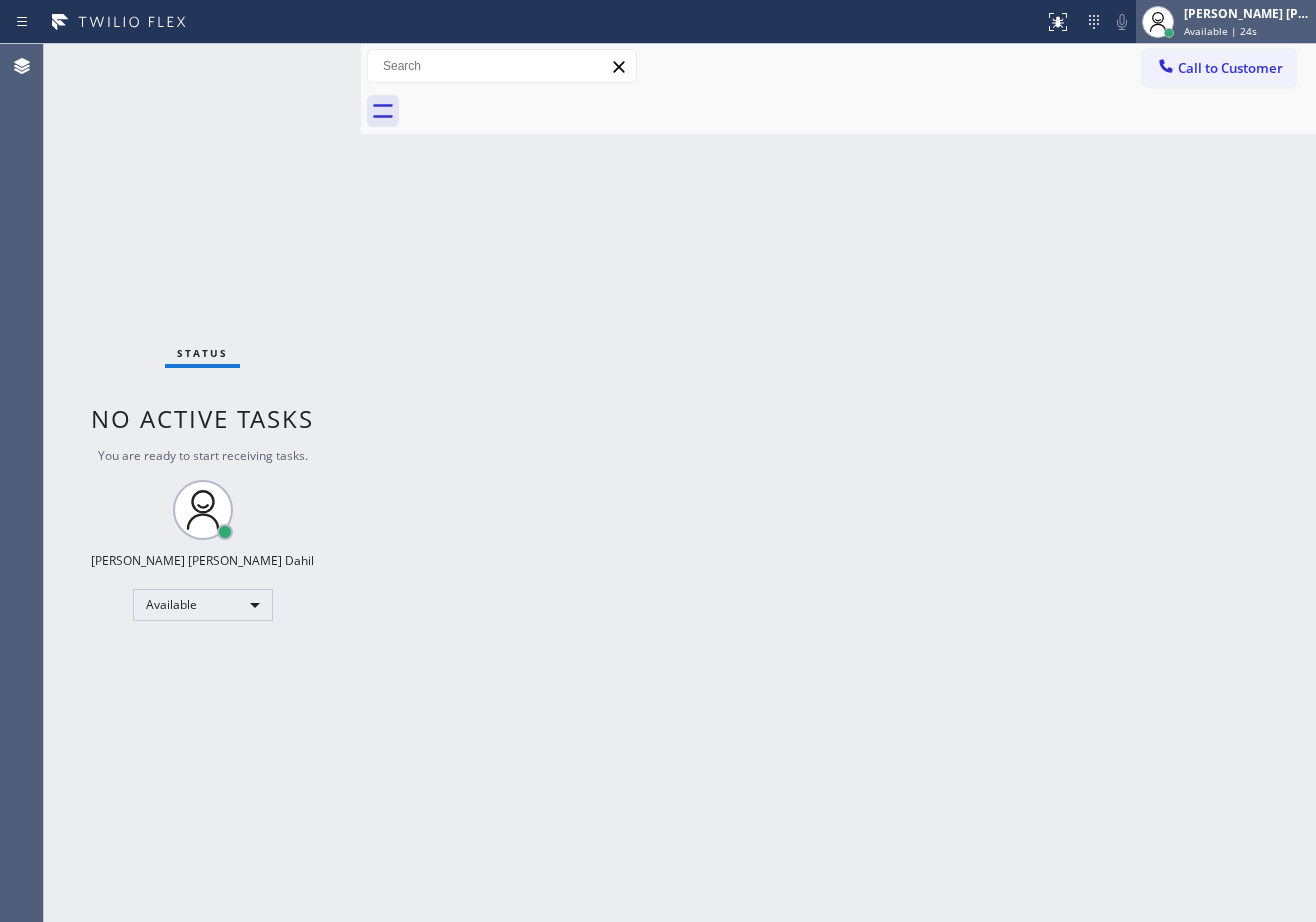 click on "[PERSON_NAME] [PERSON_NAME] Dahil" at bounding box center [1247, 13] 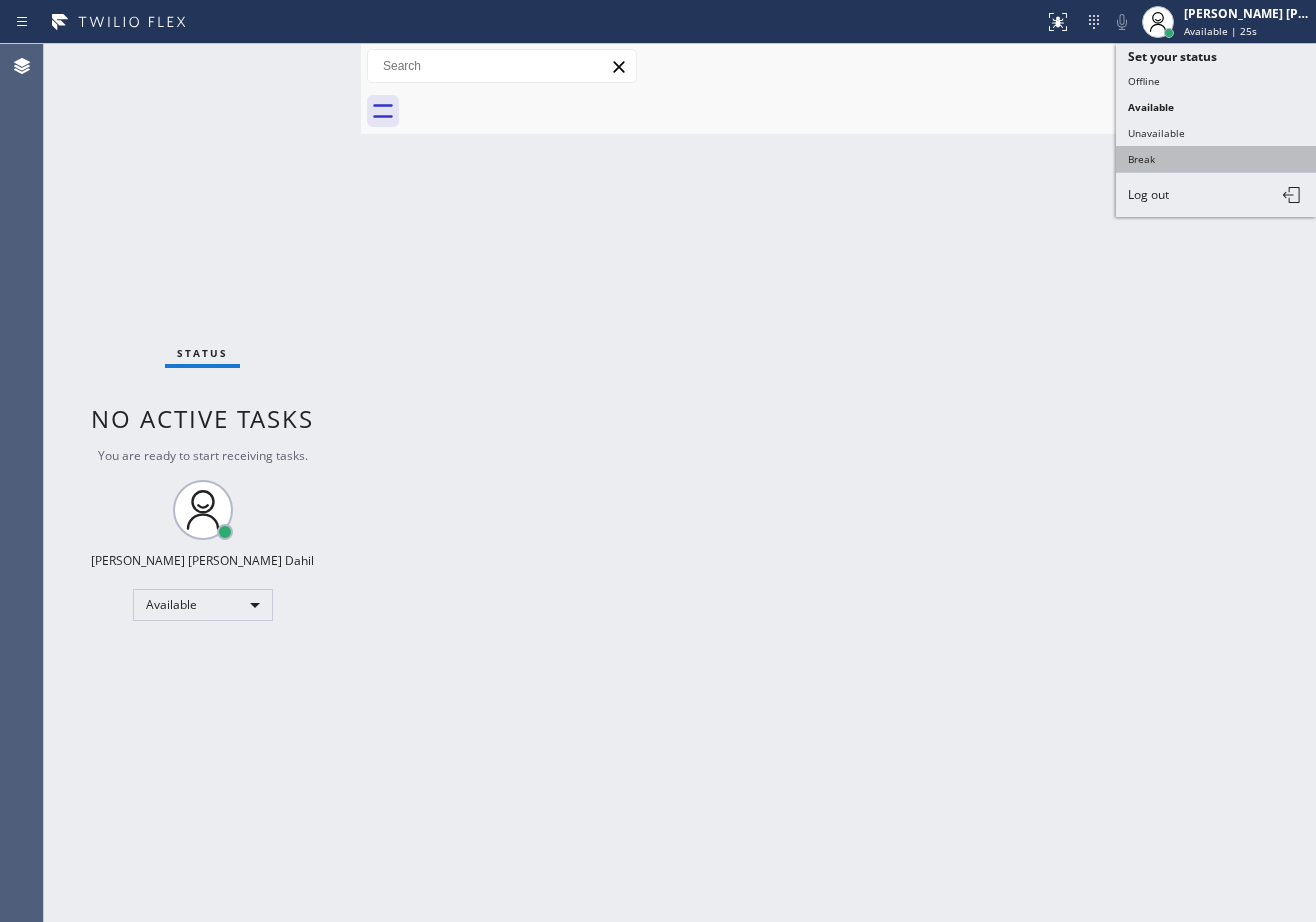 click on "Break" at bounding box center (1216, 159) 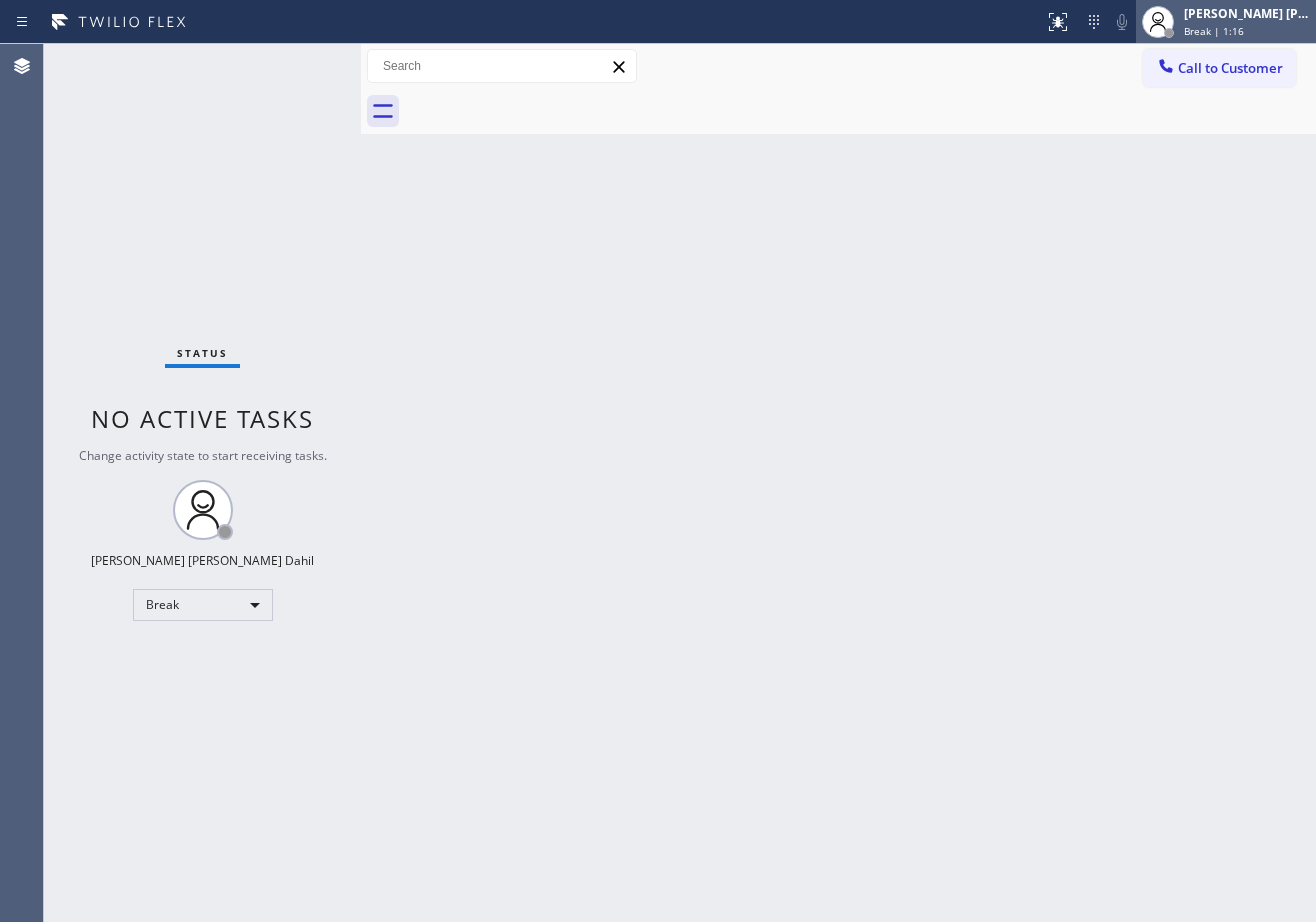 click on "[PERSON_NAME] [PERSON_NAME] Dahil" at bounding box center (1247, 13) 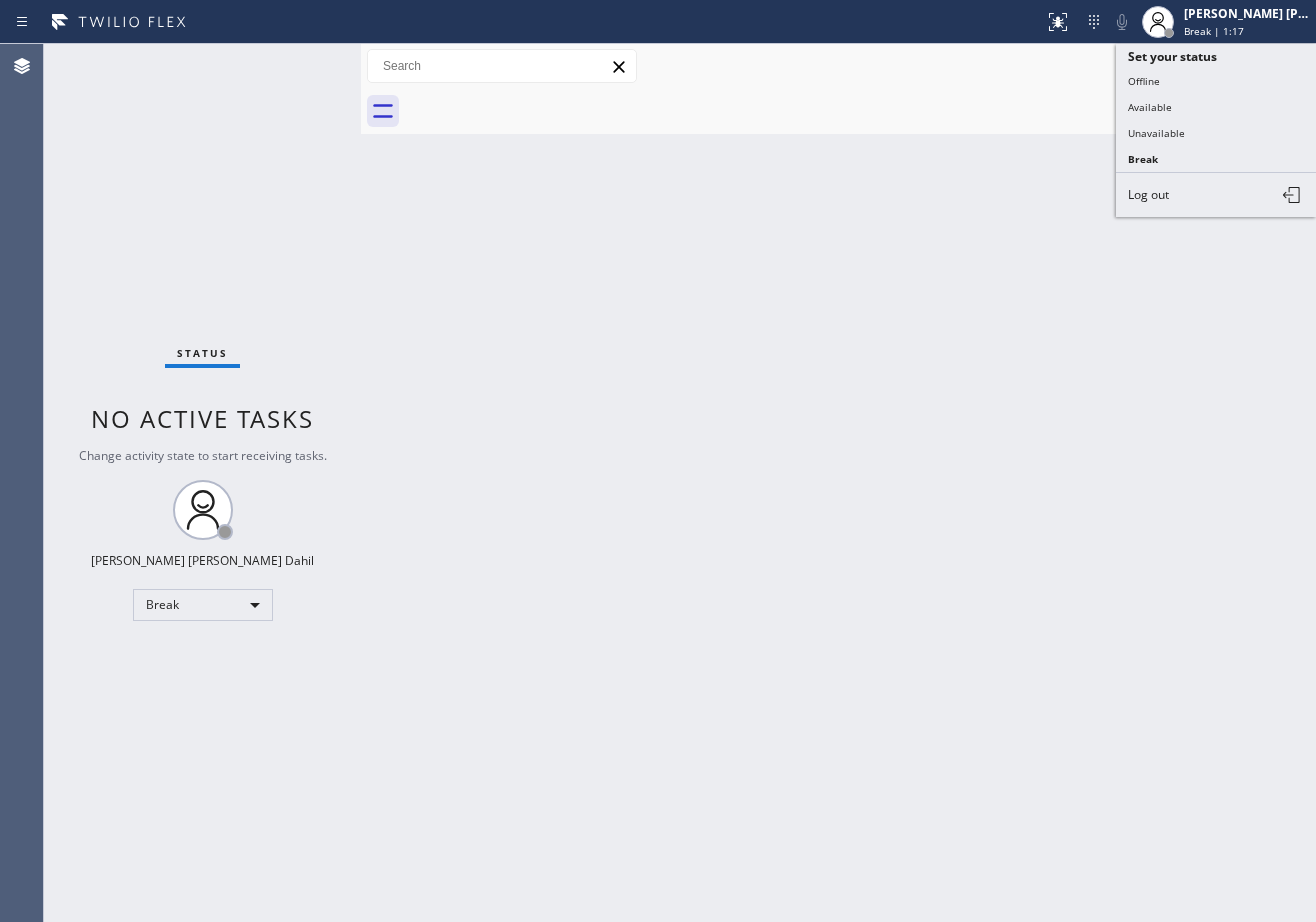 click on "Available" at bounding box center (1216, 107) 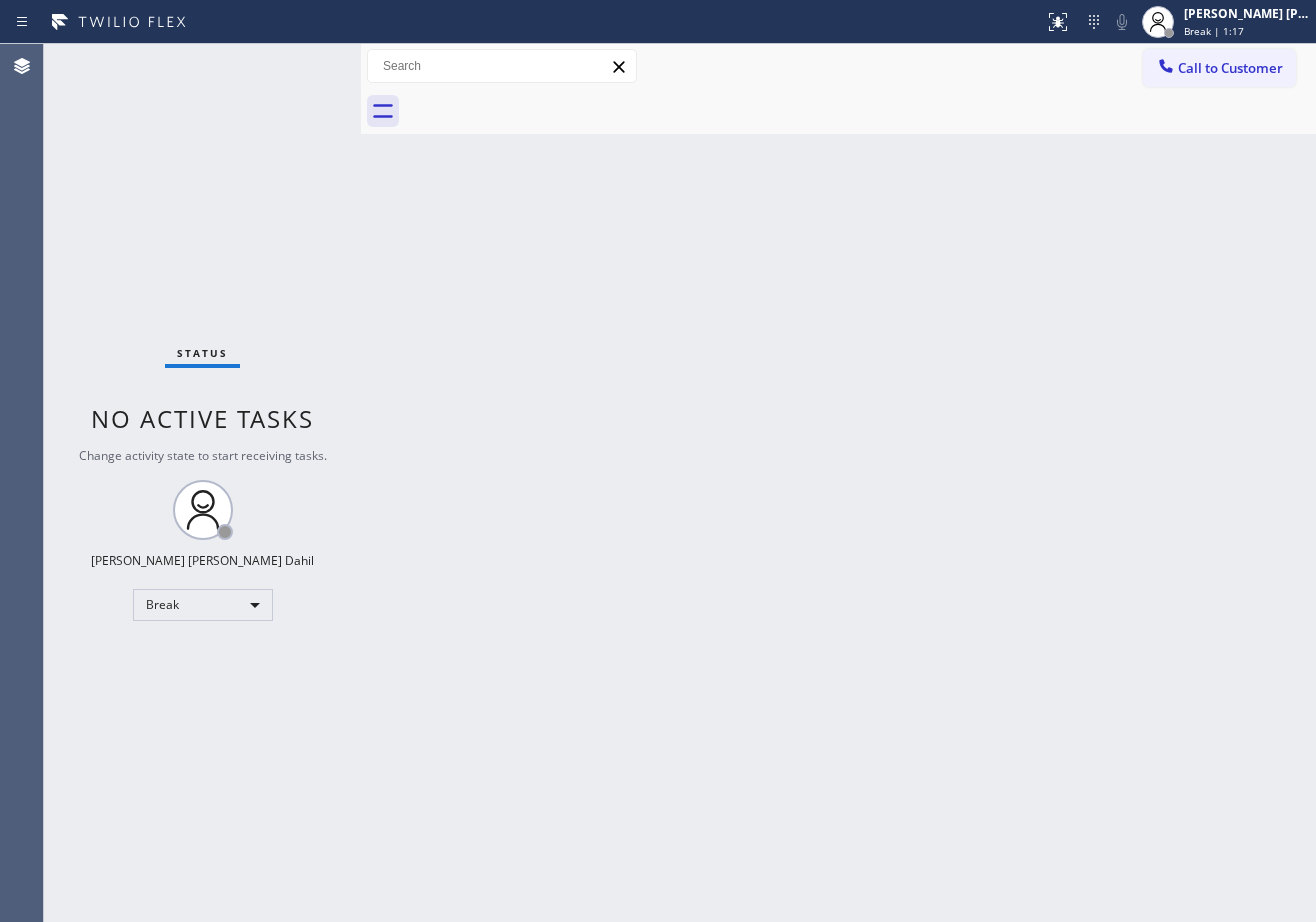 click on "Back to Dashboard Change Sender ID Customers Technicians Select a contact Outbound call Technician Search Technician Your caller id phone number Your caller id phone number Call Technician info Name   Phone none Address none Change Sender ID HVAC +18559994417 5 Star Appliance +18557314952 Appliance Repair +18554611149 Plumbing +18889090120 Air Duct Cleaning +18006865038  Electricians +18005688664 Cancel Change Check personal SMS Reset Change No tabs Call to Customer Outbound call Location PrimeTime Appliance Pros Your caller id phone number (408) 752-5861 Customer number Call Outbound call Technician Search Technician Your caller id phone number Your caller id phone number Call" at bounding box center [838, 483] 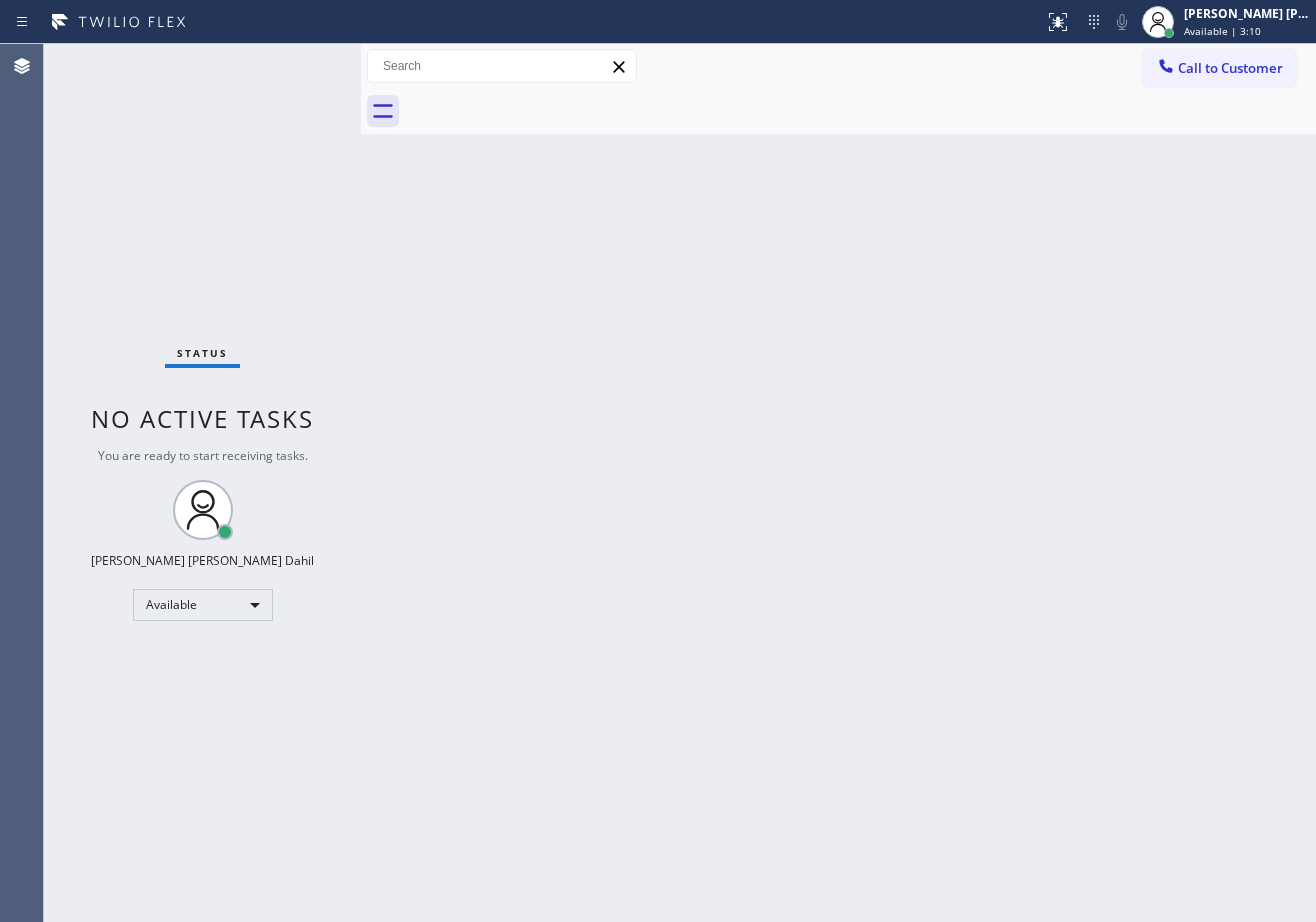 click on "Status   No active tasks     You are ready to start receiving tasks.   Joshua Jake Dahil Available" at bounding box center [202, 483] 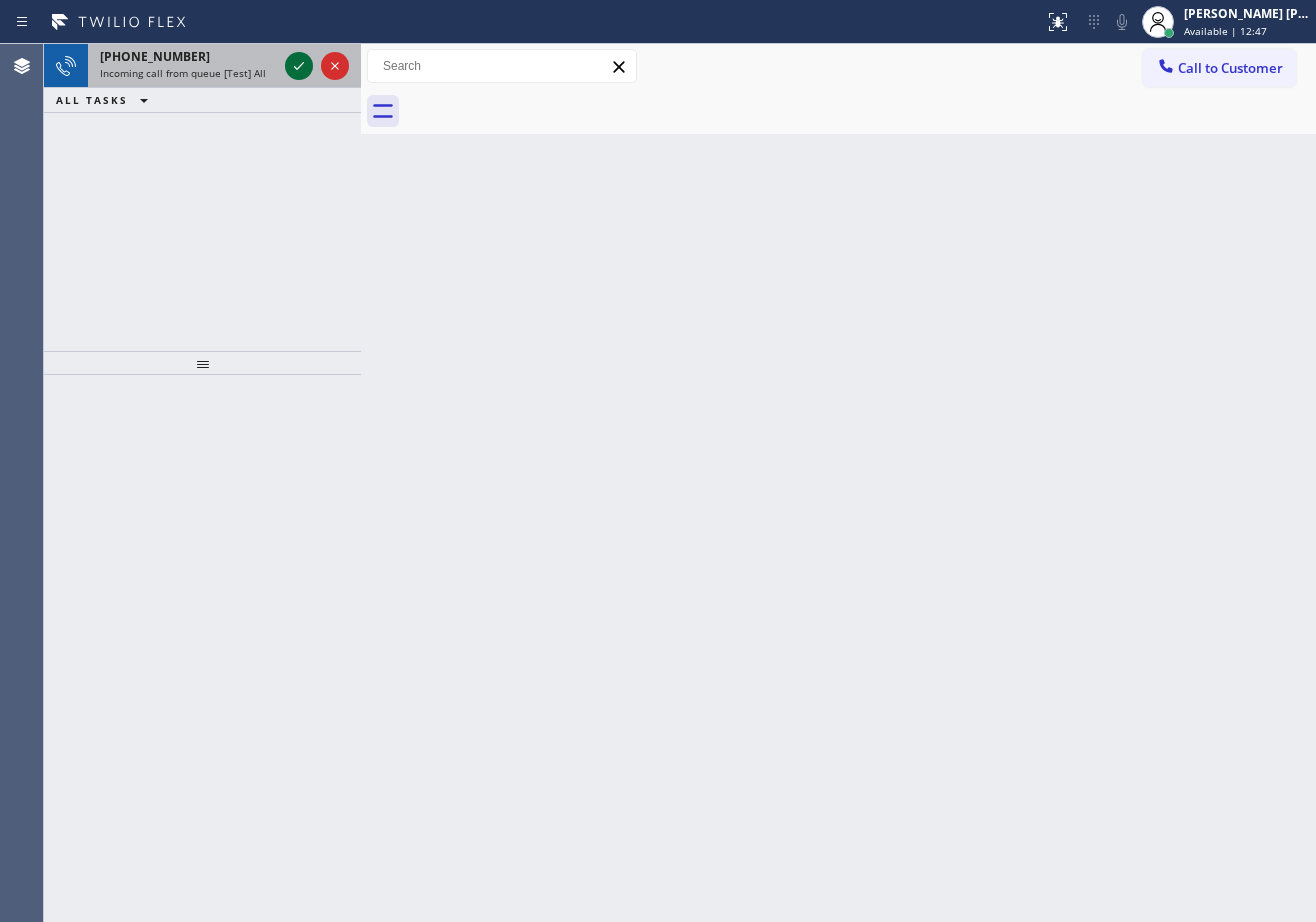click 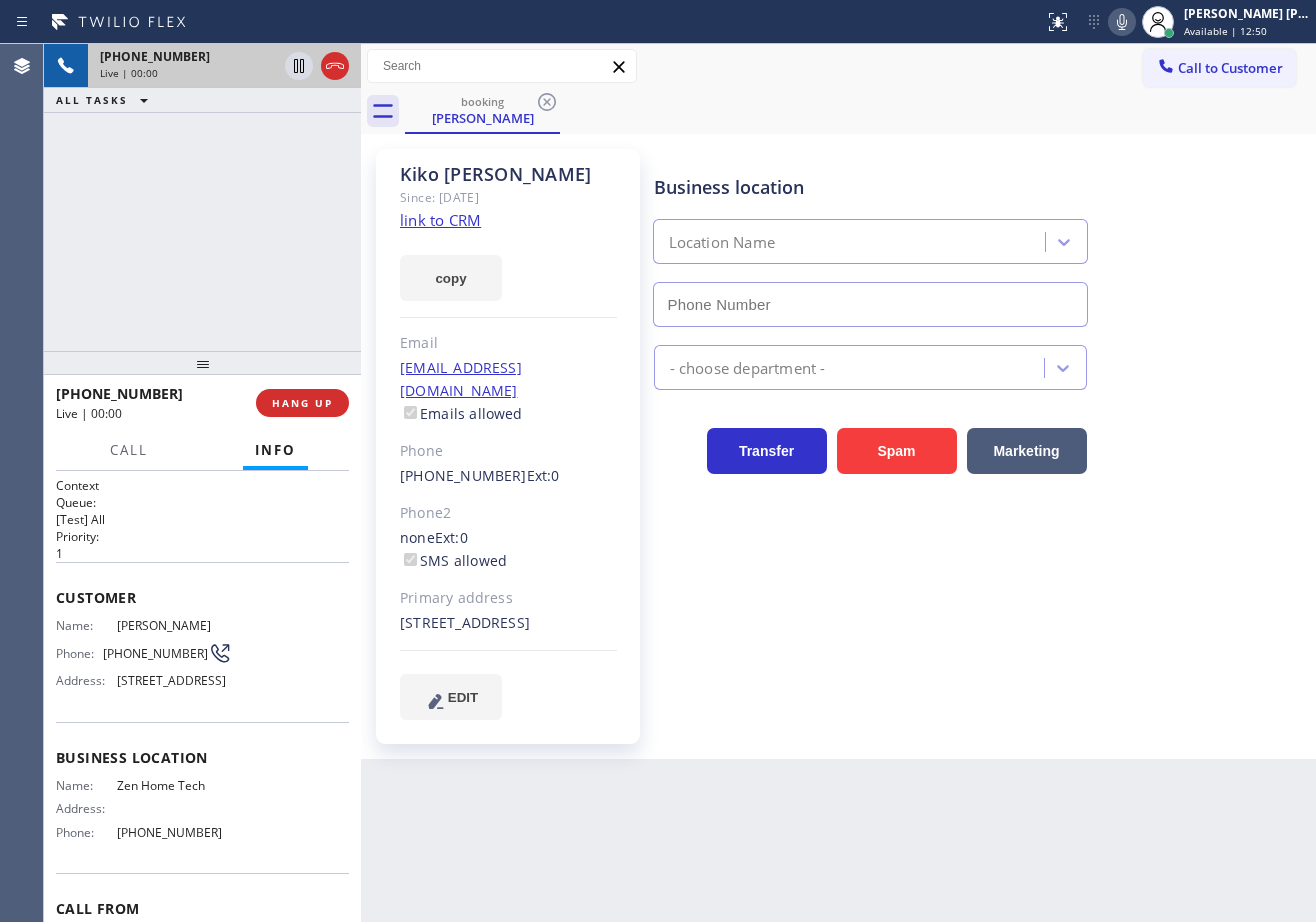 type on "(650) 910-6354" 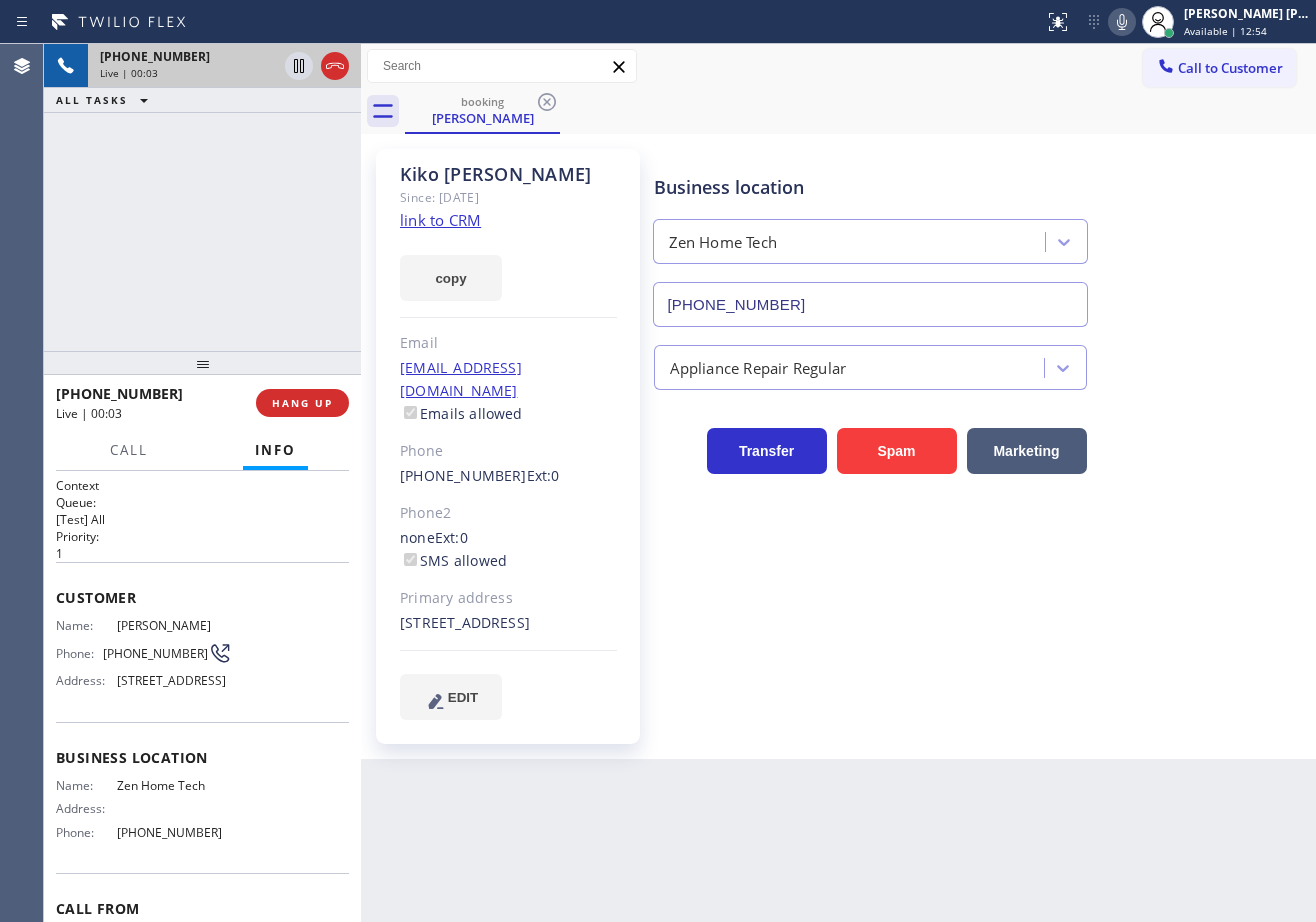click on "link to CRM" 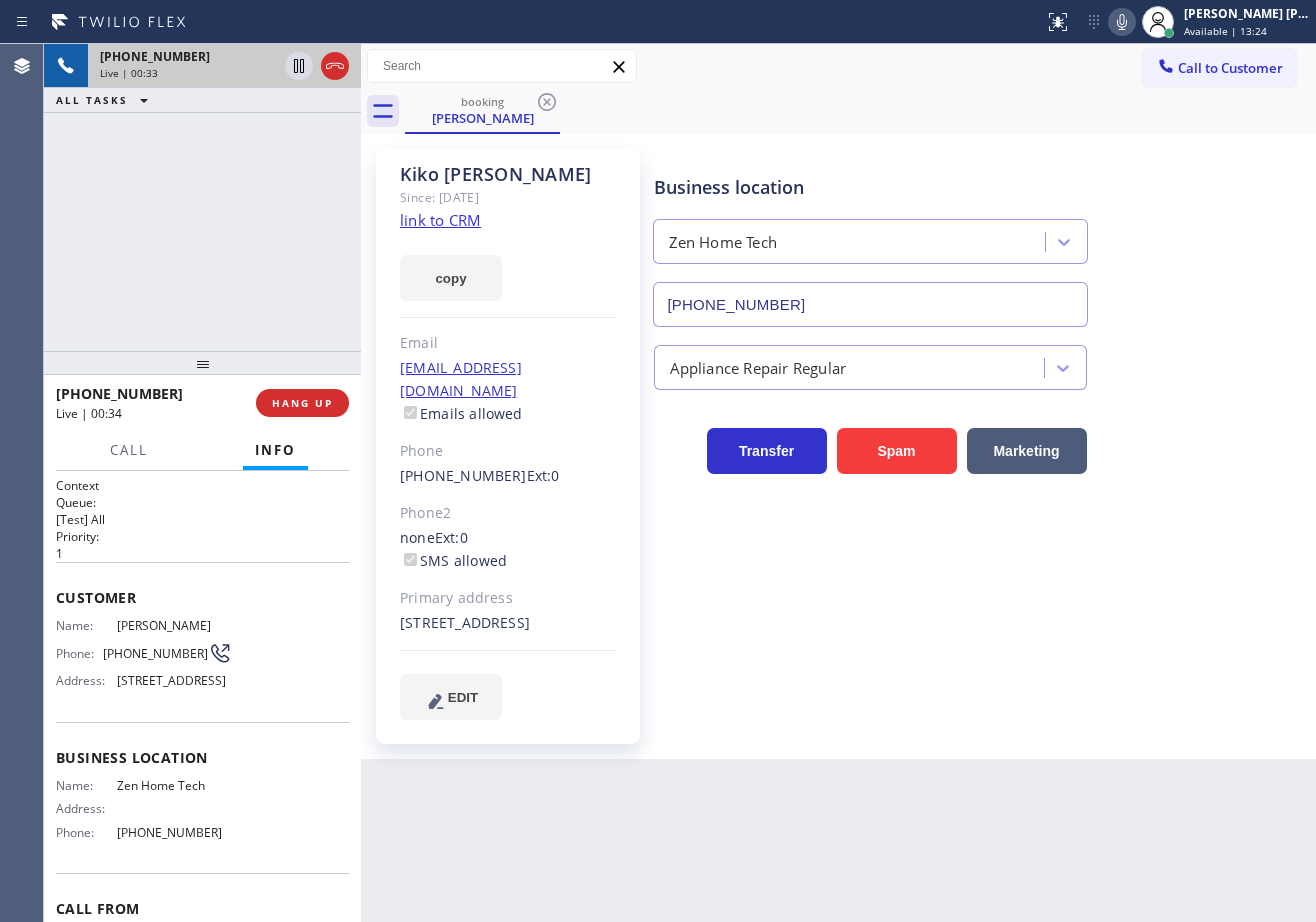 drag, startPoint x: 283, startPoint y: 218, endPoint x: 1199, endPoint y: 154, distance: 918.2331 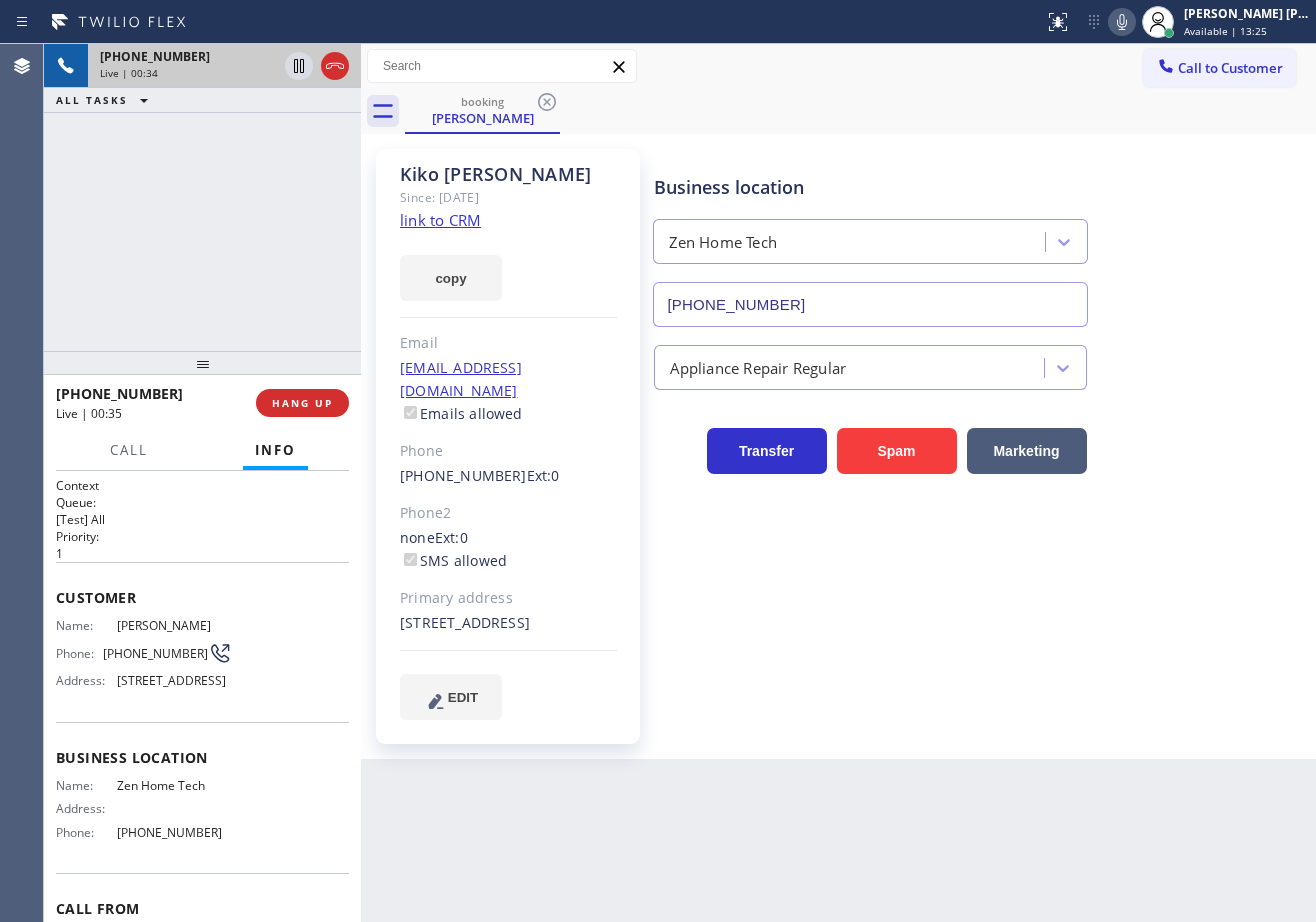 click 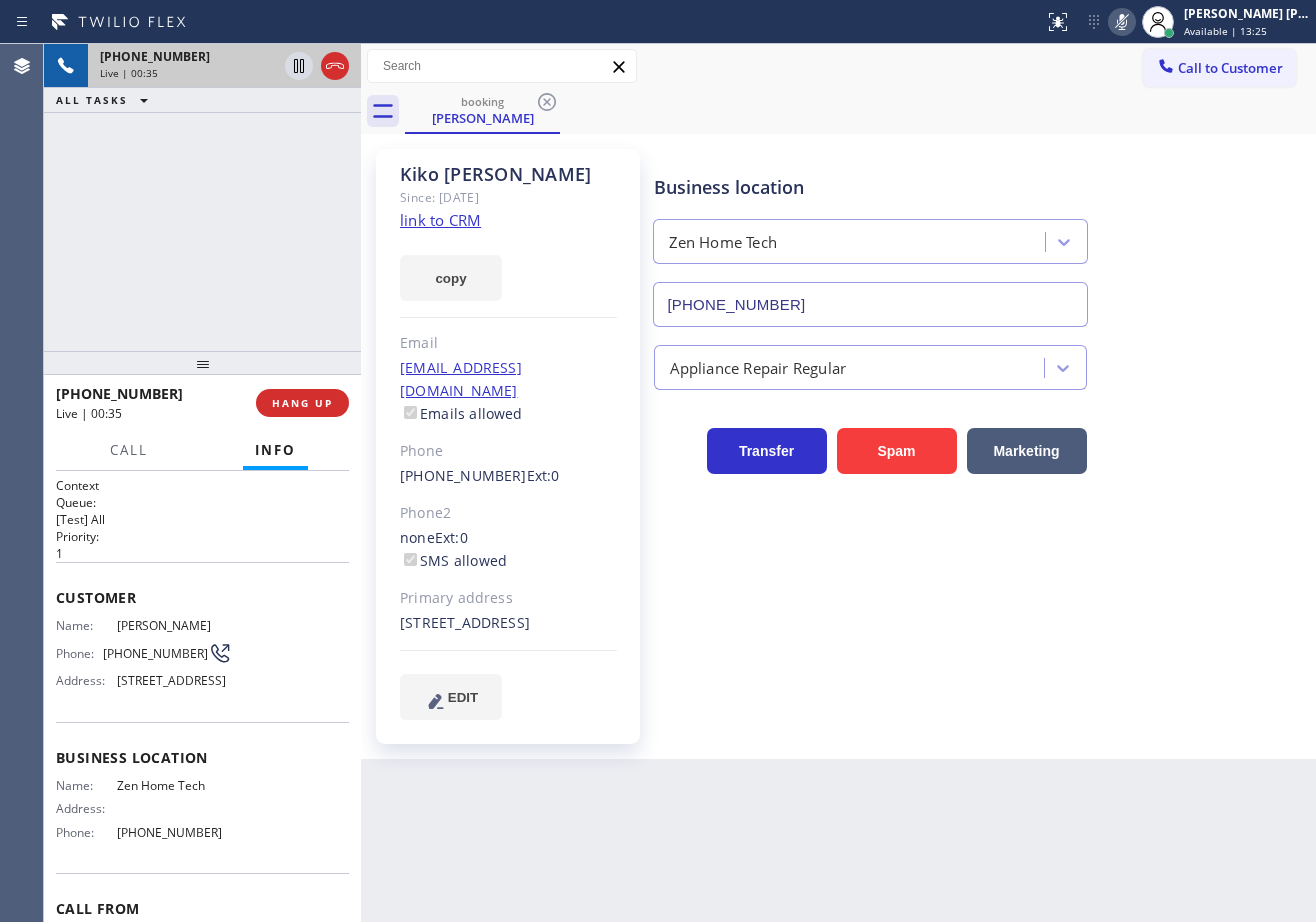 click on "booking Kiko  Wang" at bounding box center (860, 111) 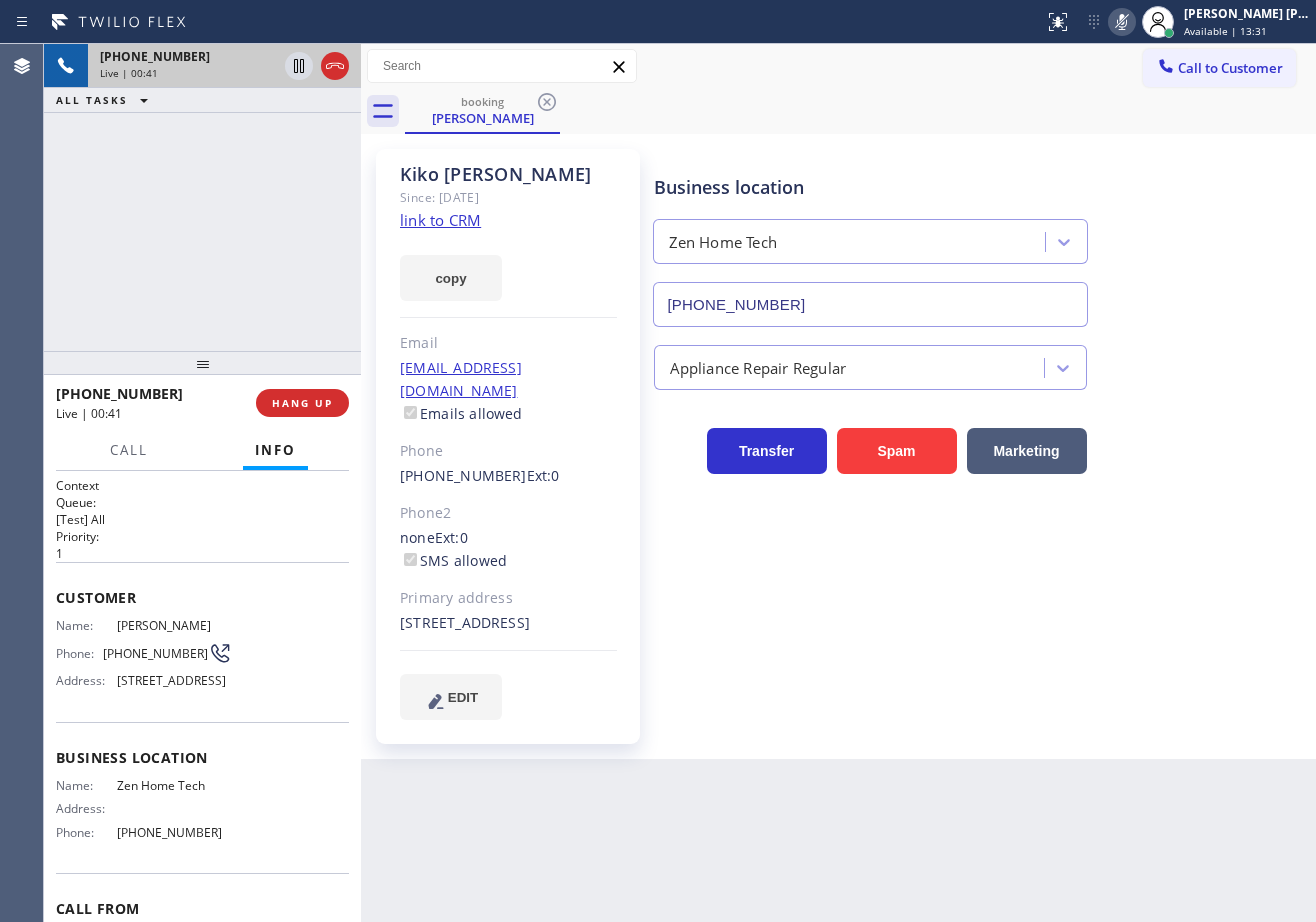 click 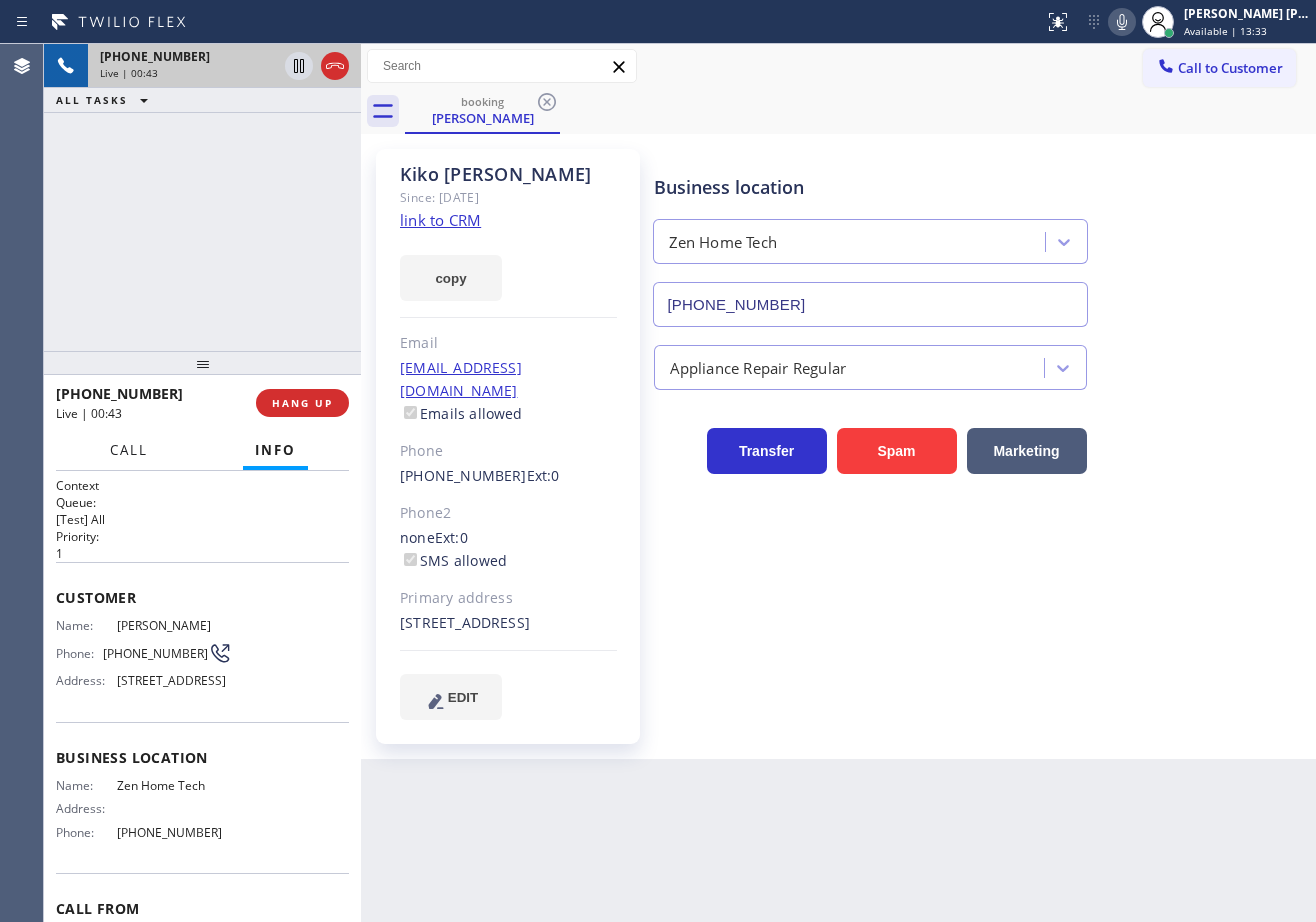 click on "Call" at bounding box center (129, 450) 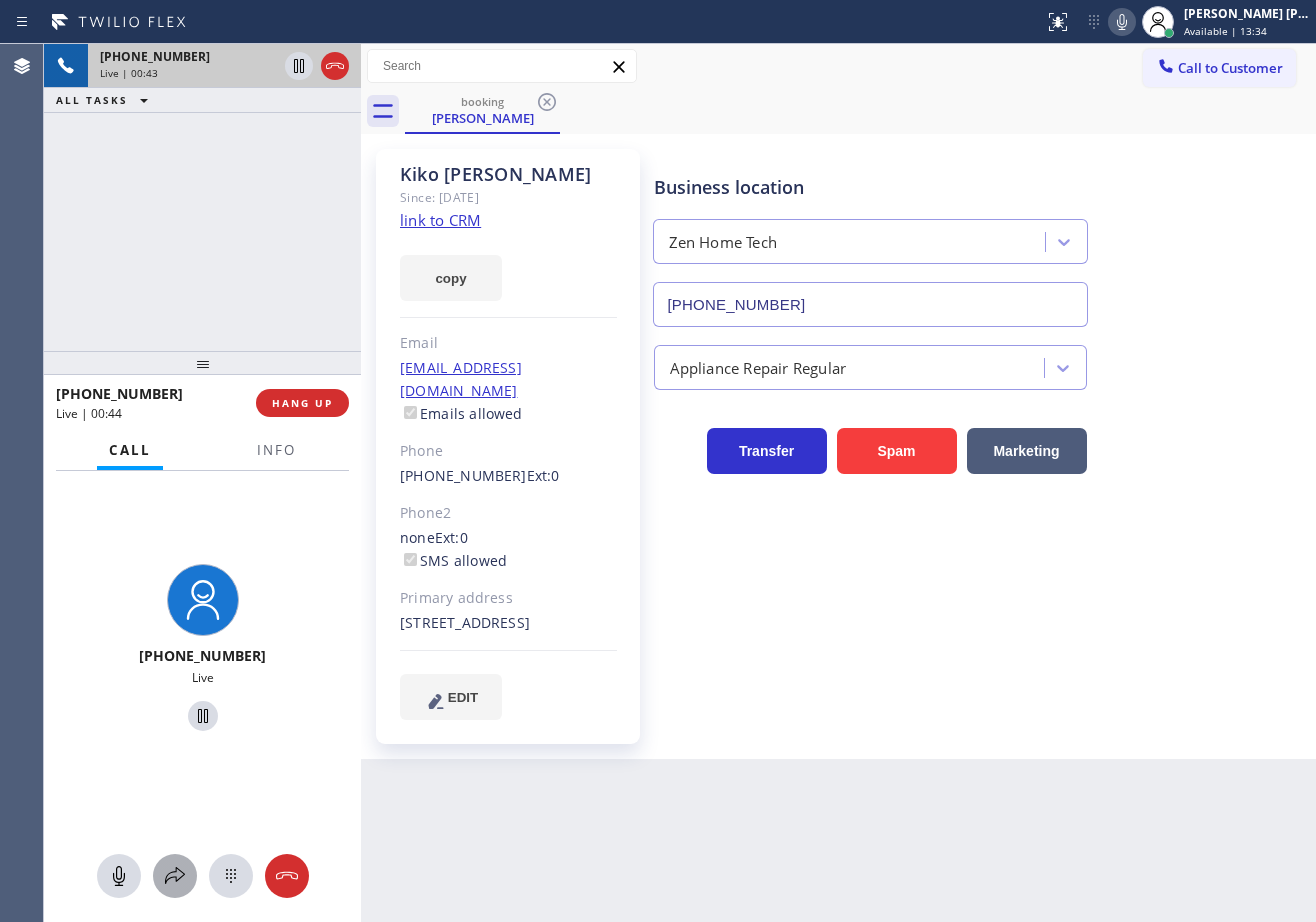 click 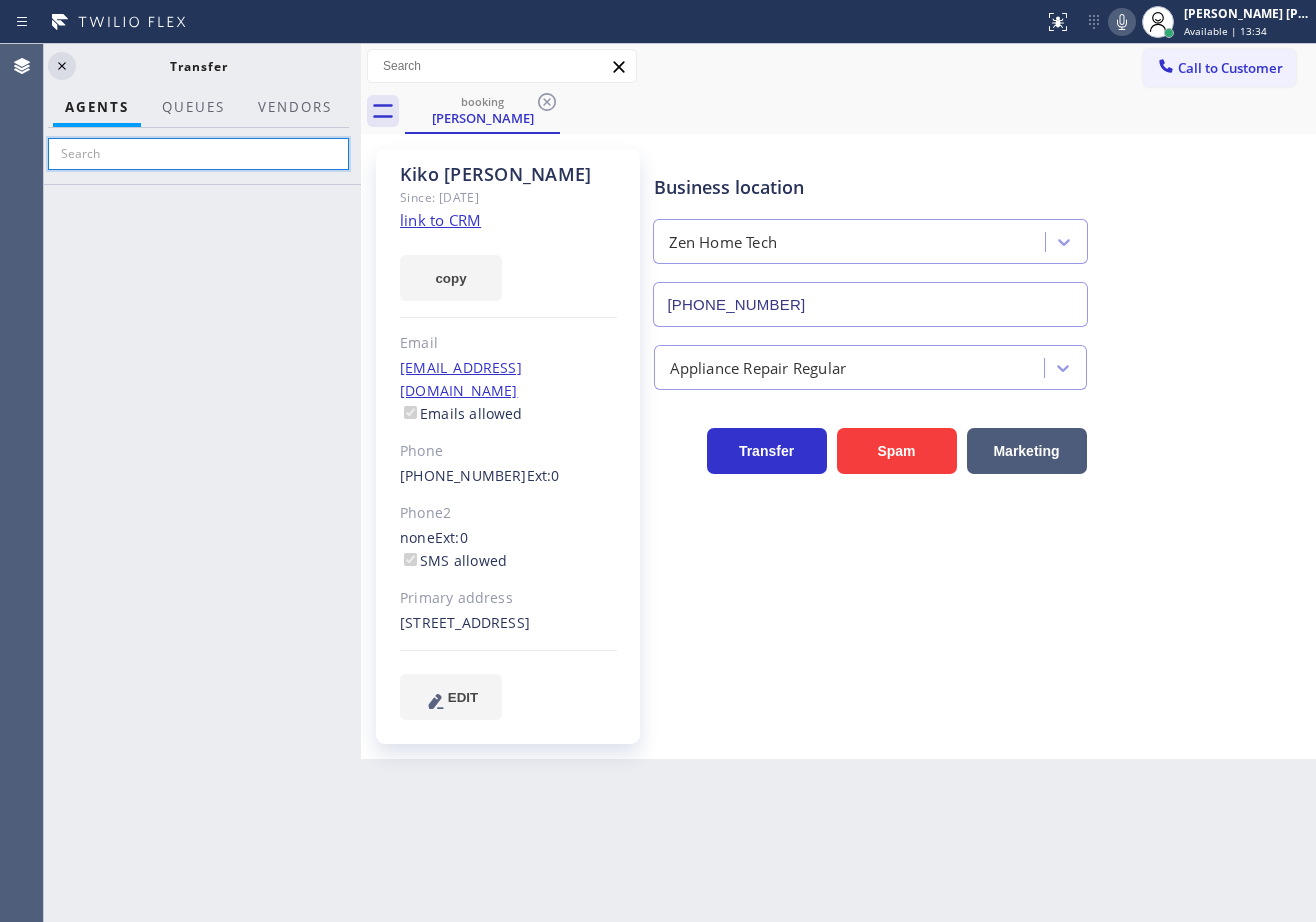 click at bounding box center (198, 154) 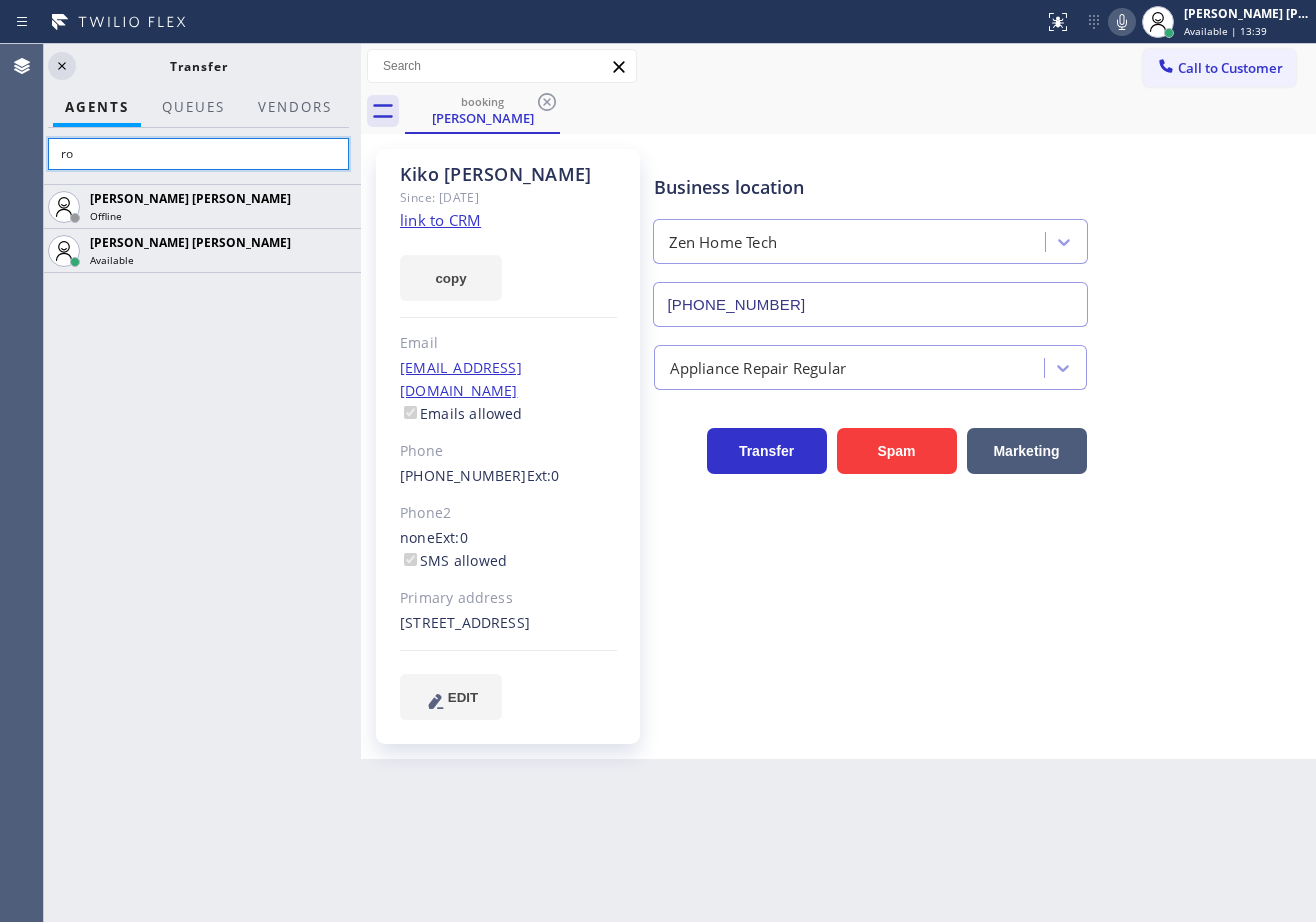 type on "r" 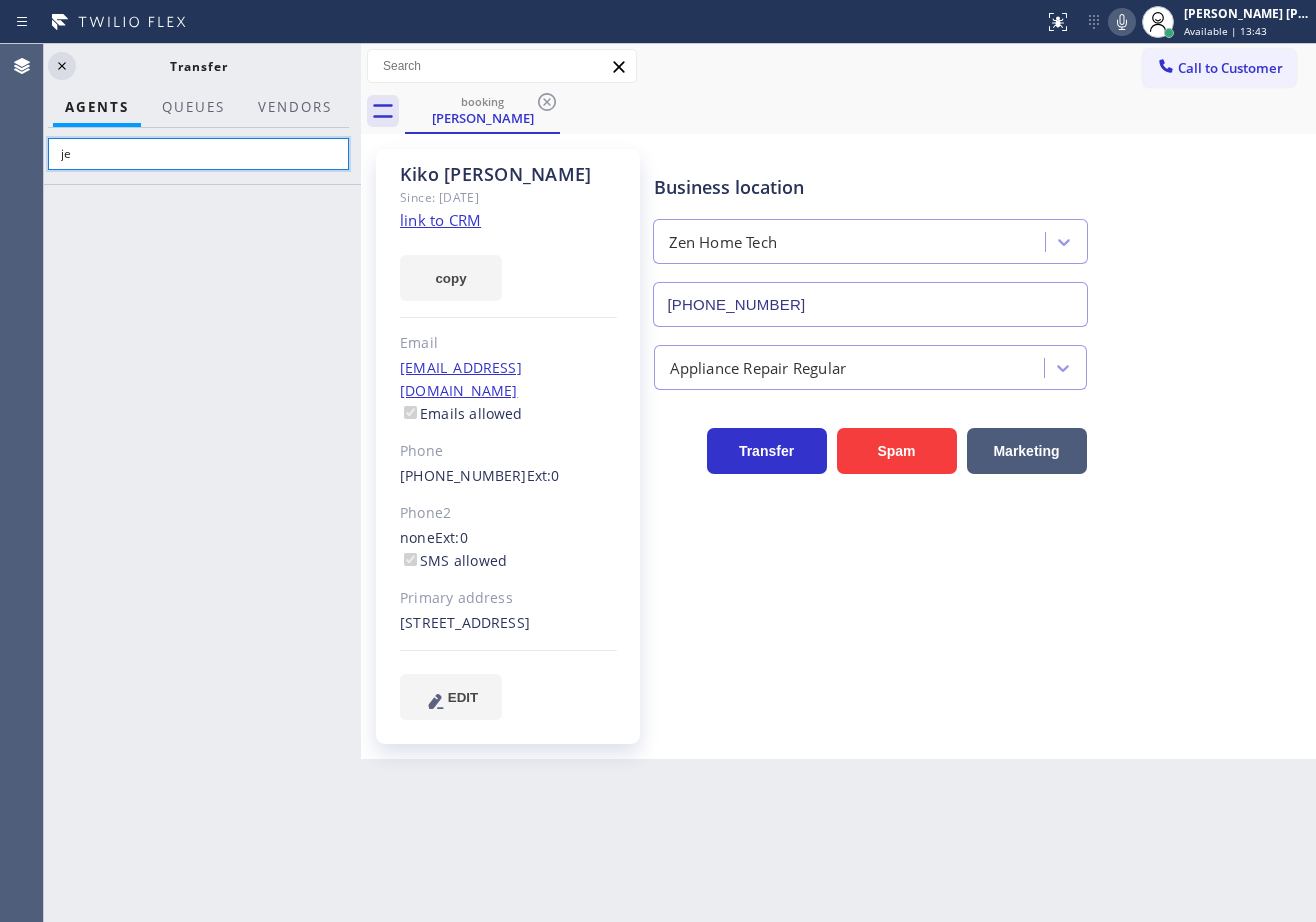 type on "j" 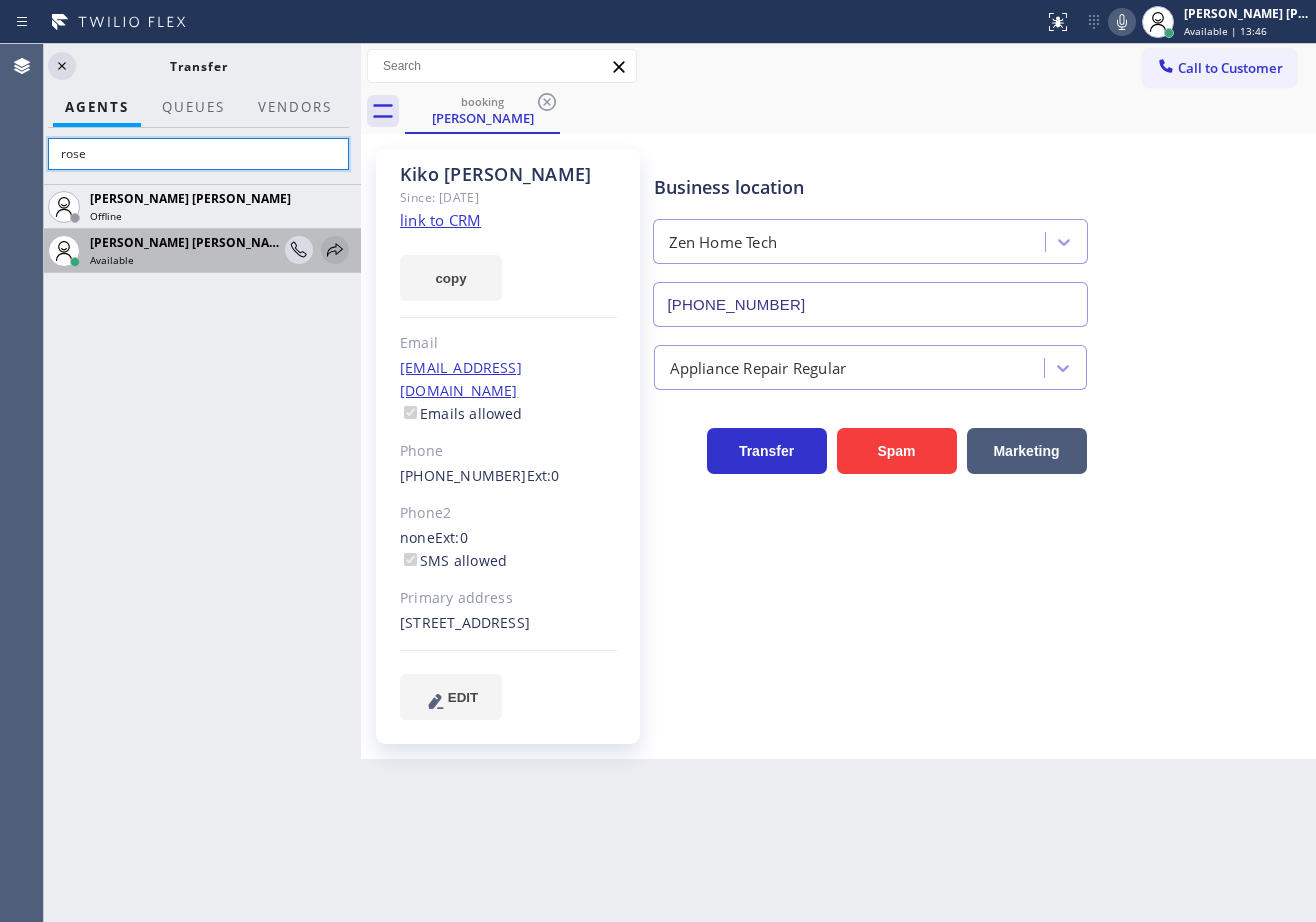 type on "rose" 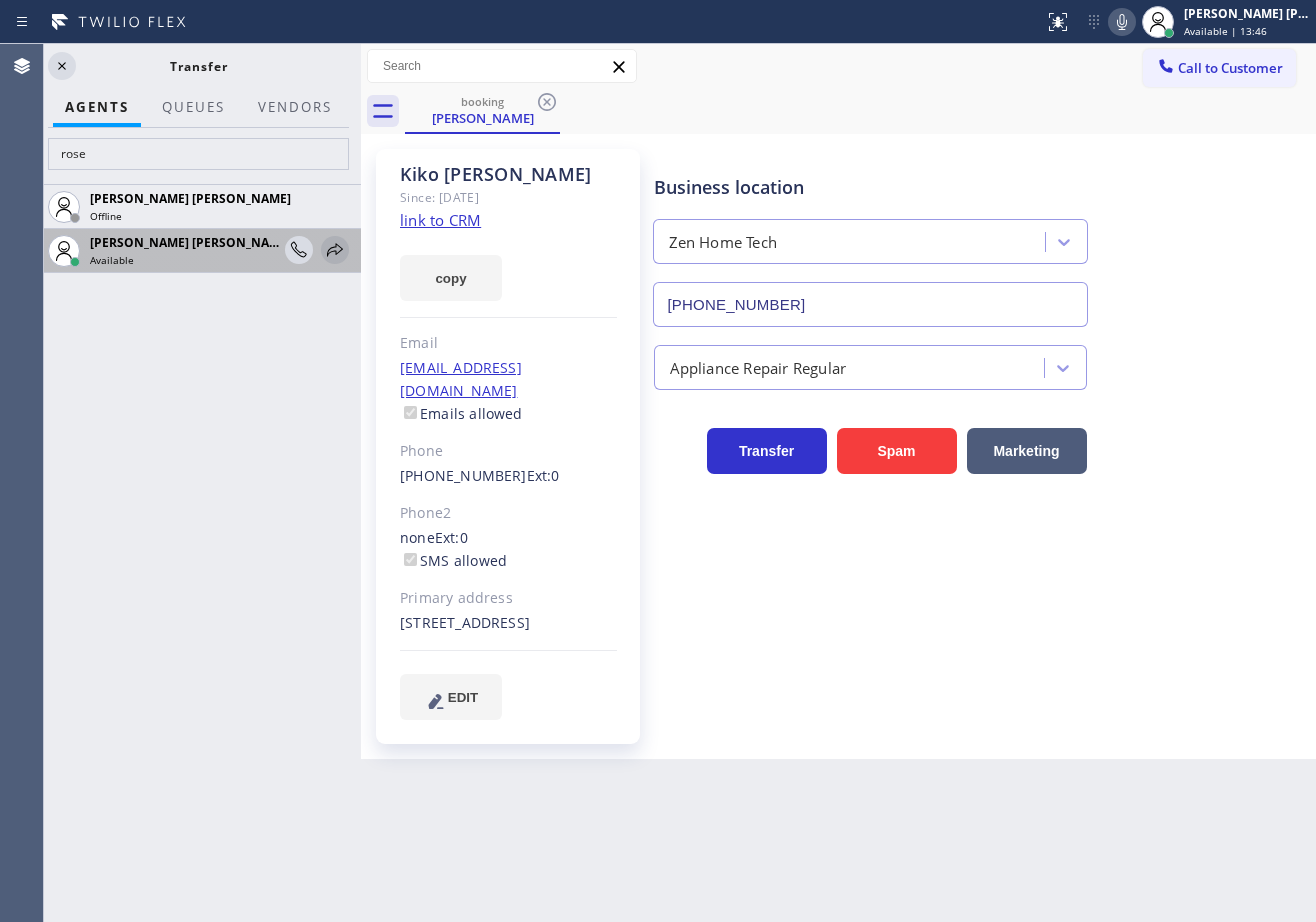 click 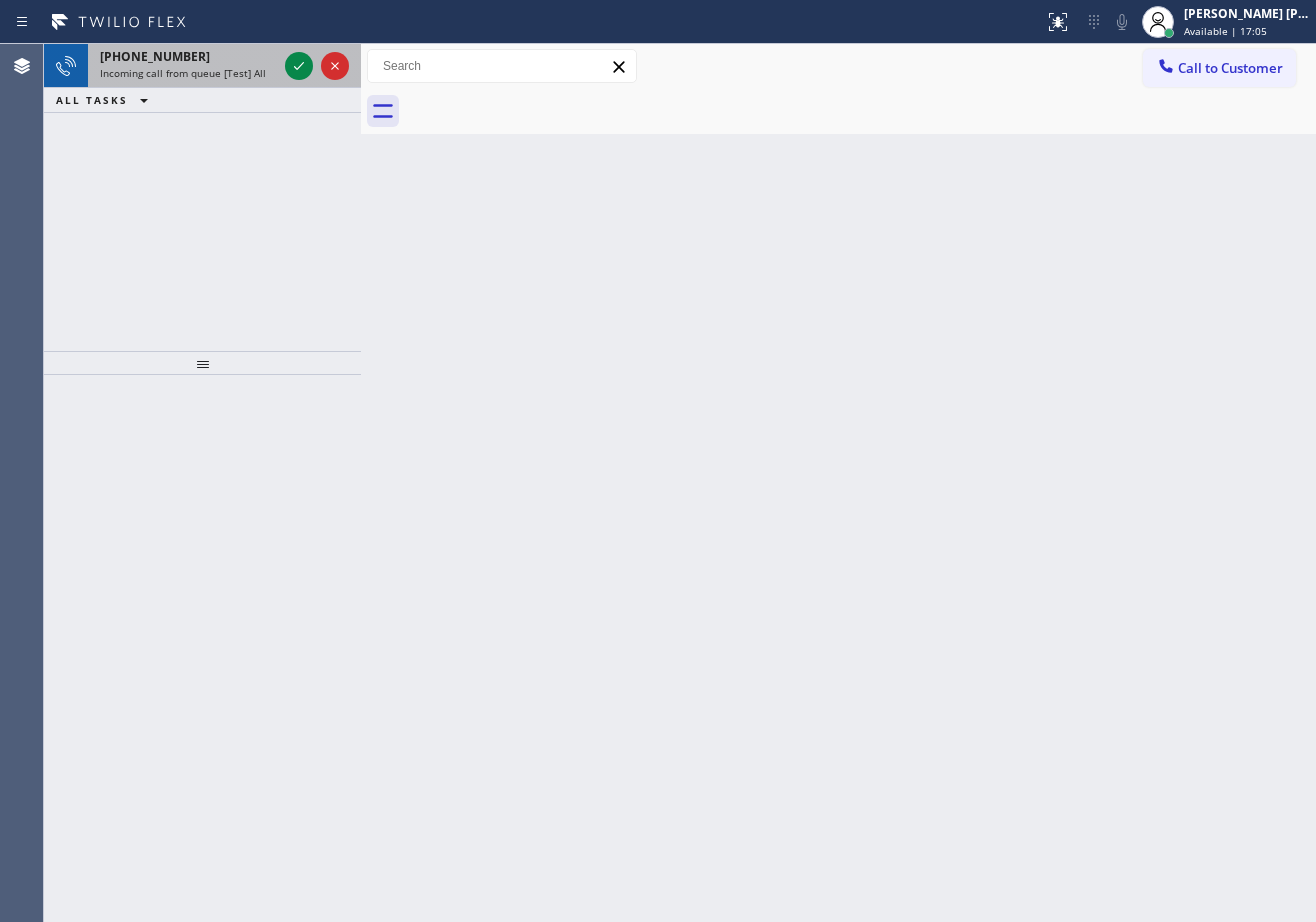 click on "Incoming call from queue [Test] All" at bounding box center (183, 73) 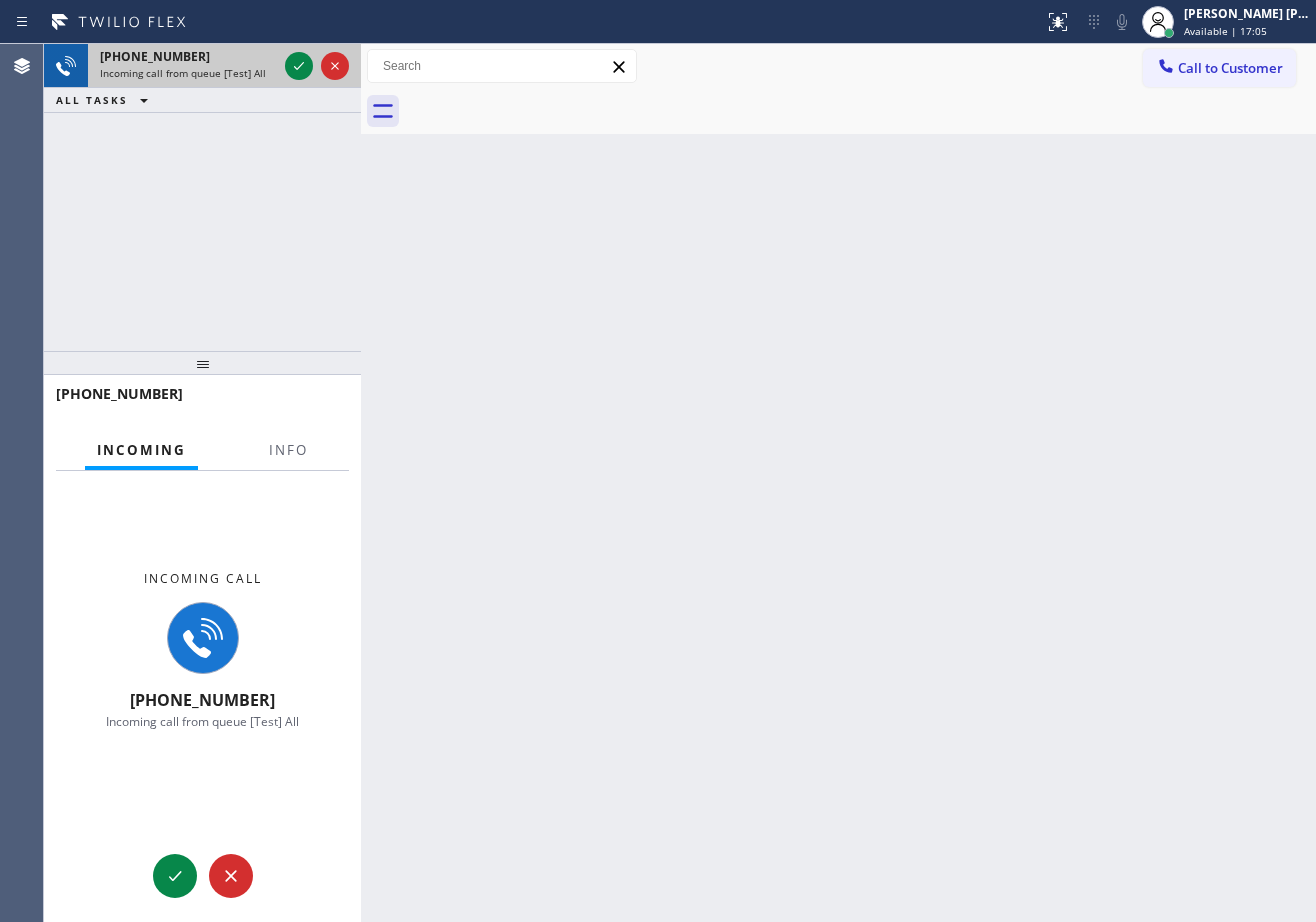 click on "Incoming call from queue [Test] All" at bounding box center [183, 73] 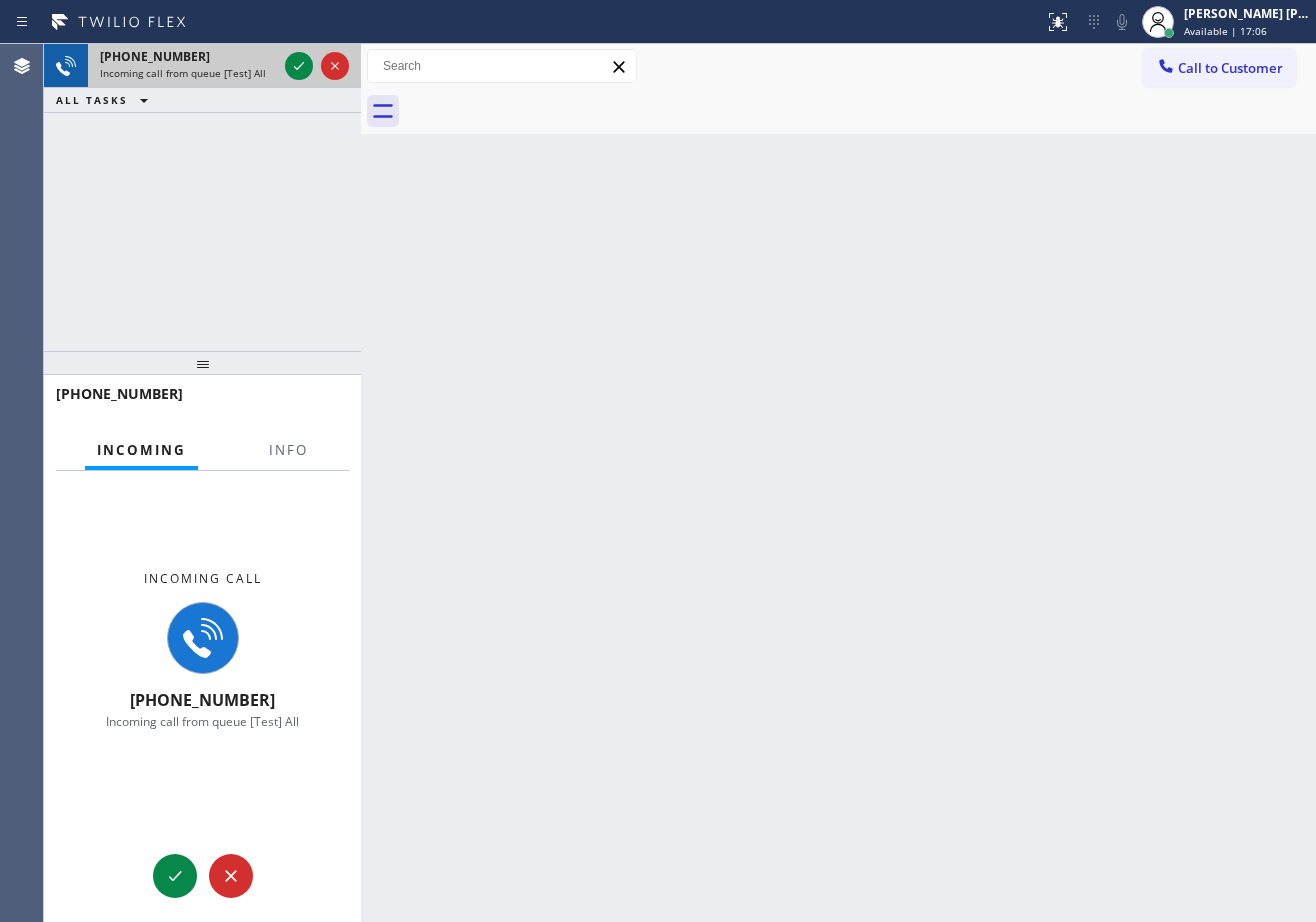 click on "Incoming call from queue [Test] All" at bounding box center [183, 73] 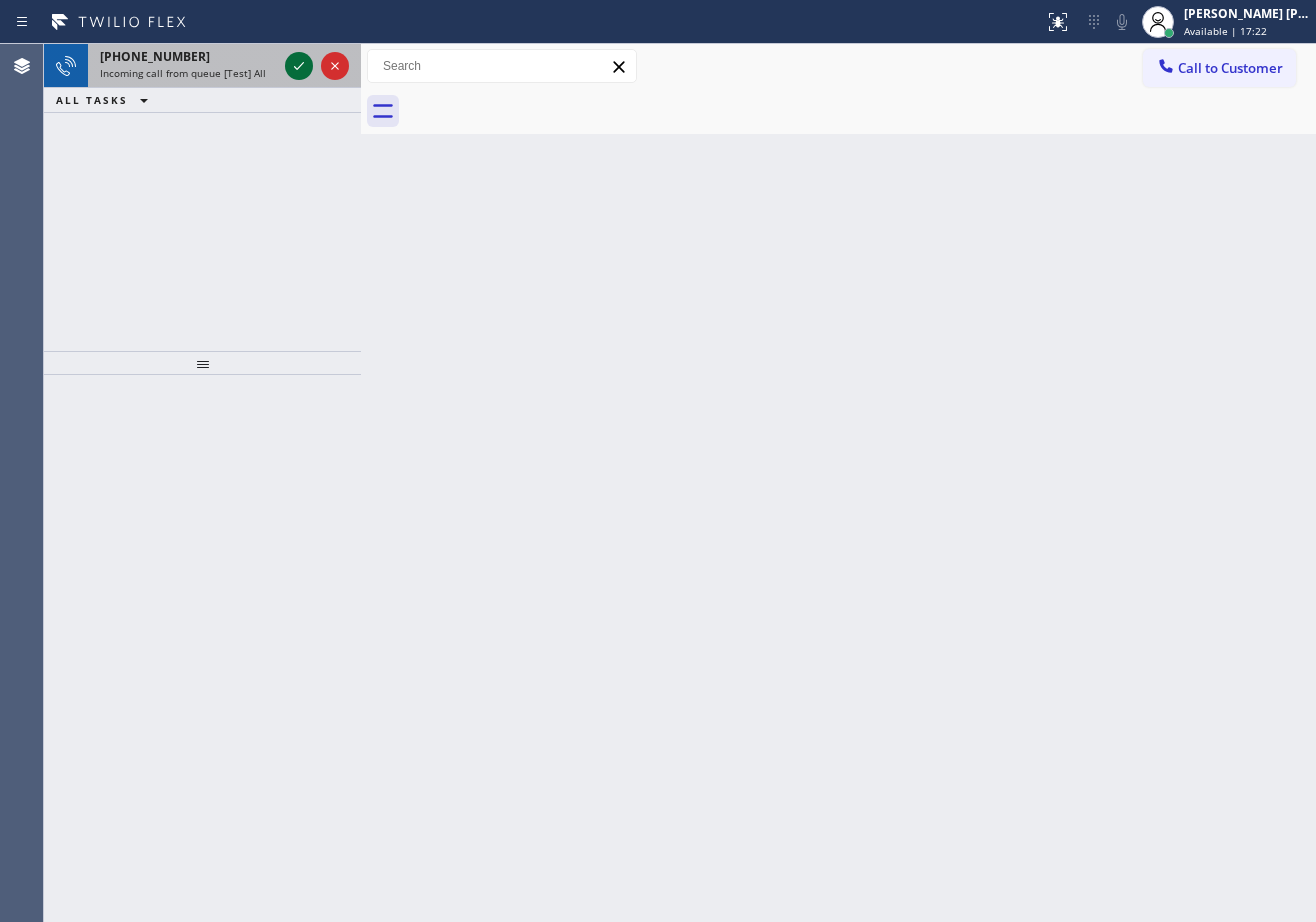 click 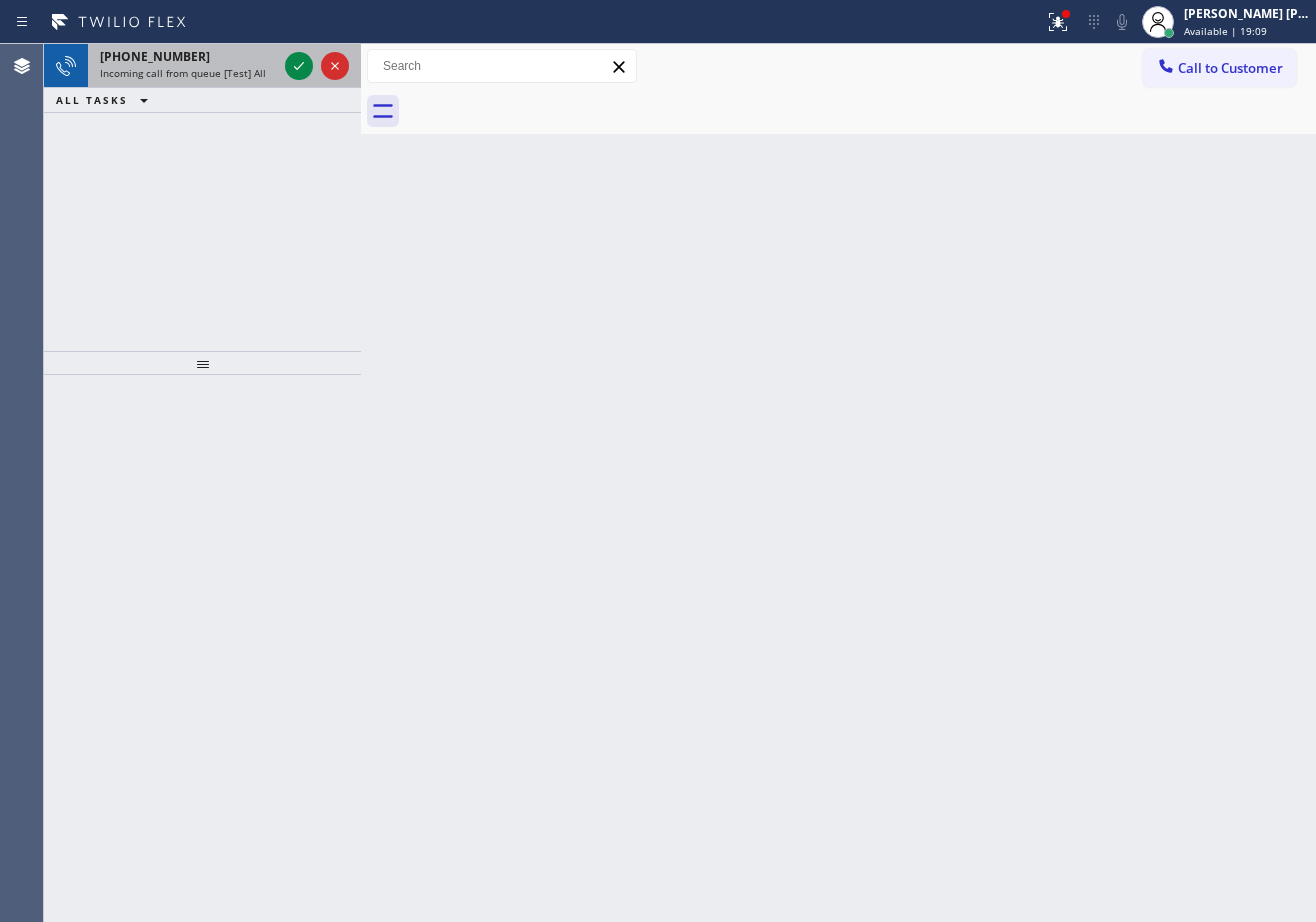 click on "+19517518609 Incoming call from queue [Test] All" at bounding box center (184, 66) 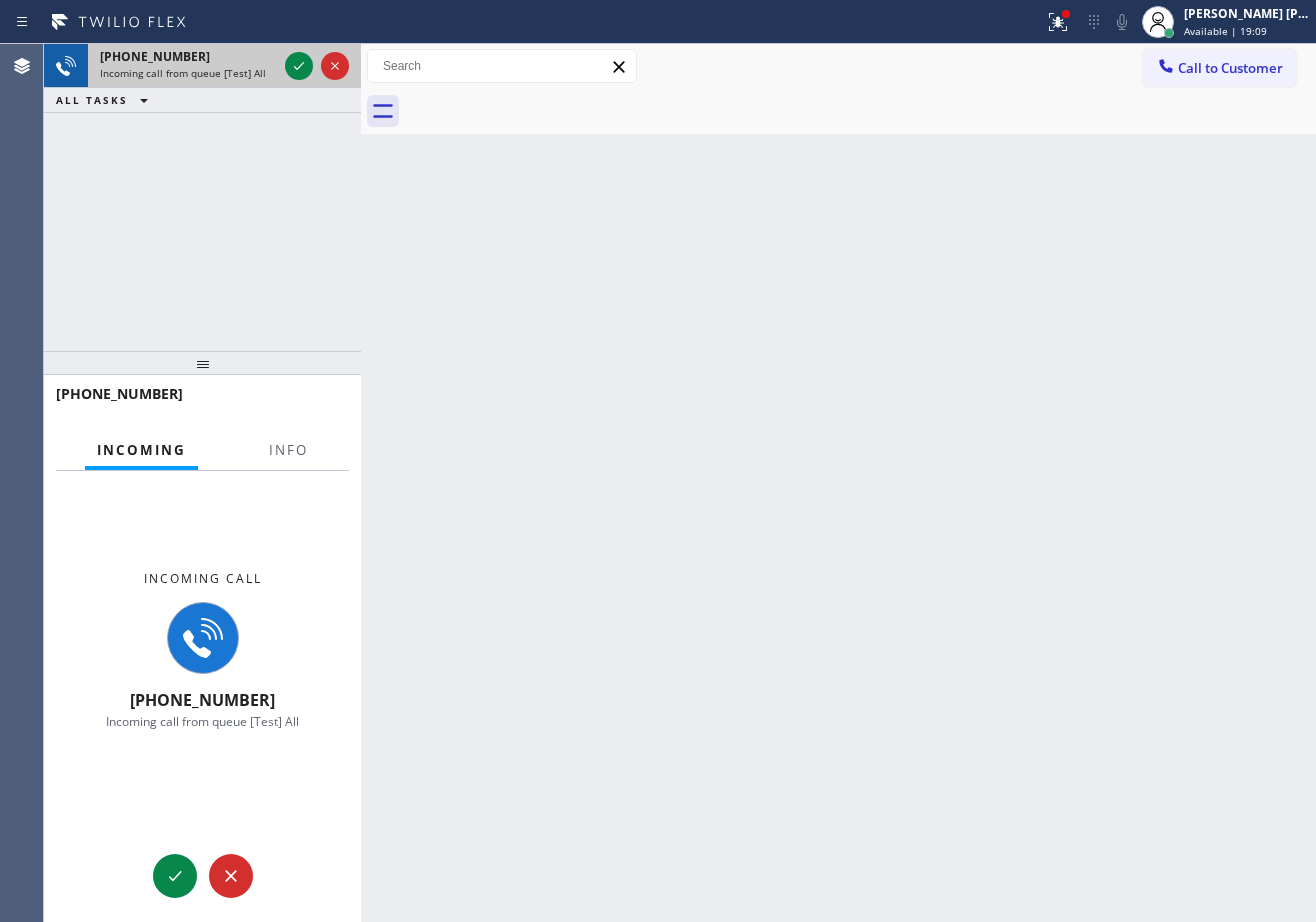 click on "+19517518609 Incoming call from queue [Test] All" at bounding box center [184, 66] 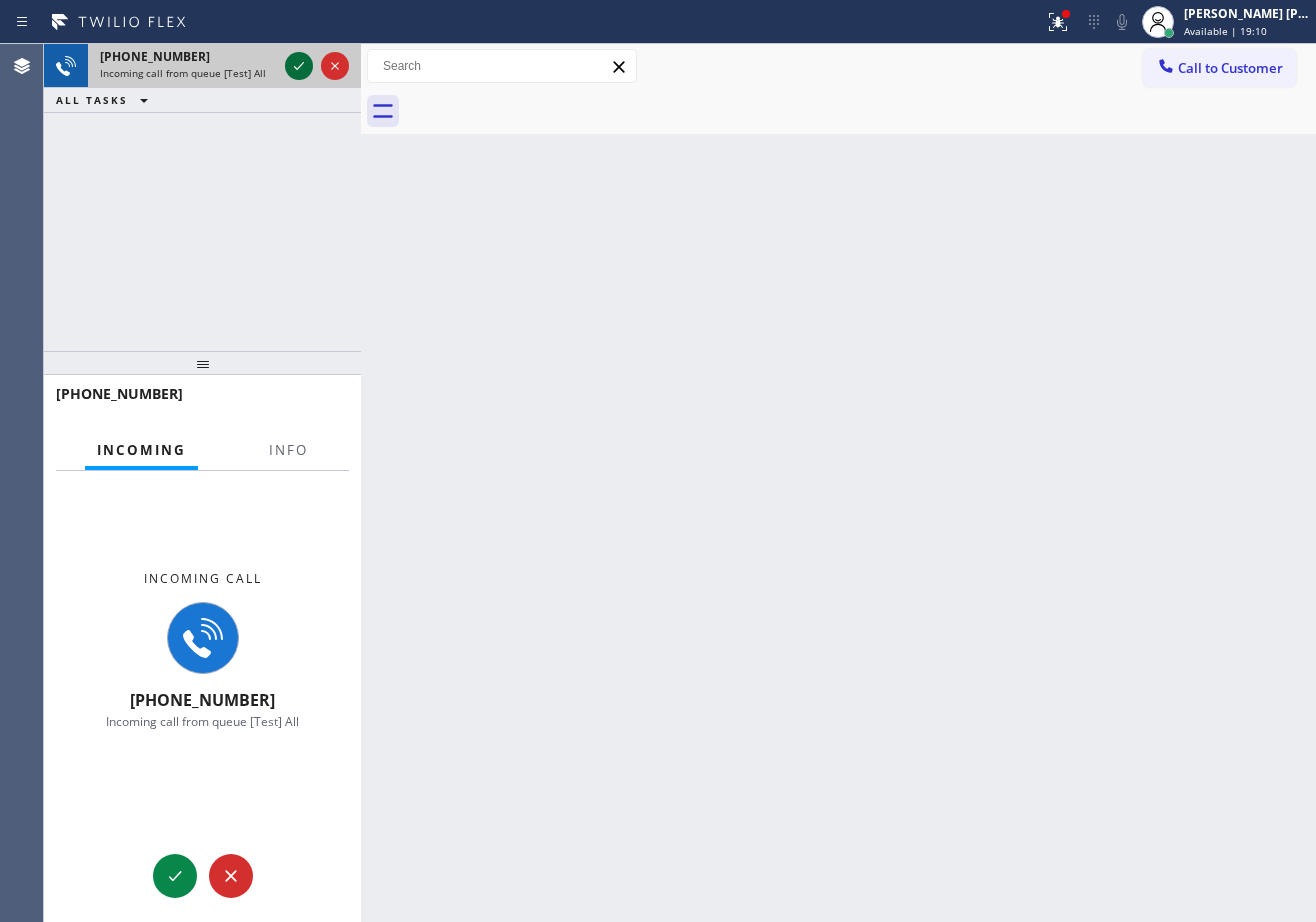 click 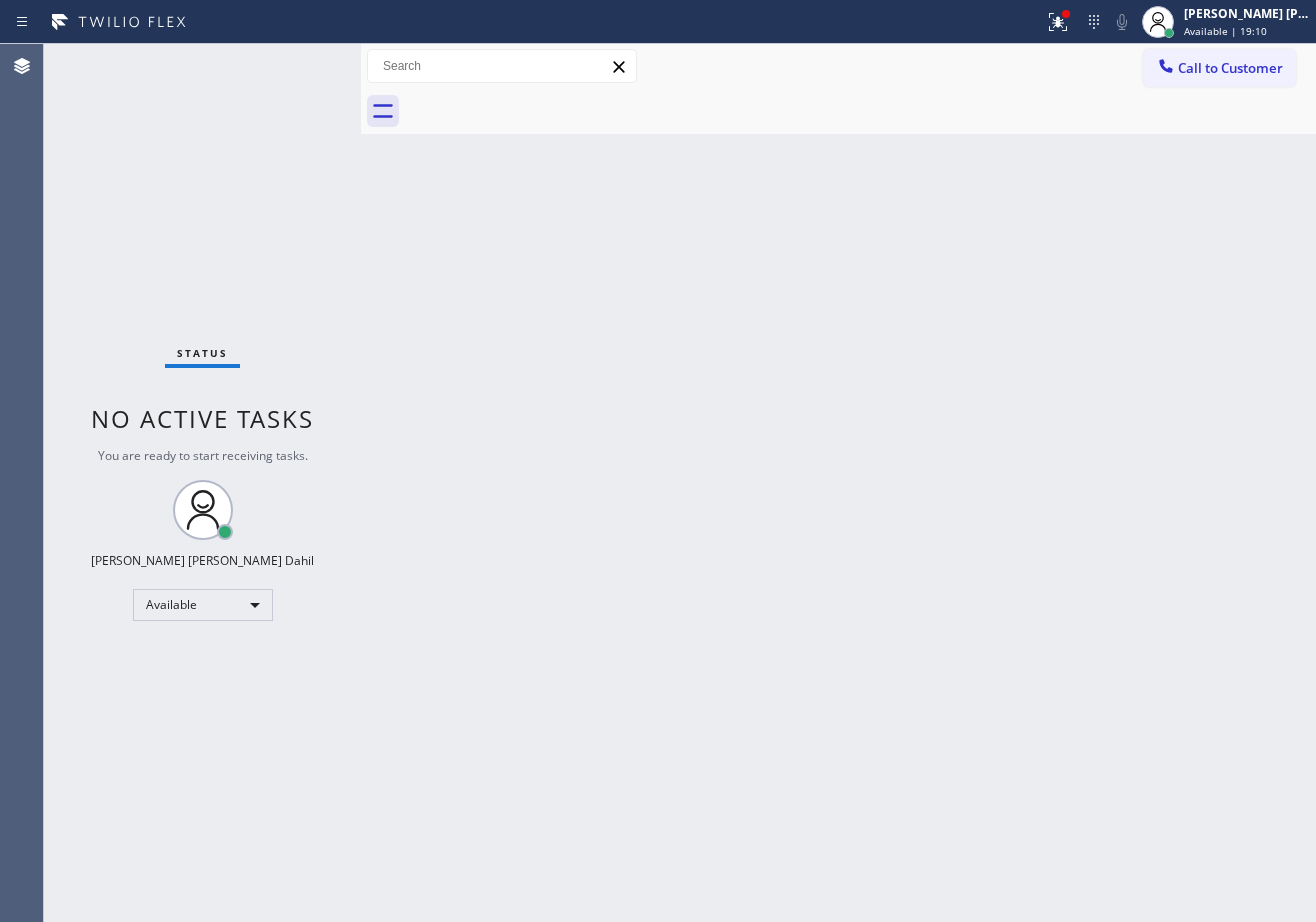 click on "Status   No active tasks     You are ready to start receiving tasks.   Joshua Jake Dahil Available" at bounding box center [202, 483] 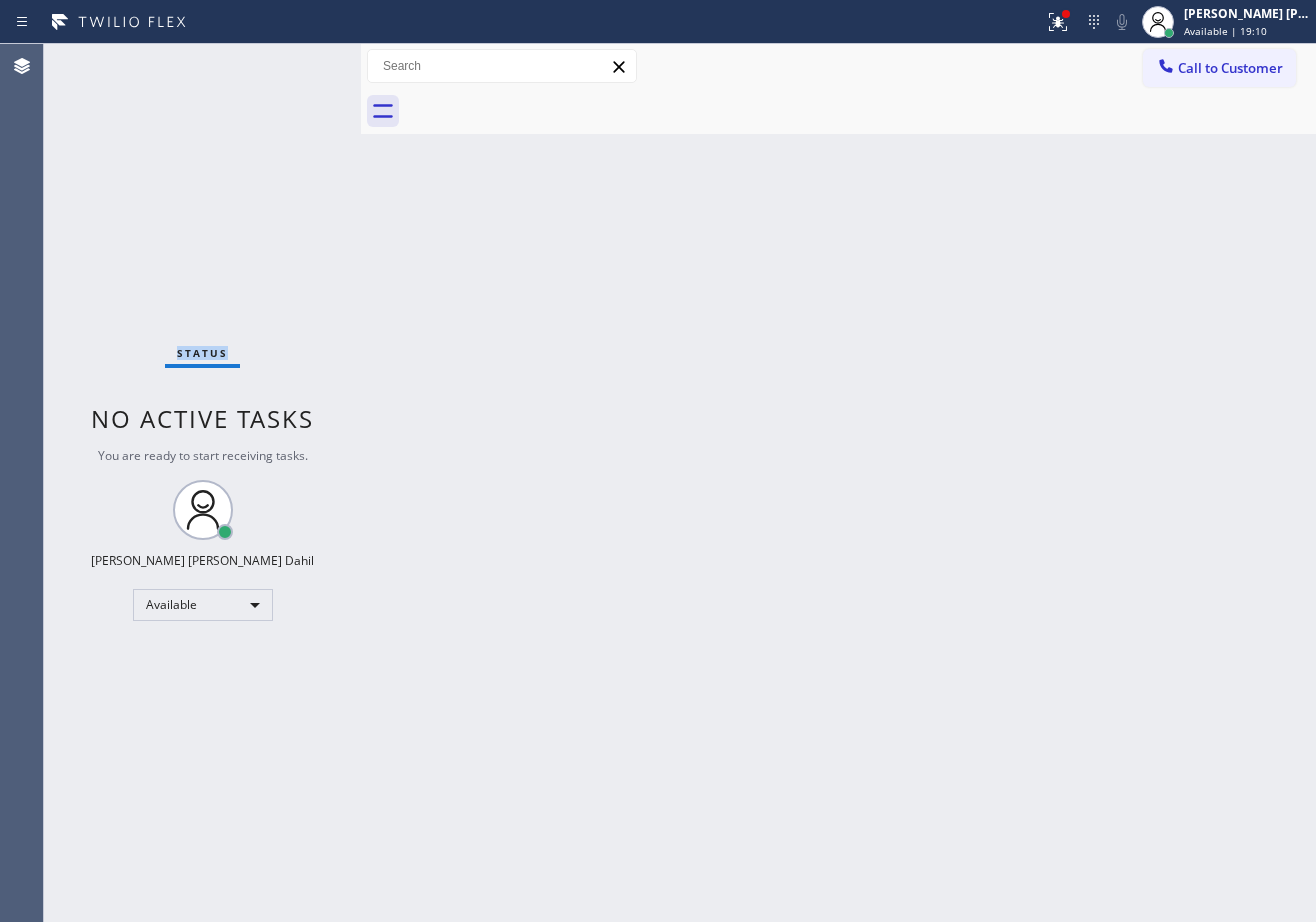click on "Status   No active tasks     You are ready to start receiving tasks.   Joshua Jake Dahil Available" at bounding box center (202, 483) 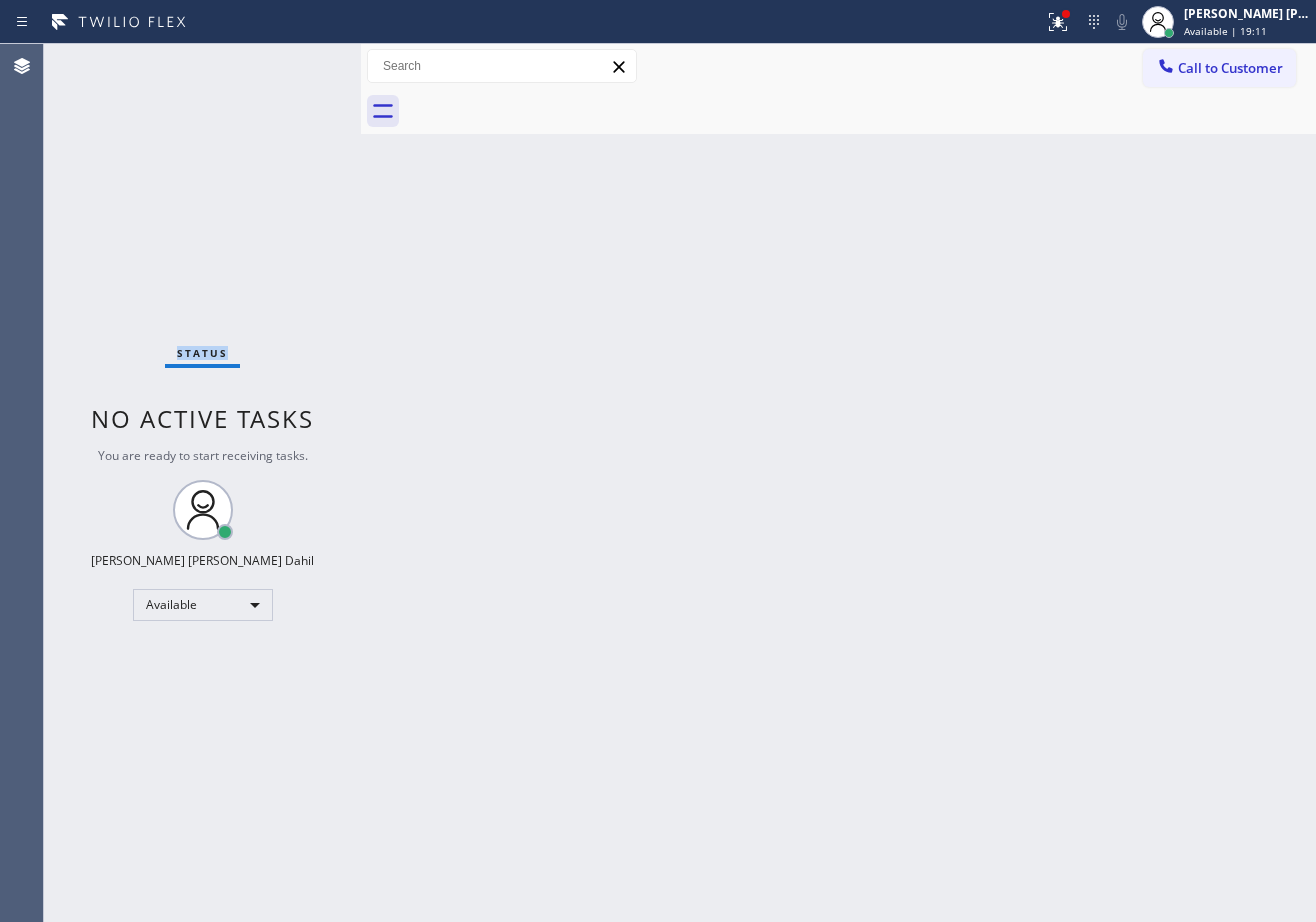 click on "Status   No active tasks     You are ready to start receiving tasks.   Joshua Jake Dahil Available" at bounding box center (202, 483) 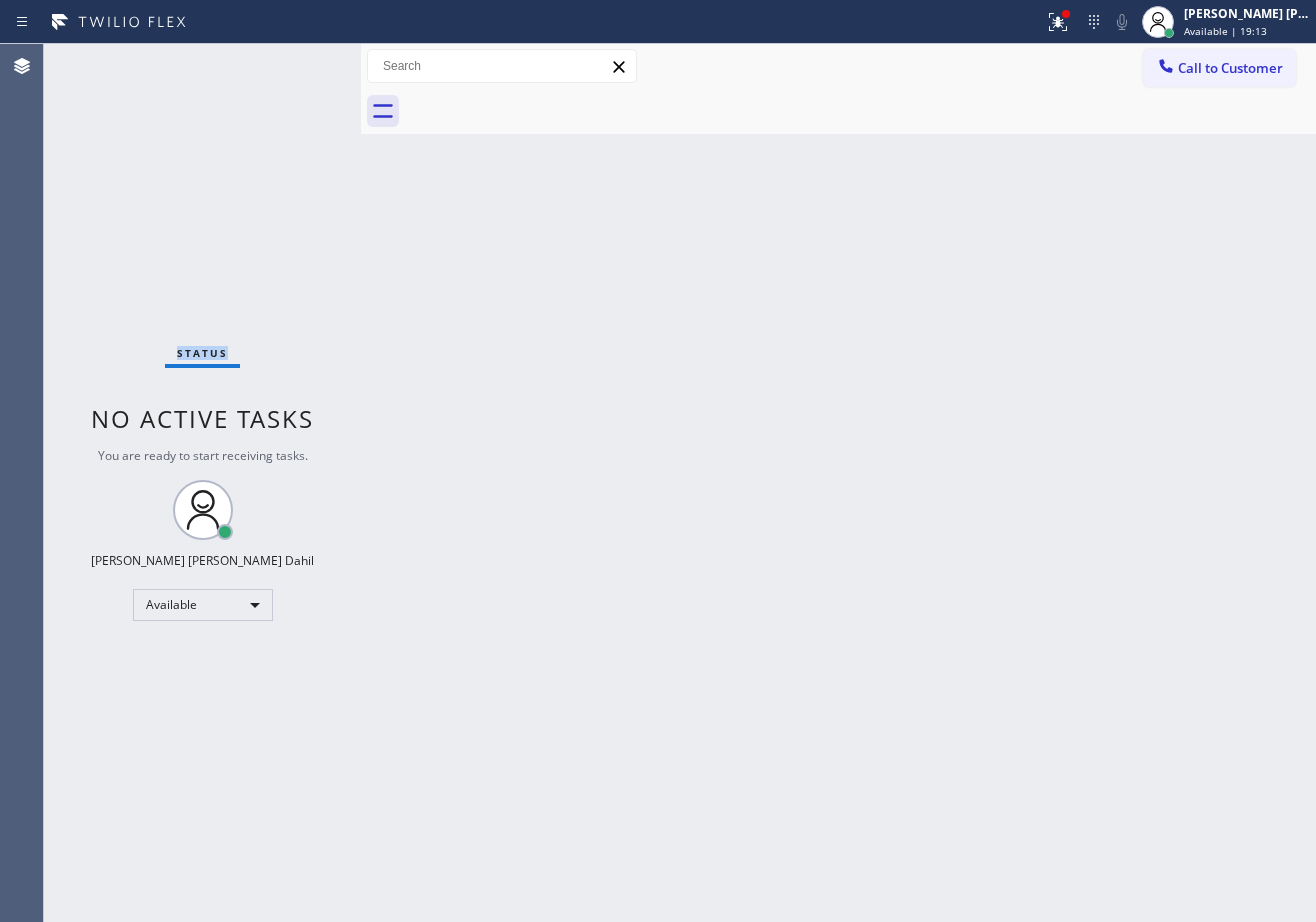 click on "Status   No active tasks     You are ready to start receiving tasks.   Joshua Jake Dahil Available" at bounding box center [202, 483] 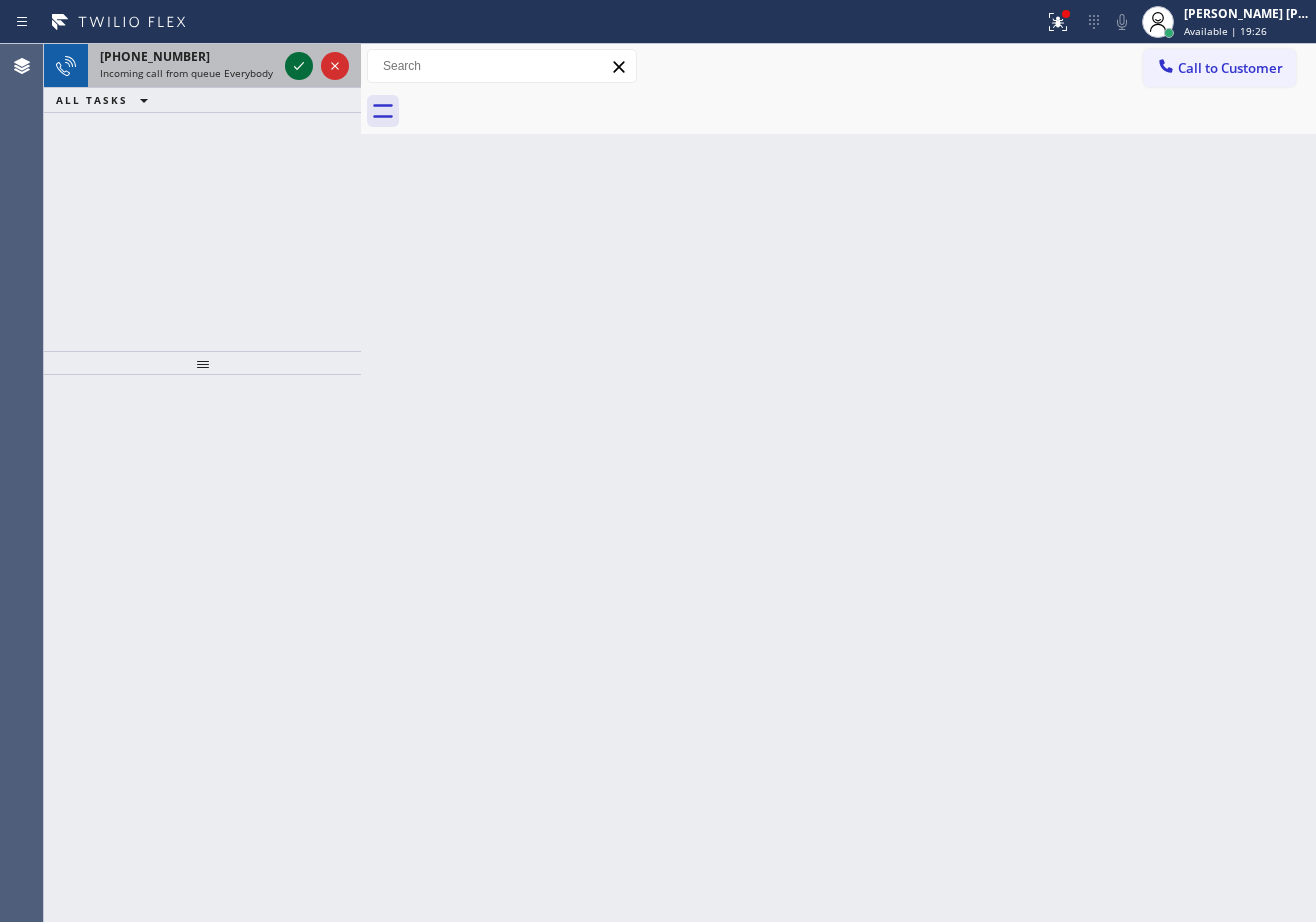 click 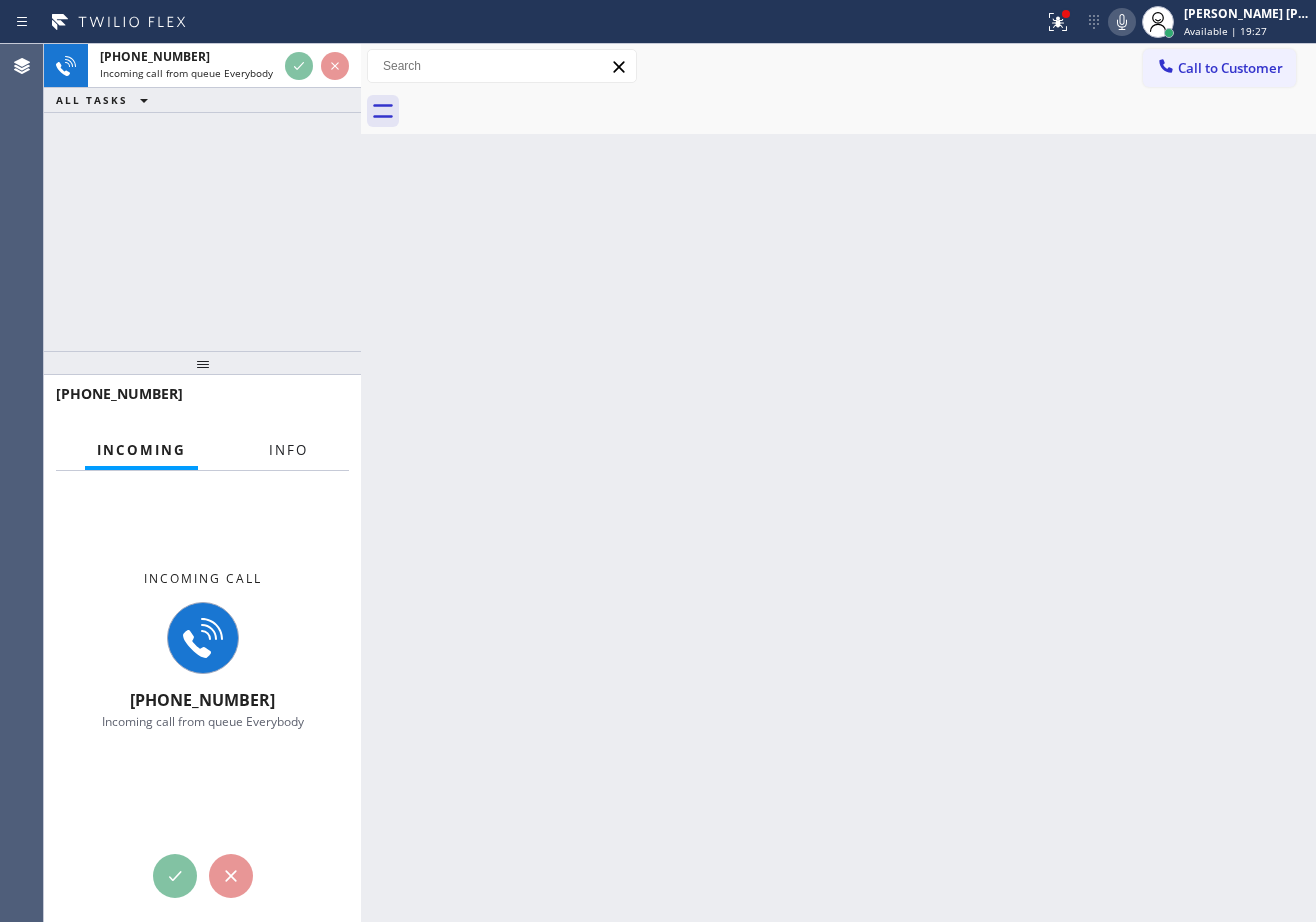 click on "Info" at bounding box center [288, 450] 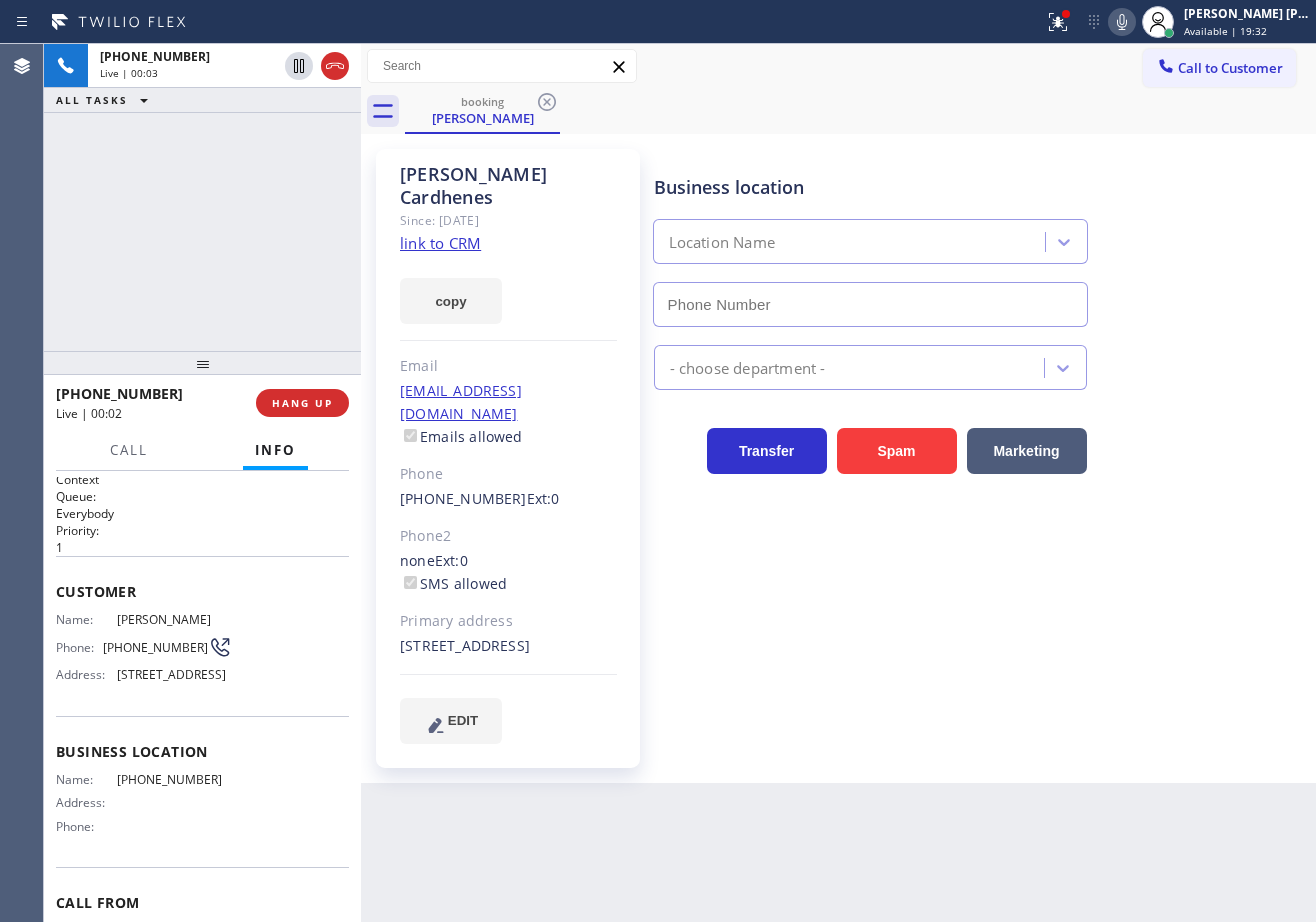 scroll, scrollTop: 155, scrollLeft: 0, axis: vertical 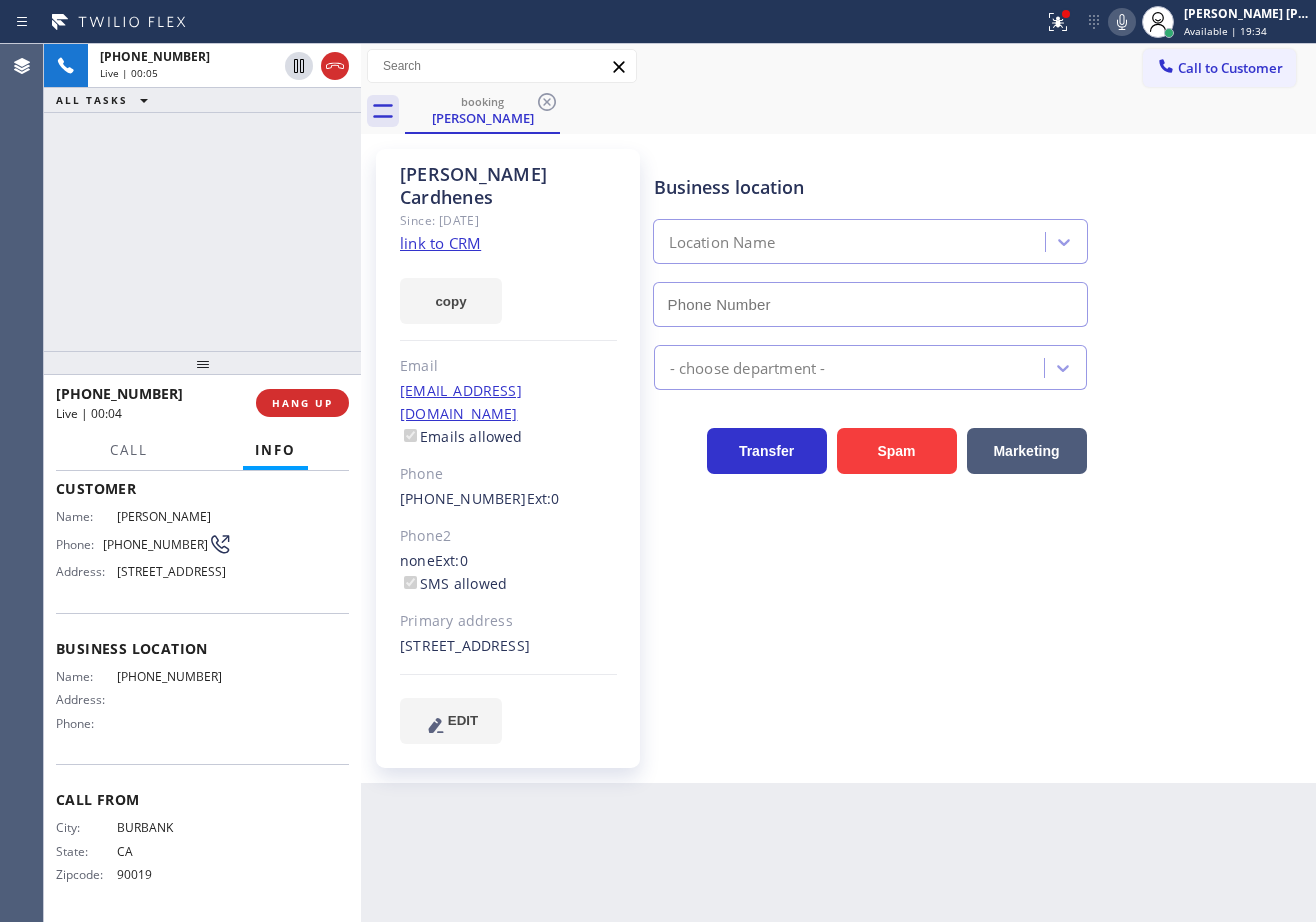 click on "link to CRM" 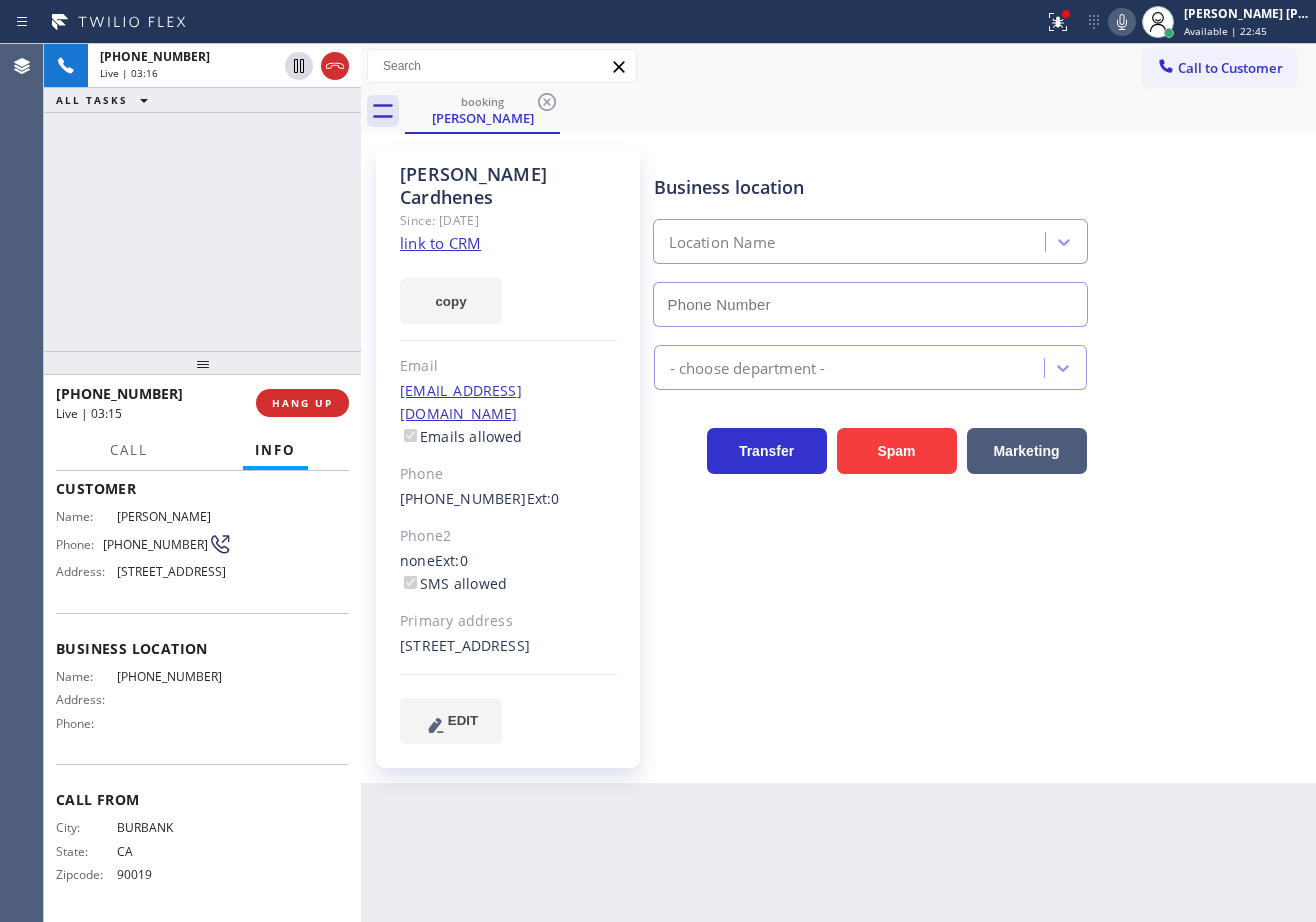 click at bounding box center [202, 363] 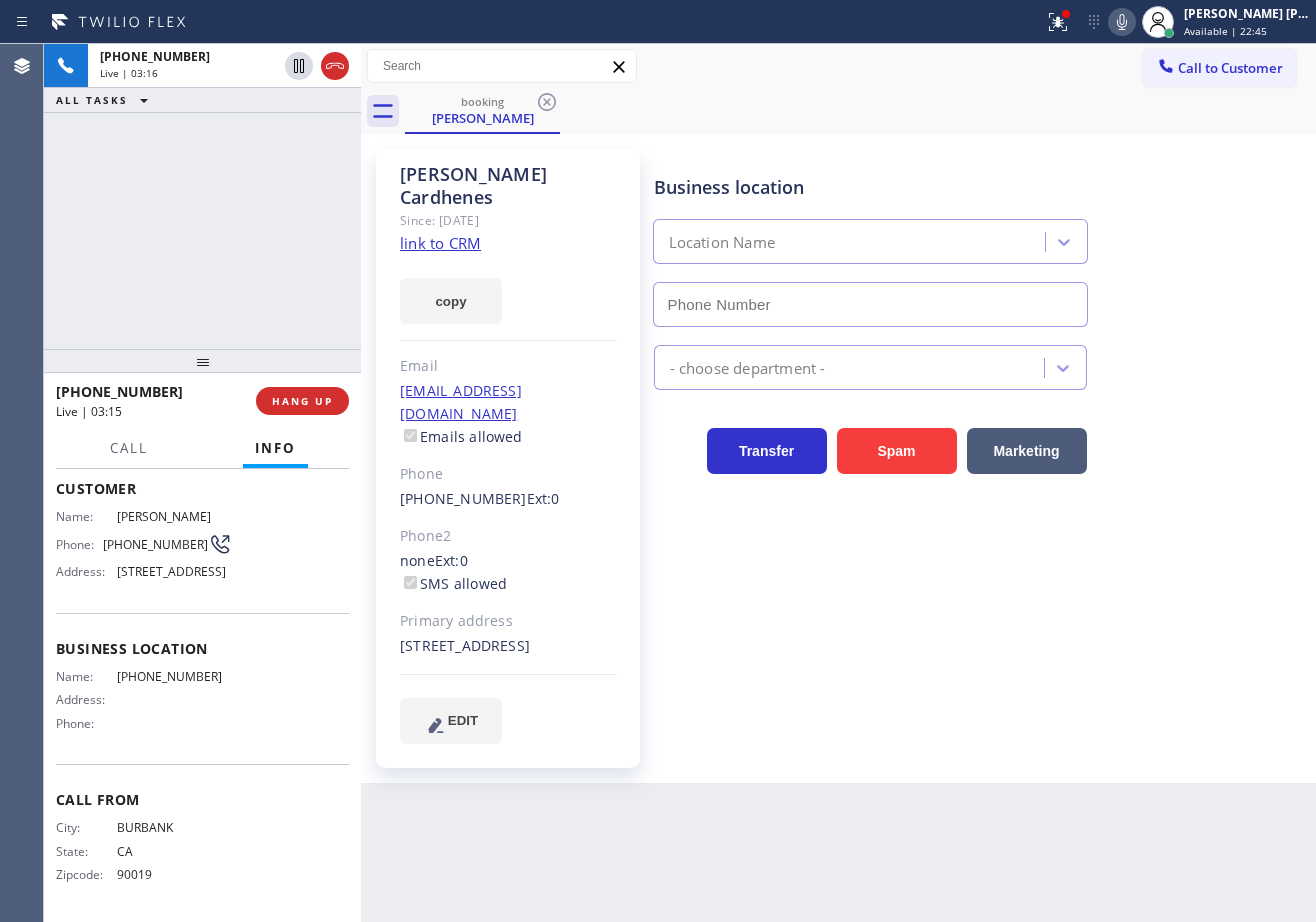 click at bounding box center (202, 361) 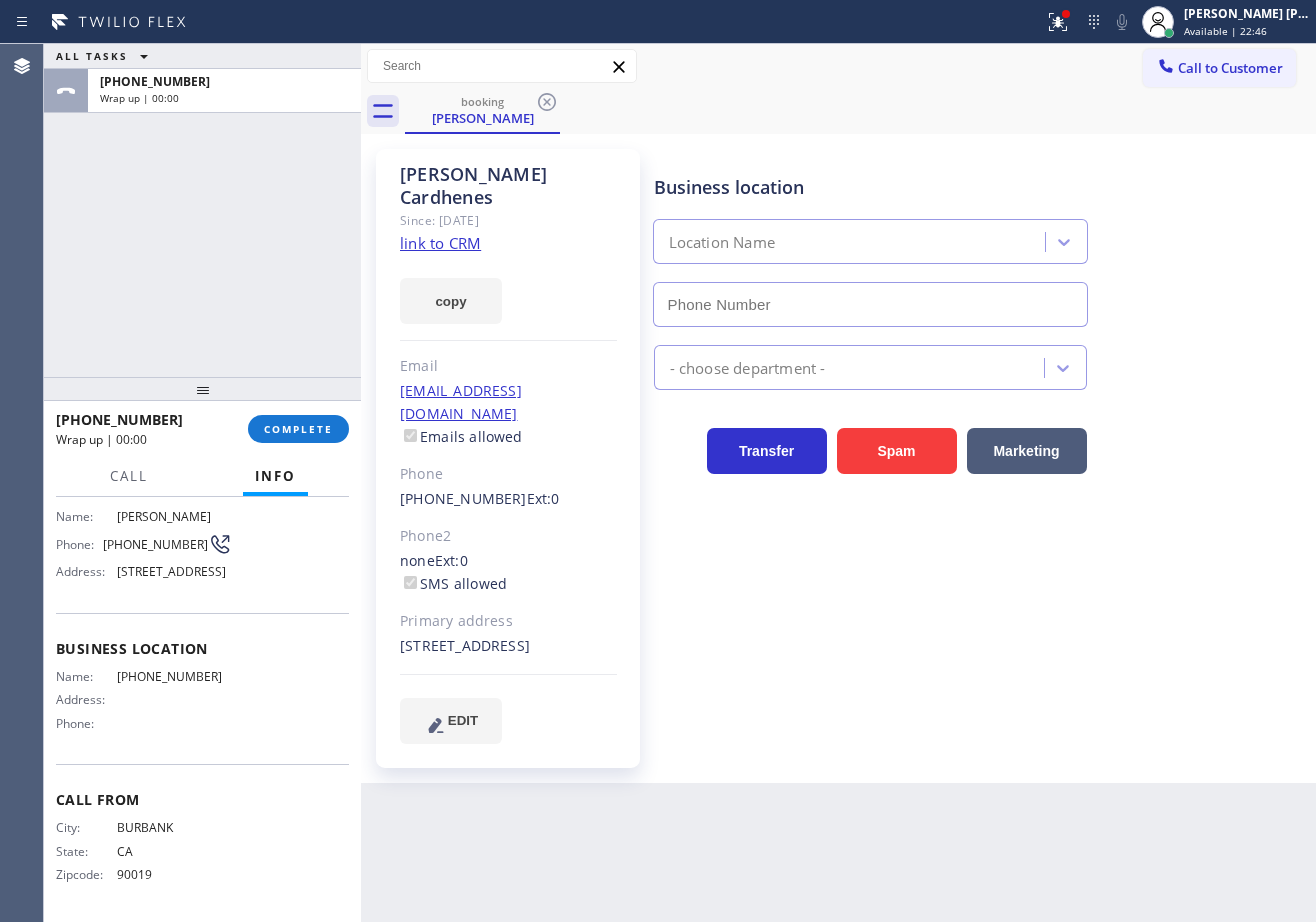 scroll, scrollTop: 155, scrollLeft: 0, axis: vertical 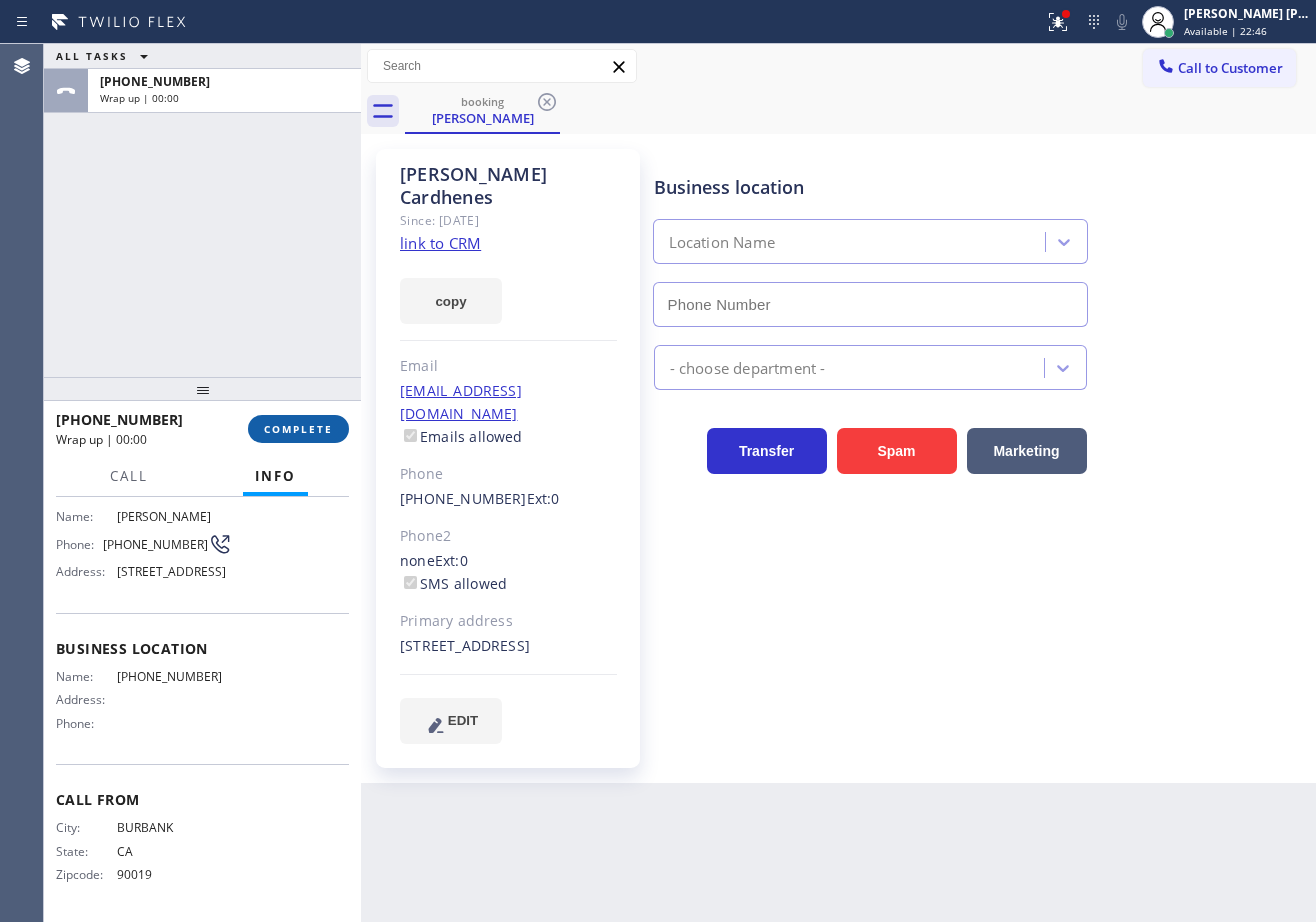 click on "COMPLETE" at bounding box center [298, 429] 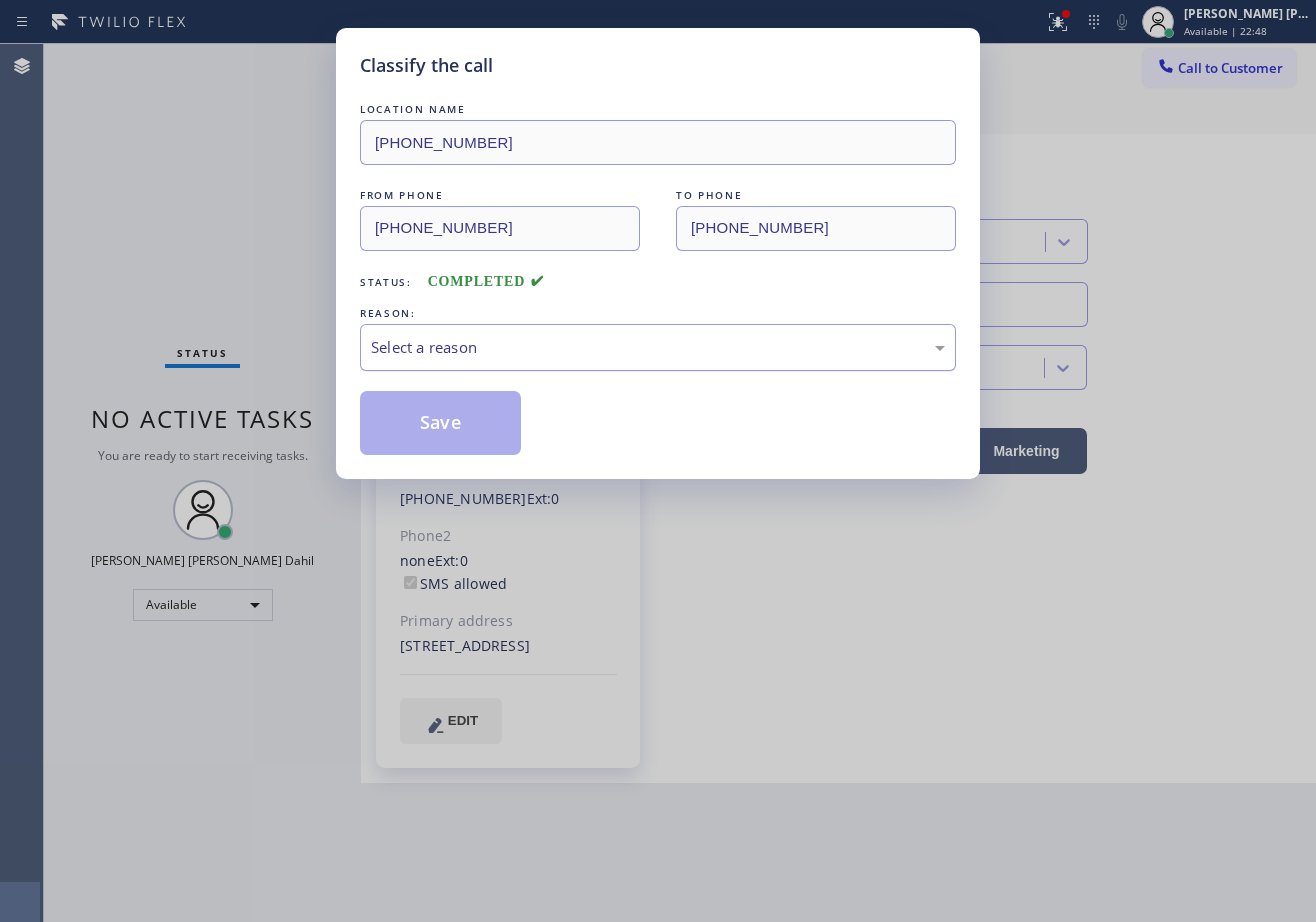 click on "Select a reason" at bounding box center (658, 347) 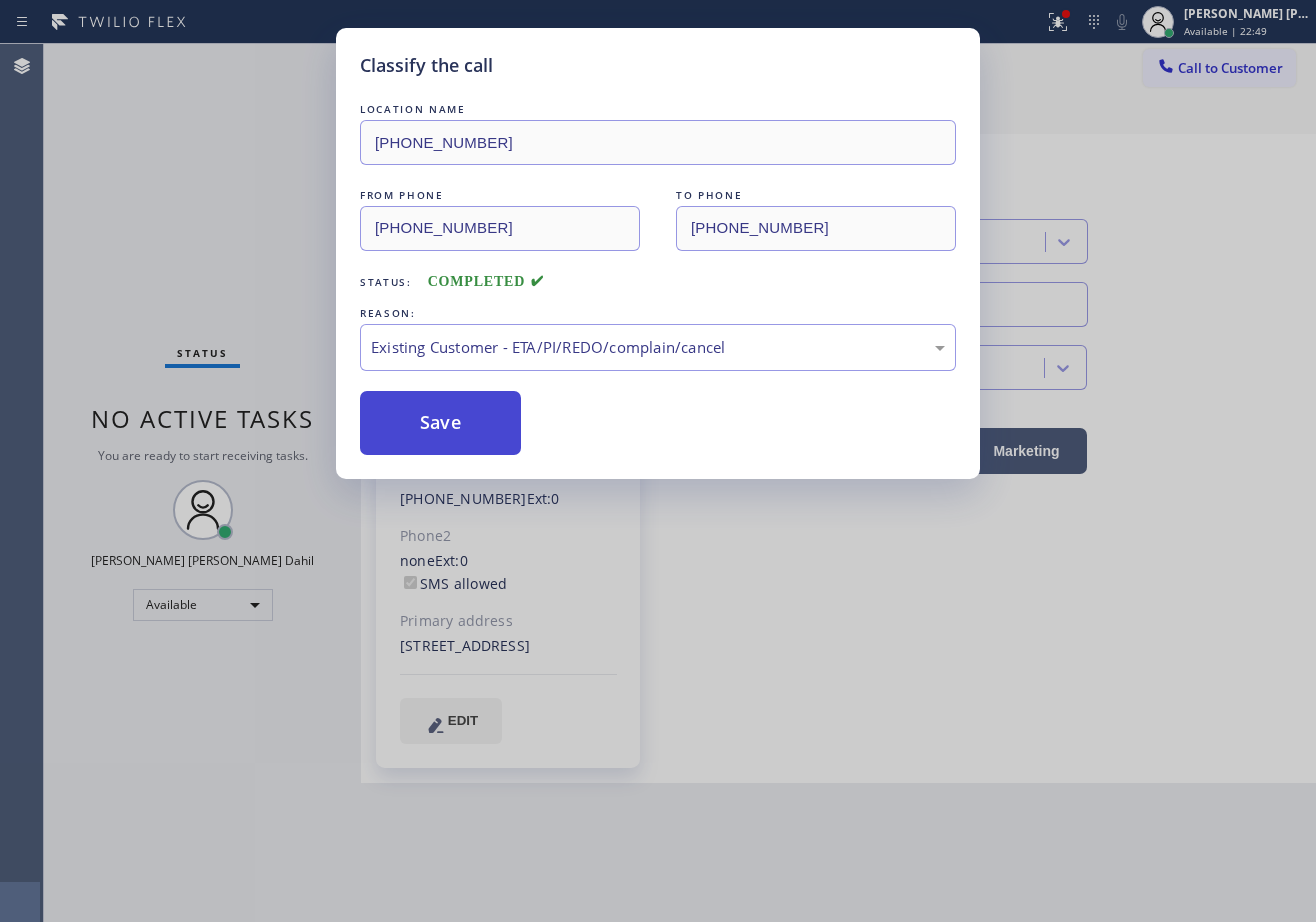 click on "Save" at bounding box center (440, 423) 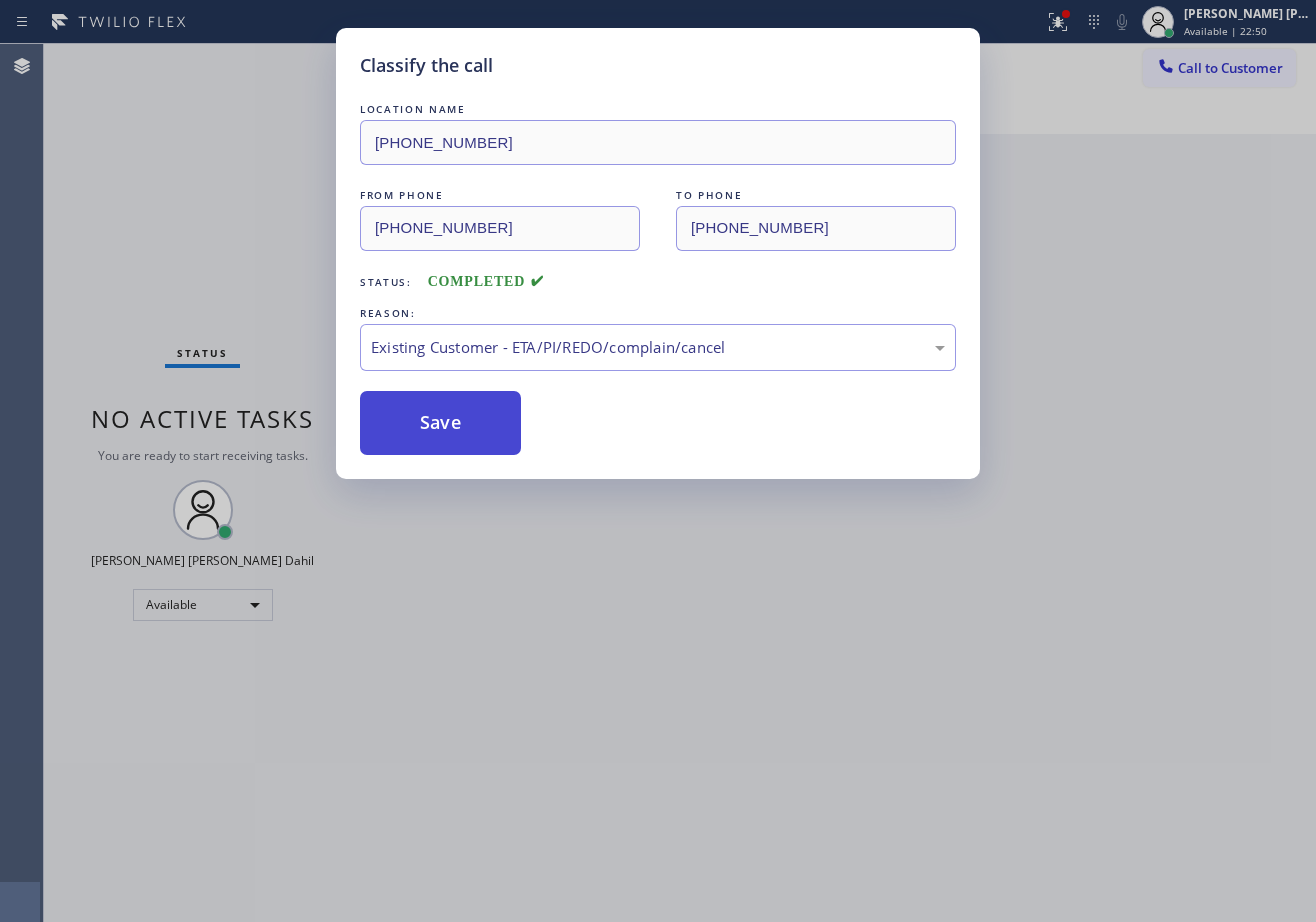 click on "Save" at bounding box center [440, 423] 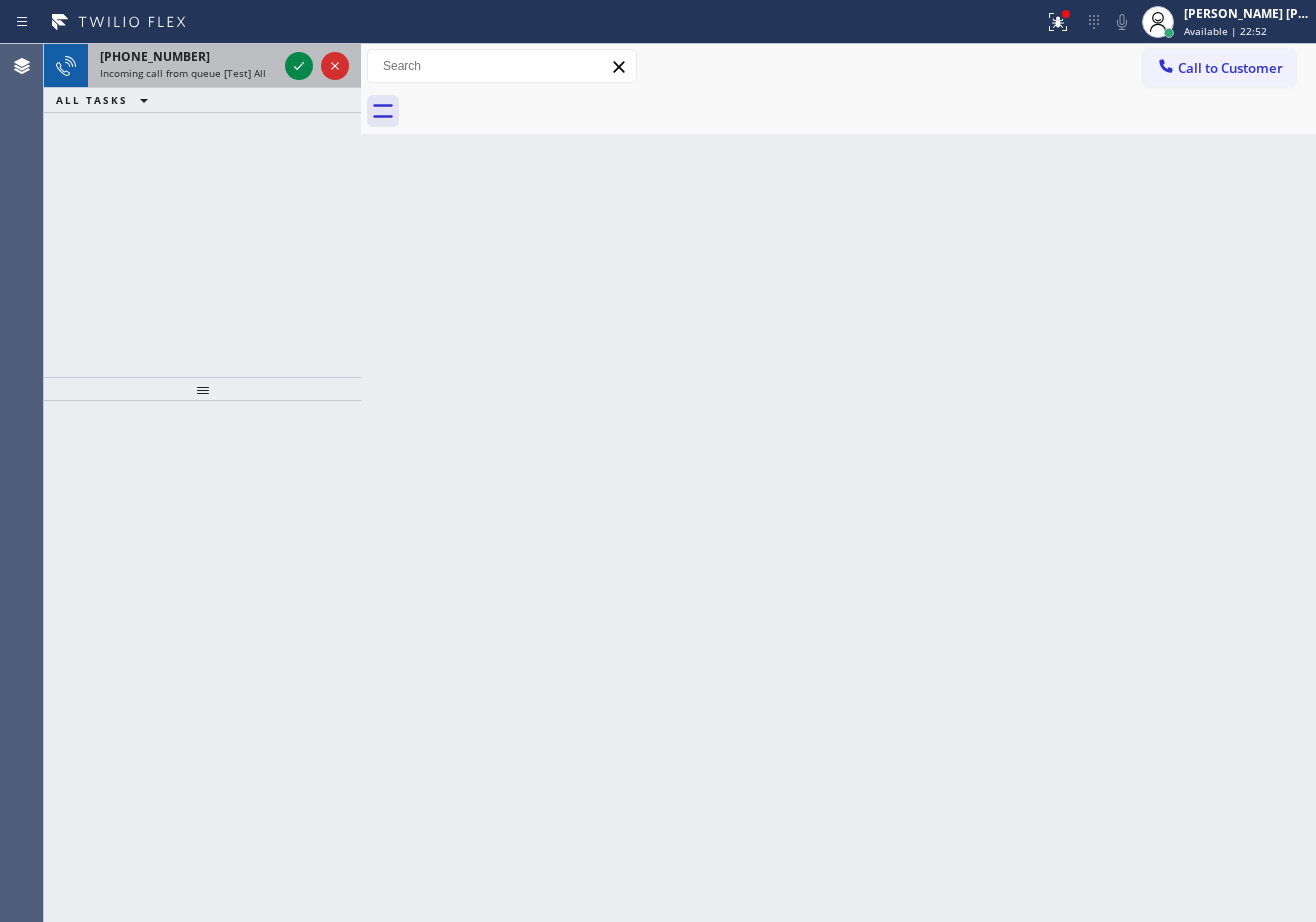 click on "+16197612397" at bounding box center (155, 56) 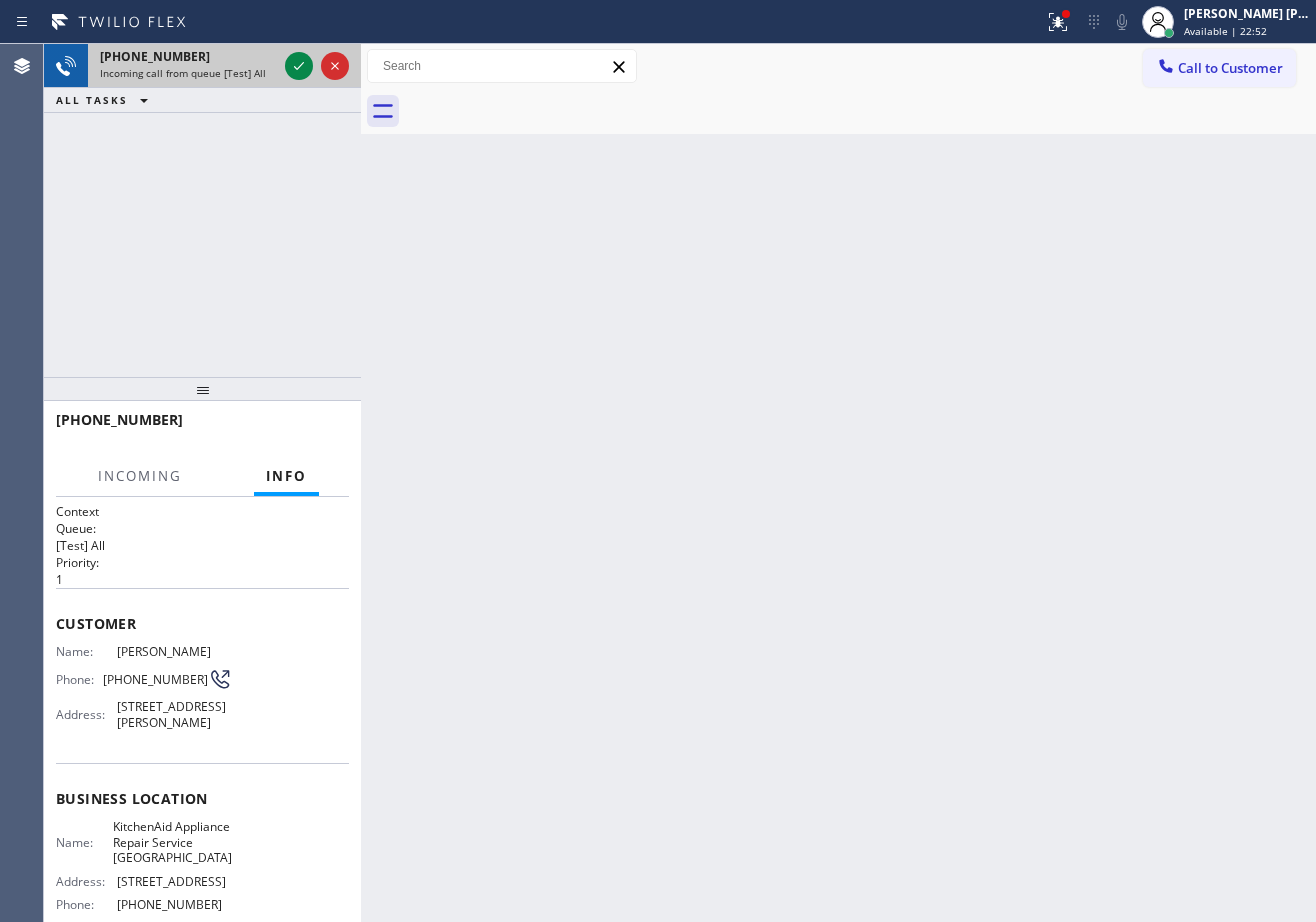 click on "+16197612397" at bounding box center [155, 56] 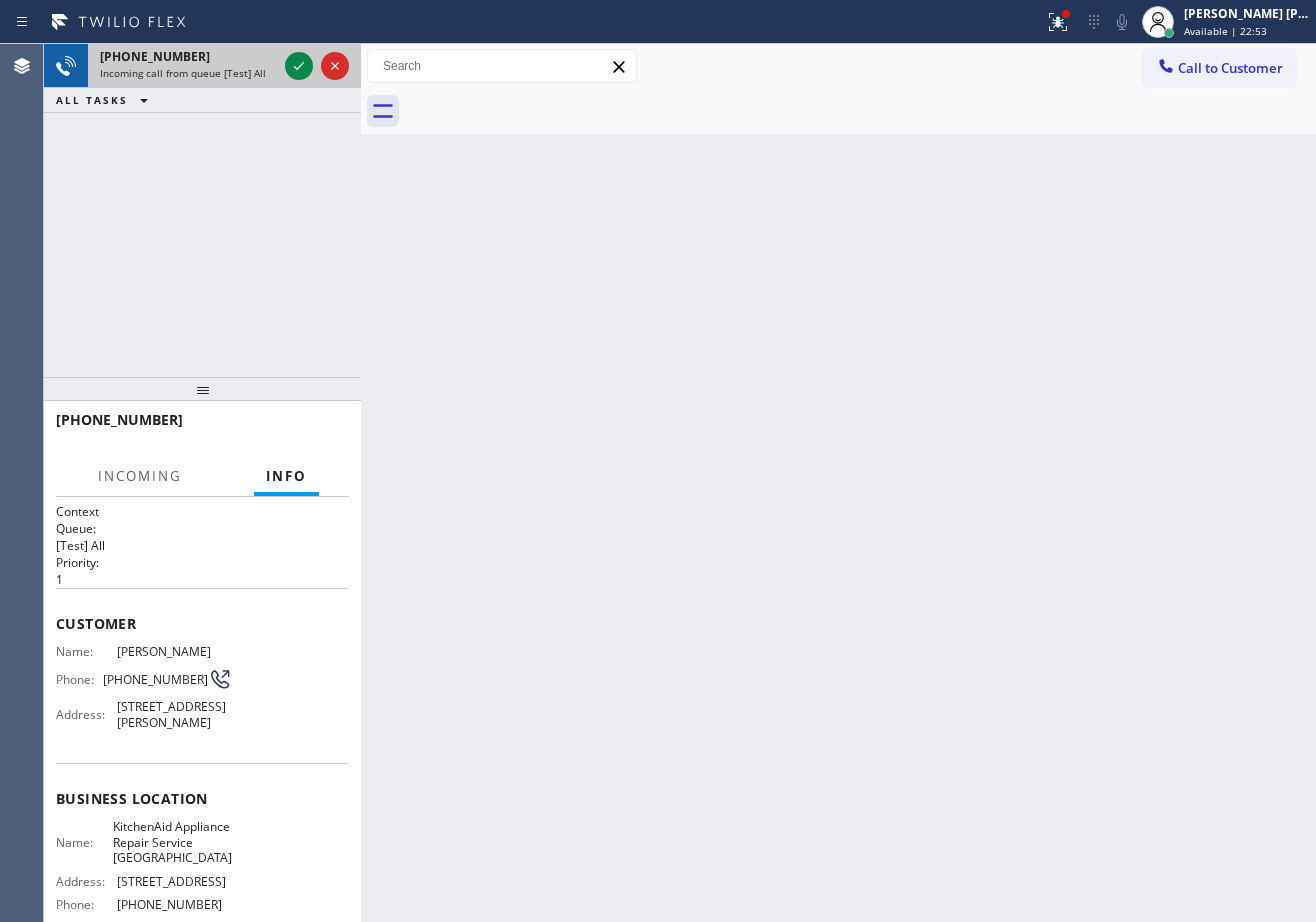click on "+16197612397" at bounding box center [155, 56] 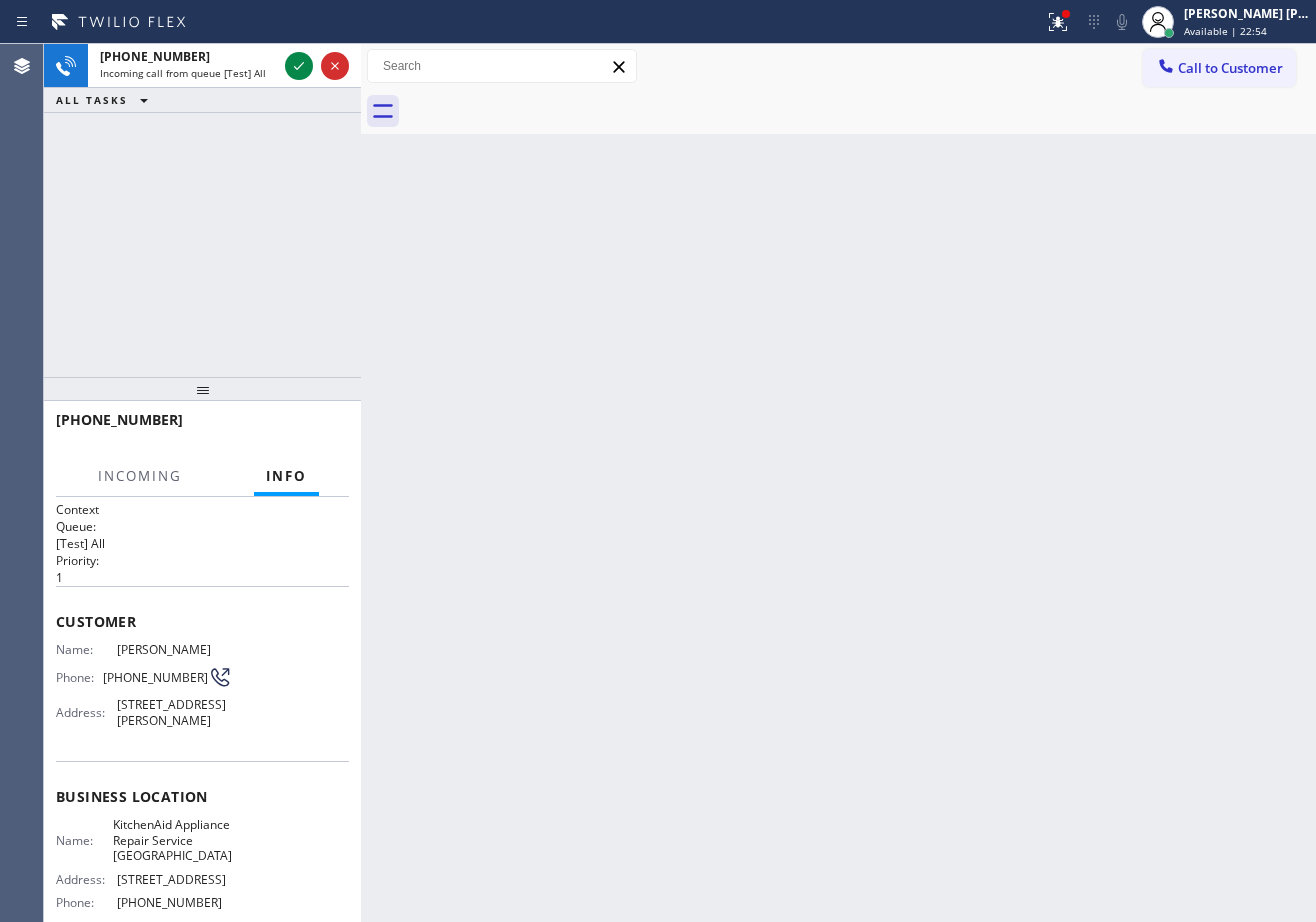 scroll, scrollTop: 0, scrollLeft: 0, axis: both 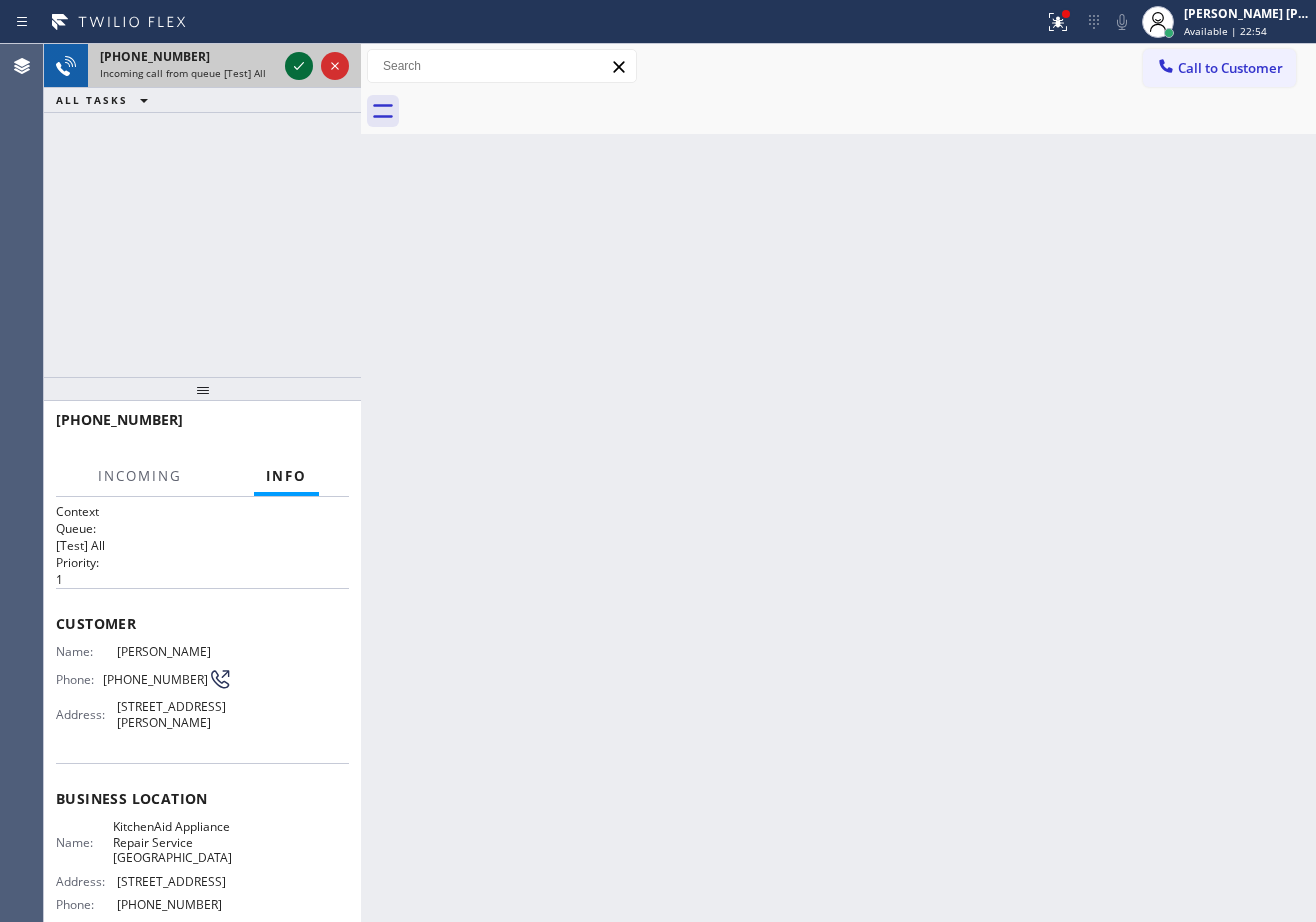 click 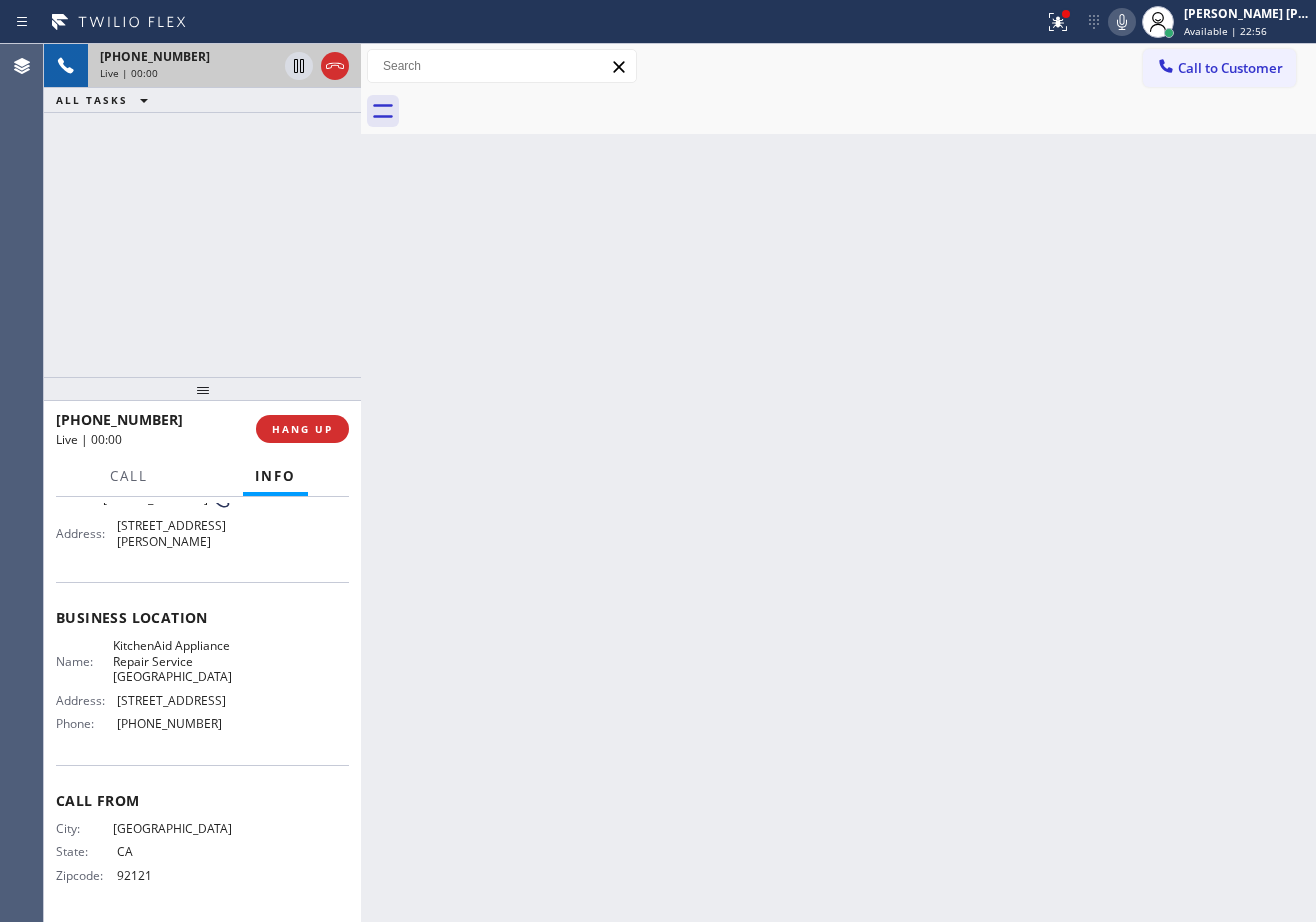 scroll, scrollTop: 0, scrollLeft: 0, axis: both 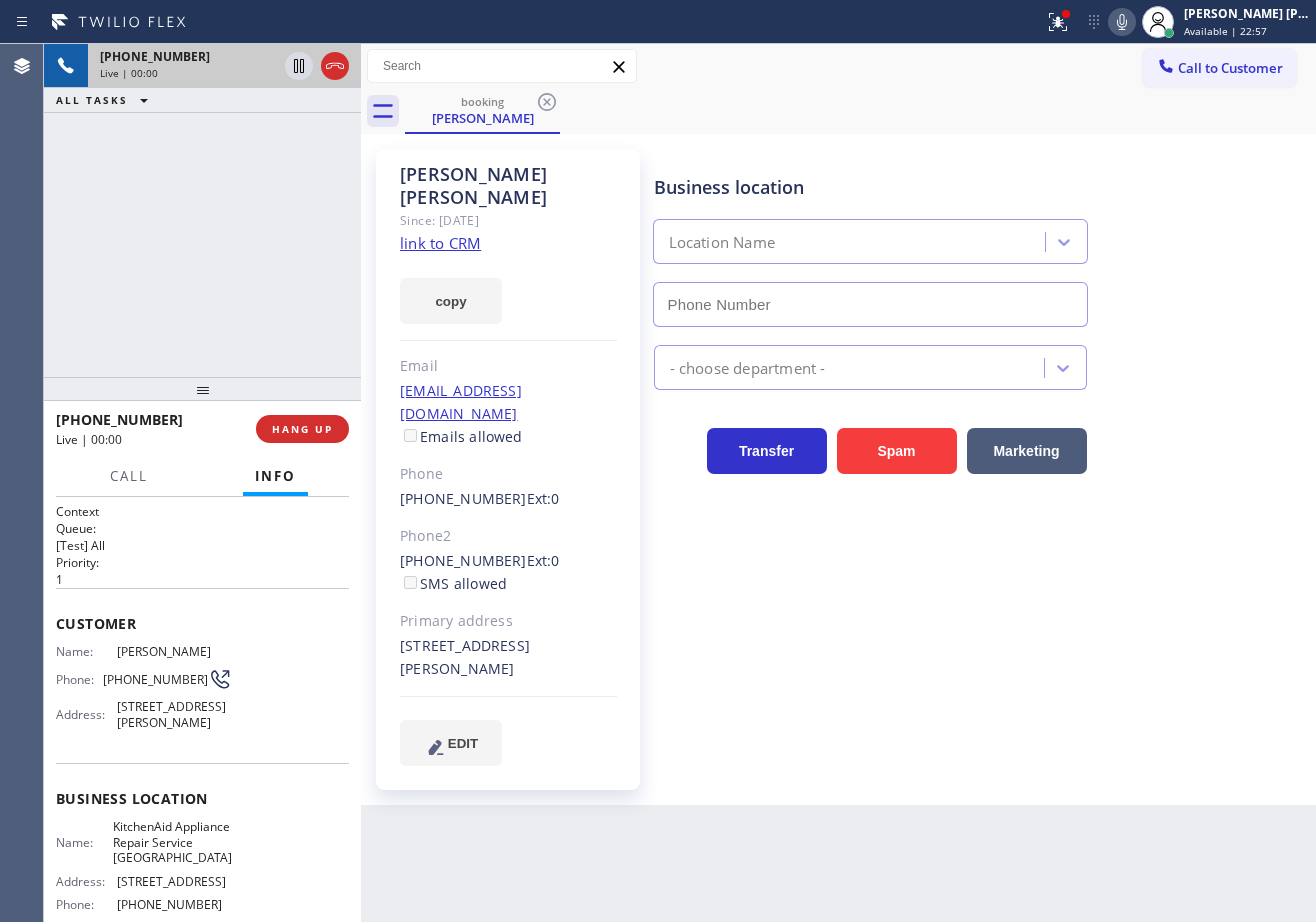 type on "(562) 548-7352" 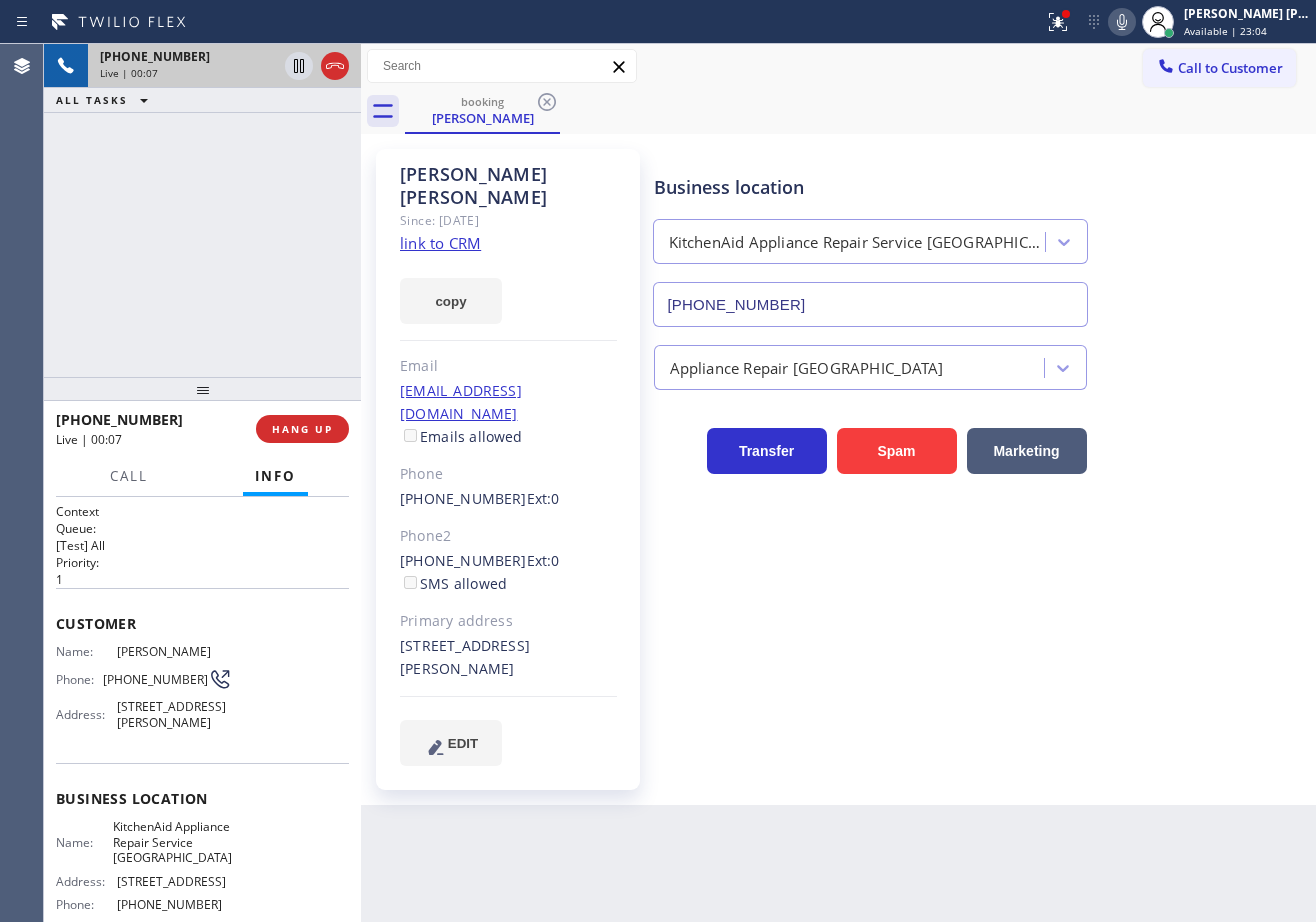 click on "link to CRM" 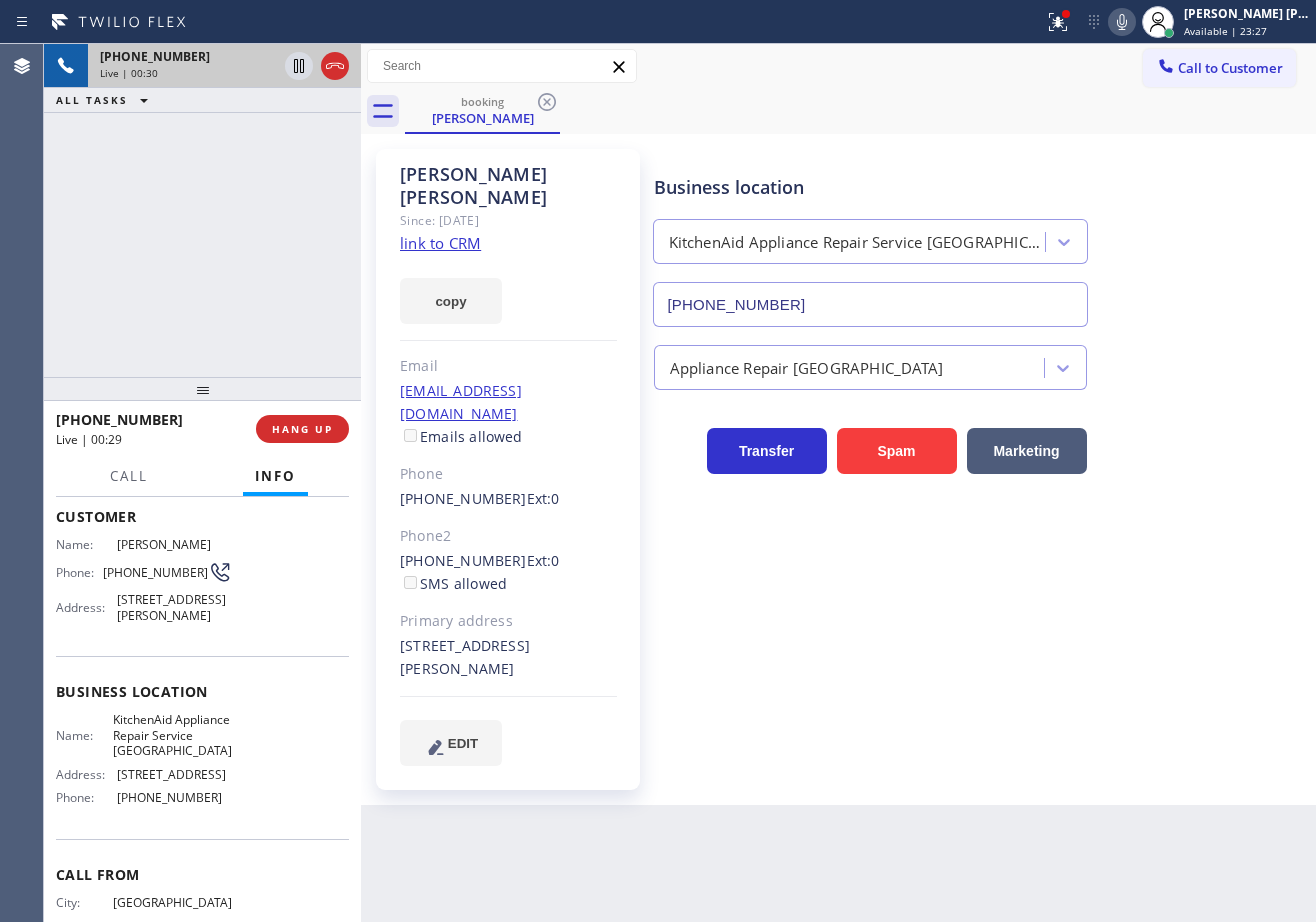 scroll, scrollTop: 0, scrollLeft: 0, axis: both 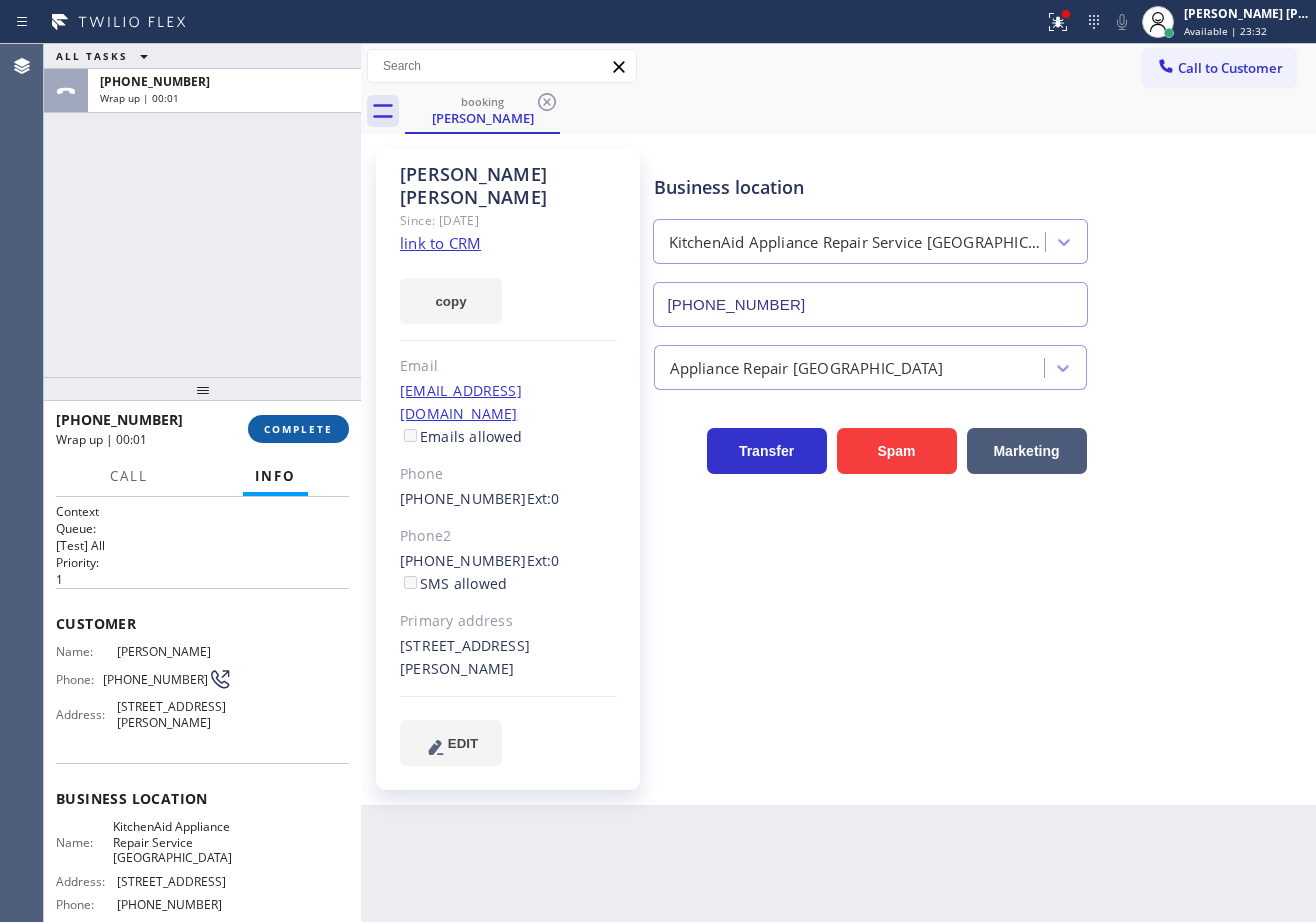 click on "COMPLETE" at bounding box center (298, 429) 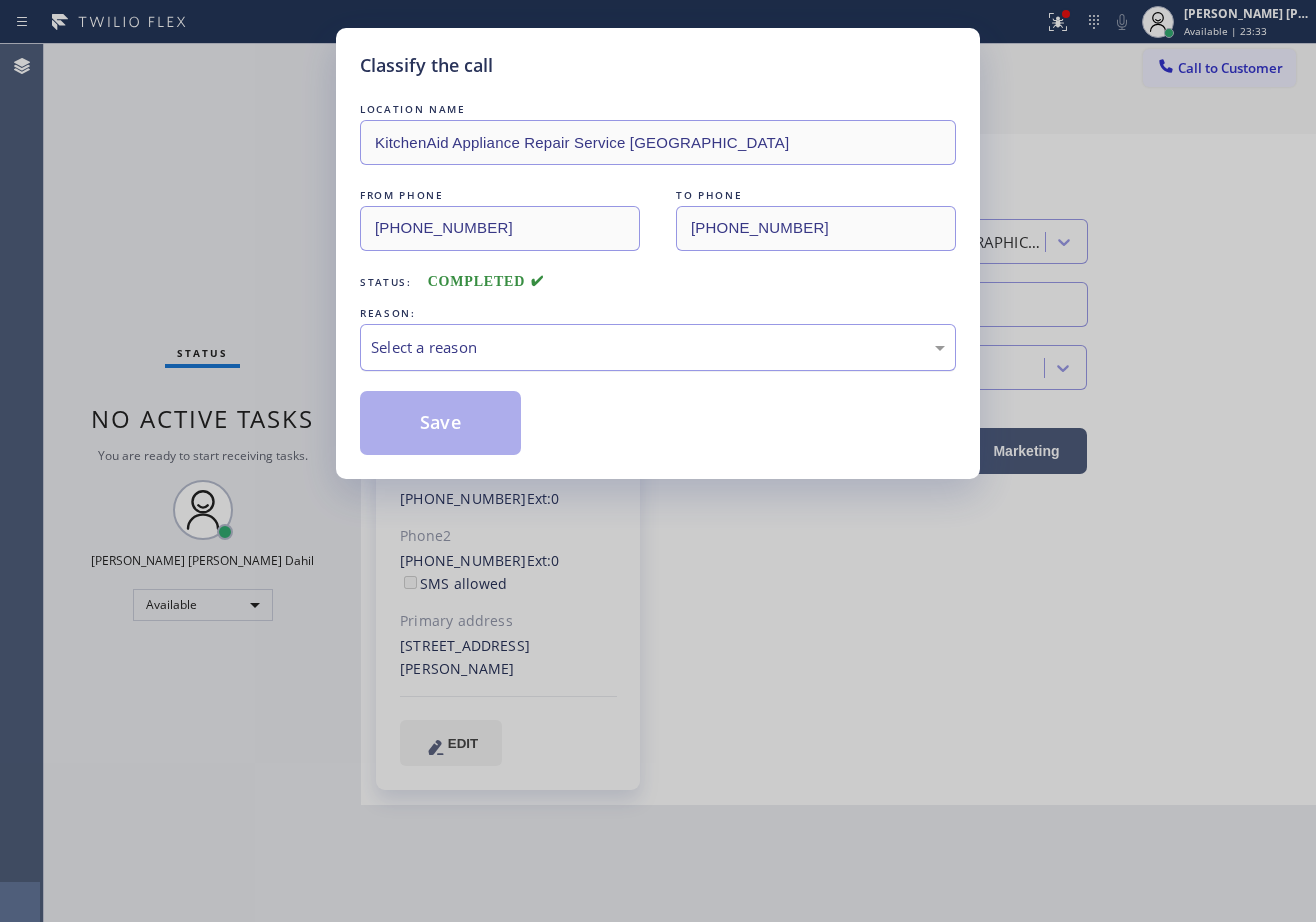 click on "Select a reason" at bounding box center [658, 347] 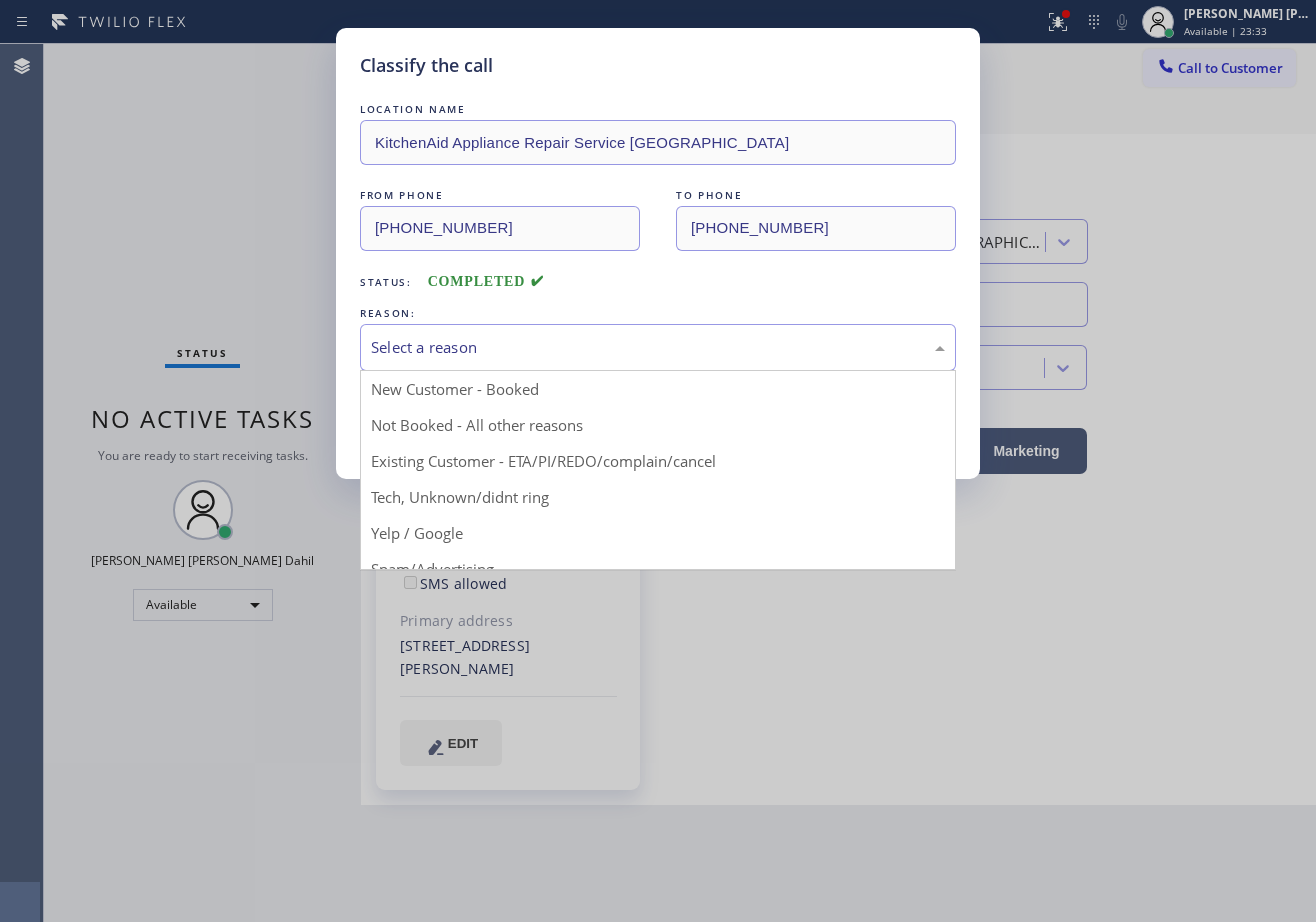 drag, startPoint x: 458, startPoint y: 450, endPoint x: 445, endPoint y: 429, distance: 24.698177 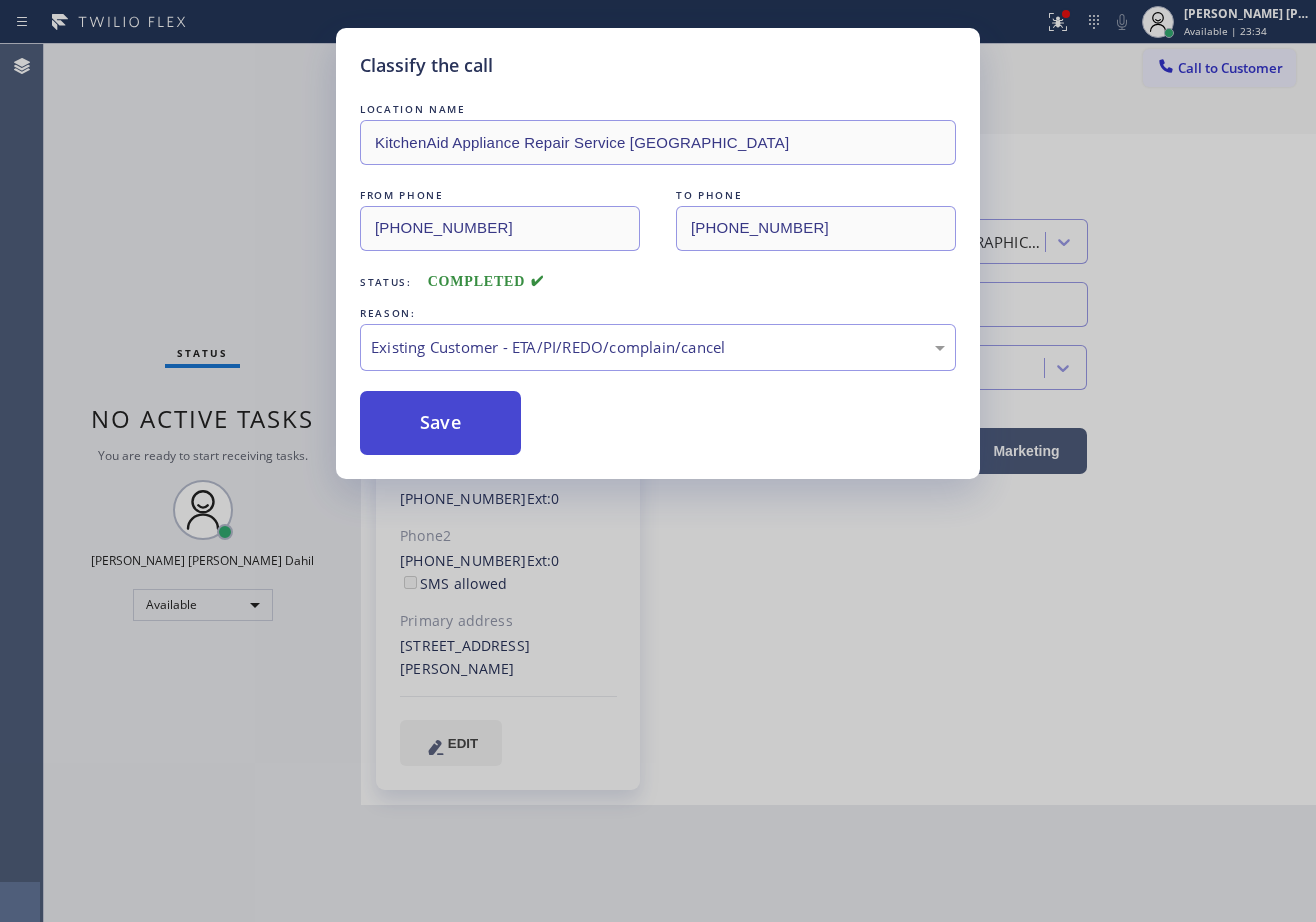 click on "Save" at bounding box center [440, 423] 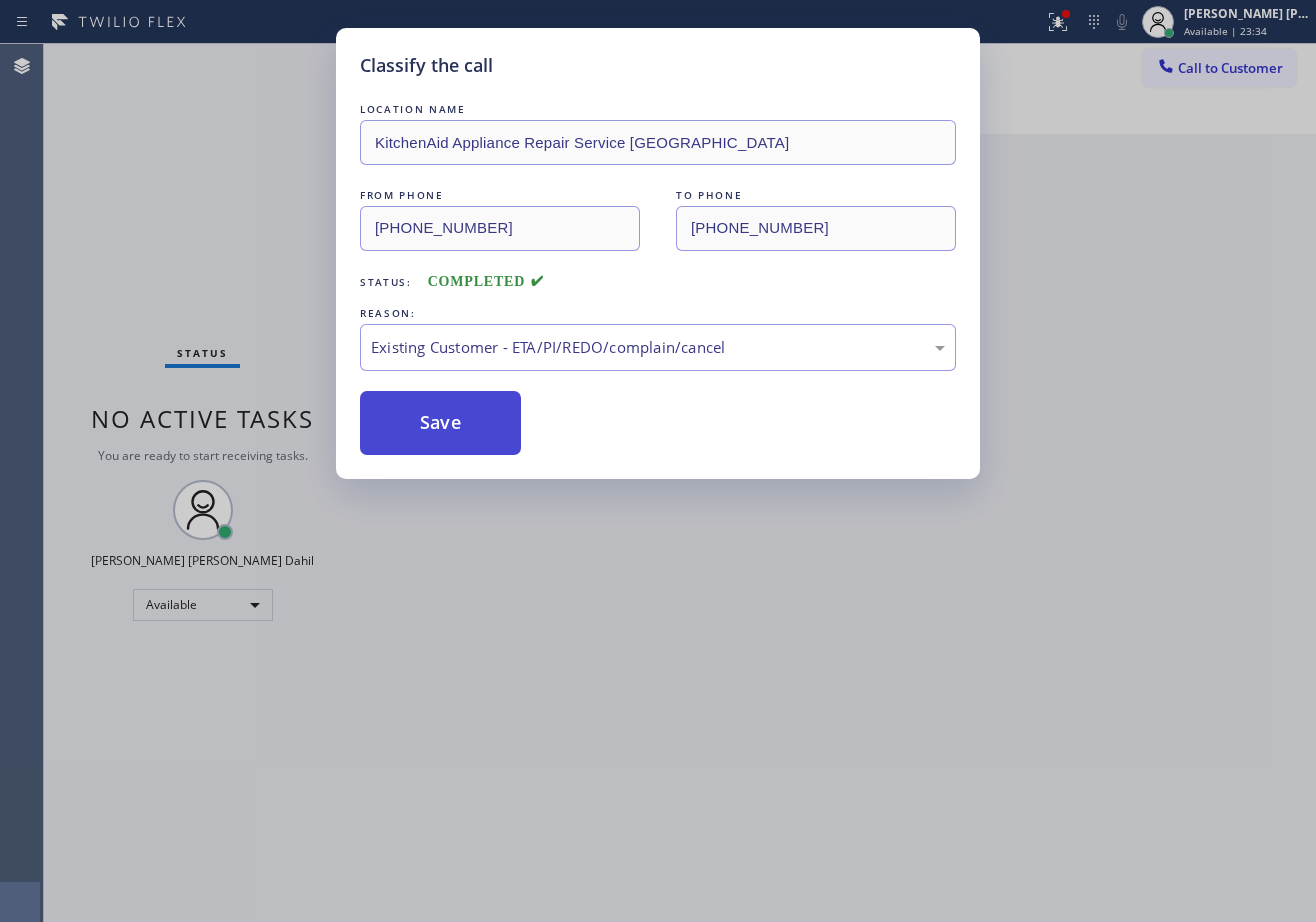 click on "Save" at bounding box center [440, 423] 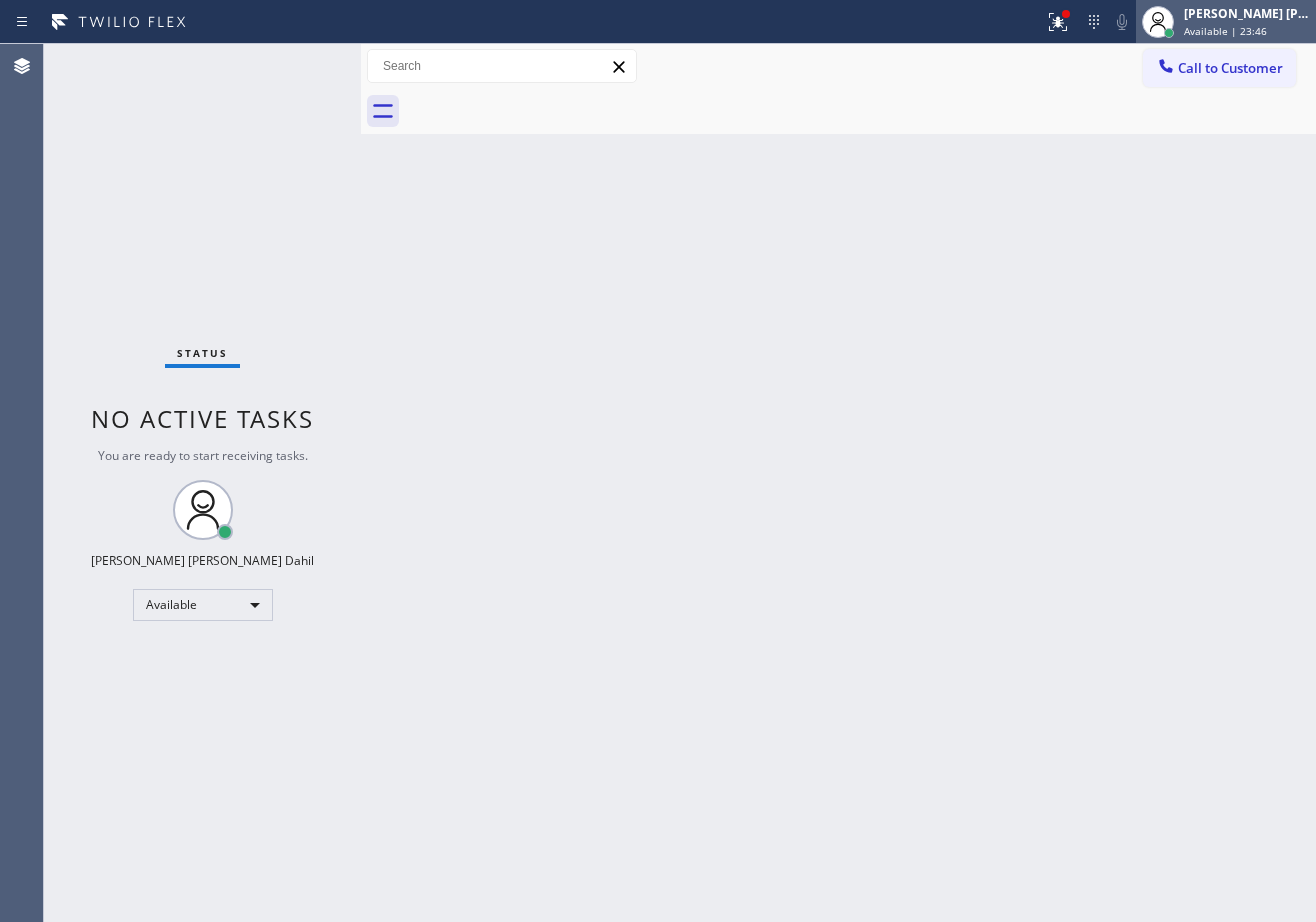 click on "Joshua Jake Dahil Available | 23:46" at bounding box center [1248, 21] 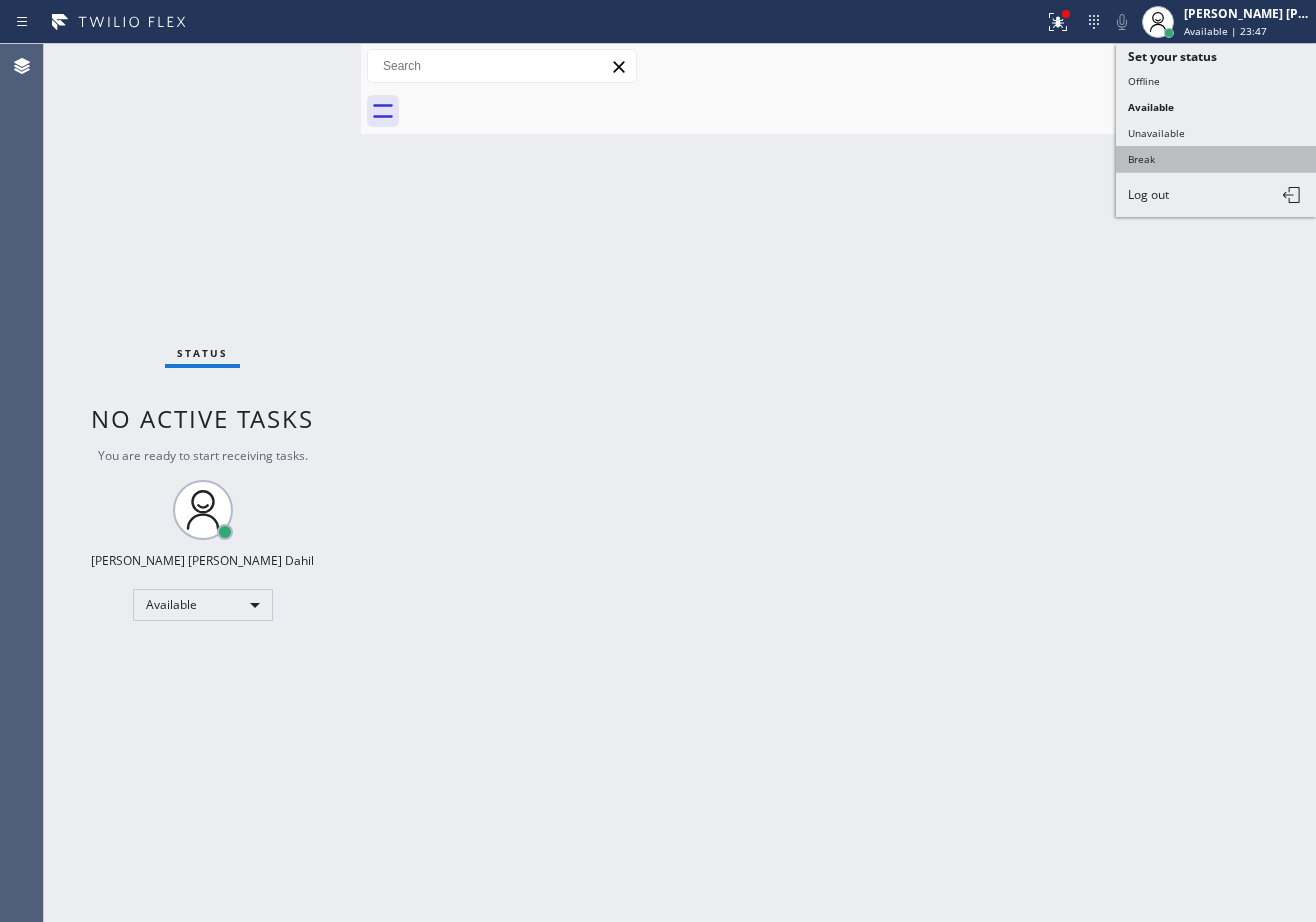 click on "Break" at bounding box center (1216, 159) 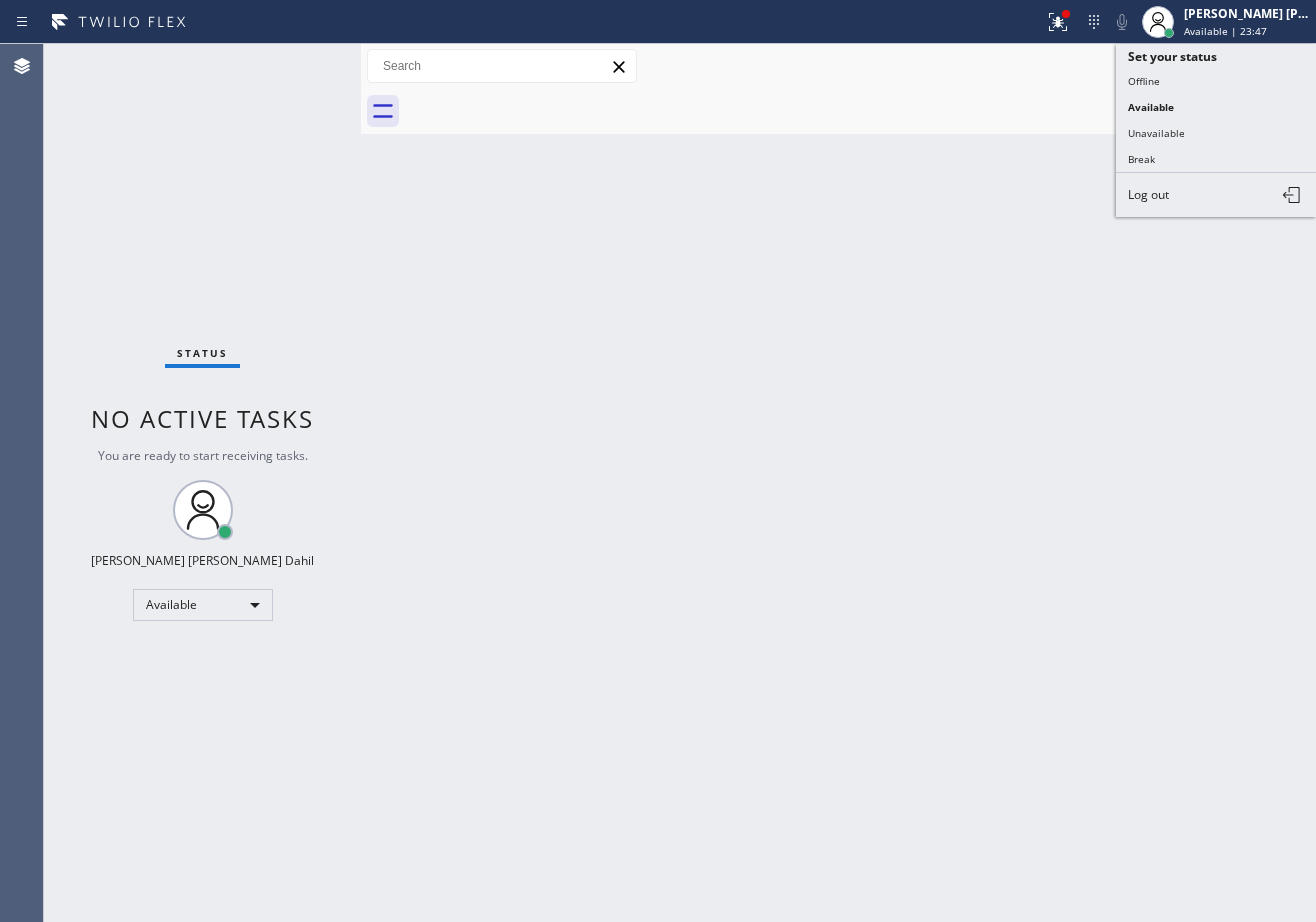 drag, startPoint x: 1102, startPoint y: 249, endPoint x: 1091, endPoint y: 257, distance: 13.601471 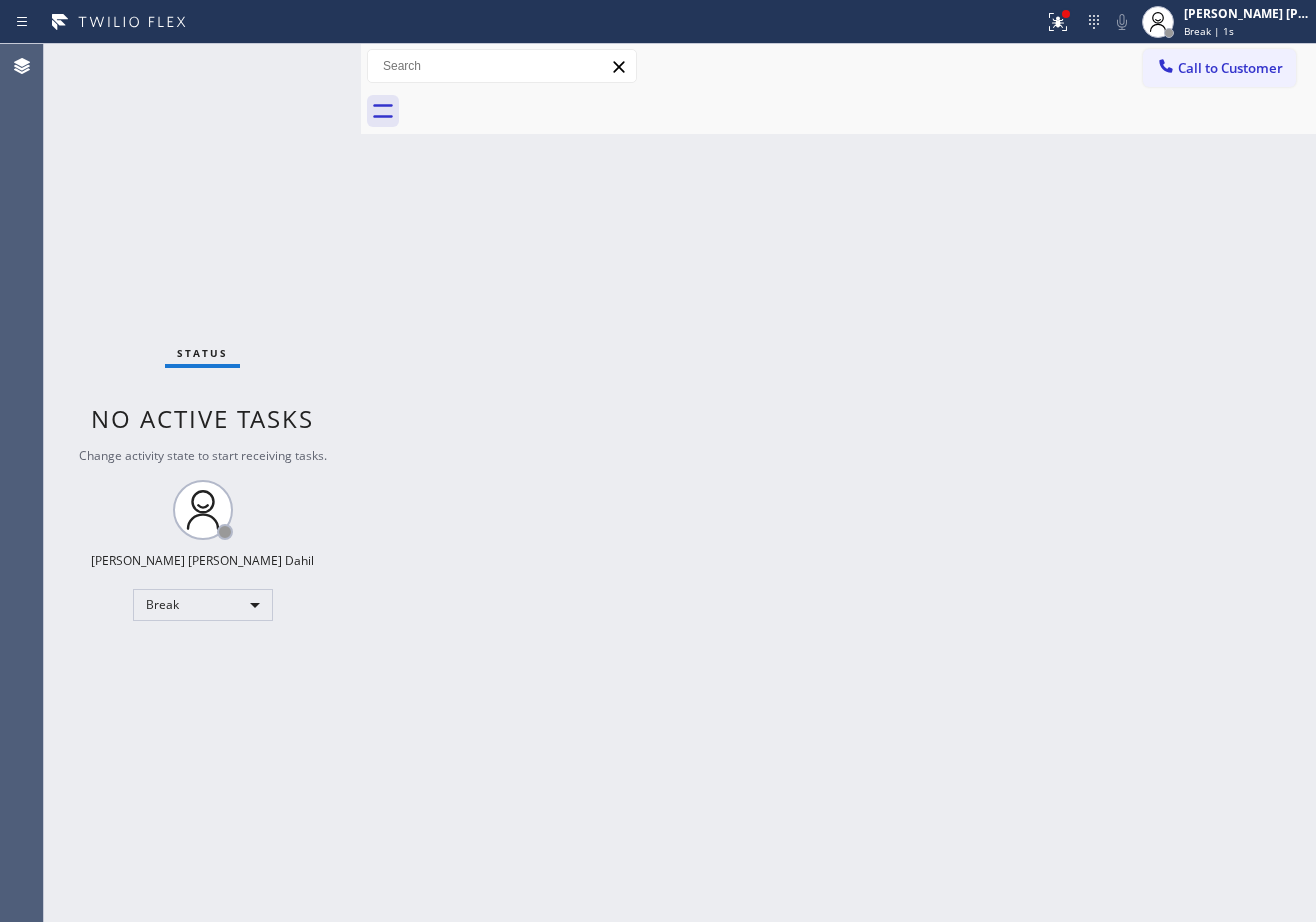 click at bounding box center [860, 111] 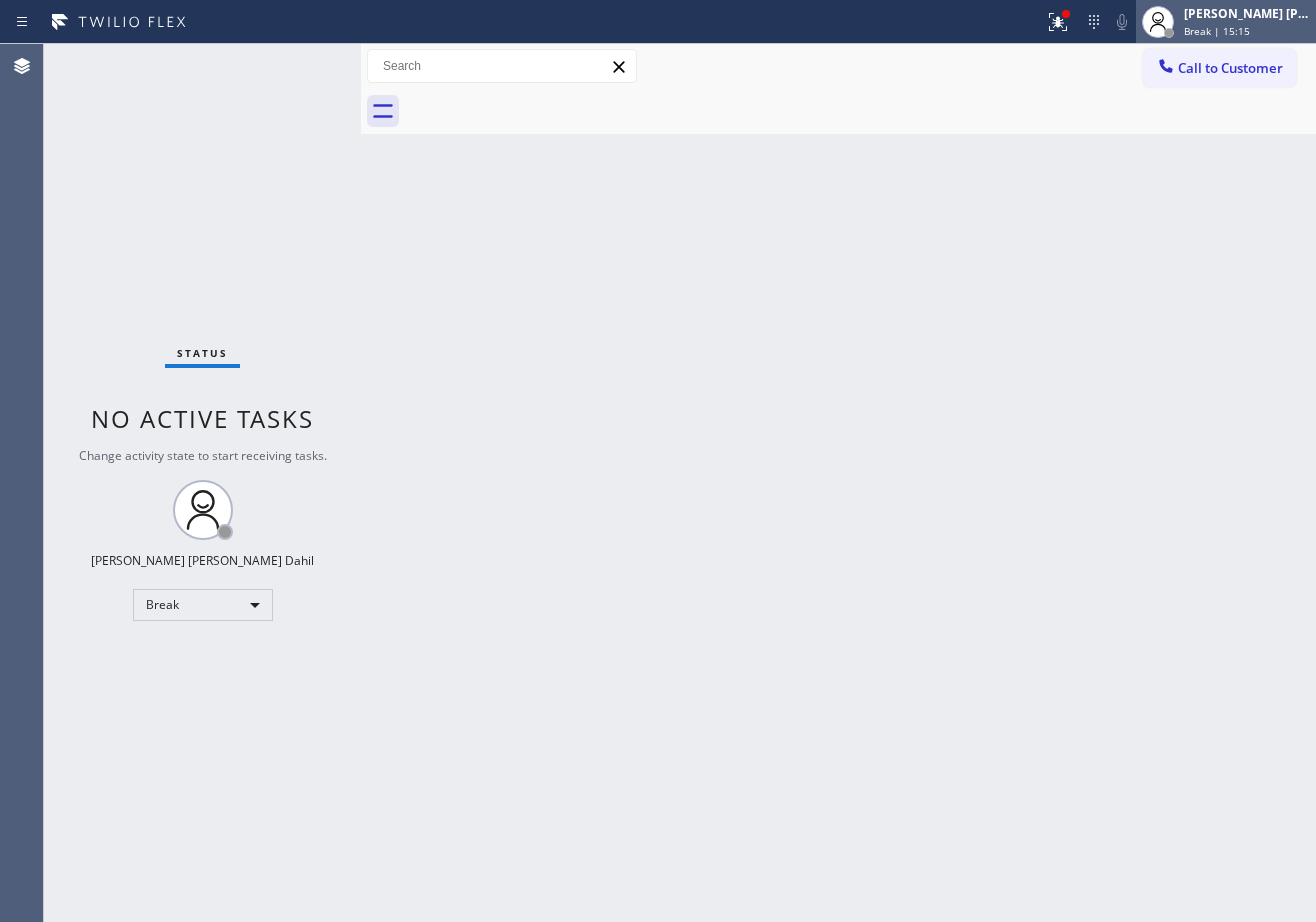 click on "[PERSON_NAME] [PERSON_NAME] Dahil" at bounding box center [1247, 13] 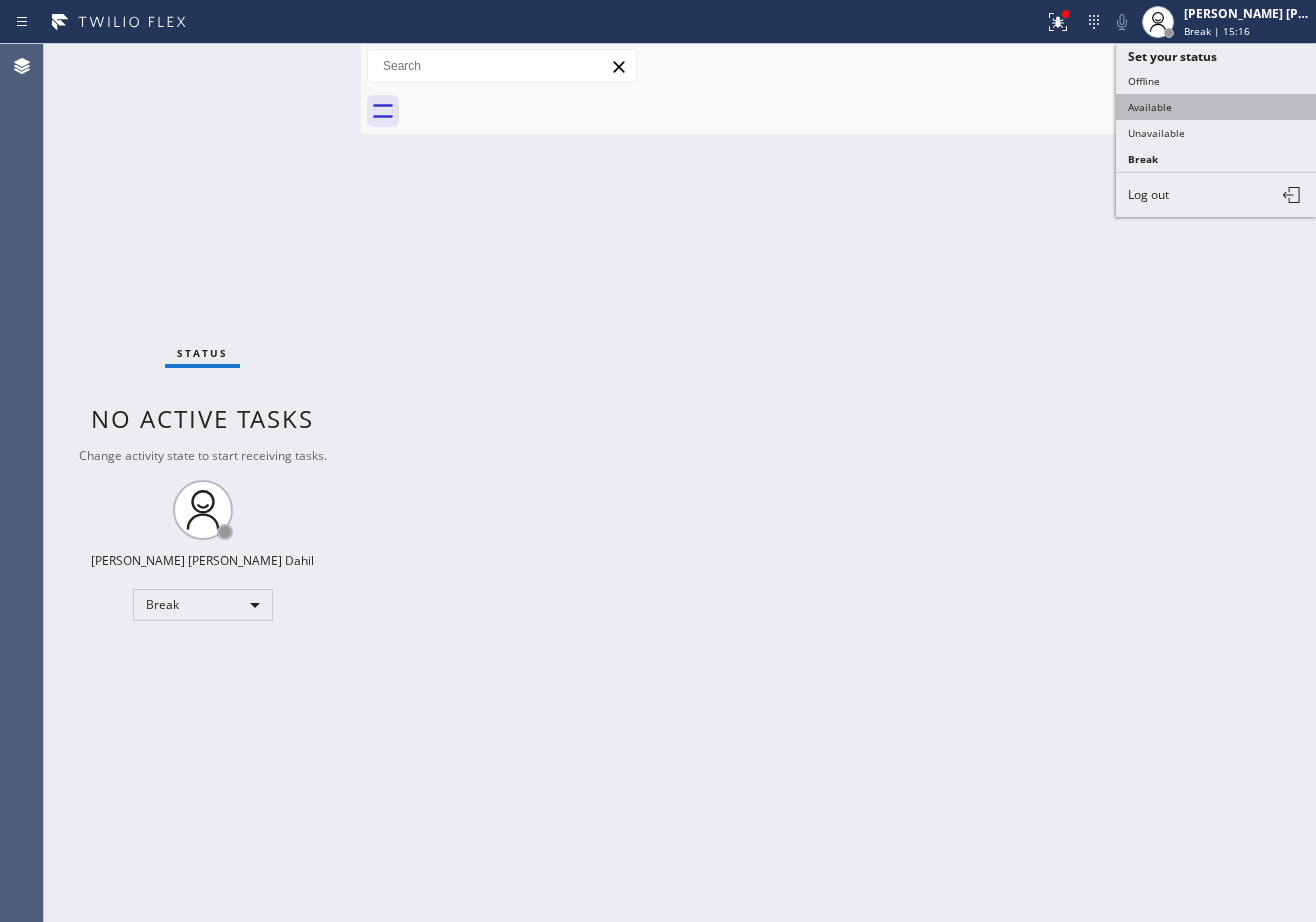 click on "Available" at bounding box center [1216, 107] 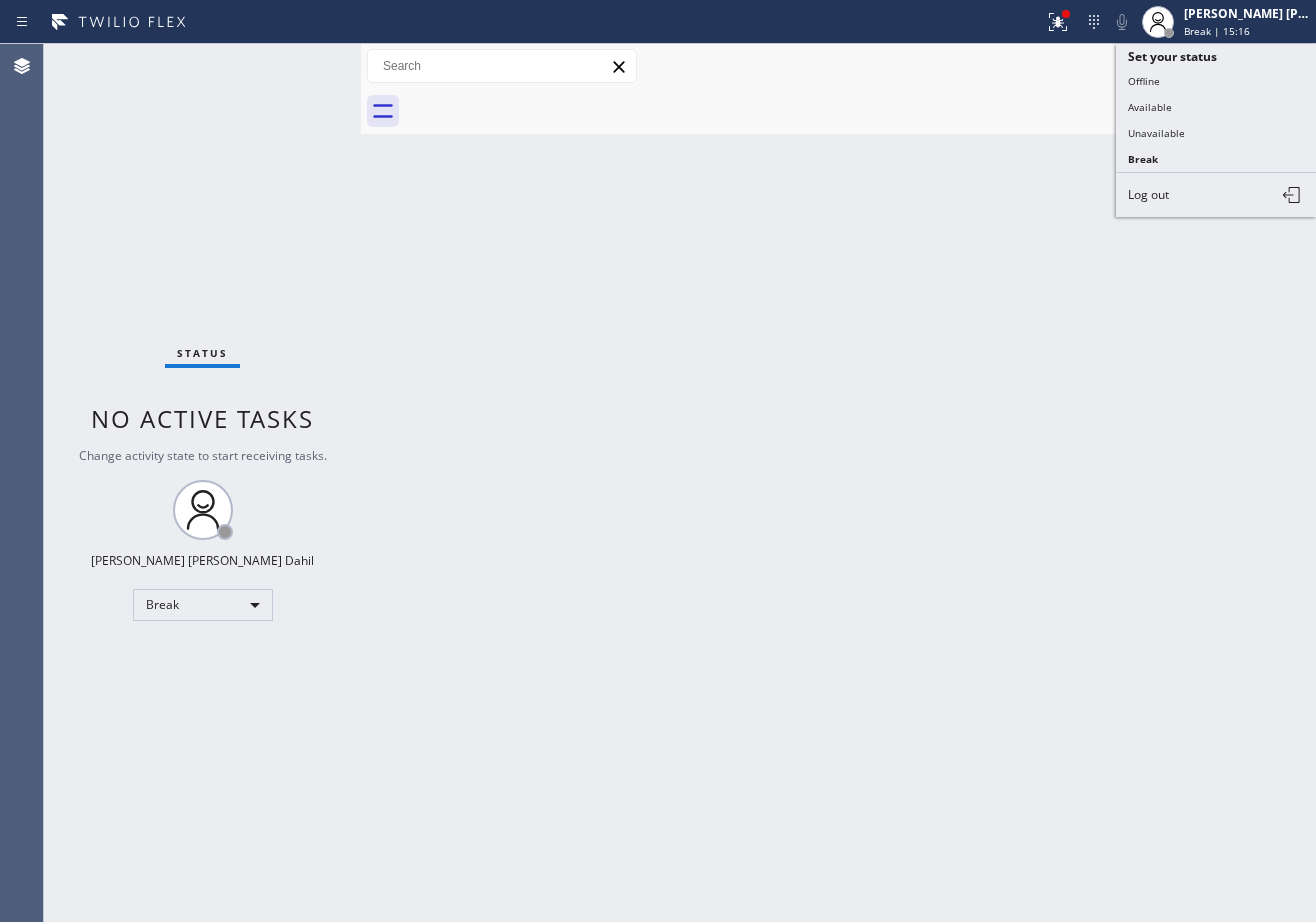 type 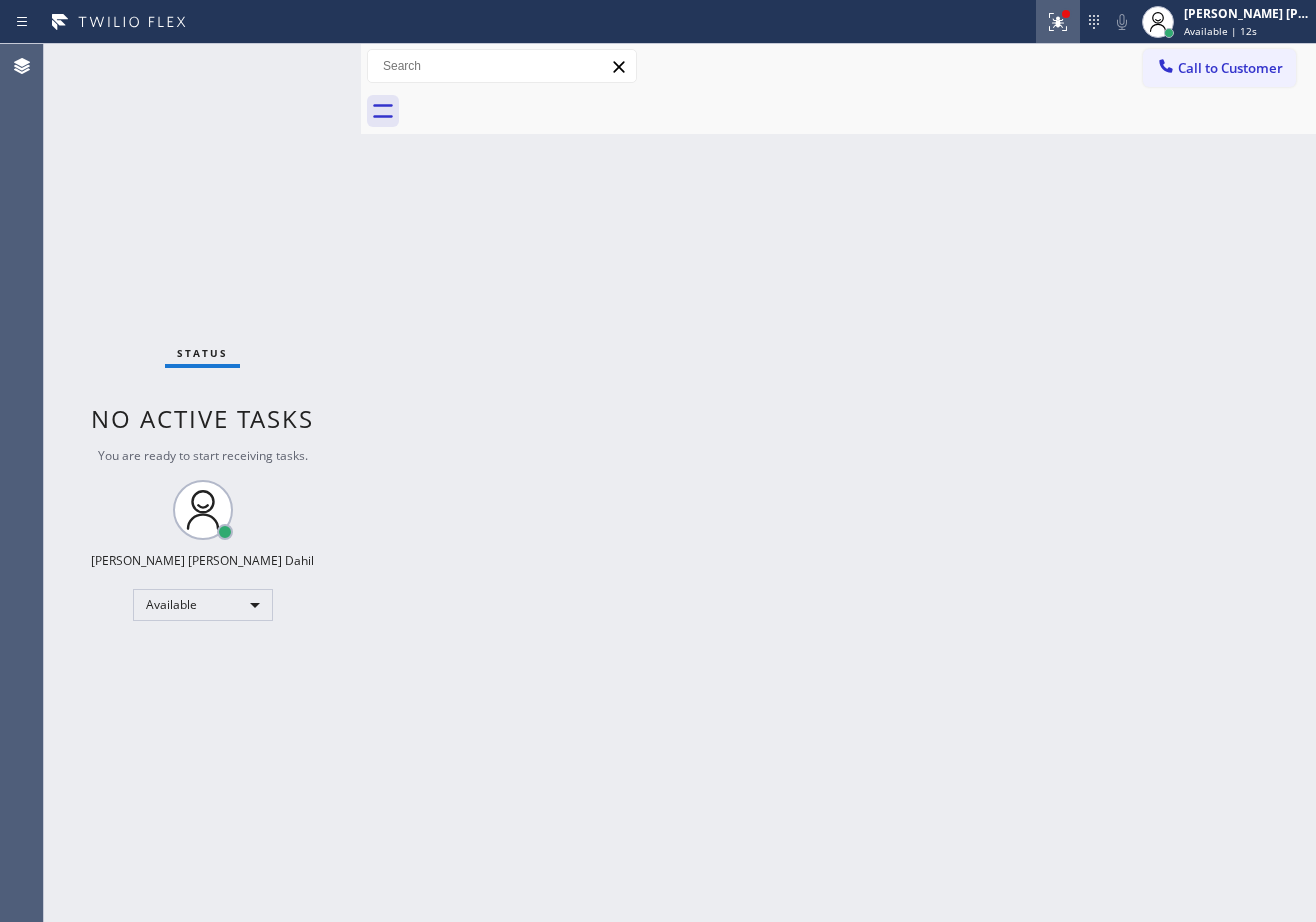 click at bounding box center (1066, 14) 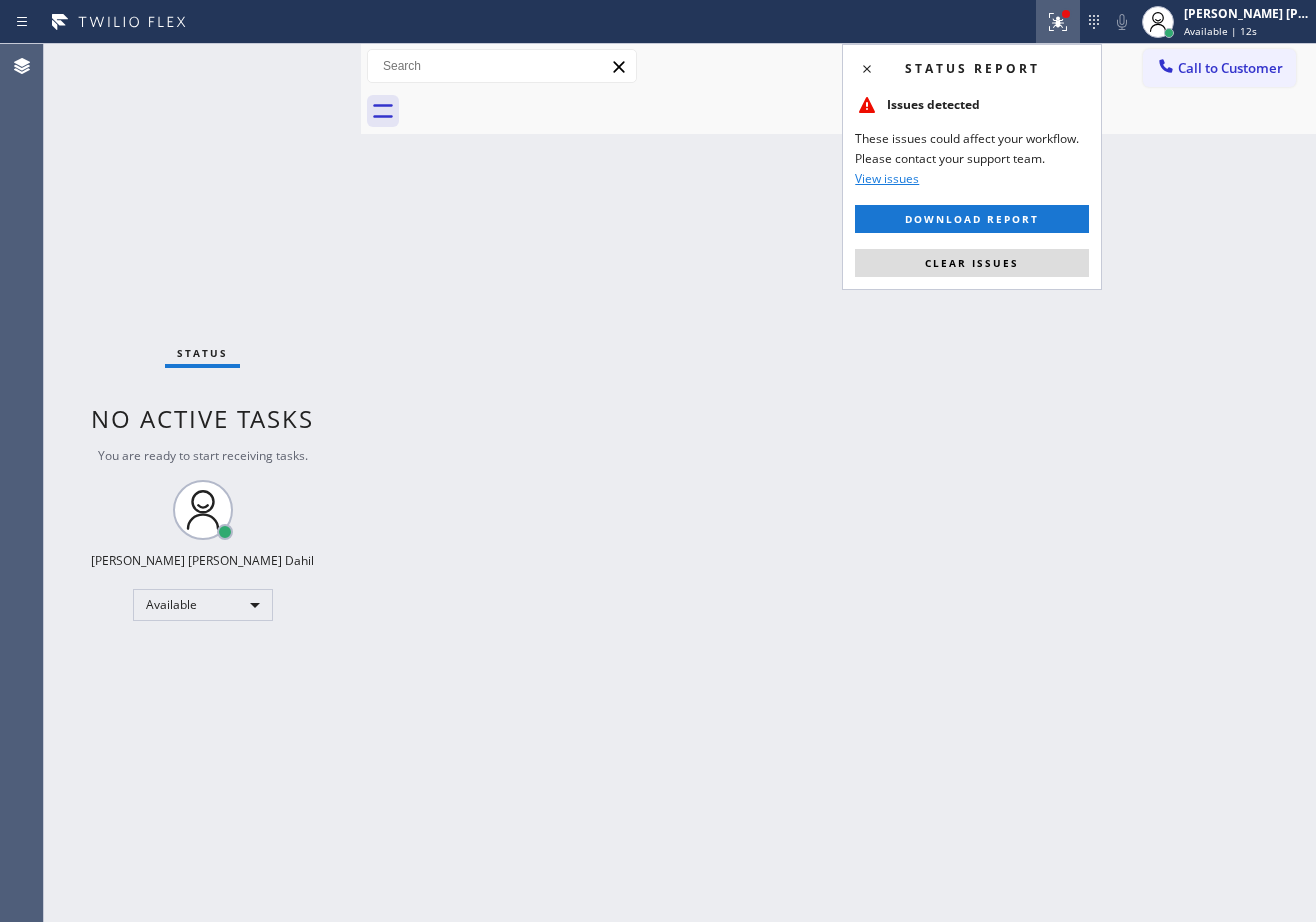 drag, startPoint x: 1017, startPoint y: 259, endPoint x: 718, endPoint y: 196, distance: 305.56506 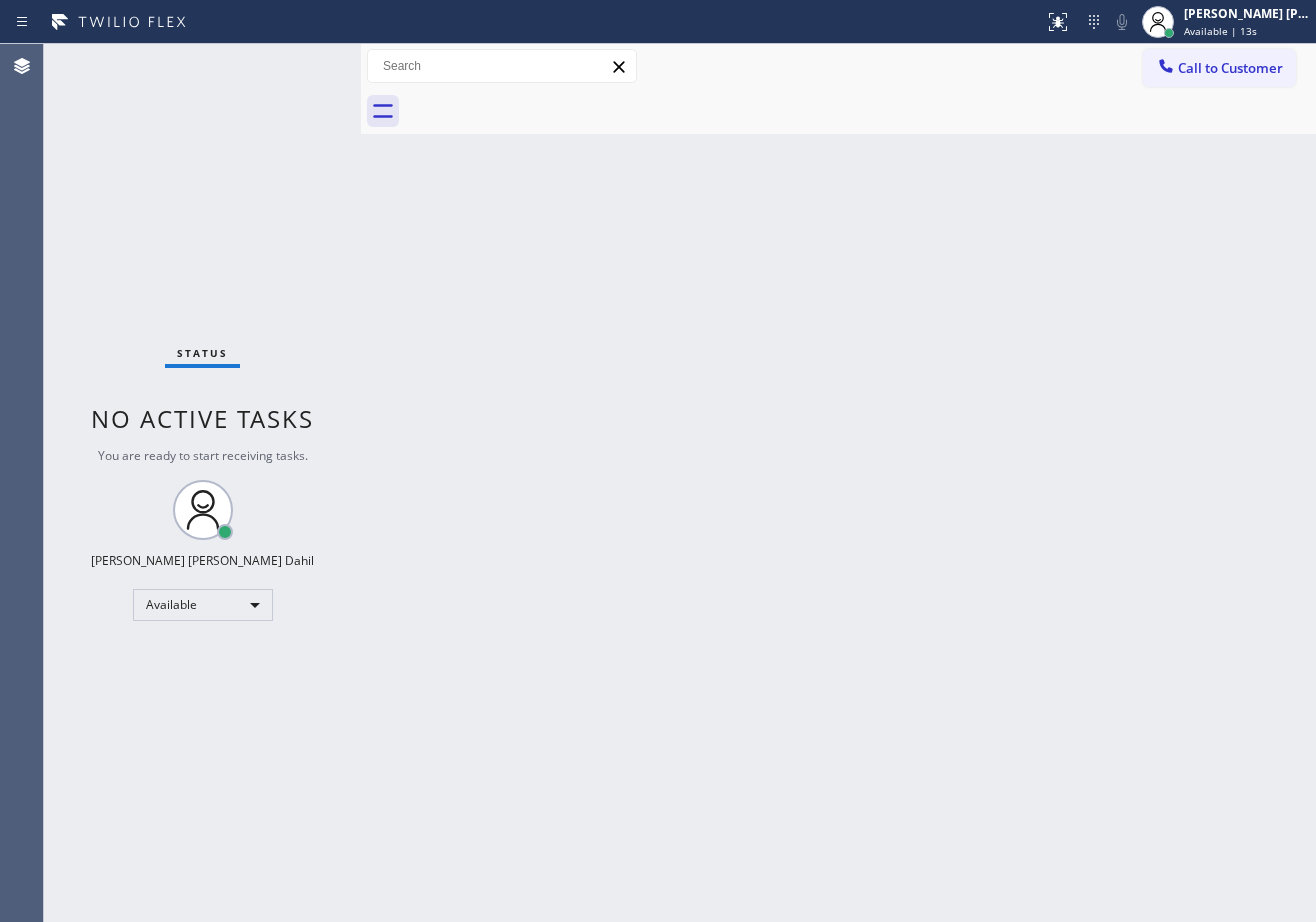 click on "Status   No active tasks     You are ready to start receiving tasks.   Joshua Jake Dahil Available" at bounding box center [202, 483] 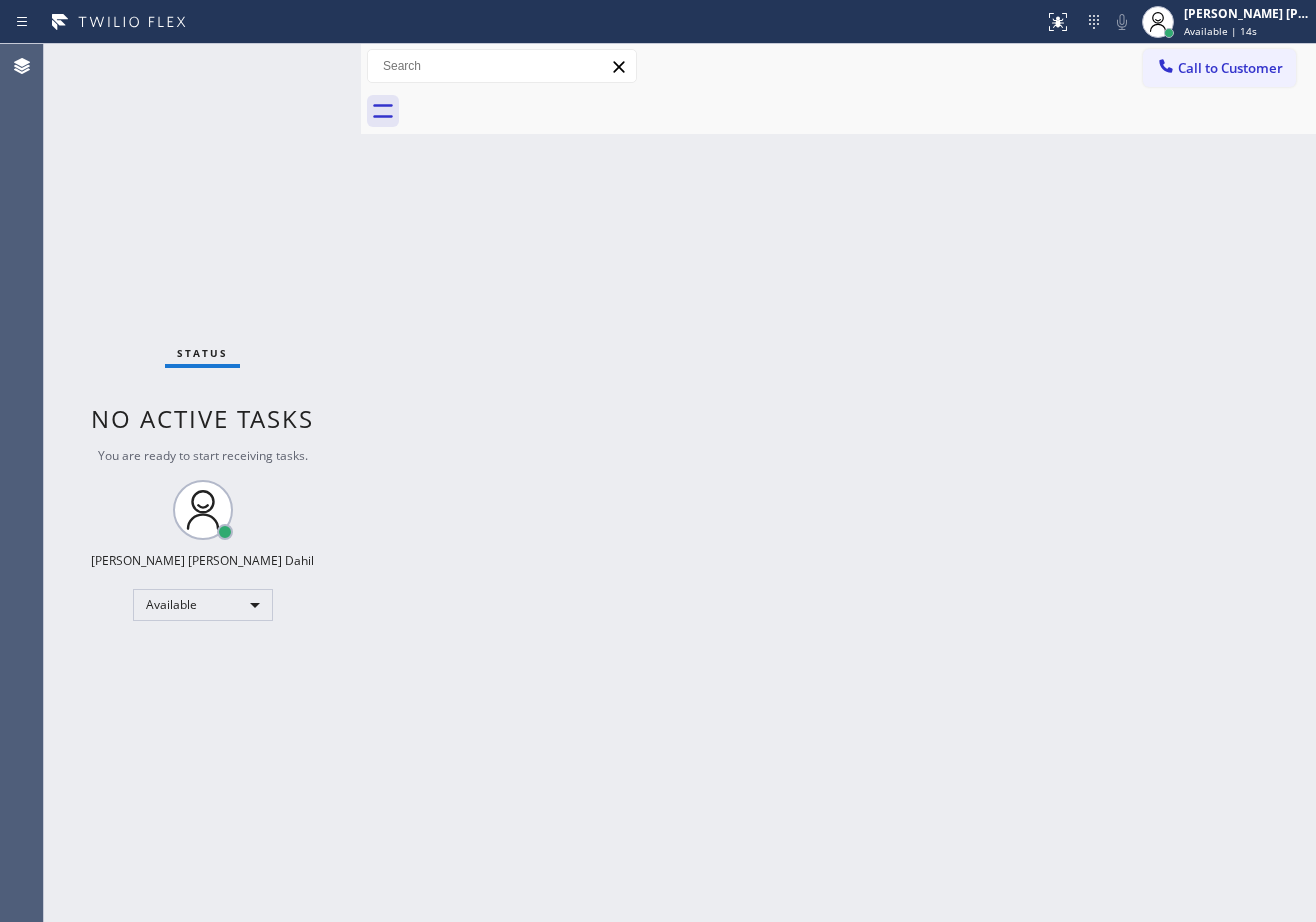 click on "Status   No active tasks     You are ready to start receiving tasks.   Joshua Jake Dahil Available" at bounding box center [202, 483] 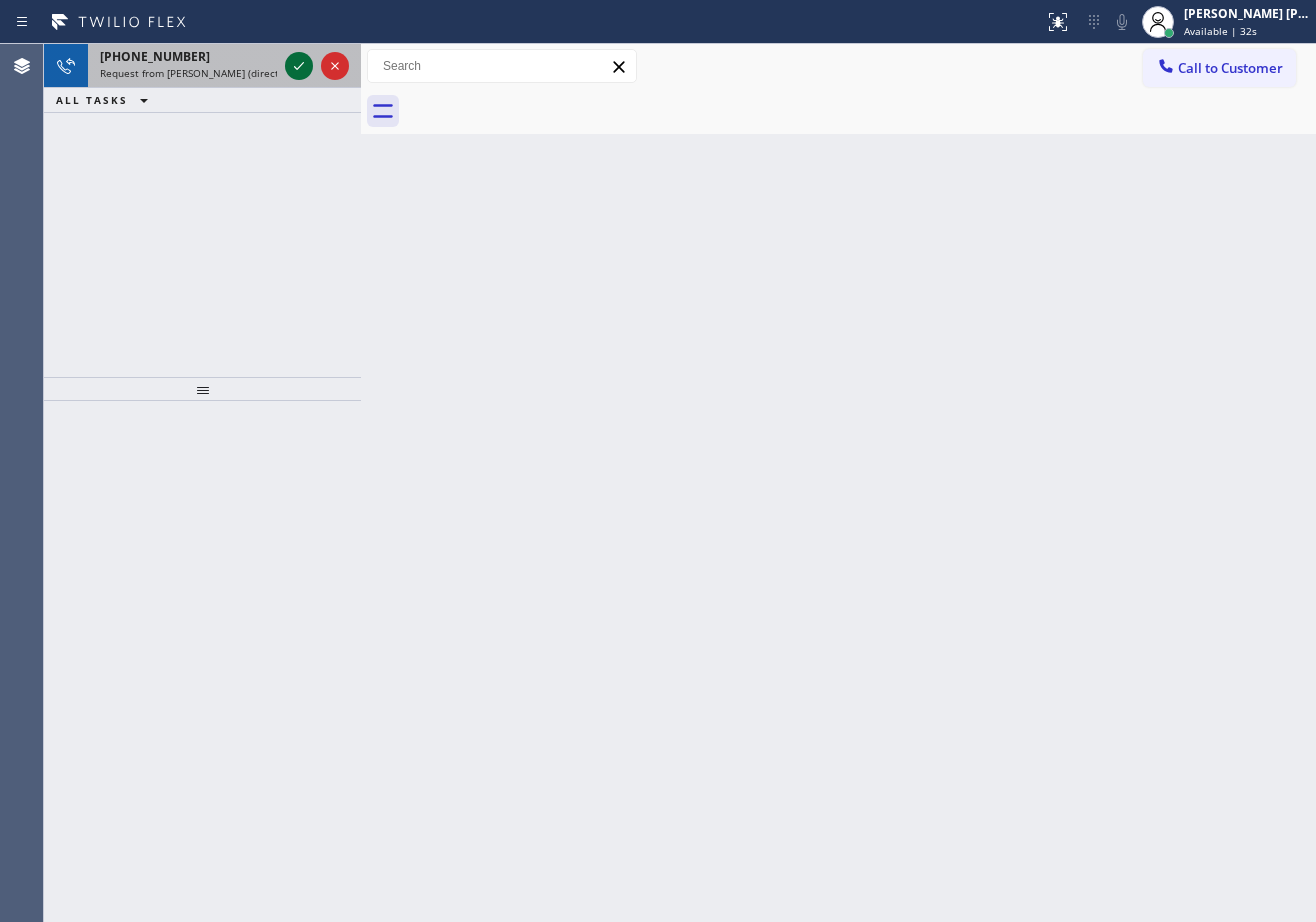 click 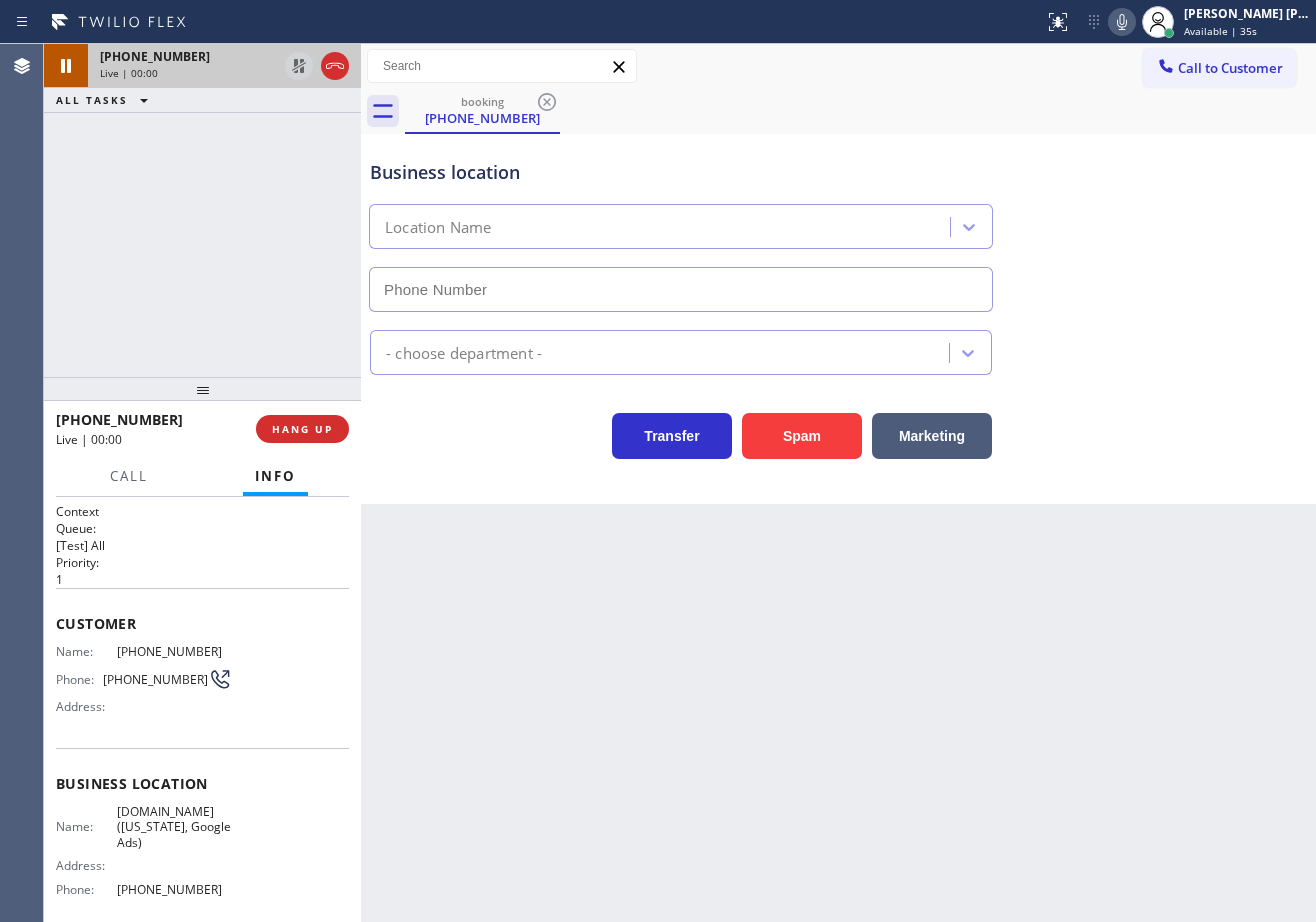 type on "(929) 374-2651" 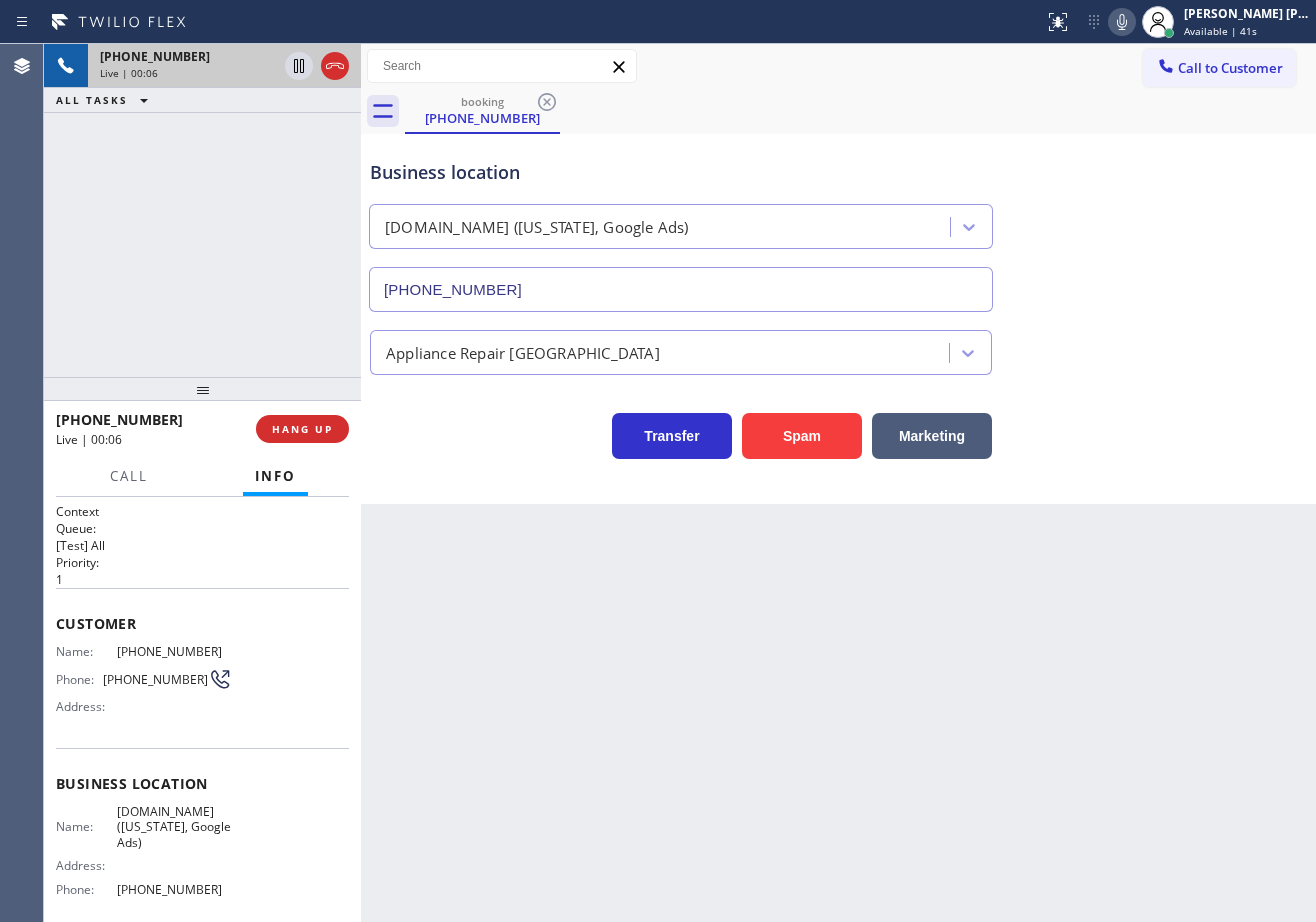 click on "Back to Dashboard Change Sender ID Customers Technicians Select a contact Outbound call Technician Search Technician Your caller id phone number Your caller id phone number Call Technician info Name   Phone none Address none Change Sender ID HVAC +18559994417 5 Star Appliance +18557314952 Appliance Repair +18554611149 Plumbing +18889090120 Air Duct Cleaning +18006865038  Electricians +18005688664 Cancel Change Check personal SMS Reset Change booking (516) 965-0728 Call to Customer Outbound call Location Search location Your caller id phone number (818) 532-5453 Customer number Call Outbound call Technician Search Technician Your caller id phone number Your caller id phone number Call booking (516) 965-0728 Business location VikingTechs.online (New York, Google Ads) (929) 374-2651 Appliance Repair High End Transfer Spam Marketing" at bounding box center [838, 483] 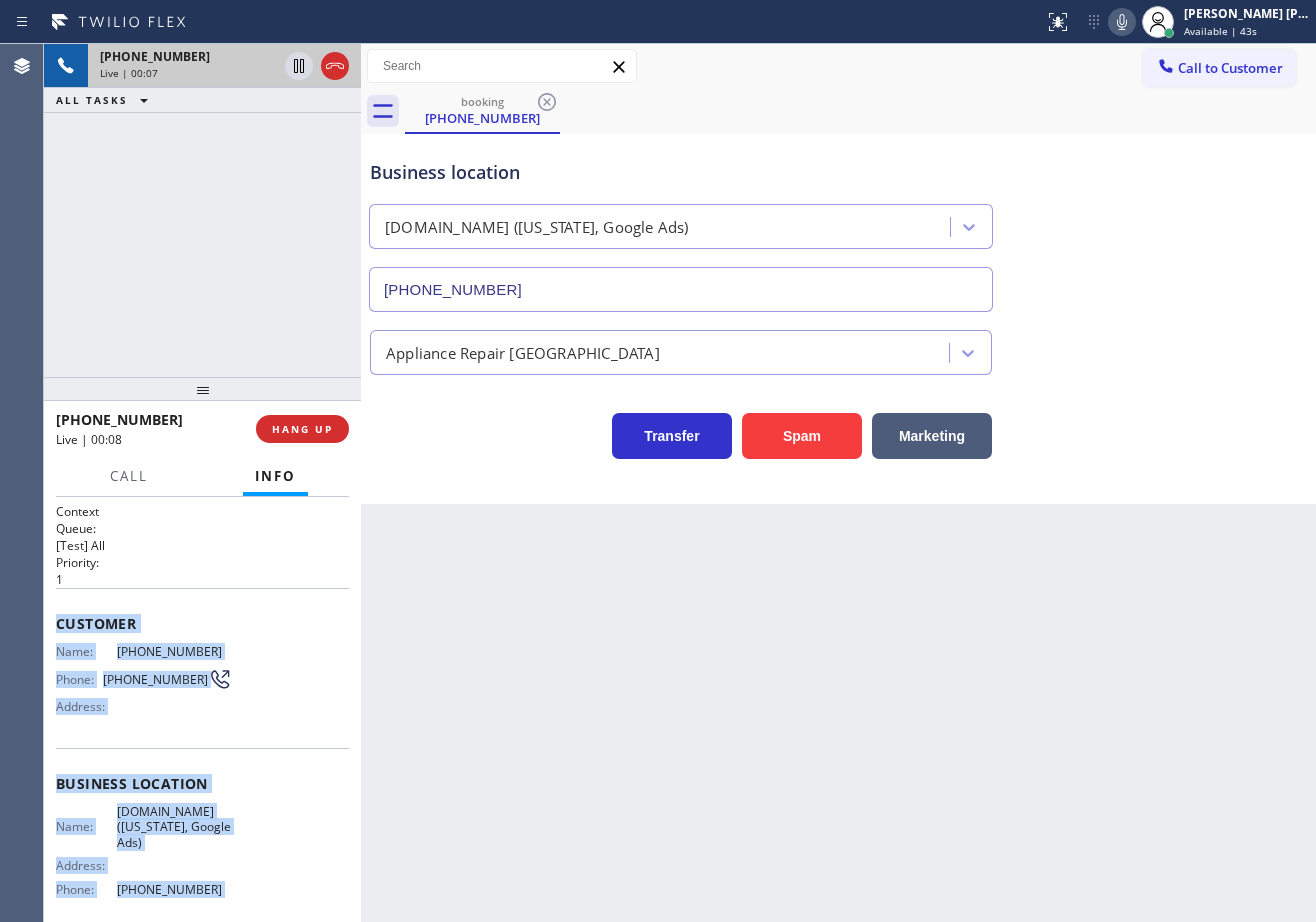 scroll, scrollTop: 166, scrollLeft: 0, axis: vertical 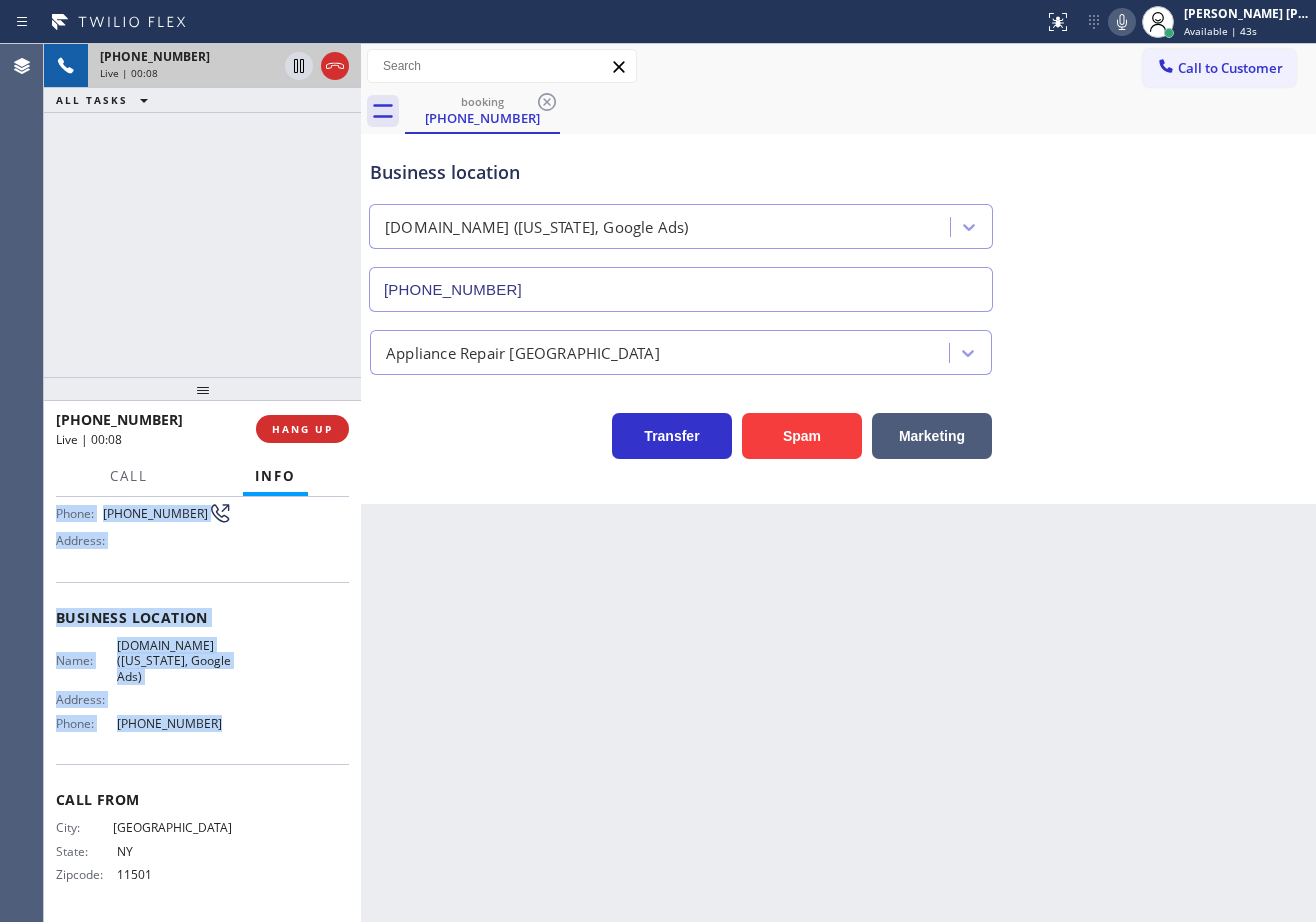 drag, startPoint x: 52, startPoint y: 612, endPoint x: 247, endPoint y: 723, distance: 224.37915 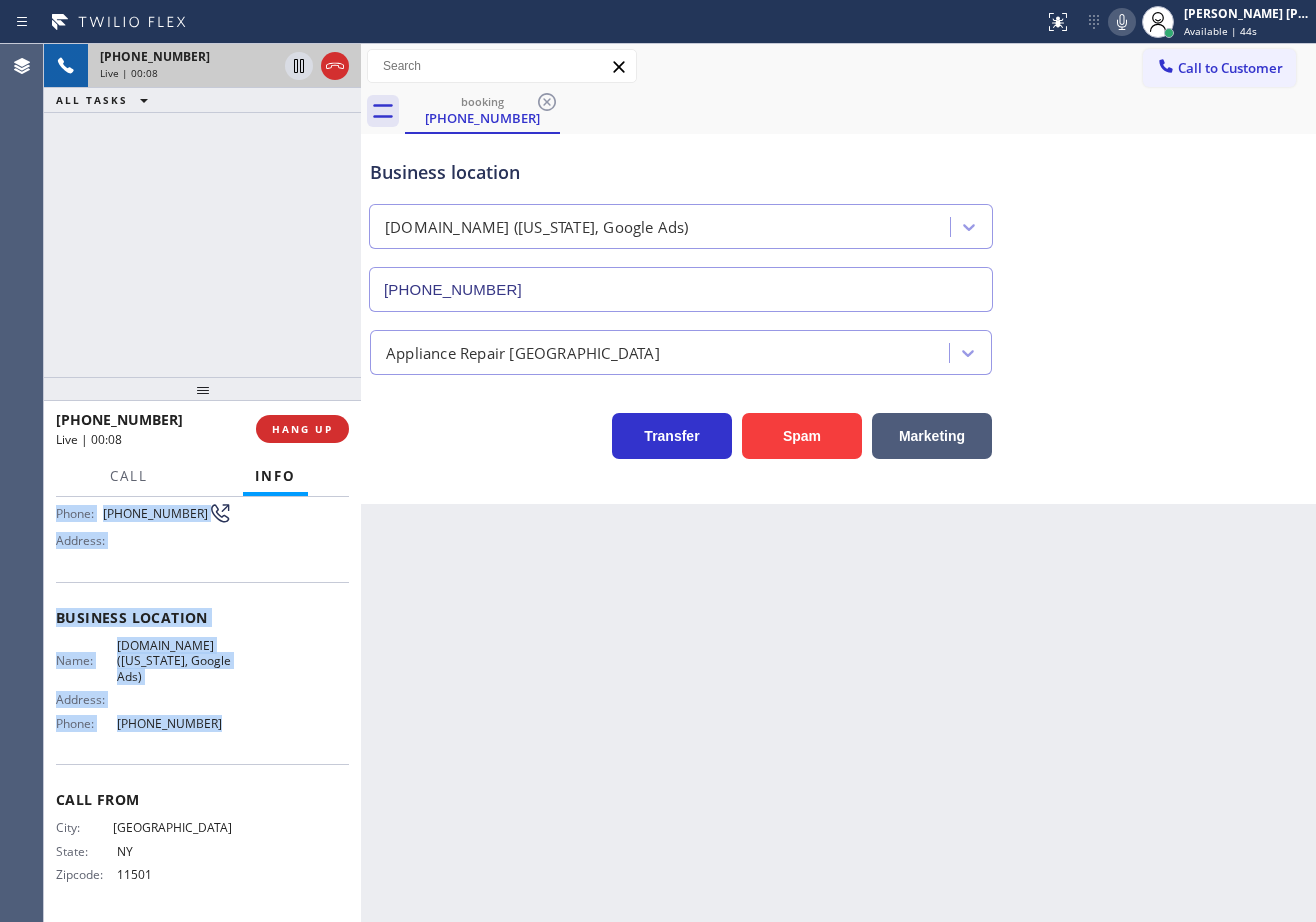 copy on "Customer Name: (516) 965-0728 Phone: (516) 965-0728 Address: Business location Name: VikingTechs.online (New York, Google Ads) Address:   Phone: (929) 374-2651" 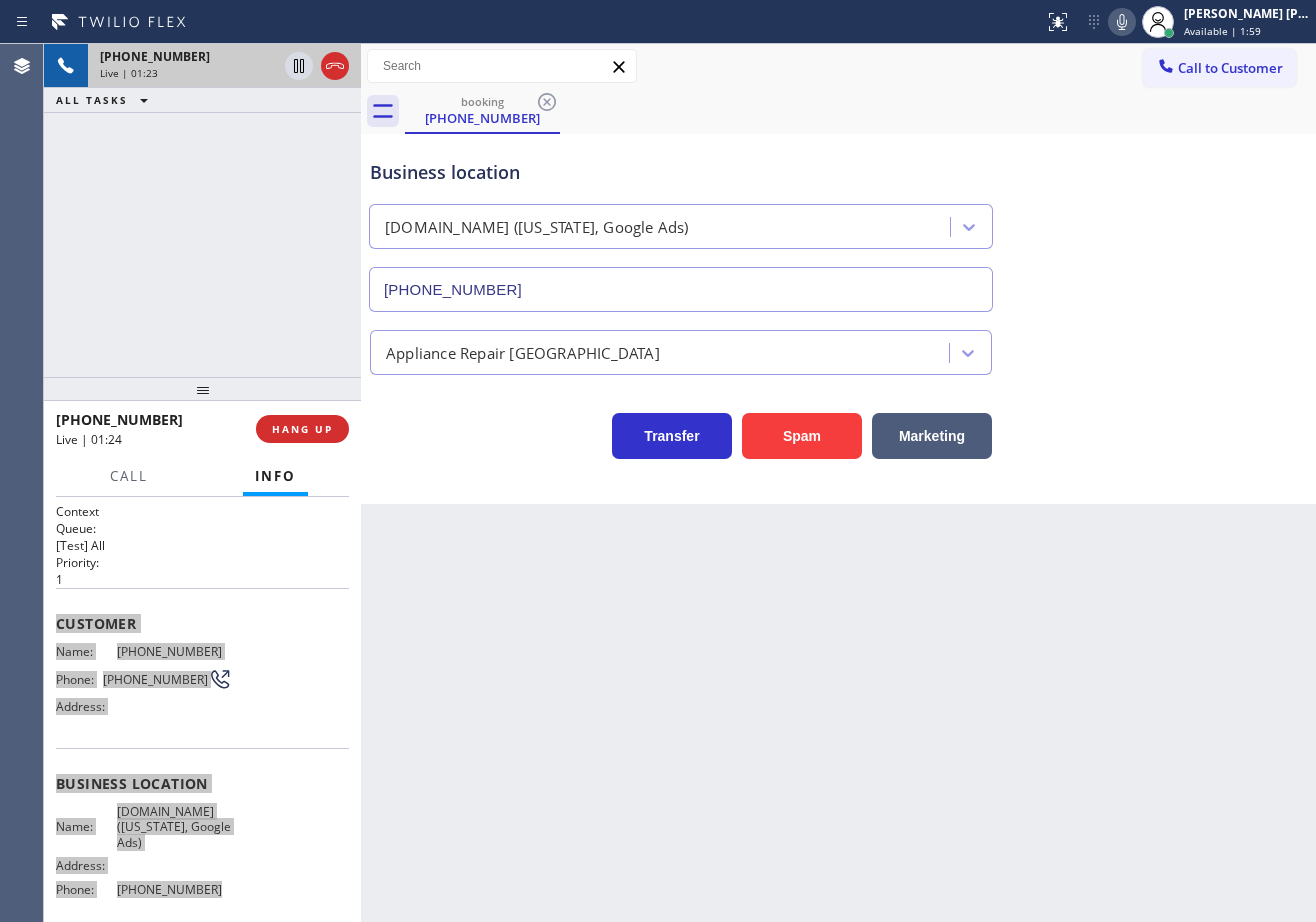 scroll, scrollTop: 166, scrollLeft: 0, axis: vertical 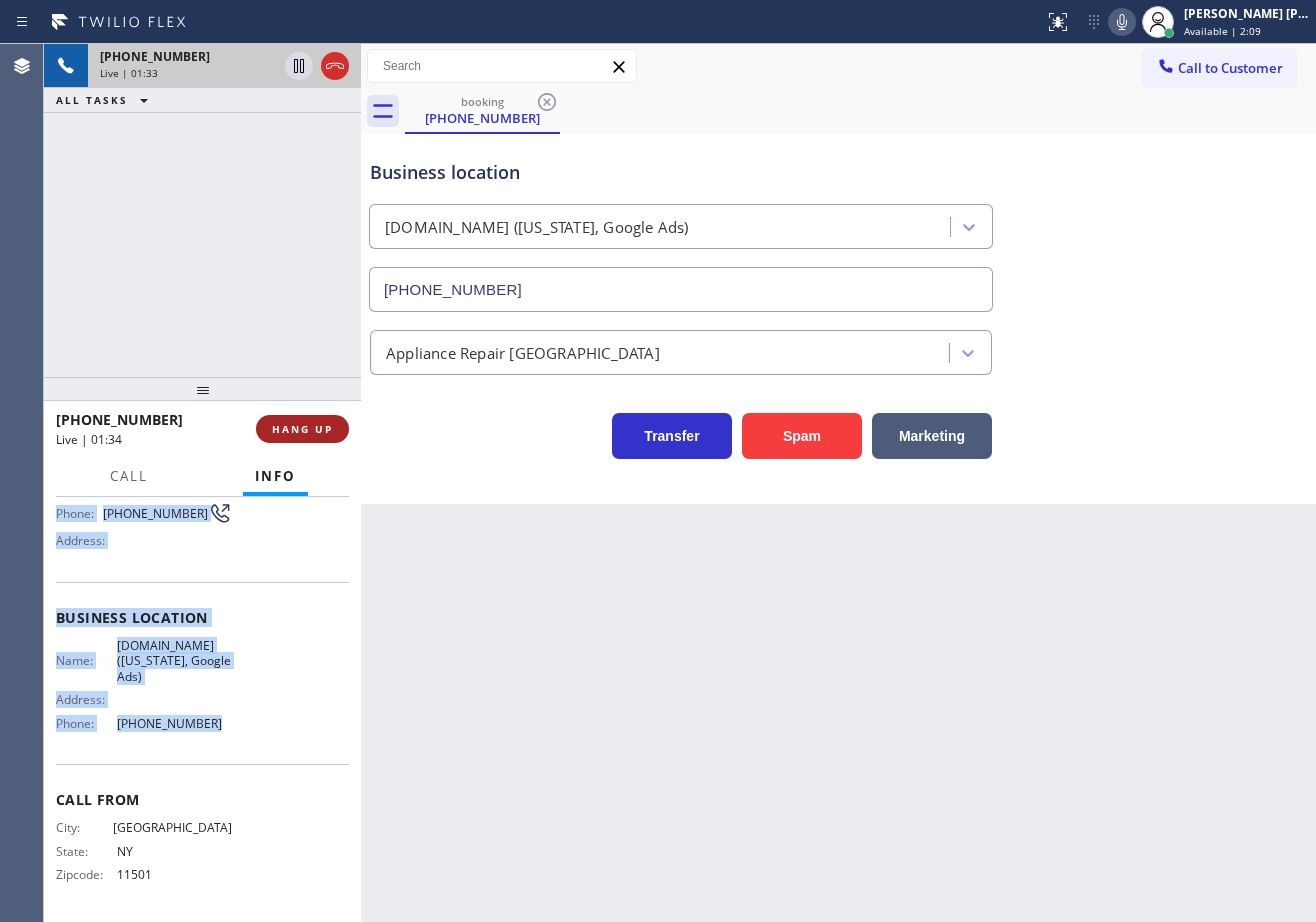 click on "HANG UP" at bounding box center (302, 429) 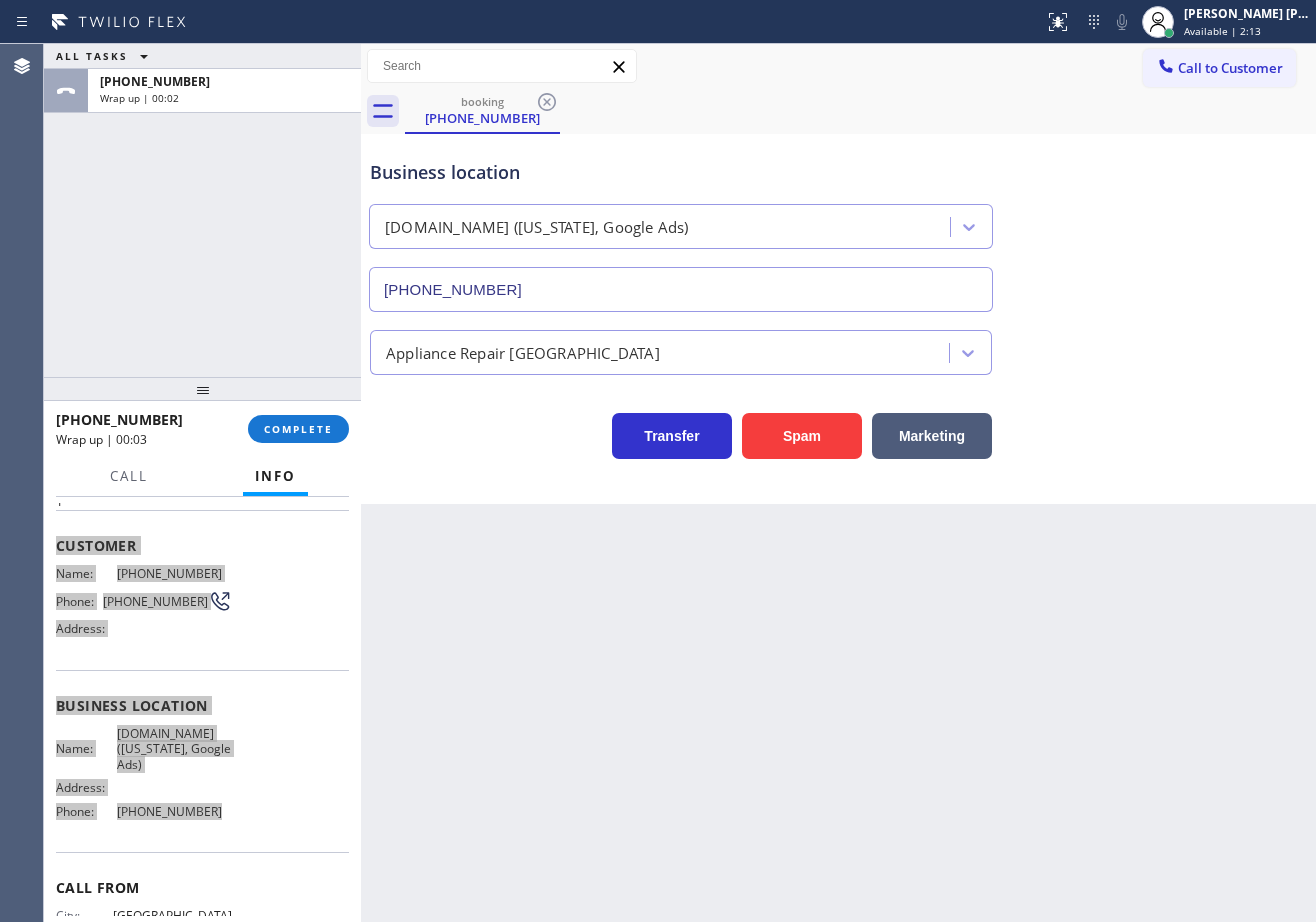 scroll, scrollTop: 0, scrollLeft: 0, axis: both 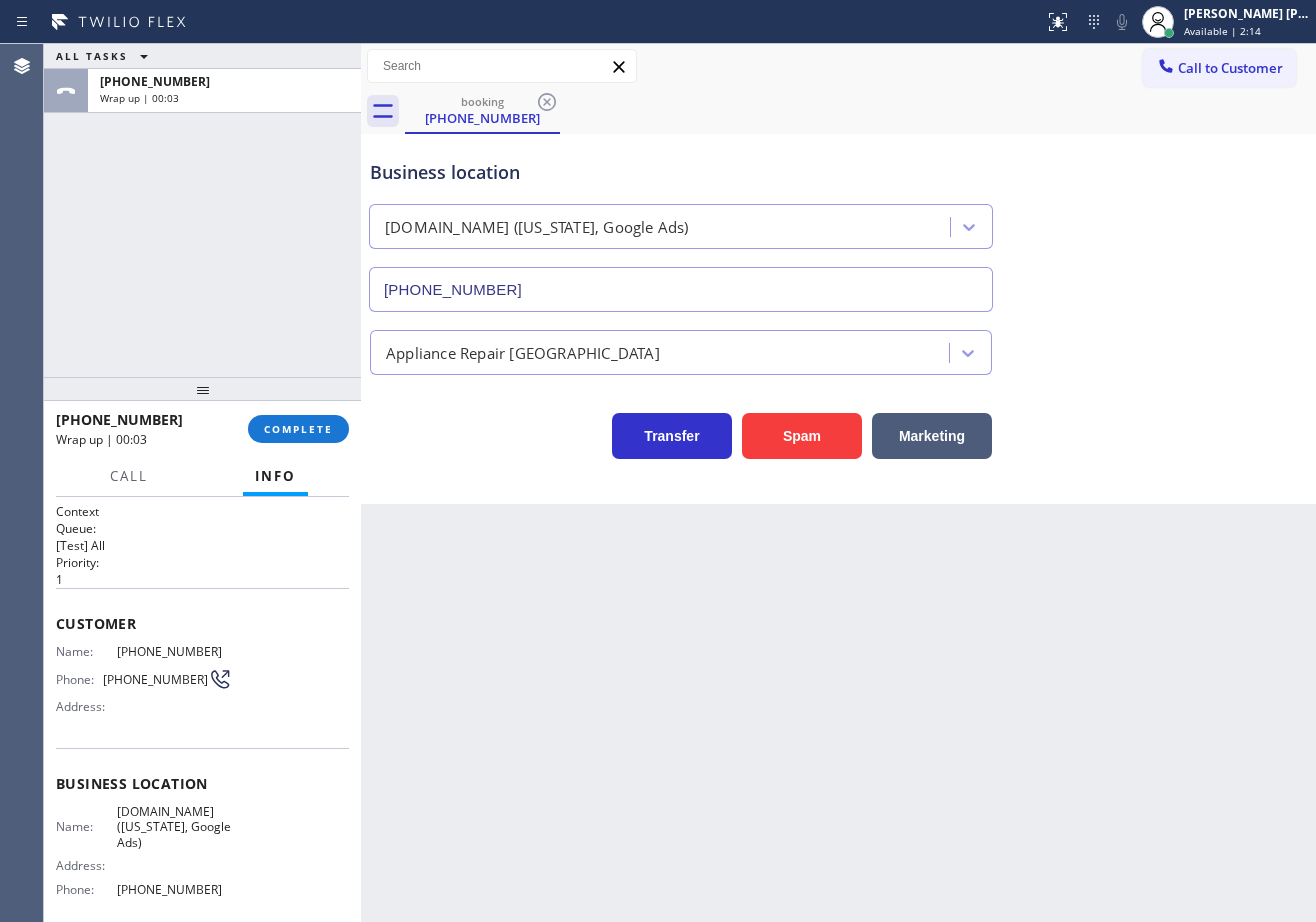 click on "Back to Dashboard Change Sender ID Customers Technicians Select a contact Outbound call Technician Search Technician Your caller id phone number Your caller id phone number Call Technician info Name   Phone none Address none Change Sender ID HVAC +18559994417 5 Star Appliance +18557314952 Appliance Repair +18554611149 Plumbing +18889090120 Air Duct Cleaning +18006865038  Electricians +18005688664 Cancel Change Check personal SMS Reset Change booking (516) 965-0728 Call to Customer Outbound call Location Search location Your caller id phone number (818) 532-5453 Customer number Call Outbound call Technician Search Technician Your caller id phone number Your caller id phone number Call booking (516) 965-0728 Business location VikingTechs.online (New York, Google Ads) (929) 374-2651 Appliance Repair High End Transfer Spam Marketing" at bounding box center (838, 483) 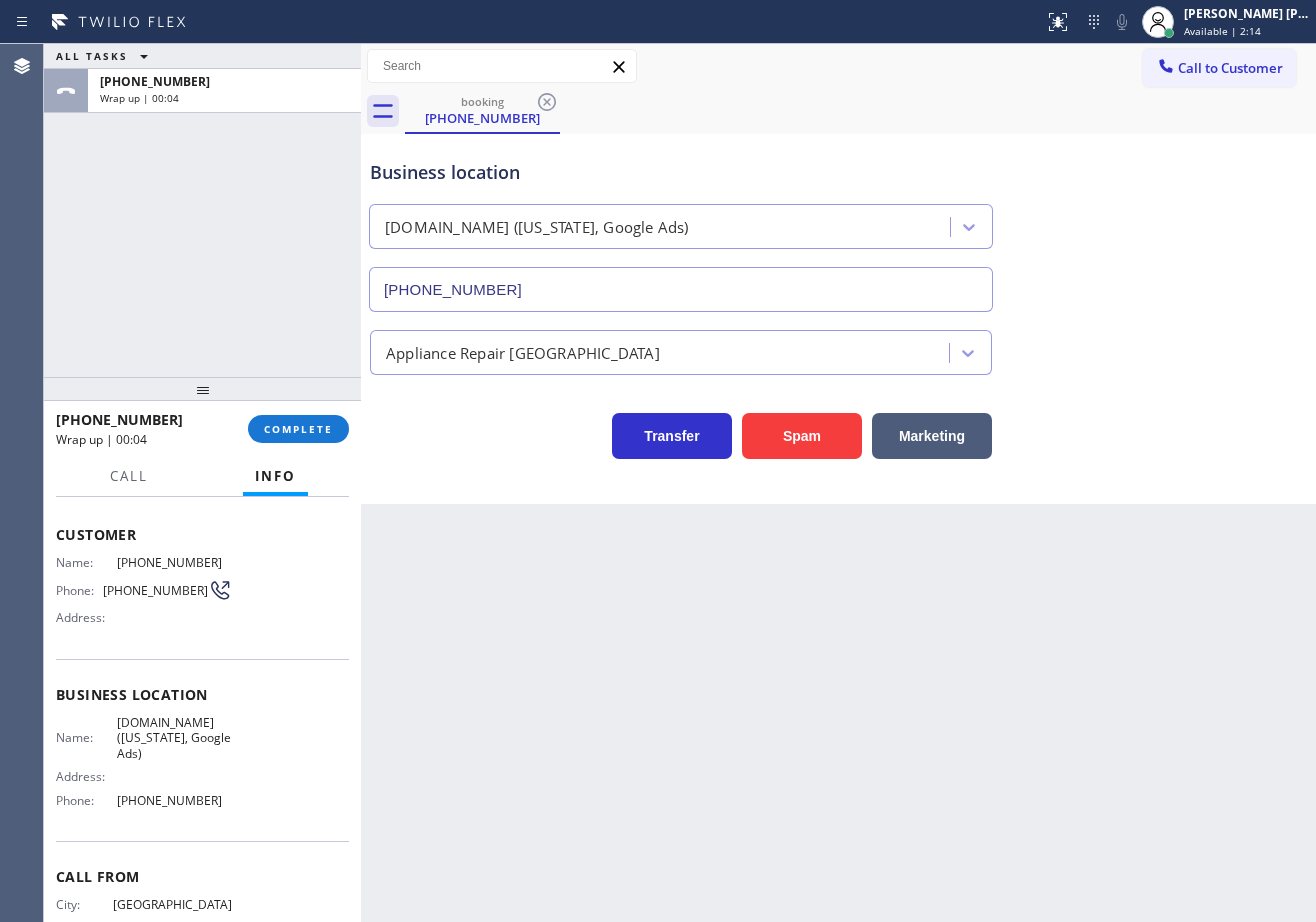 scroll, scrollTop: 166, scrollLeft: 0, axis: vertical 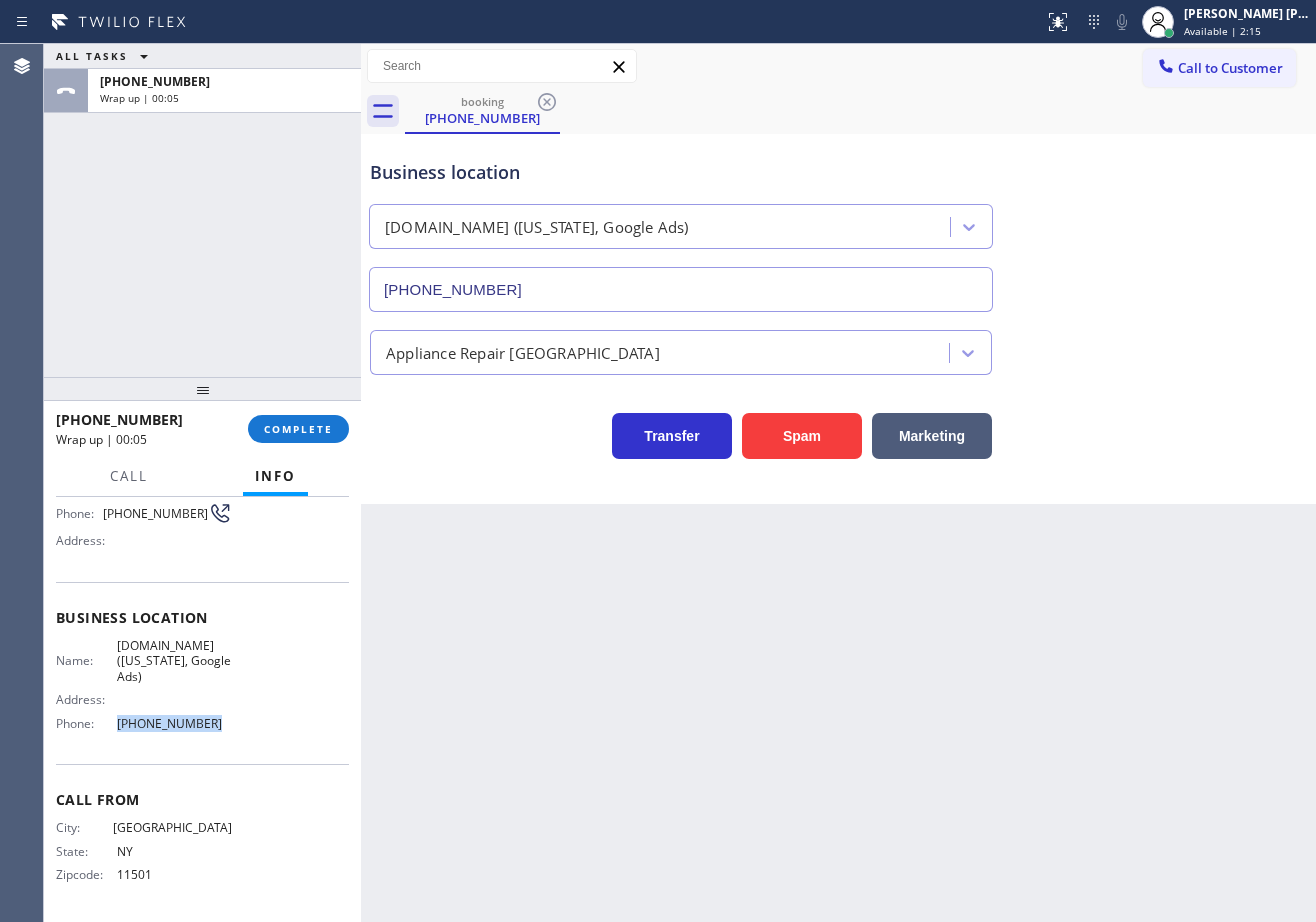 drag, startPoint x: 210, startPoint y: 732, endPoint x: 117, endPoint y: 708, distance: 96.04687 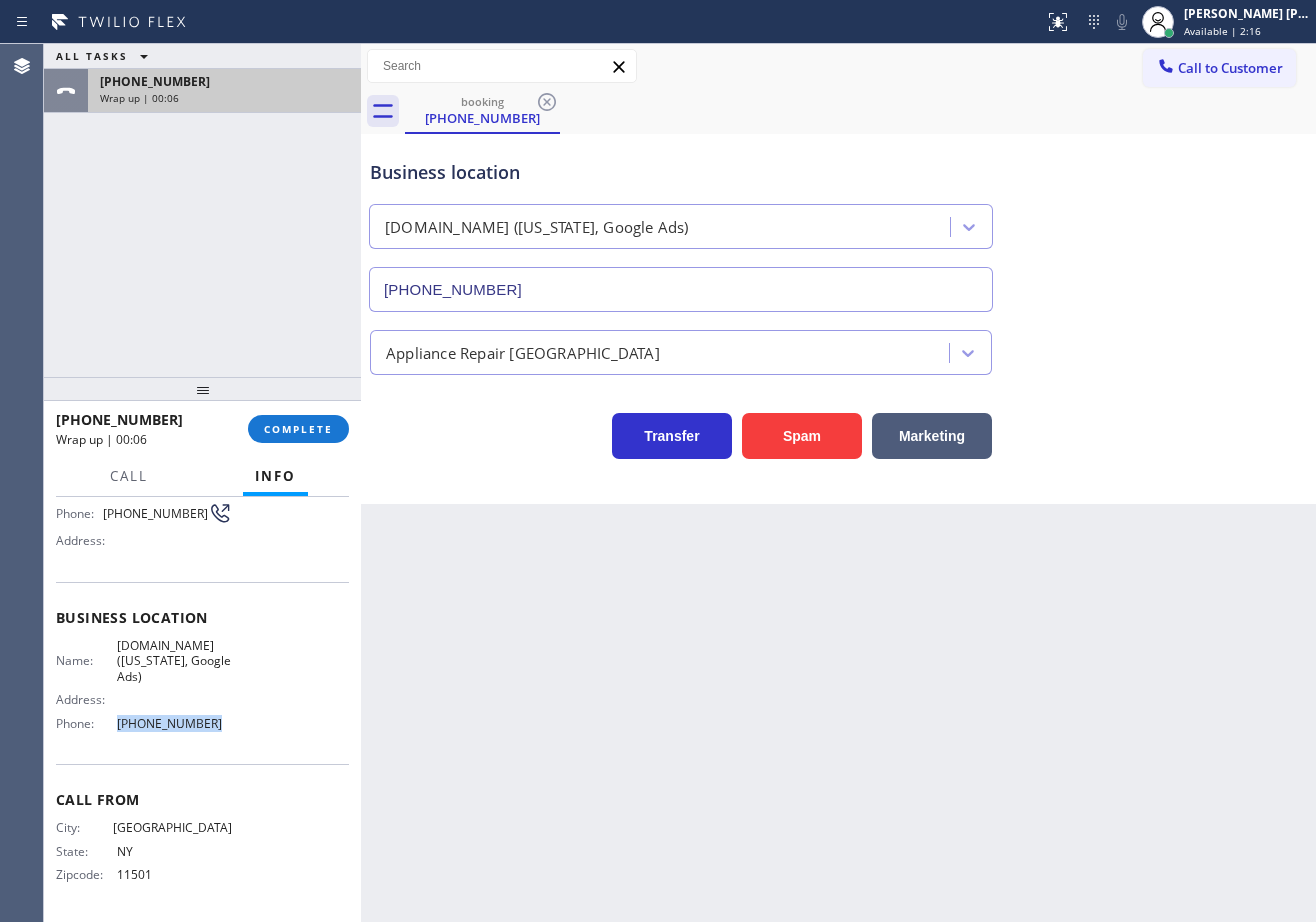 copy on "(929) 374-2651" 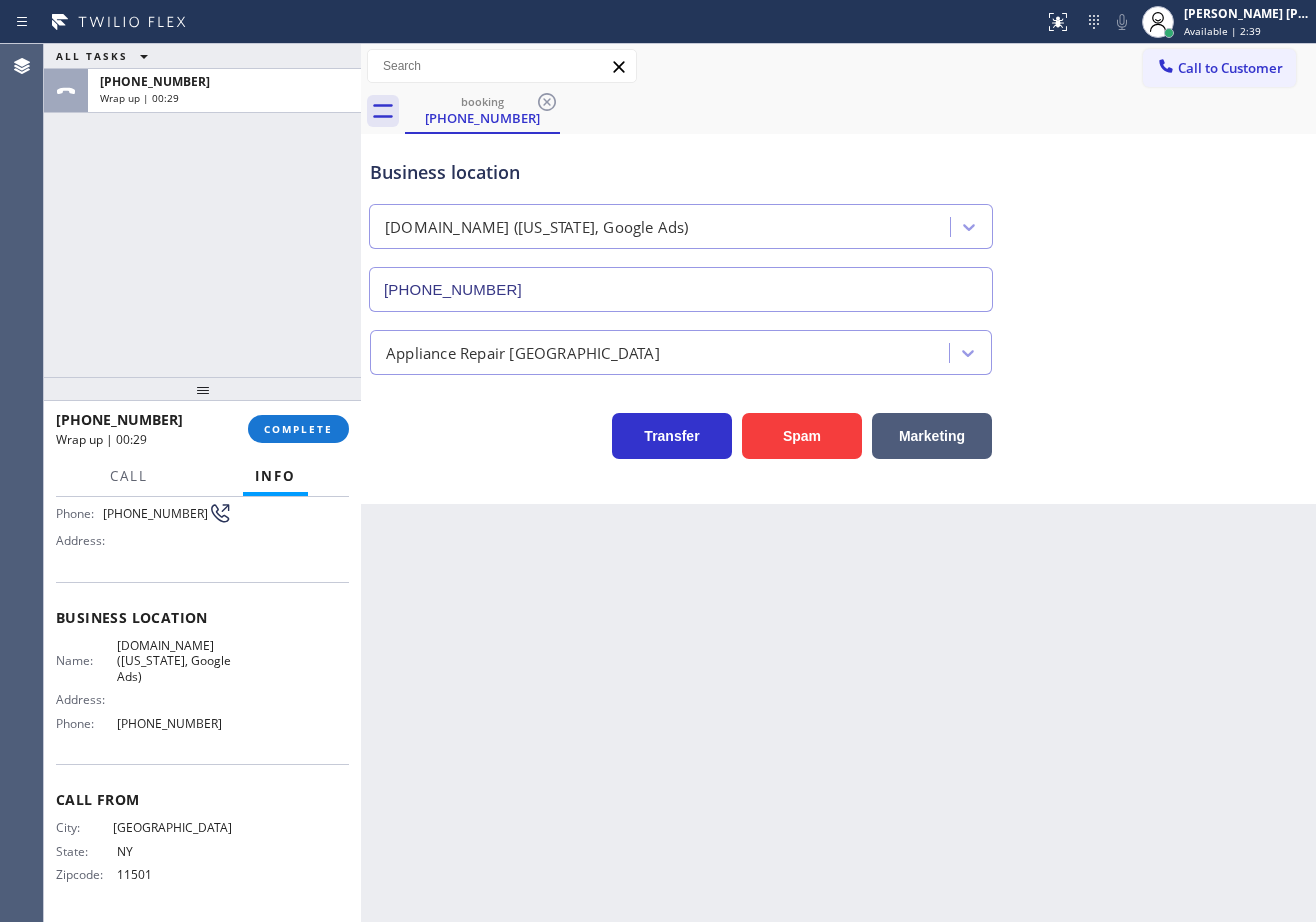 drag, startPoint x: 890, startPoint y: 479, endPoint x: 914, endPoint y: 501, distance: 32.55764 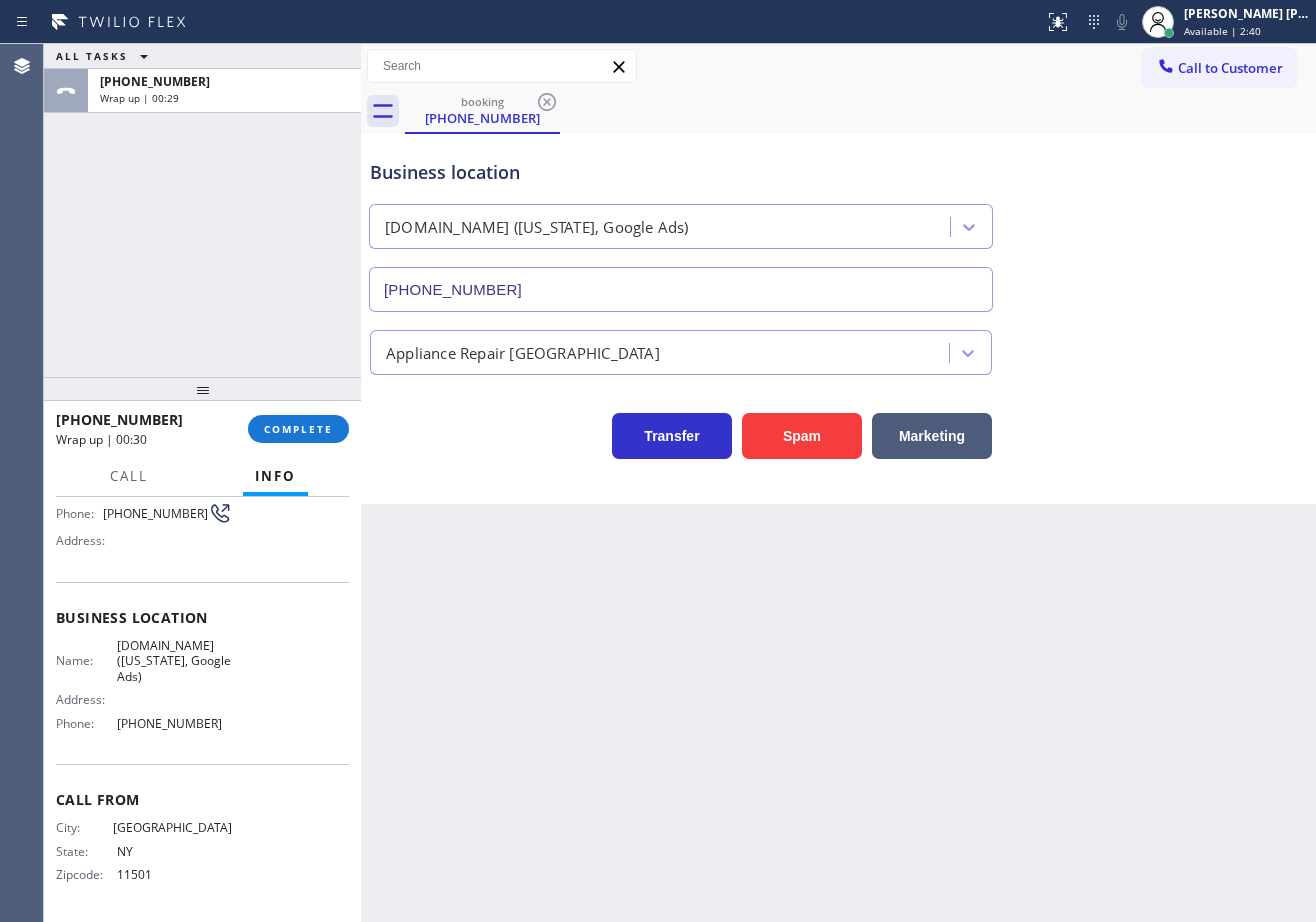 click on "+15169650728" at bounding box center [145, 419] 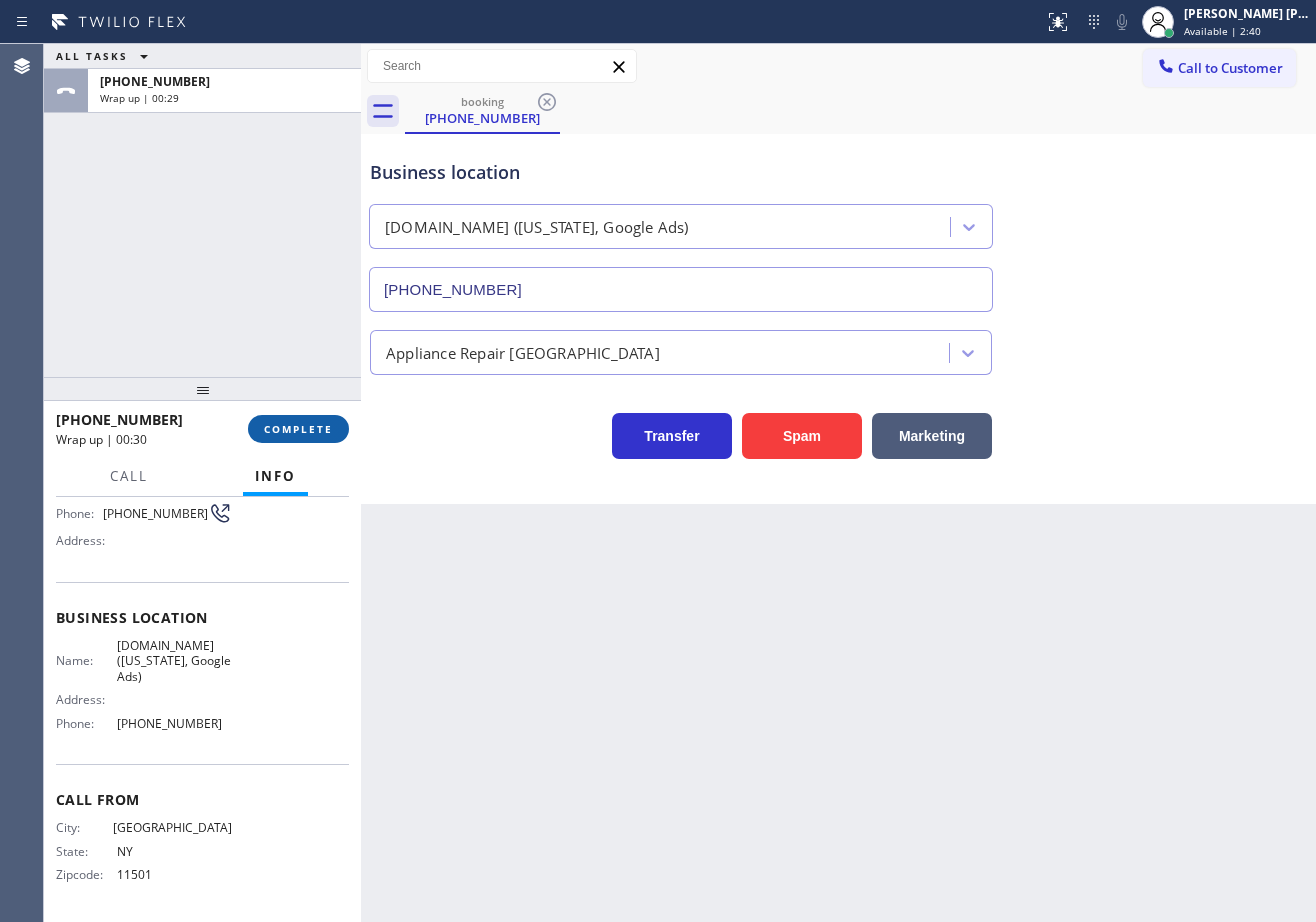 click on "COMPLETE" at bounding box center [298, 429] 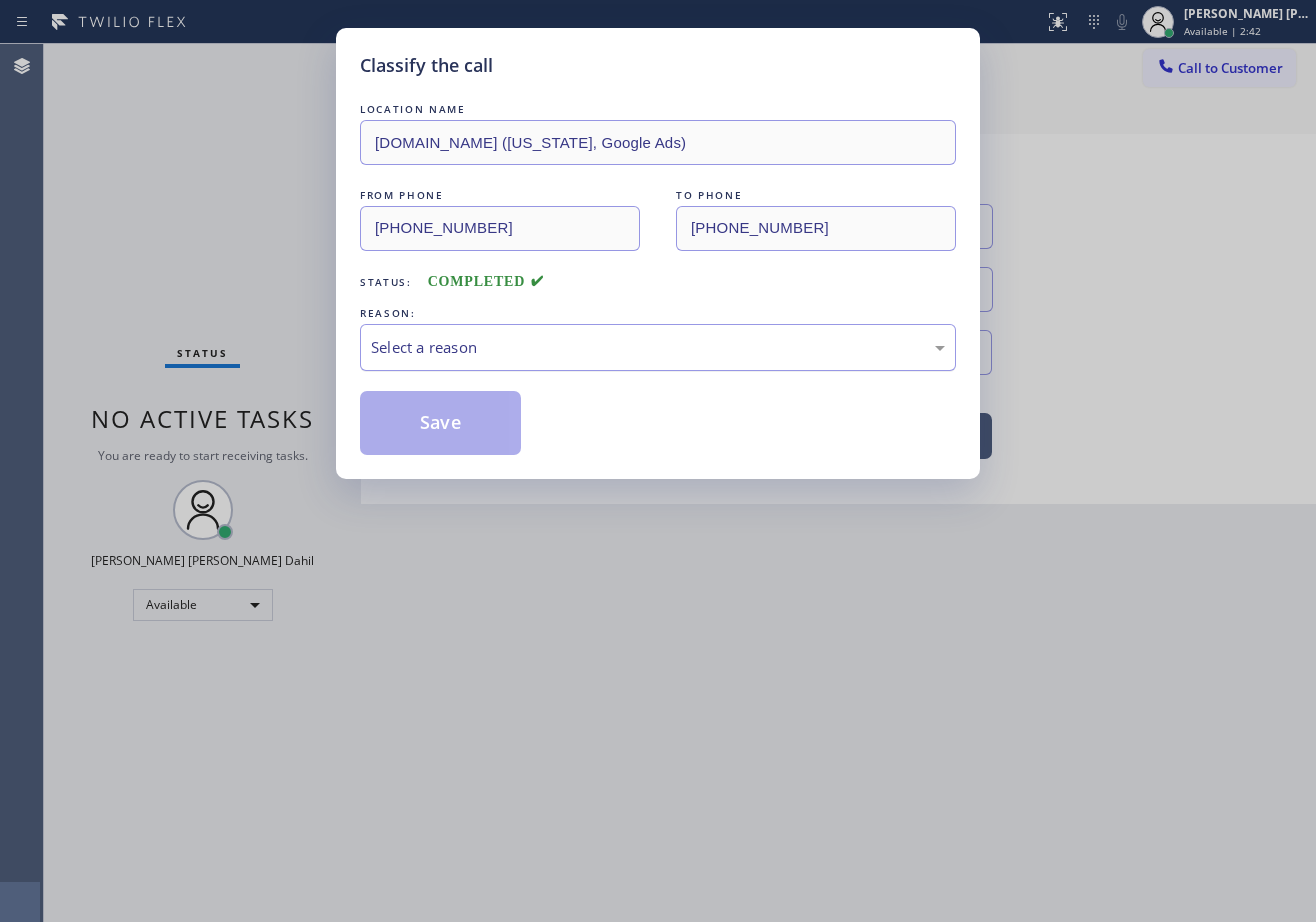 click on "Select a reason" at bounding box center [658, 347] 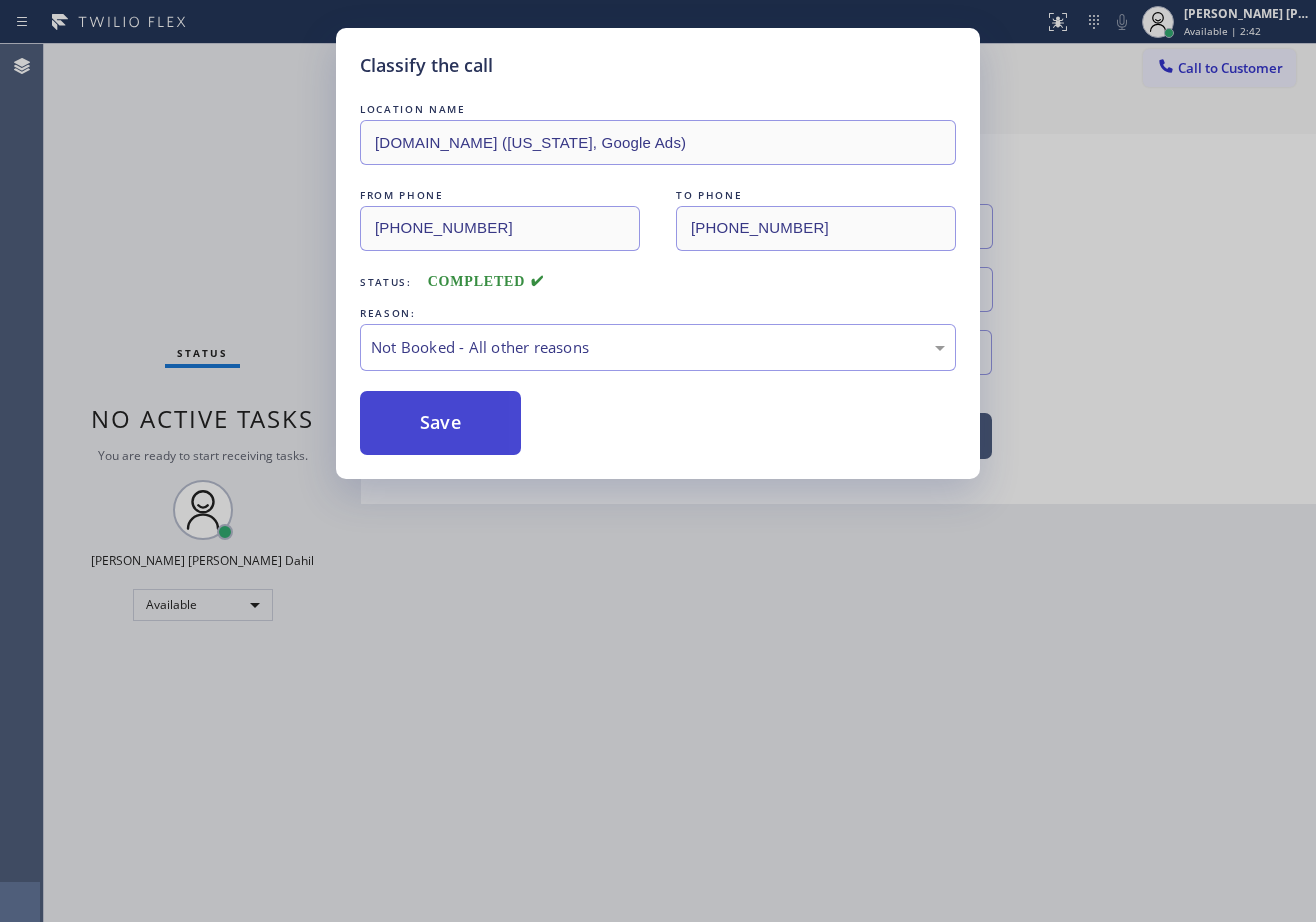 click on "Save" at bounding box center [440, 423] 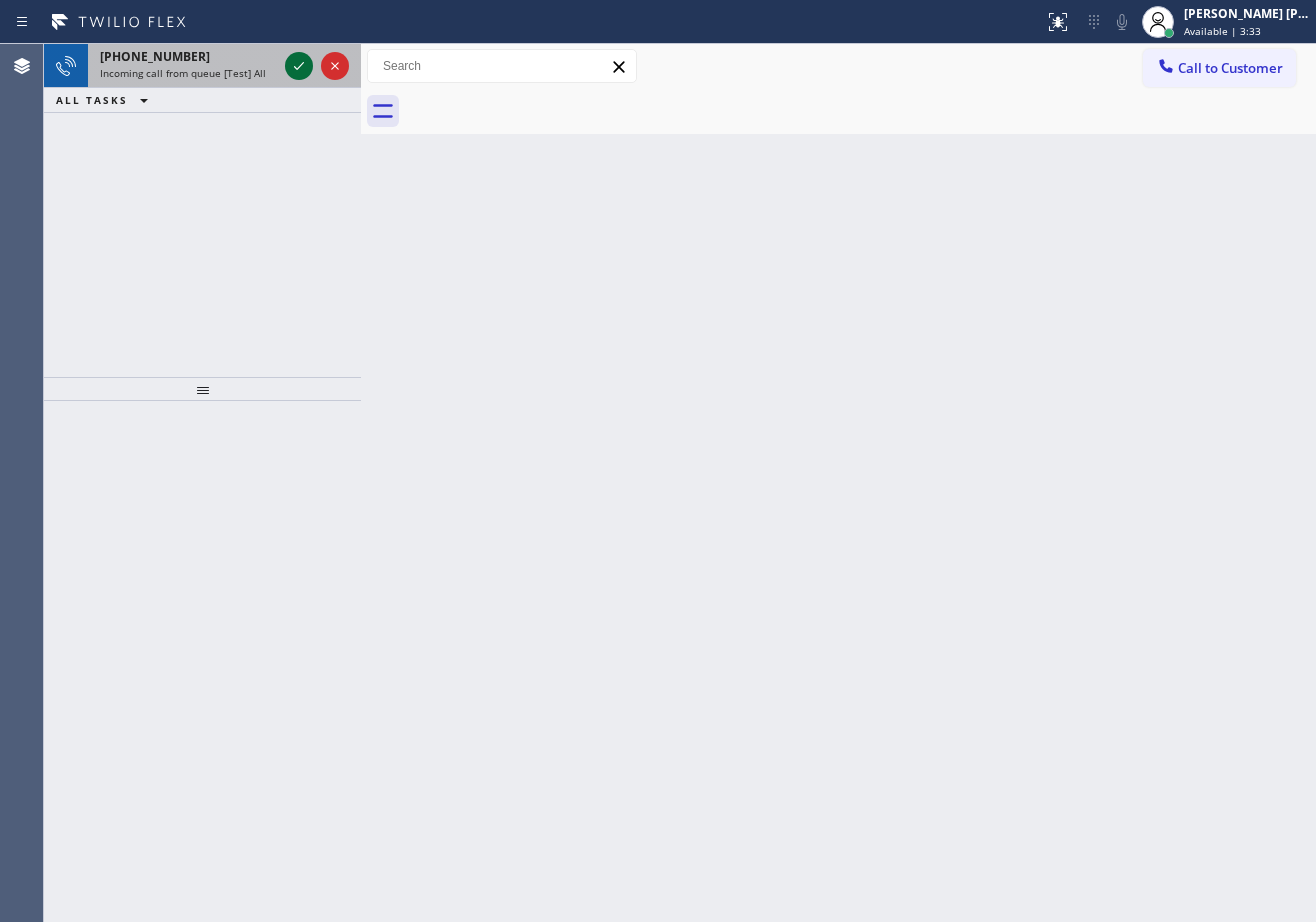 click 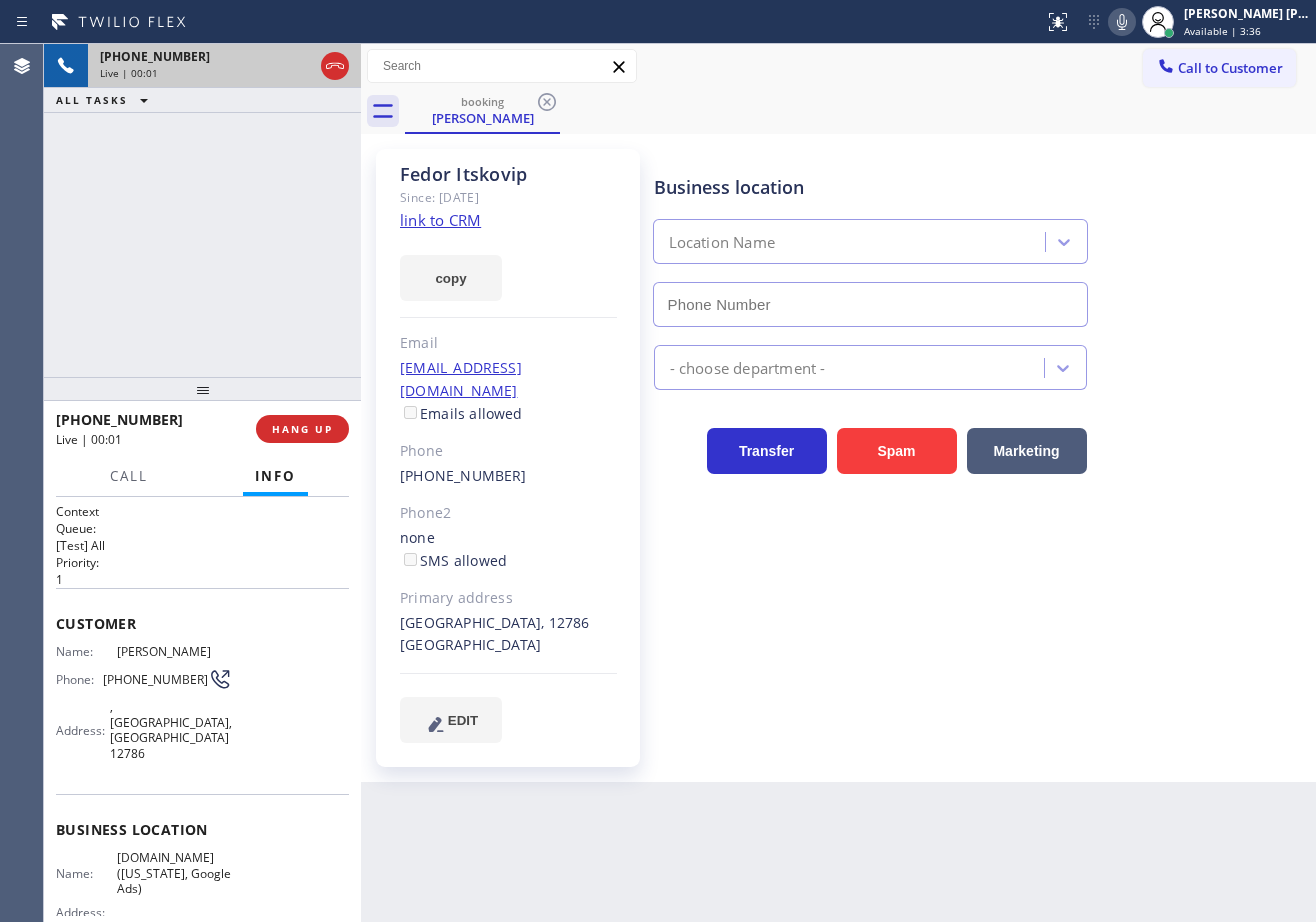 type on "(315) 284-2925" 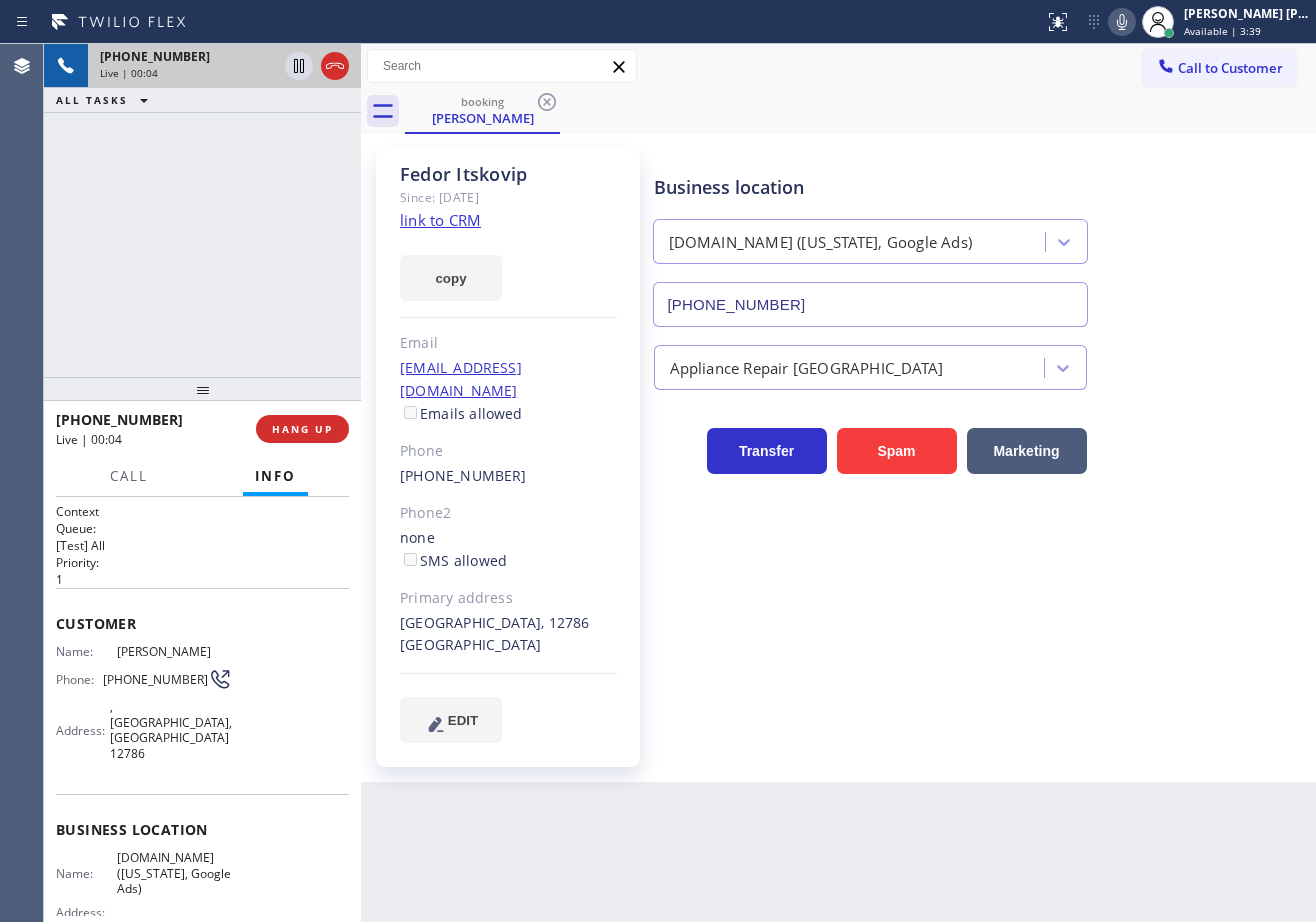 click on "link to CRM" 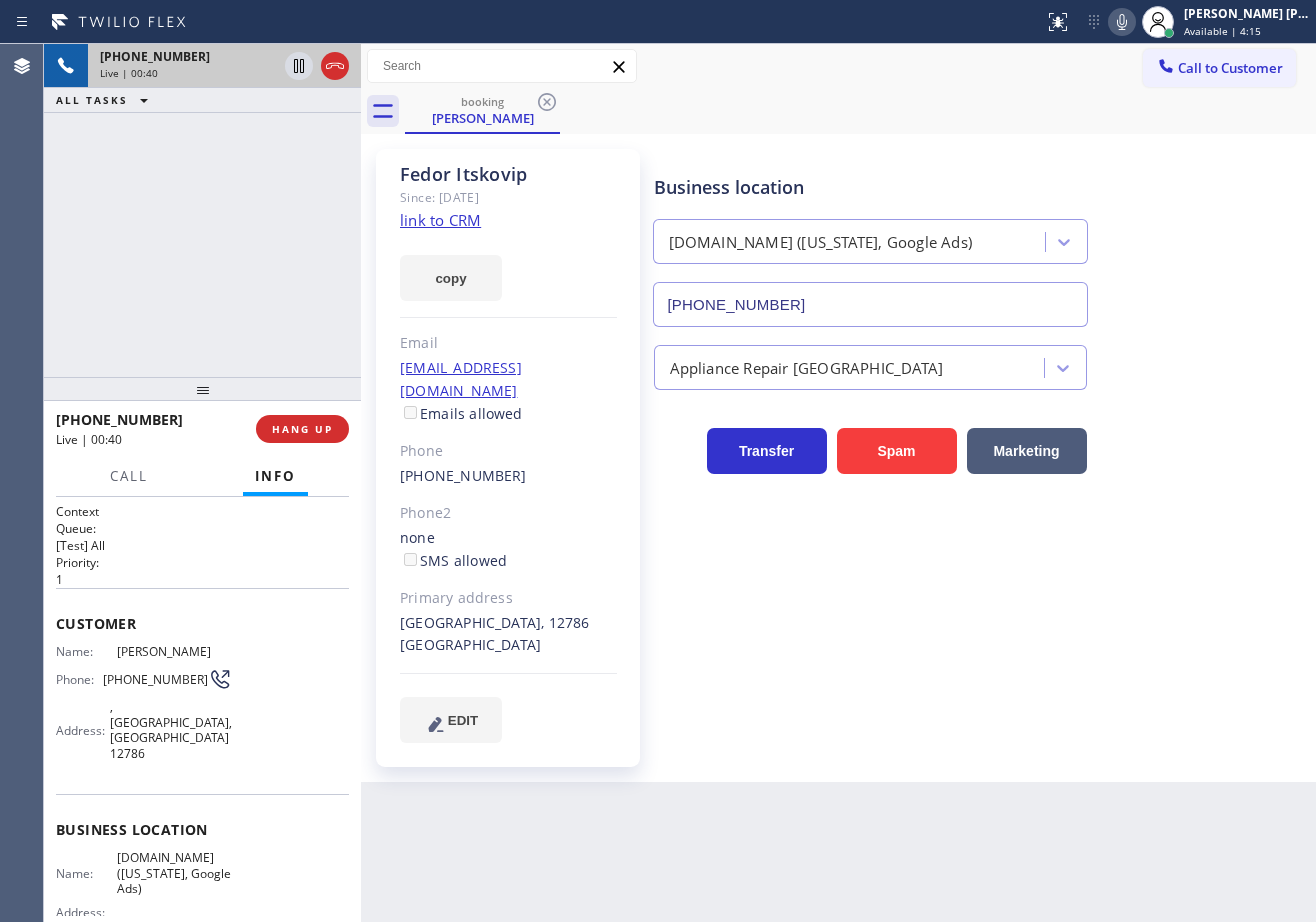 click on "+19179228397 Live | 00:40 ALL TASKS ALL TASKS ACTIVE TASKS TASKS IN WRAP UP" at bounding box center (202, 210) 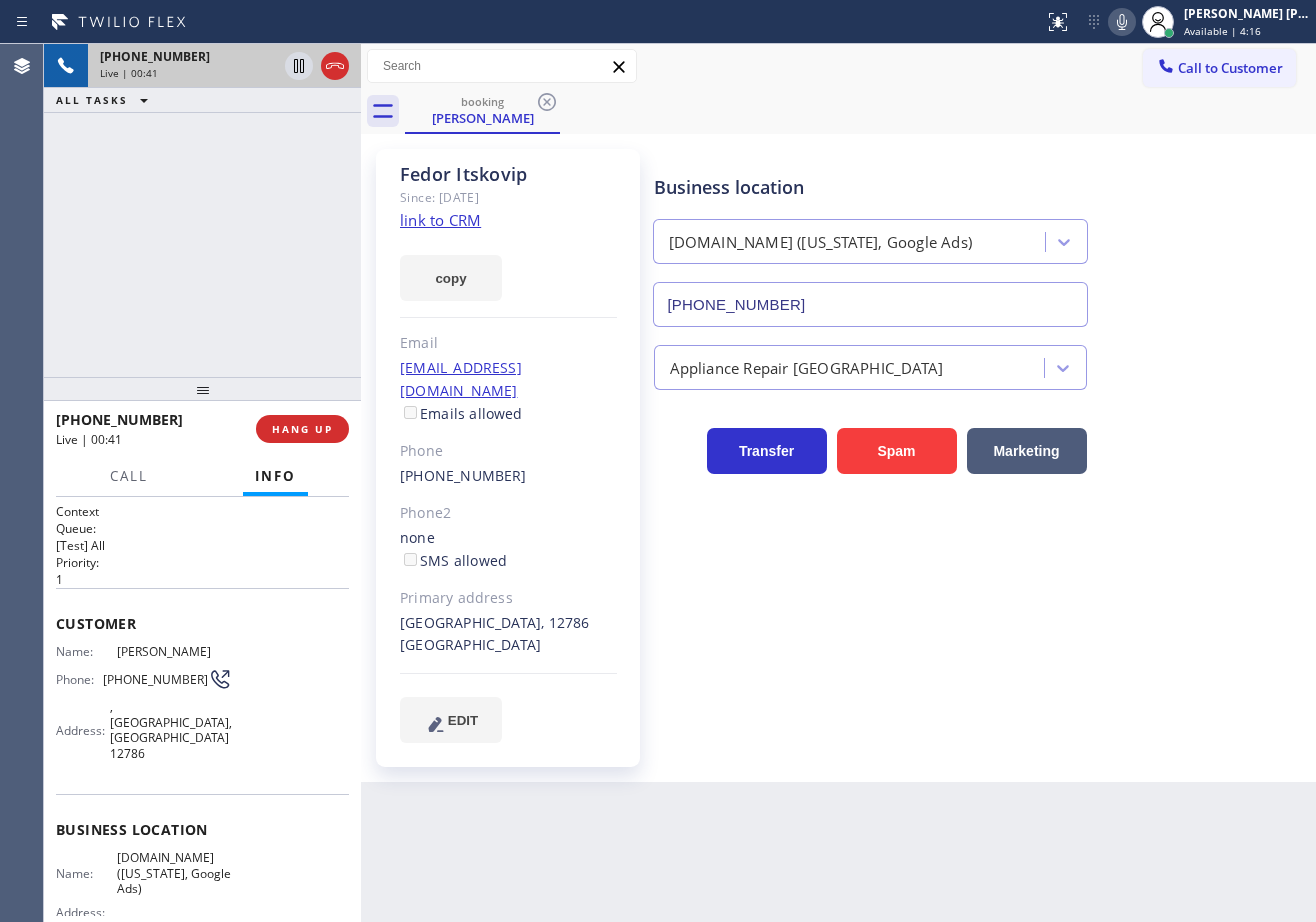 click on "Business location SubzeroExperts.online (New York, Google Ads) (315) 284-2925 Appliance Repair High End Transfer Spam Marketing" at bounding box center (981, 445) 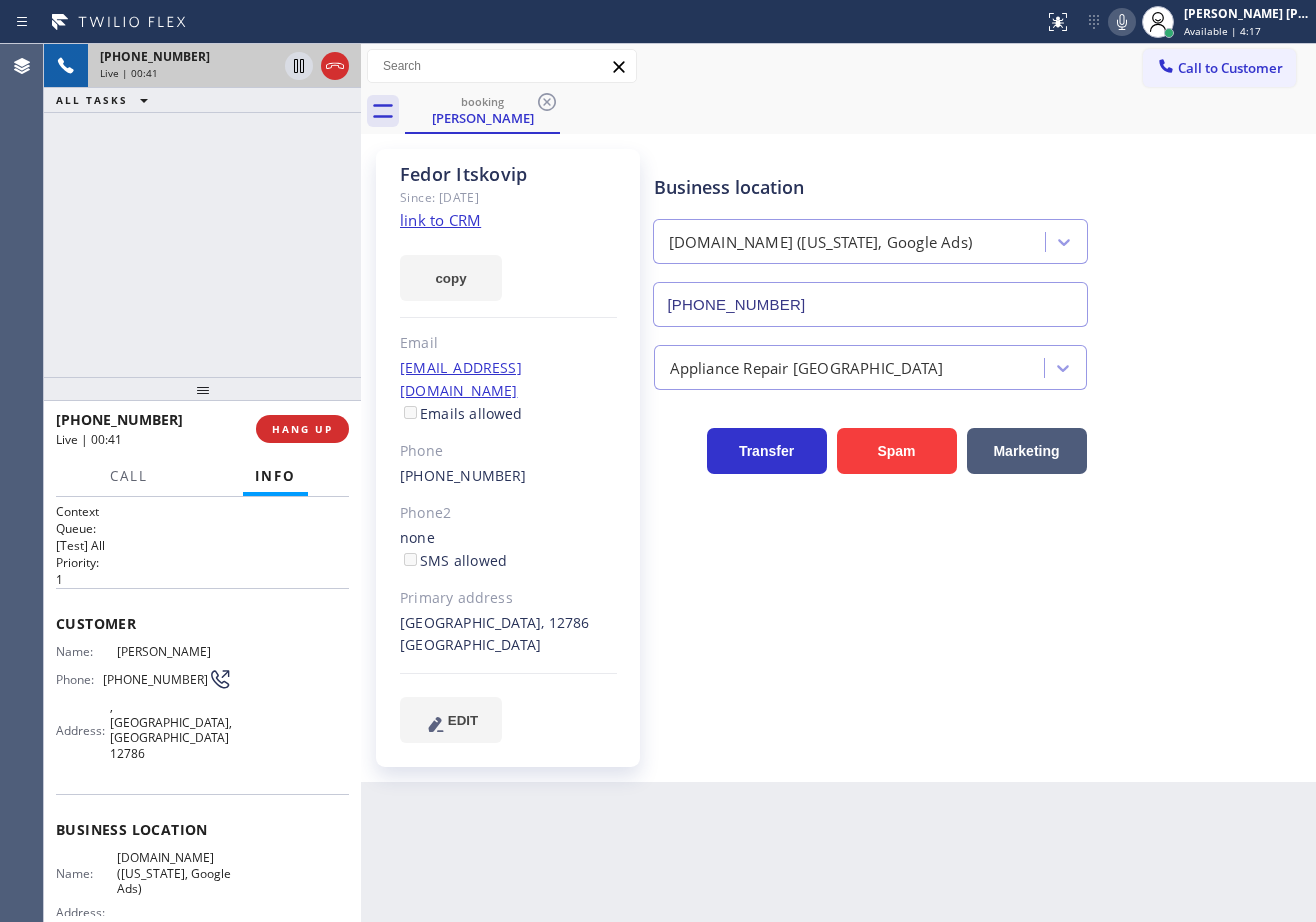 drag, startPoint x: 901, startPoint y: 614, endPoint x: 239, endPoint y: 424, distance: 688.7264 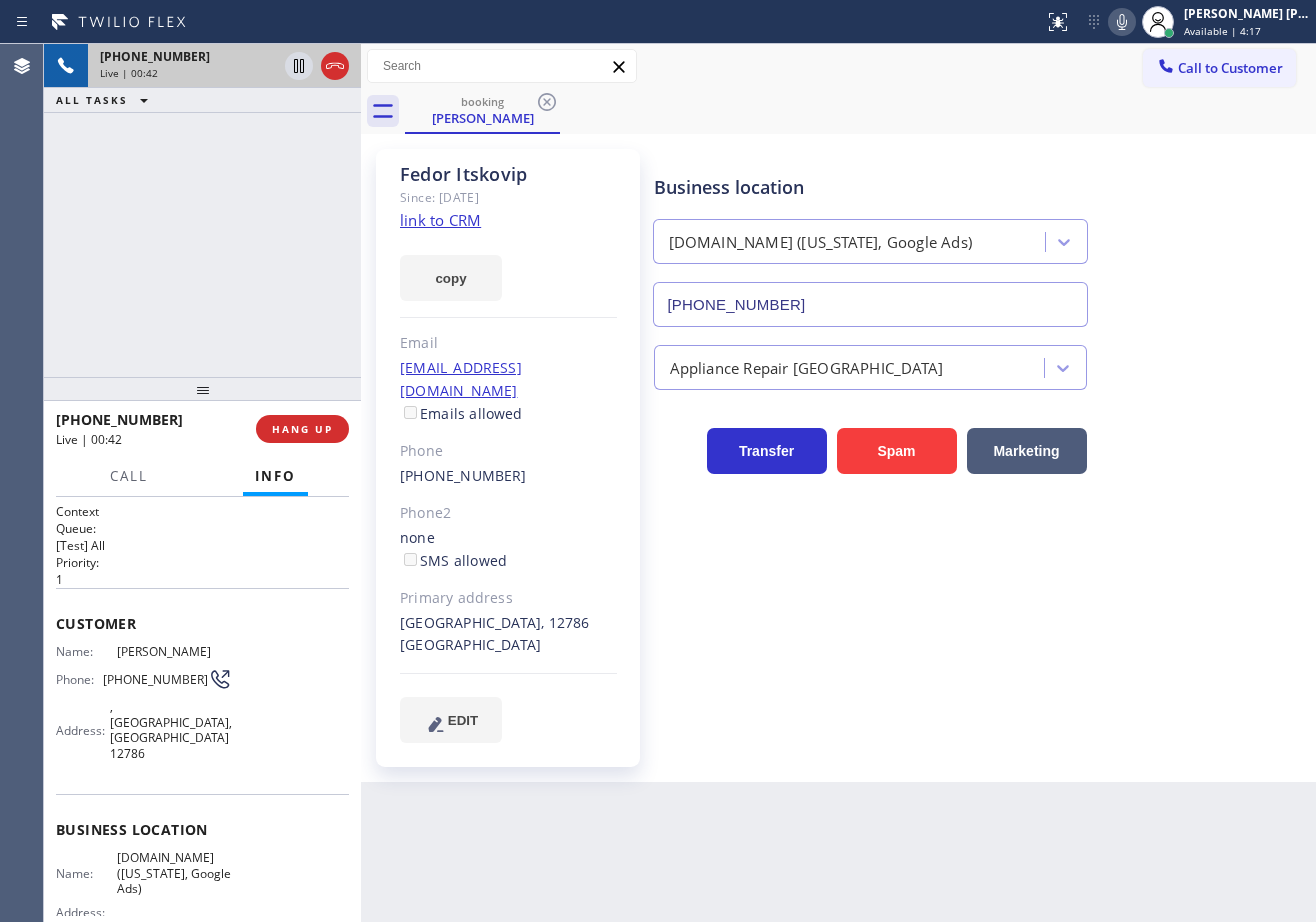 click on "+19179228397 Live | 00:42 ALL TASKS ALL TASKS ACTIVE TASKS TASKS IN WRAP UP" at bounding box center [202, 210] 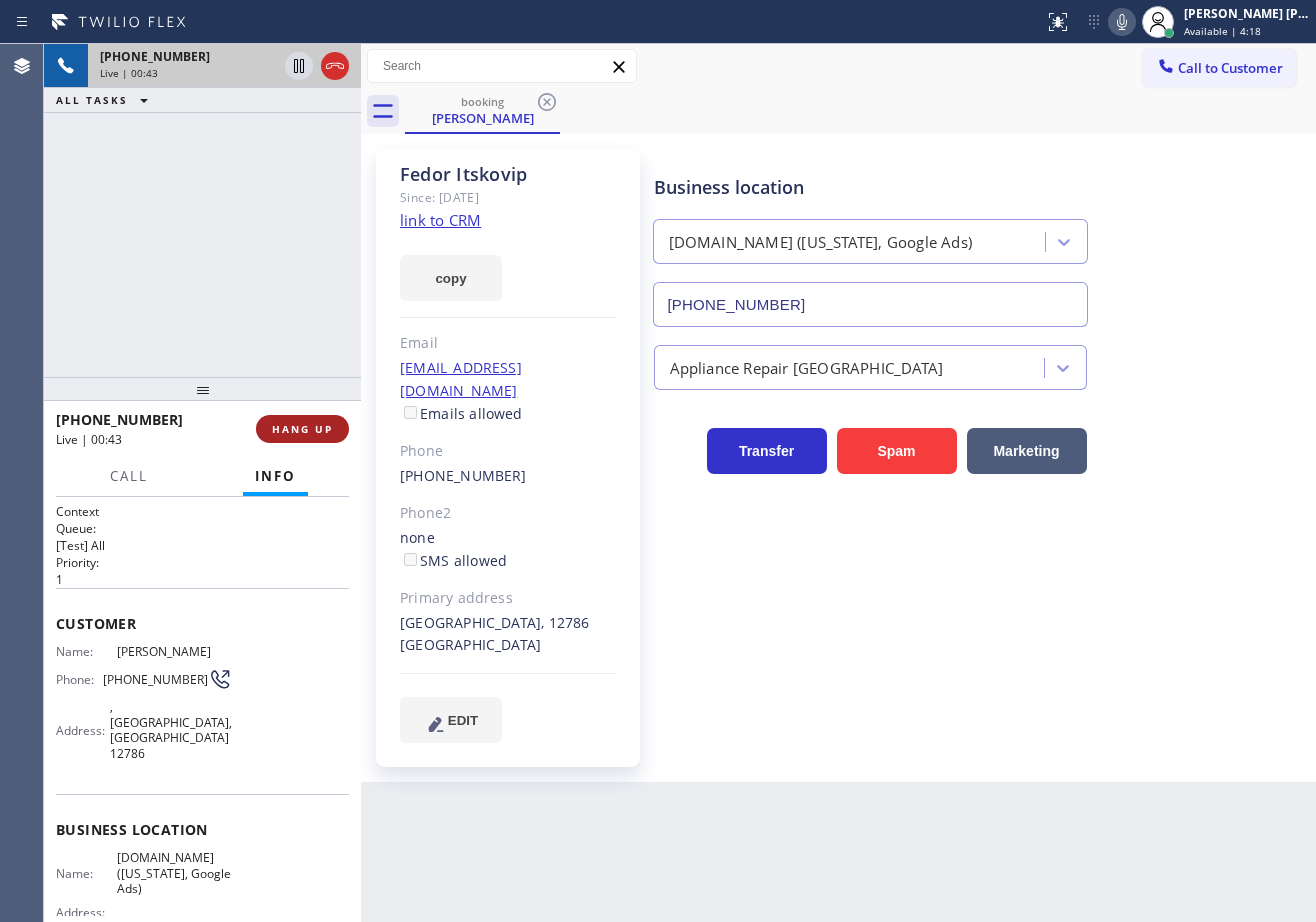 click on "HANG UP" at bounding box center (302, 429) 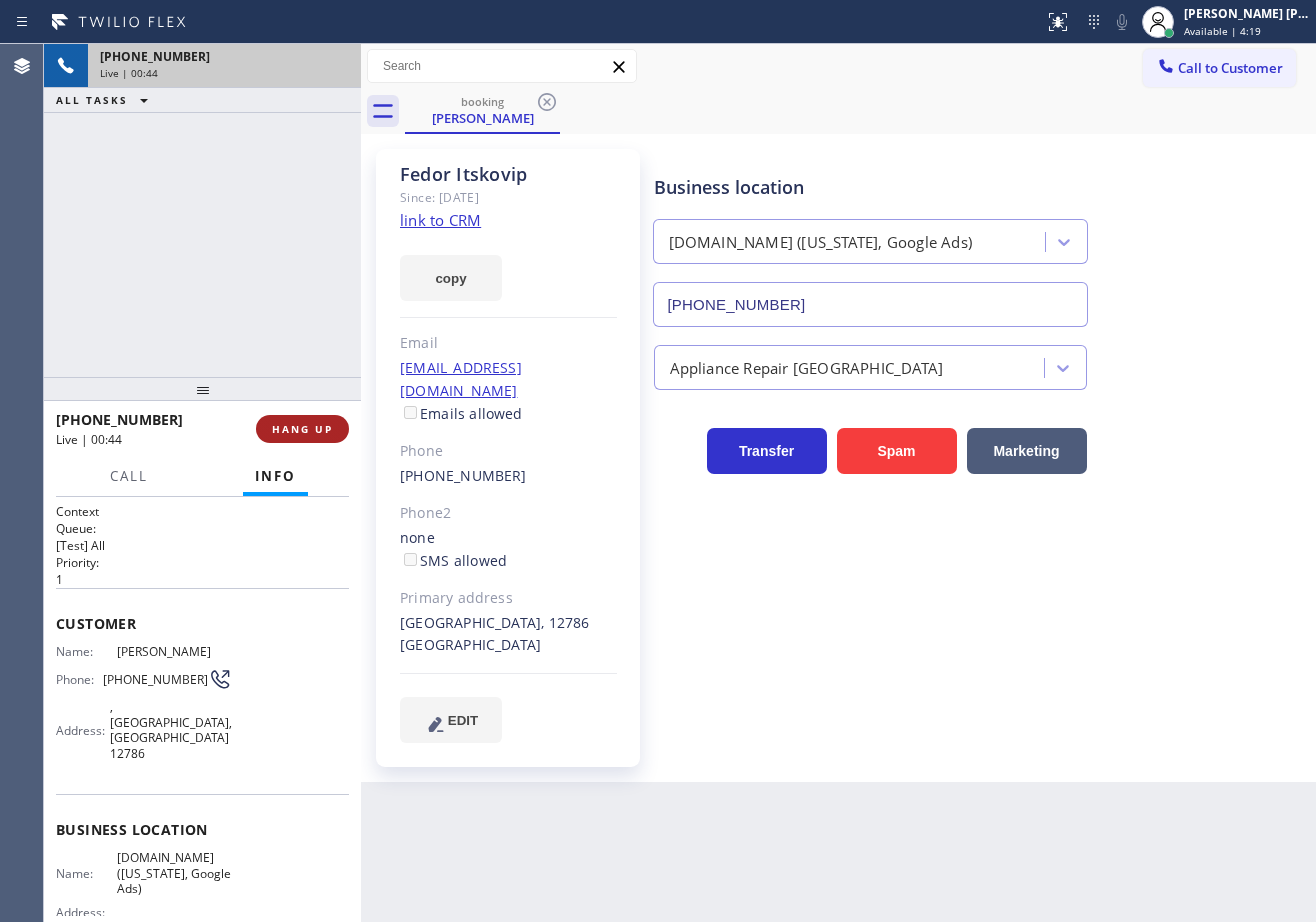 click on "HANG UP" at bounding box center (302, 429) 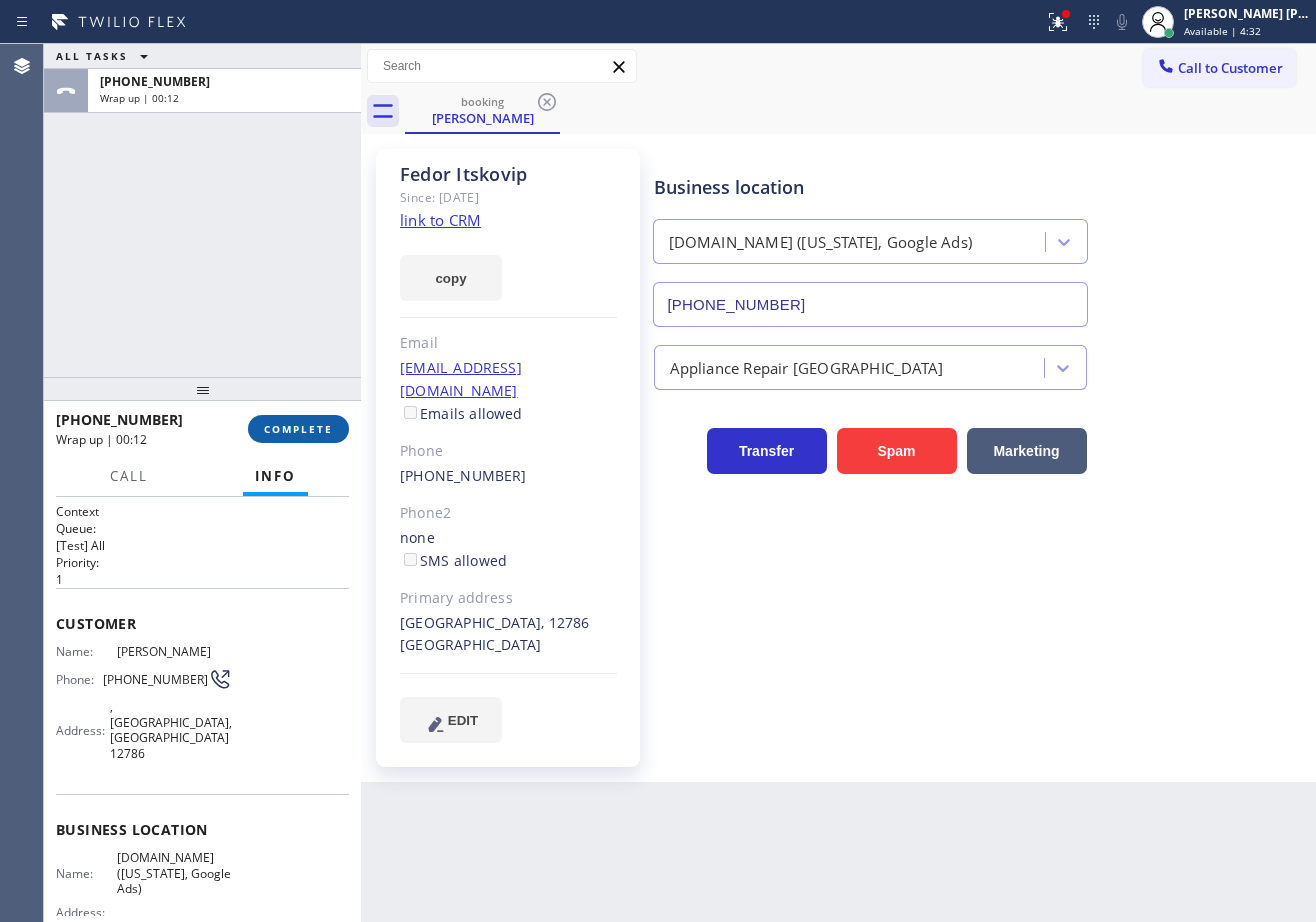 click on "COMPLETE" at bounding box center (298, 429) 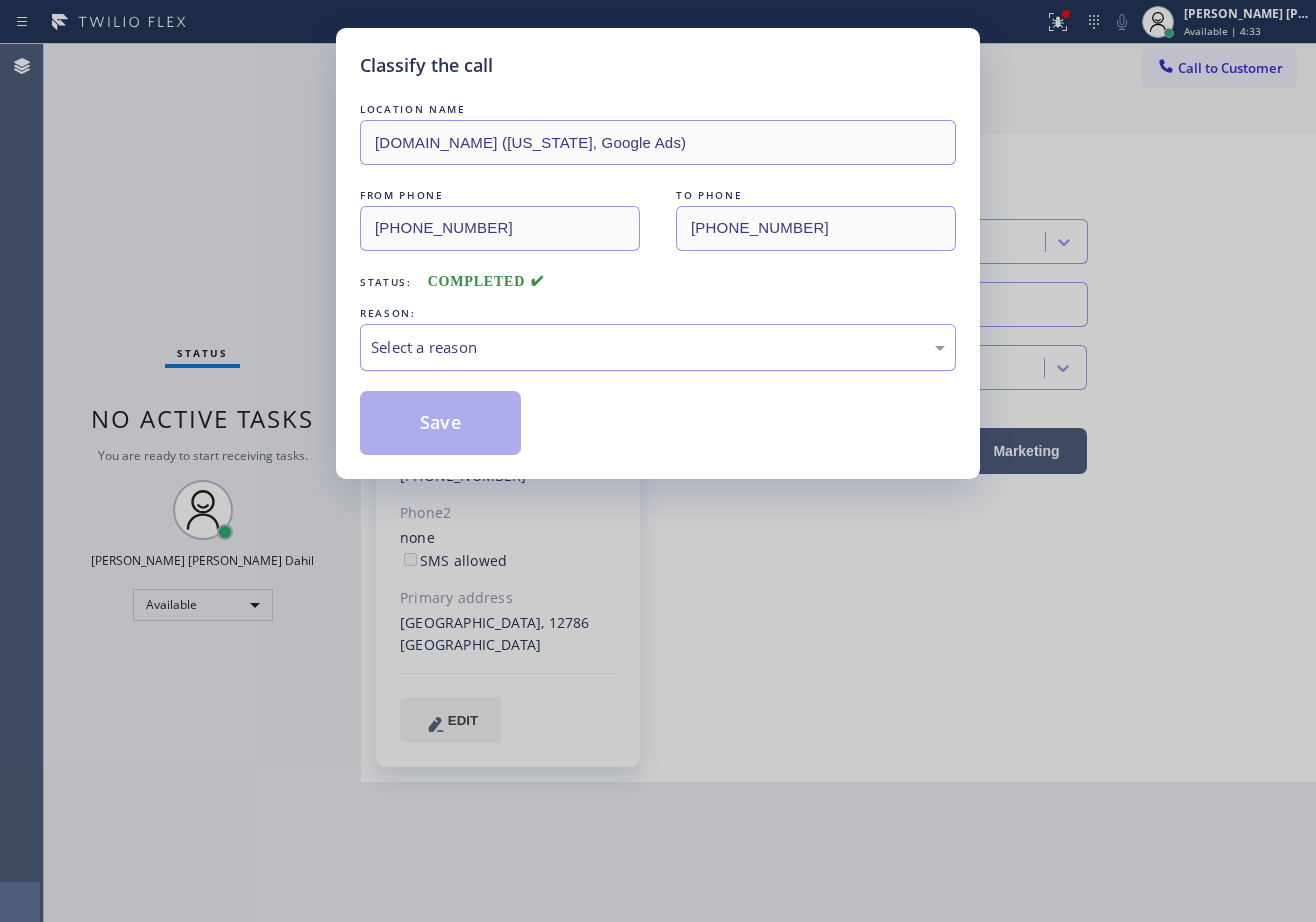 click on "Select a reason" at bounding box center [658, 347] 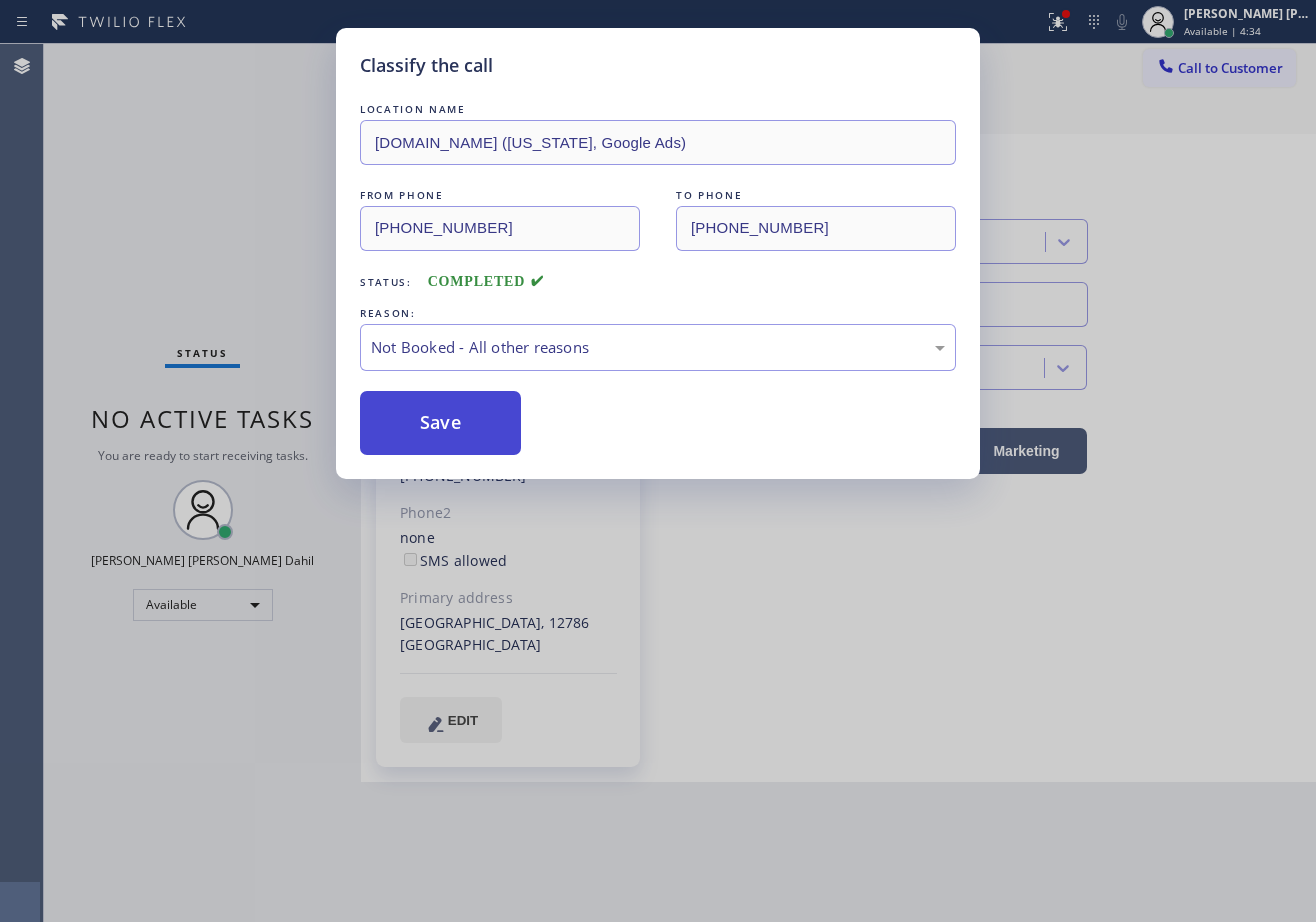 click on "Save" at bounding box center (440, 423) 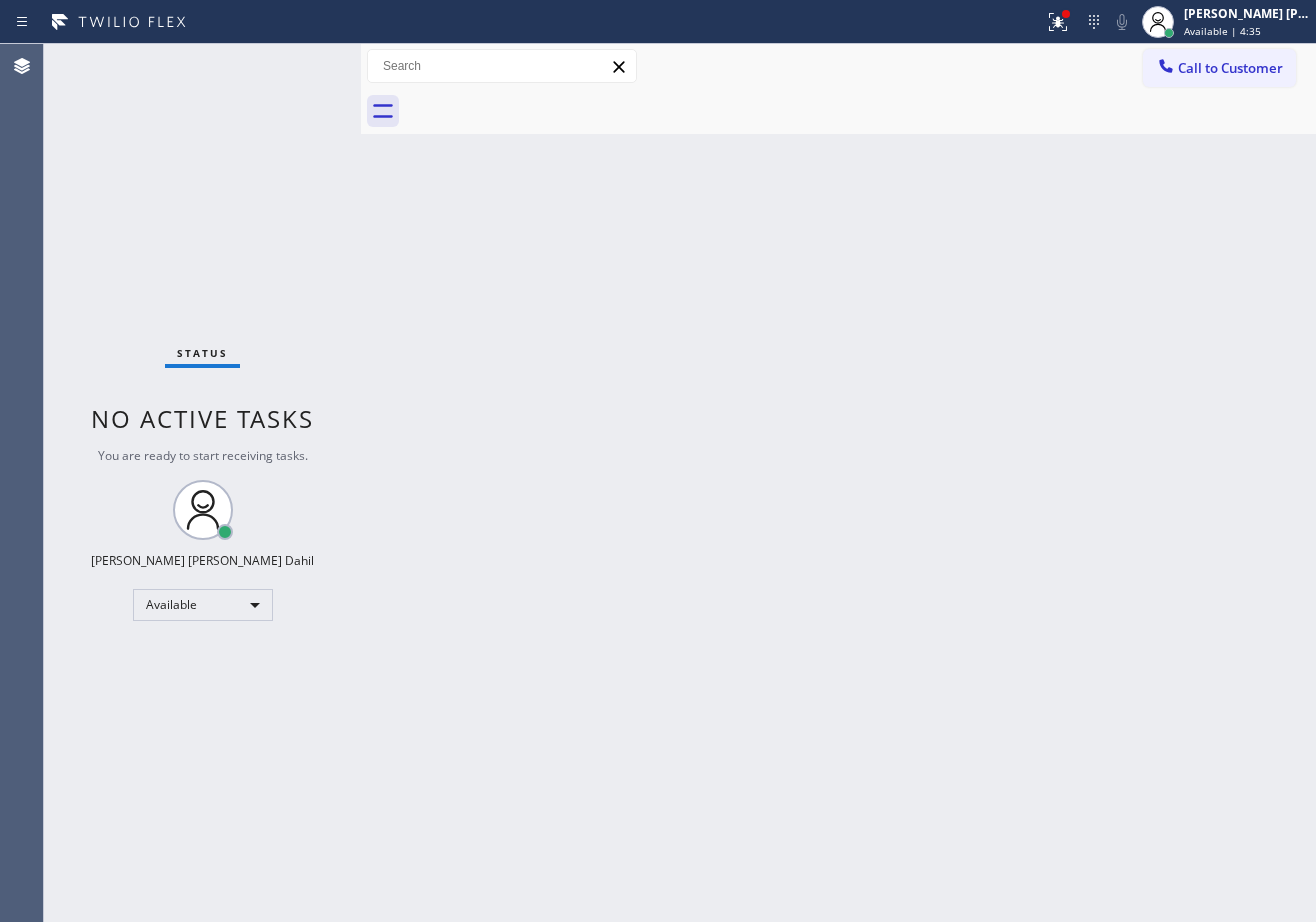 click on "Back to Dashboard Change Sender ID Customers Technicians Select a contact Outbound call Technician Search Technician Your caller id phone number Your caller id phone number Call Technician info Name   Phone none Address none Change Sender ID HVAC +18559994417 5 Star Appliance +18557314952 Appliance Repair +18554611149 Plumbing +18889090120 Air Duct Cleaning +18006865038  Electricians +18005688664 Cancel Change Check personal SMS Reset Change No tabs Call to Customer Outbound call Location Search location Your caller id phone number (818) 532-5453 Customer number Call Outbound call Technician Search Technician Your caller id phone number Your caller id phone number Call" at bounding box center (838, 483) 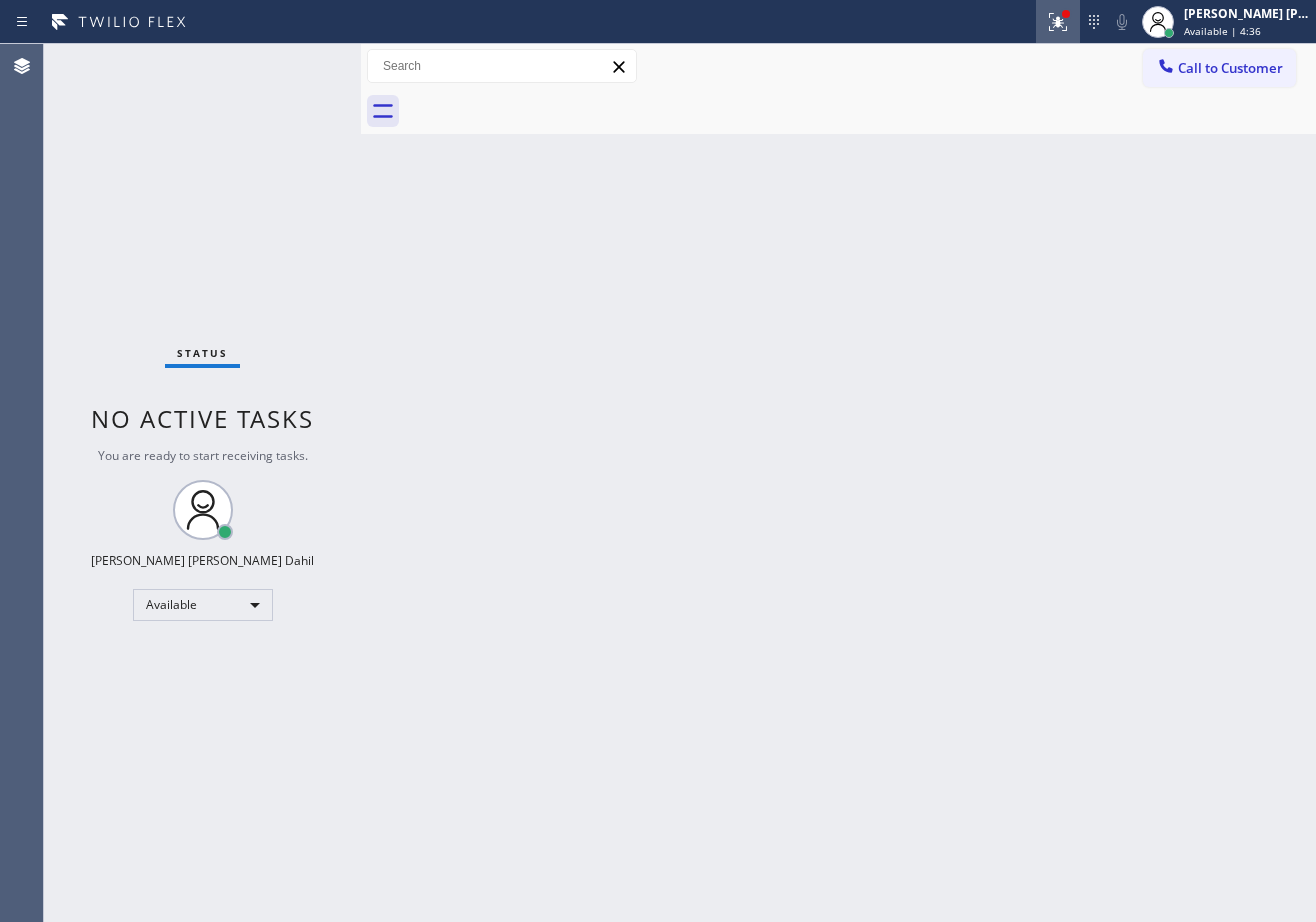 click at bounding box center [1058, 22] 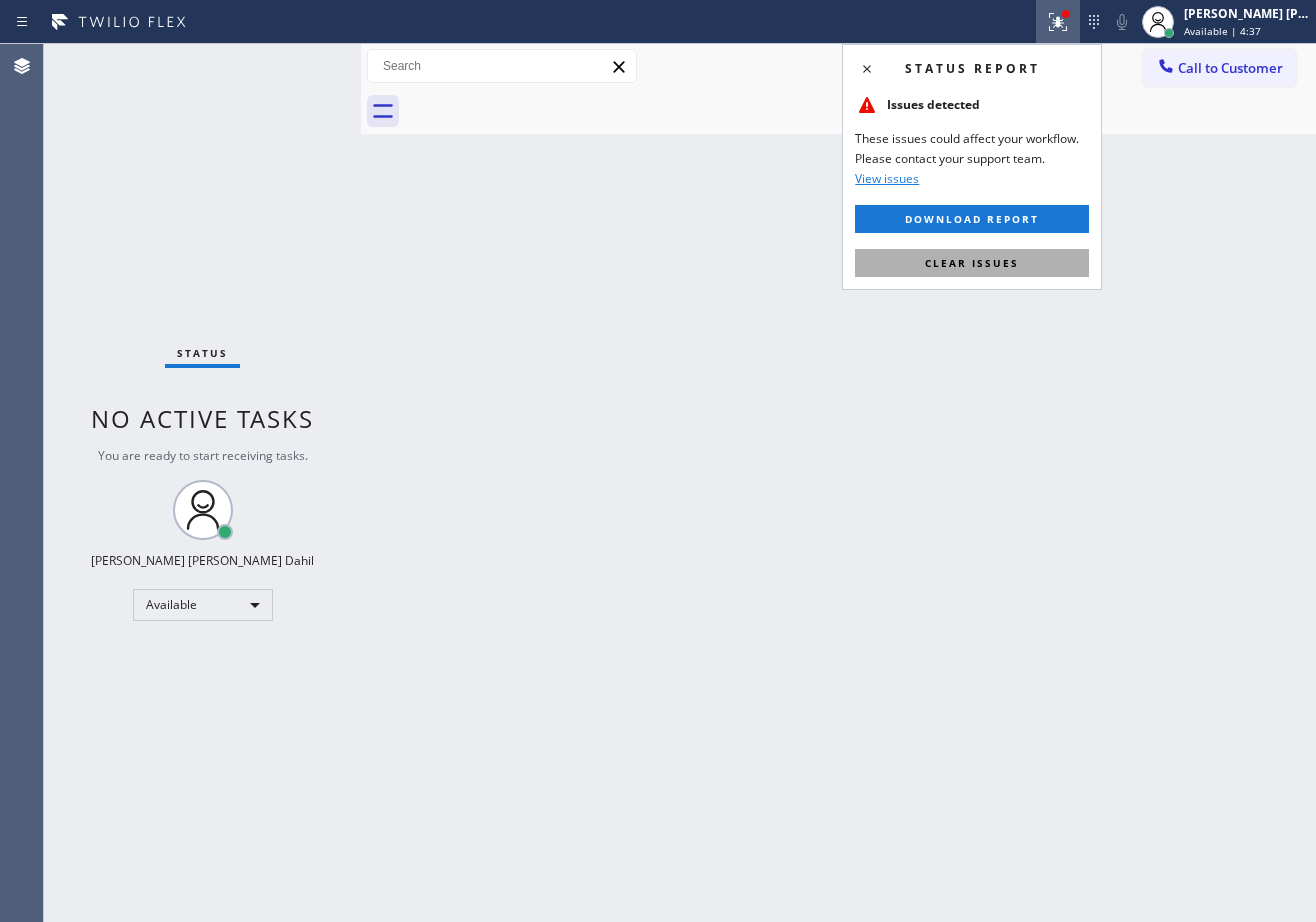 click on "Clear issues" at bounding box center (972, 263) 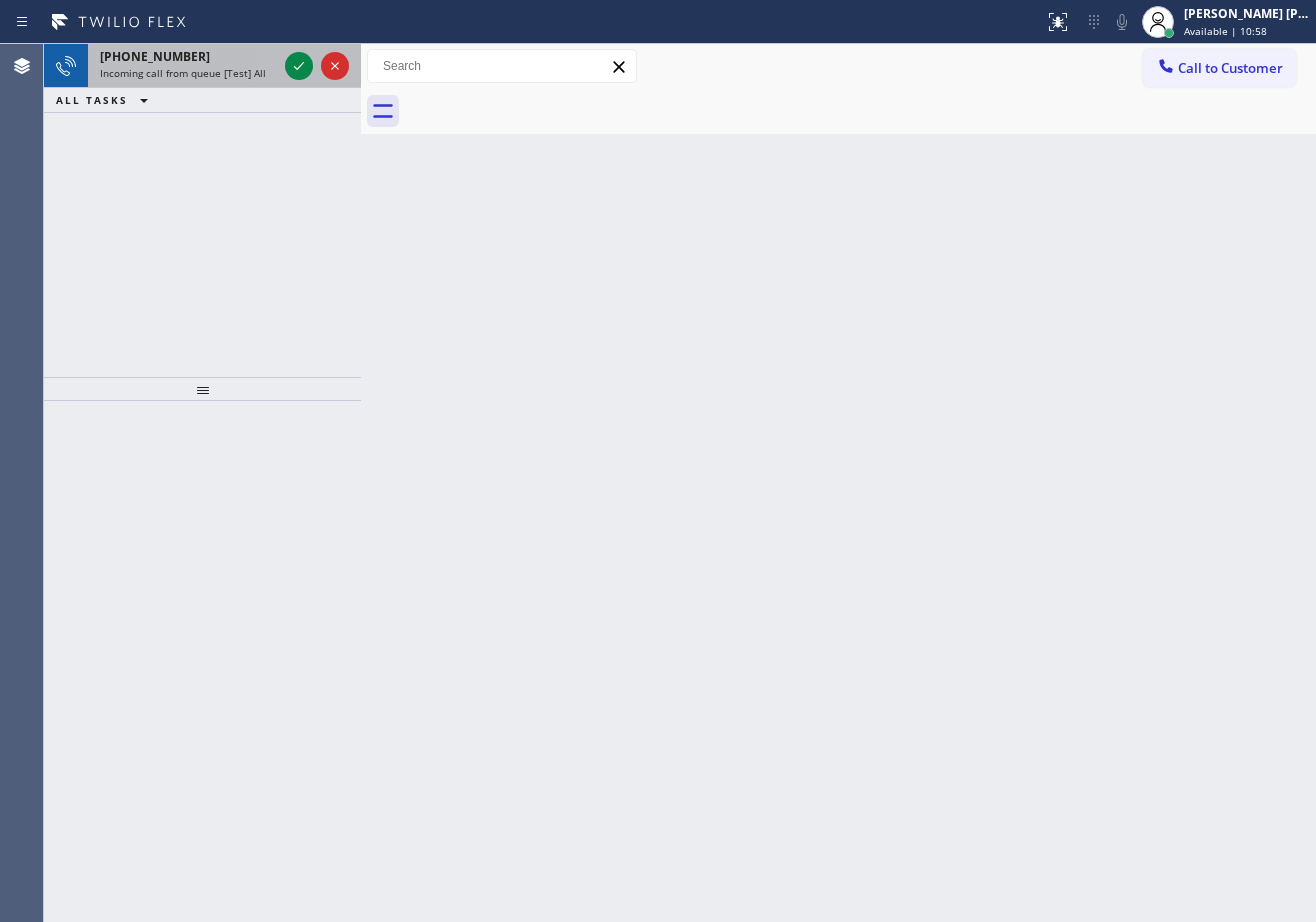click on "+12153304497" at bounding box center [188, 56] 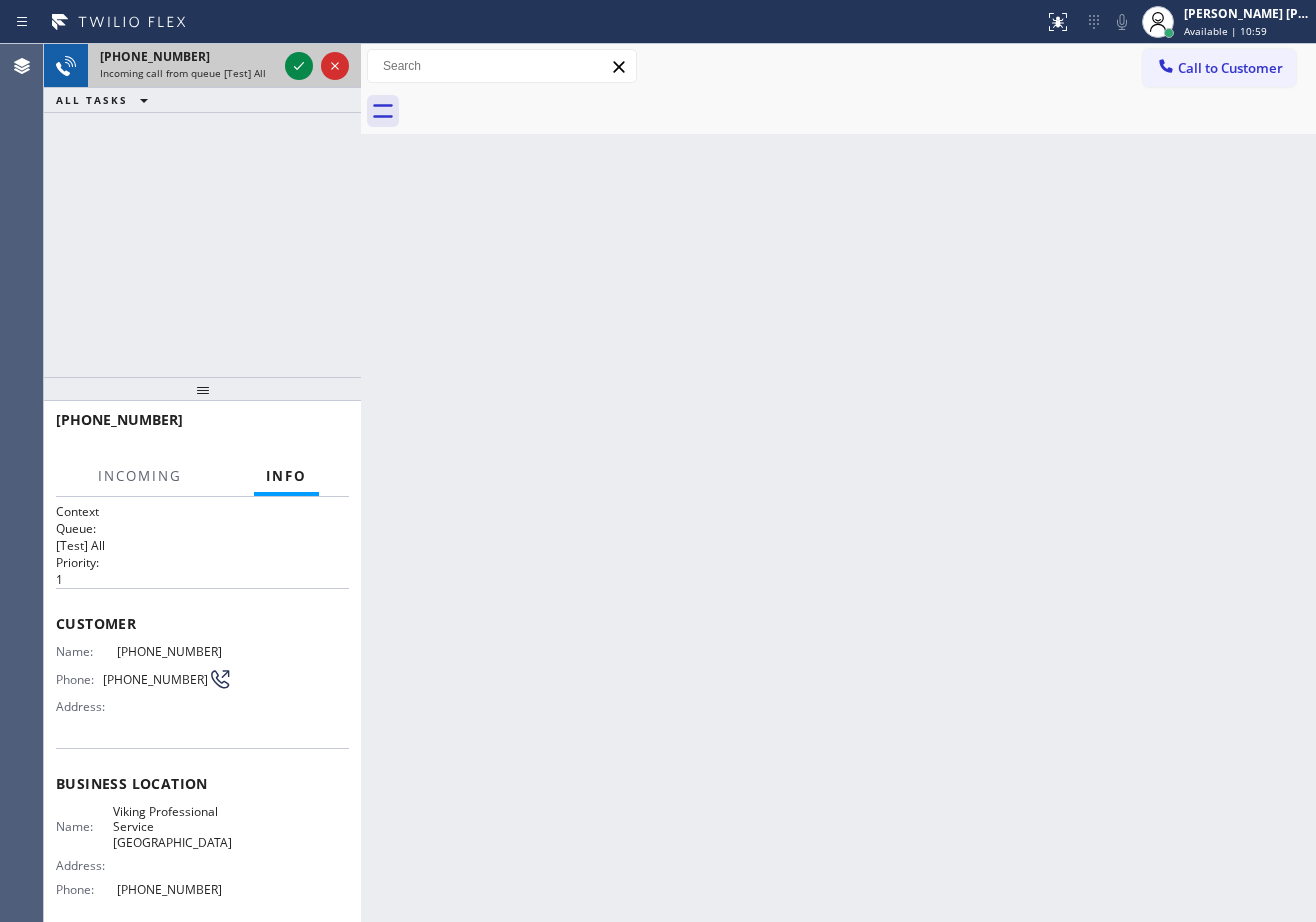 click on "+12153304497" at bounding box center [188, 56] 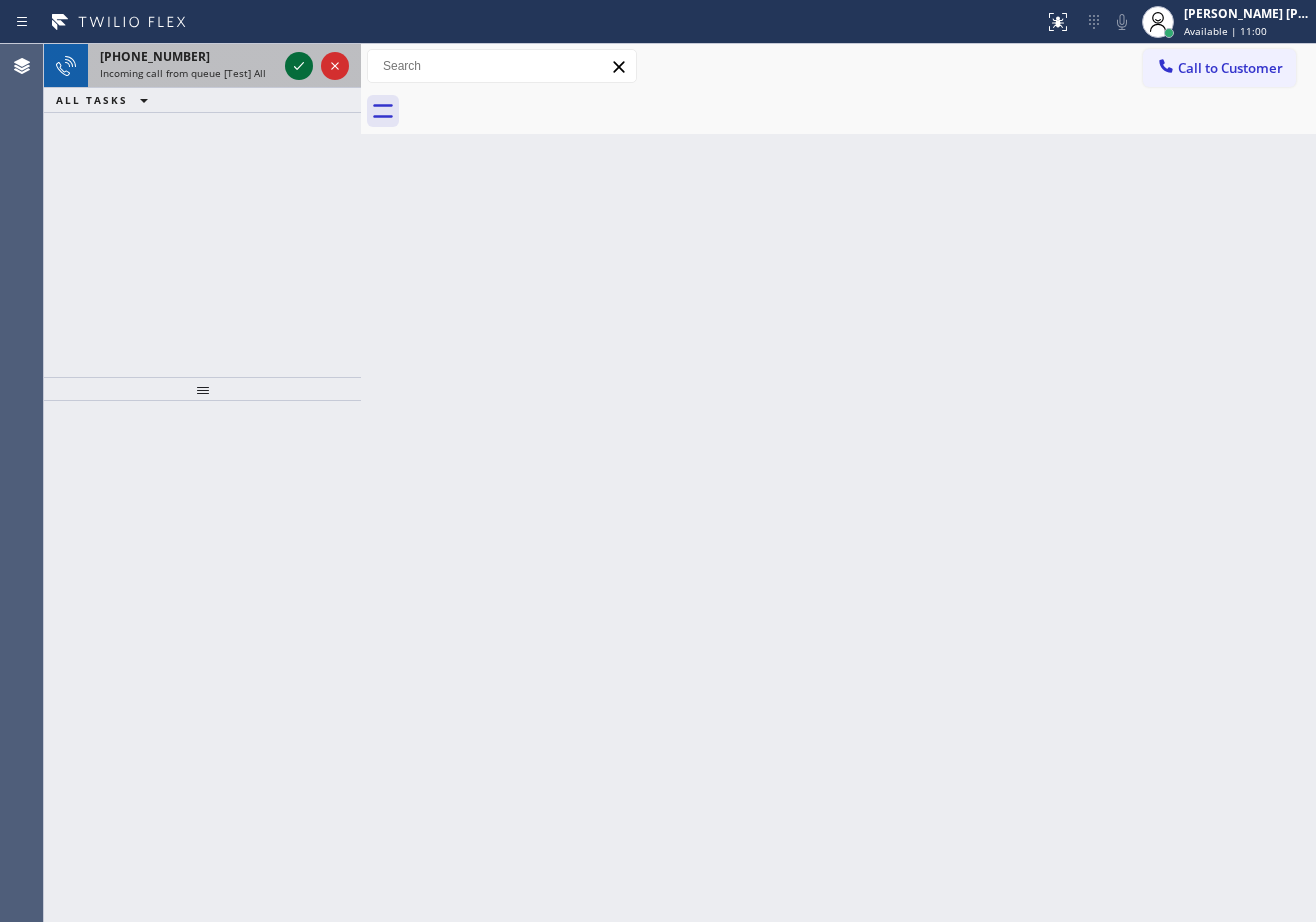 click 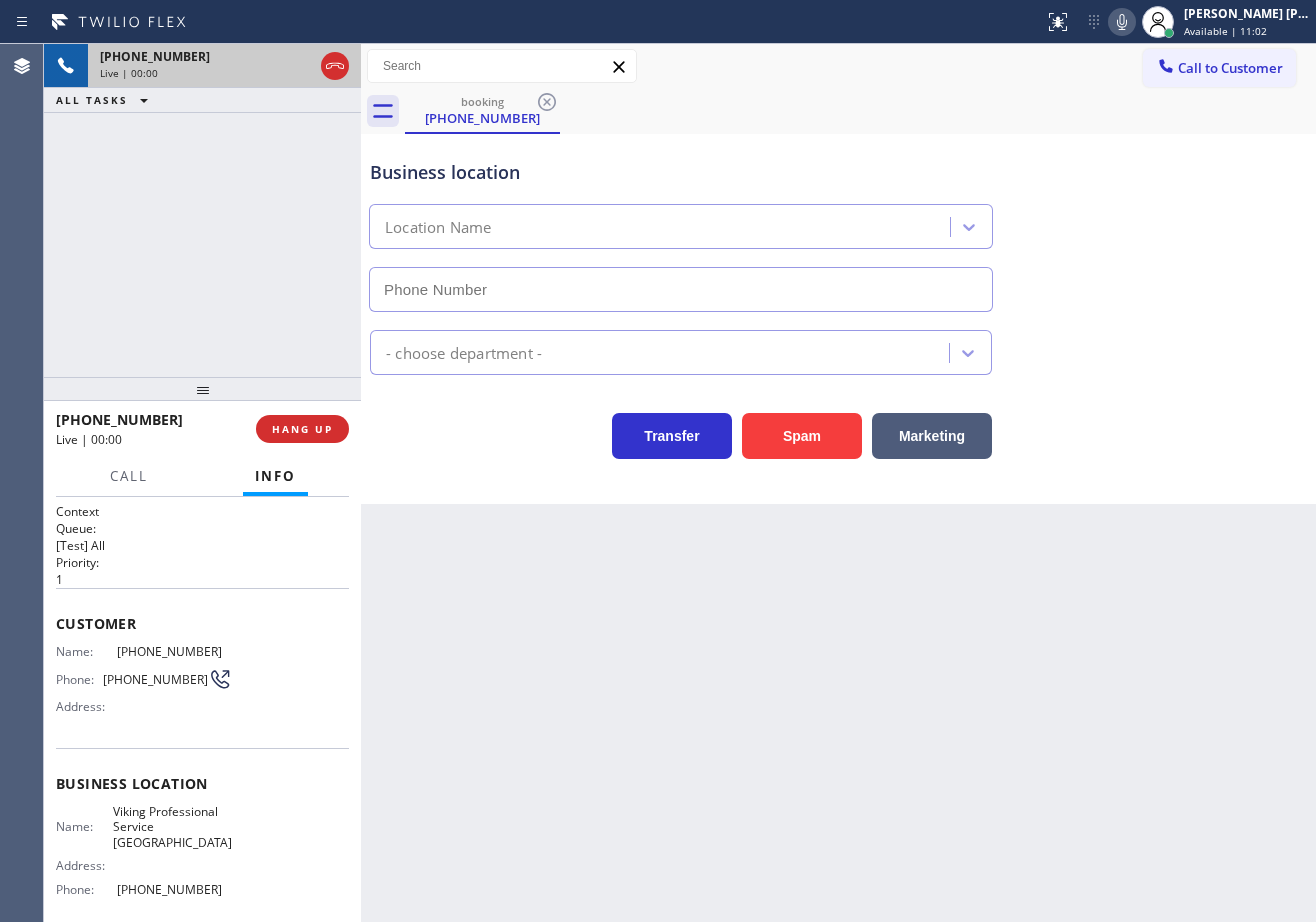 type on "(312) 728-7218" 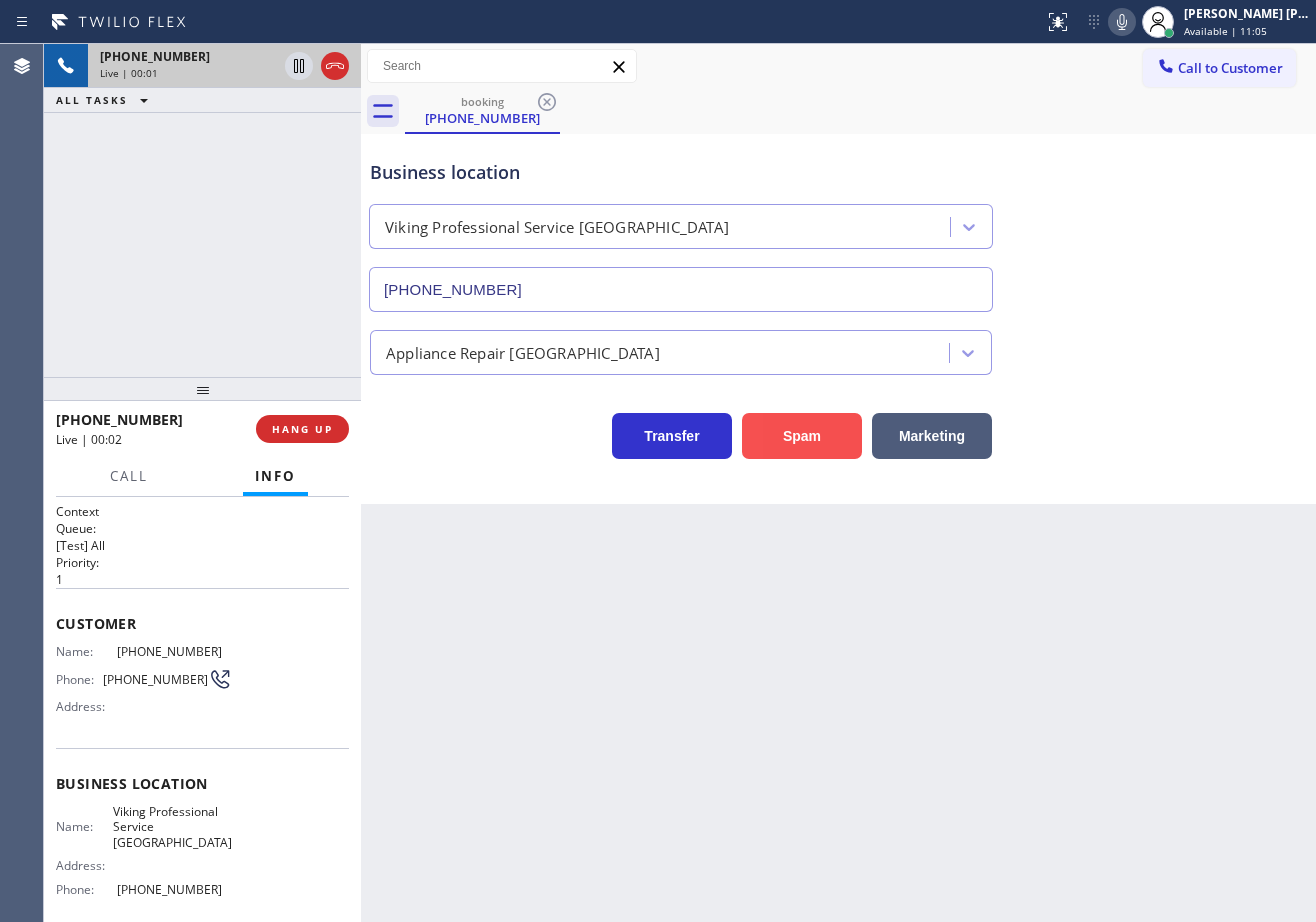 click on "Spam" at bounding box center [802, 436] 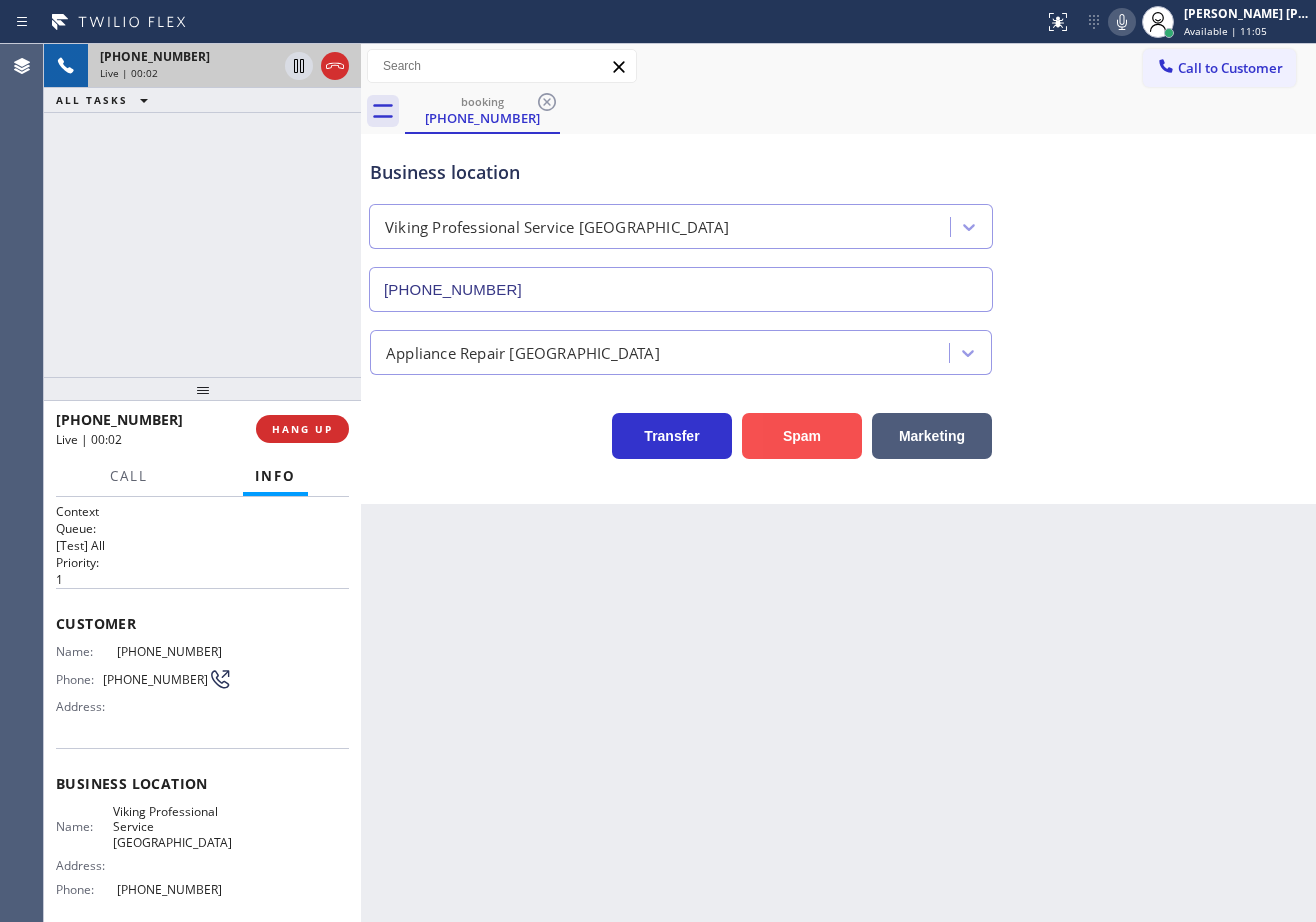 click on "Spam" at bounding box center [802, 436] 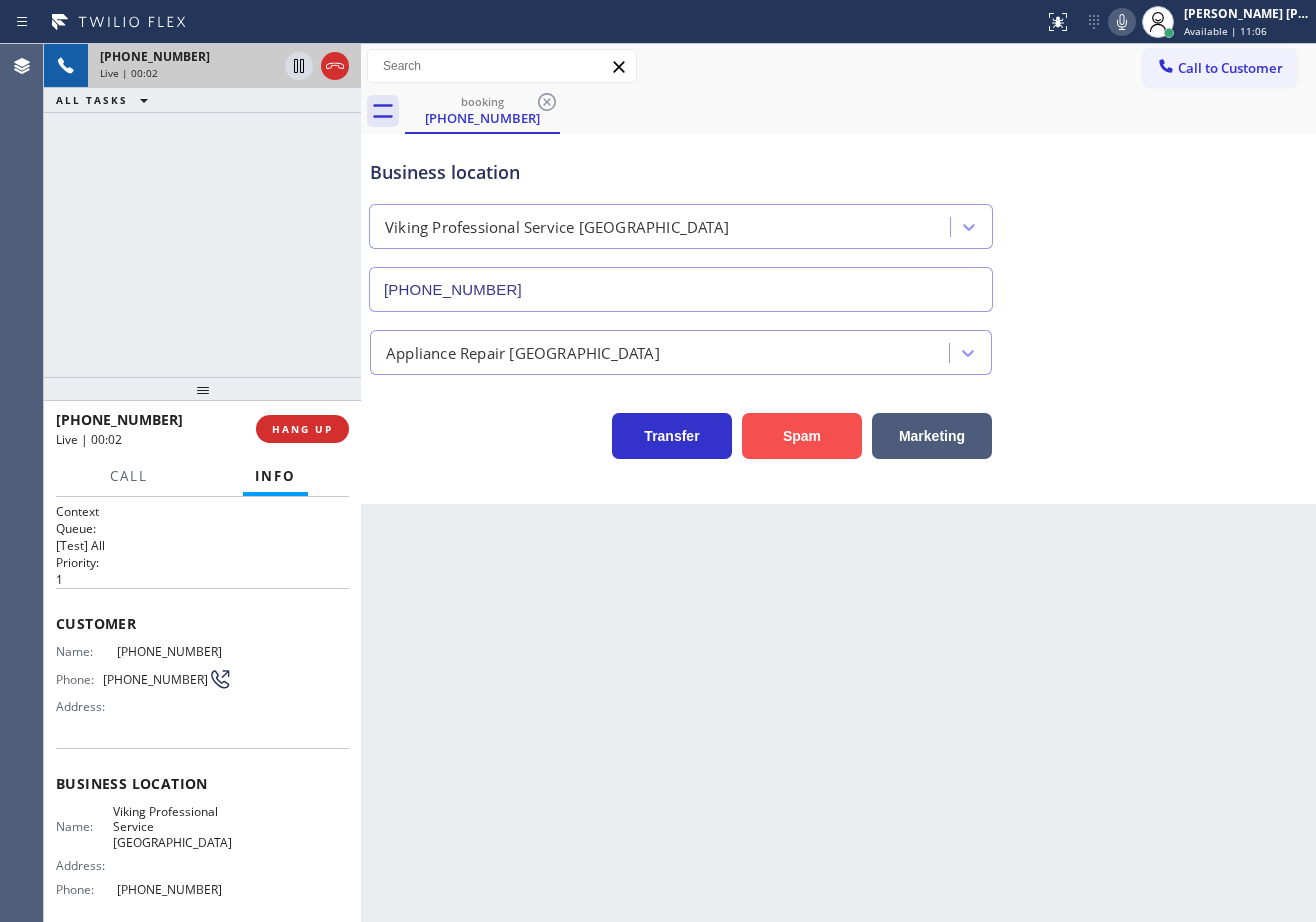 click on "Spam" at bounding box center (802, 436) 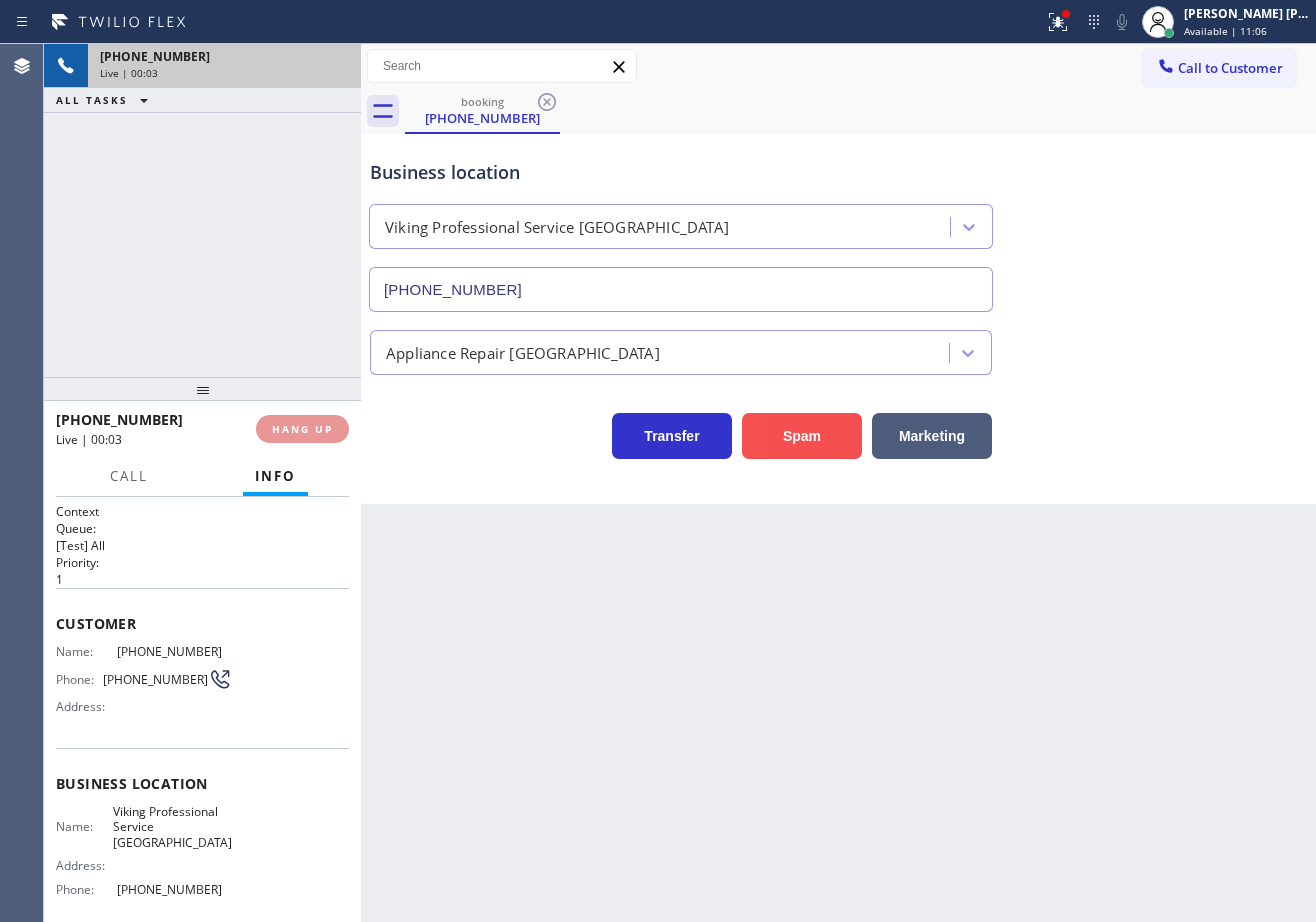 click on "Spam" at bounding box center (802, 436) 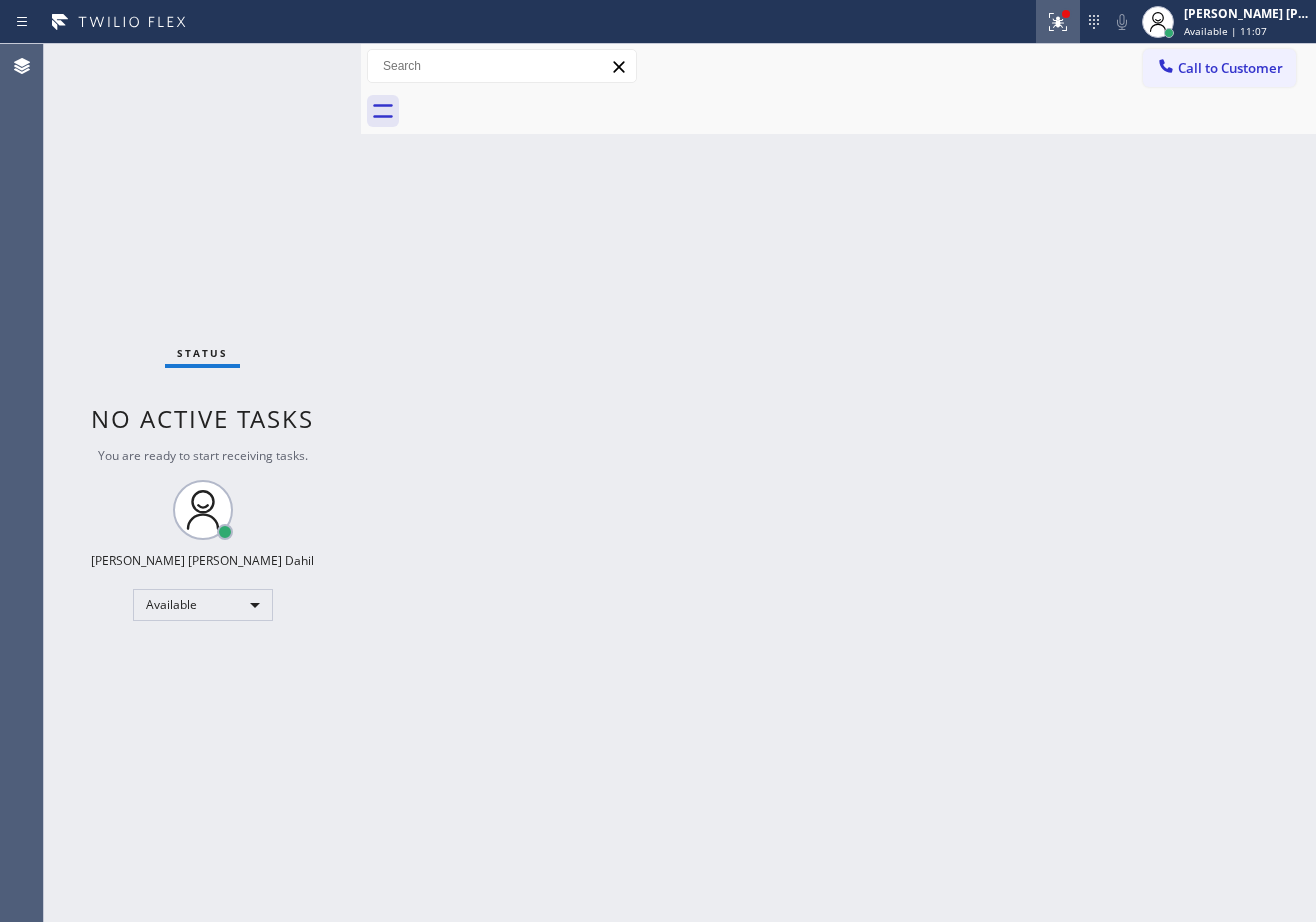 click 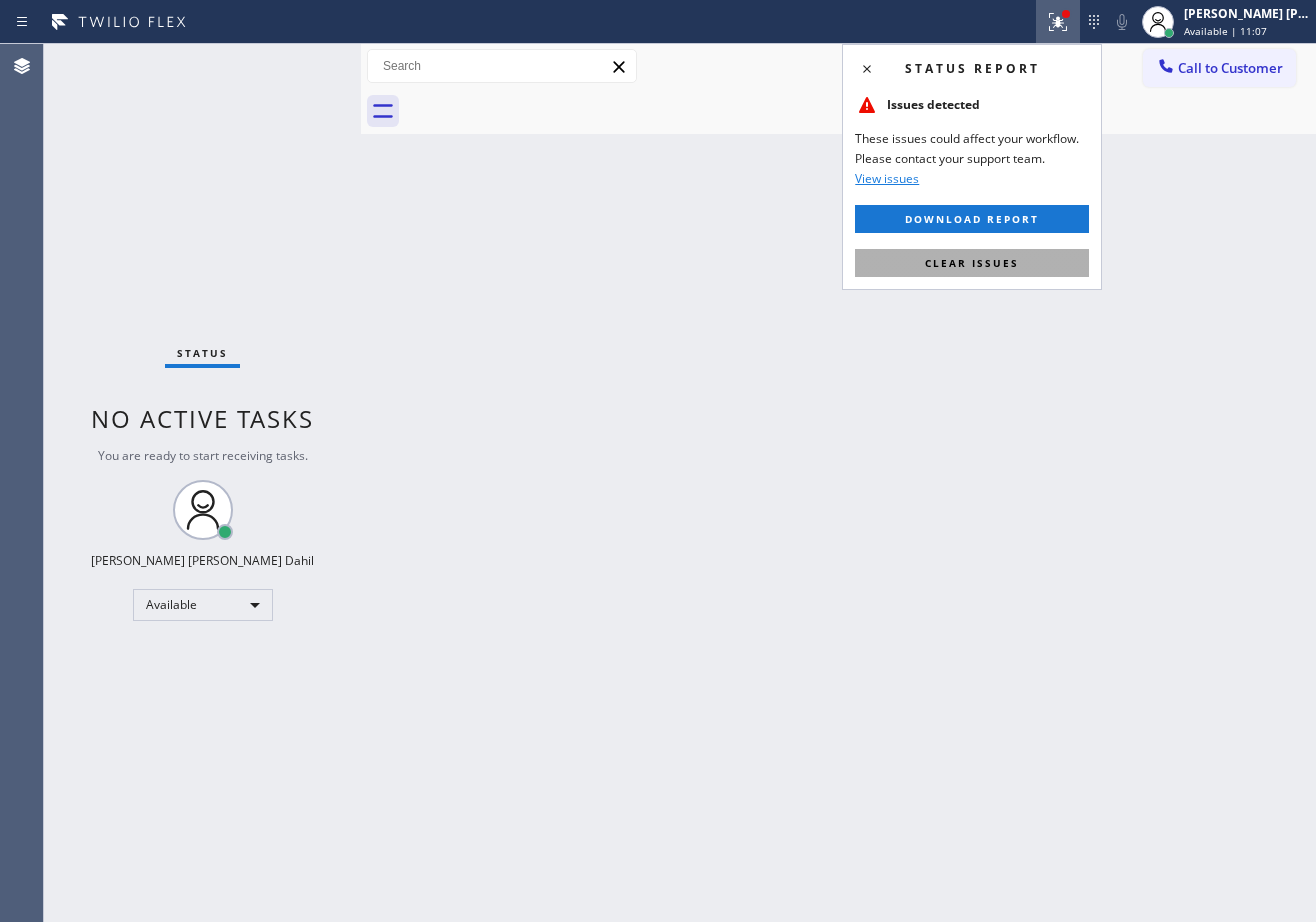 click on "Clear issues" at bounding box center [972, 263] 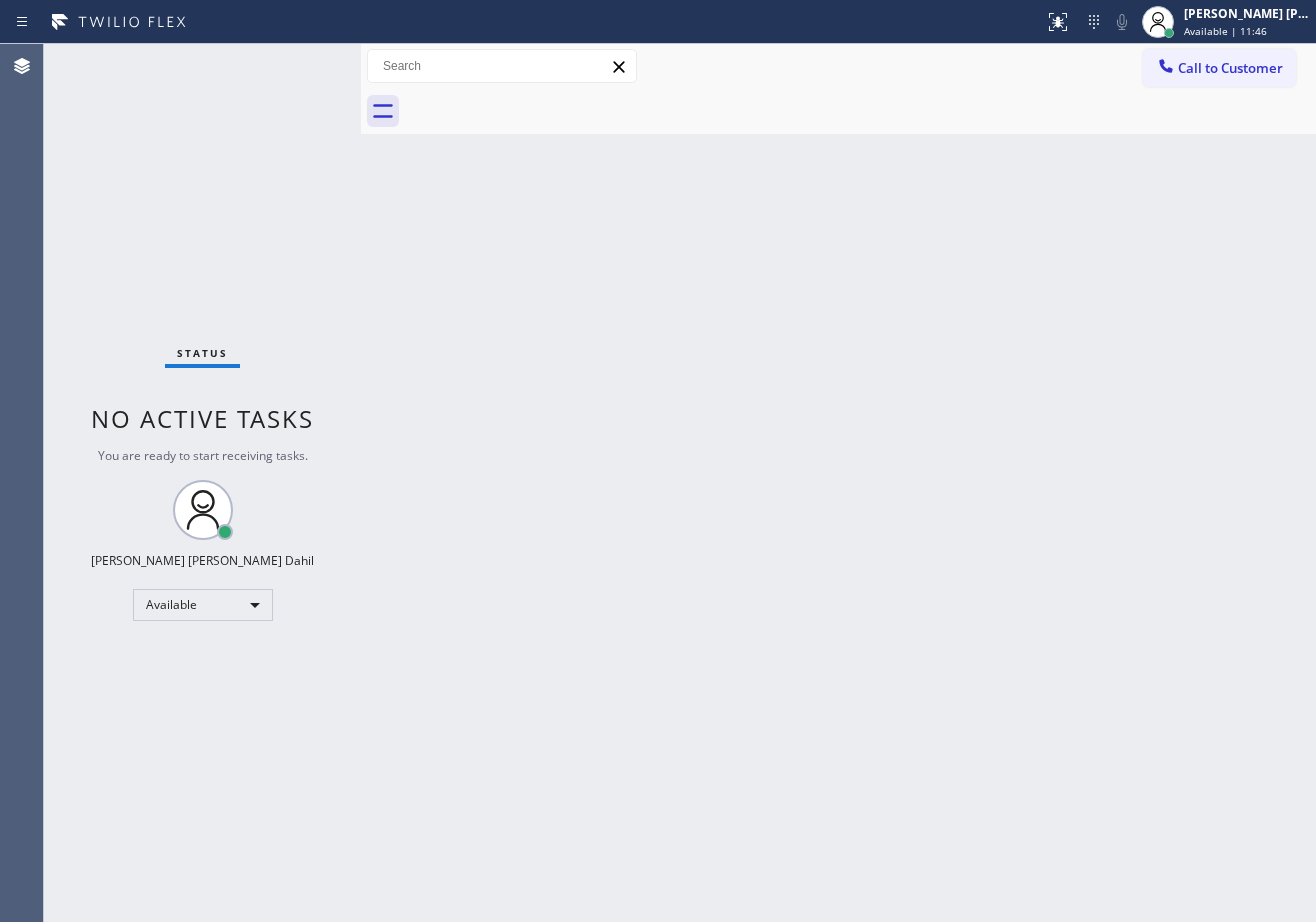click on "Status   No active tasks     You are ready to start receiving tasks.   Joshua Jake Dahil Available" at bounding box center [202, 483] 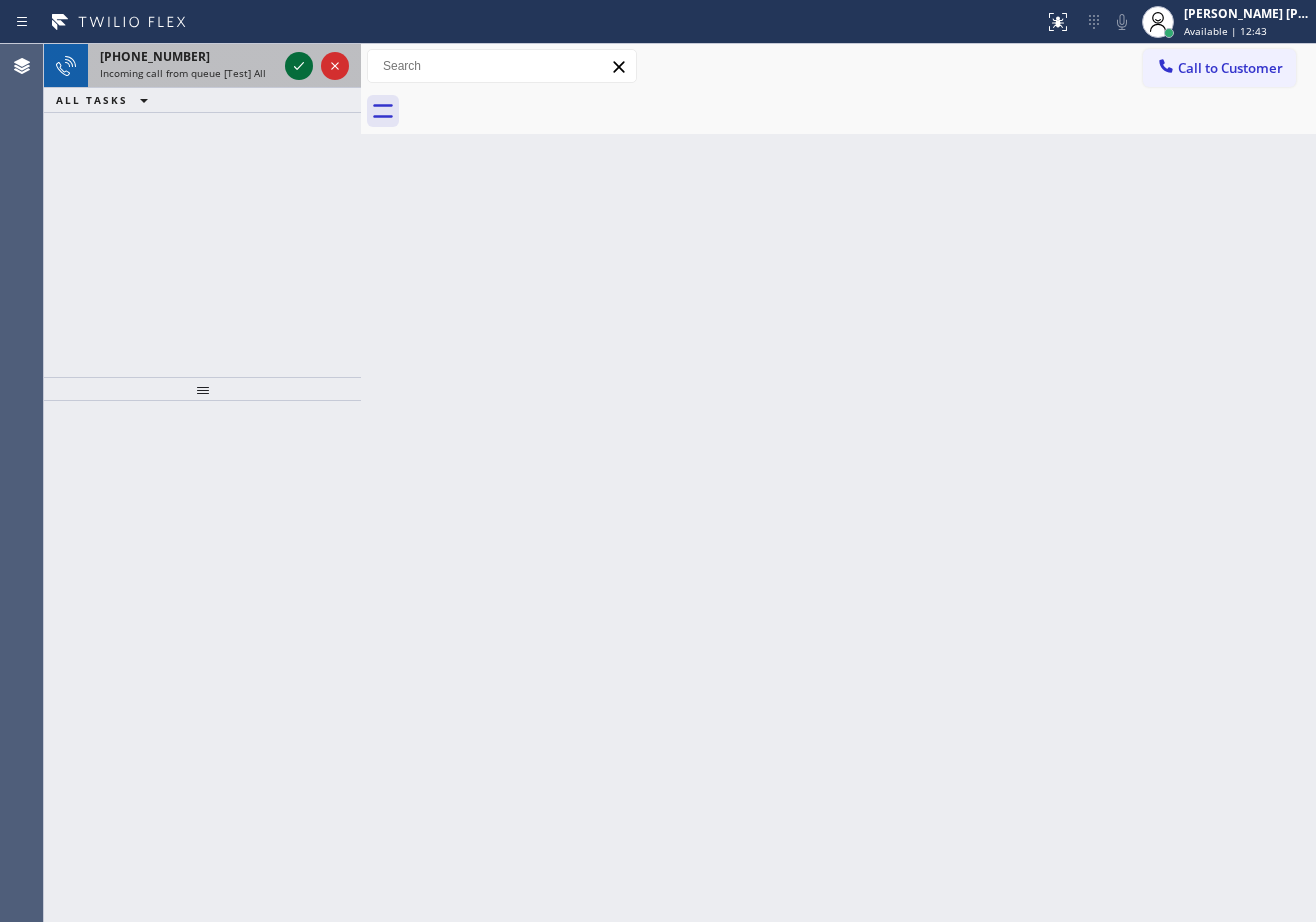 click 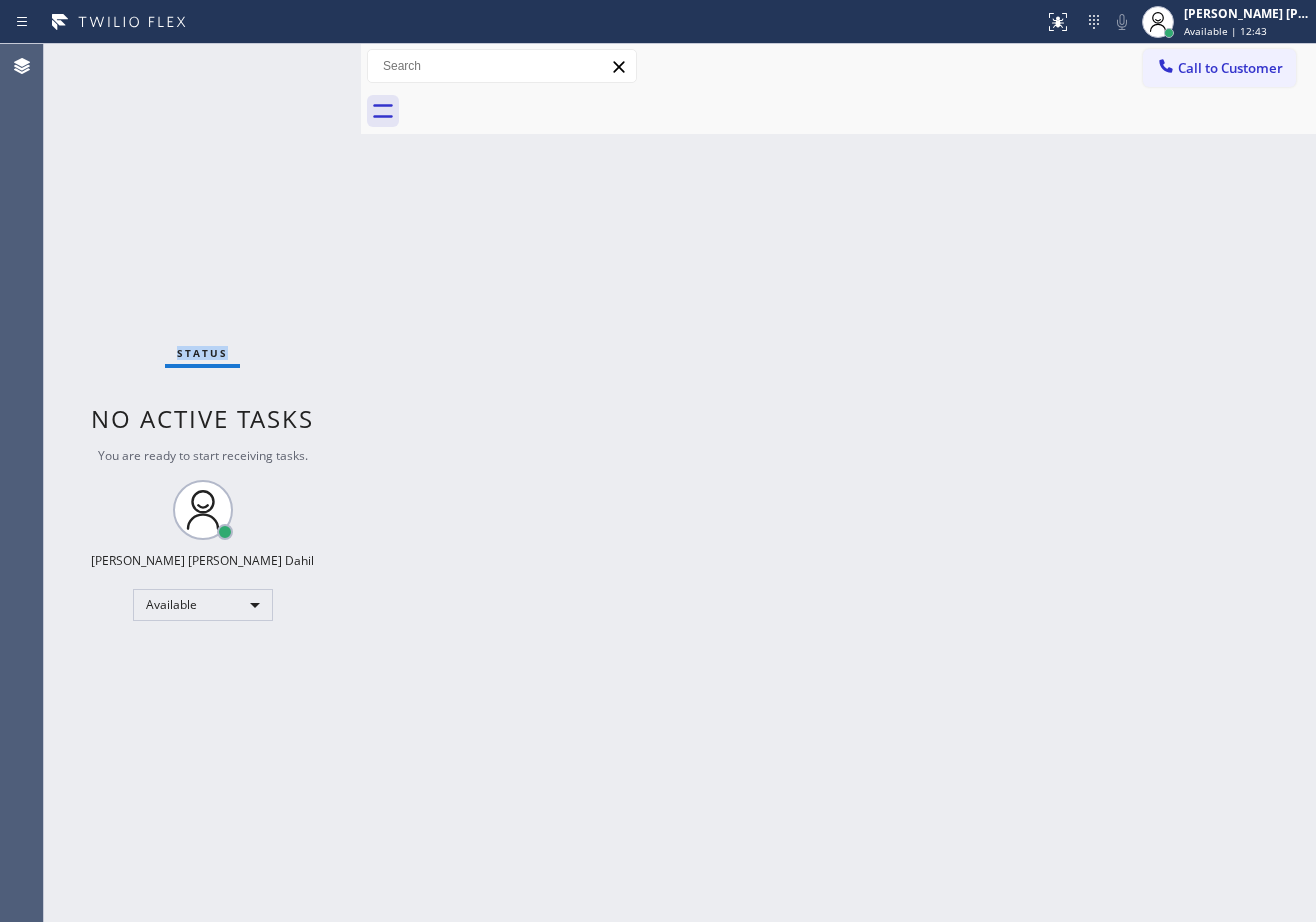 click on "Status   No active tasks     You are ready to start receiving tasks.   Joshua Jake Dahil Available" at bounding box center [202, 483] 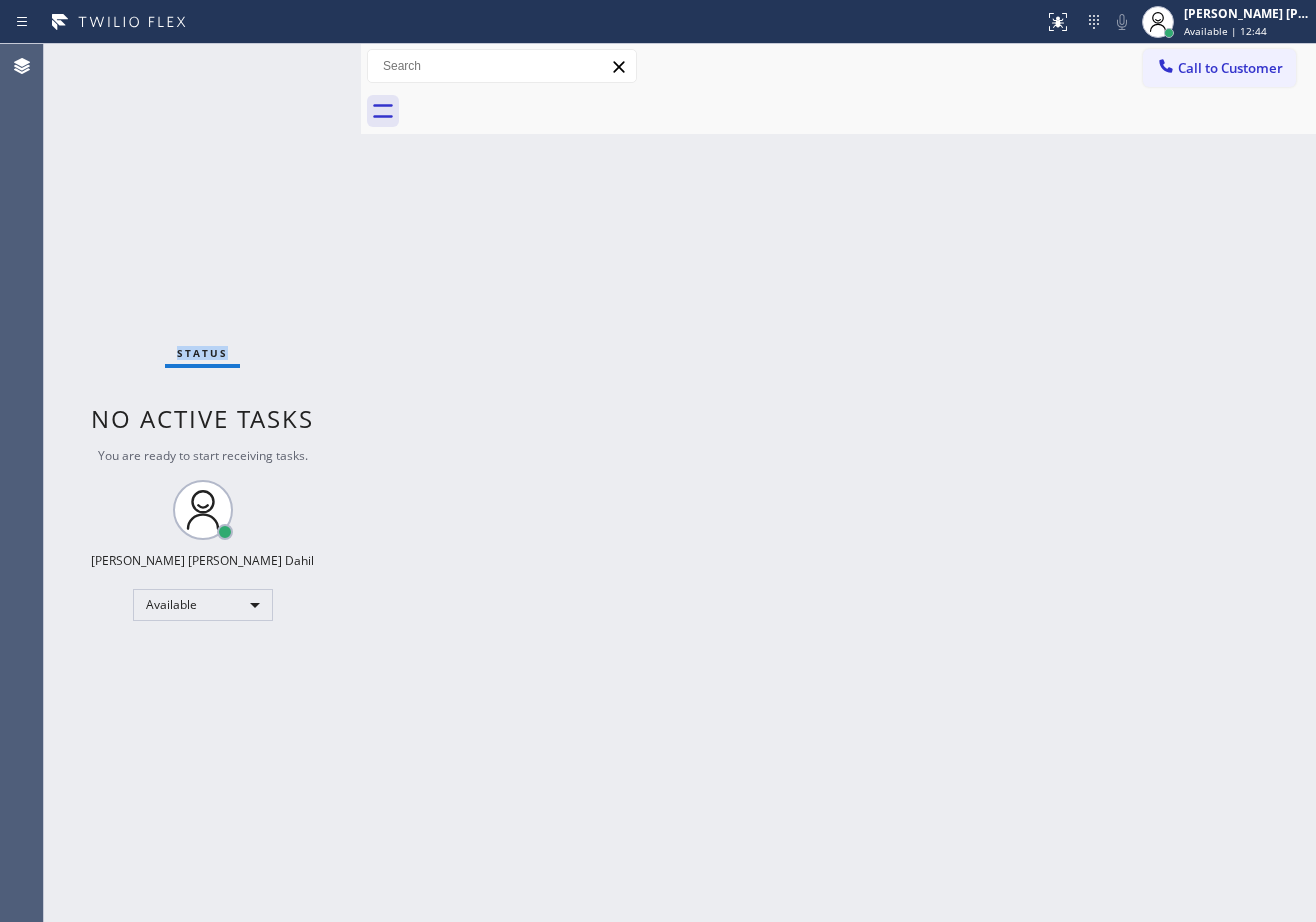click on "Status   No active tasks     You are ready to start receiving tasks.   Joshua Jake Dahil Available" at bounding box center (202, 483) 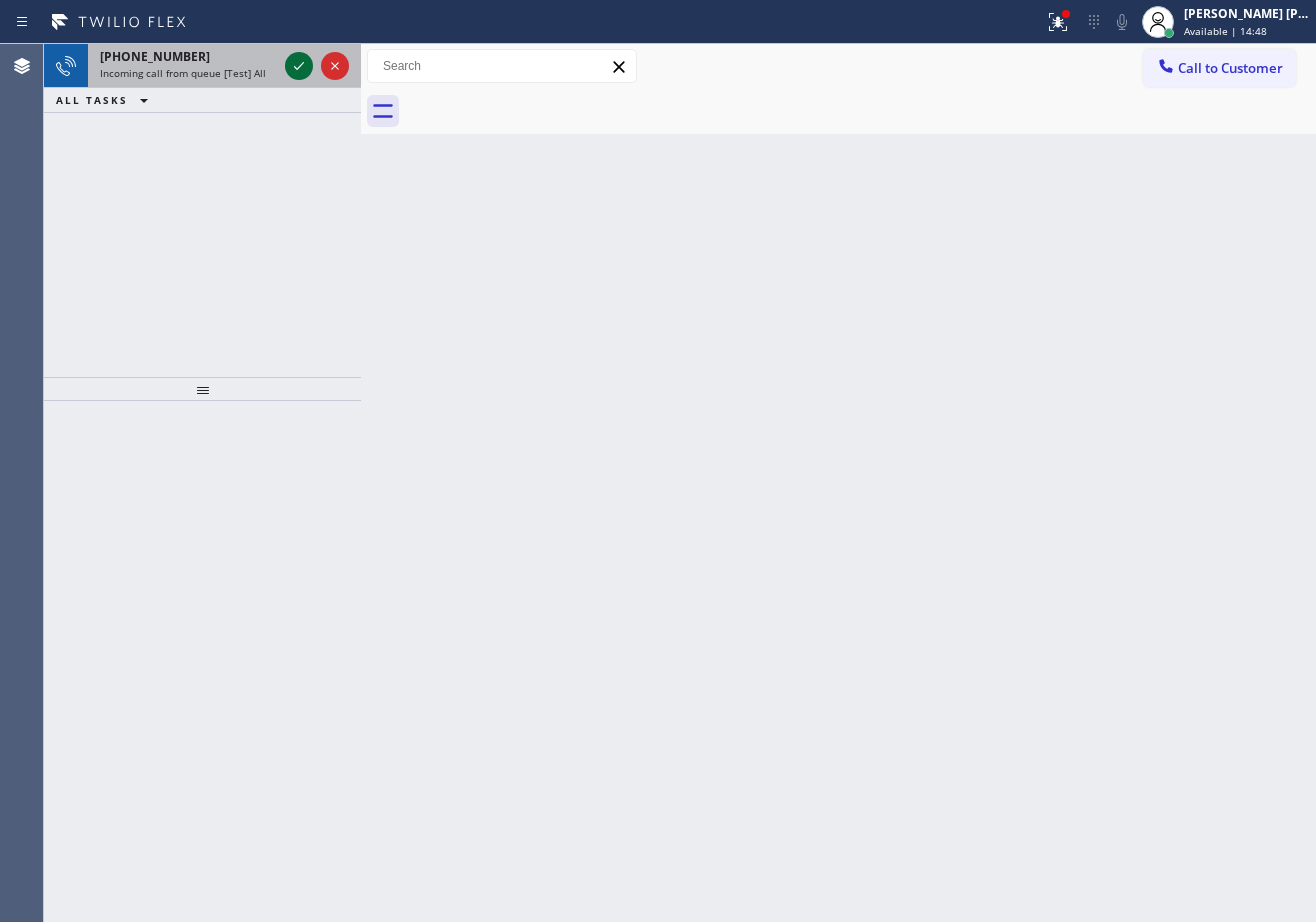 click 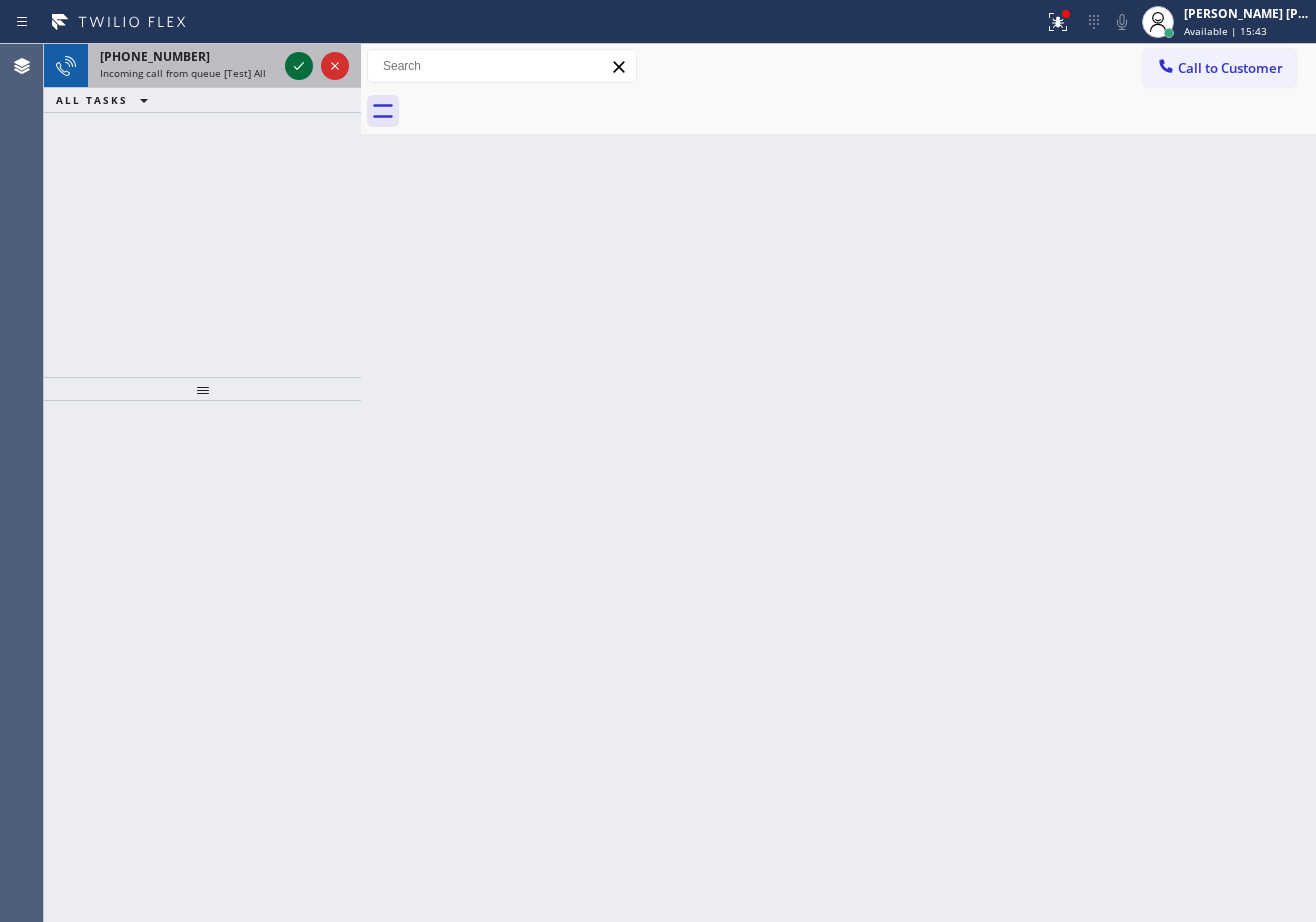 click 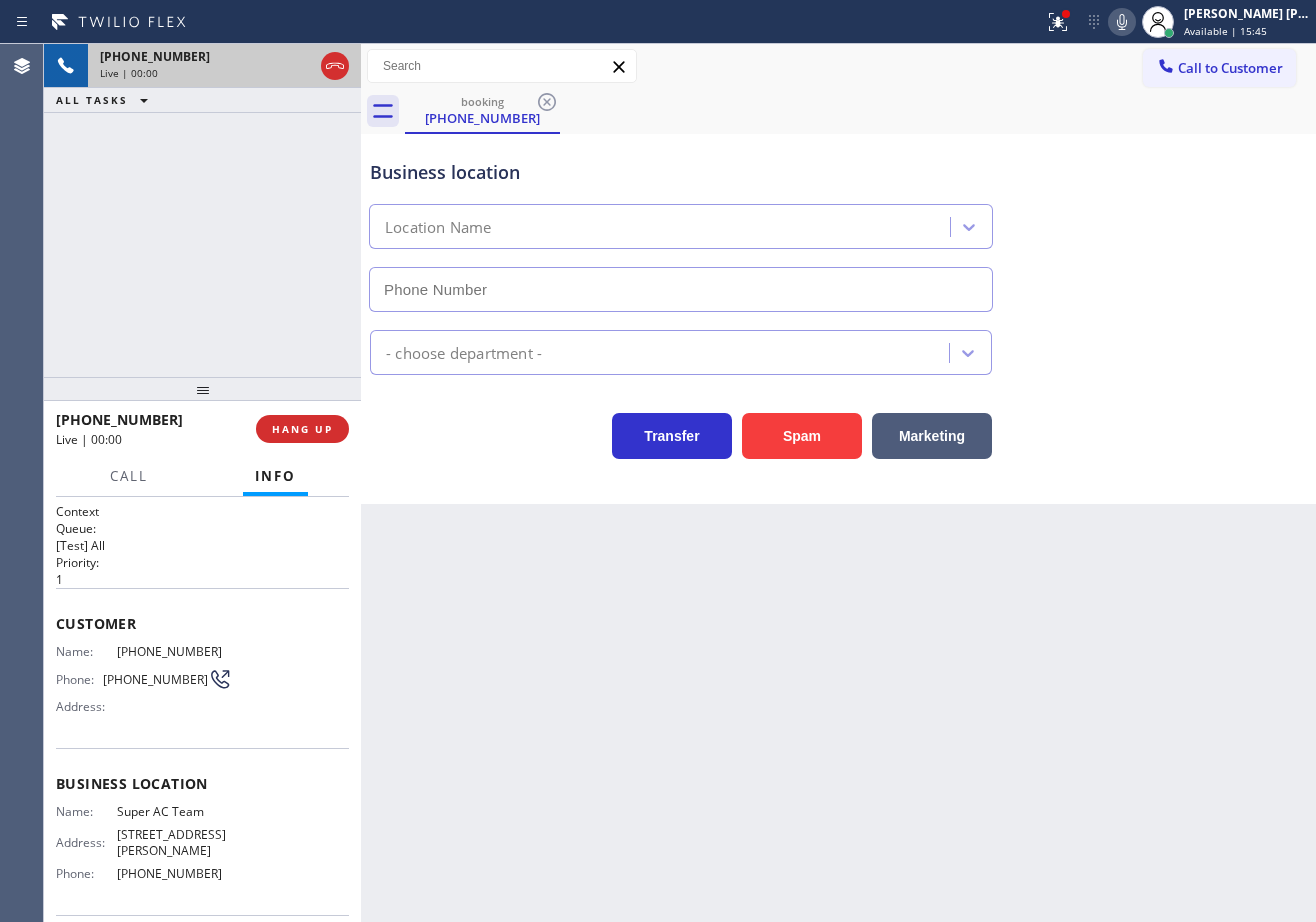 type on "(347) 875-6616" 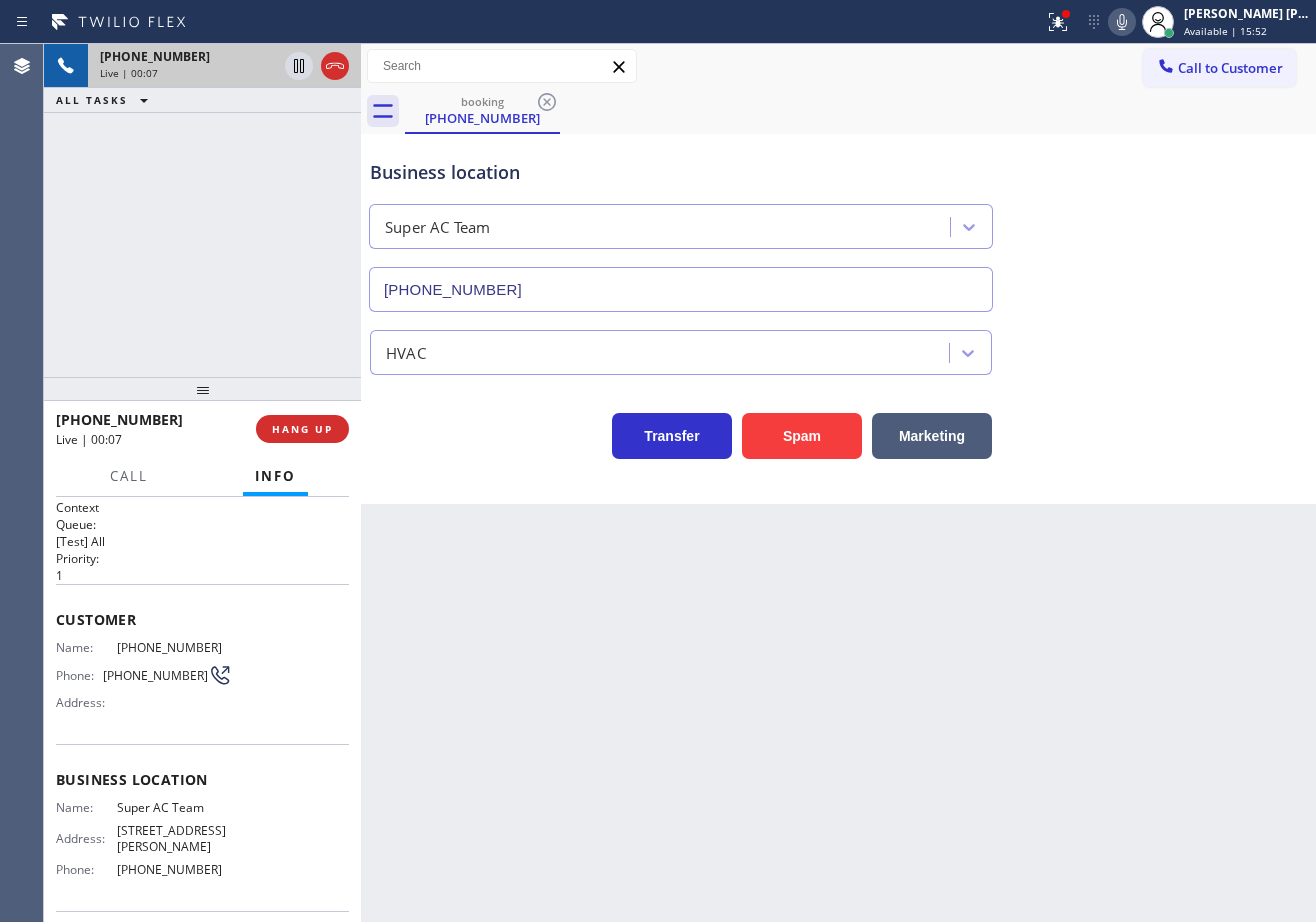 scroll, scrollTop: 0, scrollLeft: 0, axis: both 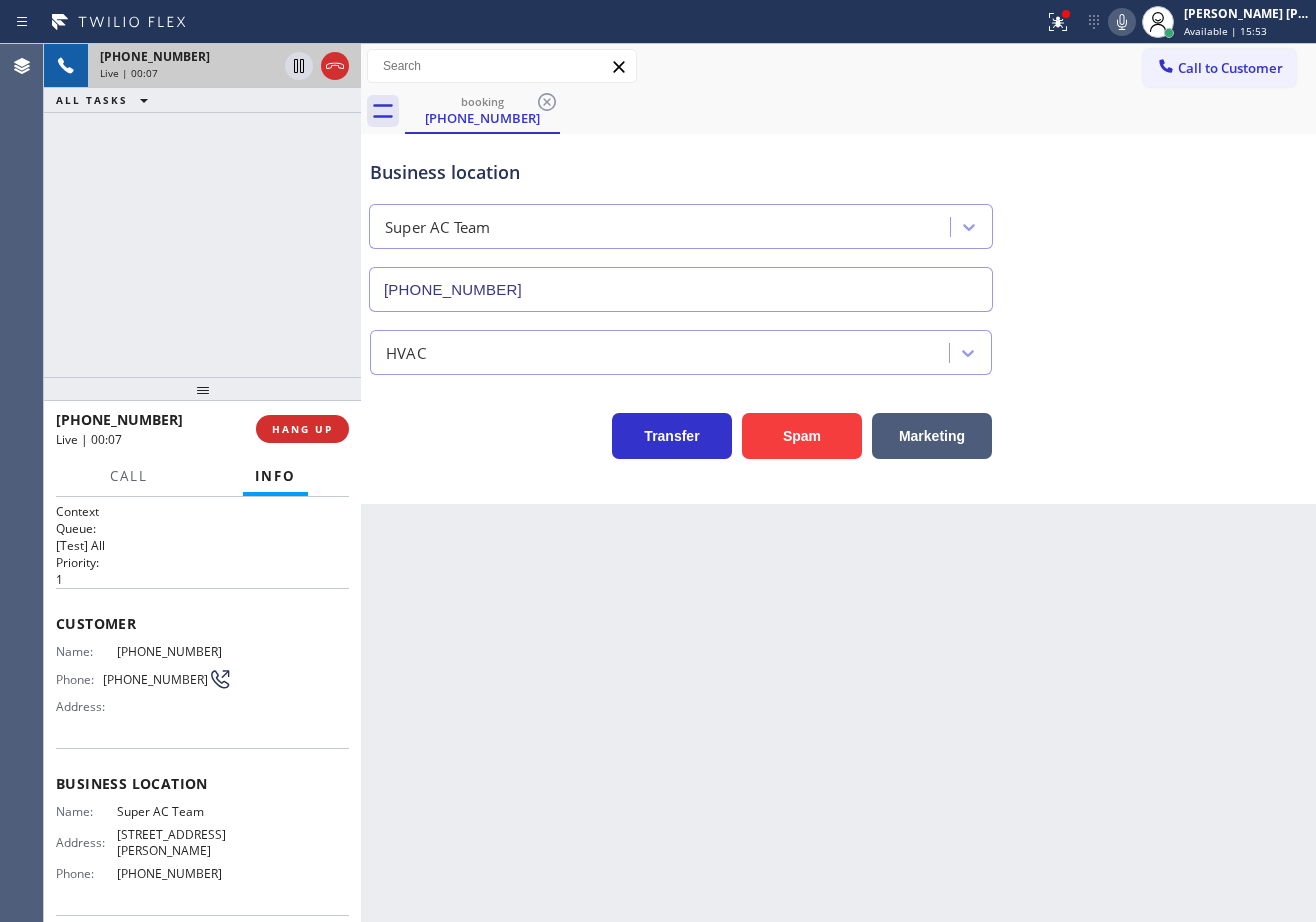 click on "Back to Dashboard Change Sender ID Customers Technicians Select a contact Outbound call Technician Search Technician Your caller id phone number Your caller id phone number Call Technician info Name   Phone none Address none Change Sender ID HVAC +18559994417 5 Star Appliance +18557314952 Appliance Repair +18554611149 Plumbing +18889090120 Air Duct Cleaning +18006865038  Electricians +18005688664 Cancel Change Check personal SMS Reset Change booking (551) 389-1434 Call to Customer Outbound call Location Search location Your caller id phone number (818) 532-5453 Customer number Call Outbound call Technician Search Technician Your caller id phone number Your caller id phone number Call booking (551) 389-1434 Business location Super AC Team (347) 875-6616 HVAC Transfer Spam Marketing" at bounding box center (838, 483) 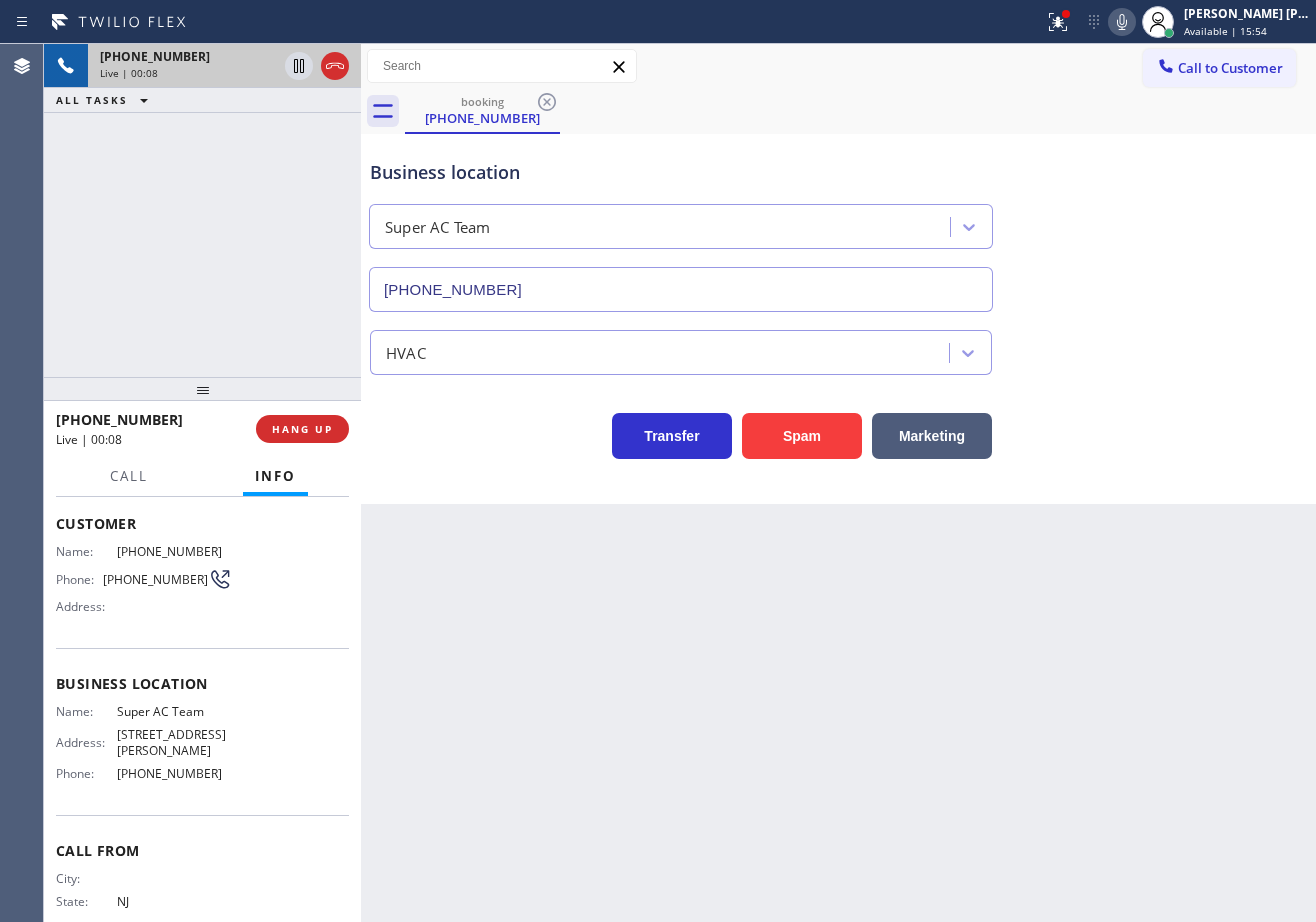 click on "Back to Dashboard Change Sender ID Customers Technicians Select a contact Outbound call Technician Search Technician Your caller id phone number Your caller id phone number Call Technician info Name   Phone none Address none Change Sender ID HVAC +18559994417 5 Star Appliance +18557314952 Appliance Repair +18554611149 Plumbing +18889090120 Air Duct Cleaning +18006865038  Electricians +18005688664 Cancel Change Check personal SMS Reset Change booking (551) 389-1434 Call to Customer Outbound call Location Search location Your caller id phone number (818) 532-5453 Customer number Call Outbound call Technician Search Technician Your caller id phone number Your caller id phone number Call booking (551) 389-1434 Business location Super AC Team (347) 875-6616 HVAC Transfer Spam Marketing" at bounding box center [838, 483] 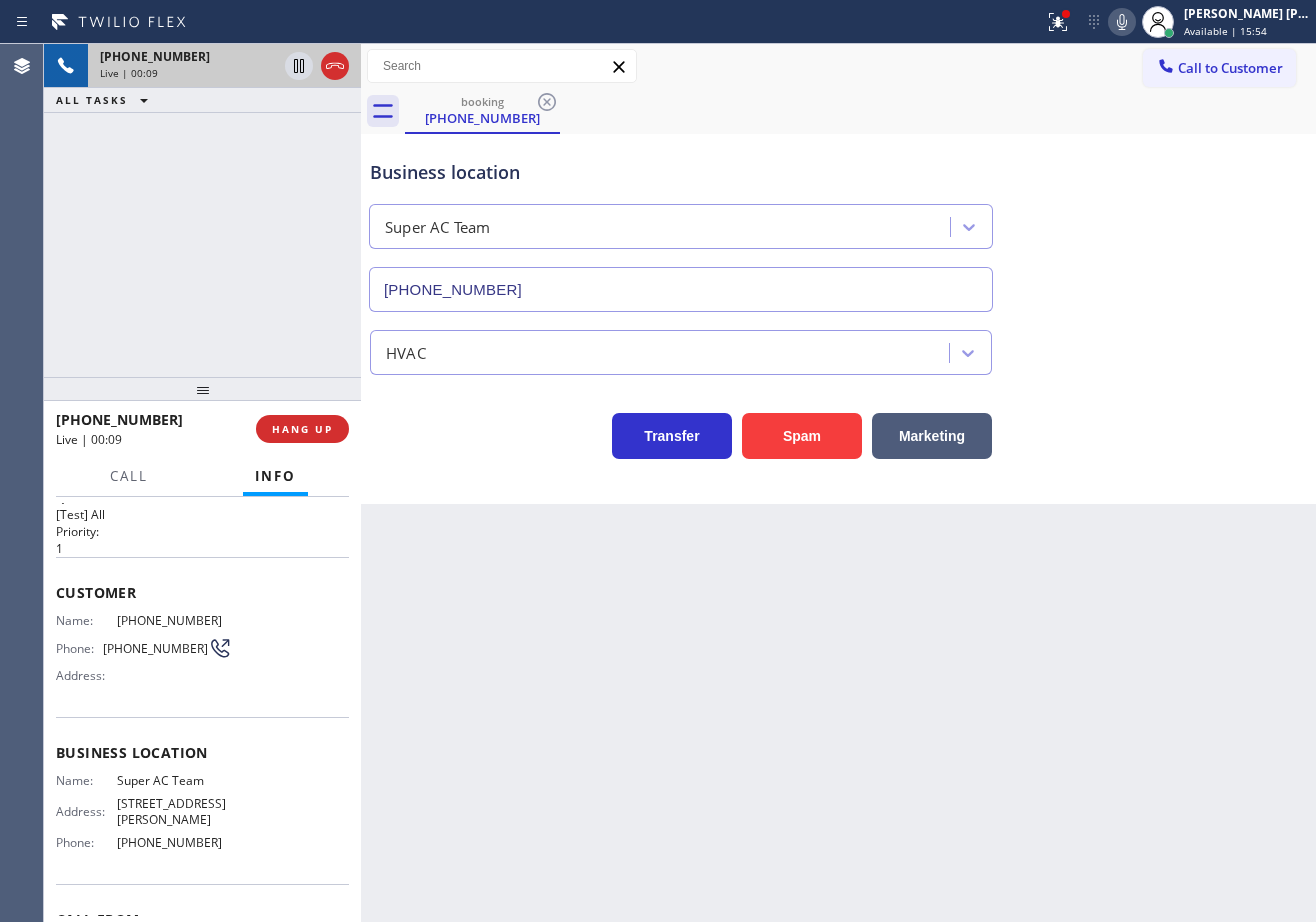 scroll, scrollTop: 0, scrollLeft: 0, axis: both 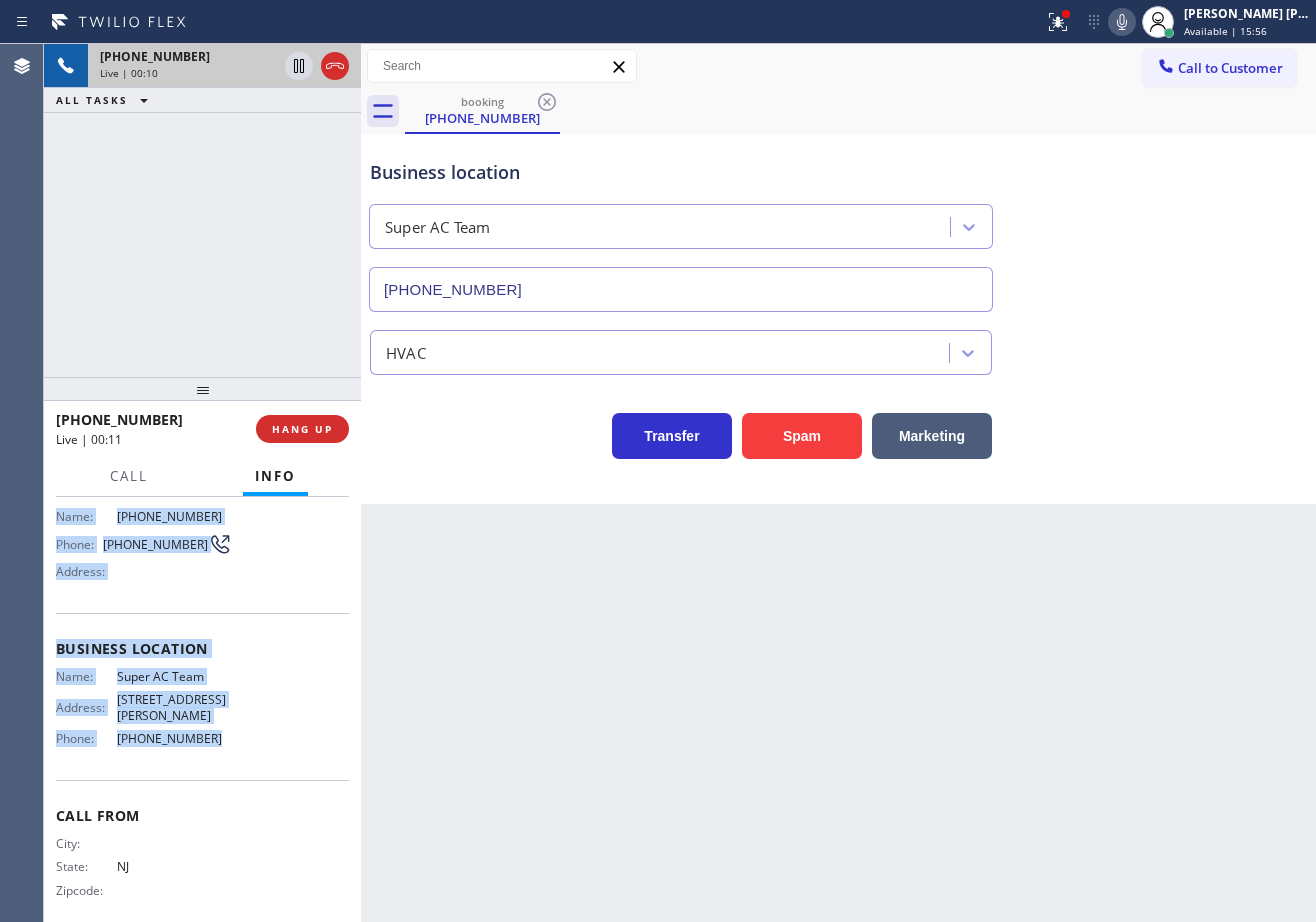 drag, startPoint x: 53, startPoint y: 614, endPoint x: 952, endPoint y: 506, distance: 905.464 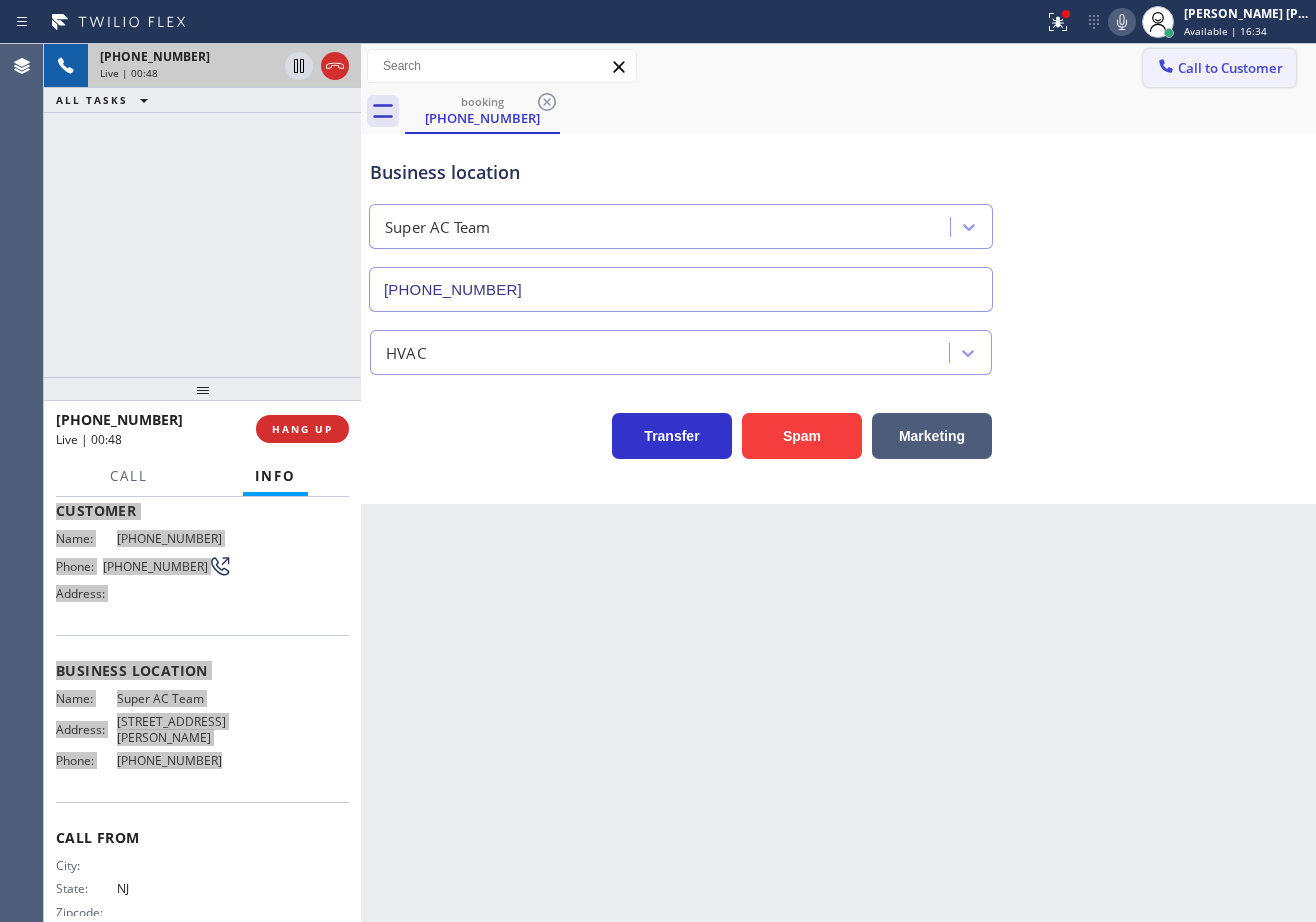 scroll, scrollTop: 135, scrollLeft: 0, axis: vertical 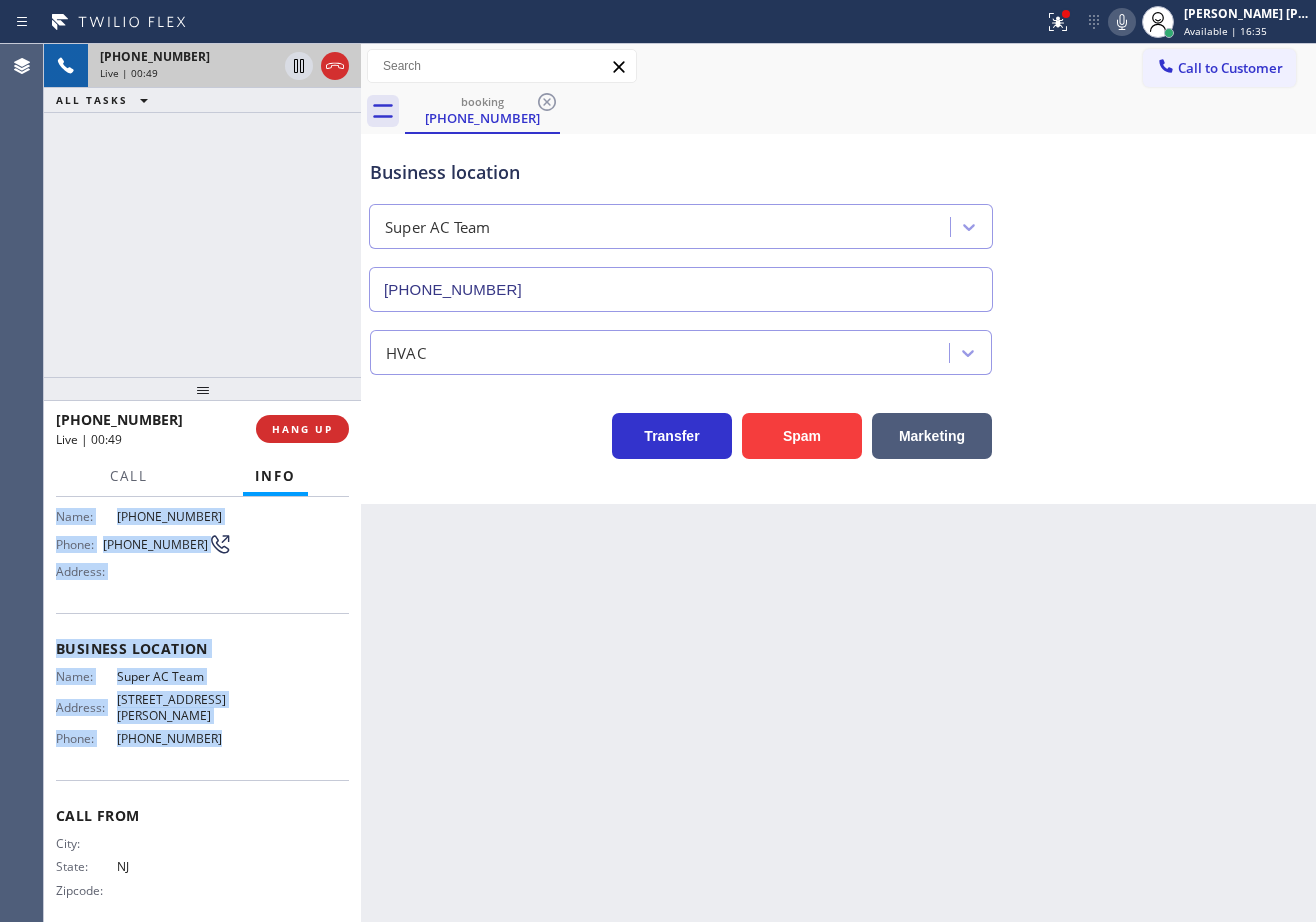 click 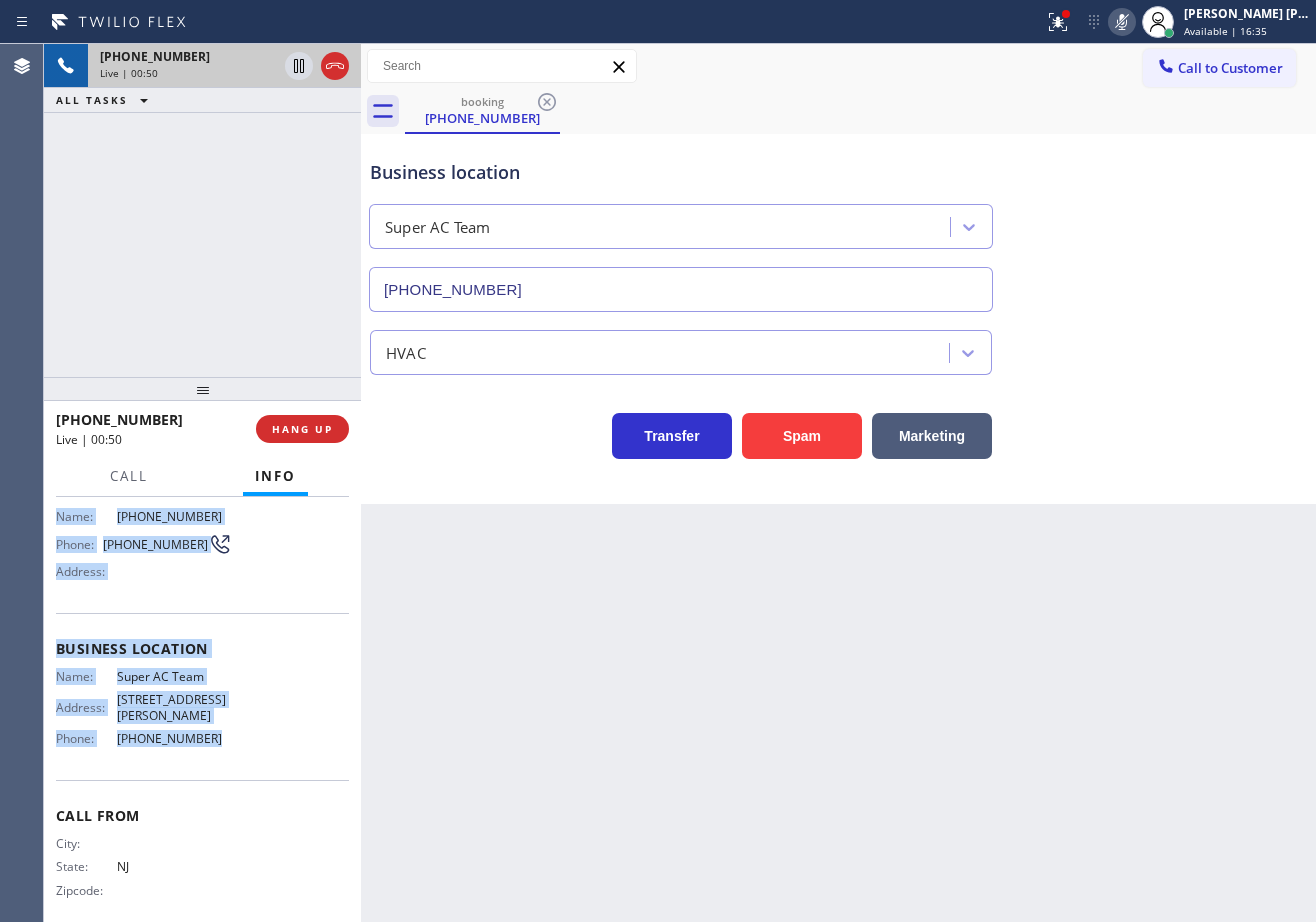 click 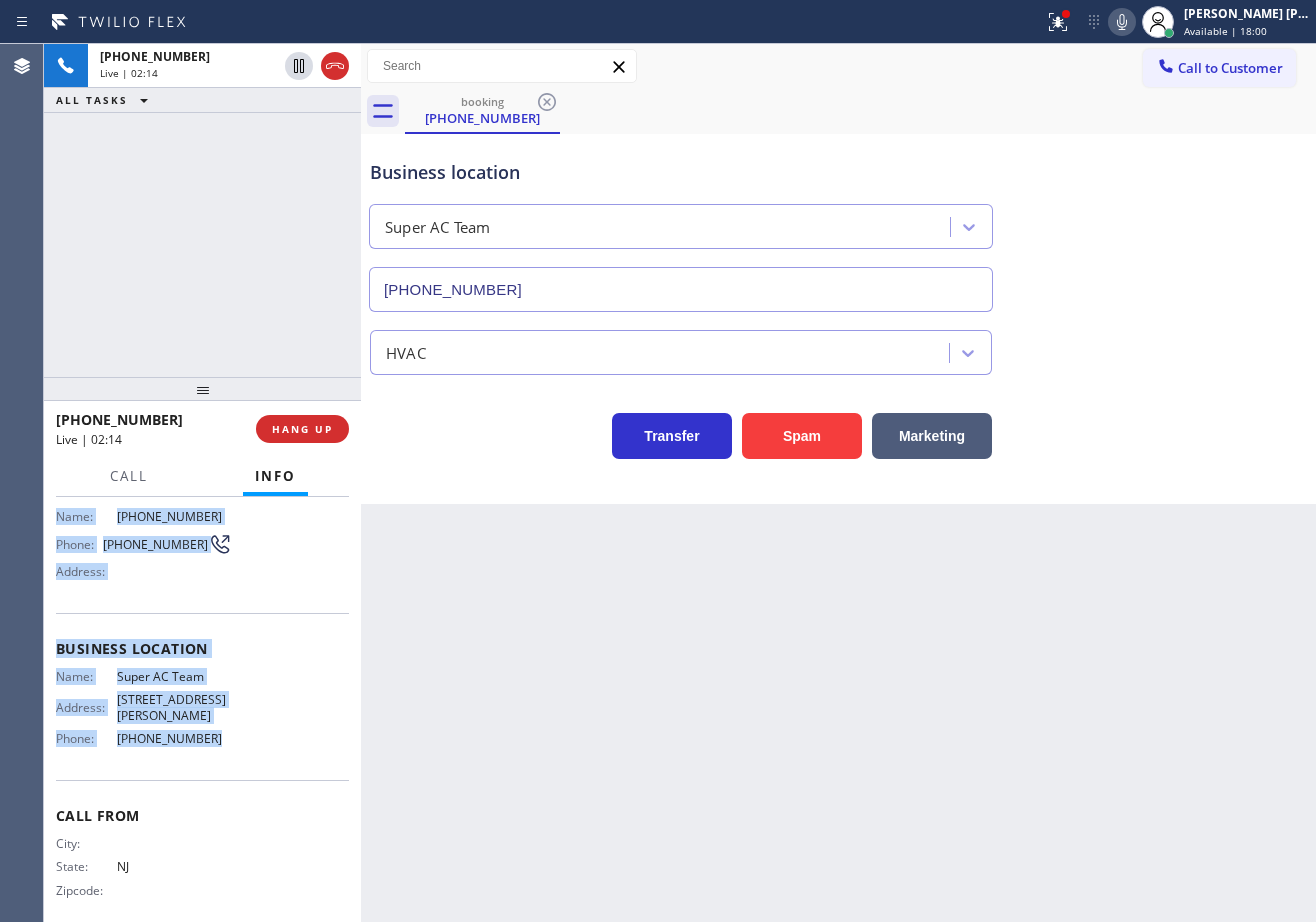 drag, startPoint x: 300, startPoint y: 65, endPoint x: 662, endPoint y: 94, distance: 363.15976 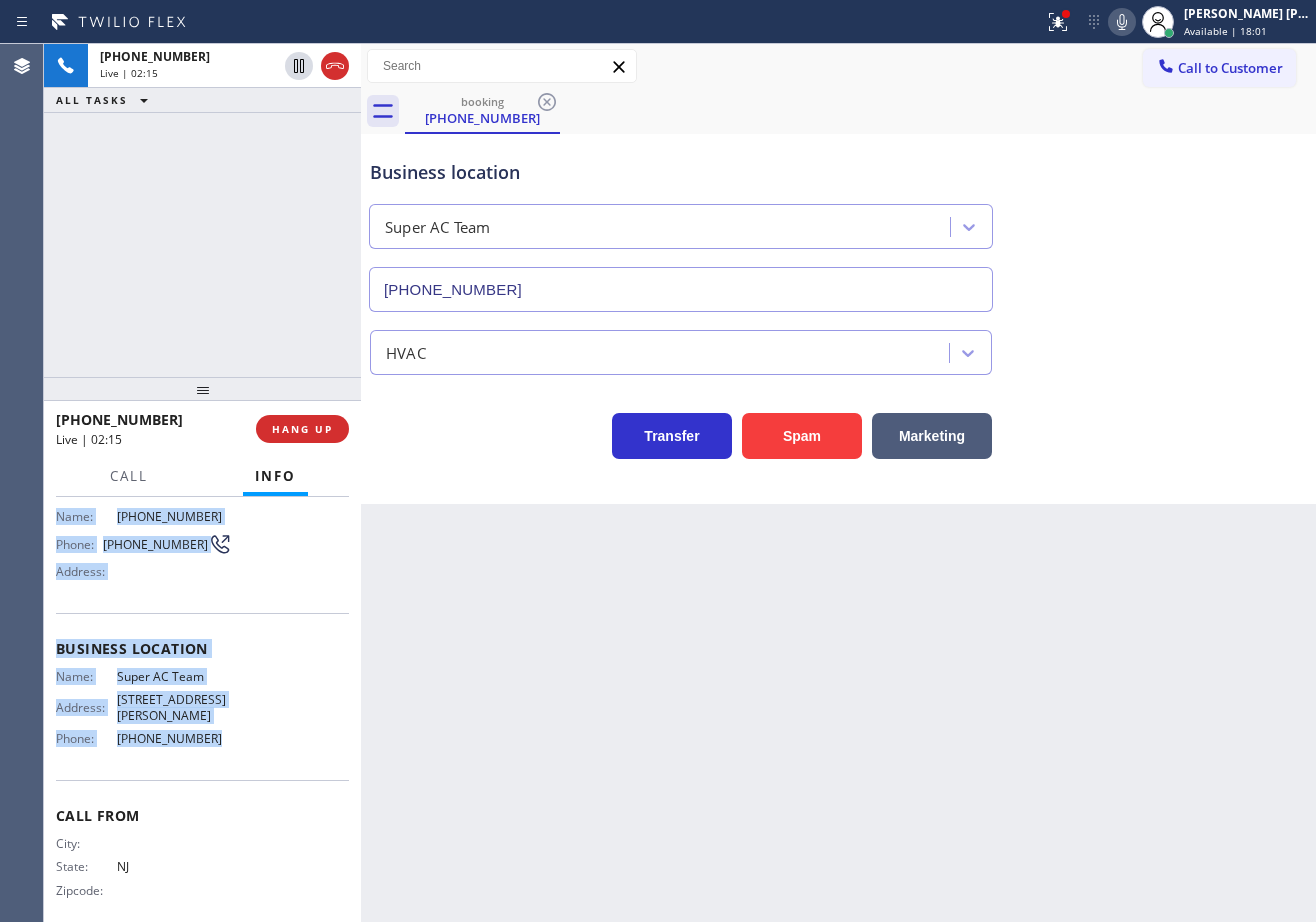 click 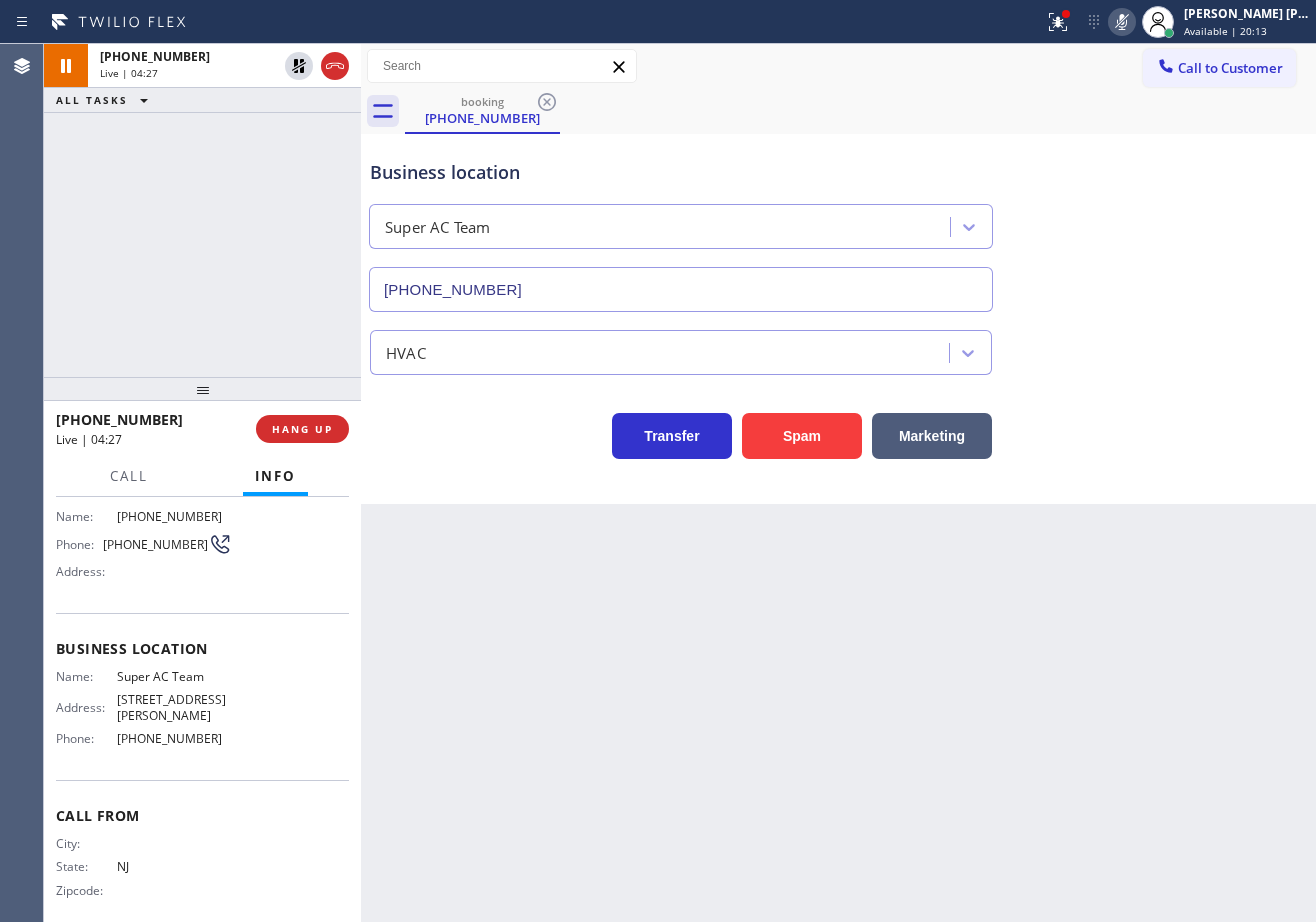 click on "Back to Dashboard Change Sender ID Customers Technicians Select a contact Outbound call Technician Search Technician Your caller id phone number Your caller id phone number Call Technician info Name   Phone none Address none Change Sender ID HVAC +18559994417 5 Star Appliance +18557314952 Appliance Repair +18554611149 Plumbing +18889090120 Air Duct Cleaning +18006865038  Electricians +18005688664 Cancel Change Check personal SMS Reset Change booking (551) 389-1434 Call to Customer Outbound call Location Search location Your caller id phone number (818) 532-5453 Customer number Call Outbound call Technician Search Technician Your caller id phone number Your caller id phone number Call booking (551) 389-1434 Business location Super AC Team (347) 875-6616 HVAC Transfer Spam Marketing" at bounding box center [838, 483] 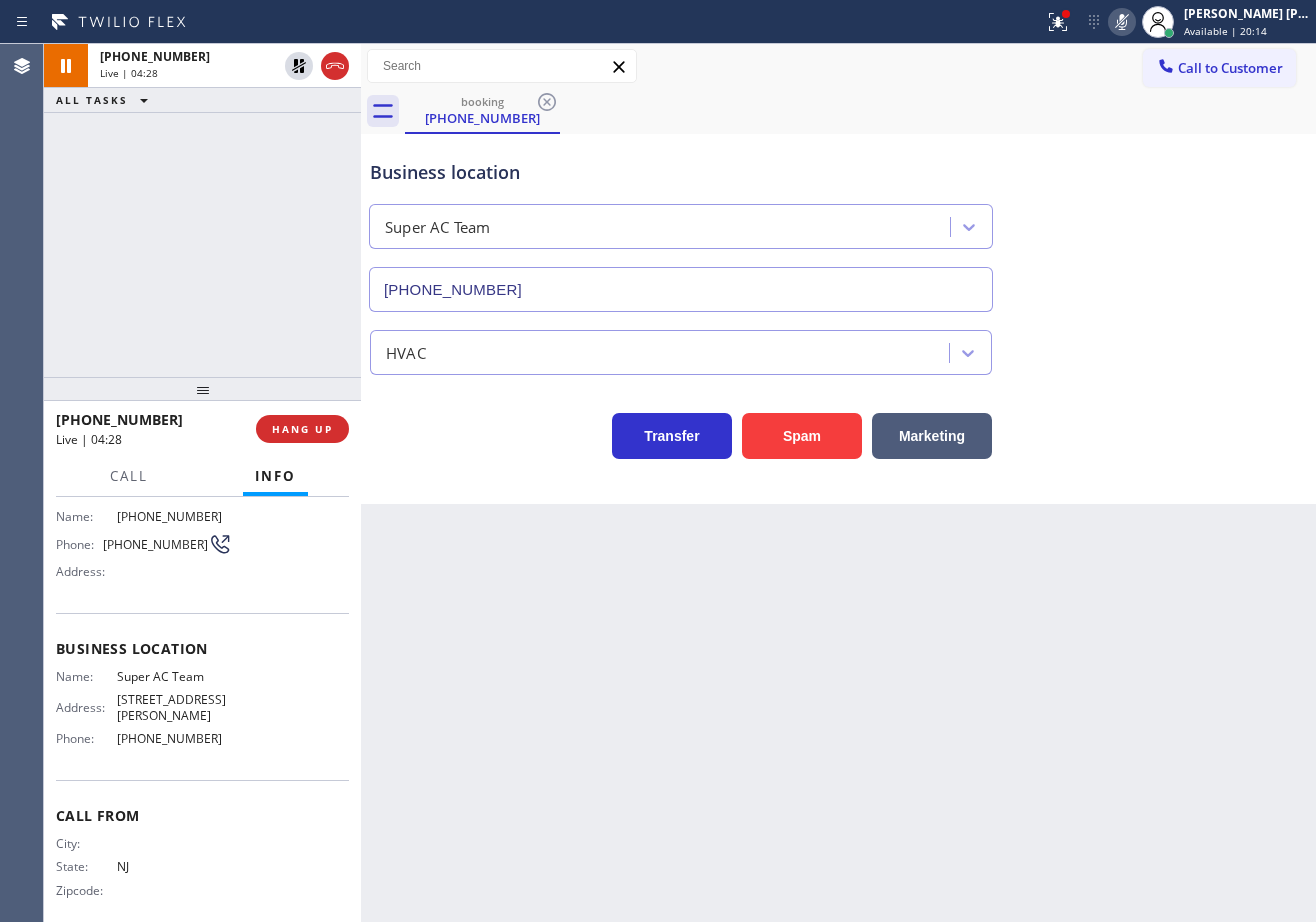 drag, startPoint x: 1081, startPoint y: 24, endPoint x: 1086, endPoint y: 139, distance: 115.10864 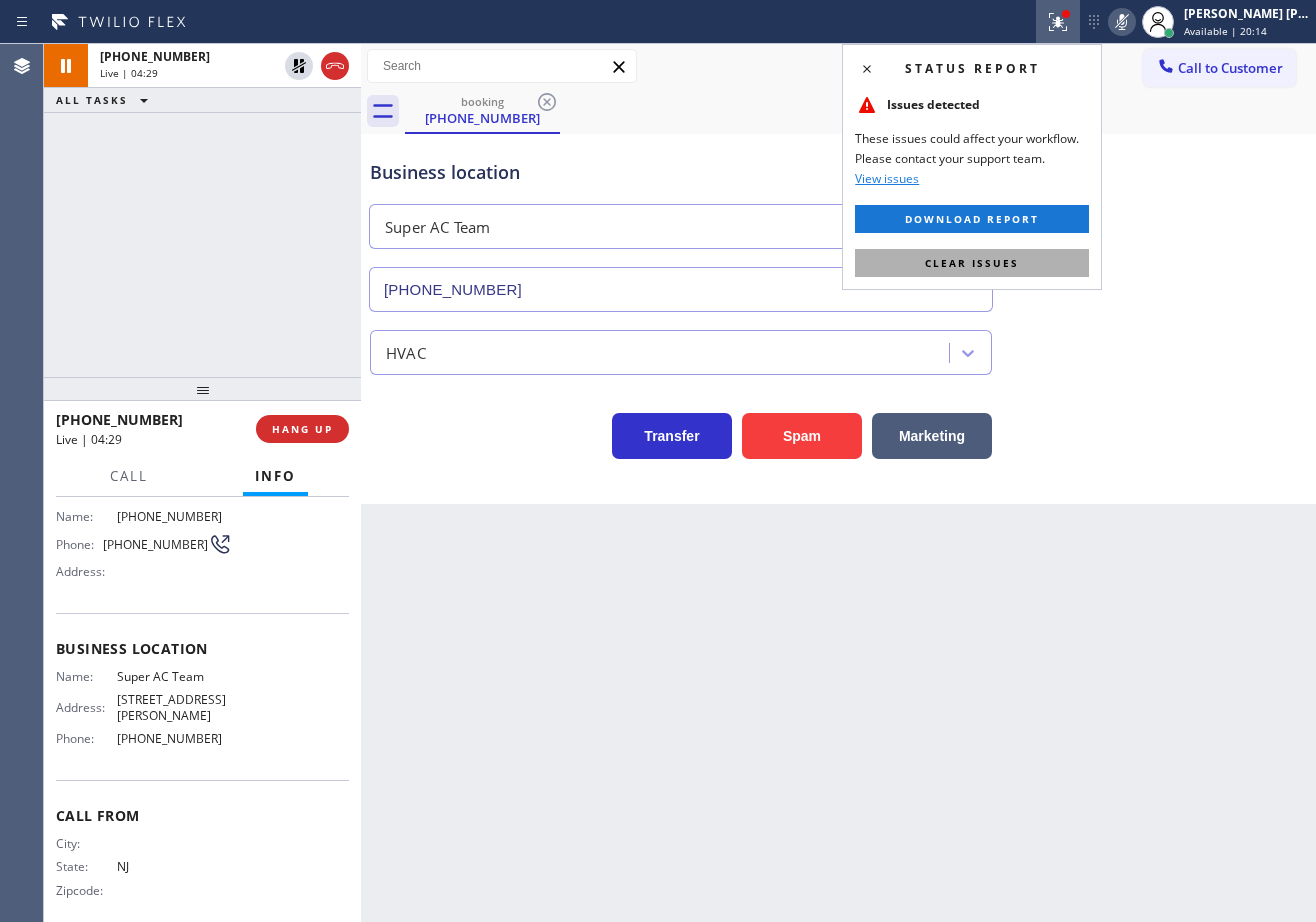 click on "Clear issues" at bounding box center [972, 263] 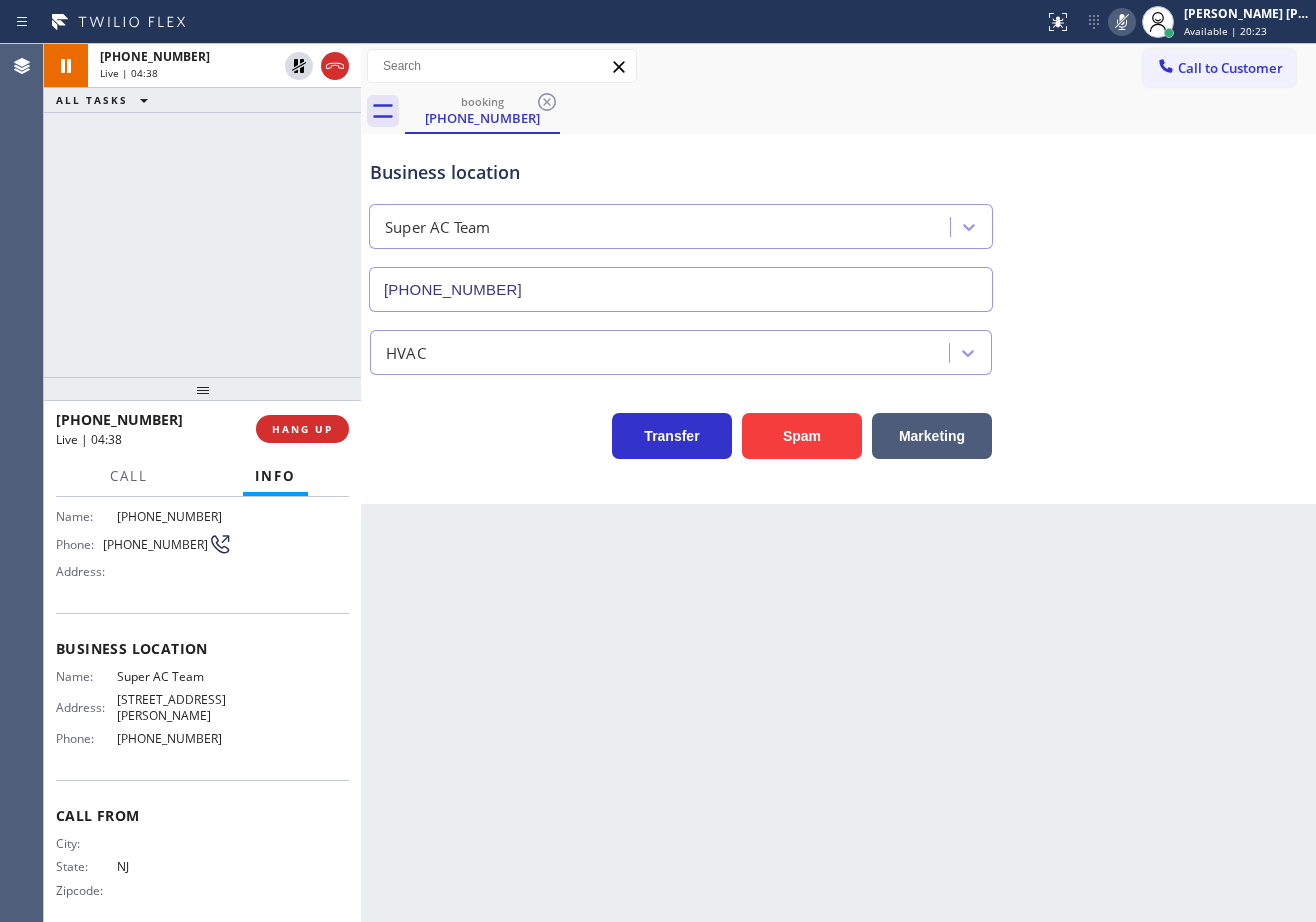 click 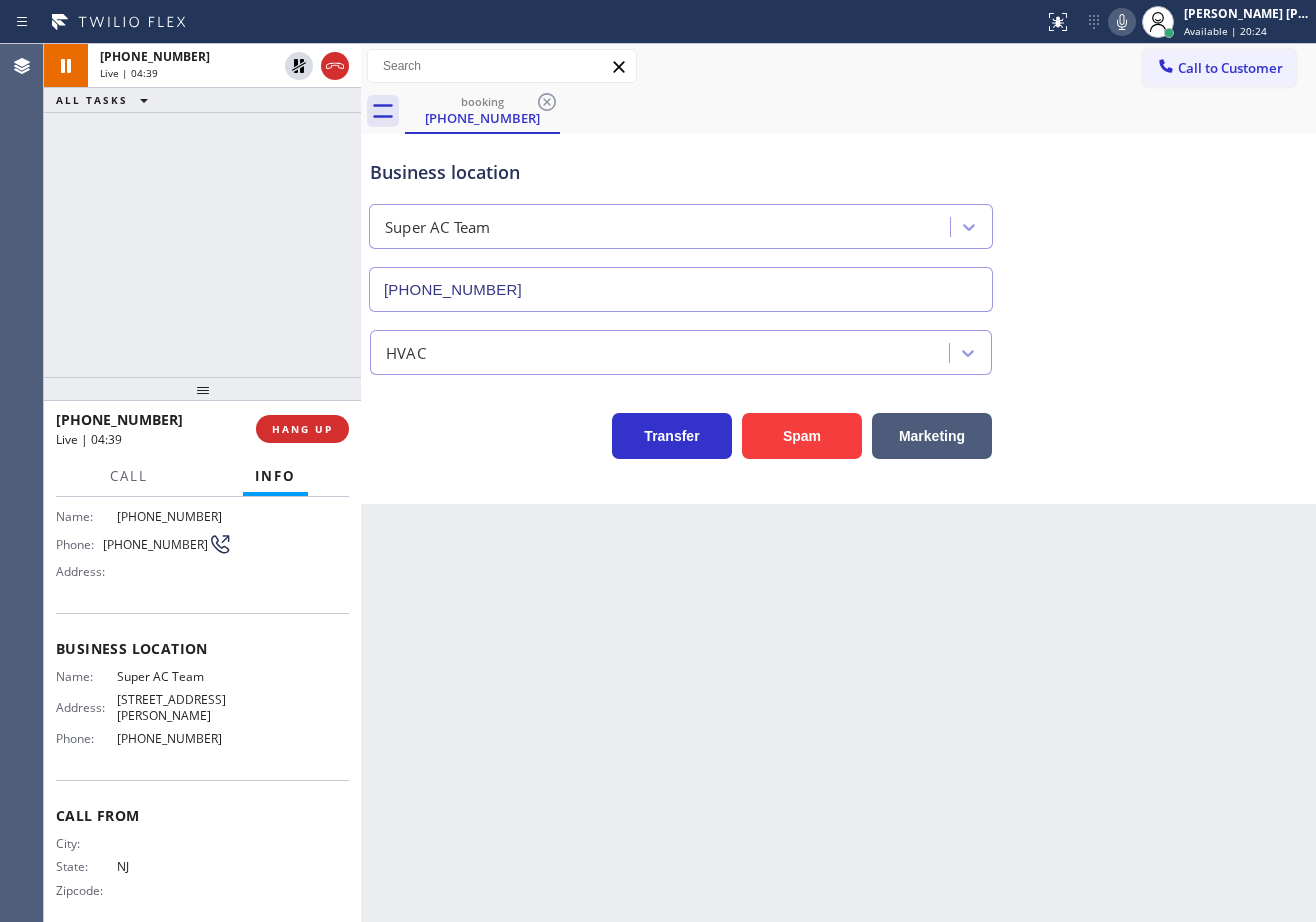 drag, startPoint x: 1120, startPoint y: 78, endPoint x: 1050, endPoint y: 101, distance: 73.68175 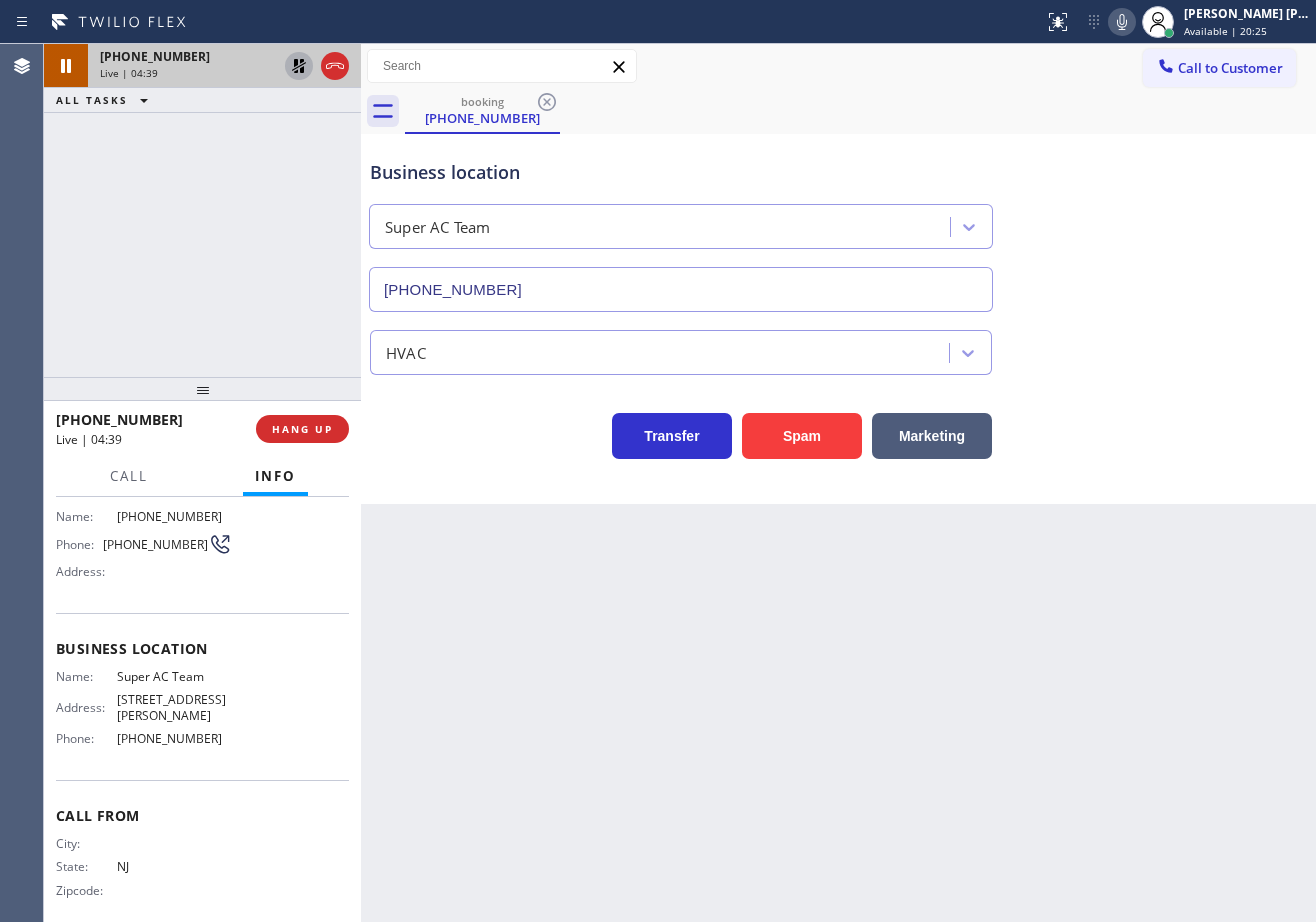 click 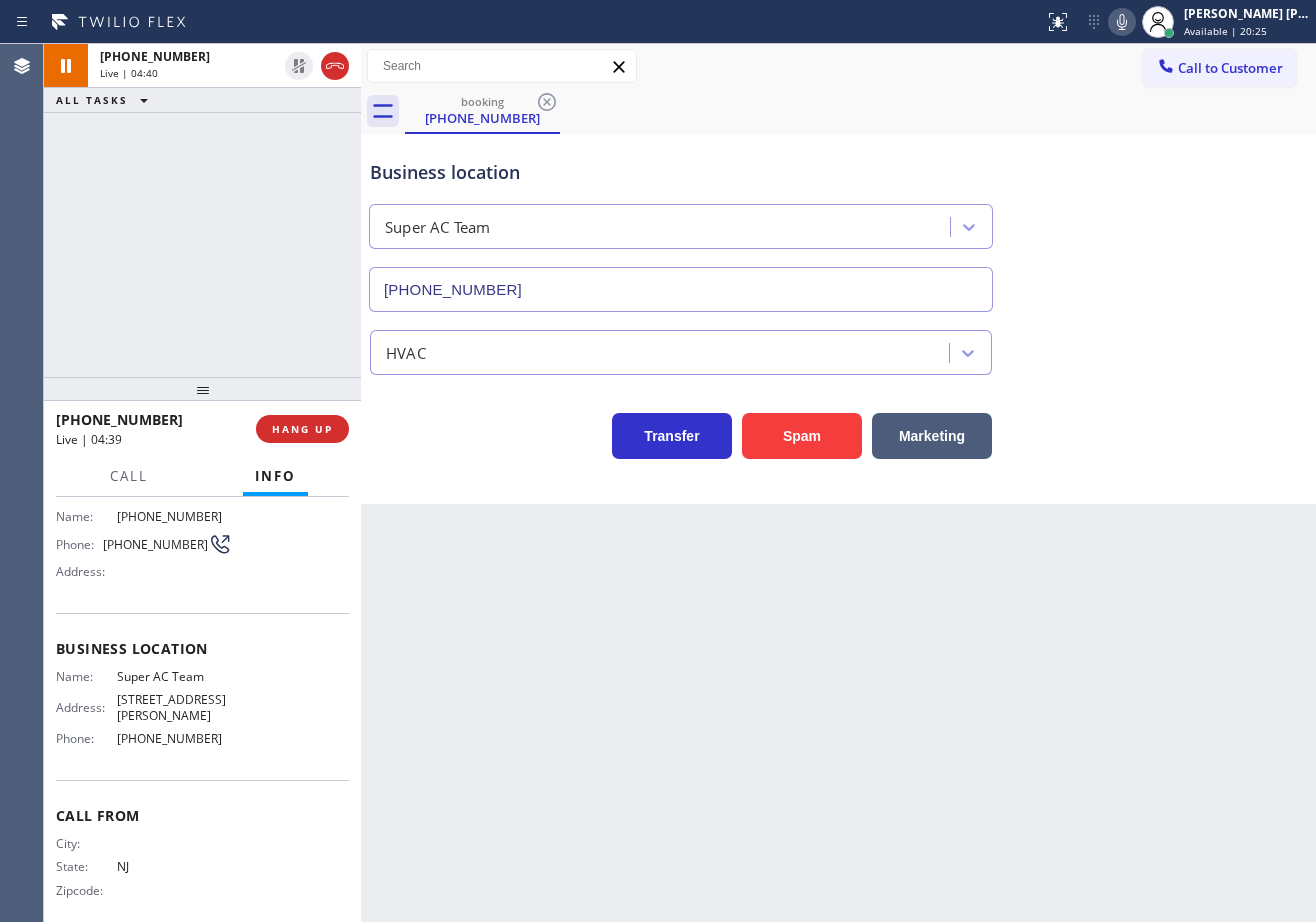 click on "+15513891434 Live | 04:40 ALL TASKS ALL TASKS ACTIVE TASKS TASKS IN WRAP UP" at bounding box center (202, 210) 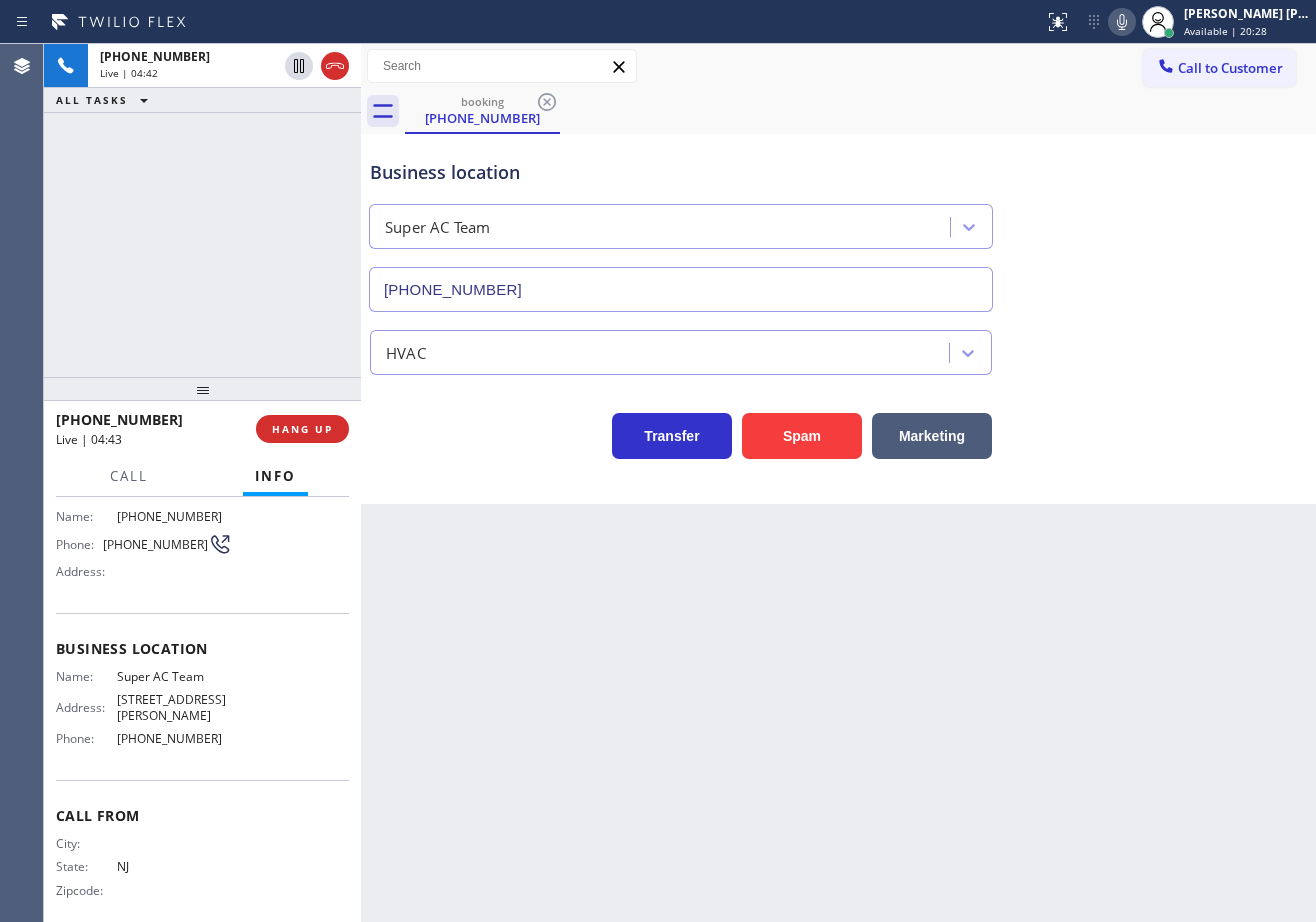 click on "Back to Dashboard Change Sender ID Customers Technicians Select a contact Outbound call Technician Search Technician Your caller id phone number Your caller id phone number Call Technician info Name   Phone none Address none Change Sender ID HVAC +18559994417 5 Star Appliance +18557314952 Appliance Repair +18554611149 Plumbing +18889090120 Air Duct Cleaning +18006865038  Electricians +18005688664 Cancel Change Check personal SMS Reset Change booking (551) 389-1434 Call to Customer Outbound call Location Search location Your caller id phone number (818) 532-5453 Customer number Call Outbound call Technician Search Technician Your caller id phone number Your caller id phone number Call booking (551) 389-1434 Business location Super AC Team (347) 875-6616 HVAC Transfer Spam Marketing" at bounding box center (838, 483) 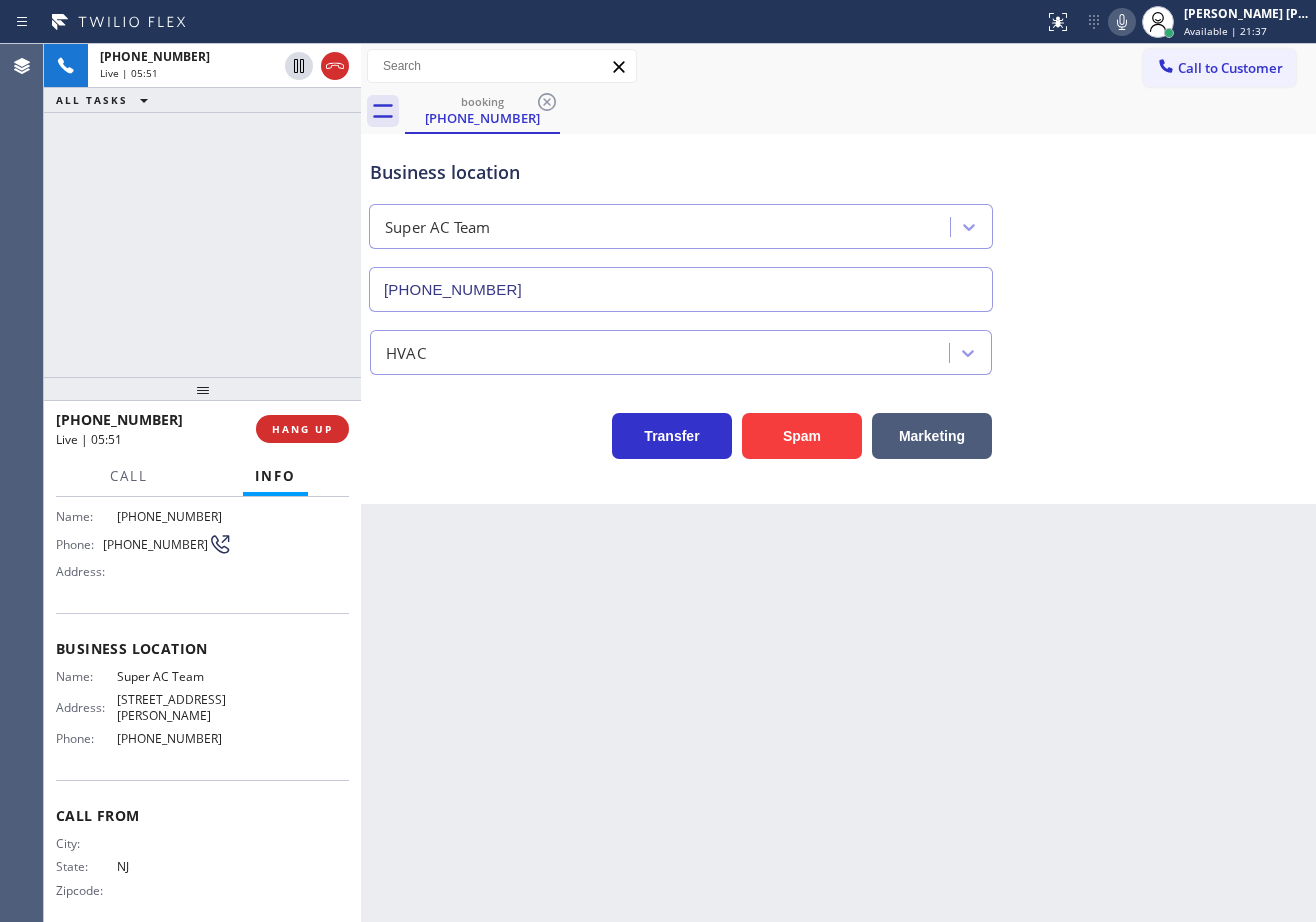 click on "+15513891434 Live | 05:51 ALL TASKS ALL TASKS ACTIVE TASKS TASKS IN WRAP UP" at bounding box center (202, 210) 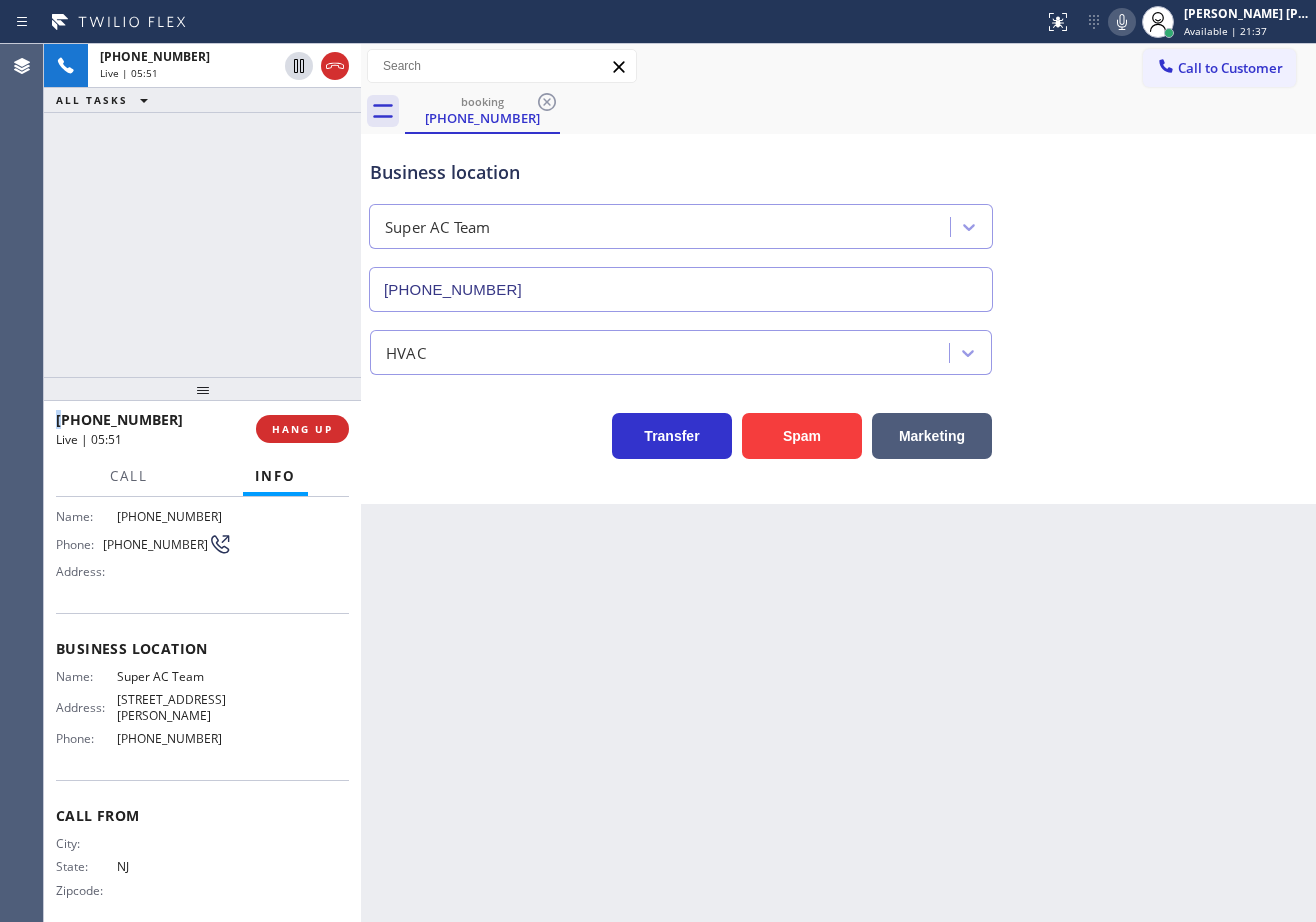click on "+15513891434 Live | 05:51 ALL TASKS ALL TASKS ACTIVE TASKS TASKS IN WRAP UP" at bounding box center [202, 210] 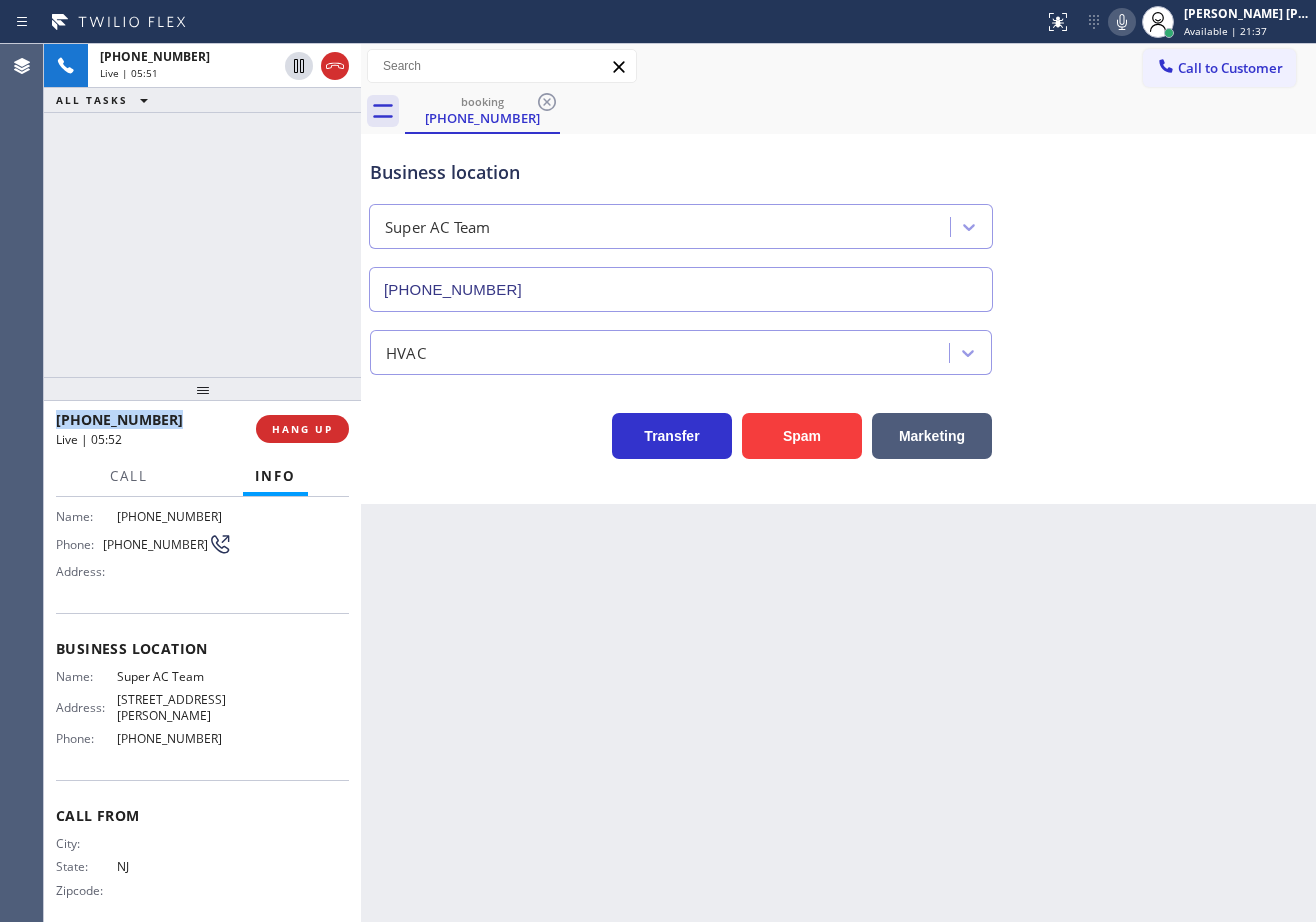 click on "+15513891434 Live | 05:51 ALL TASKS ALL TASKS ACTIVE TASKS TASKS IN WRAP UP" at bounding box center (202, 210) 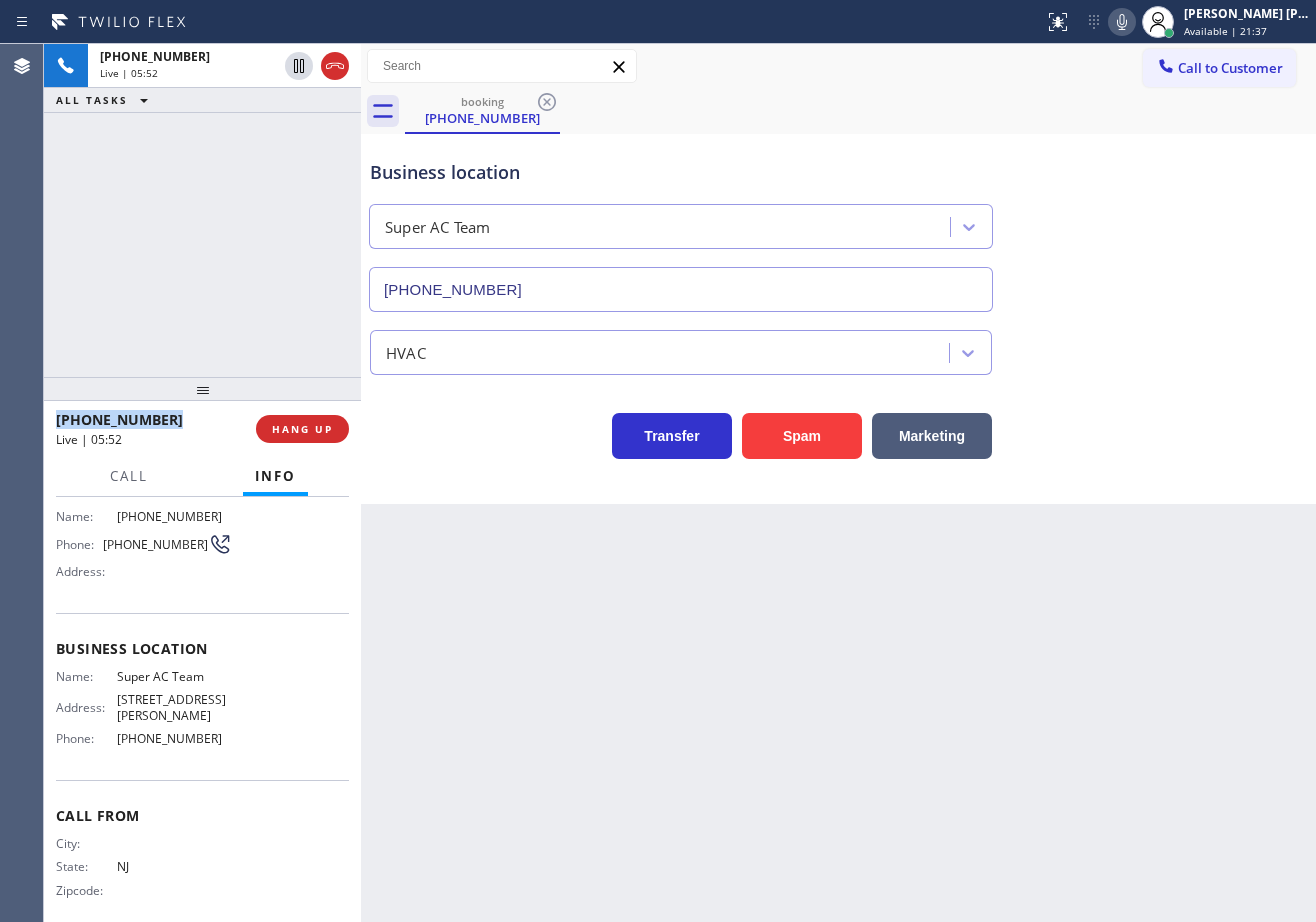 click on "+15513891434 Live | 05:52 ALL TASKS ALL TASKS ACTIVE TASKS TASKS IN WRAP UP" at bounding box center [202, 210] 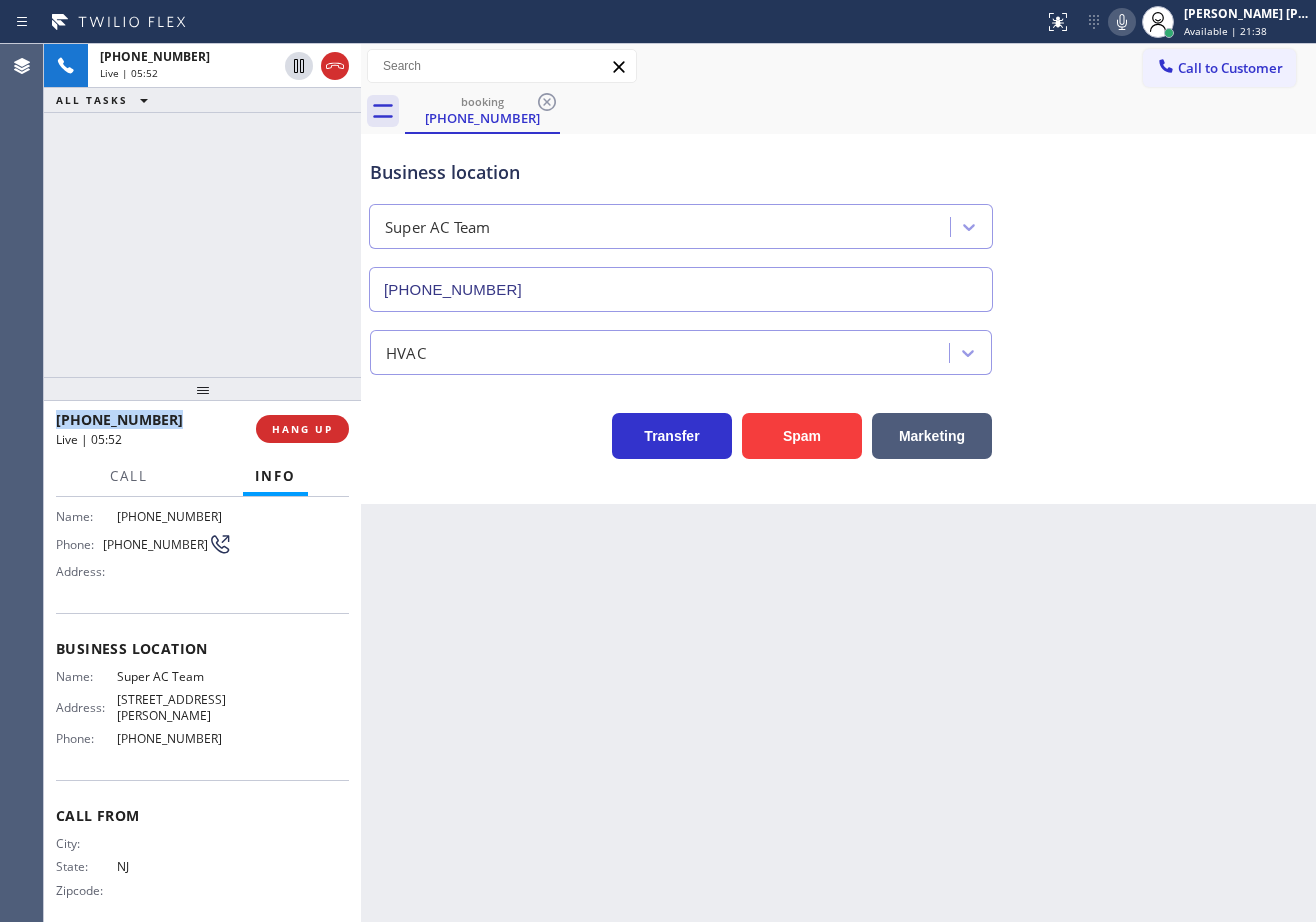 click on "+15513891434 Live | 05:52 ALL TASKS ALL TASKS ACTIVE TASKS TASKS IN WRAP UP" at bounding box center [202, 210] 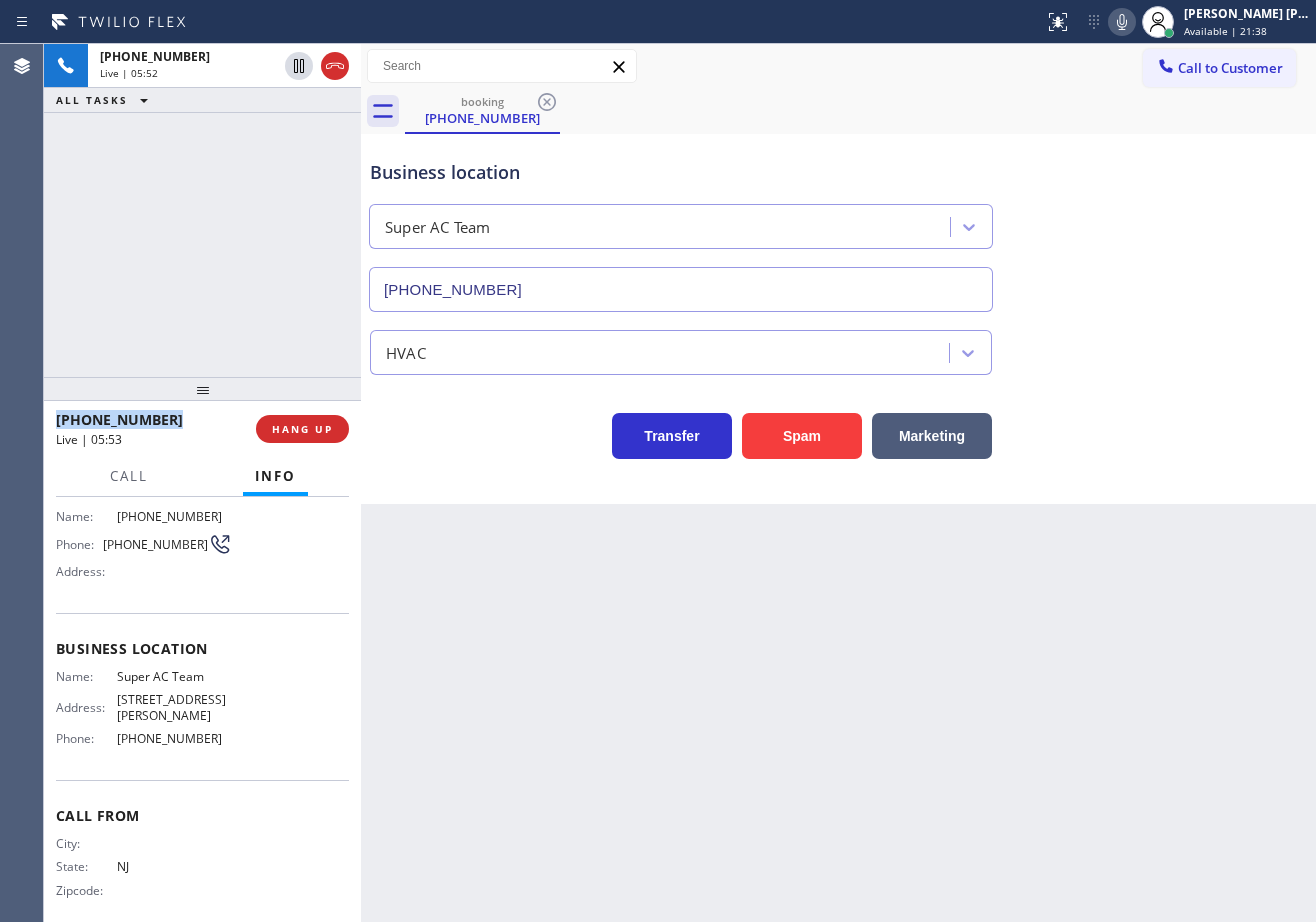 click on "+15513891434 Live | 05:52 ALL TASKS ALL TASKS ACTIVE TASKS TASKS IN WRAP UP" at bounding box center [202, 210] 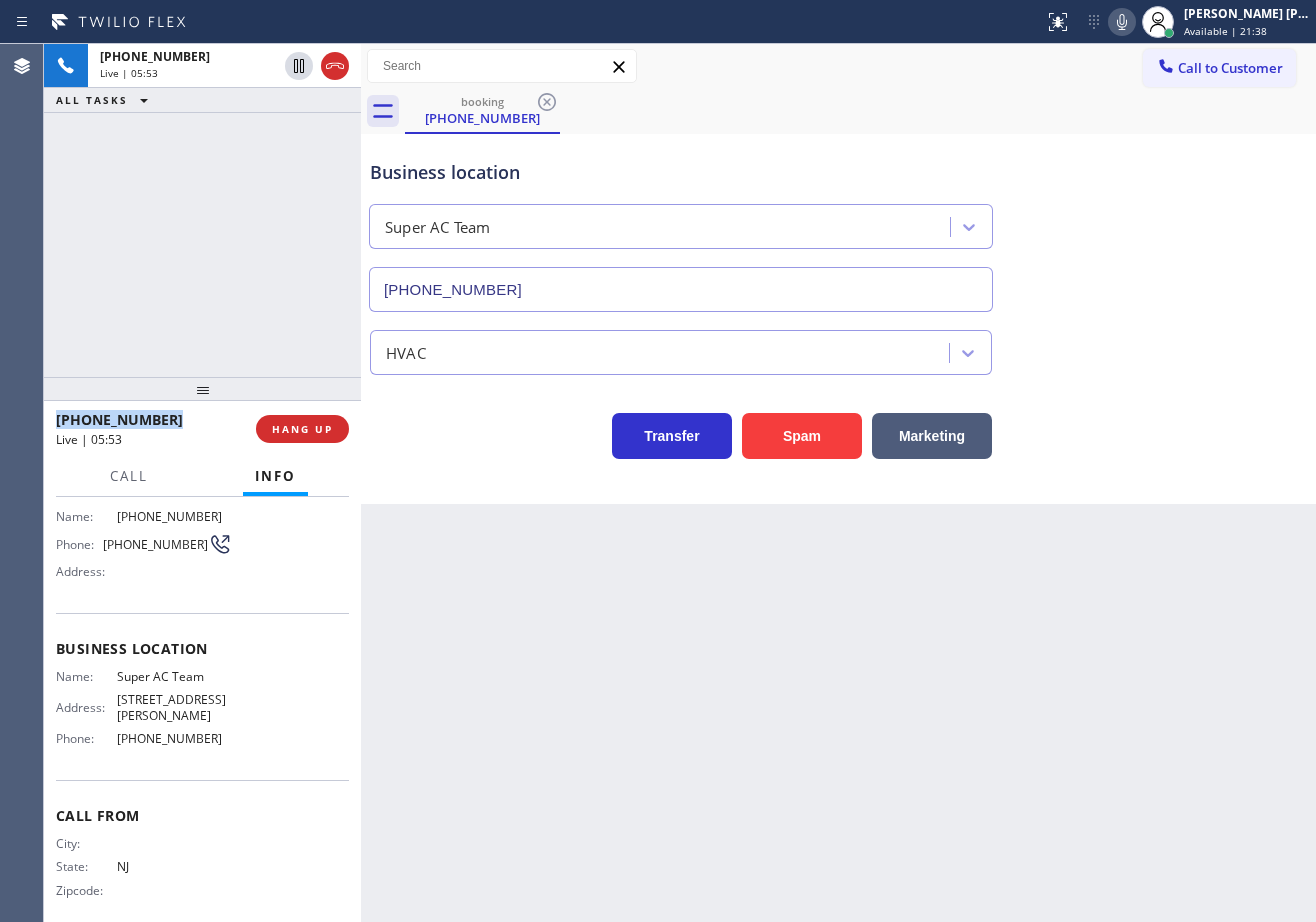 click on "+15513891434 Live | 05:53 ALL TASKS ALL TASKS ACTIVE TASKS TASKS IN WRAP UP" at bounding box center (202, 210) 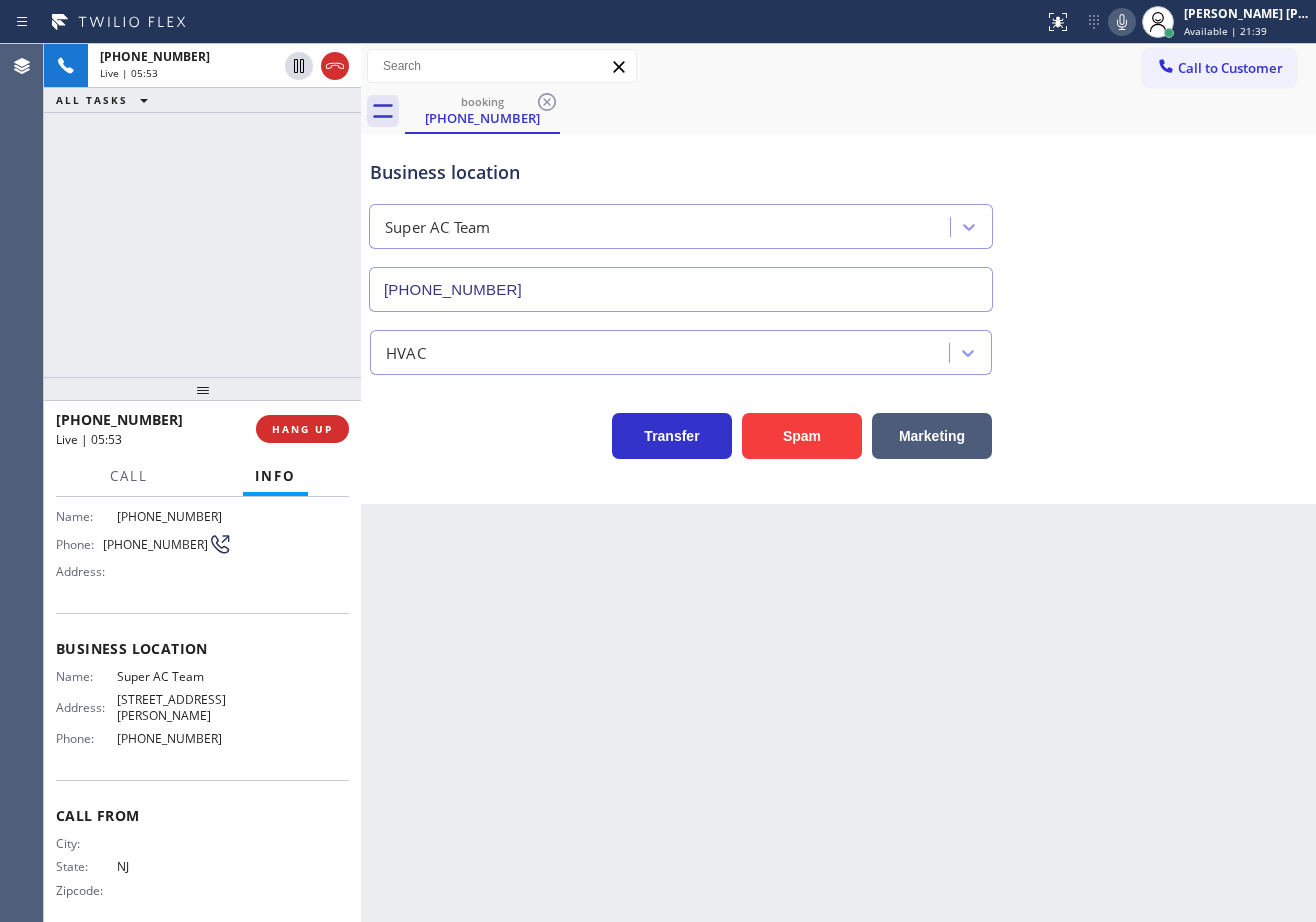 drag, startPoint x: 256, startPoint y: 152, endPoint x: 259, endPoint y: 129, distance: 23.194826 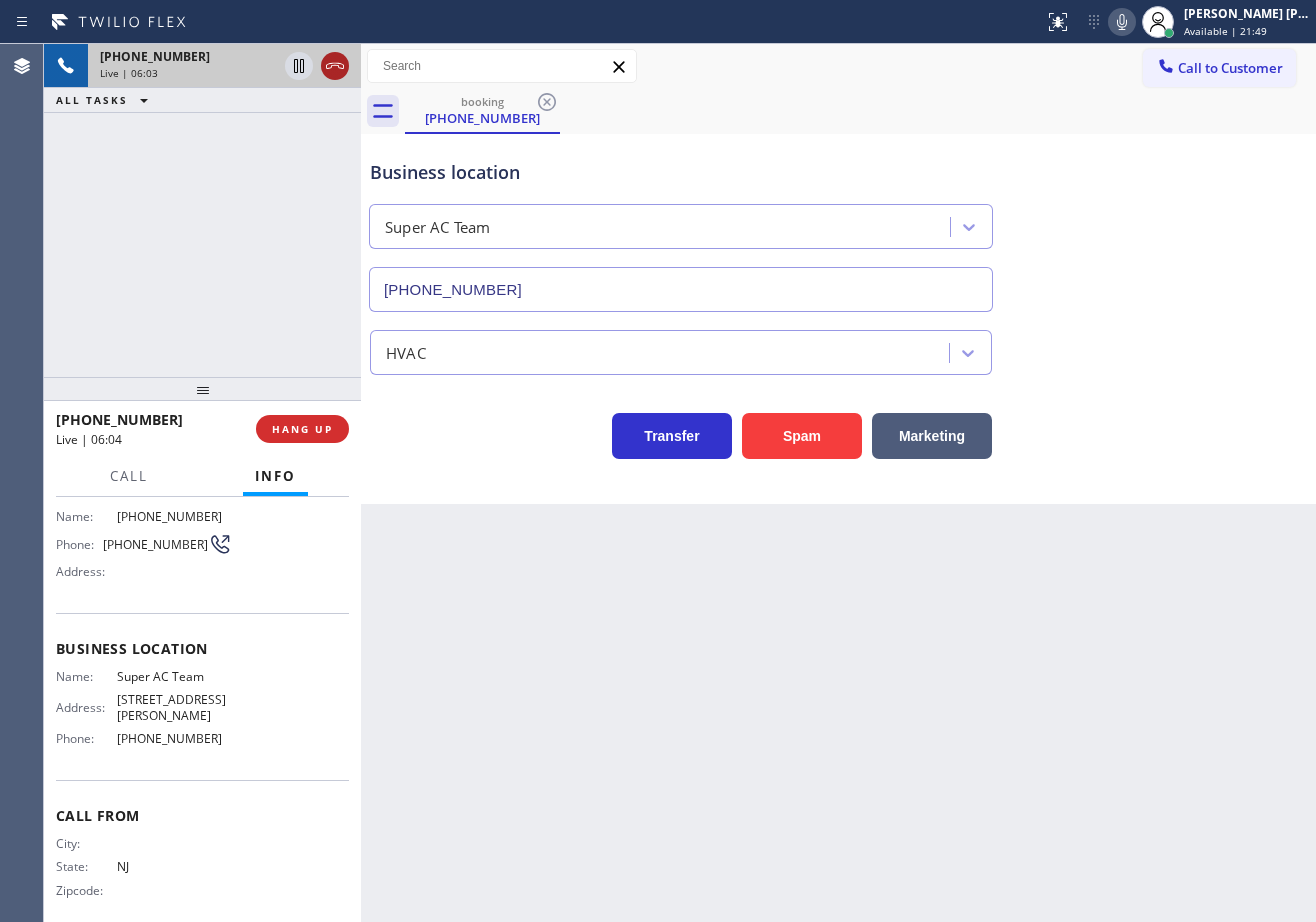 click 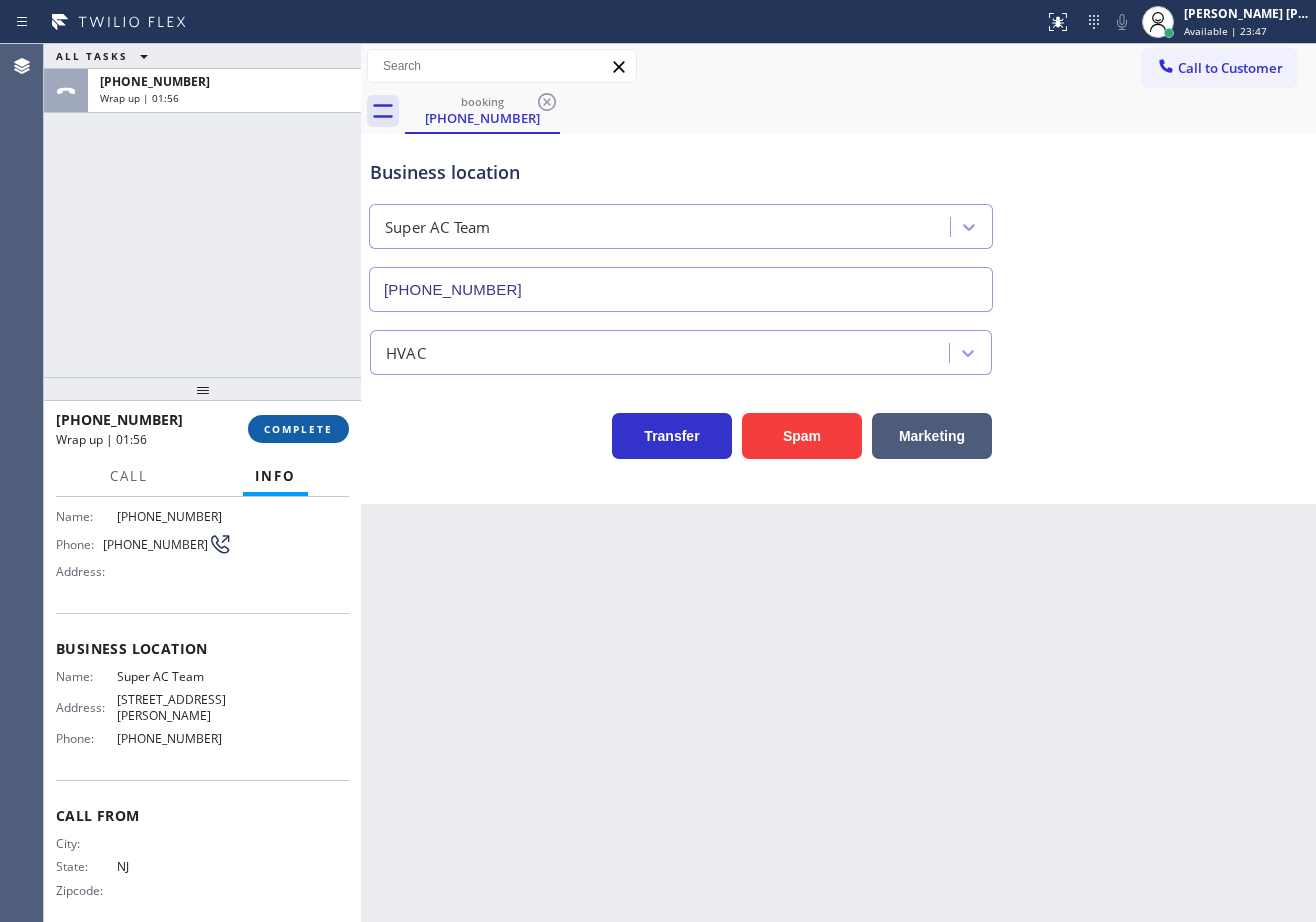 click on "COMPLETE" at bounding box center (298, 429) 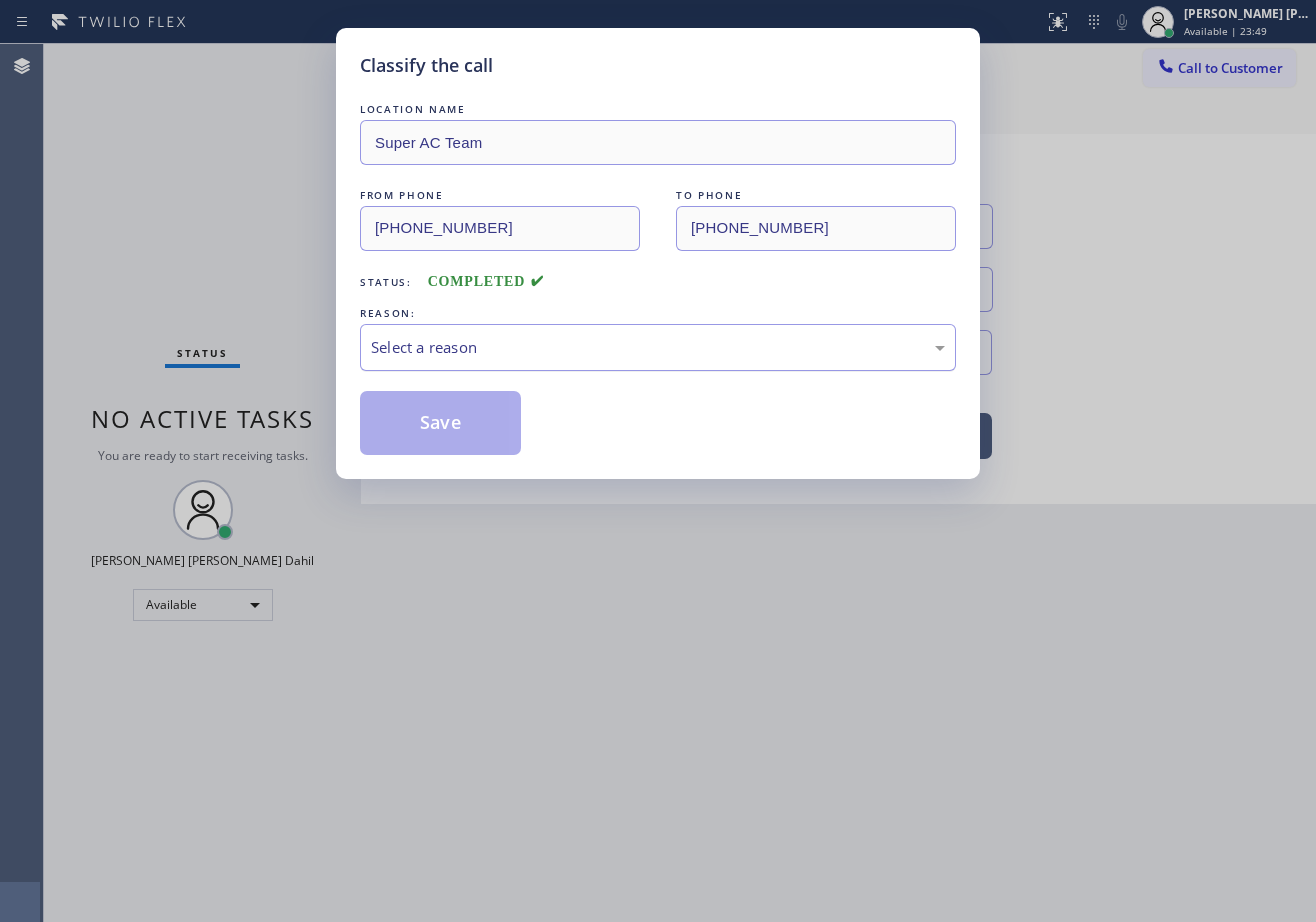 click on "Select a reason" at bounding box center [658, 347] 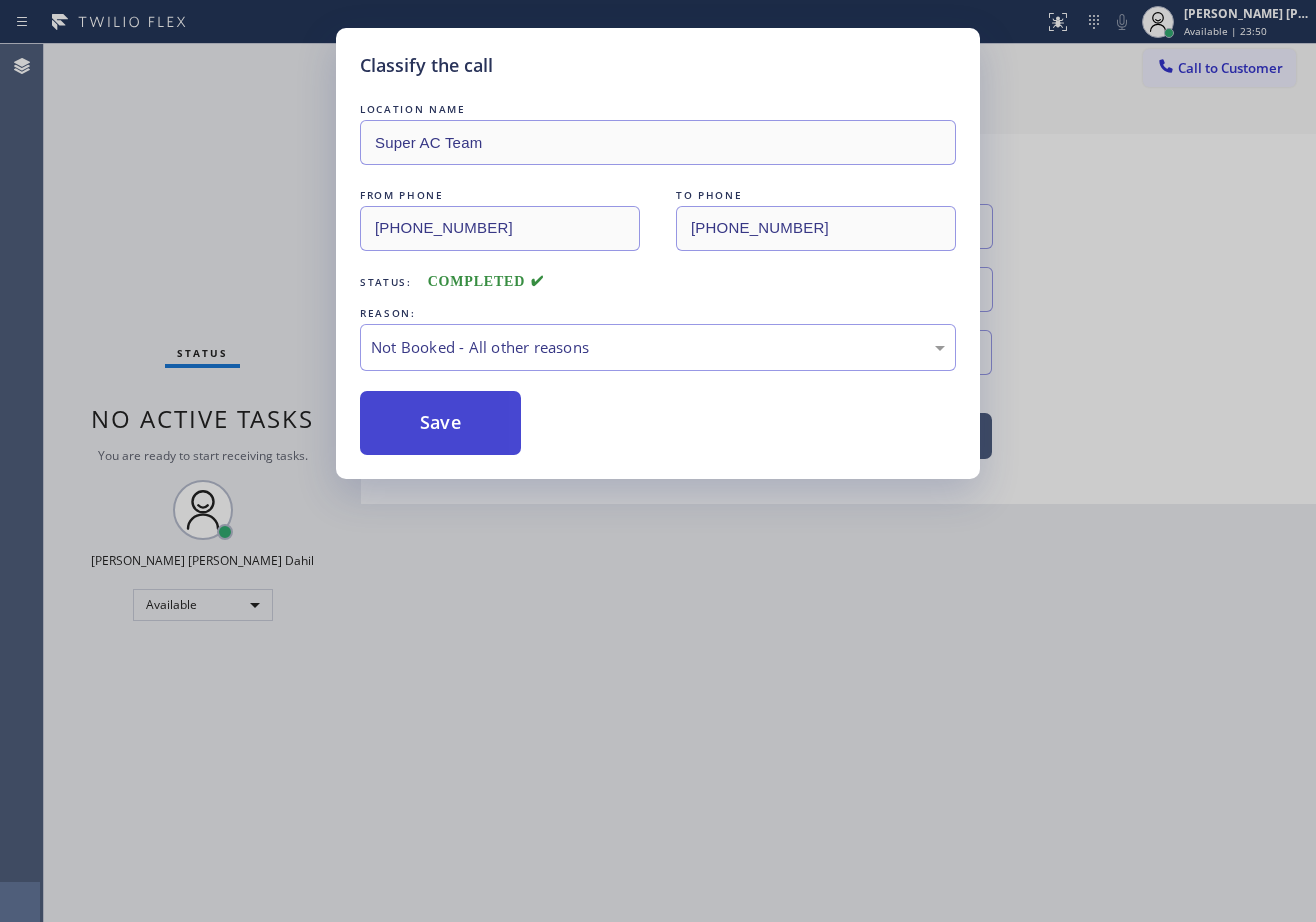 click on "Save" at bounding box center [440, 423] 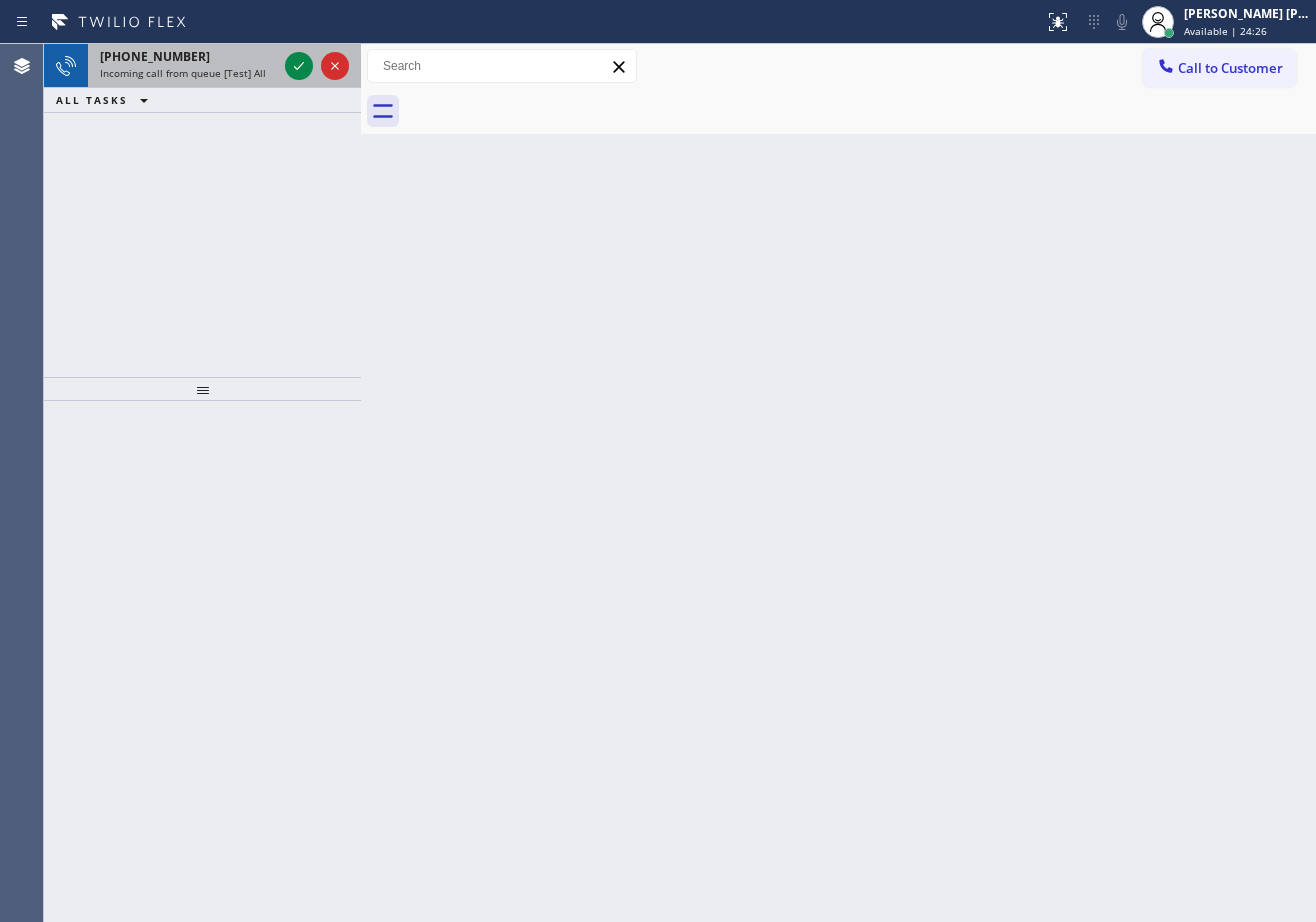 click on "+17379320300" at bounding box center (188, 56) 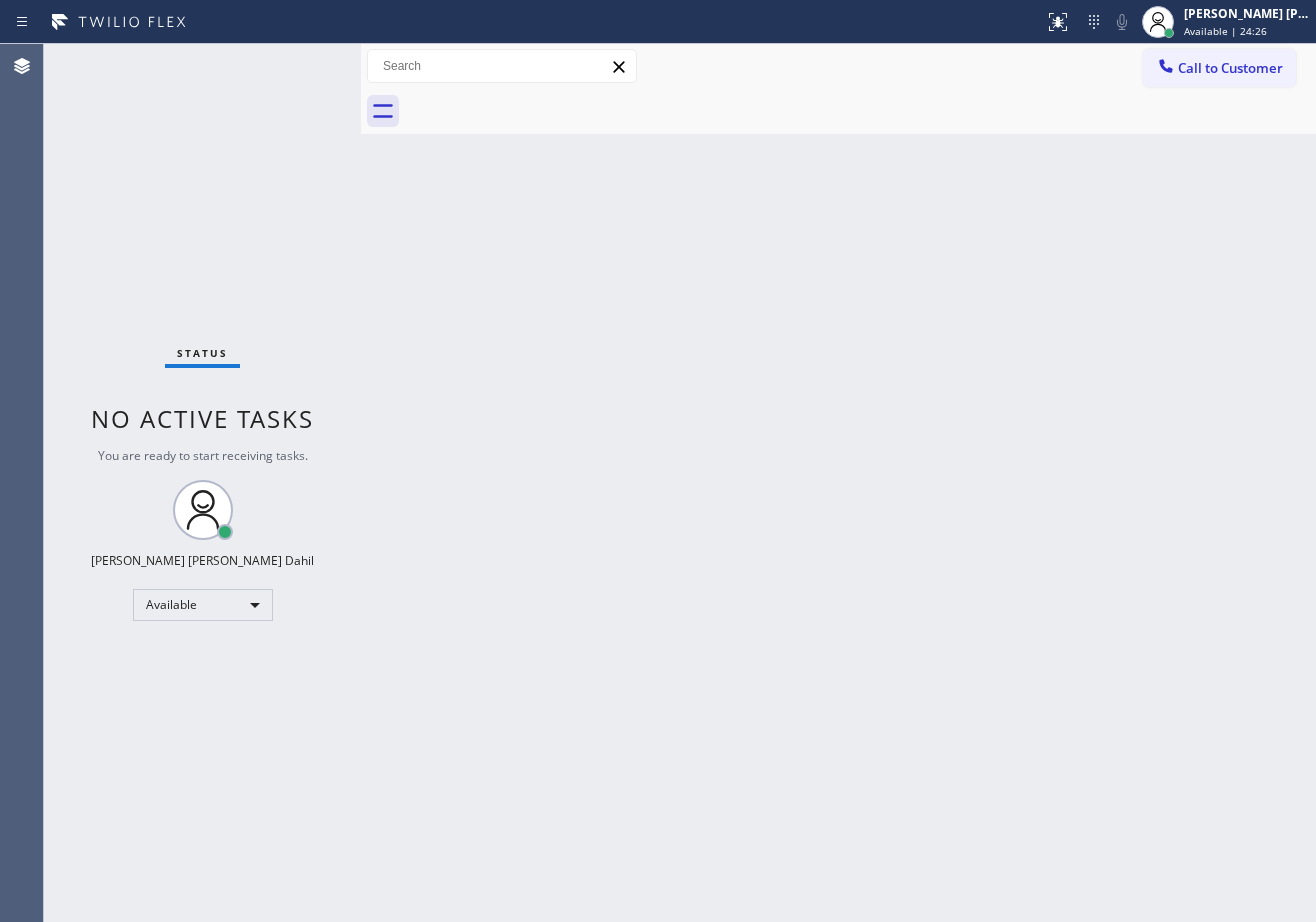 click on "Status   No active tasks     You are ready to start receiving tasks.   Joshua Jake Dahil Available" at bounding box center [202, 483] 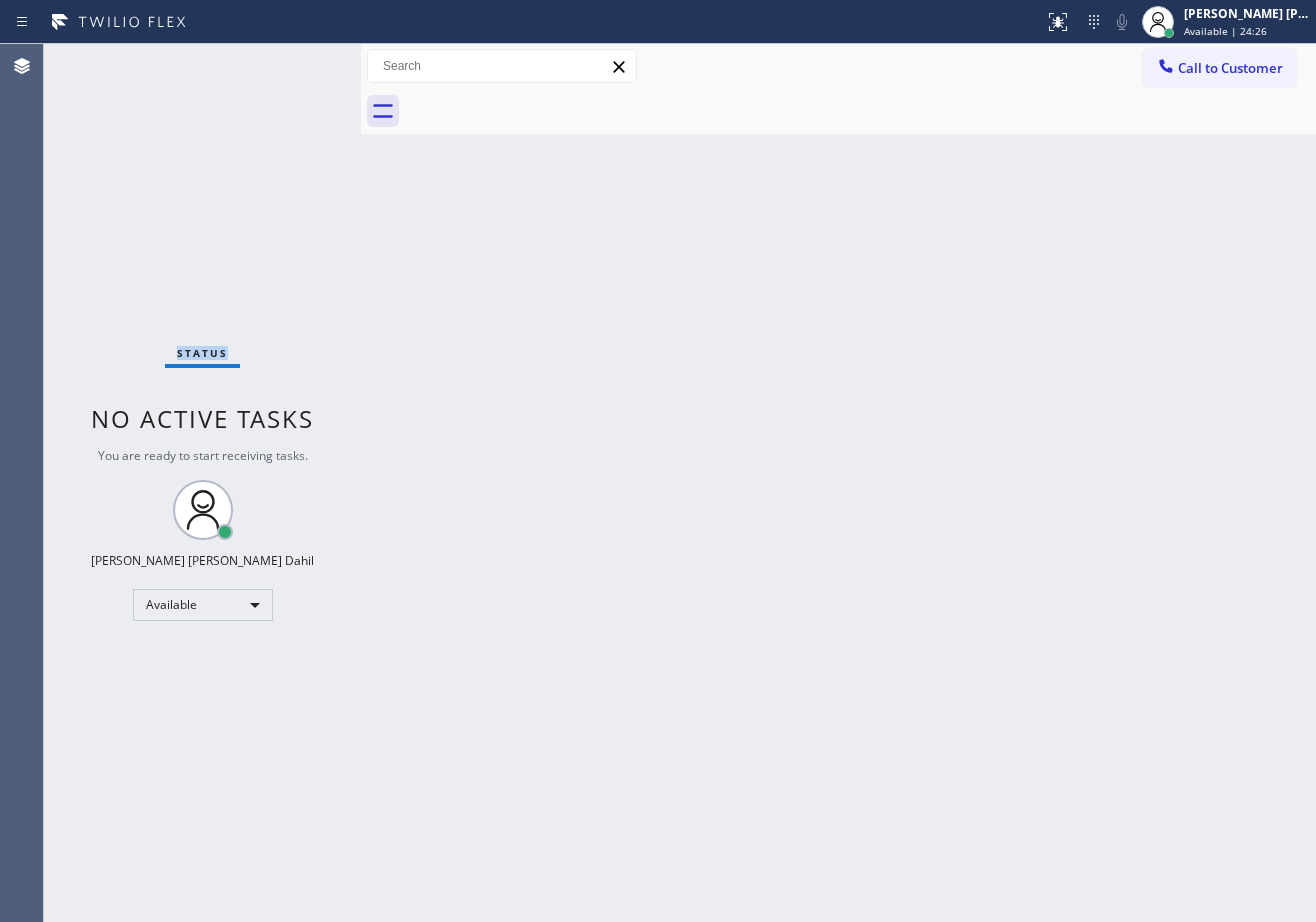 click on "Status   No active tasks     You are ready to start receiving tasks.   Joshua Jake Dahil Available" at bounding box center [202, 483] 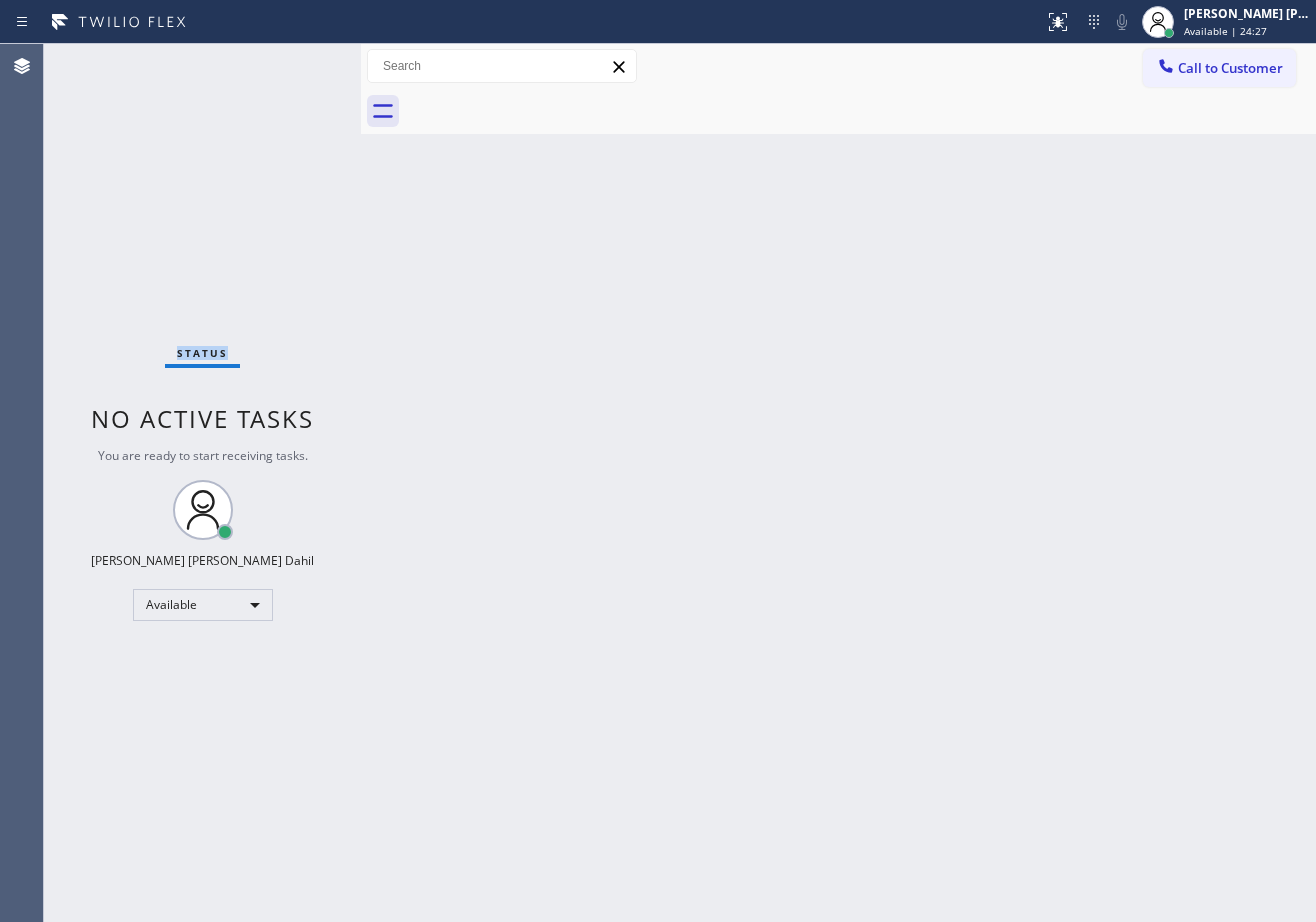 click on "Status   No active tasks     You are ready to start receiving tasks.   Joshua Jake Dahil Available" at bounding box center [202, 483] 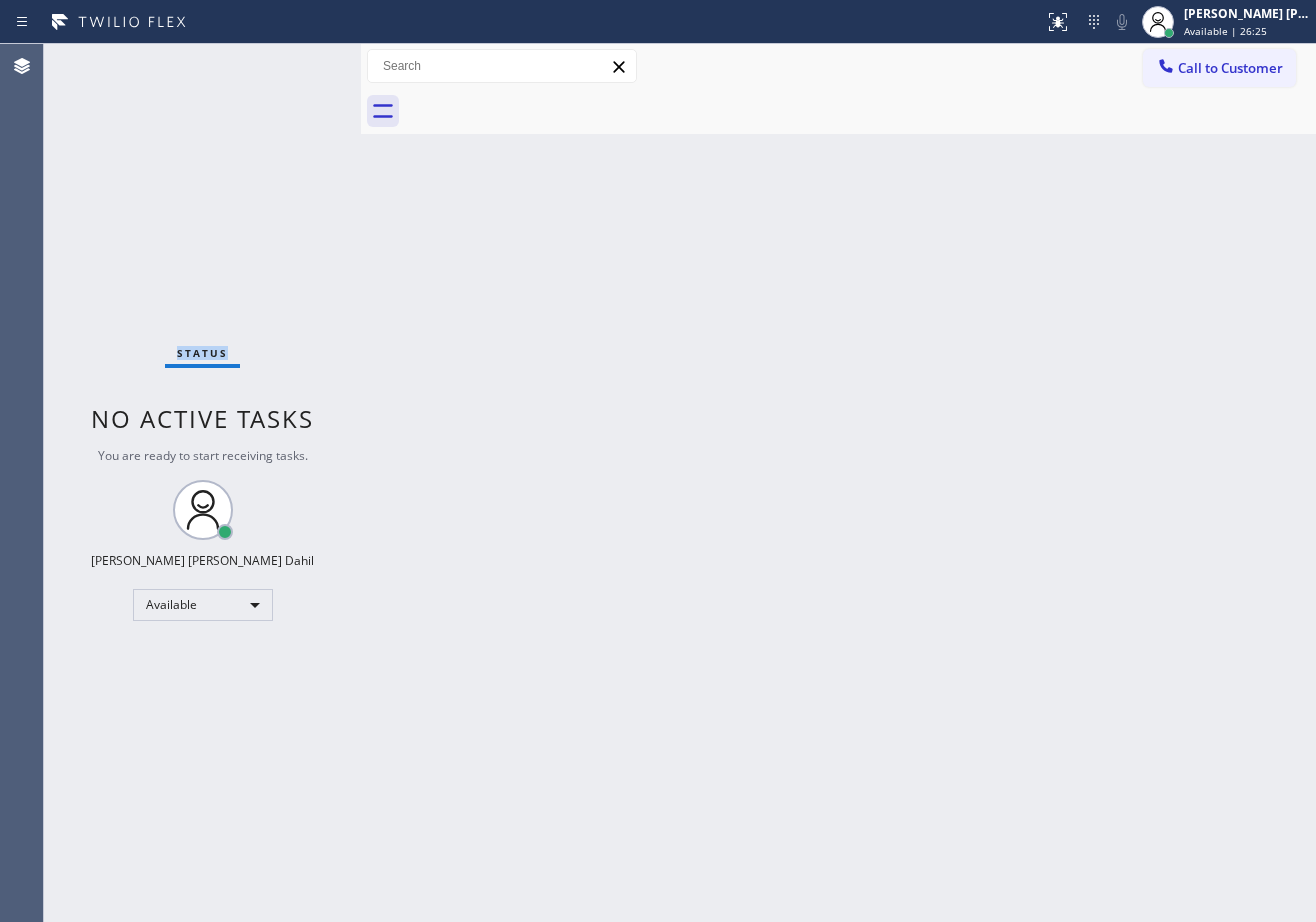 click on "Status   No active tasks     You are ready to start receiving tasks.   Joshua Jake Dahil Available" at bounding box center (202, 483) 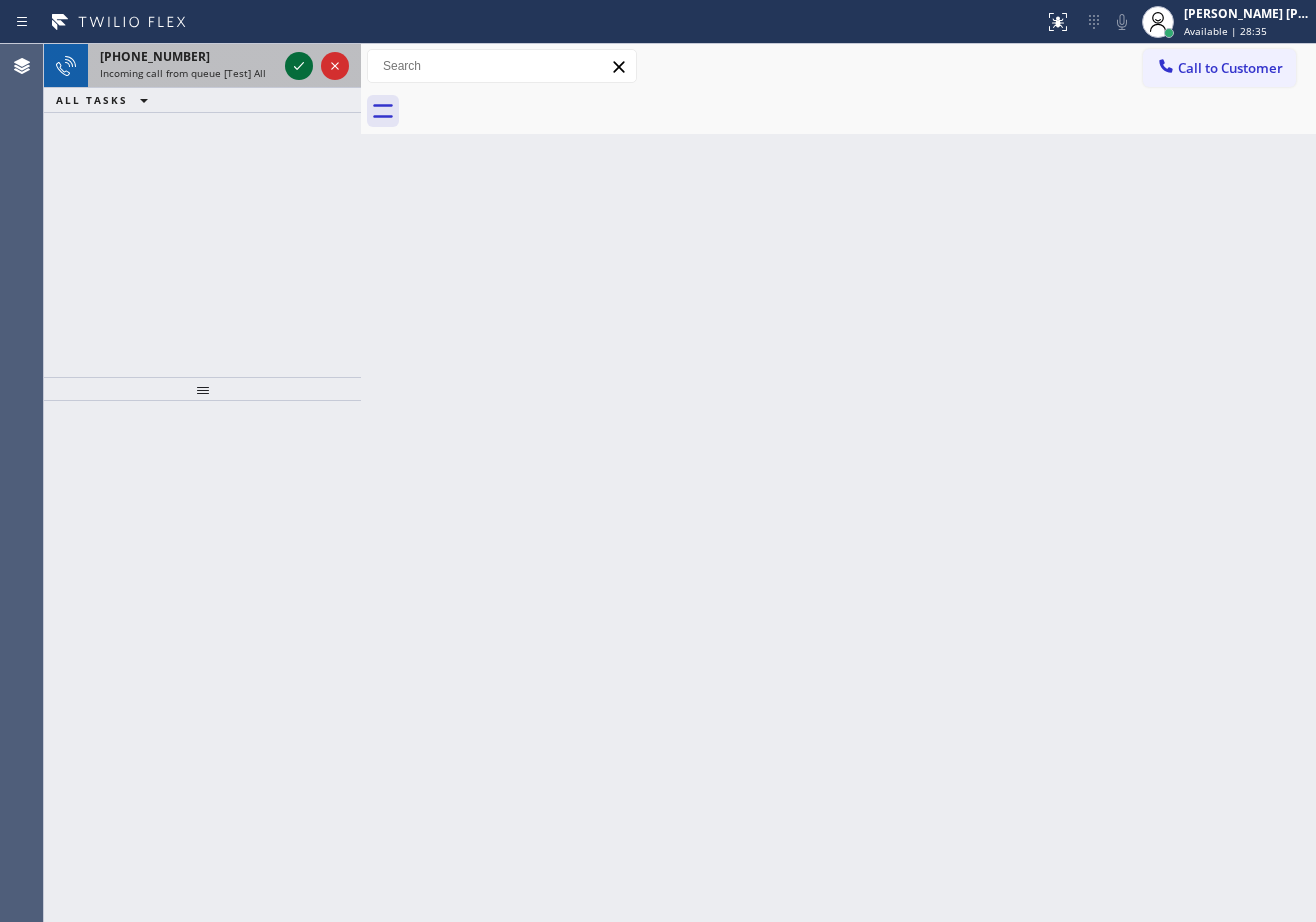 click 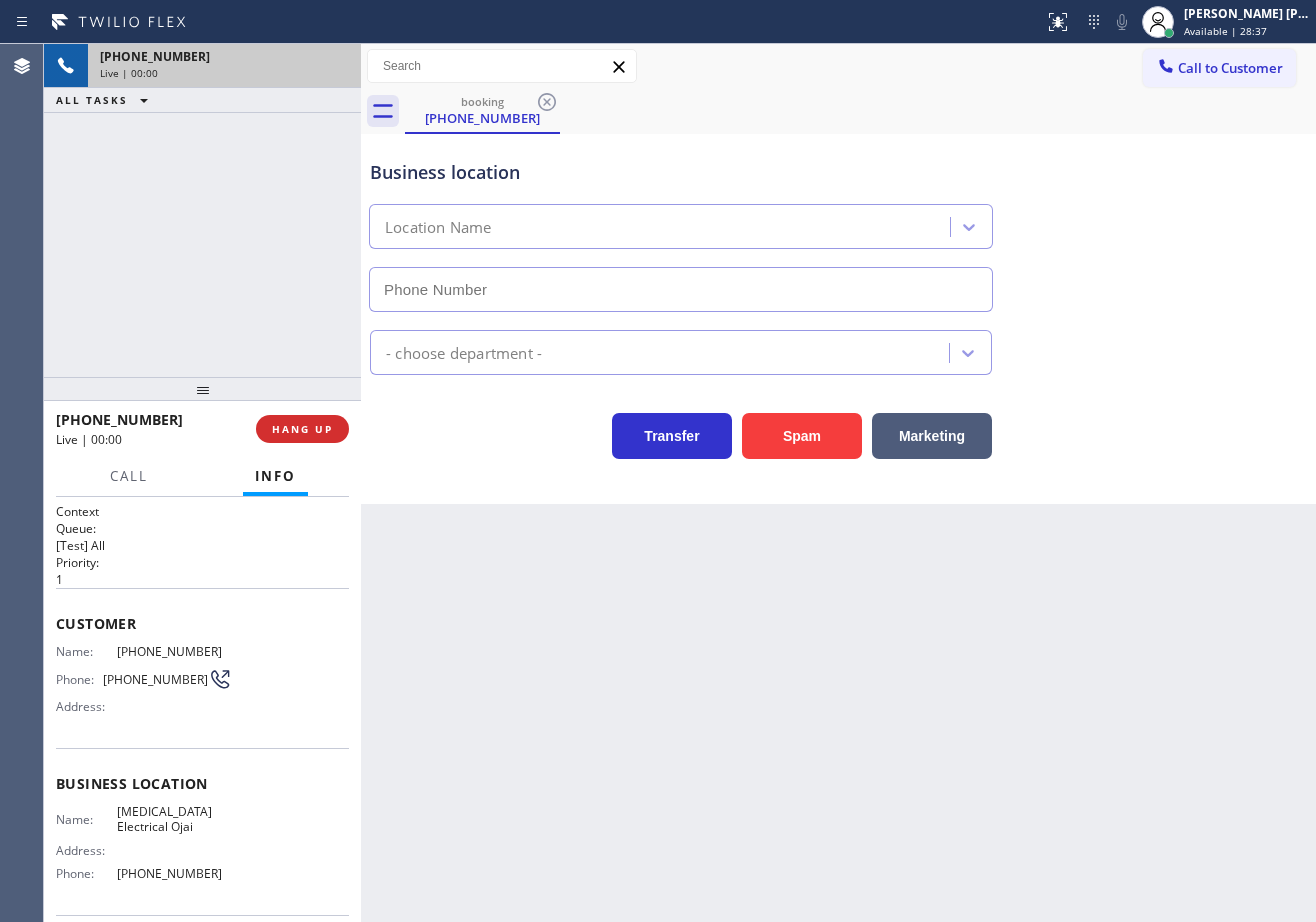 type on "(805) 222-7808" 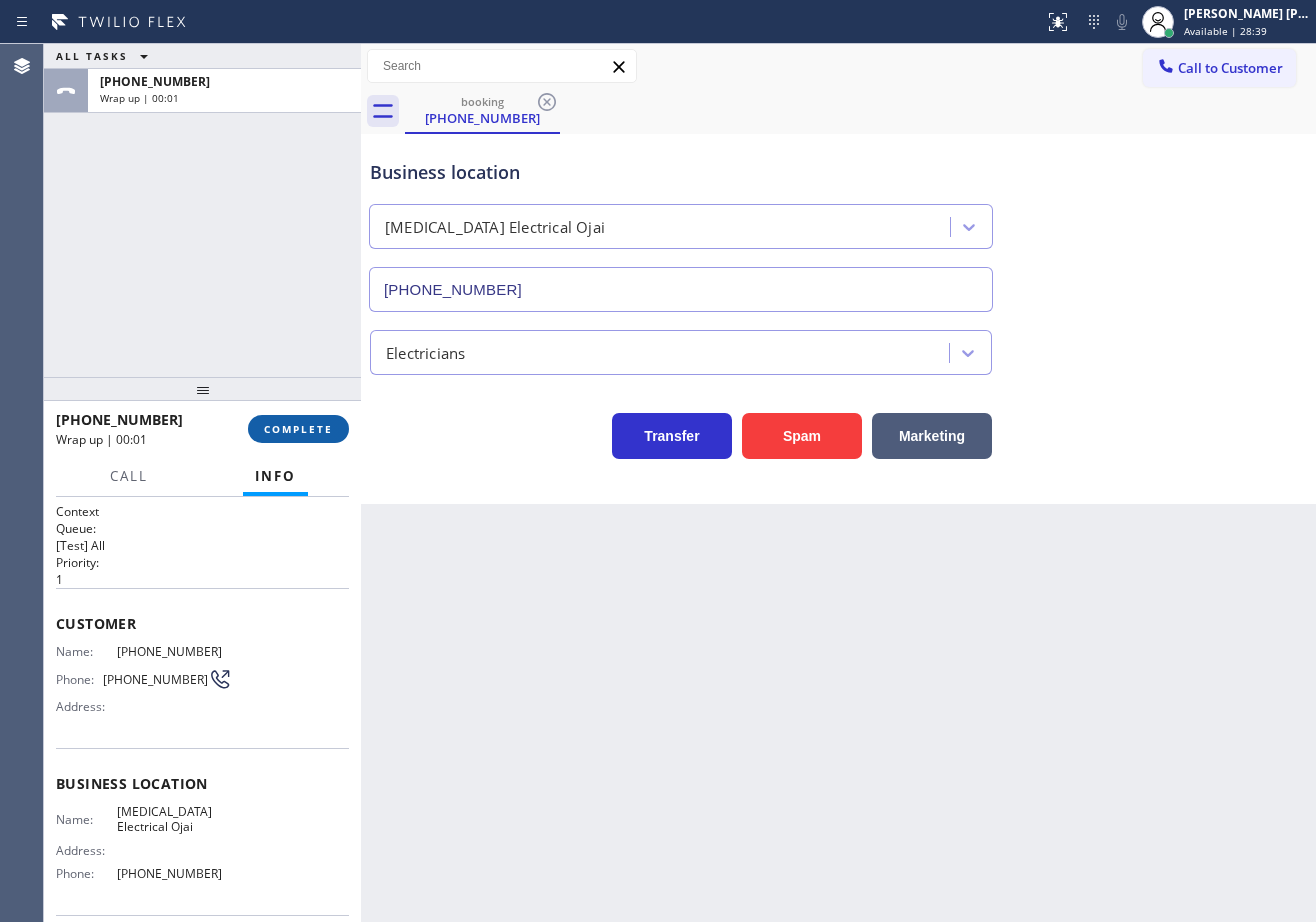 click on "COMPLETE" at bounding box center [298, 429] 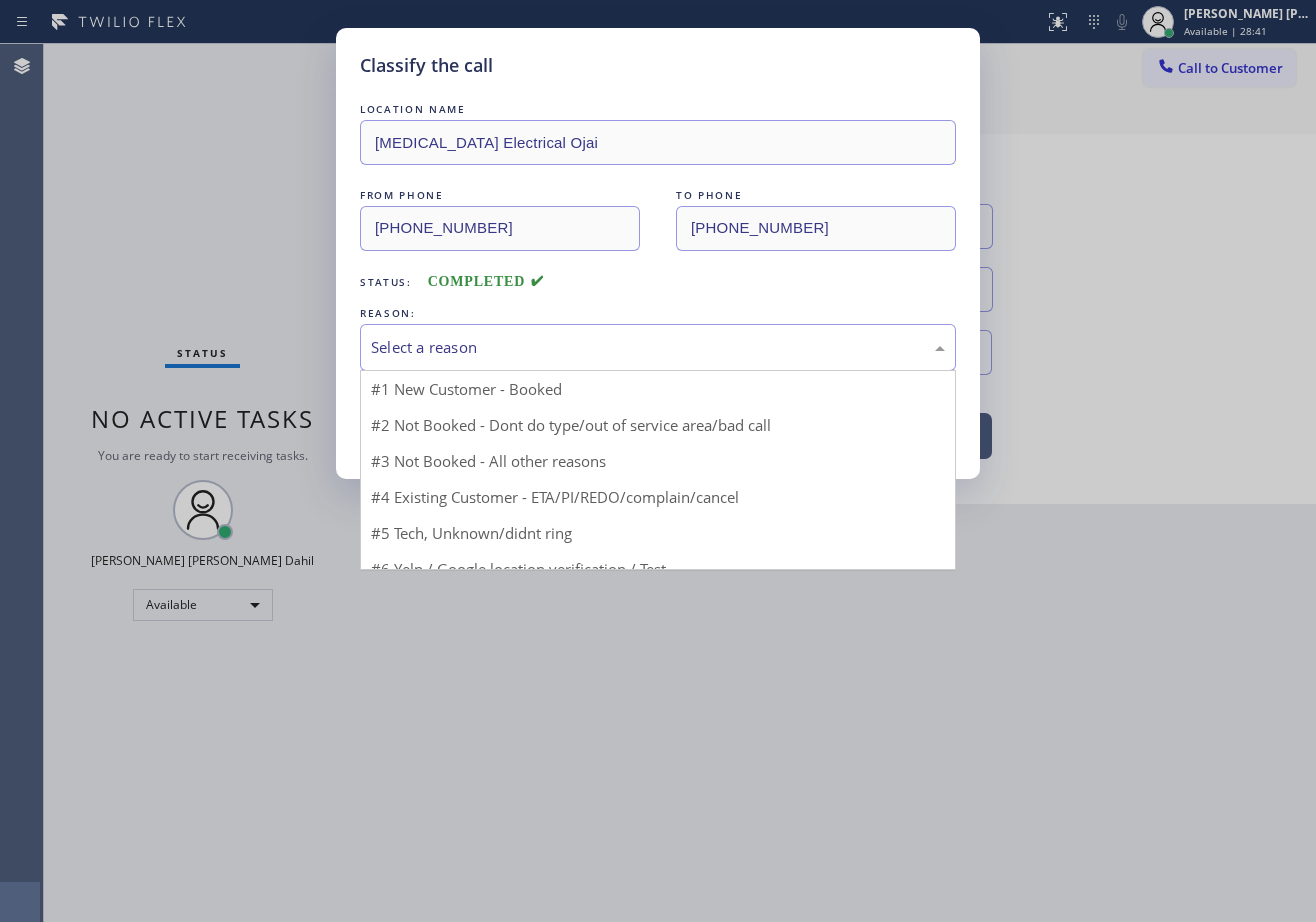 click on "Select a reason" at bounding box center [658, 347] 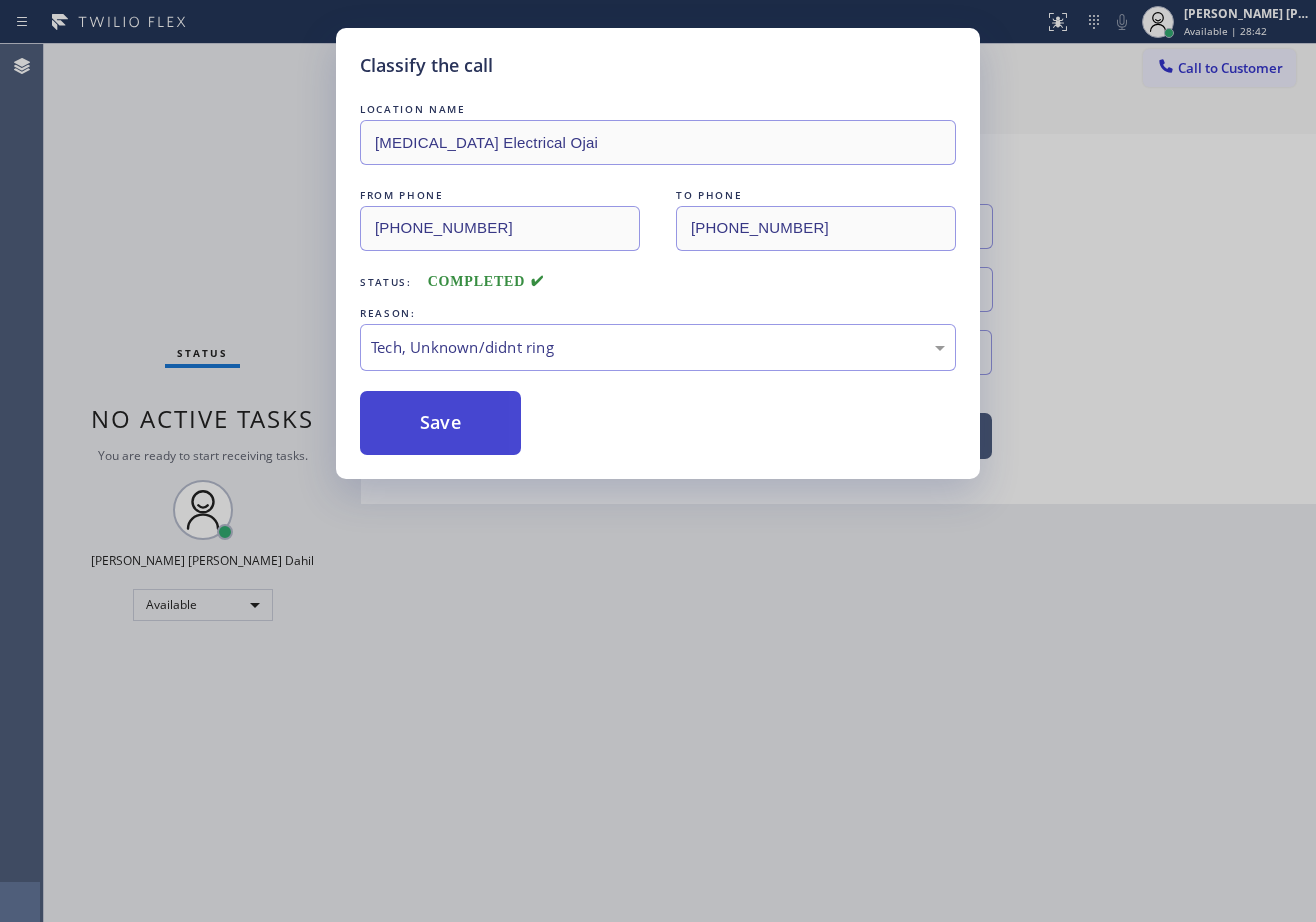 click on "Save" at bounding box center (440, 423) 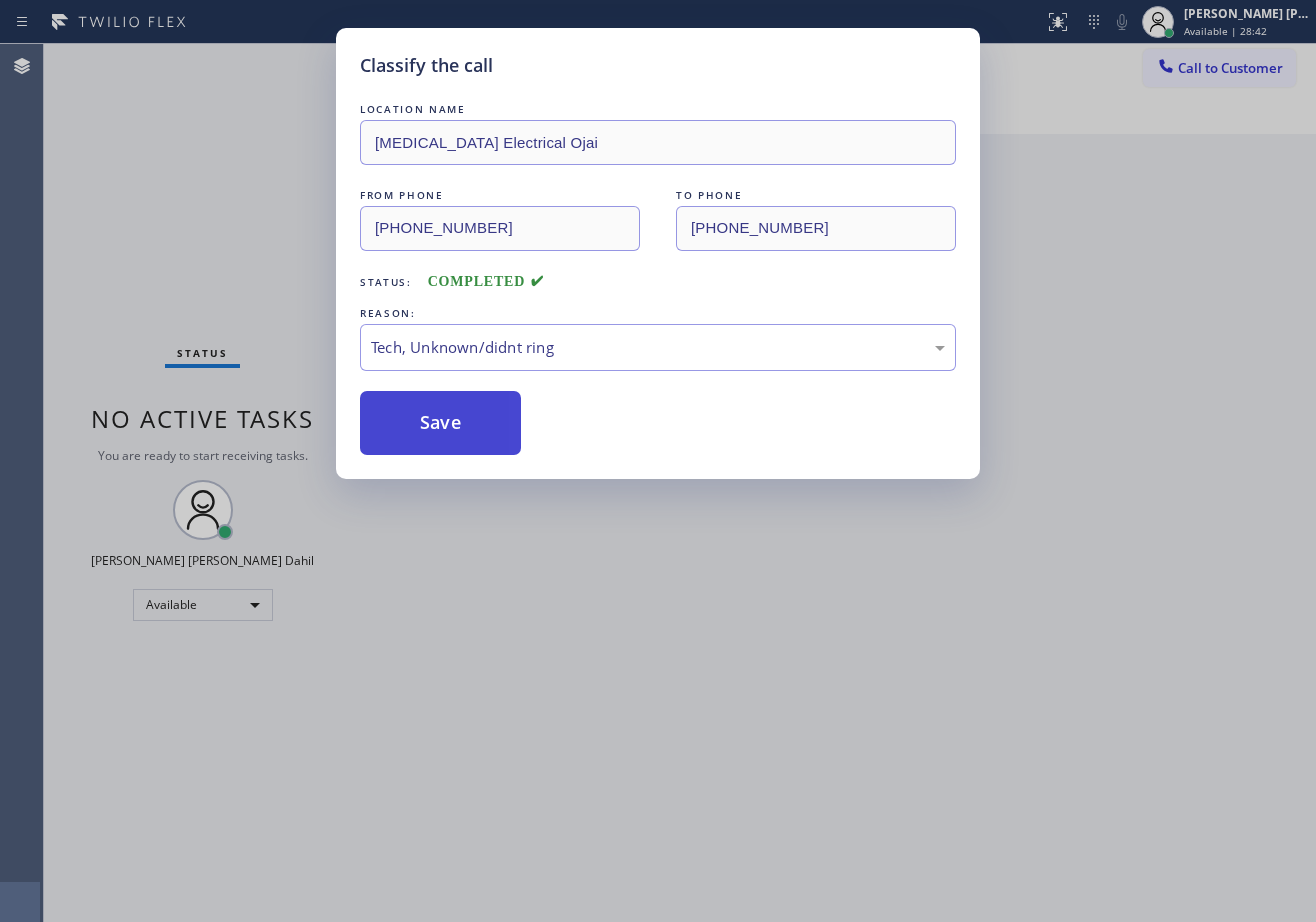 click on "Save" at bounding box center [440, 423] 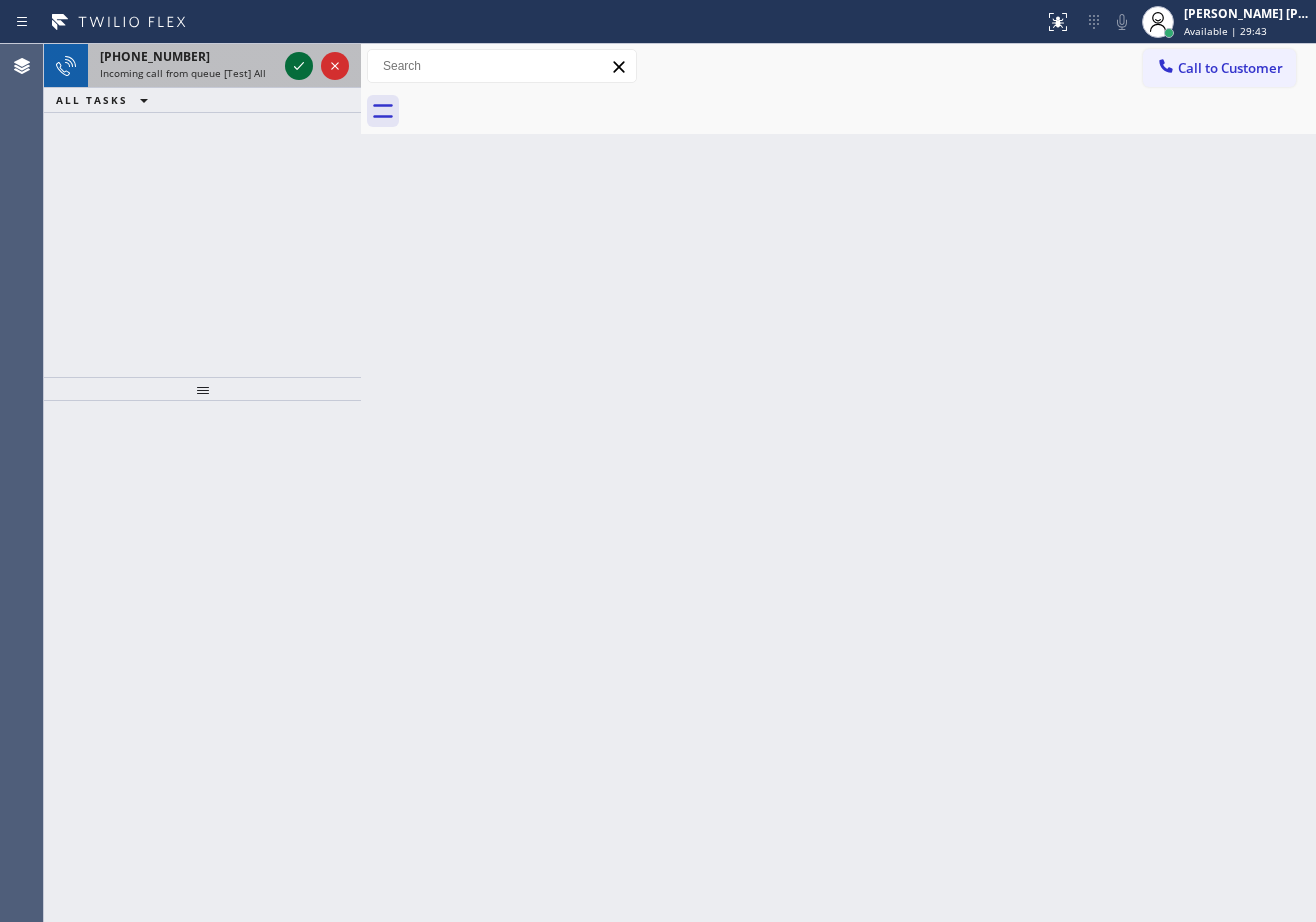 click 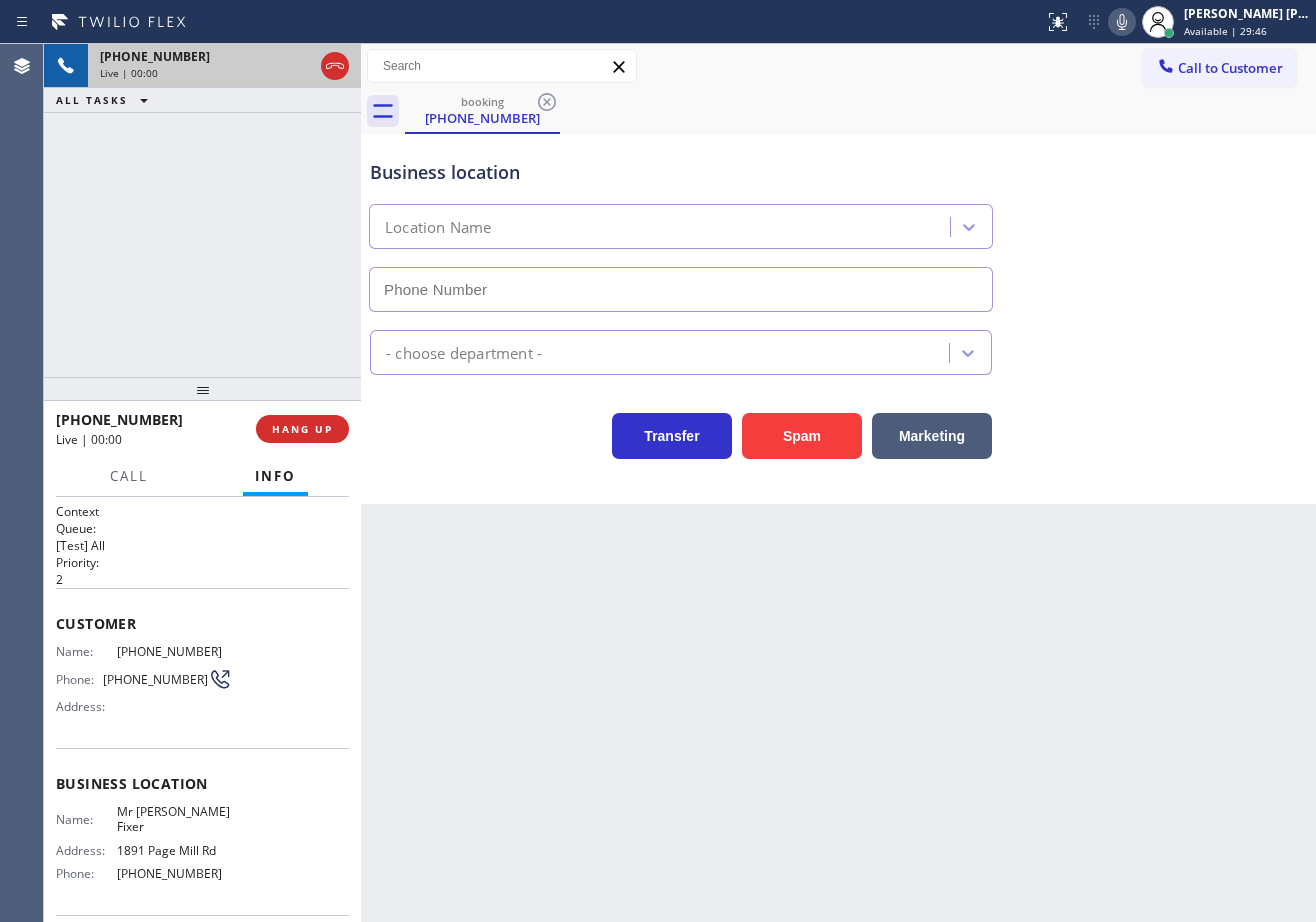 type on "(650) 933-4988" 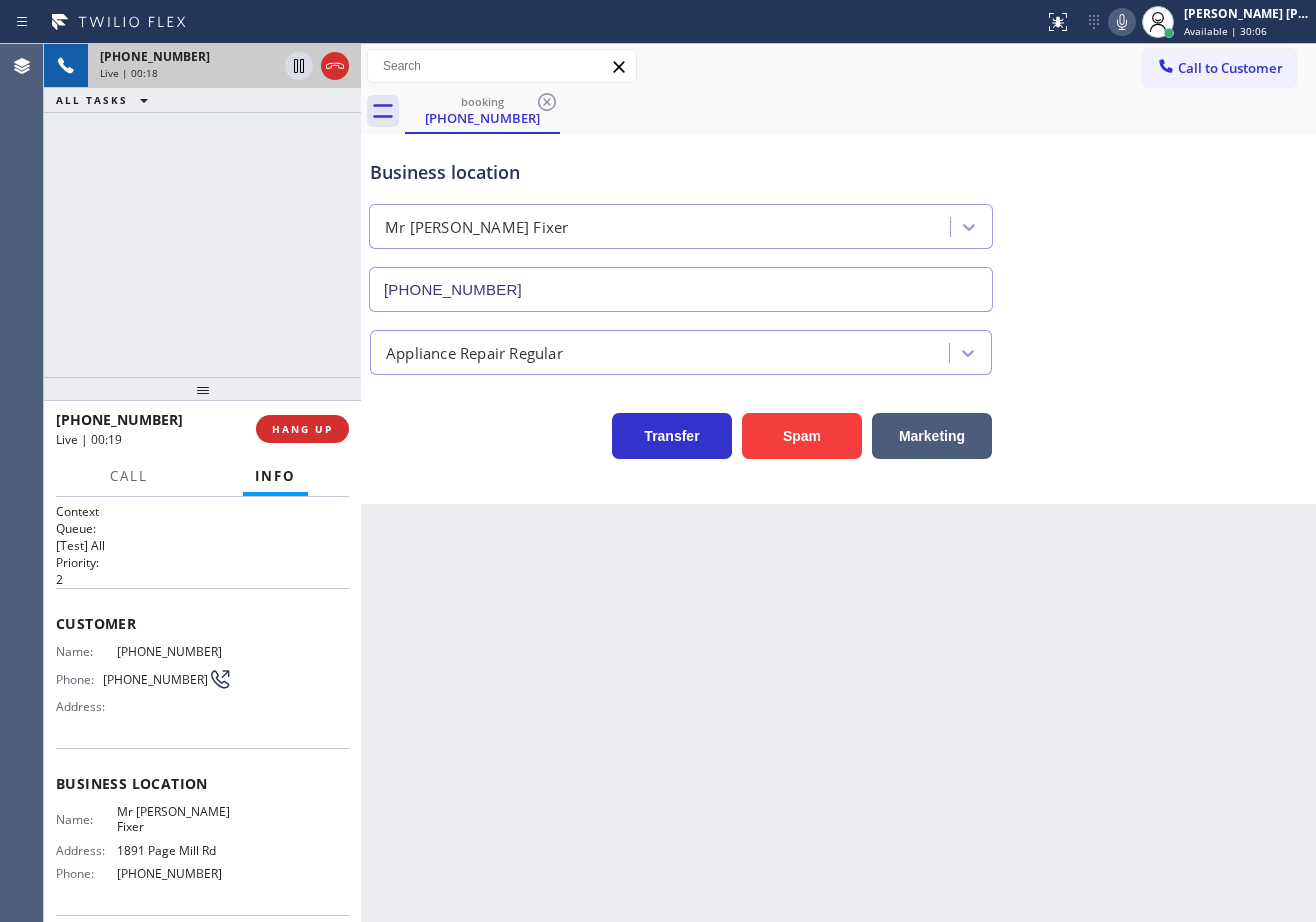 drag, startPoint x: 498, startPoint y: 713, endPoint x: 176, endPoint y: 646, distance: 328.89664 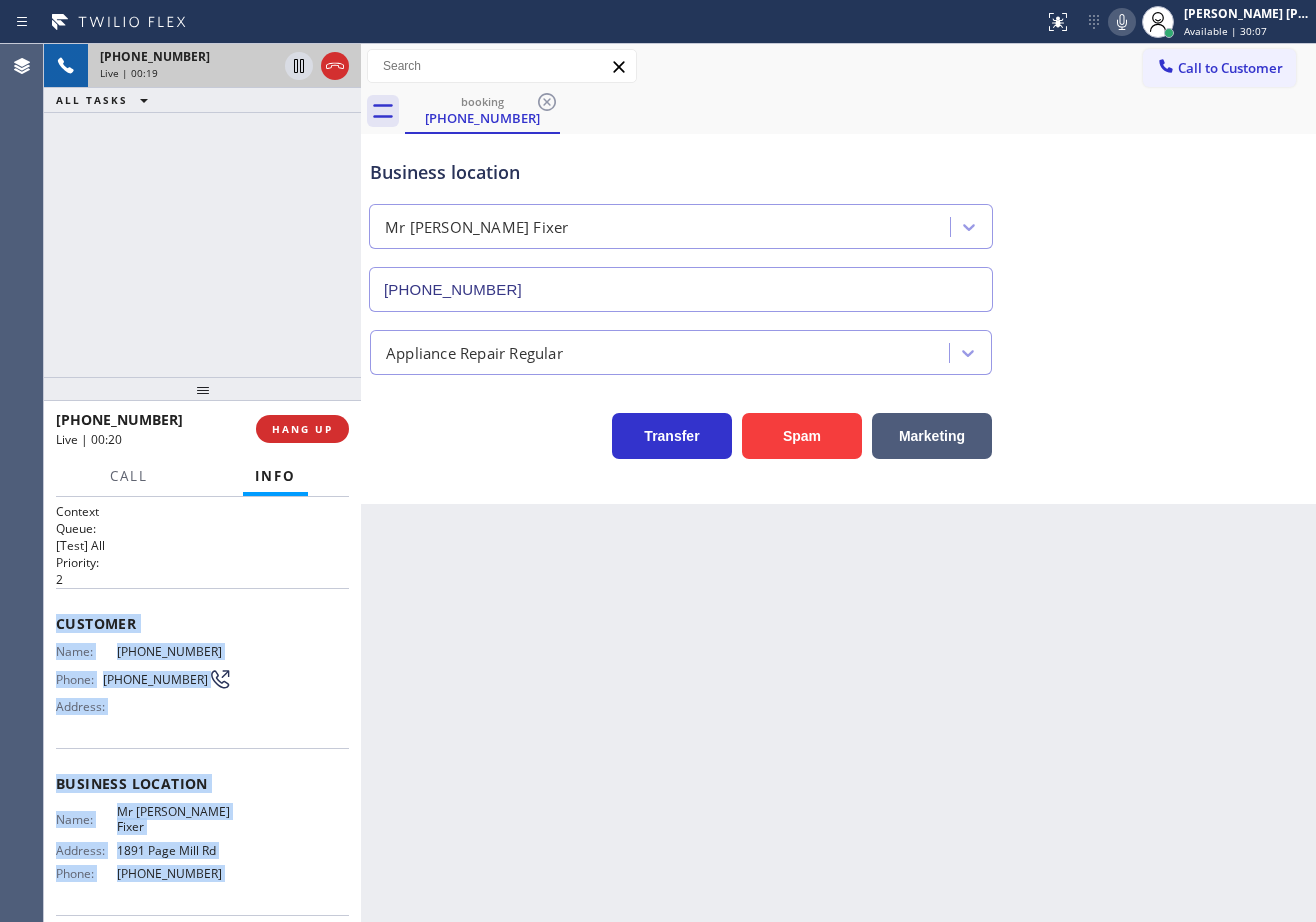 scroll, scrollTop: 135, scrollLeft: 0, axis: vertical 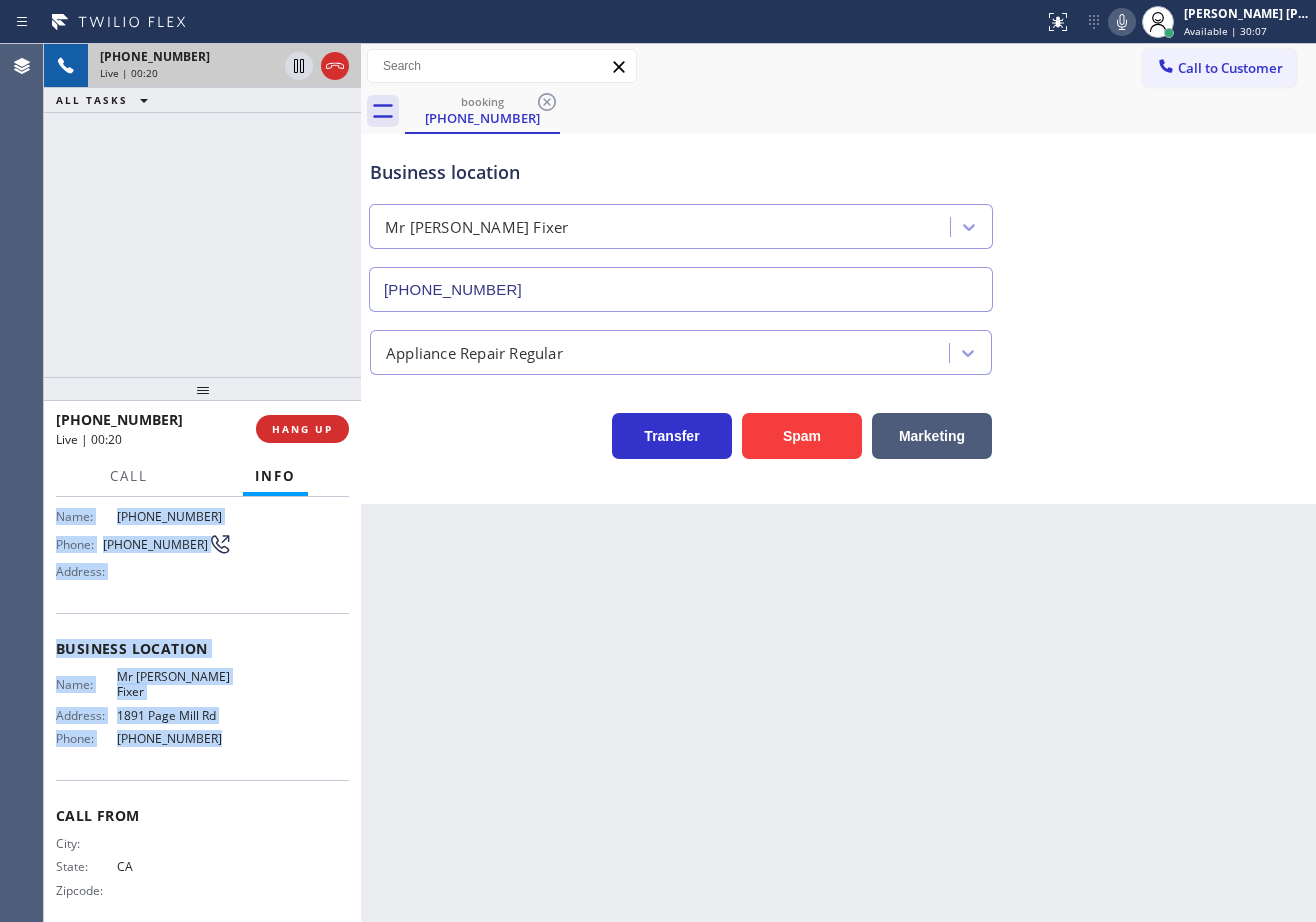 drag, startPoint x: 53, startPoint y: 619, endPoint x: 873, endPoint y: 614, distance: 820.01526 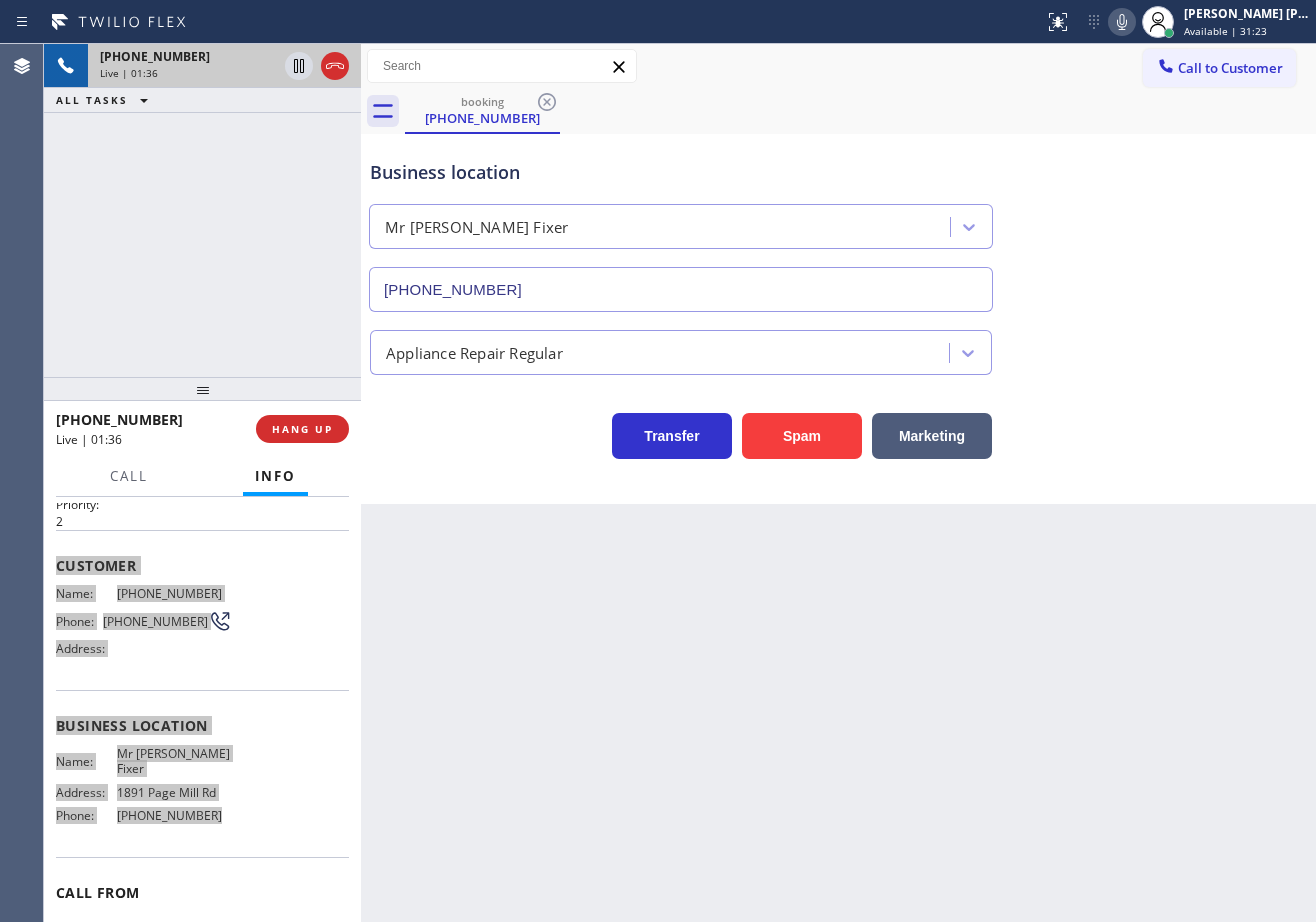 scroll, scrollTop: 0, scrollLeft: 0, axis: both 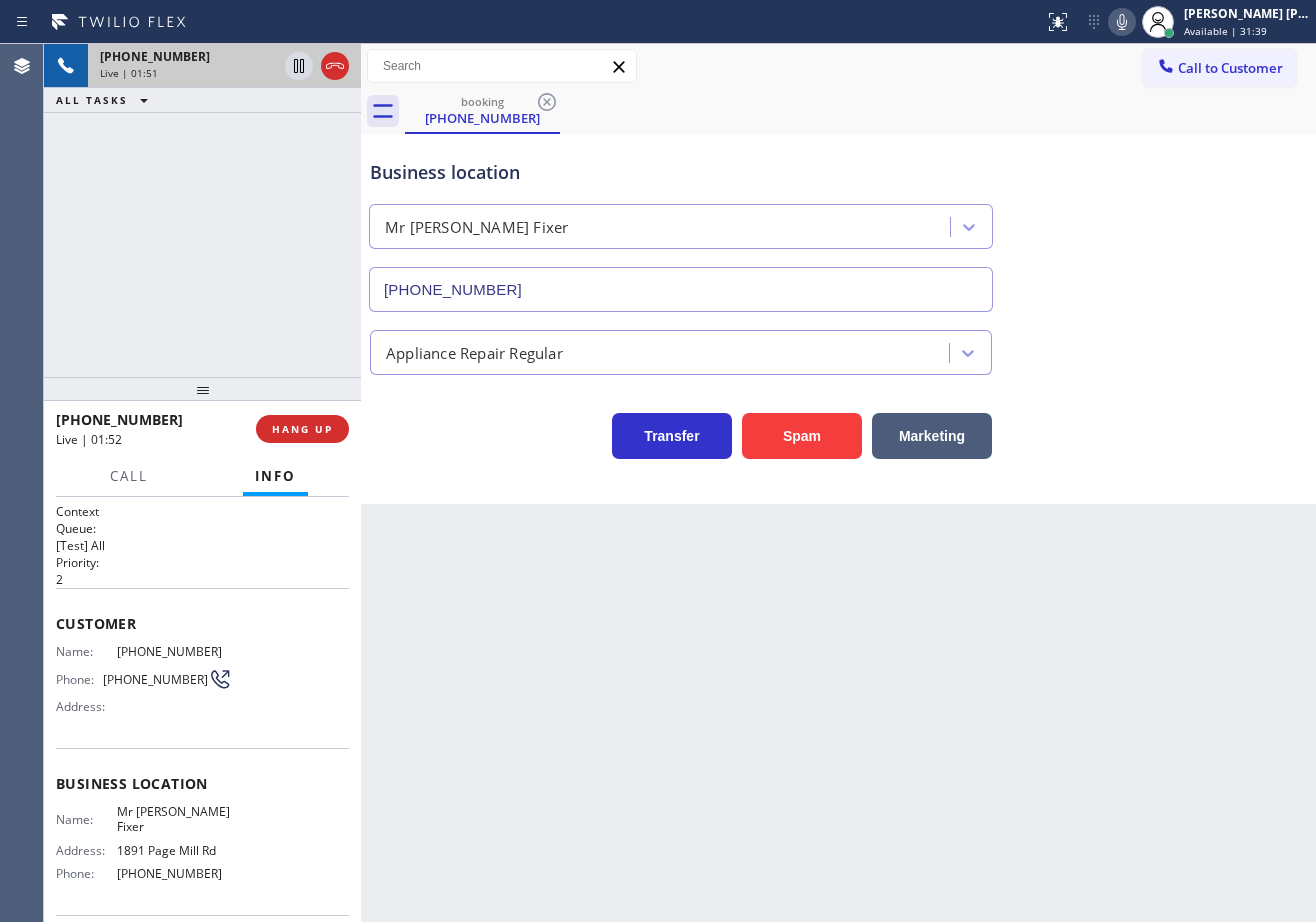 click on "Appliance Repair Regular" at bounding box center (838, 343) 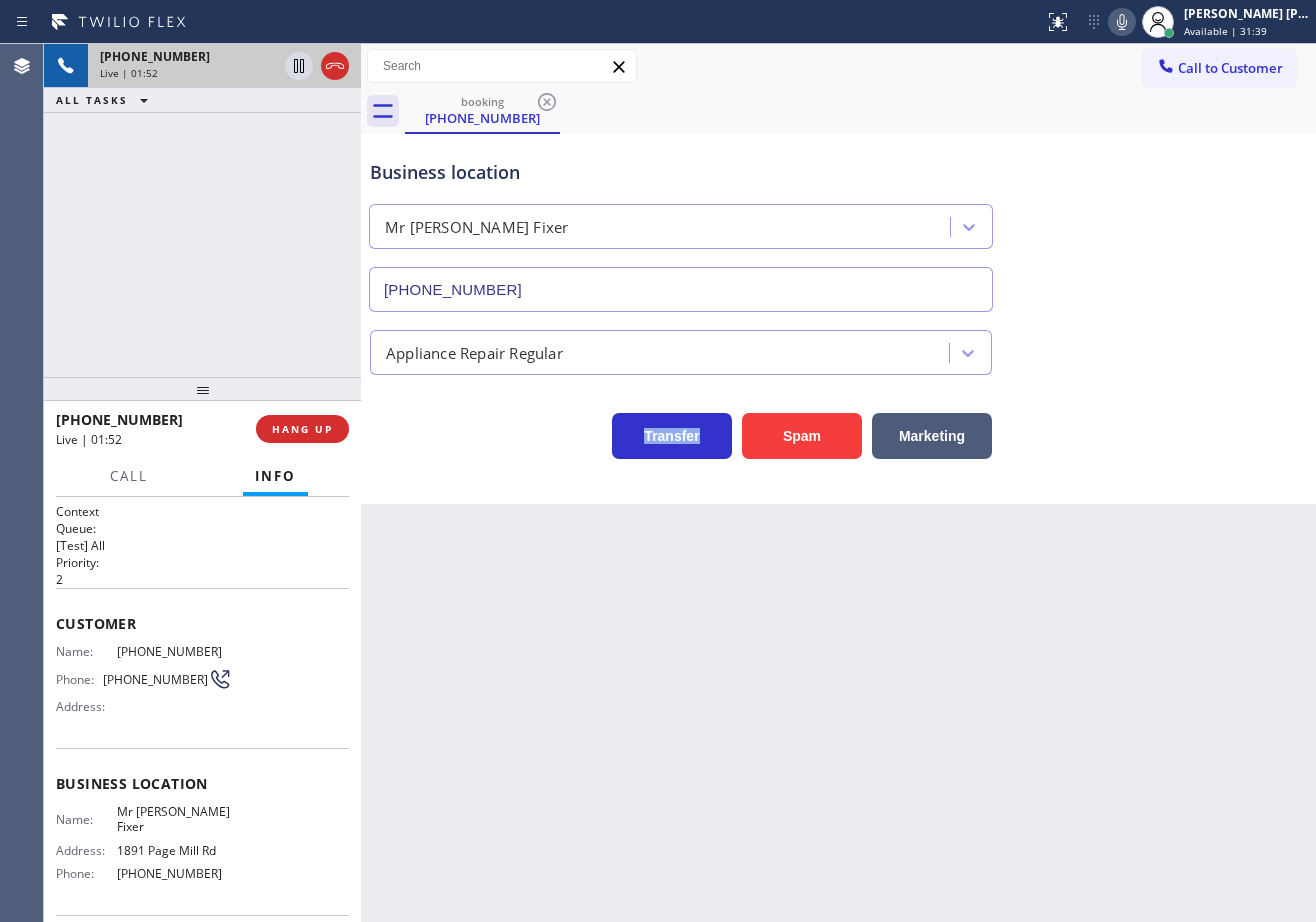 click on "Appliance Repair Regular" at bounding box center (838, 343) 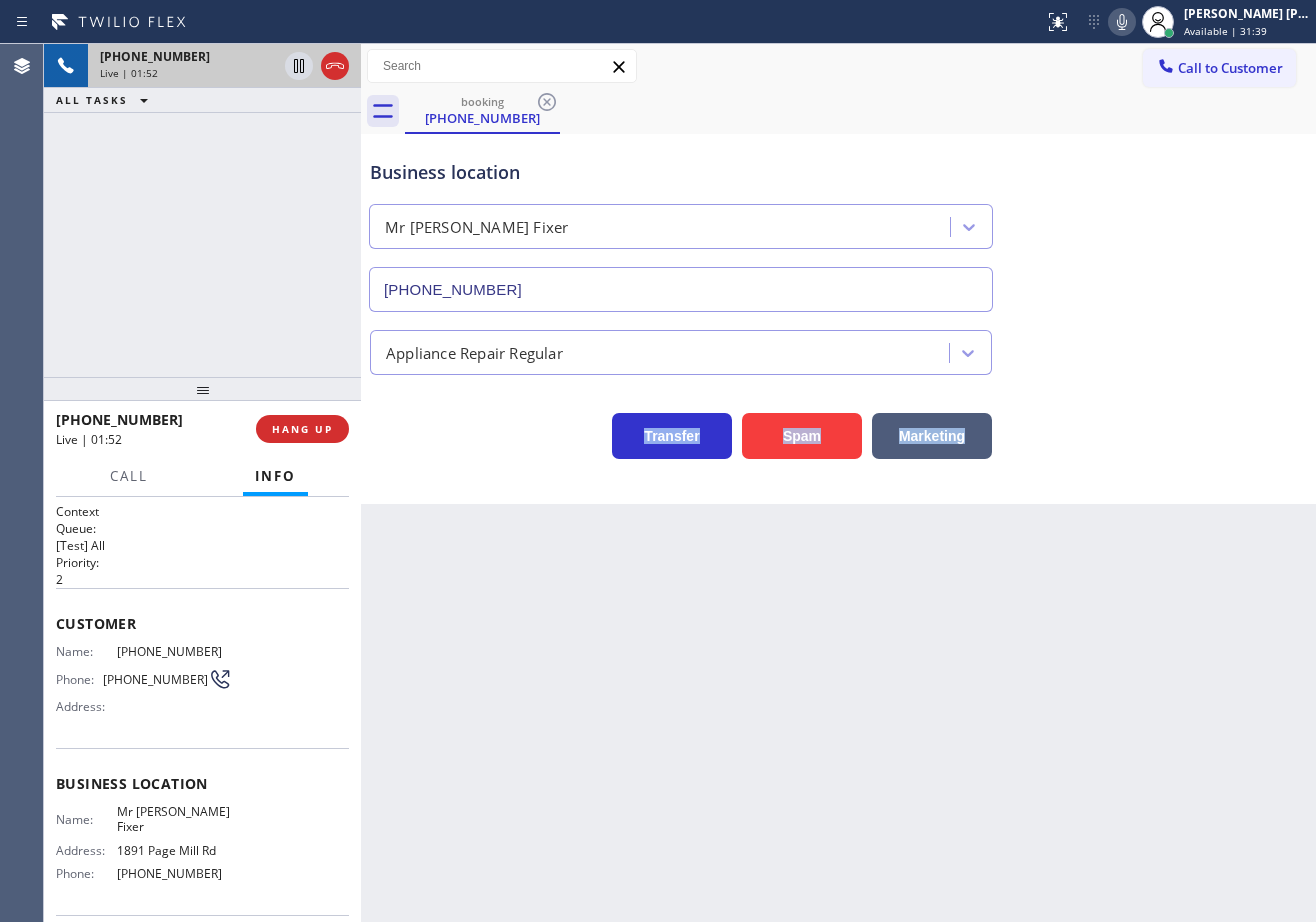 click on "Appliance Repair Regular" at bounding box center [838, 343] 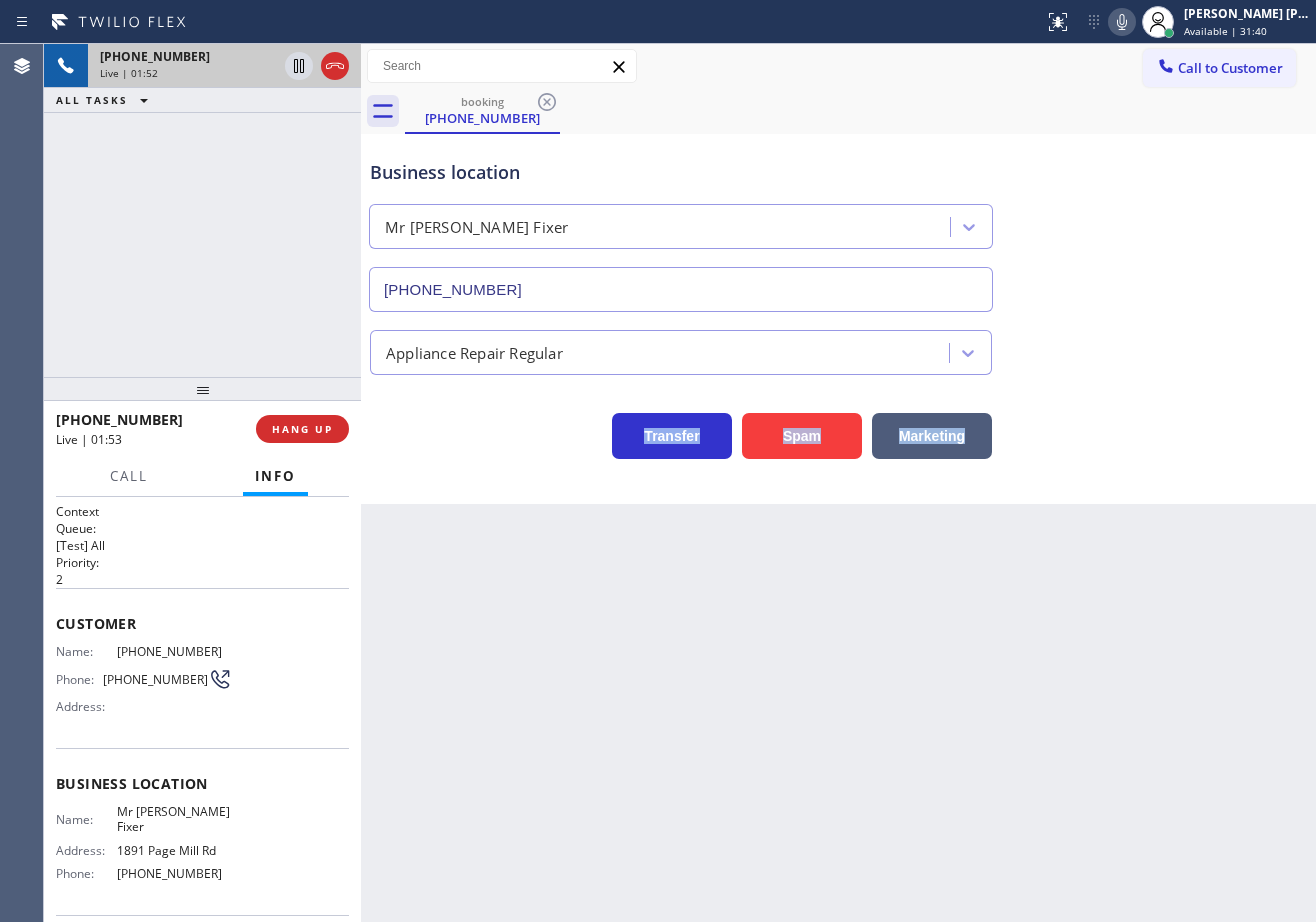 click on "Appliance Repair Regular" at bounding box center (838, 343) 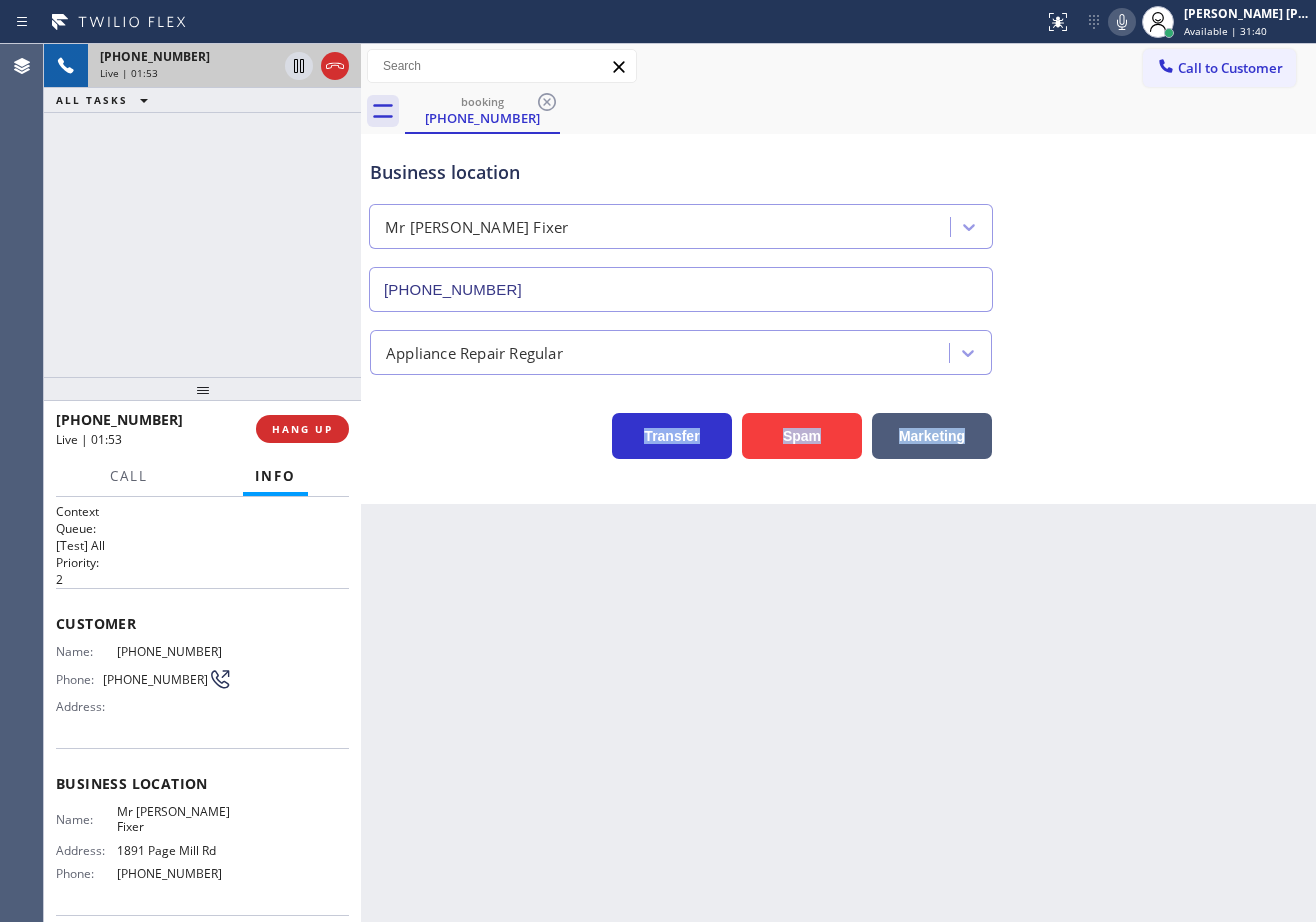 click on "Appliance Repair Regular" at bounding box center (838, 343) 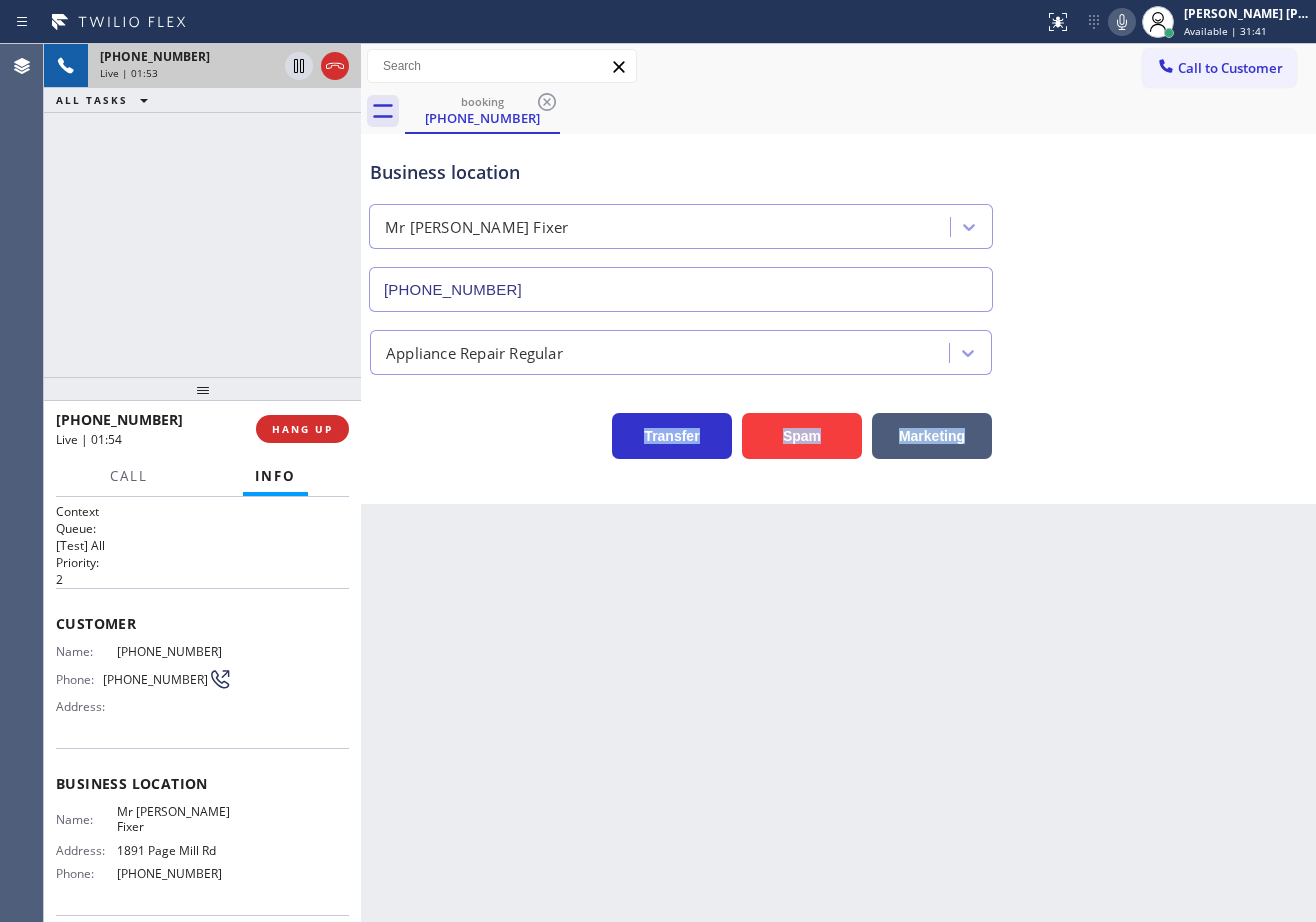click on "Appliance Repair Regular" at bounding box center (838, 343) 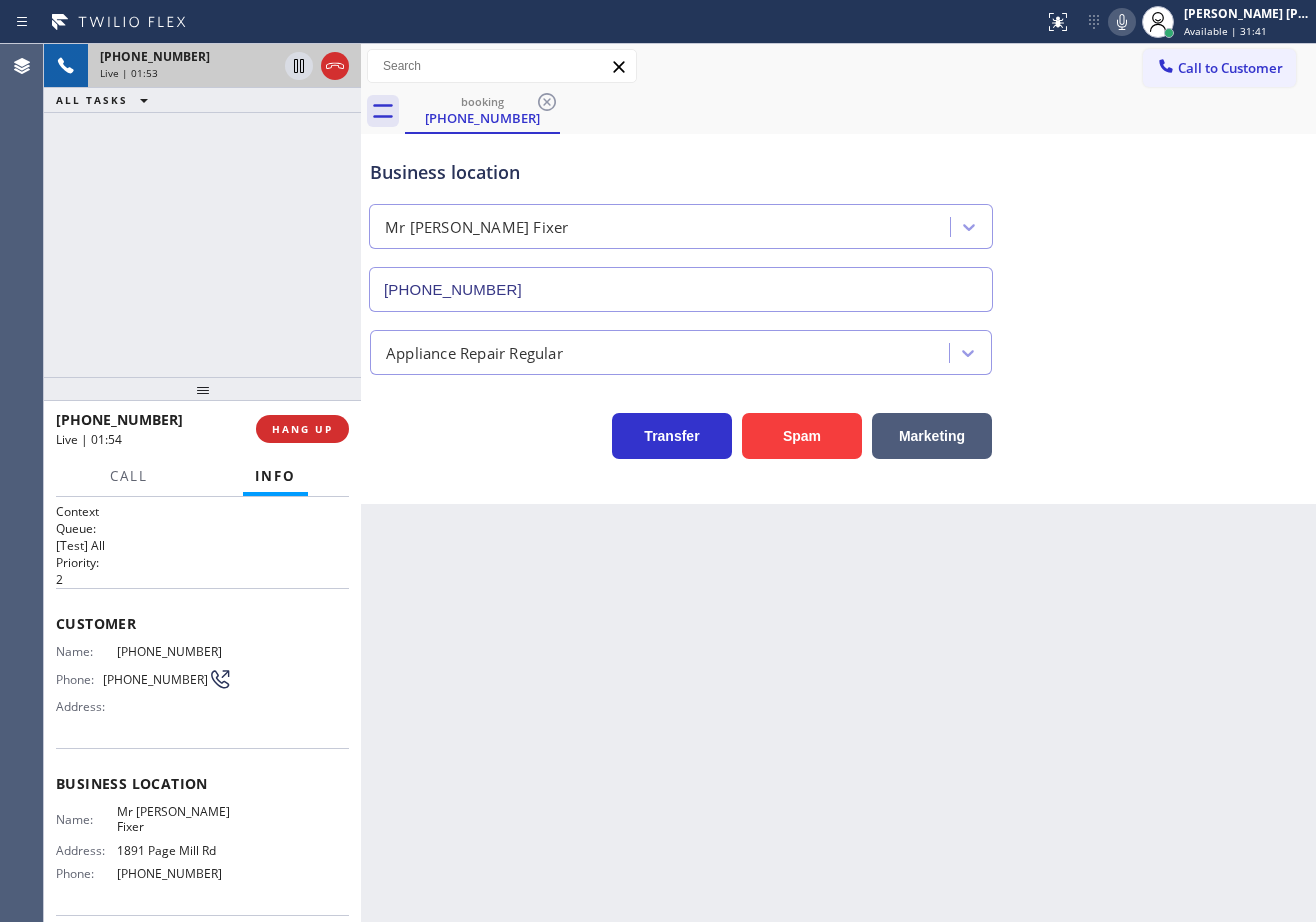 click on "Appliance Repair Regular" at bounding box center [838, 343] 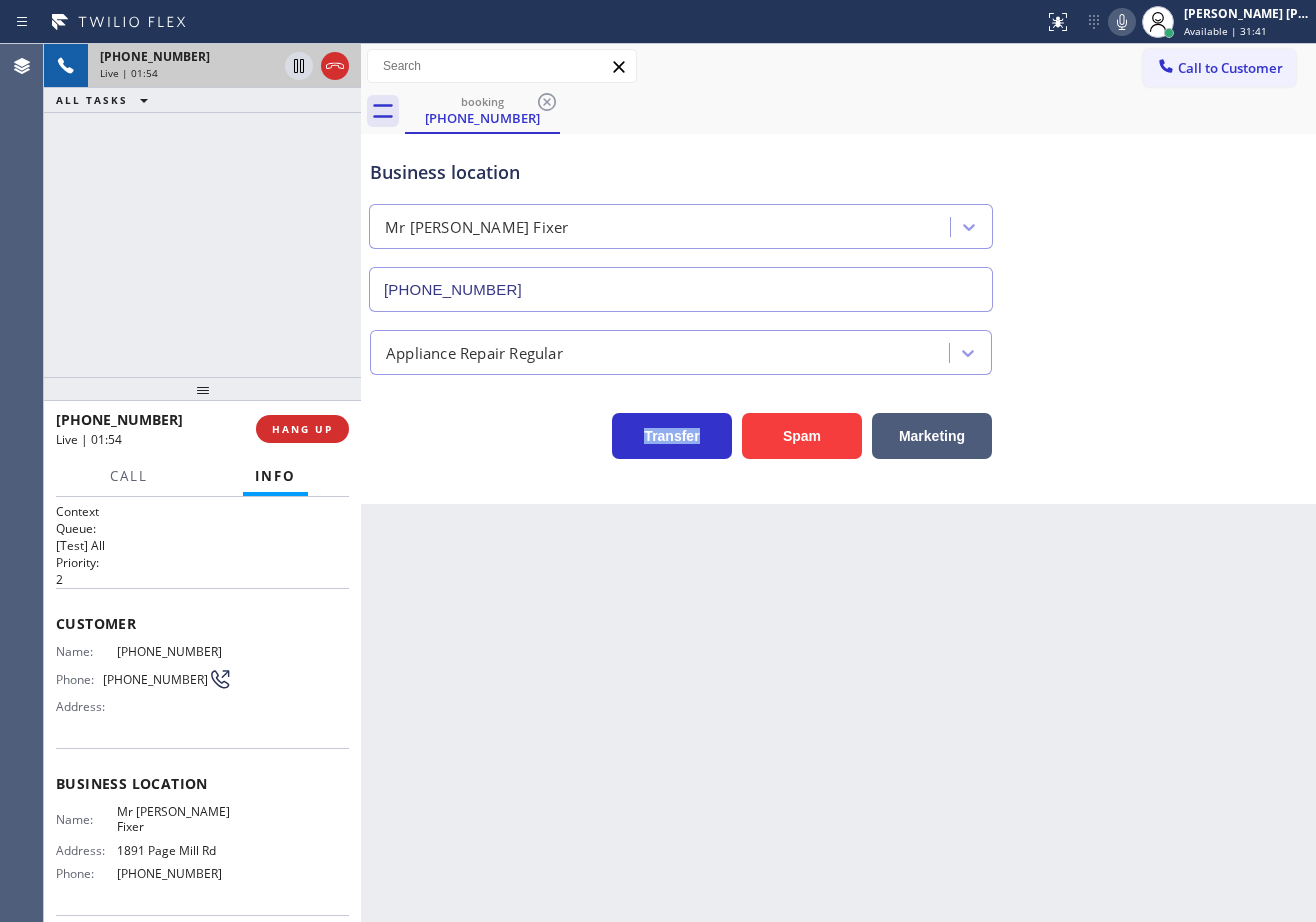 click on "Appliance Repair Regular" at bounding box center (838, 343) 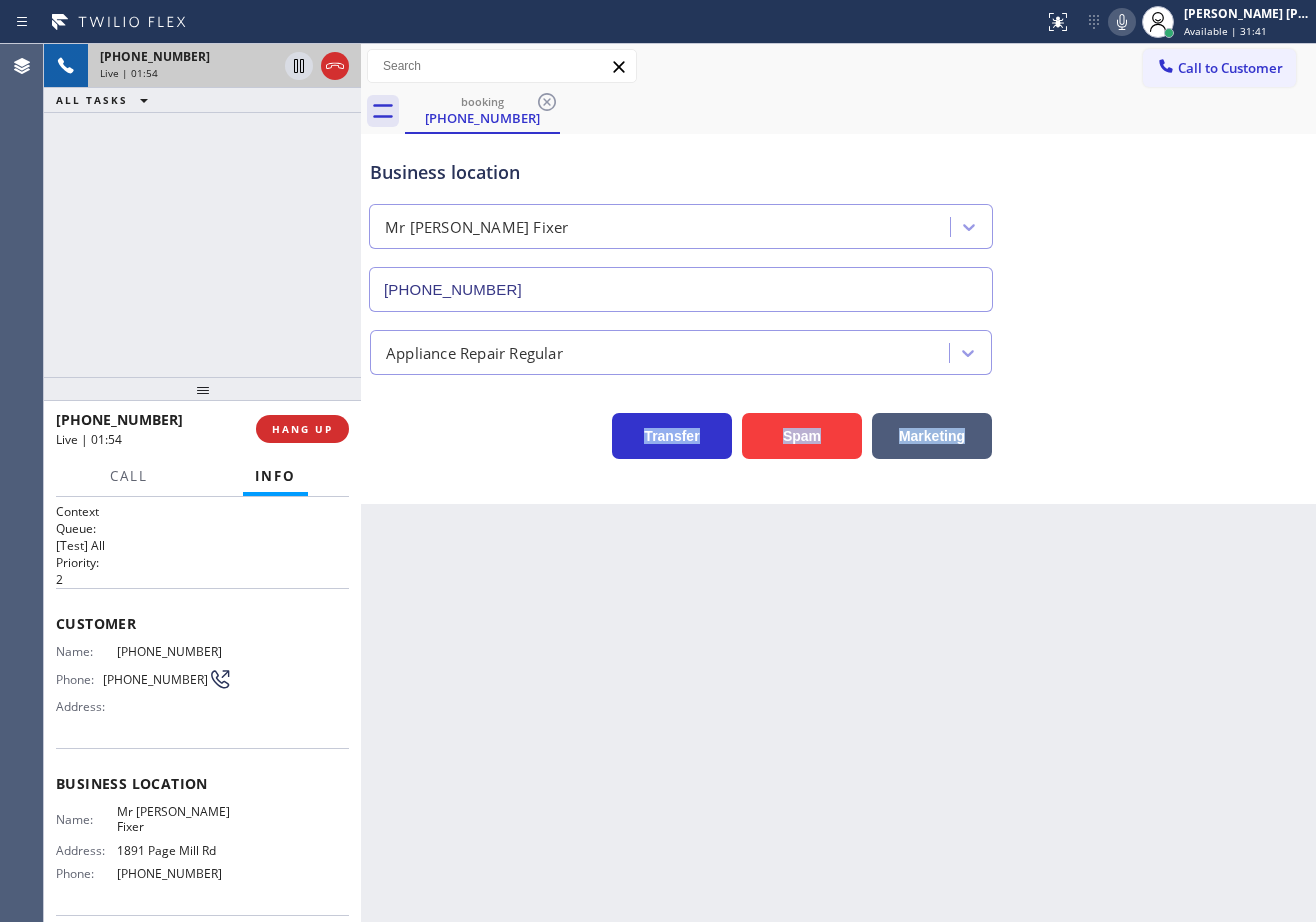 click on "Appliance Repair Regular" at bounding box center (838, 343) 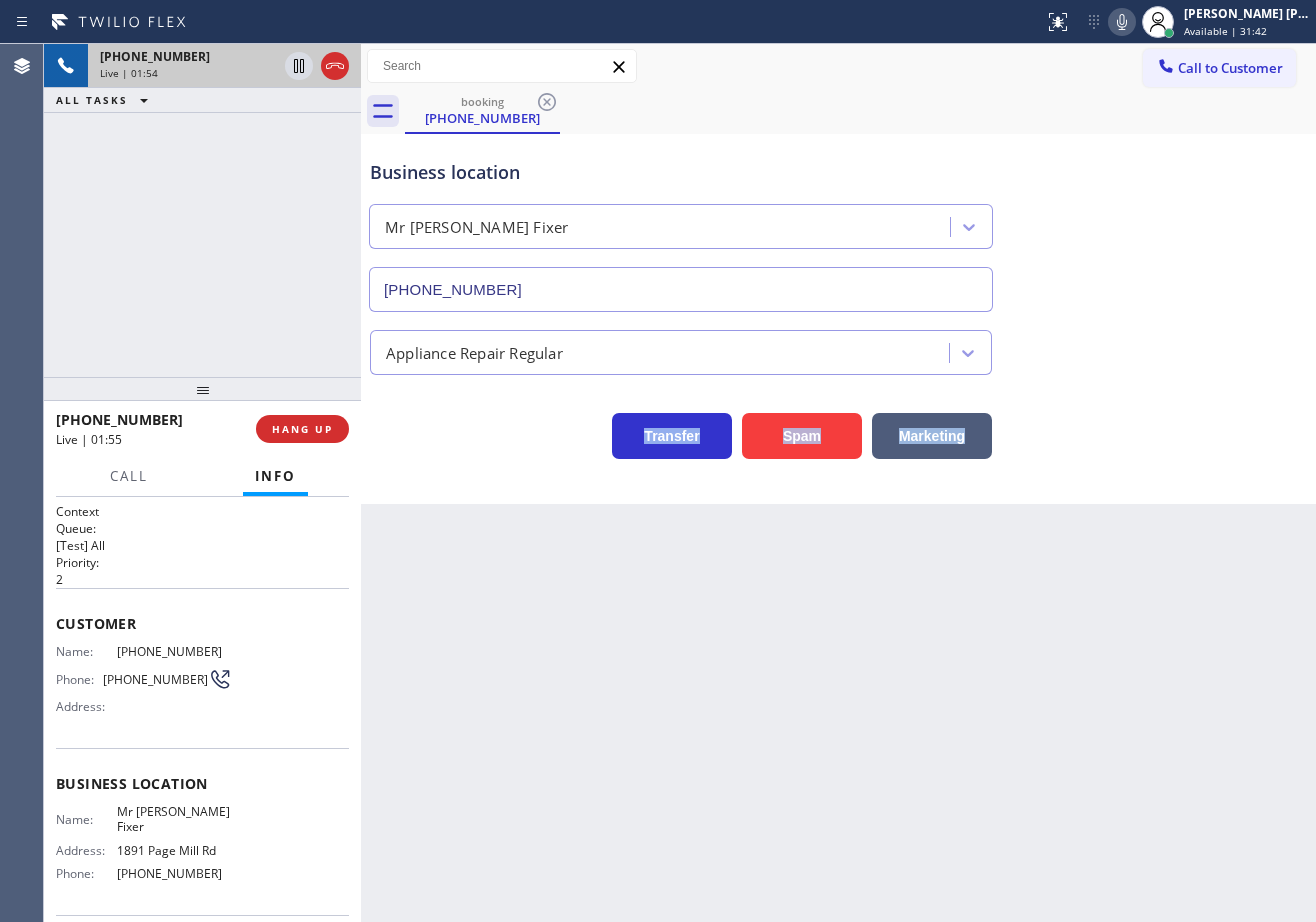 click on "Appliance Repair Regular" at bounding box center [838, 343] 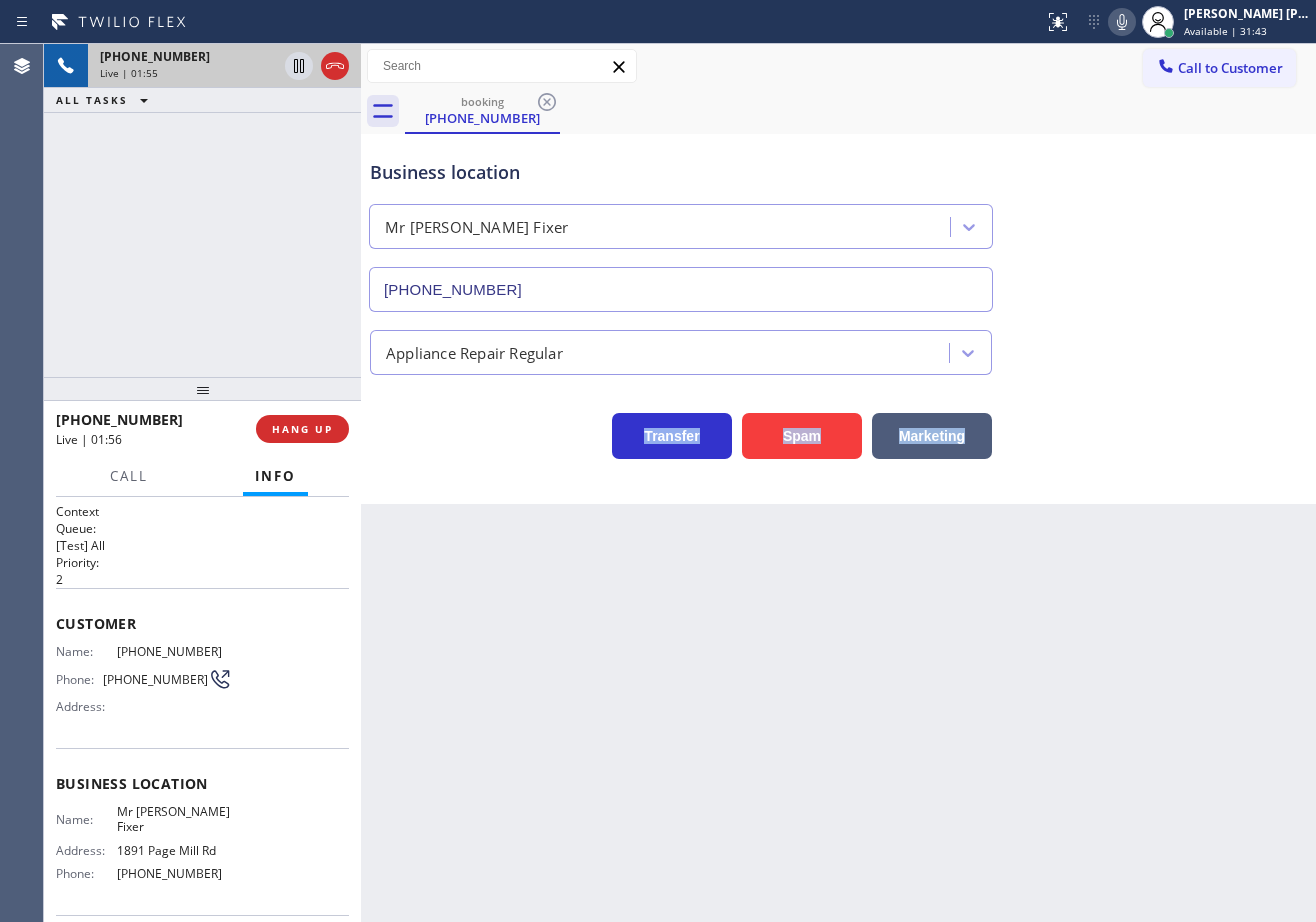 click 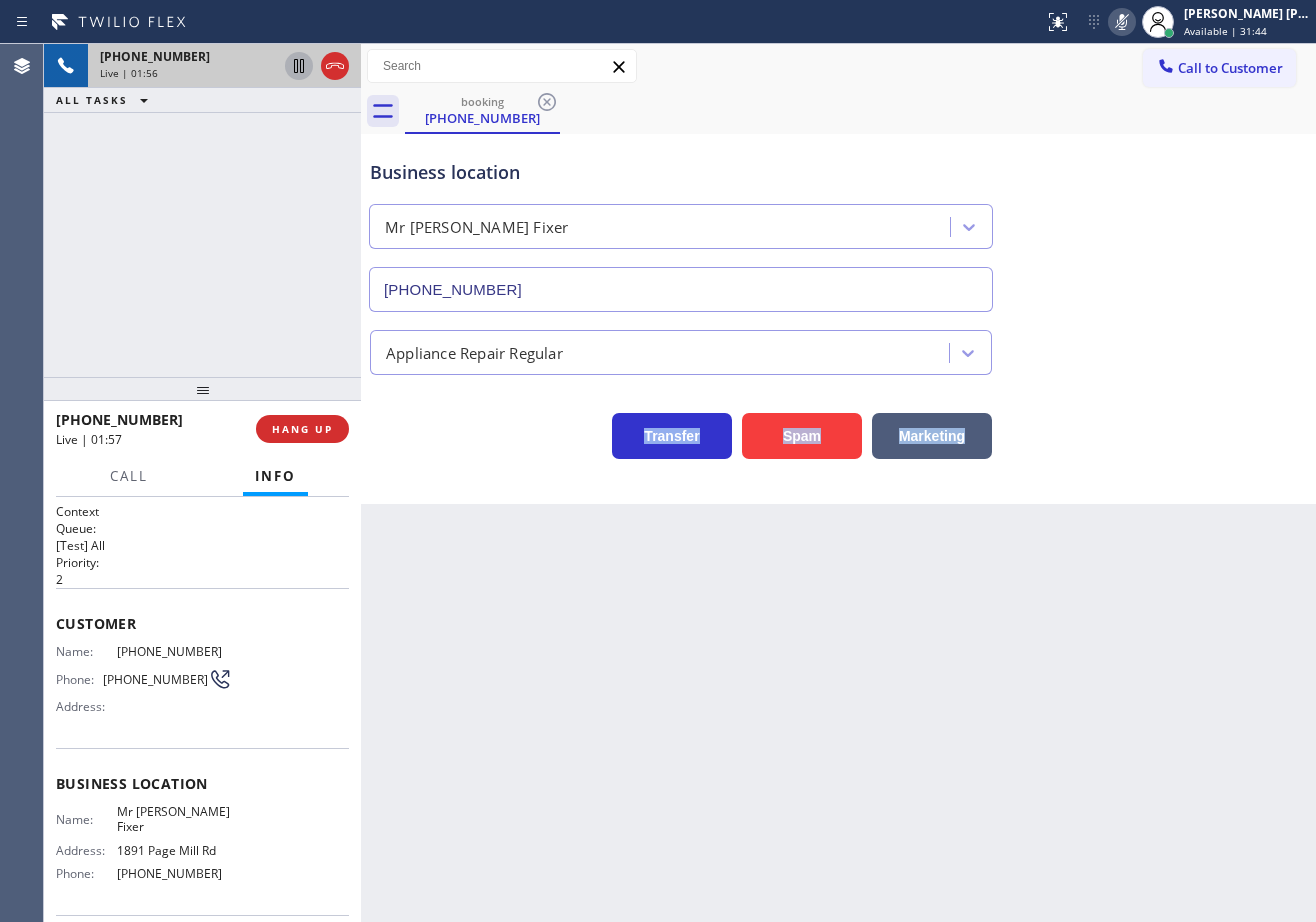 click 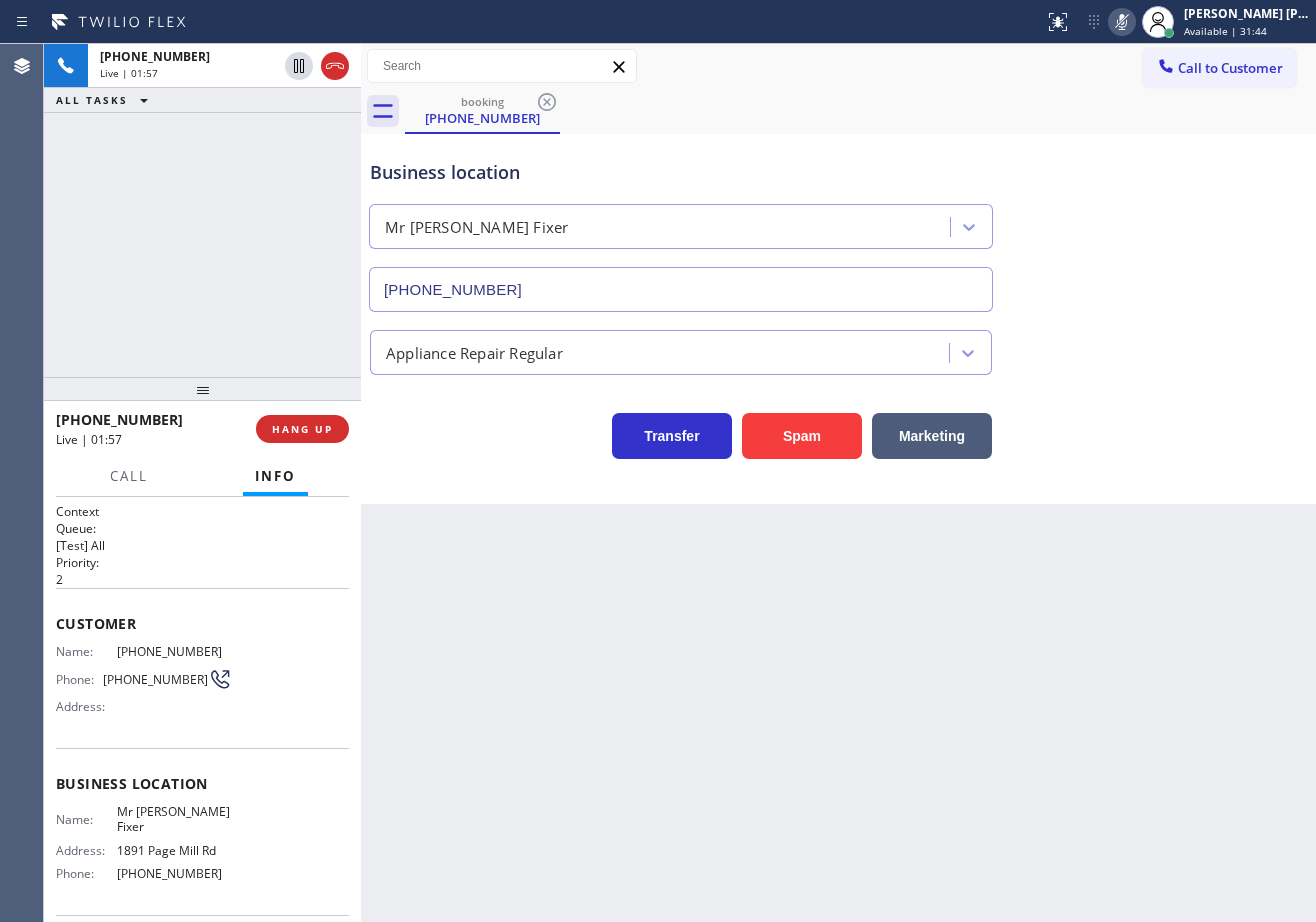 drag, startPoint x: 265, startPoint y: 165, endPoint x: 293, endPoint y: 175, distance: 29.732138 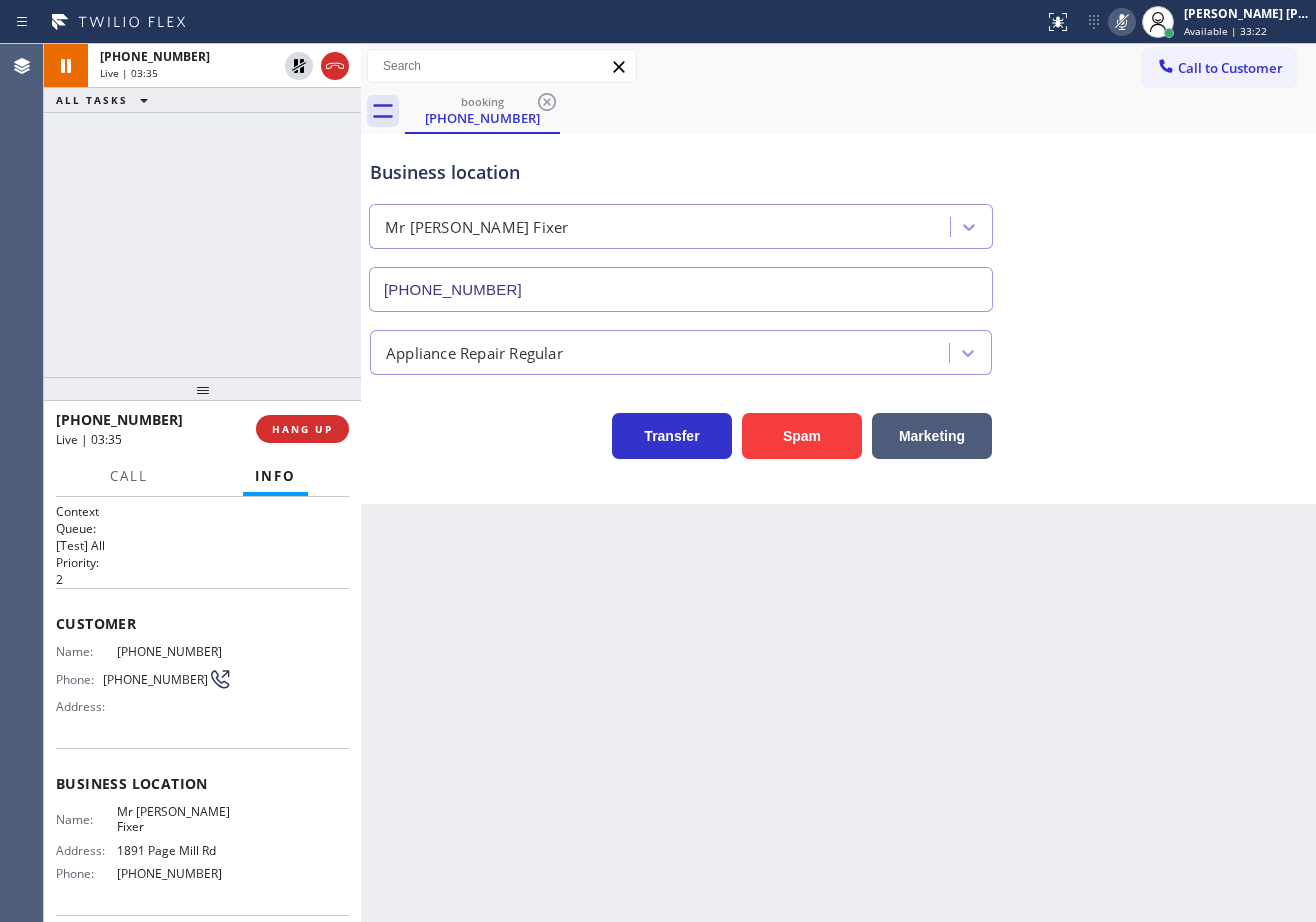 drag, startPoint x: 295, startPoint y: 67, endPoint x: 527, endPoint y: 60, distance: 232.10558 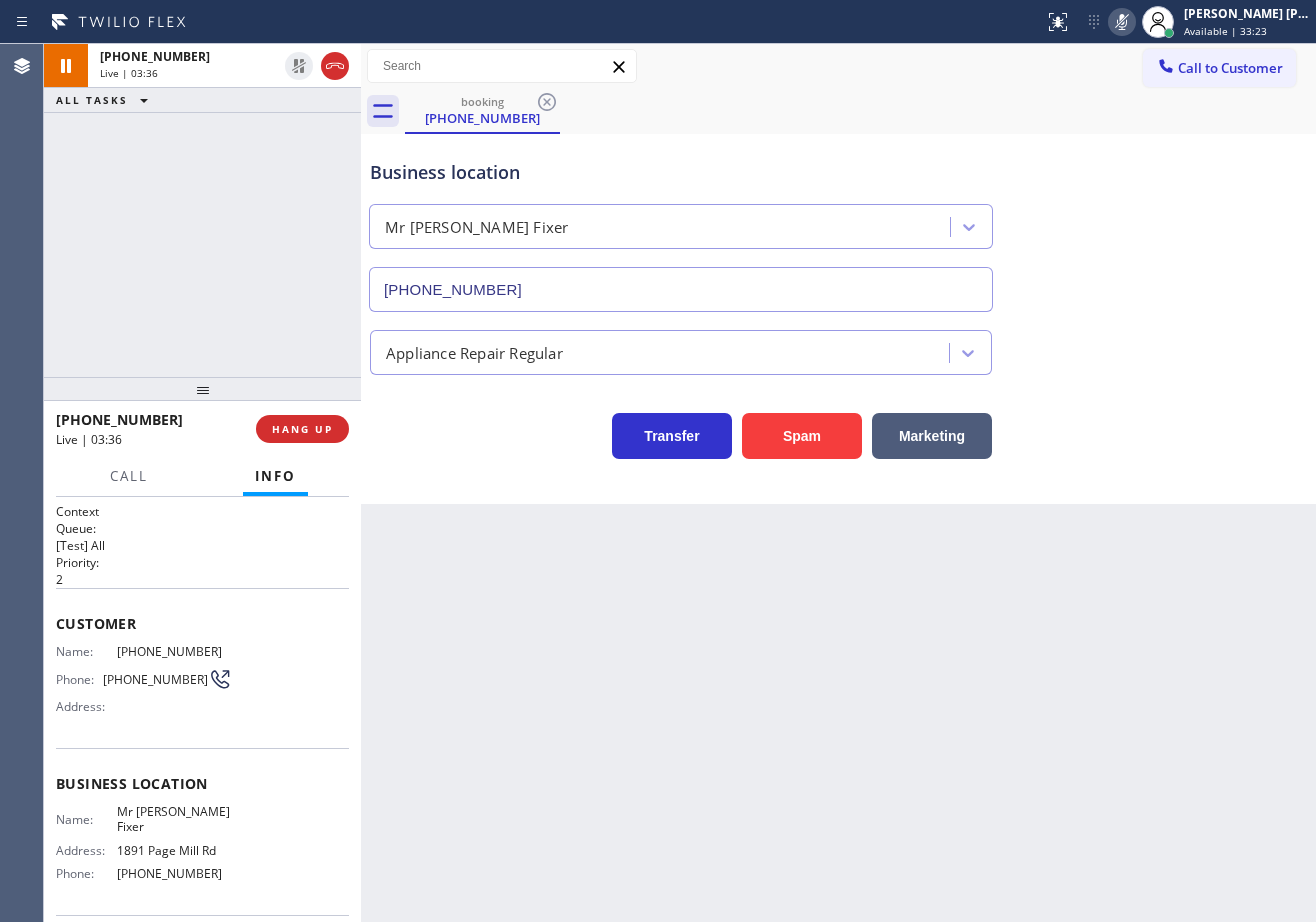 click 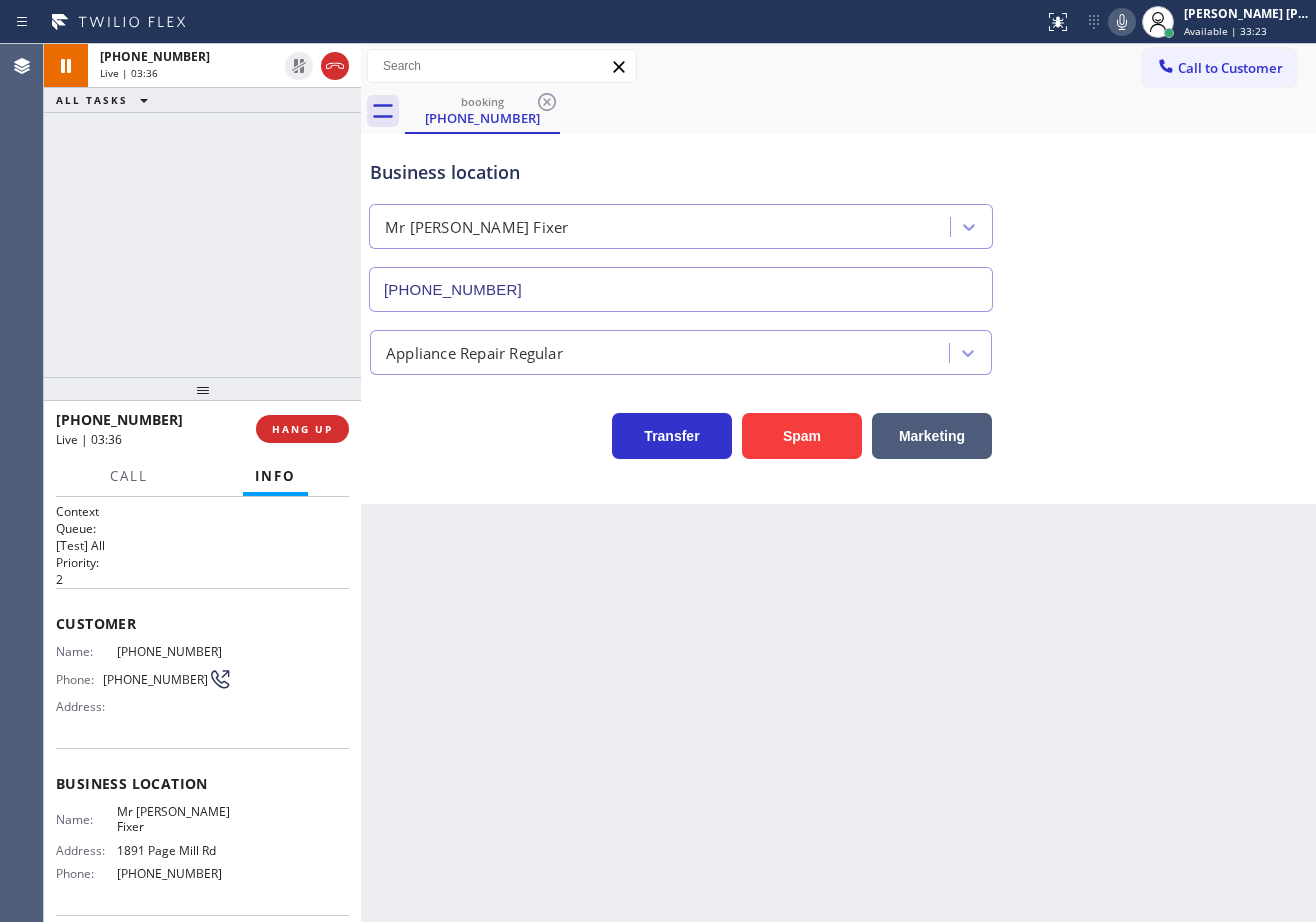 drag, startPoint x: 1168, startPoint y: 233, endPoint x: 1170, endPoint y: 245, distance: 12.165525 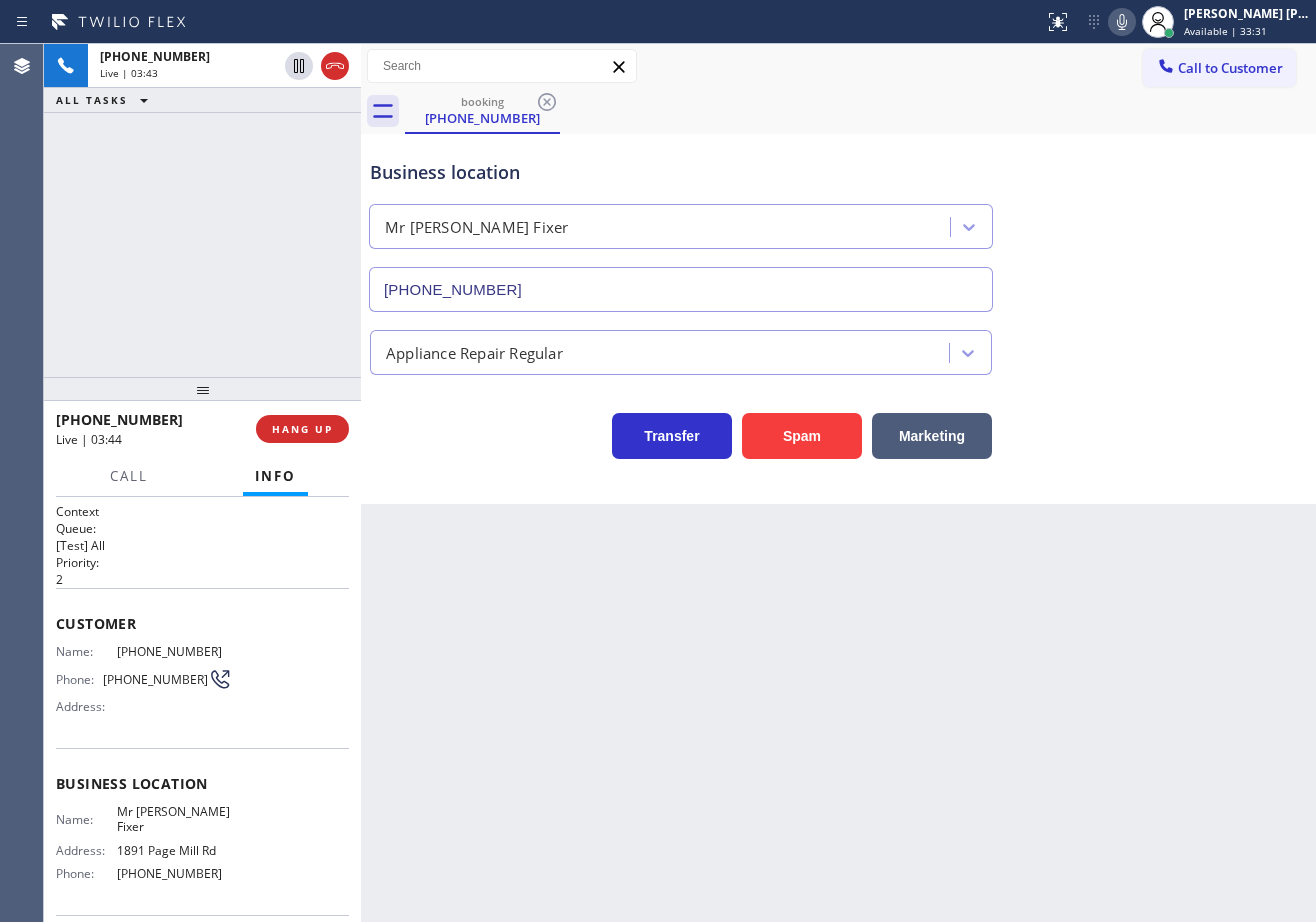 click on "booking (650) 436-3136" at bounding box center [860, 111] 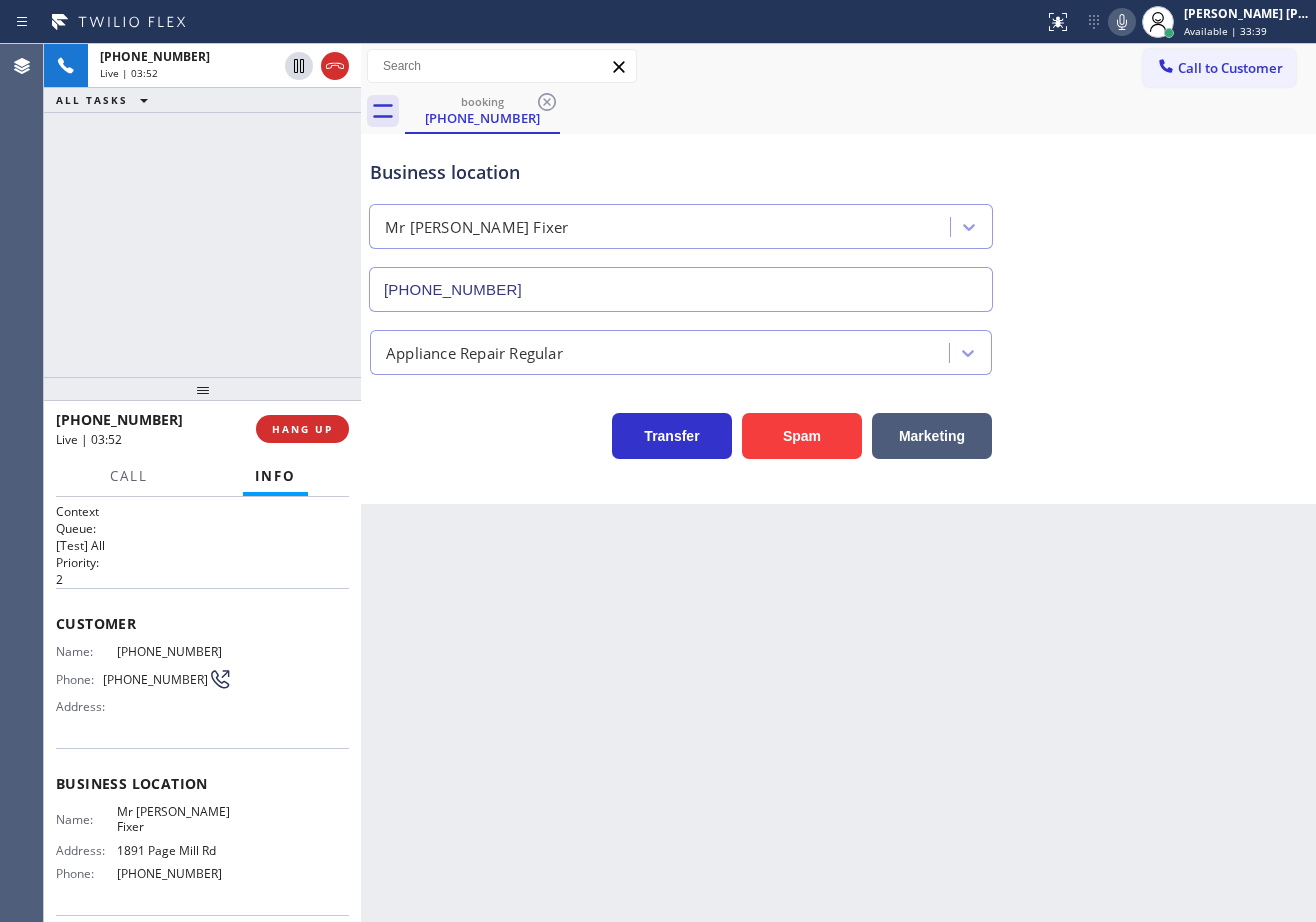click 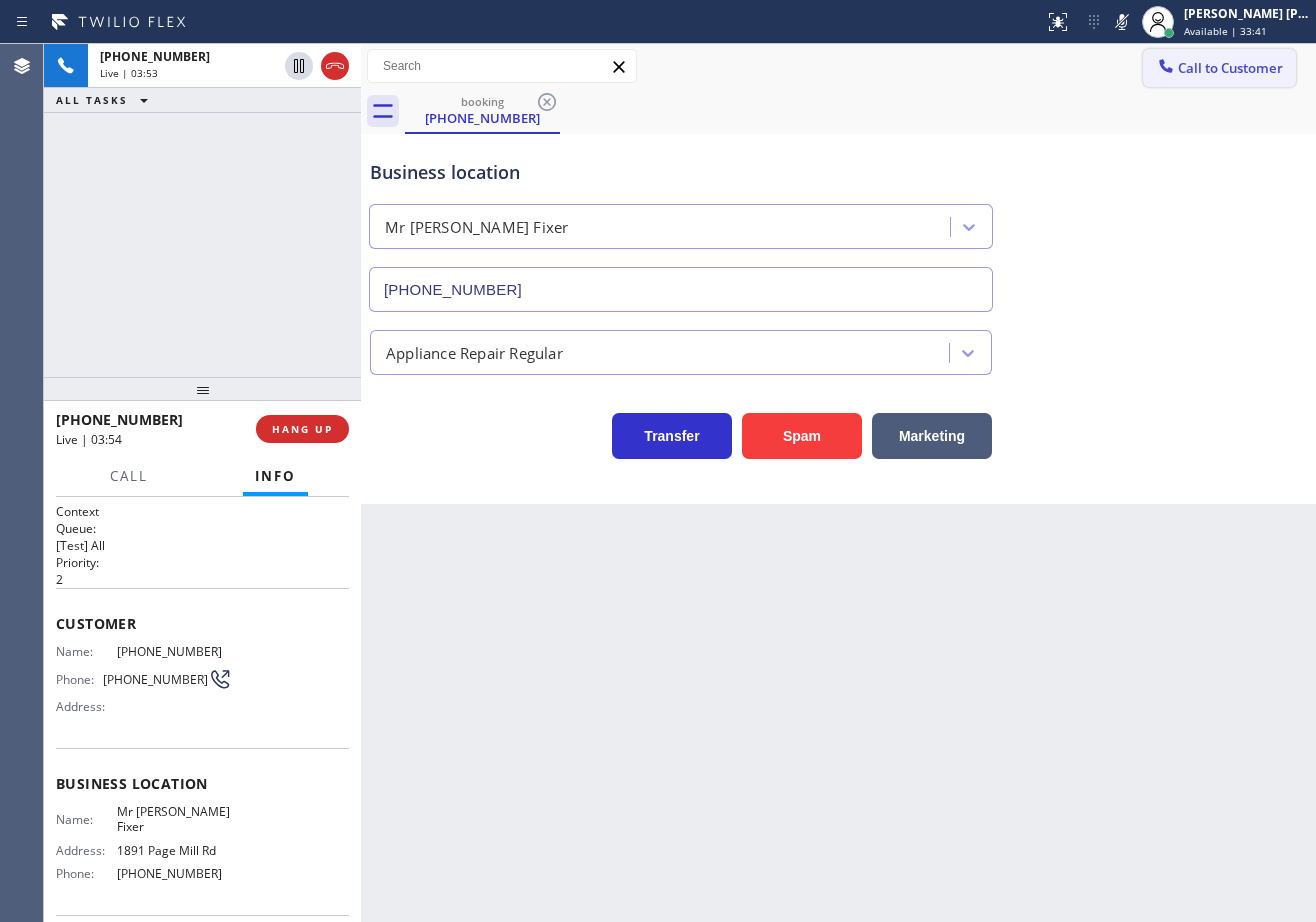 drag, startPoint x: 1143, startPoint y: 26, endPoint x: 1152, endPoint y: 62, distance: 37.107952 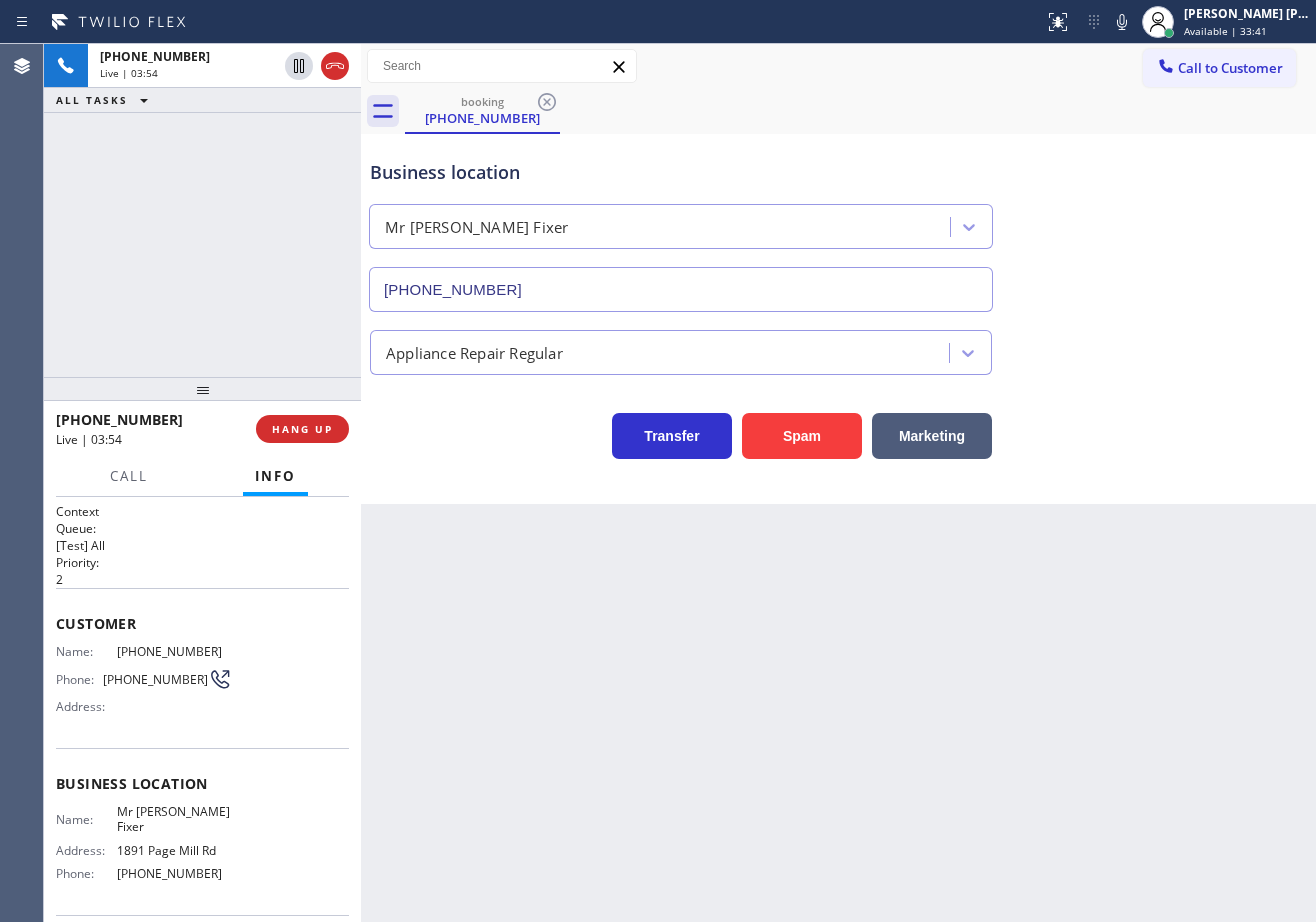 click on "Business location Mr Appliance Fixer (650) 933-4988" at bounding box center [838, 221] 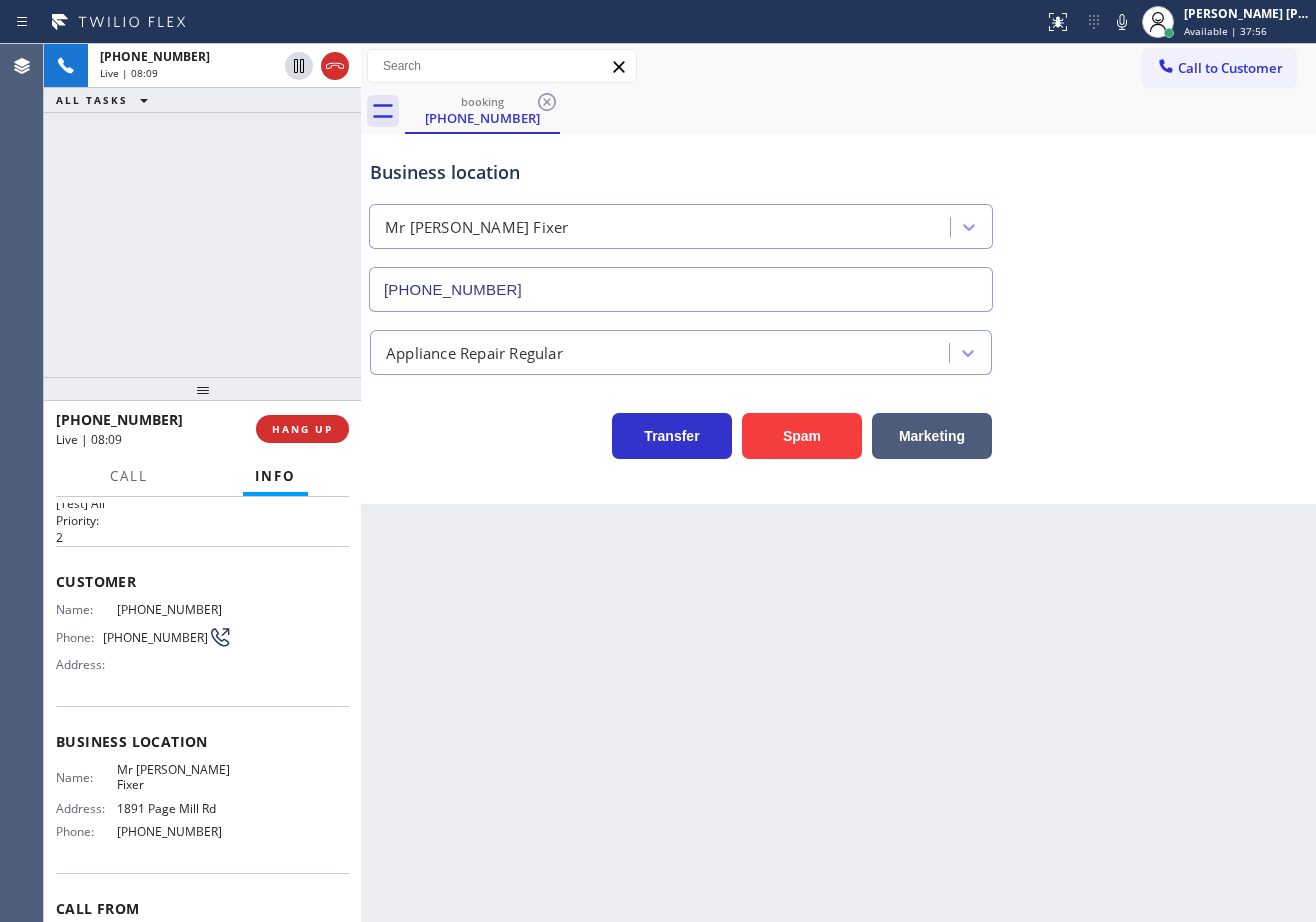scroll, scrollTop: 0, scrollLeft: 0, axis: both 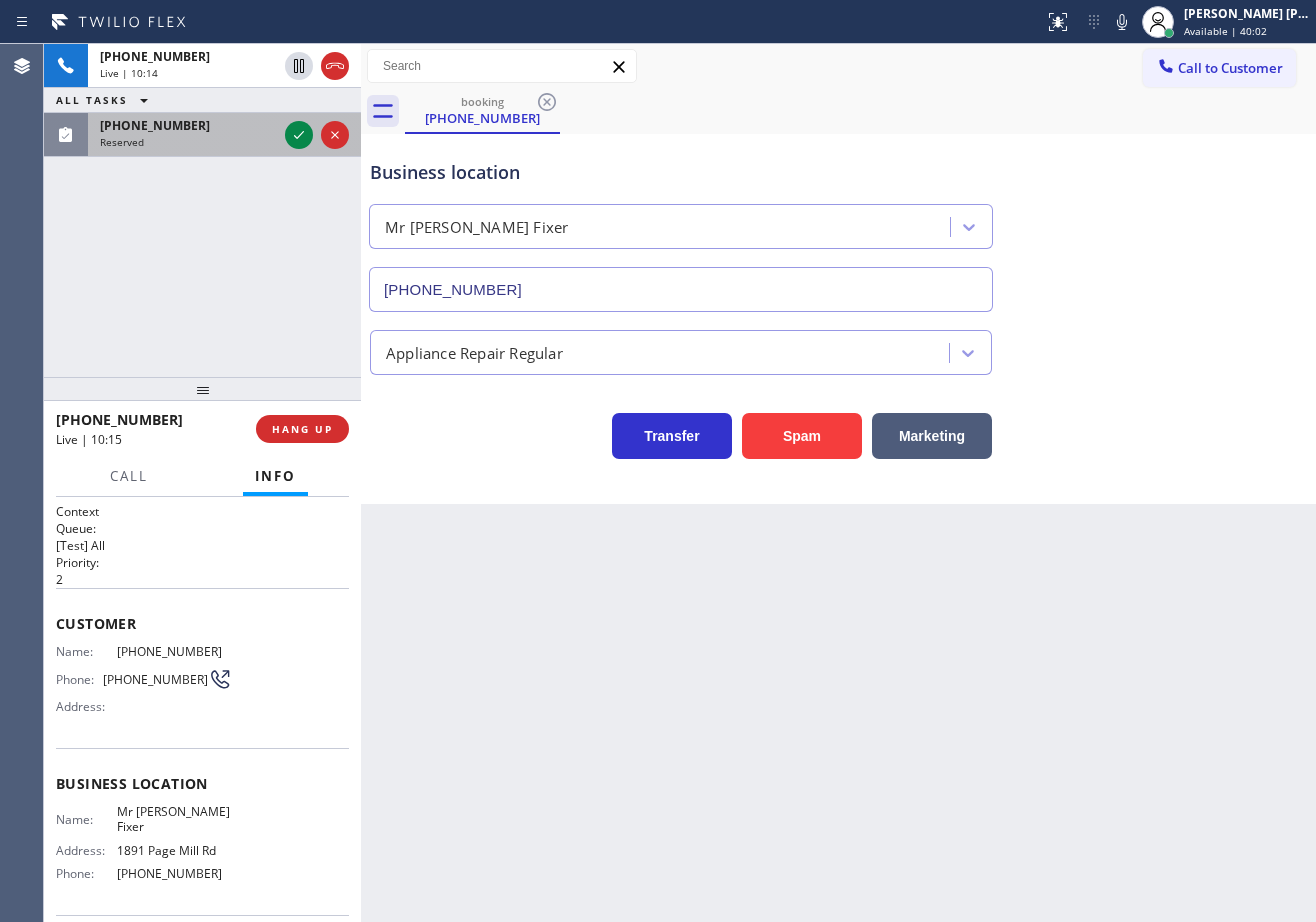 click on "Reserved" at bounding box center [188, 142] 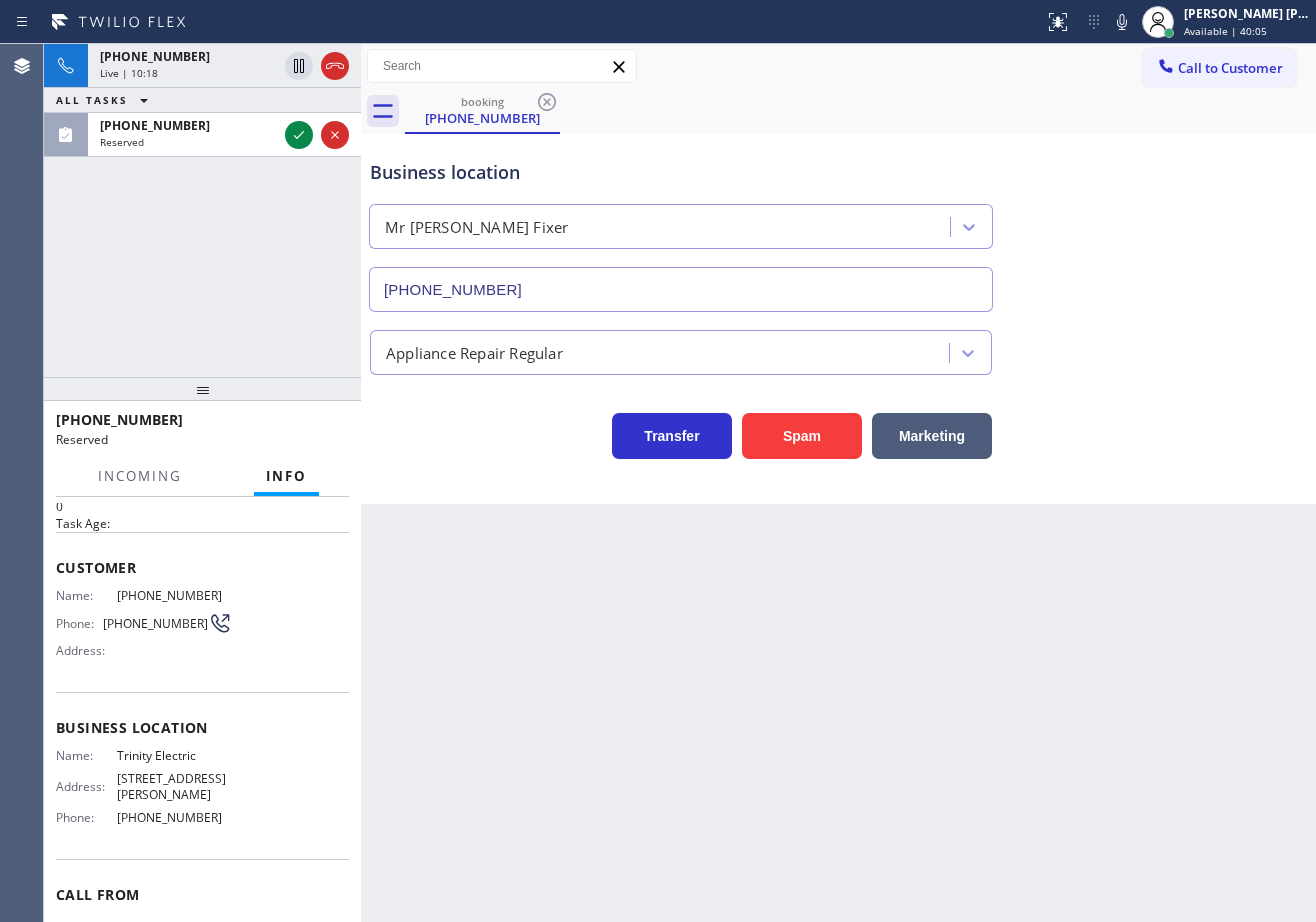 scroll, scrollTop: 0, scrollLeft: 0, axis: both 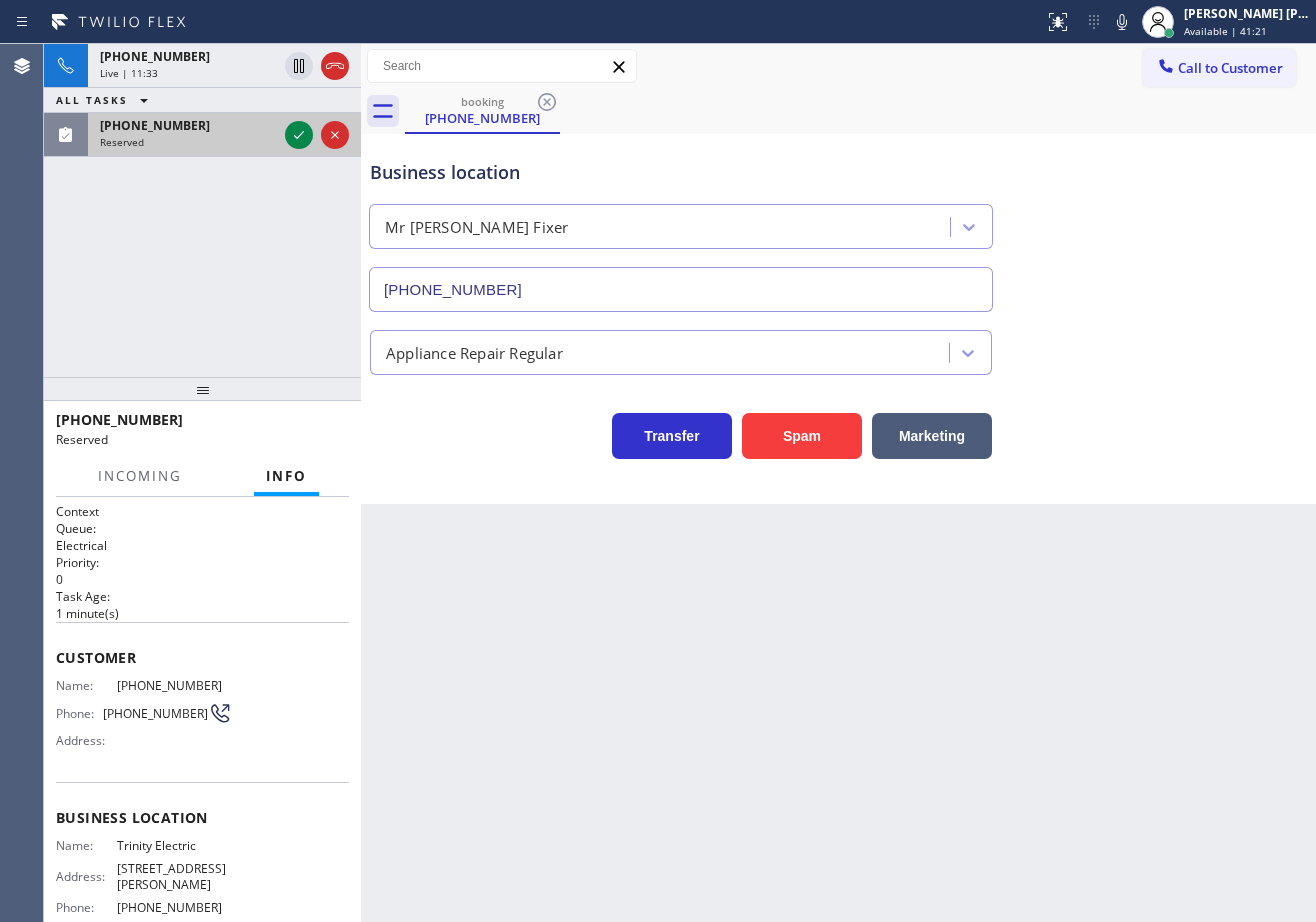 click on "Reserved" at bounding box center (188, 142) 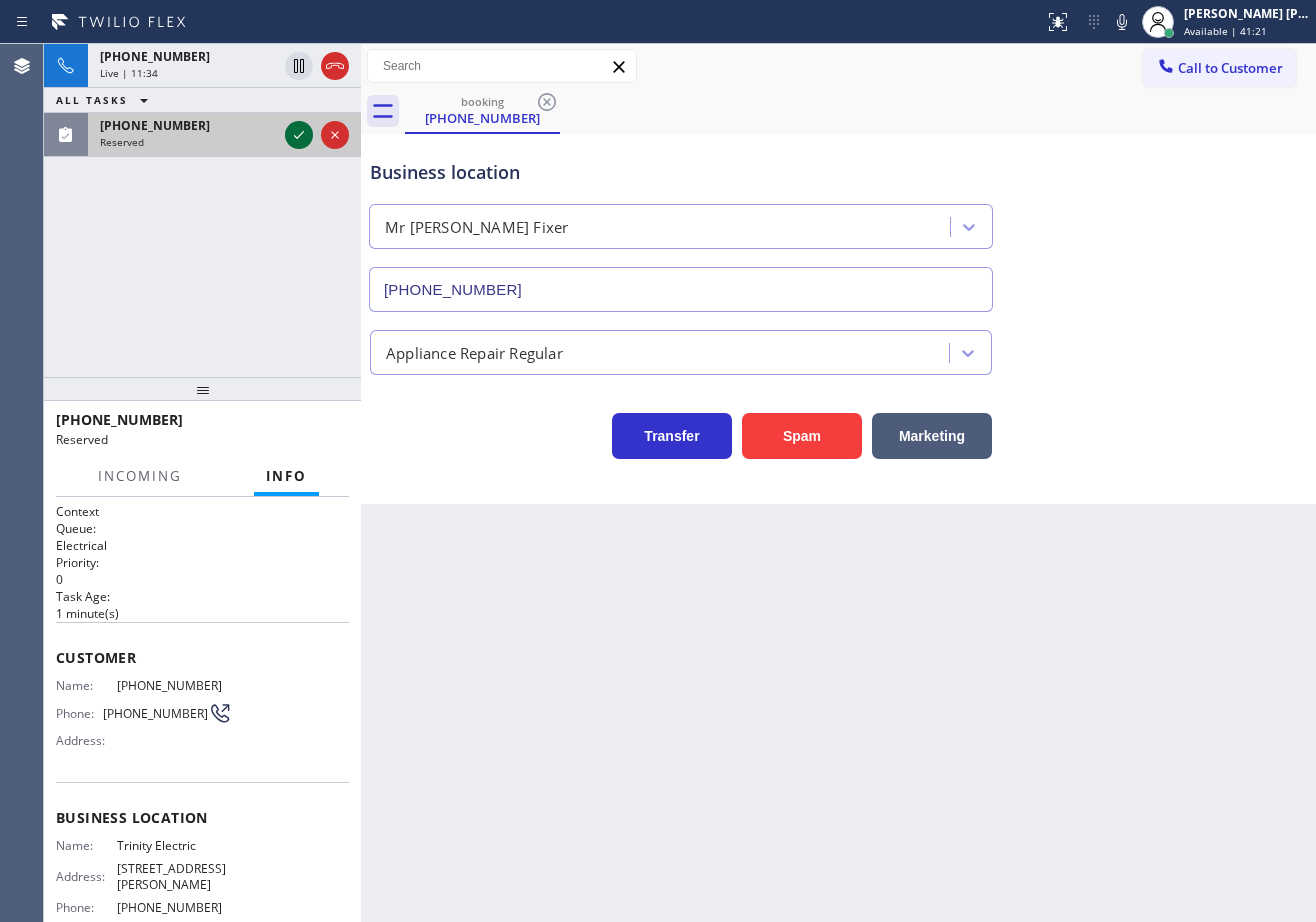 click 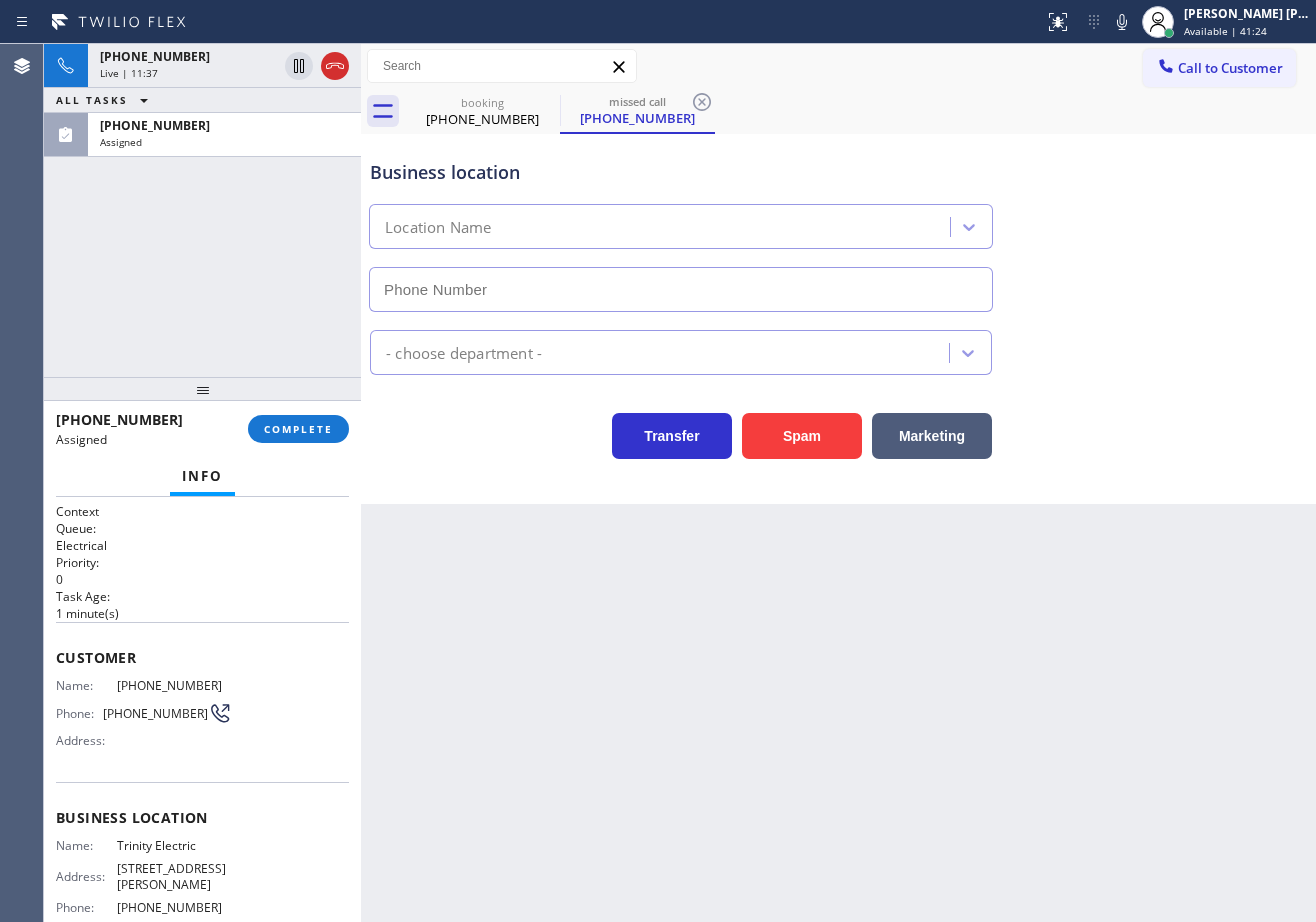 scroll, scrollTop: 102, scrollLeft: 0, axis: vertical 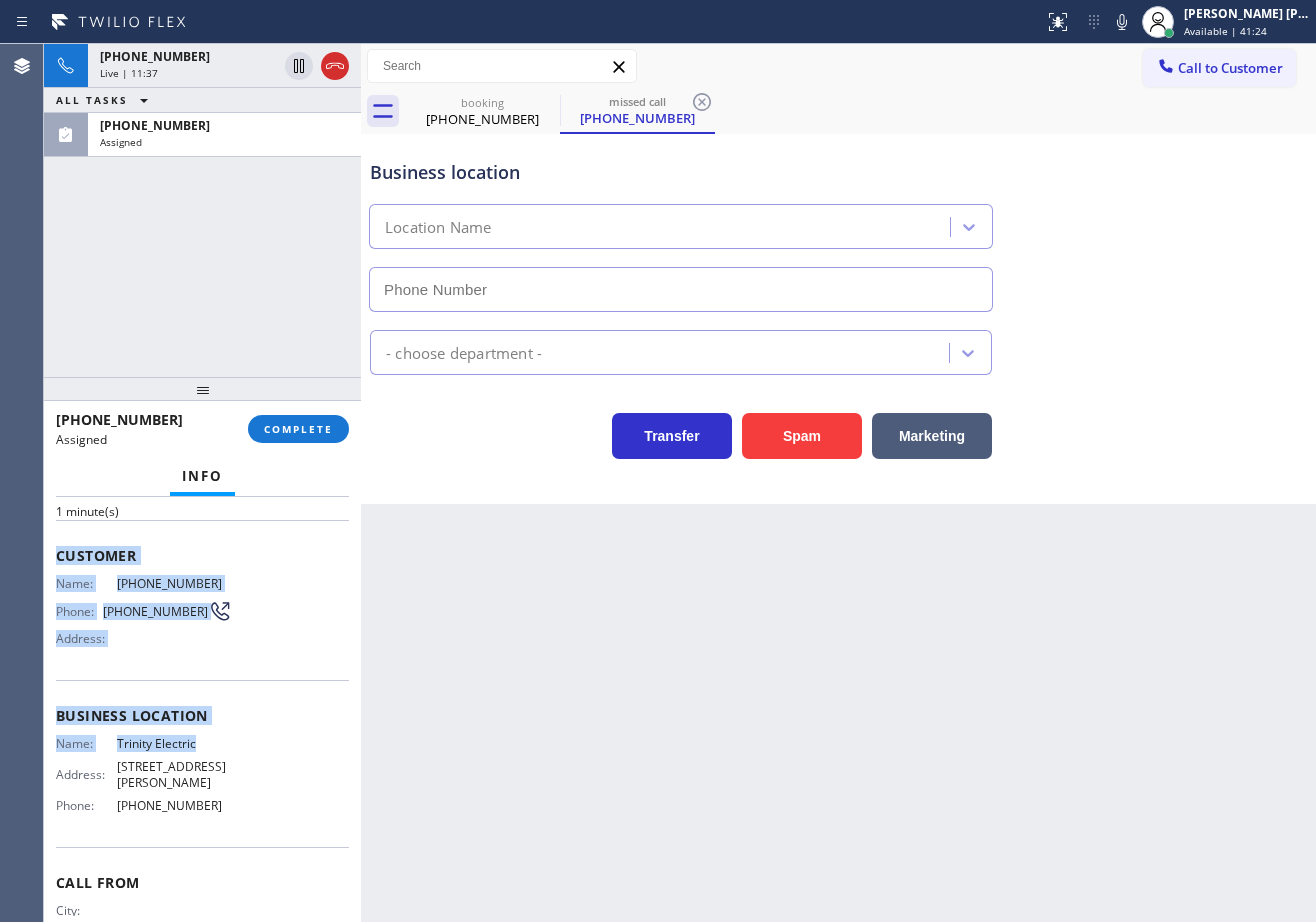 type on "(848) 360-4138" 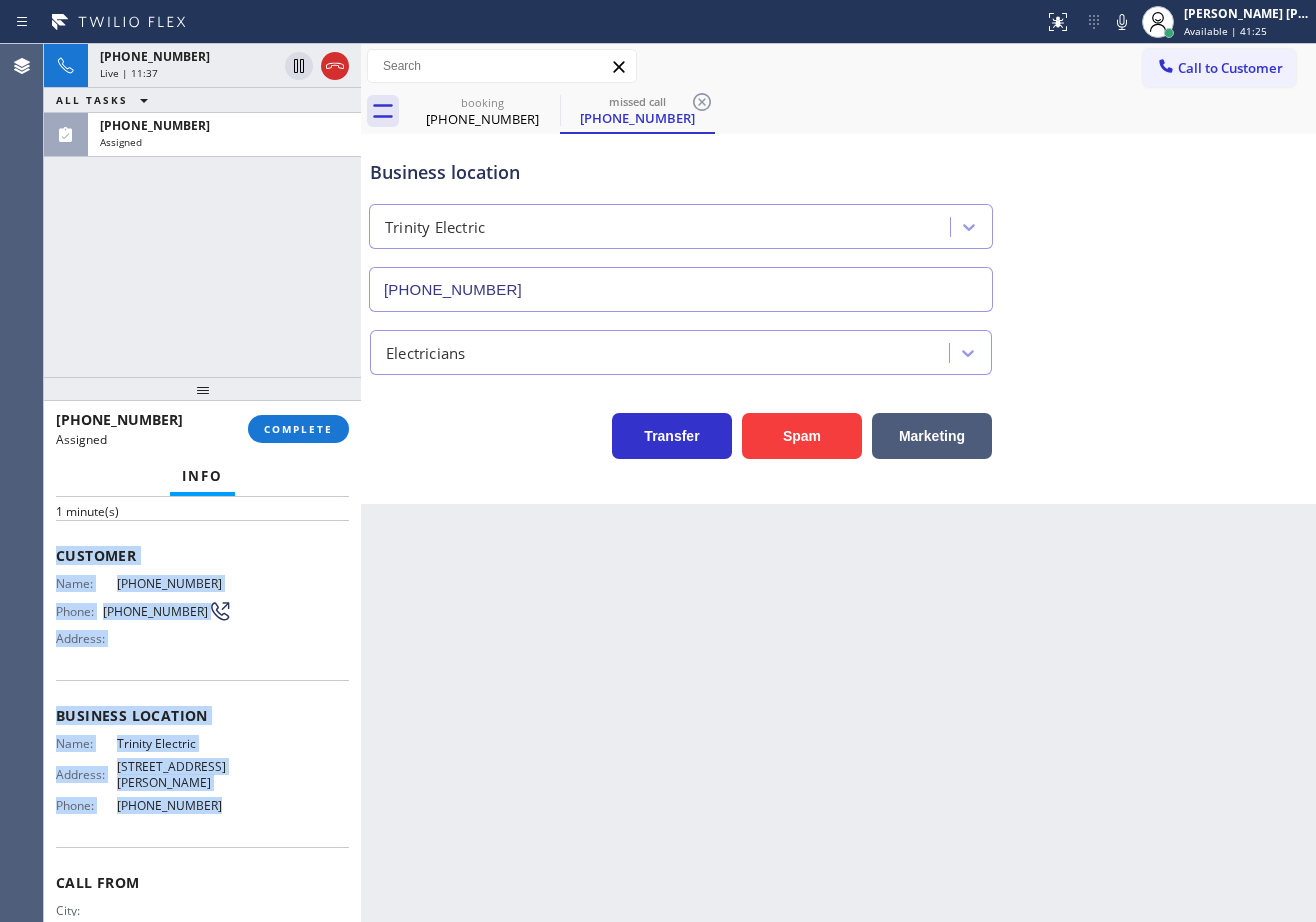 drag, startPoint x: 52, startPoint y: 649, endPoint x: 305, endPoint y: 517, distance: 285.3647 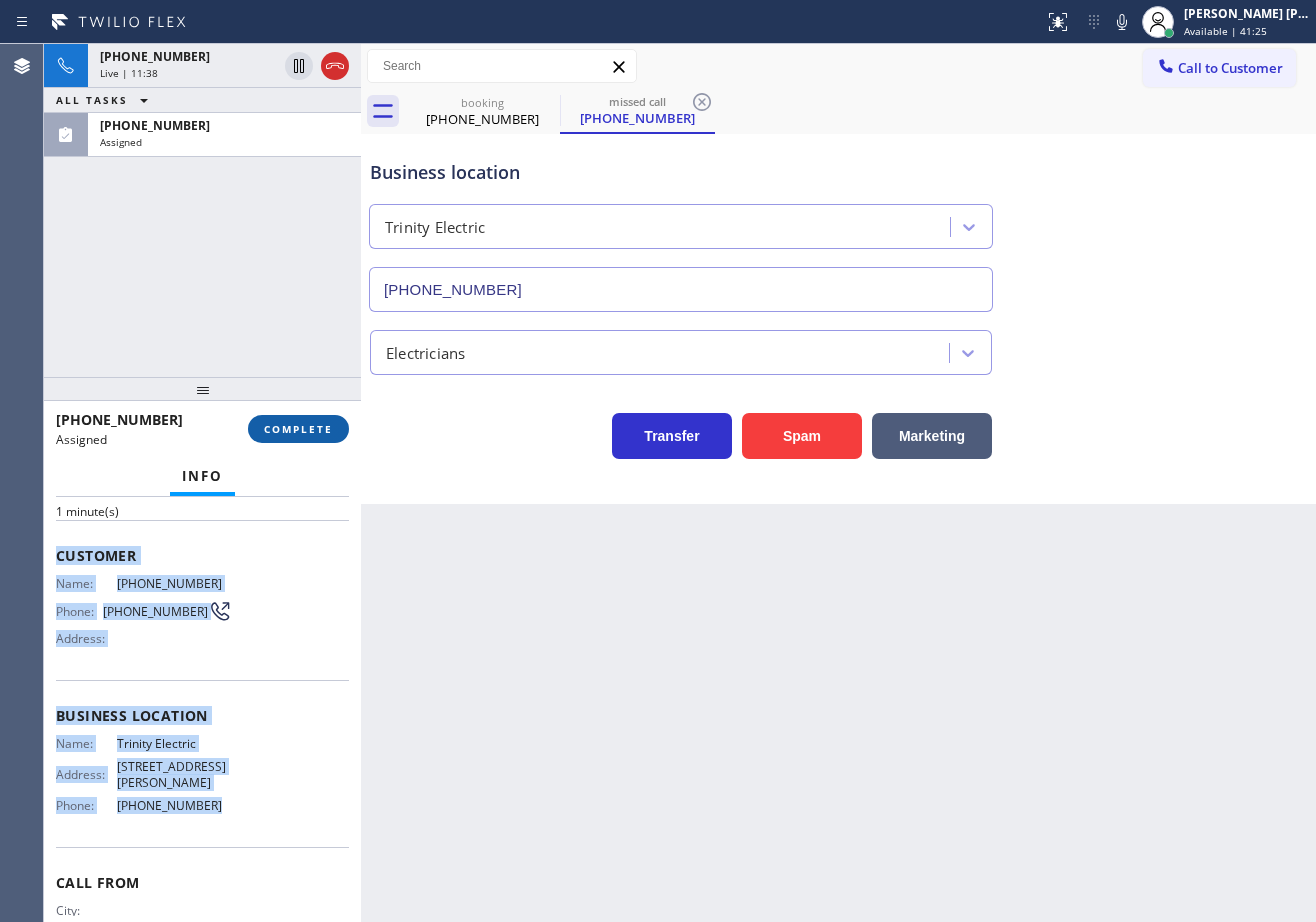 click on "COMPLETE" at bounding box center [298, 429] 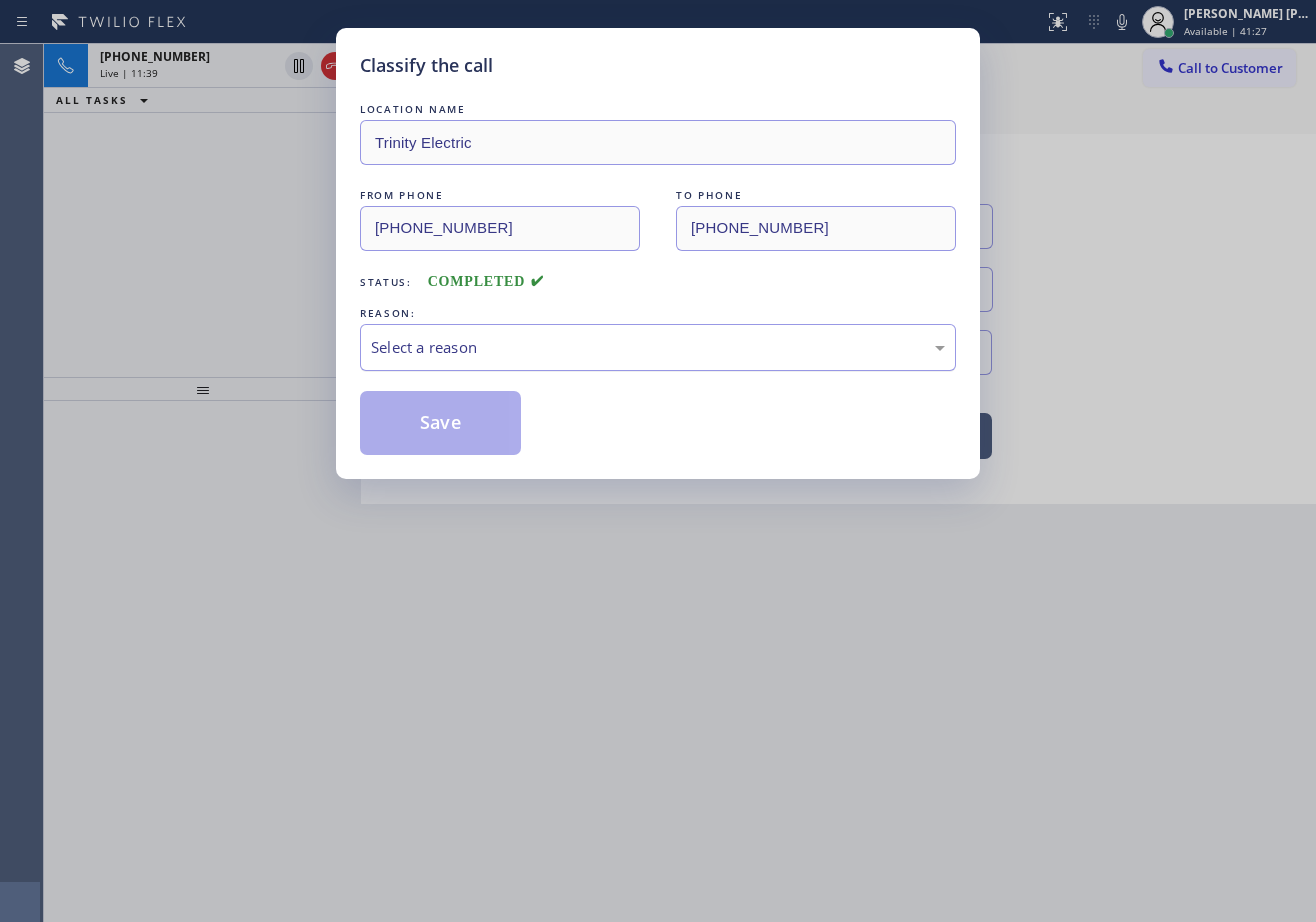 click on "Select a reason" at bounding box center [658, 347] 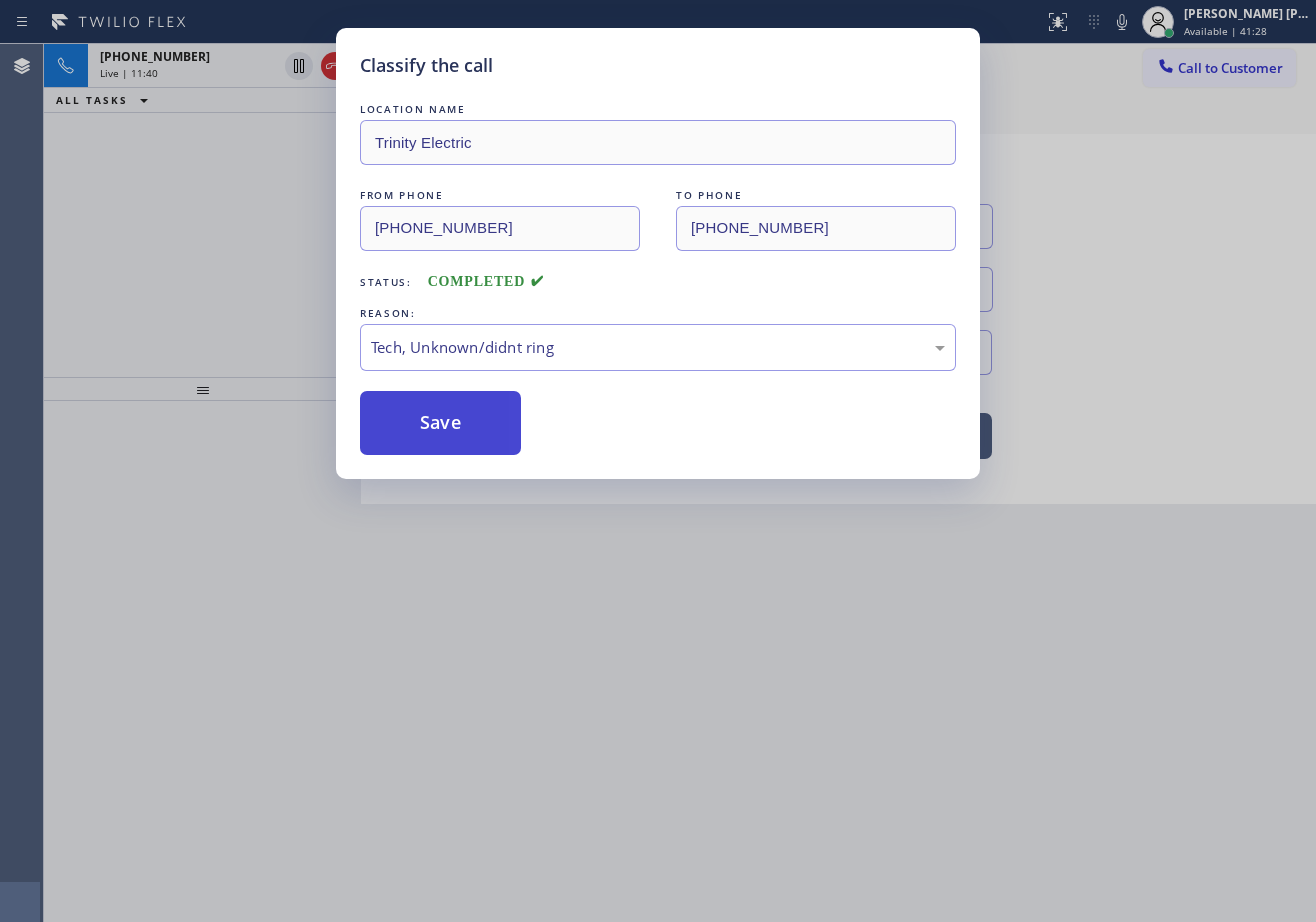 click on "Save" at bounding box center (440, 423) 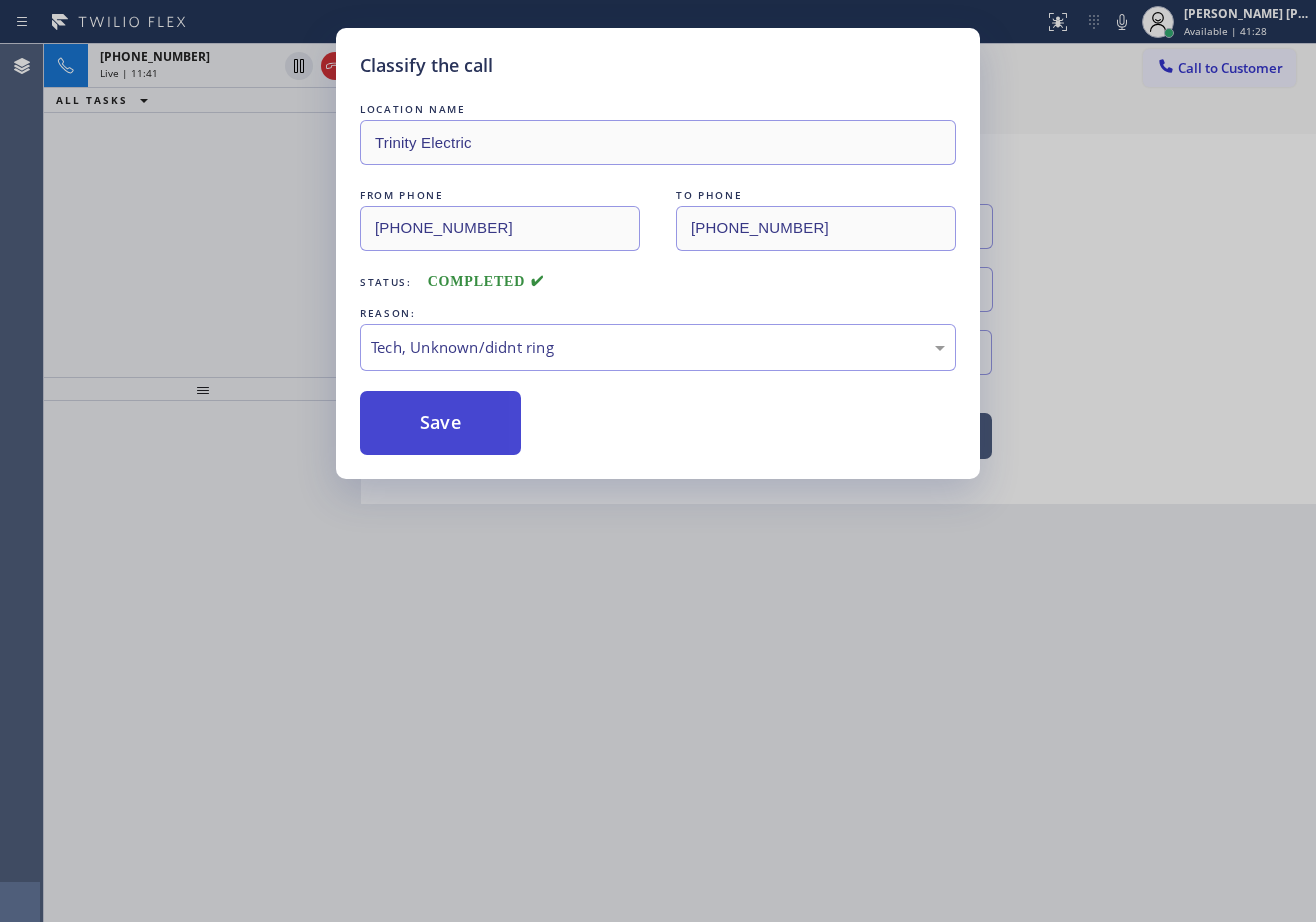 click on "Save" at bounding box center [440, 423] 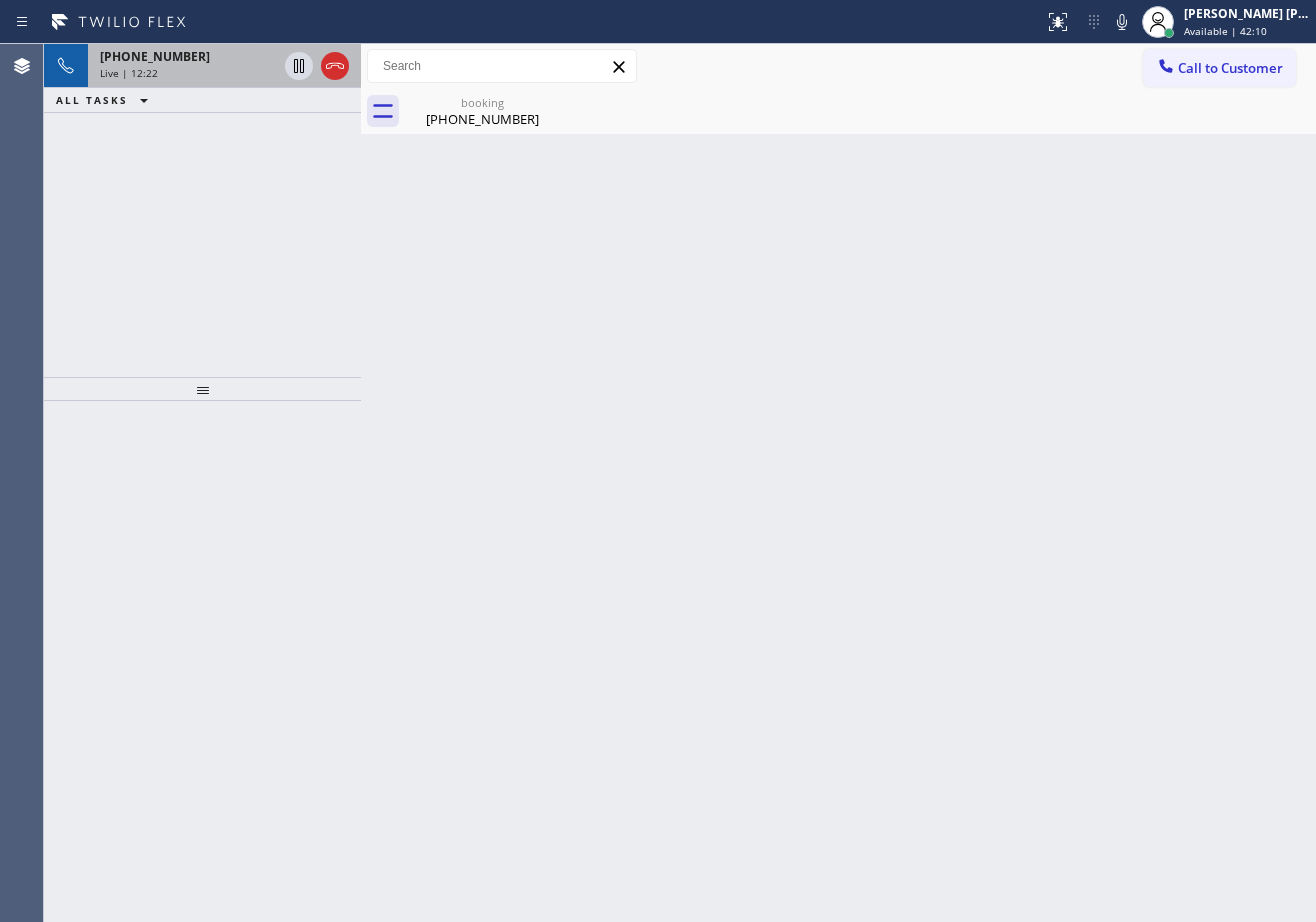 click on "Live | 12:22" at bounding box center (188, 73) 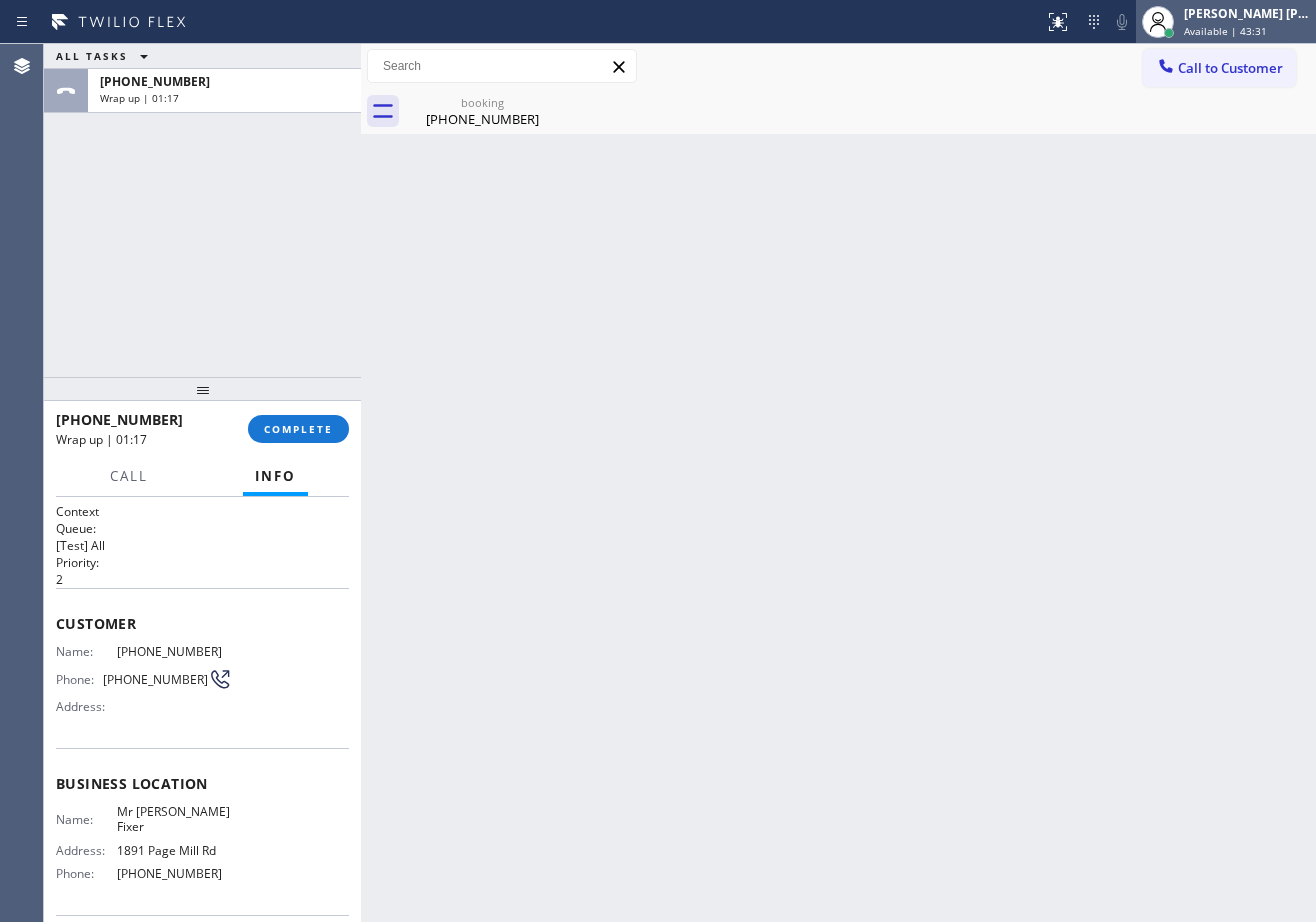 click on "Available | 43:31" at bounding box center [1225, 31] 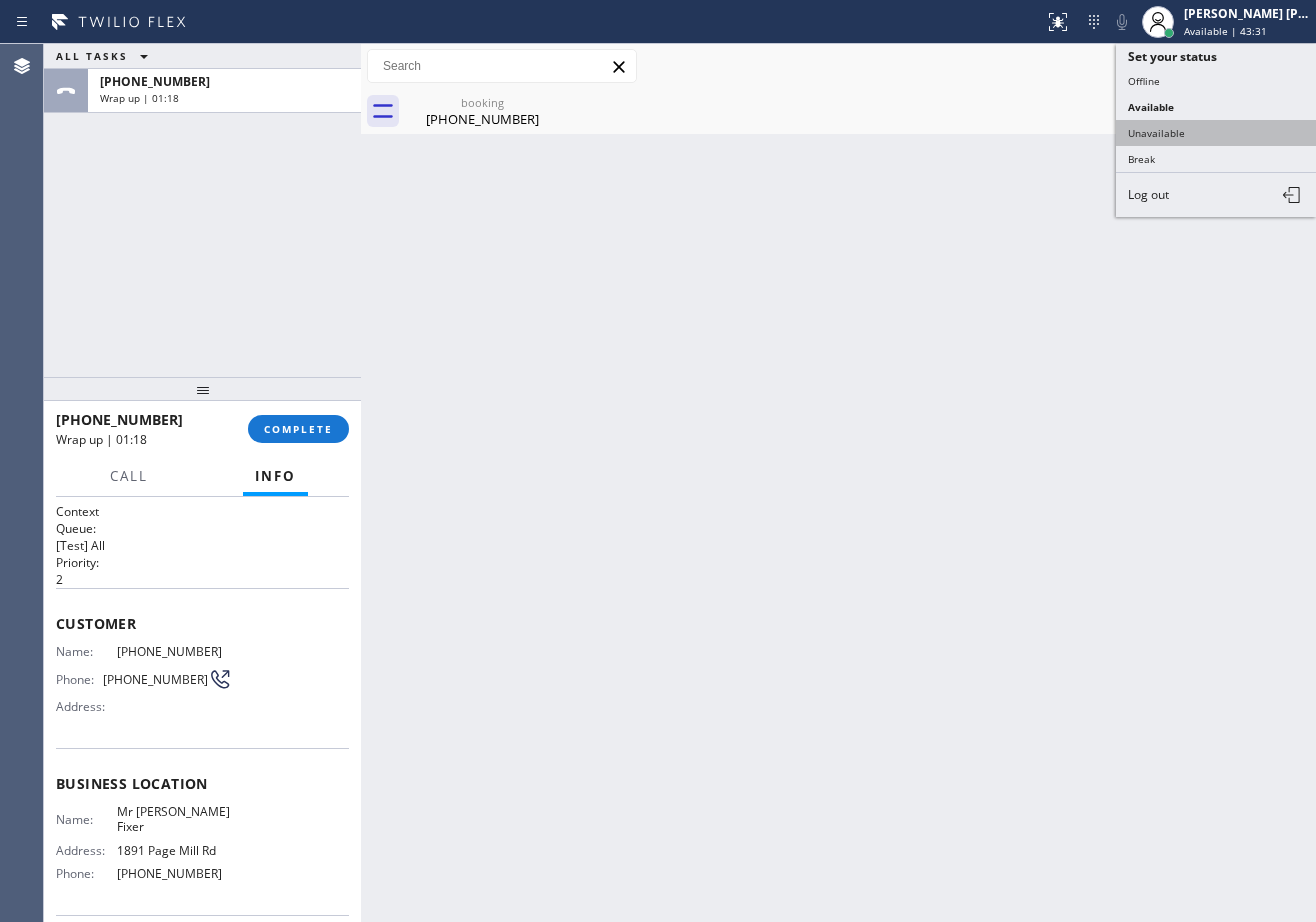 click on "Unavailable" at bounding box center (1216, 133) 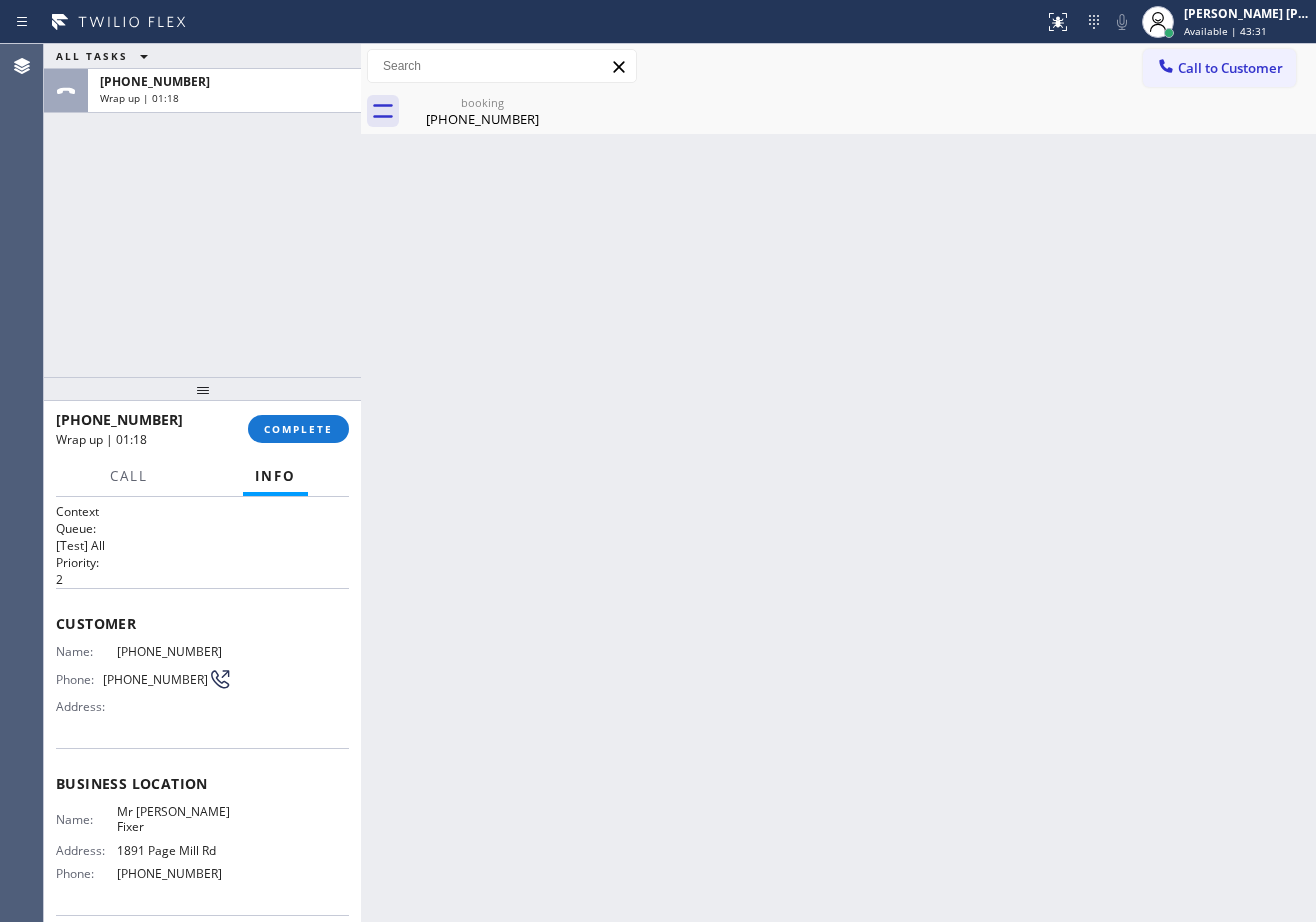 drag, startPoint x: 1159, startPoint y: 160, endPoint x: 781, endPoint y: 302, distance: 403.79202 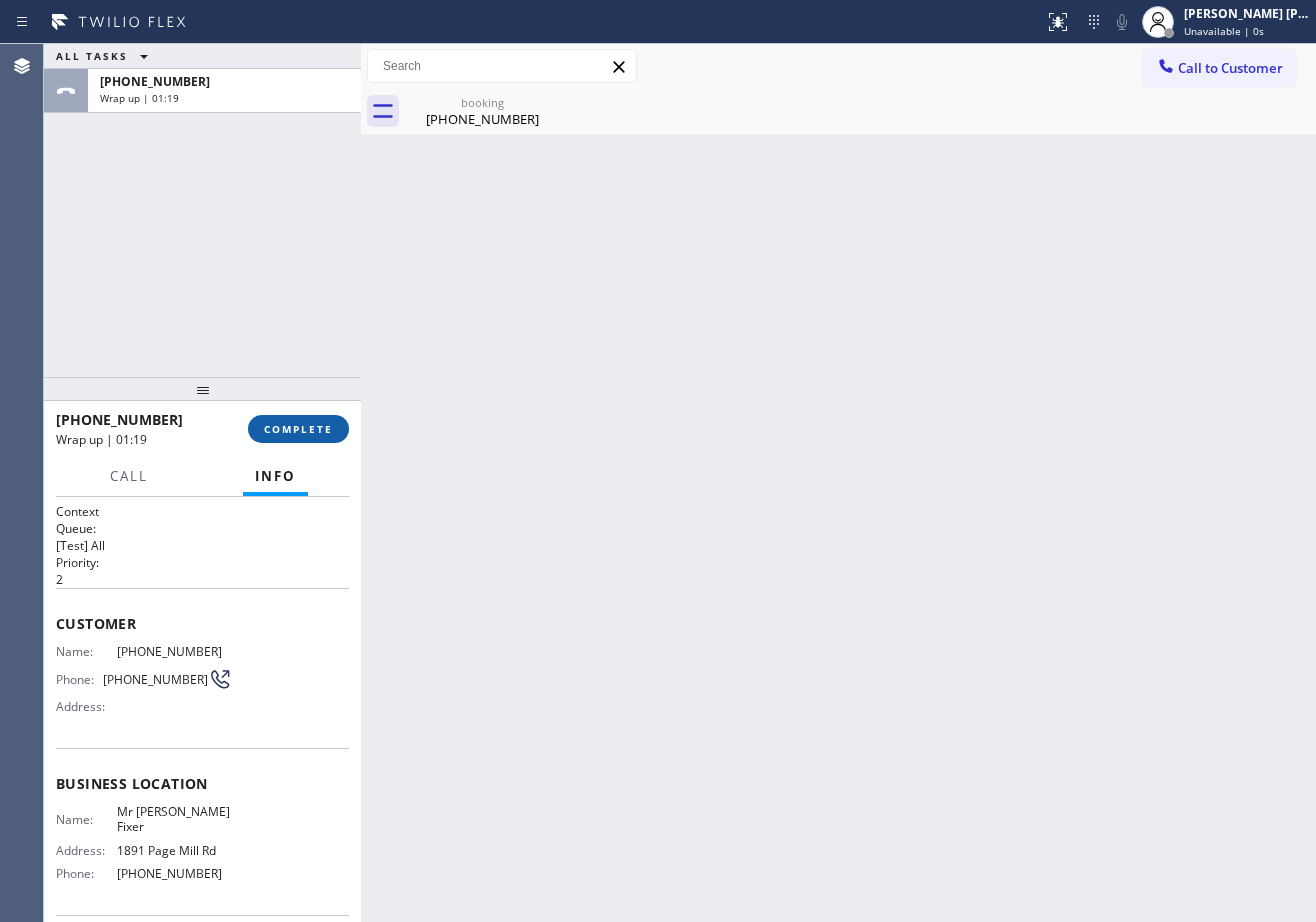 click on "COMPLETE" at bounding box center [298, 429] 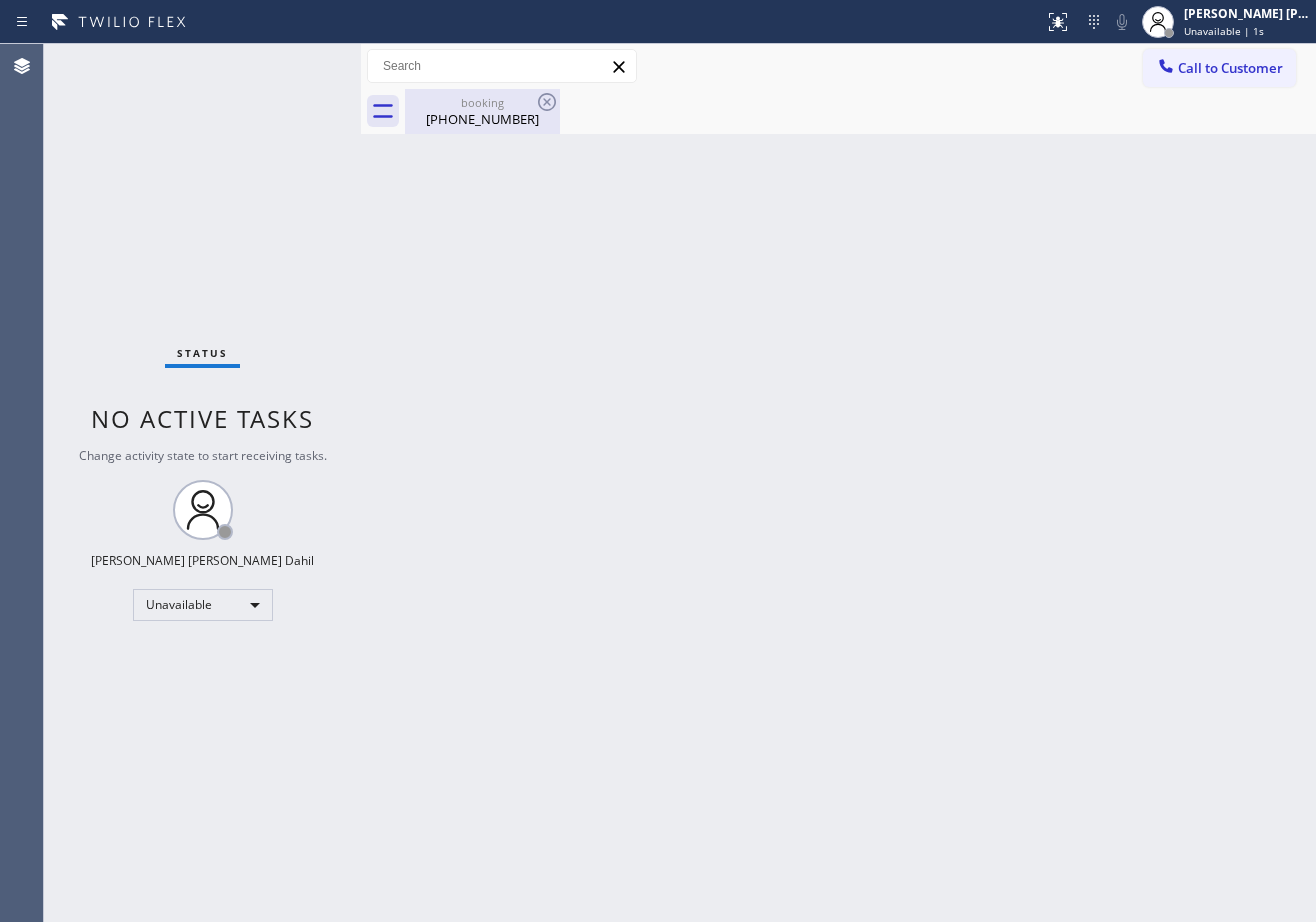 click on "(650) 436-3136" at bounding box center (482, 119) 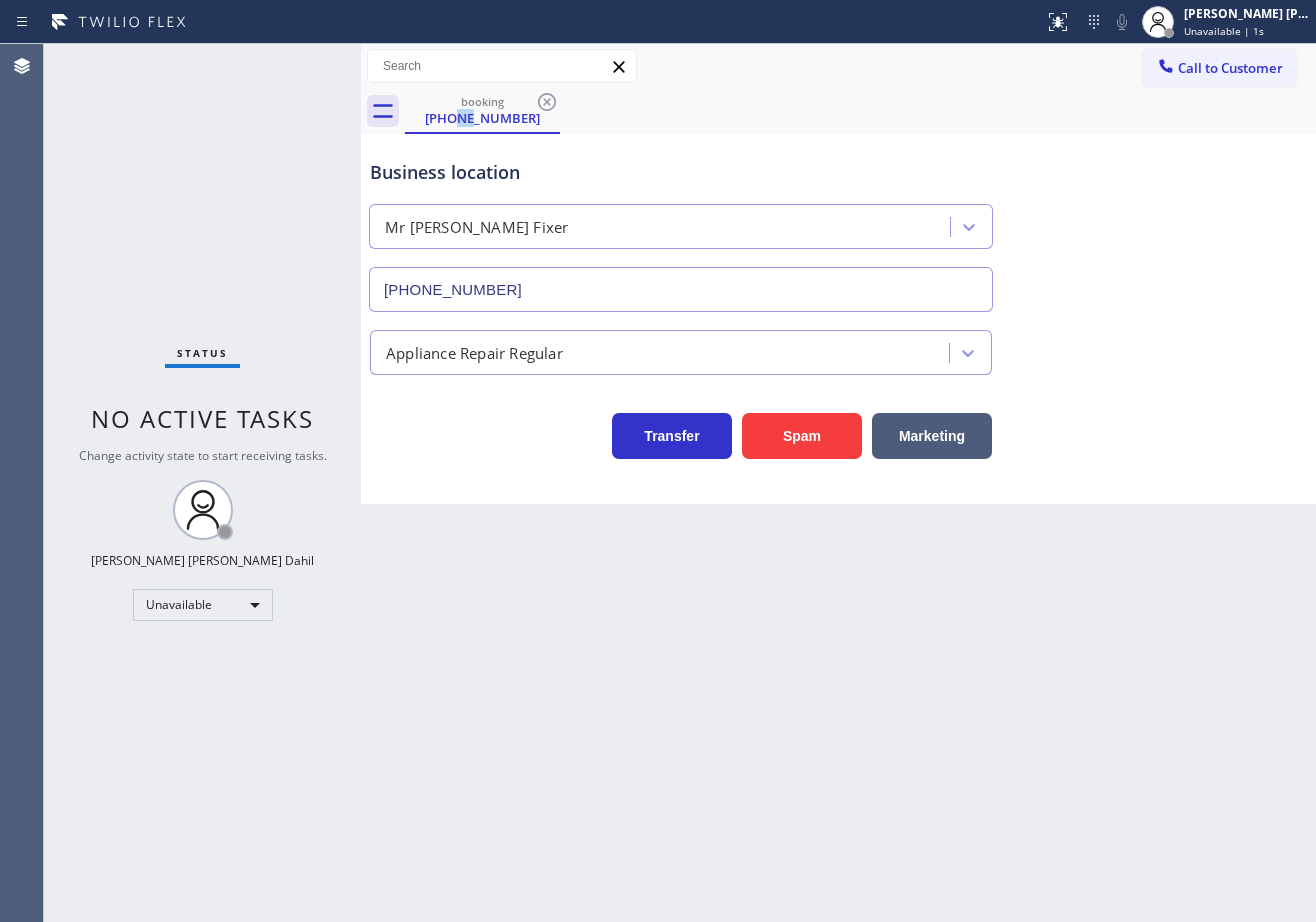 drag, startPoint x: 463, startPoint y: 120, endPoint x: 545, endPoint y: 359, distance: 252.67567 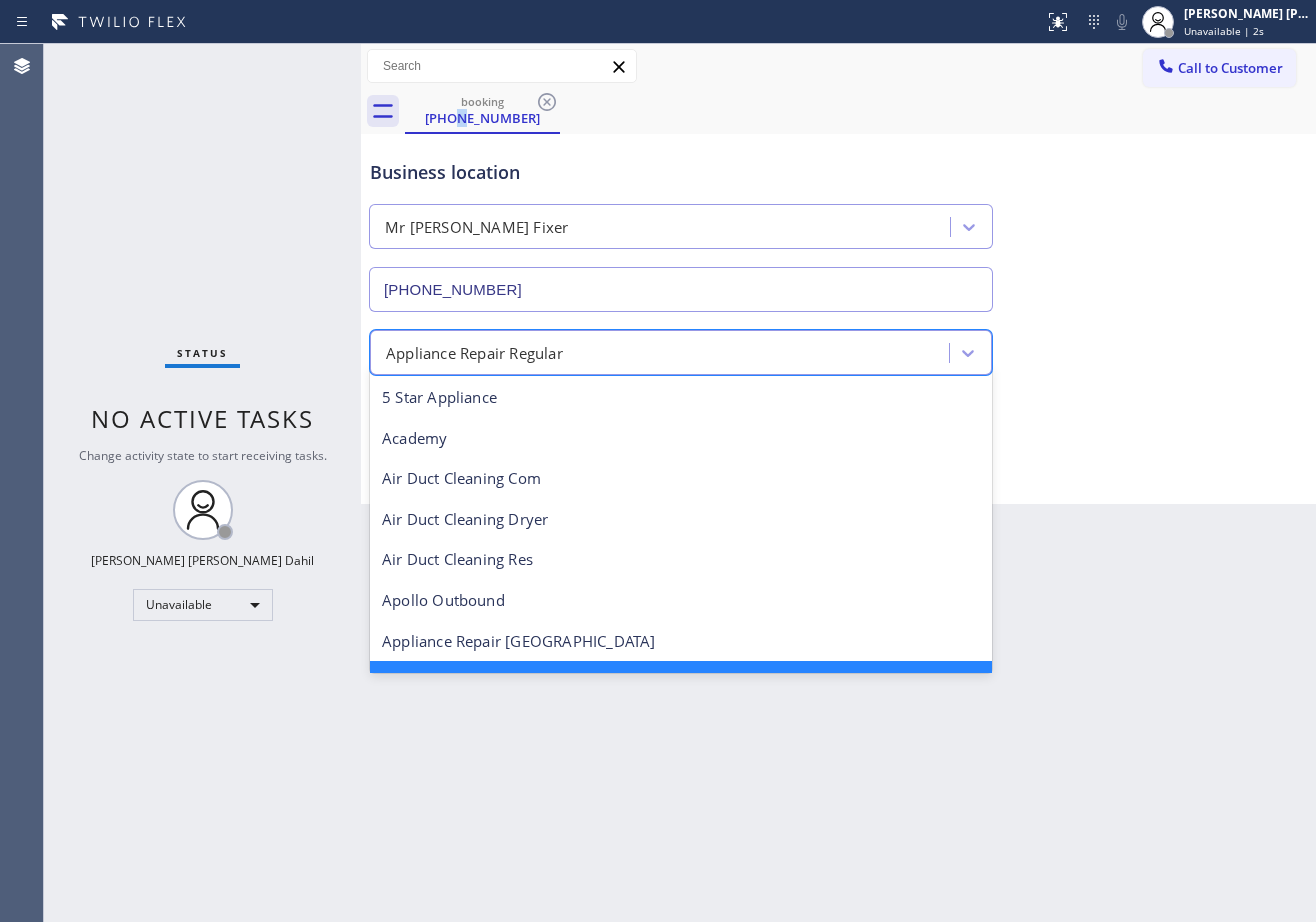 click on "Appliance Repair Regular" at bounding box center [681, 352] 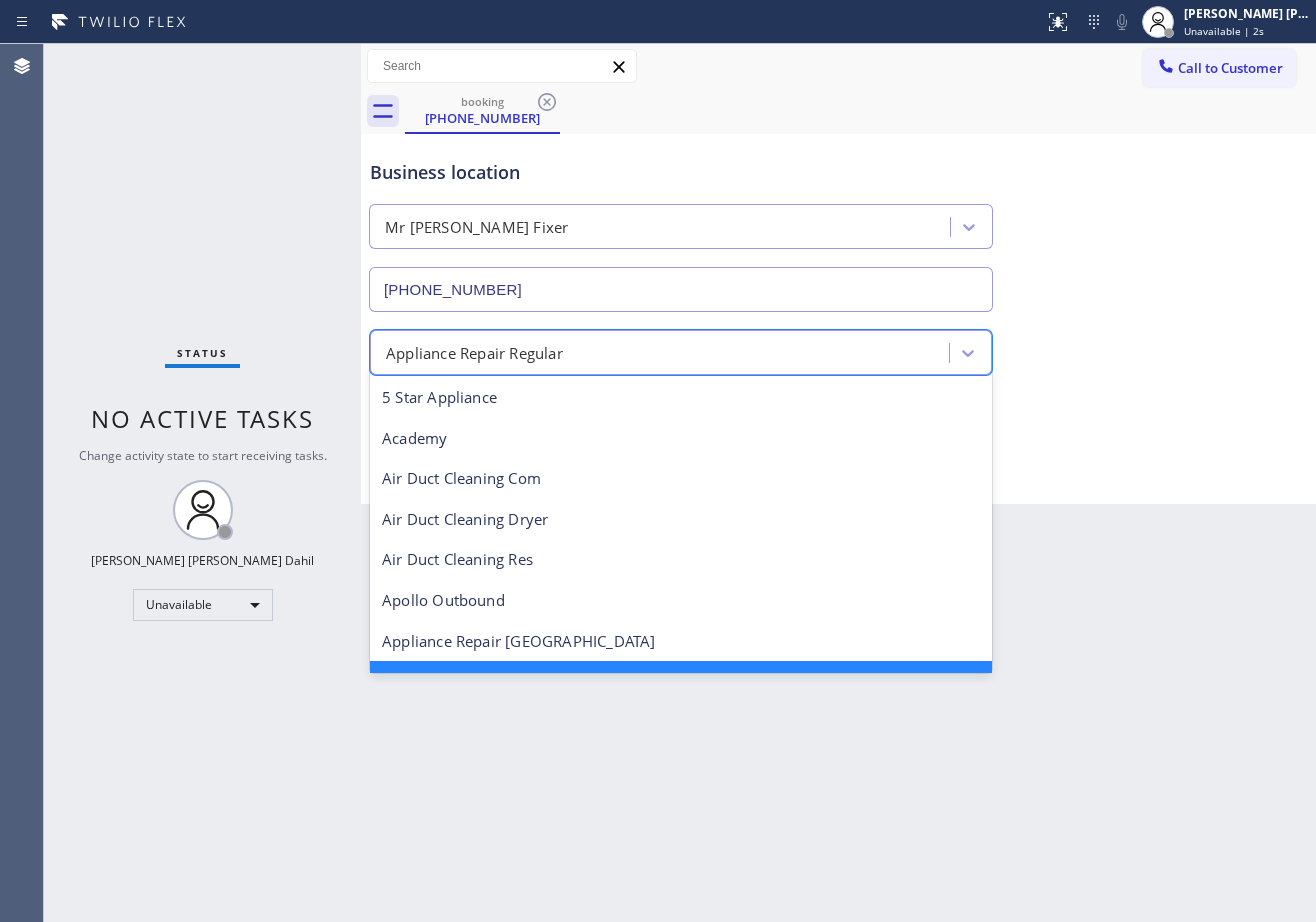 scroll, scrollTop: 43, scrollLeft: 0, axis: vertical 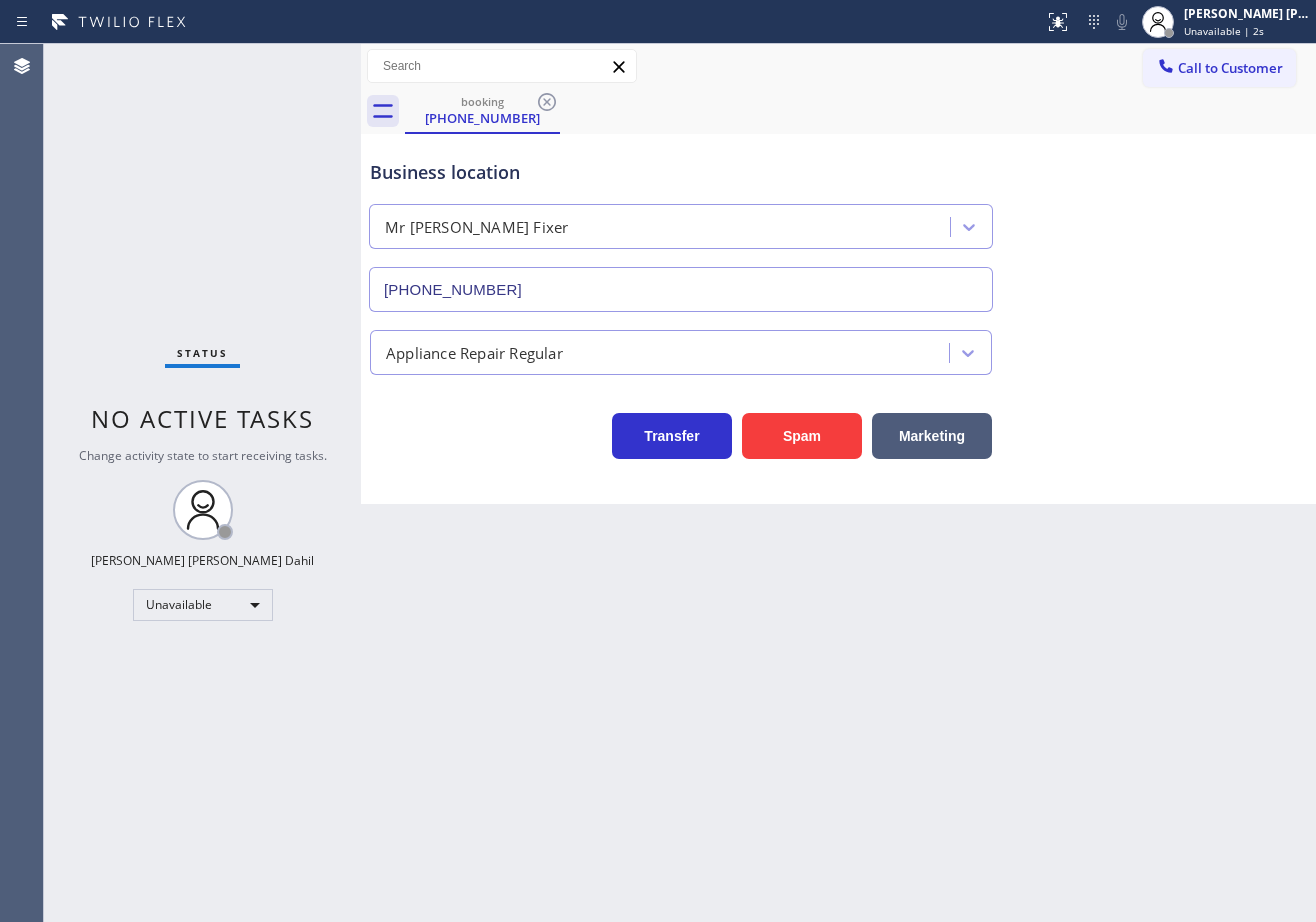 click on "Status   No active tasks     Change activity state to start receiving tasks.   Joshua Jake Dahil Unavailable" at bounding box center (202, 483) 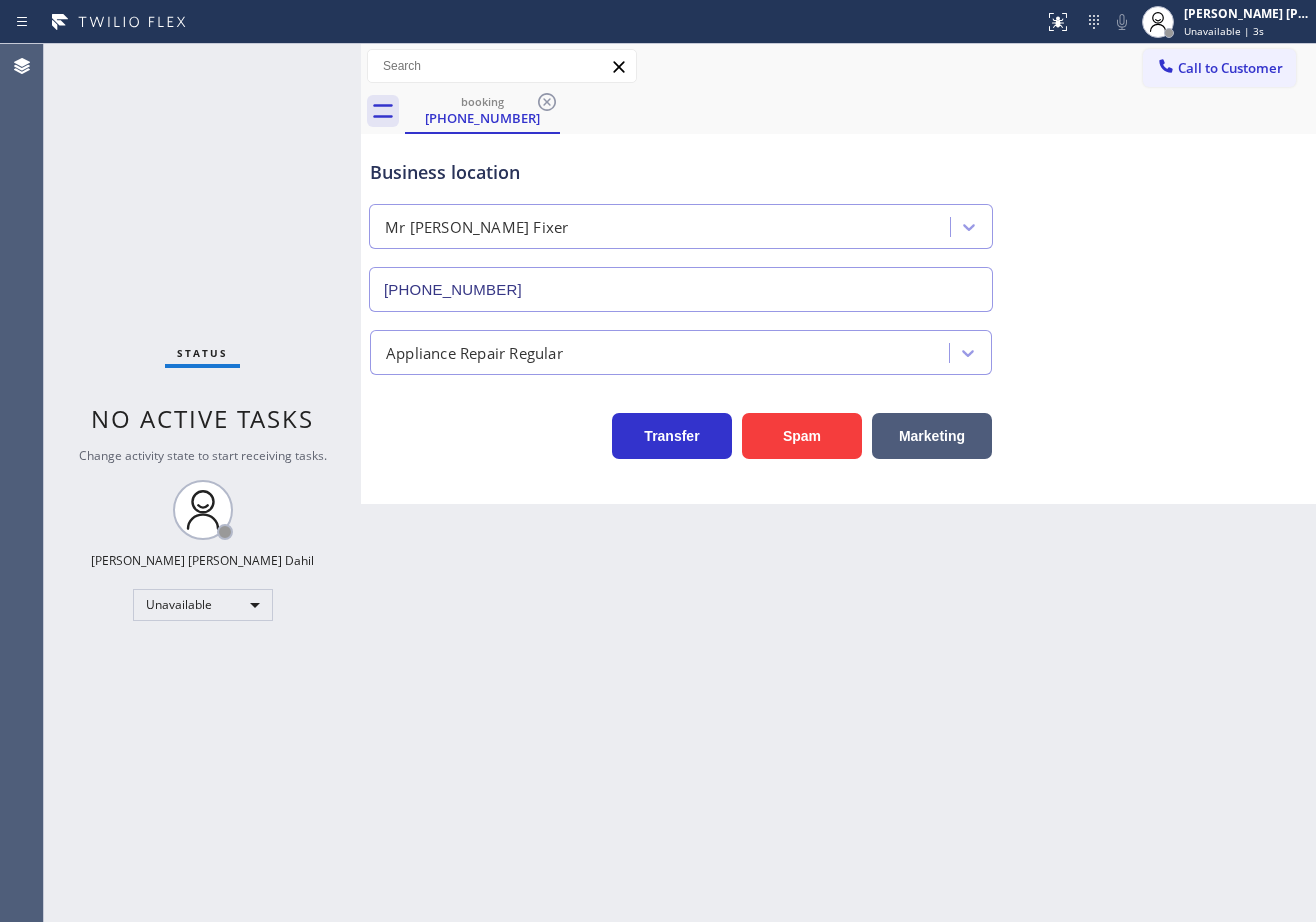 click on "Back to Dashboard Change Sender ID Customers Technicians Select a contact Outbound call Technician Search Technician Your caller id phone number Your caller id phone number Call Technician info Name   Phone none Address none Change Sender ID HVAC +18559994417 5 Star Appliance +18557314952 Appliance Repair +18554611149 Plumbing +18889090120 Air Duct Cleaning +18006865038  Electricians +18005688664 Cancel Change Check personal SMS Reset Change booking (650) 436-3136 Call to Customer Outbound call Location Search location Your caller id phone number (818) 532-5453 Customer number Call Outbound call Technician Search Technician Your caller id phone number Your caller id phone number Call booking (650) 436-3136 Business location Mr Appliance Fixer (650) 933-4988 Appliance Repair Regular Transfer Spam Marketing" at bounding box center (838, 483) 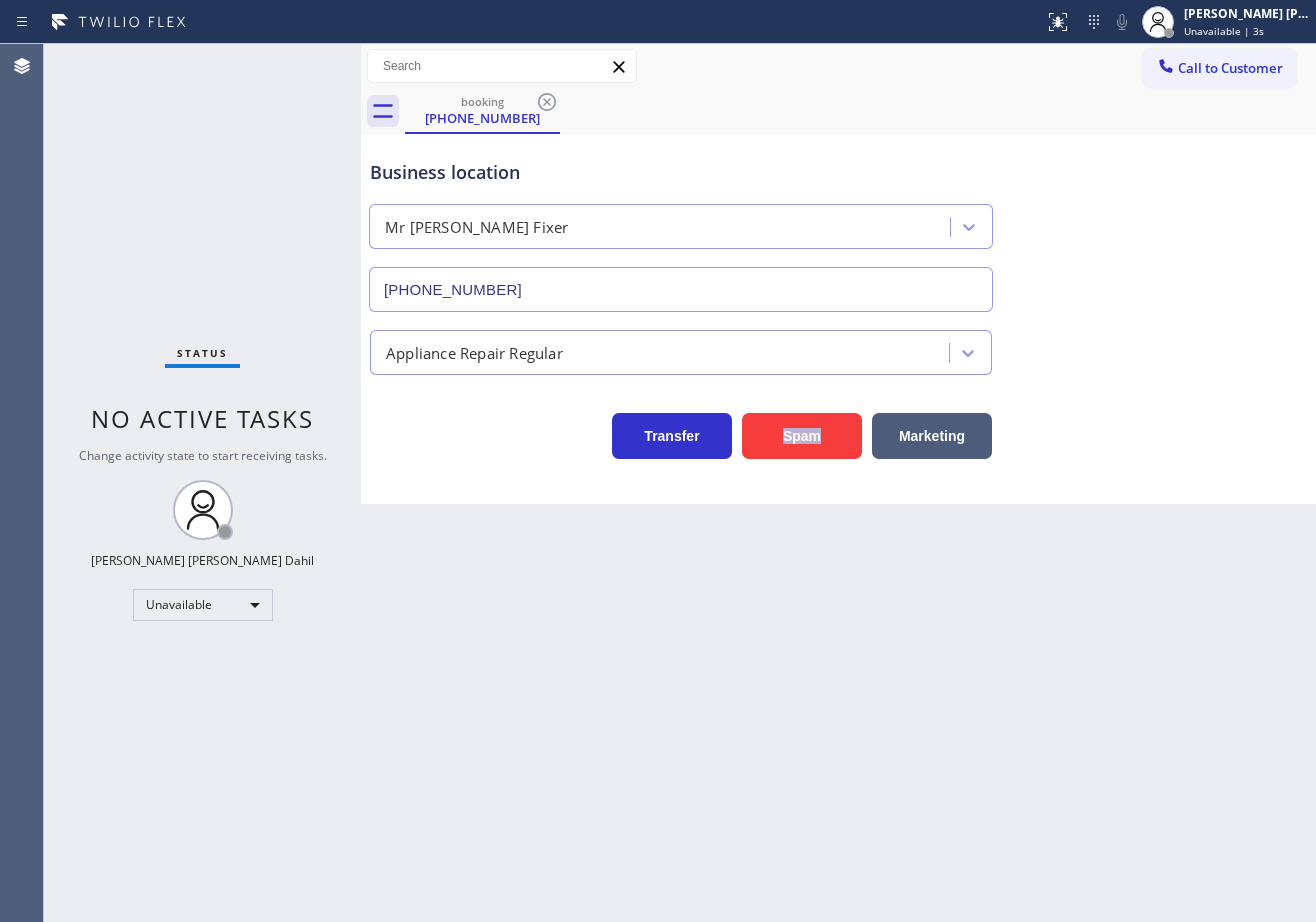 click on "Back to Dashboard Change Sender ID Customers Technicians Select a contact Outbound call Technician Search Technician Your caller id phone number Your caller id phone number Call Technician info Name   Phone none Address none Change Sender ID HVAC +18559994417 5 Star Appliance +18557314952 Appliance Repair +18554611149 Plumbing +18889090120 Air Duct Cleaning +18006865038  Electricians +18005688664 Cancel Change Check personal SMS Reset Change booking (650) 436-3136 Call to Customer Outbound call Location Search location Your caller id phone number (818) 532-5453 Customer number Call Outbound call Technician Search Technician Your caller id phone number Your caller id phone number Call booking (650) 436-3136 Business location Mr Appliance Fixer (650) 933-4988 Appliance Repair Regular Transfer Spam Marketing" at bounding box center (838, 483) 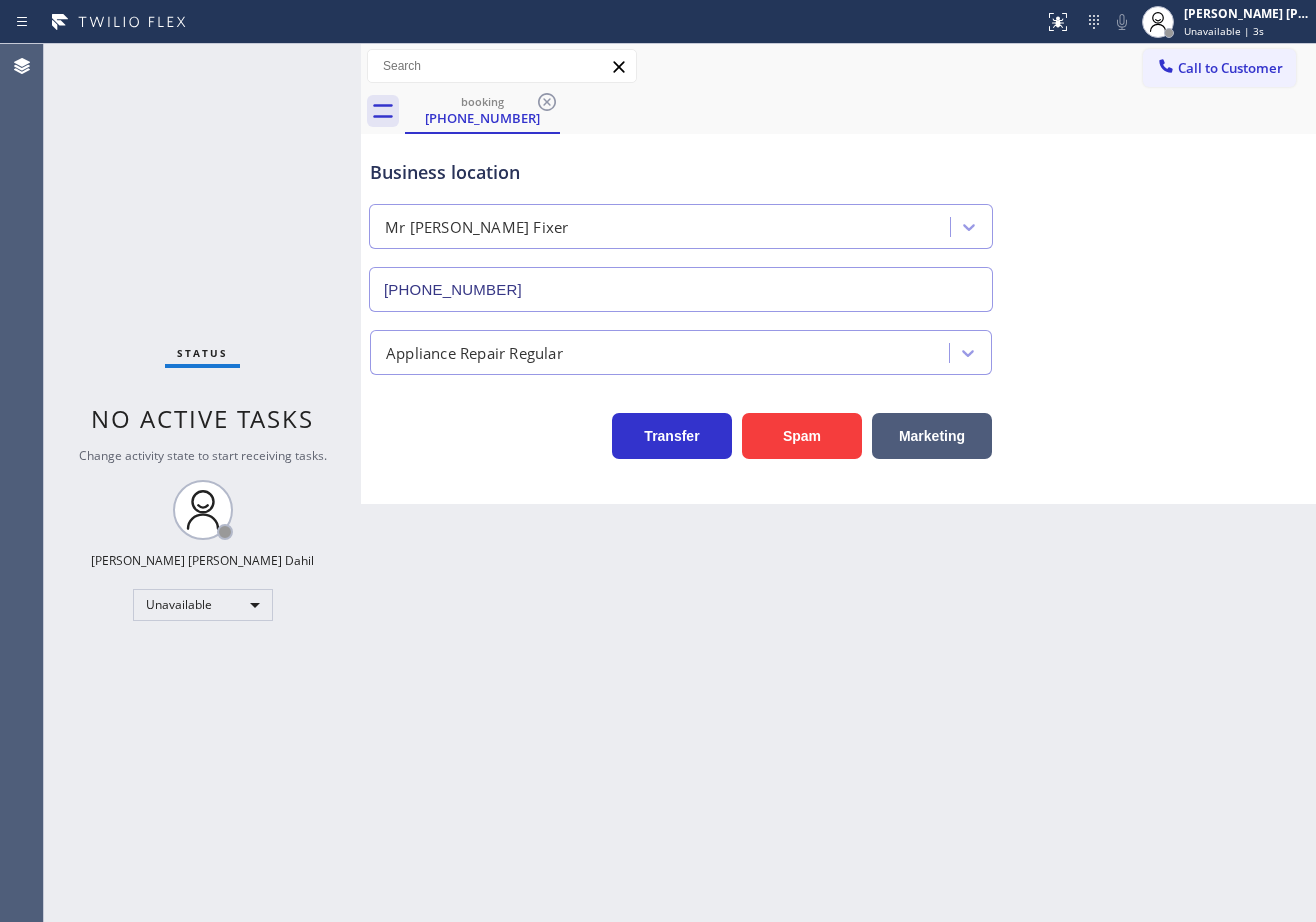 drag, startPoint x: 815, startPoint y: 586, endPoint x: 608, endPoint y: 432, distance: 258.00195 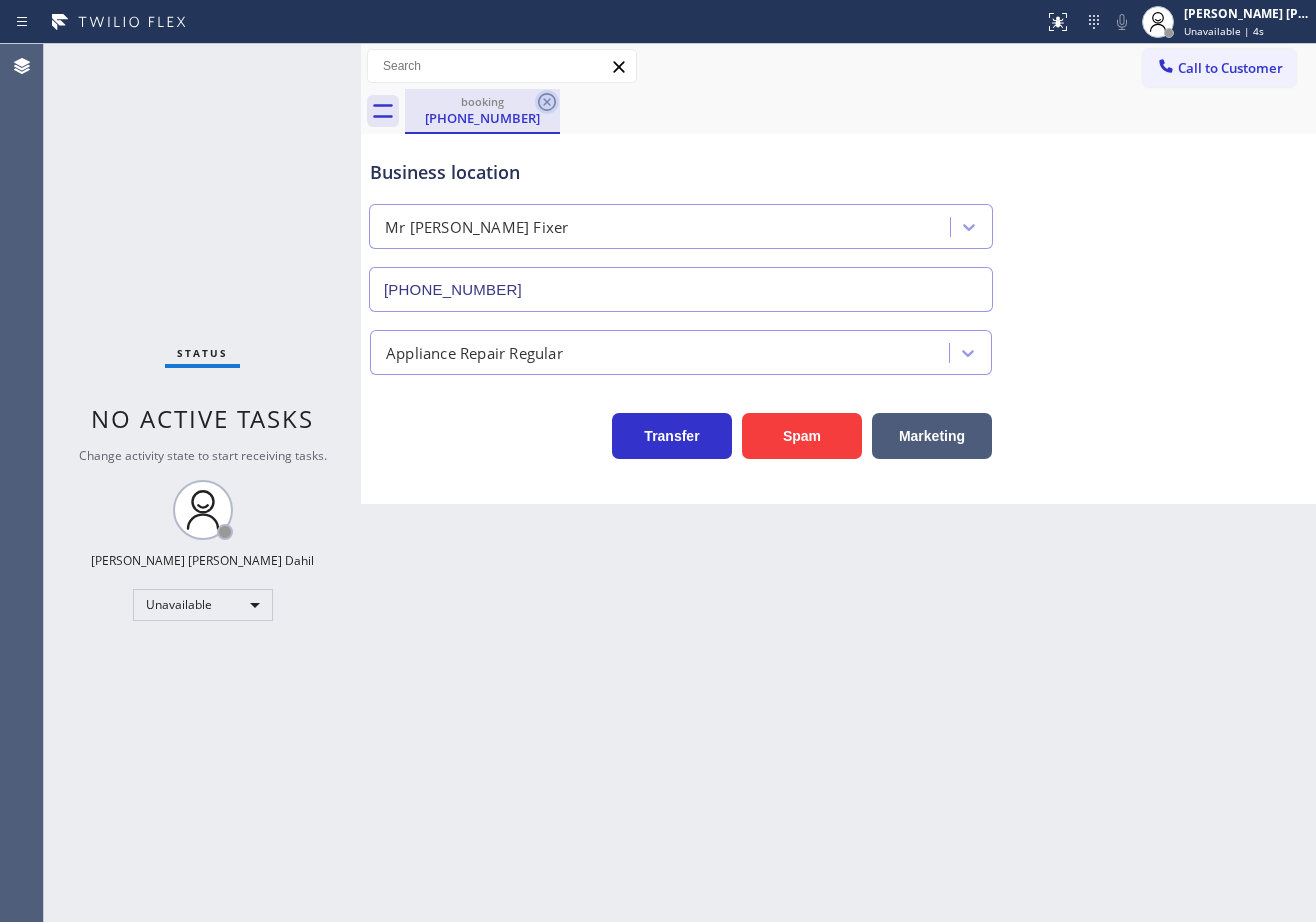 click 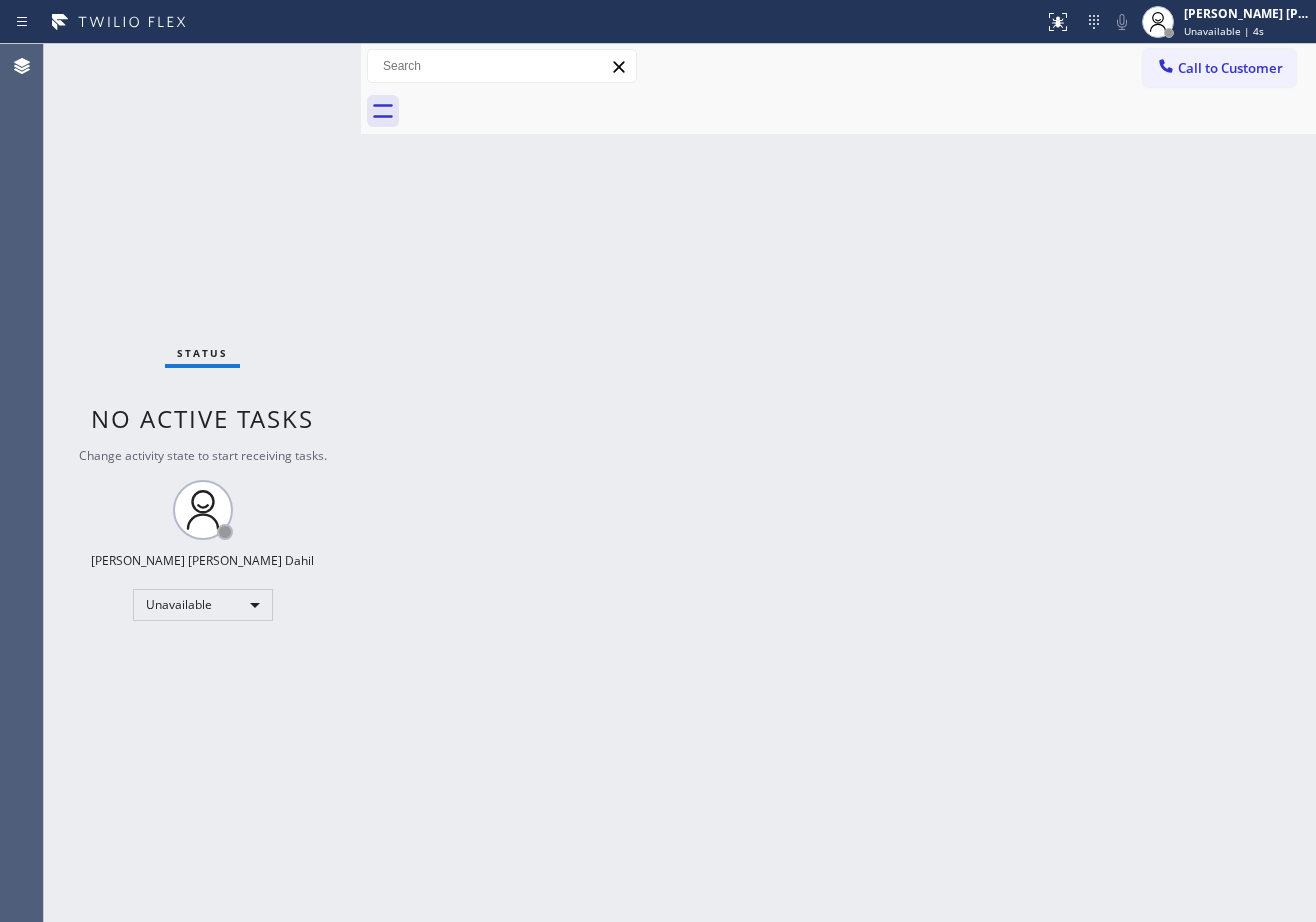 click on "Back to Dashboard Change Sender ID Customers Technicians Select a contact Outbound call Technician Search Technician Your caller id phone number Your caller id phone number Call Technician info Name   Phone none Address none Change Sender ID HVAC +18559994417 5 Star Appliance +18557314952 Appliance Repair +18554611149 Plumbing +18889090120 Air Duct Cleaning +18006865038  Electricians +18005688664 Cancel Change Check personal SMS Reset Change No tabs Call to Customer Outbound call Location Search location Your caller id phone number (818) 532-5453 Customer number Call Outbound call Technician Search Technician Your caller id phone number Your caller id phone number Call" at bounding box center [838, 483] 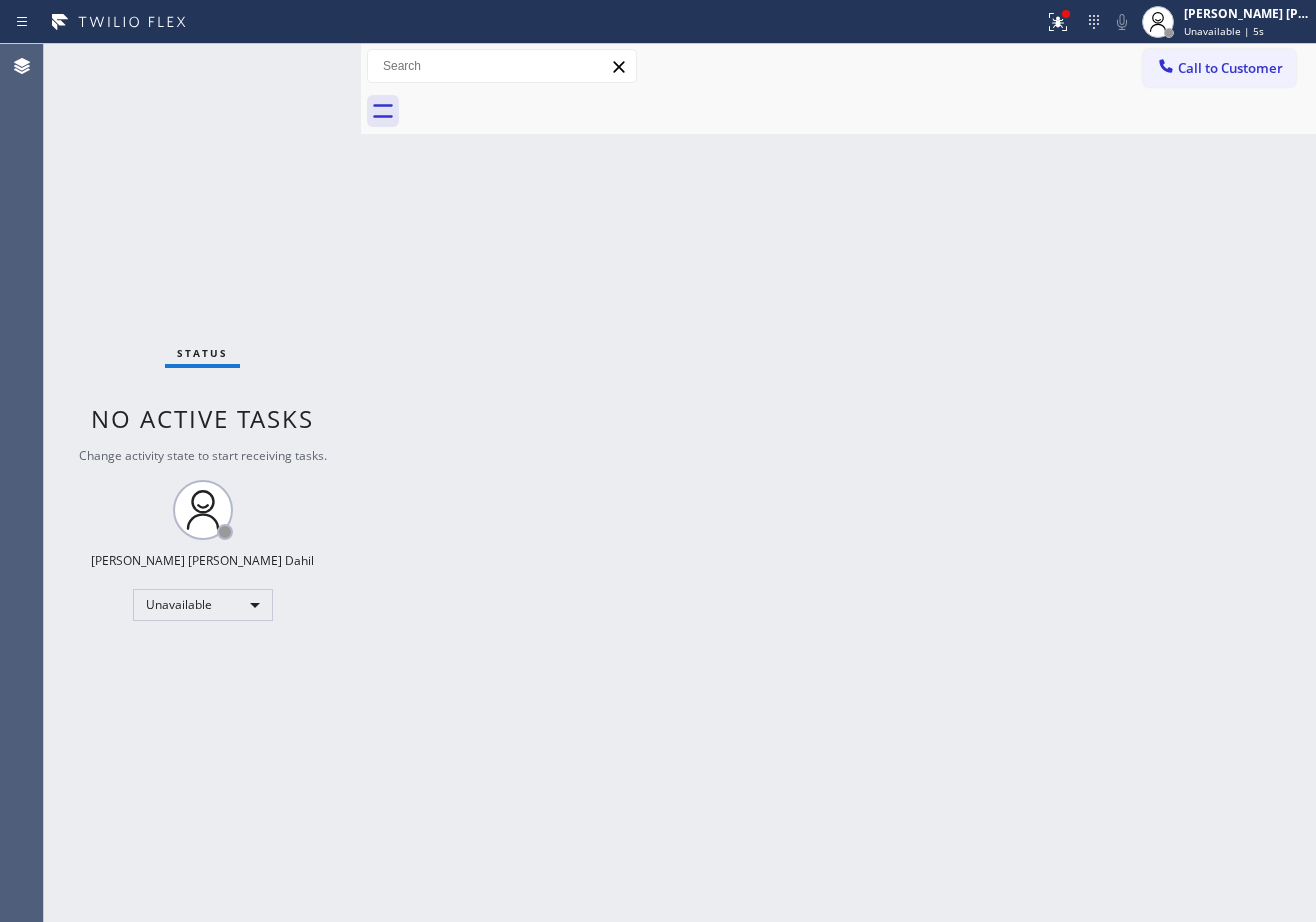 click on "Back to Dashboard Change Sender ID Customers Technicians Select a contact Outbound call Technician Search Technician Your caller id phone number Your caller id phone number Call Technician info Name   Phone none Address none Change Sender ID HVAC +18559994417 5 Star Appliance +18557314952 Appliance Repair +18554611149 Plumbing +18889090120 Air Duct Cleaning +18006865038  Electricians +18005688664 Cancel Change Check personal SMS Reset Change No tabs Call to Customer Outbound call Location Search location Your caller id phone number (818) 532-5453 Customer number Call Outbound call Technician Search Technician Your caller id phone number Your caller id phone number Call" at bounding box center (838, 483) 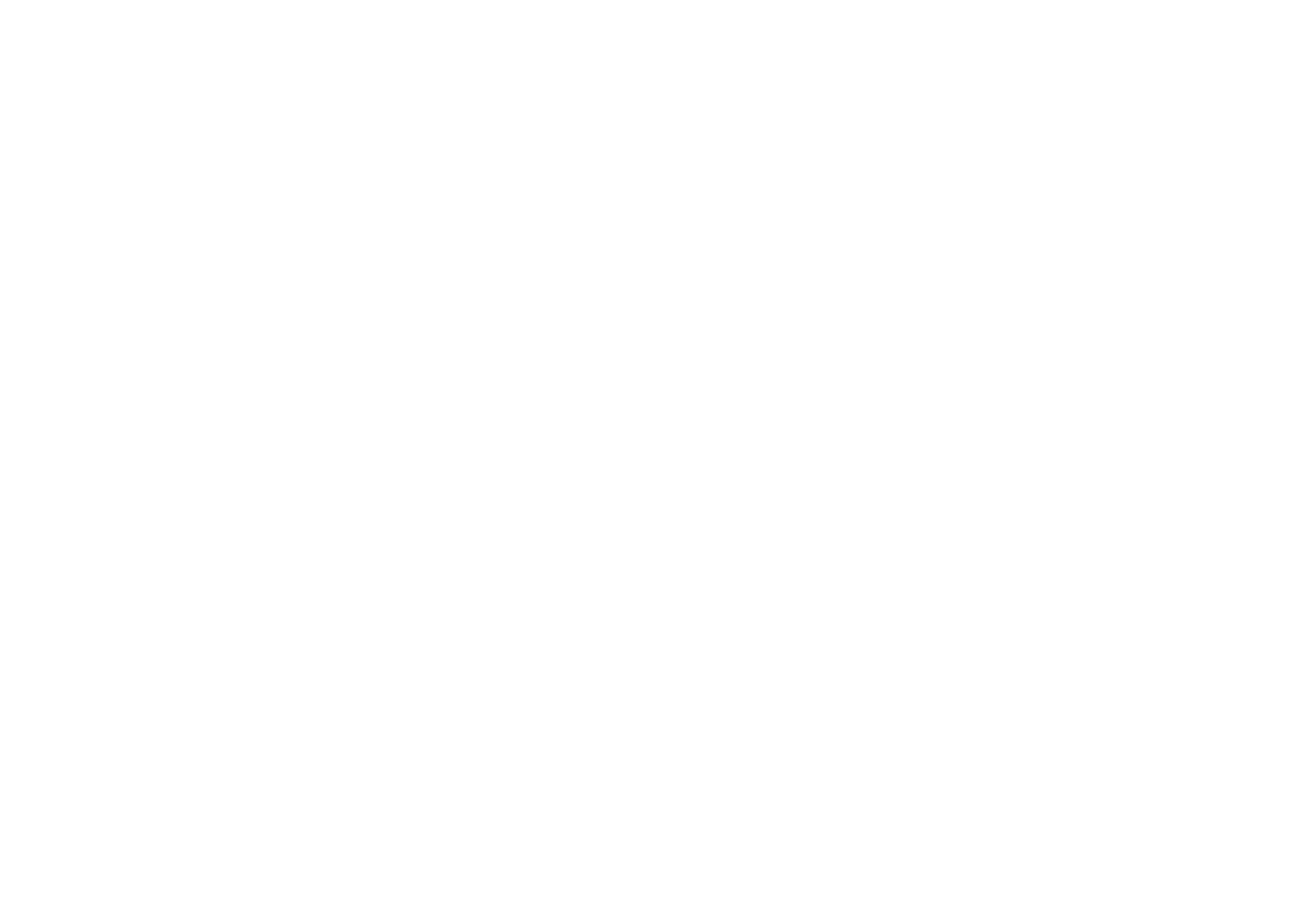 scroll, scrollTop: 0, scrollLeft: 0, axis: both 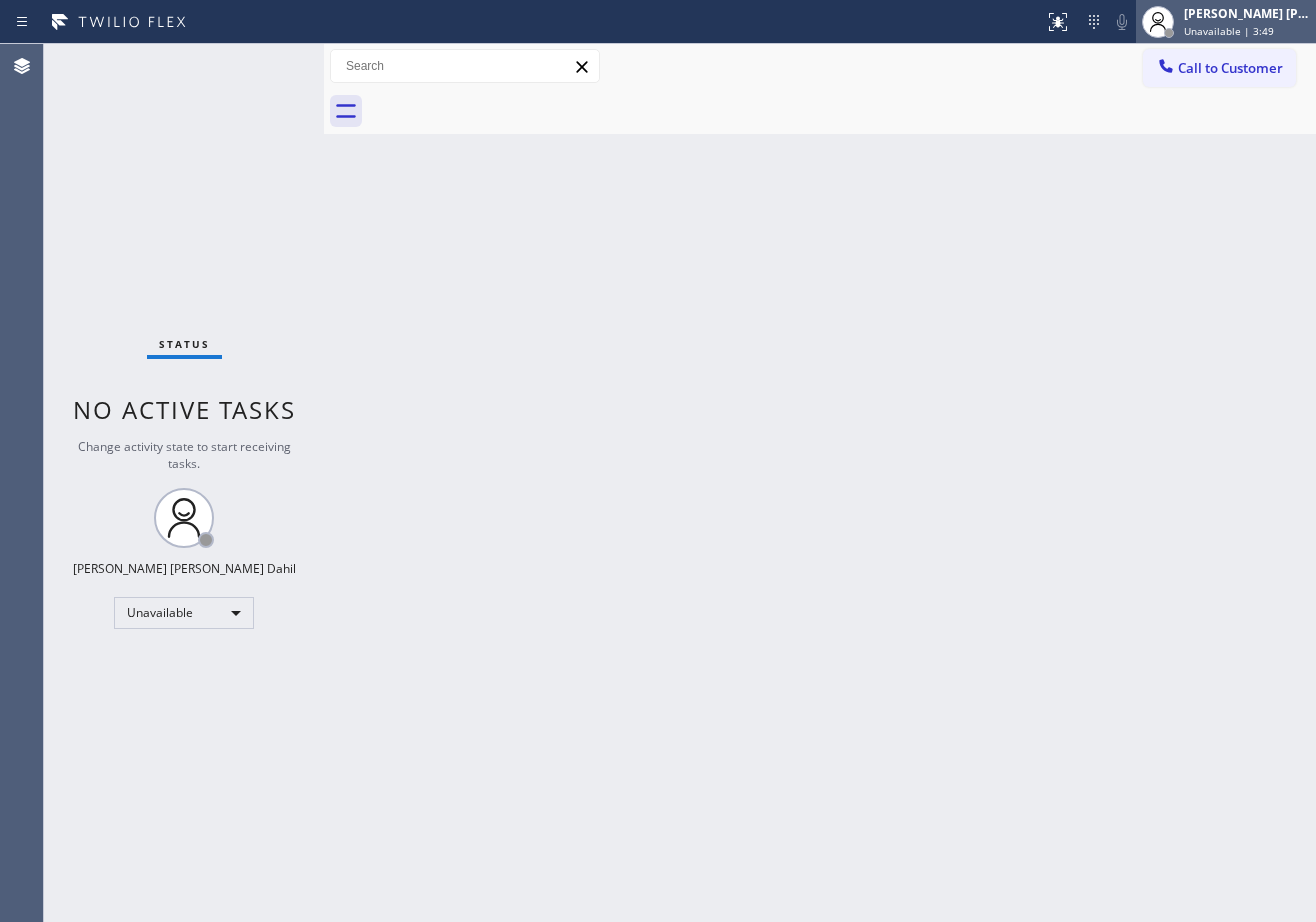 click on "Unavailable | 3:49" at bounding box center (1229, 31) 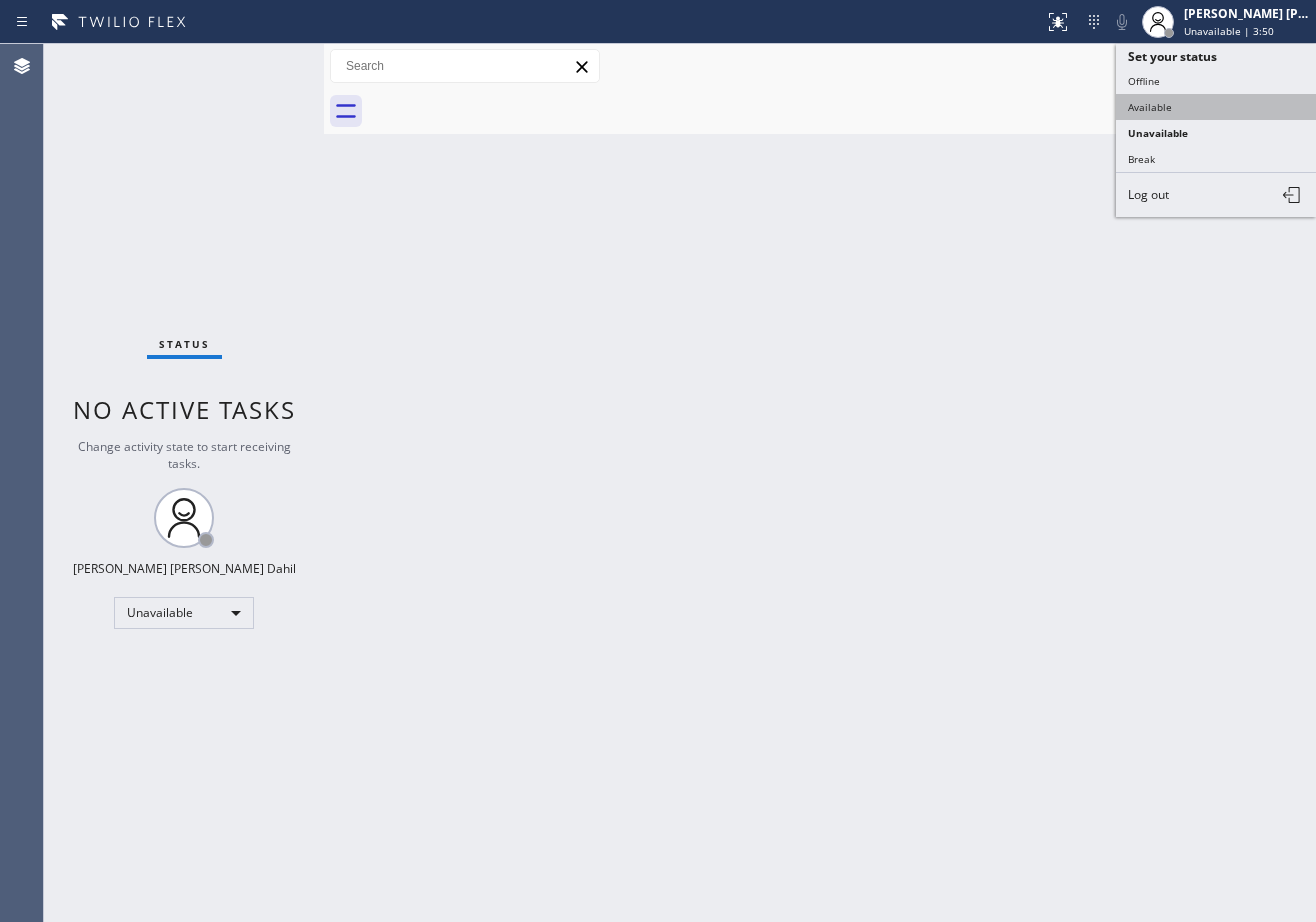 click on "Available" at bounding box center [1216, 107] 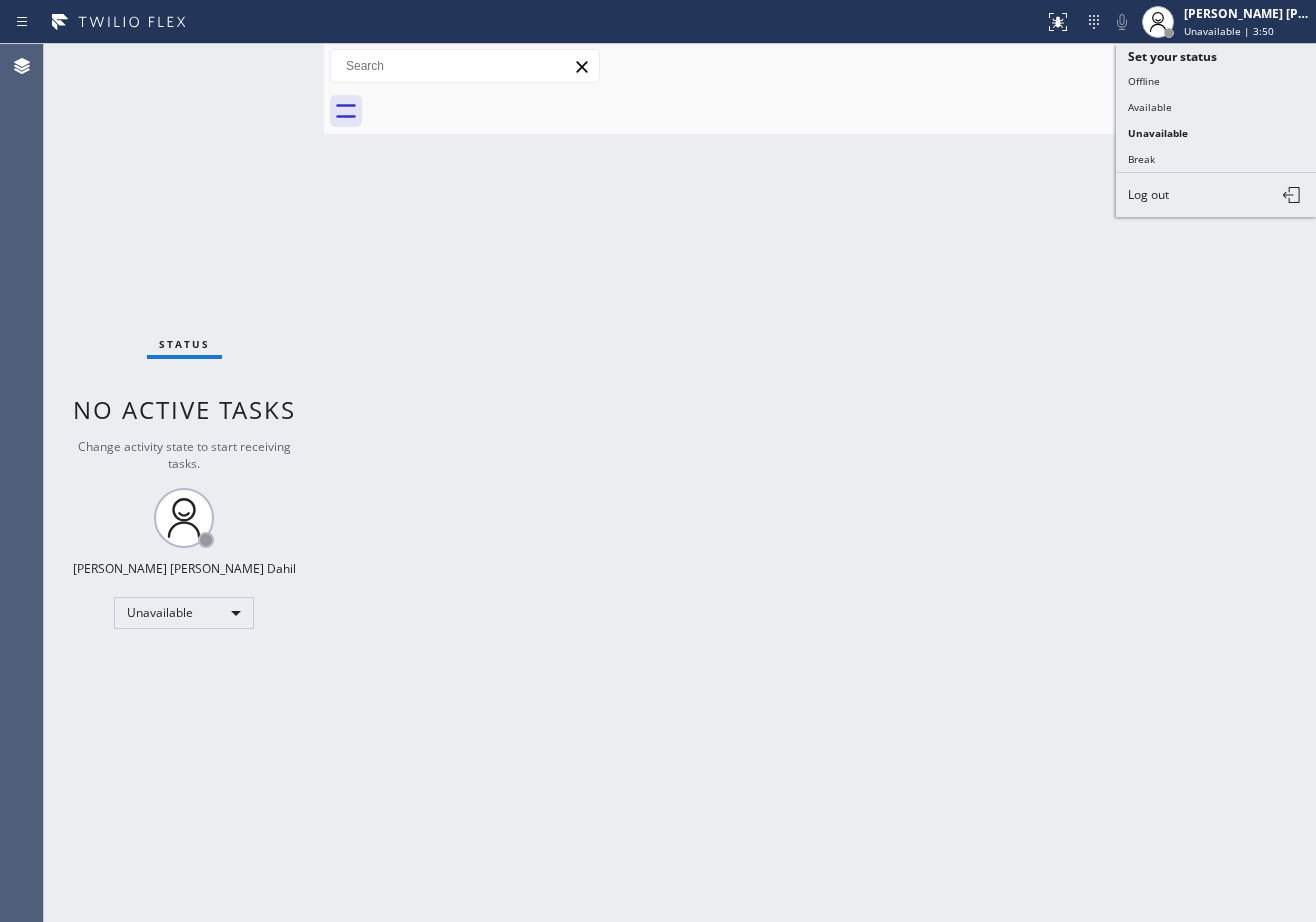click on "Back to Dashboard Change Sender ID Customers Technicians Select a contact Outbound call Technician Search Technician Your caller id phone number Your caller id phone number Call Technician info Name   Phone none Address none Change Sender ID HVAC [PHONE_NUMBER] 5 Star Appliance [PHONE_NUMBER] Appliance Repair [PHONE_NUMBER] Plumbing [PHONE_NUMBER] Air Duct Cleaning [PHONE_NUMBER]  Electricians [PHONE_NUMBER] Cancel Change Check personal SMS Reset Change No tabs Call to Customer Outbound call Location Search location Your caller id phone number Customer number Call Outbound call Technician Search Technician Your caller id phone number Your caller id phone number Call" at bounding box center [820, 483] 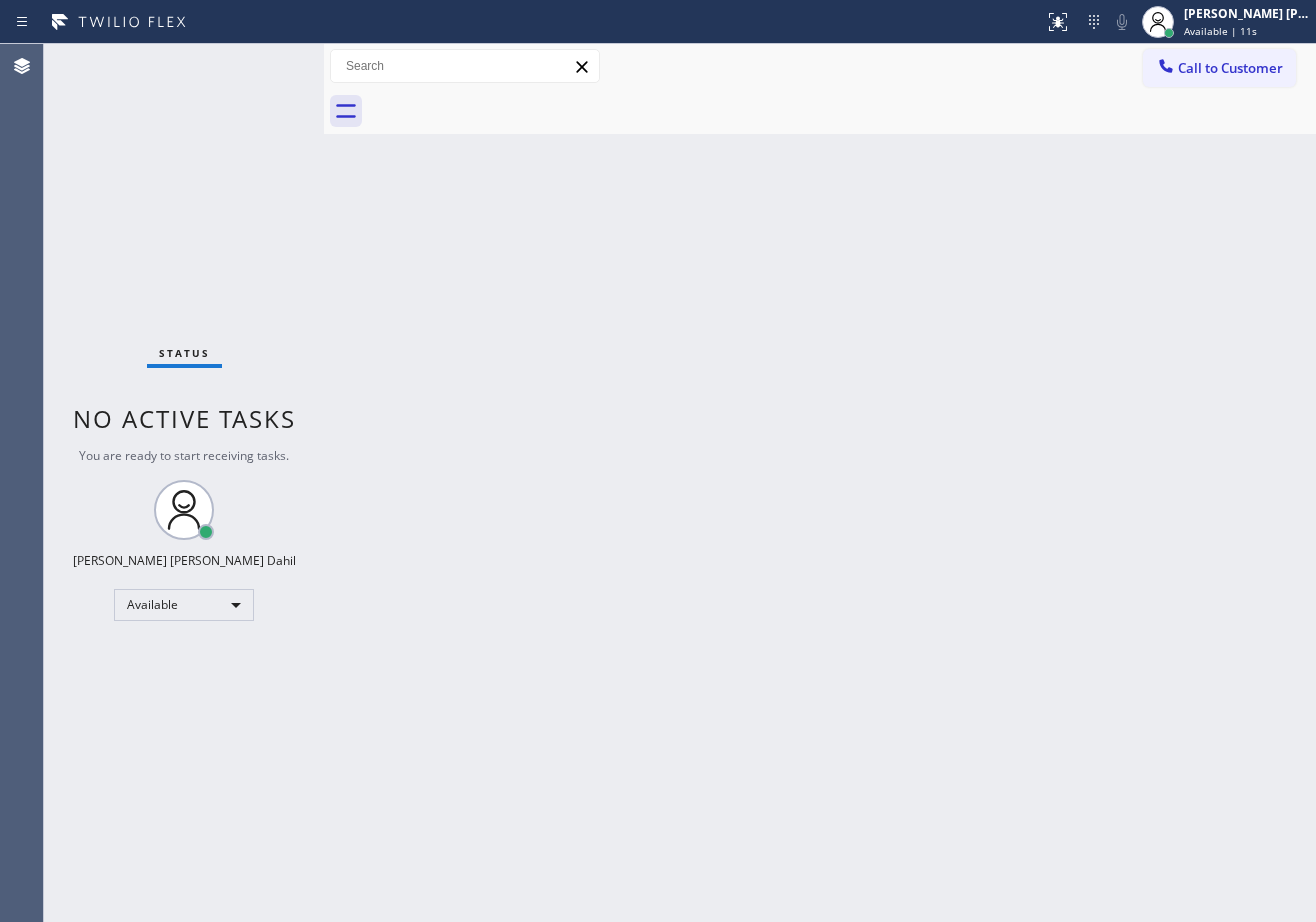 click on "Back to Dashboard Change Sender ID Customers Technicians Select a contact Outbound call Technician Search Technician Your caller id phone number Your caller id phone number Call Technician info Name   Phone none Address none Change Sender ID HVAC [PHONE_NUMBER] 5 Star Appliance [PHONE_NUMBER] Appliance Repair [PHONE_NUMBER] Plumbing [PHONE_NUMBER] Air Duct Cleaning [PHONE_NUMBER]  Electricians [PHONE_NUMBER] Cancel Change Check personal SMS Reset Change No tabs Call to Customer Outbound call Location Search location Your caller id phone number Customer number Call Outbound call Technician Search Technician Your caller id phone number Your caller id phone number Call" at bounding box center (820, 483) 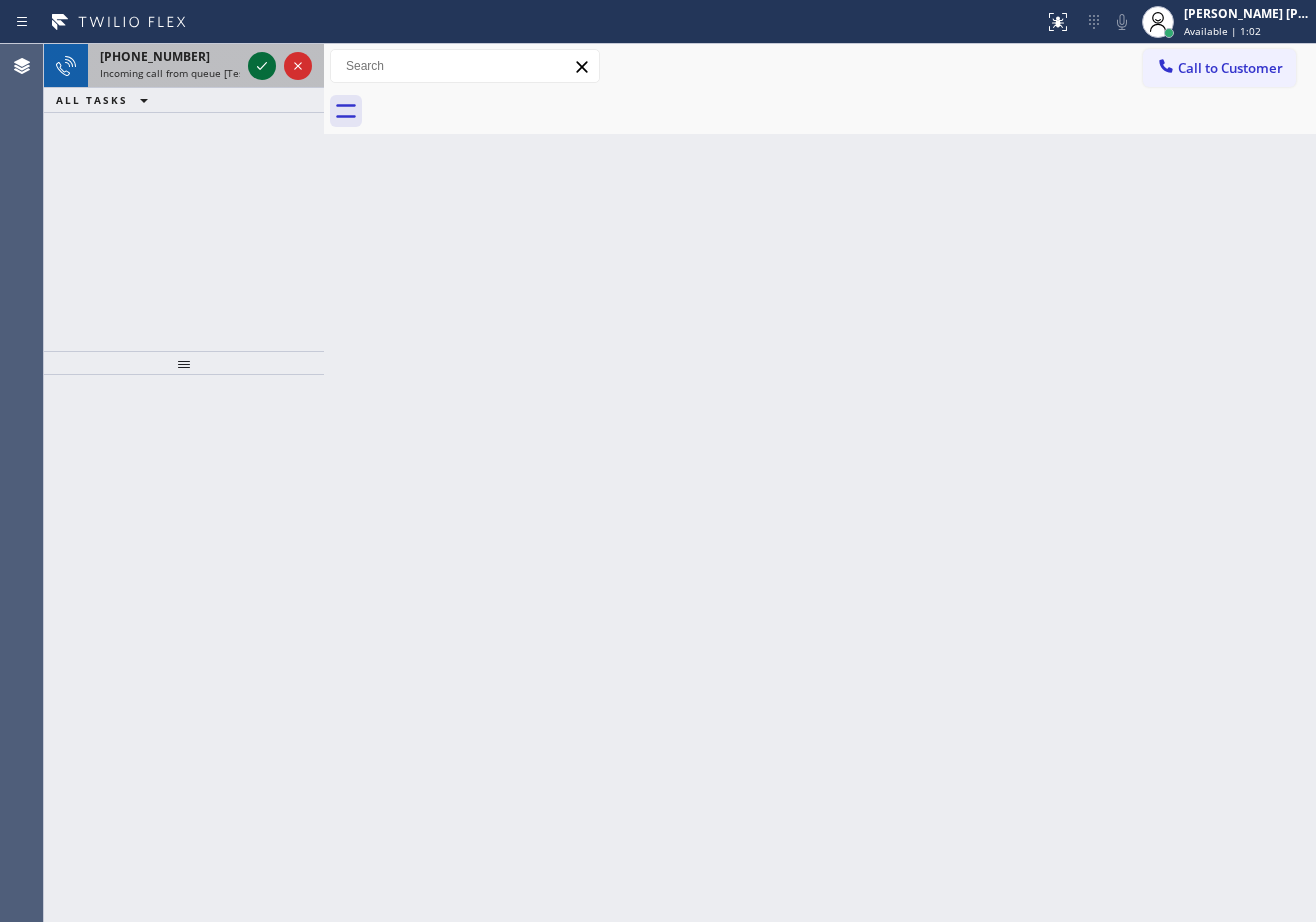 click 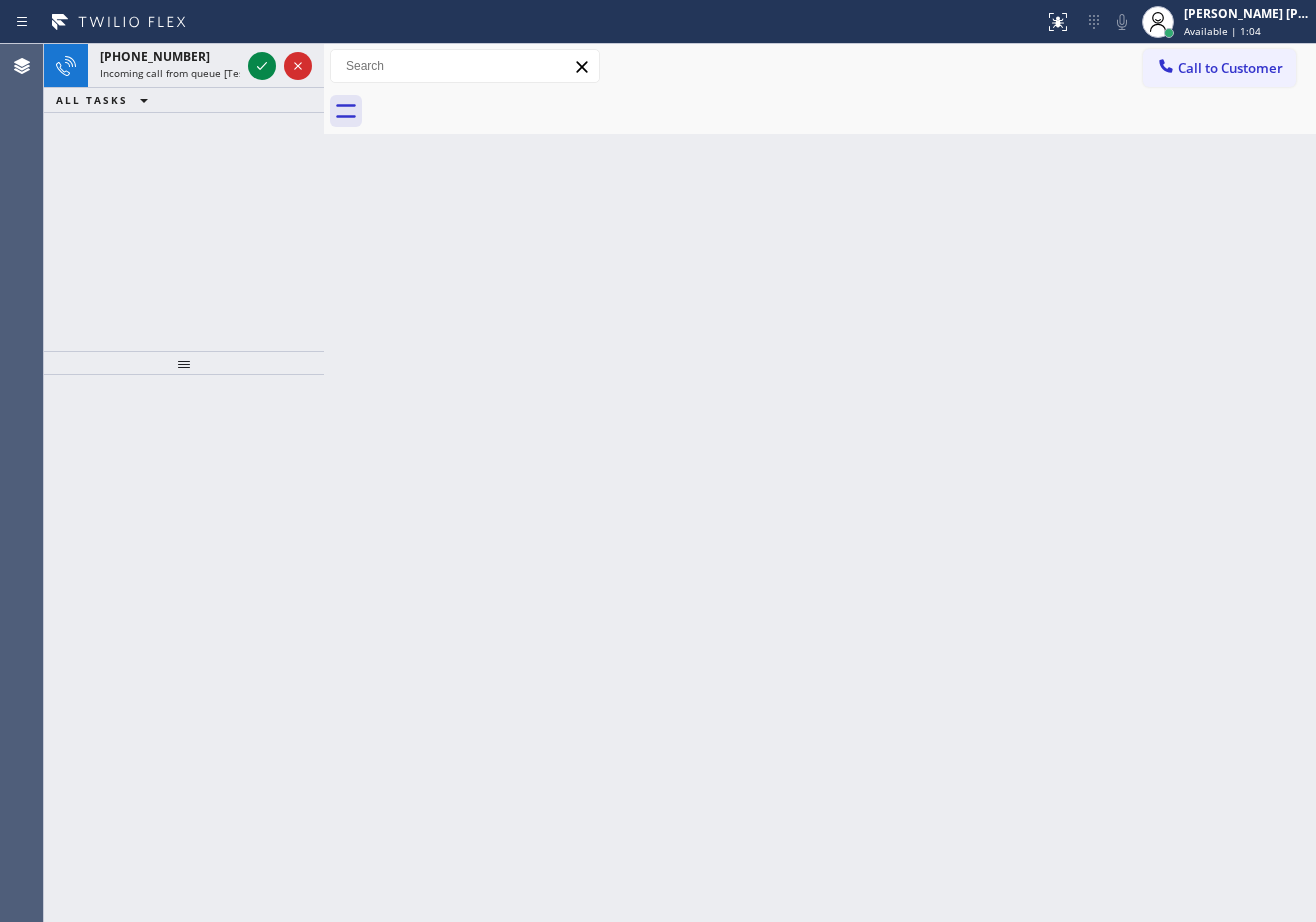 click 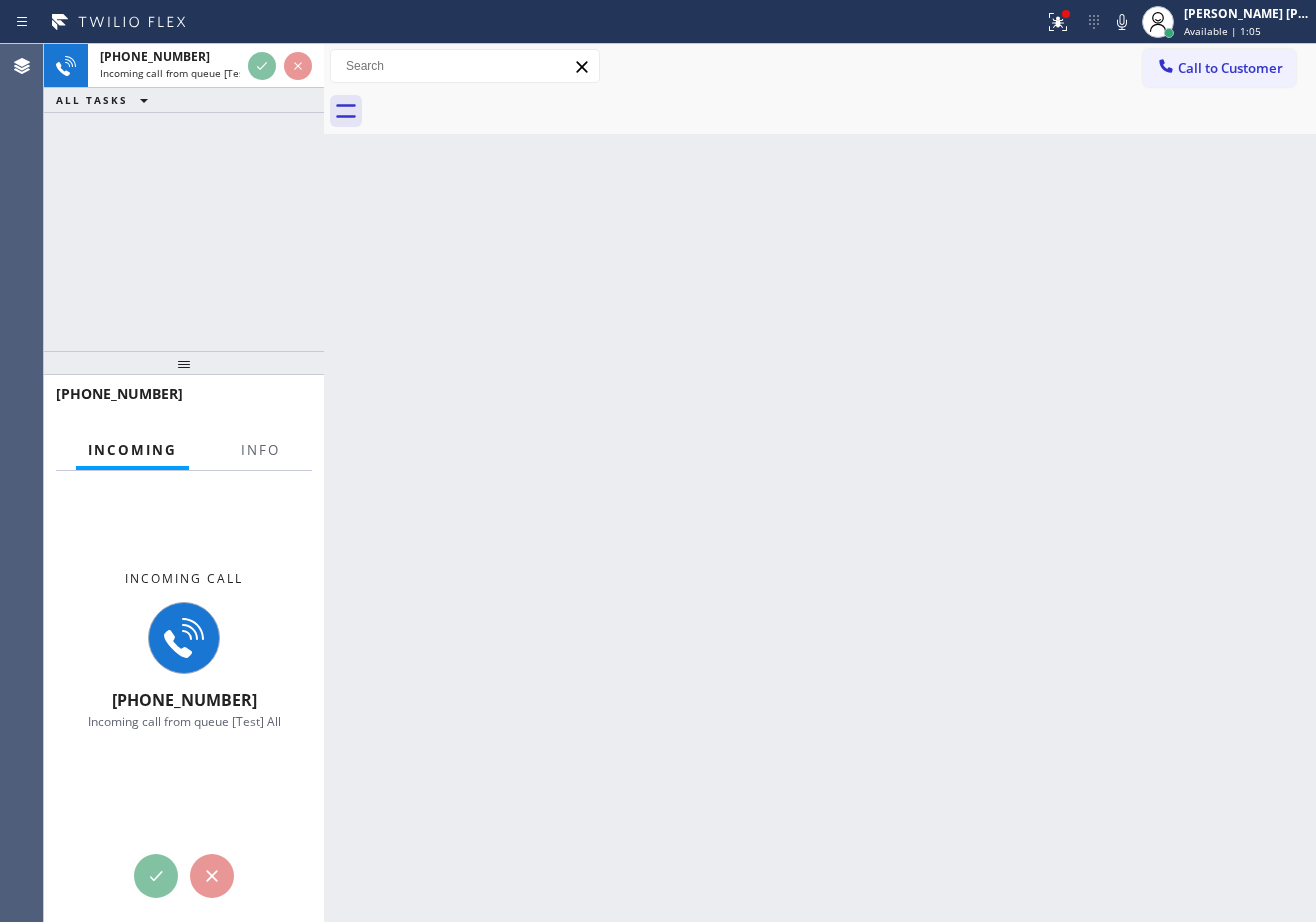click on "[PHONE_NUMBER] Incoming call from queue [Test] All ALL TASKS ALL TASKS ACTIVE TASKS TASKS IN WRAP UP [PHONE_NUMBER] Incoming Info Incoming call [PHONE_NUMBER] Incoming call from queue [Test] All Context Queue: [Test] All Priority: 1 Customer Name: [PHONE_NUMBER] Phone: [PHONE_NUMBER] Address: Business location Name: AR B2B SMS Address:   Phone: [PHONE_NUMBER] Call From City: [GEOGRAPHIC_DATA]: [US_STATE] Zipcode: 07055 Outbound call Location AR B2B SMS Your caller id phone number [PHONE_NUMBER] Customer number [PHONE_NUMBER] Call Transfer Back to Dashboard Change Sender ID Customers Technicians Select a contact Outbound call Technician Search Technician Your caller id phone number Your caller id phone number Call Technician info Name   Phone none Address none Change Sender ID HVAC [PHONE_NUMBER] 5 Star Appliance [PHONE_NUMBER] Appliance Repair [PHONE_NUMBER] Plumbing [PHONE_NUMBER] Air Duct Cleaning [PHONE_NUMBER]  Electricians [PHONE_NUMBER] Cancel Change Check personal SMS Reset Change No tabs Call to Customer Outbound call Location" at bounding box center [680, 483] 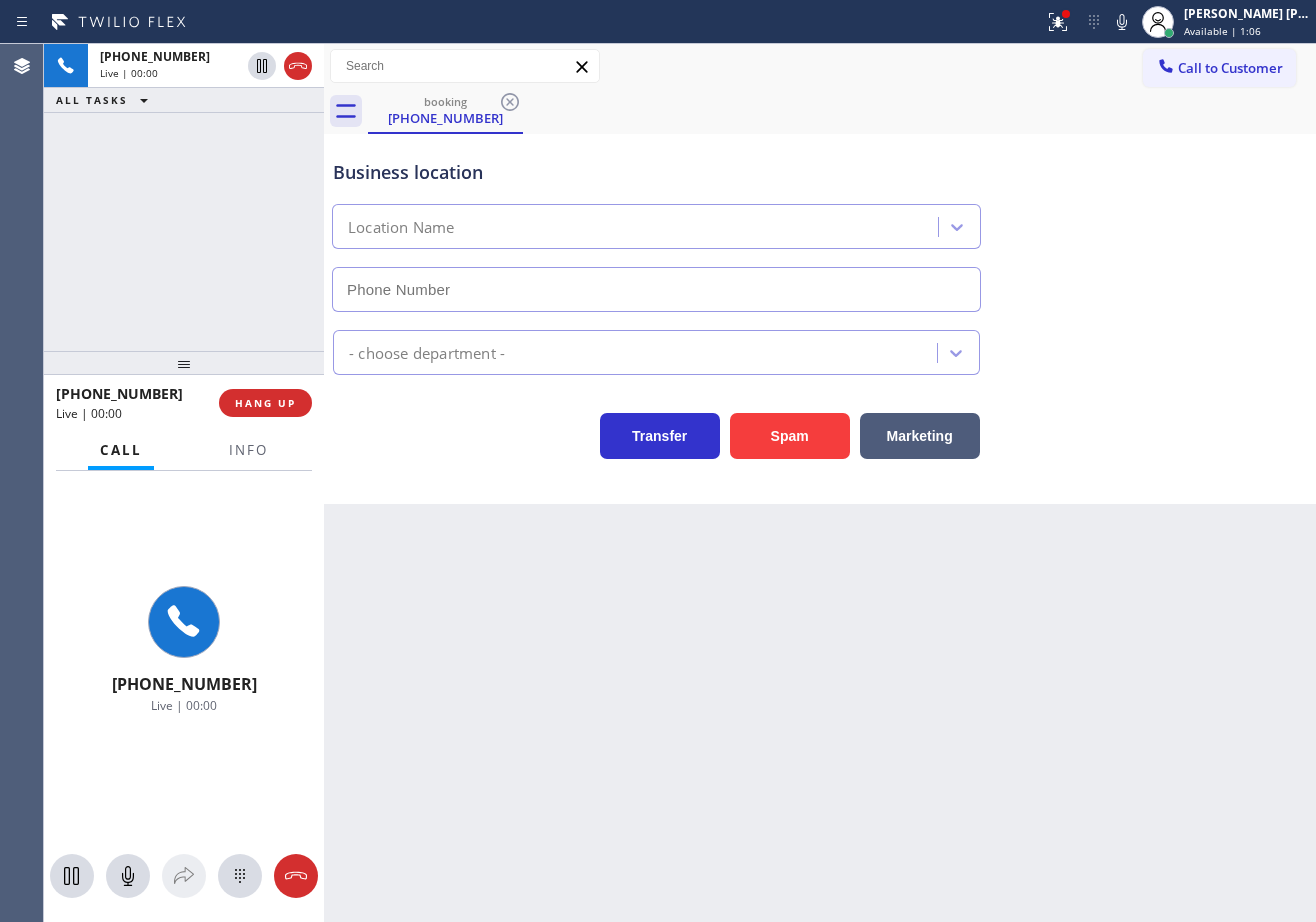 type on "[PHONE_NUMBER]" 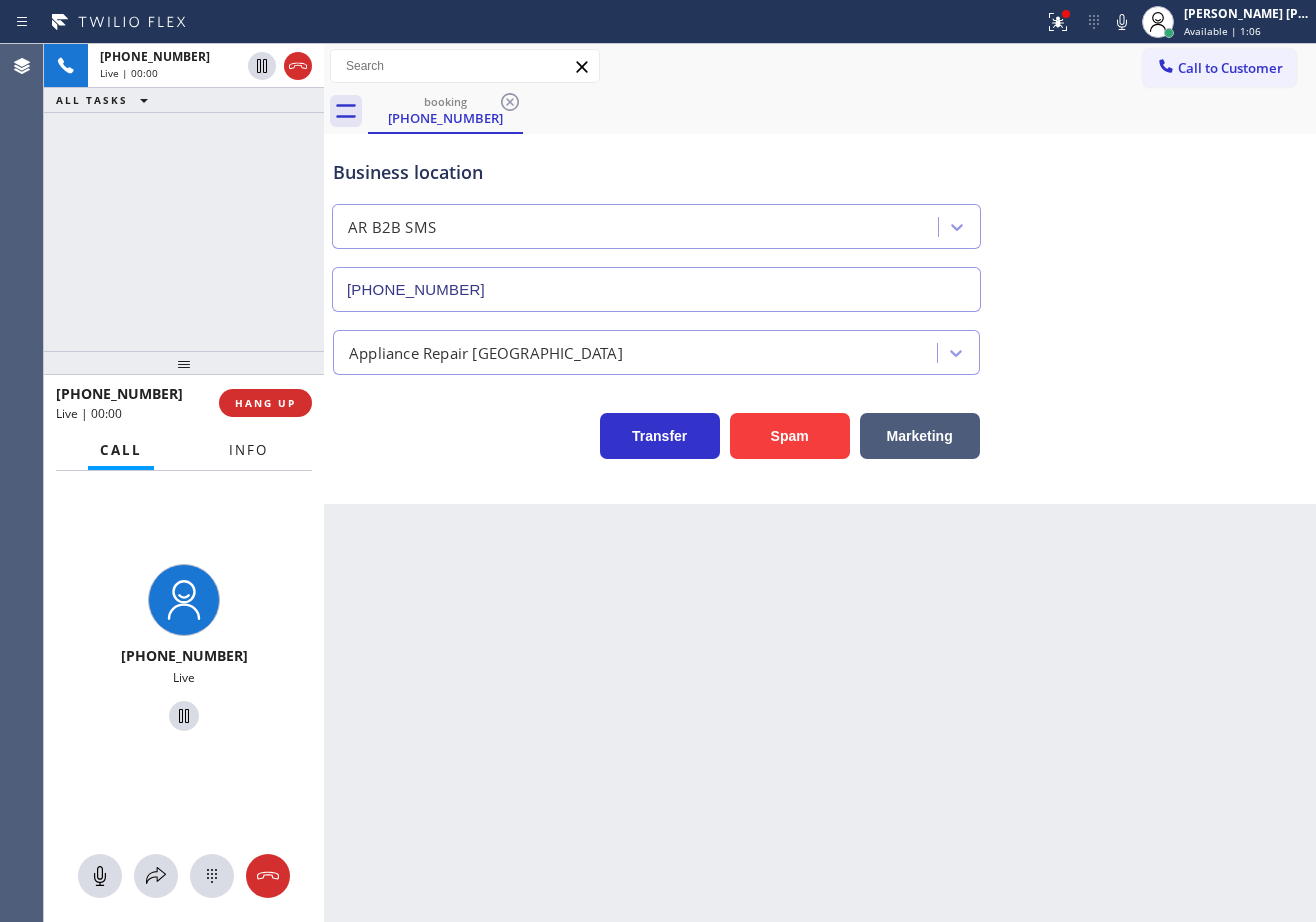 click on "Info" at bounding box center (248, 450) 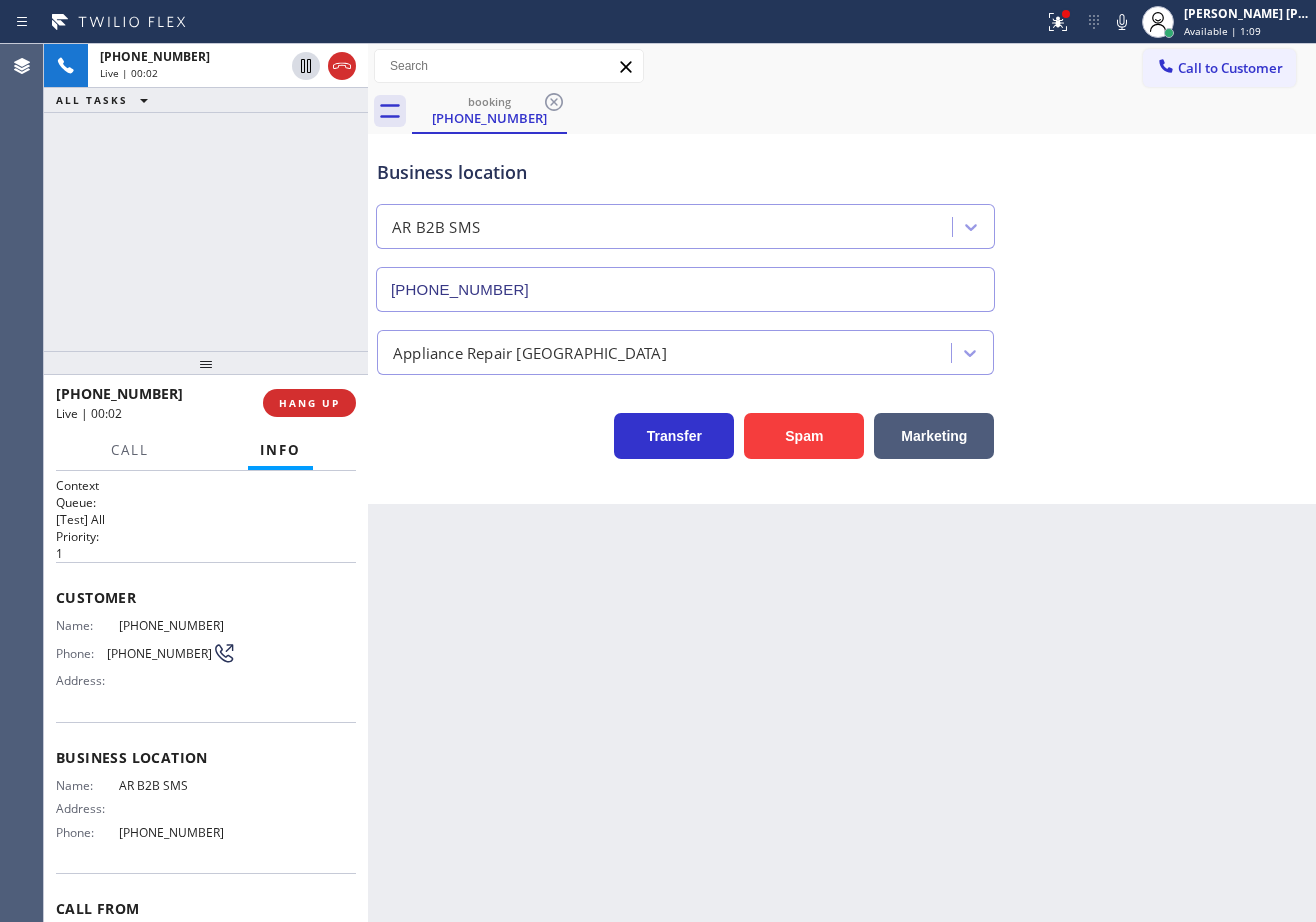 drag, startPoint x: 320, startPoint y: 103, endPoint x: 365, endPoint y: 124, distance: 49.658836 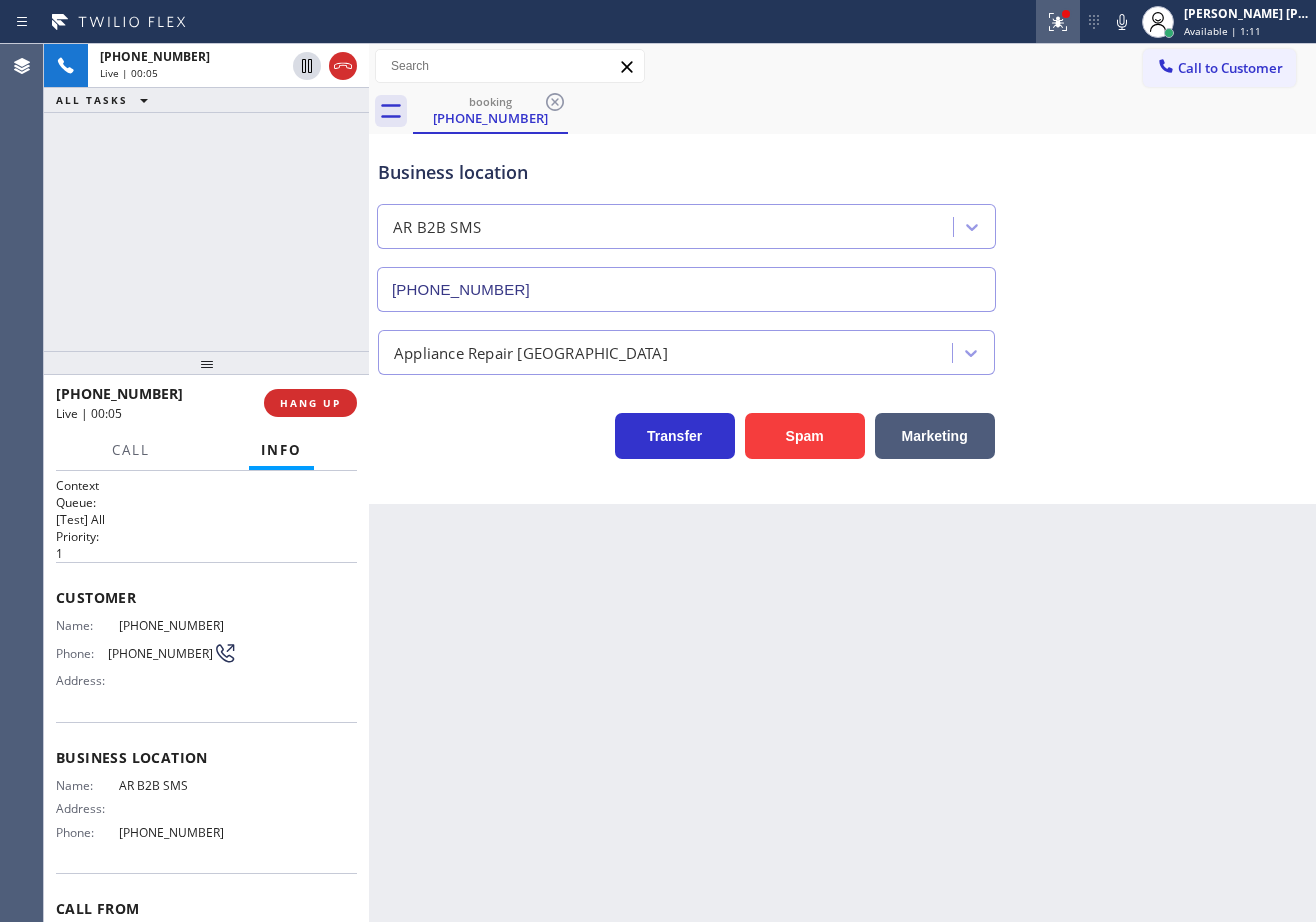 click 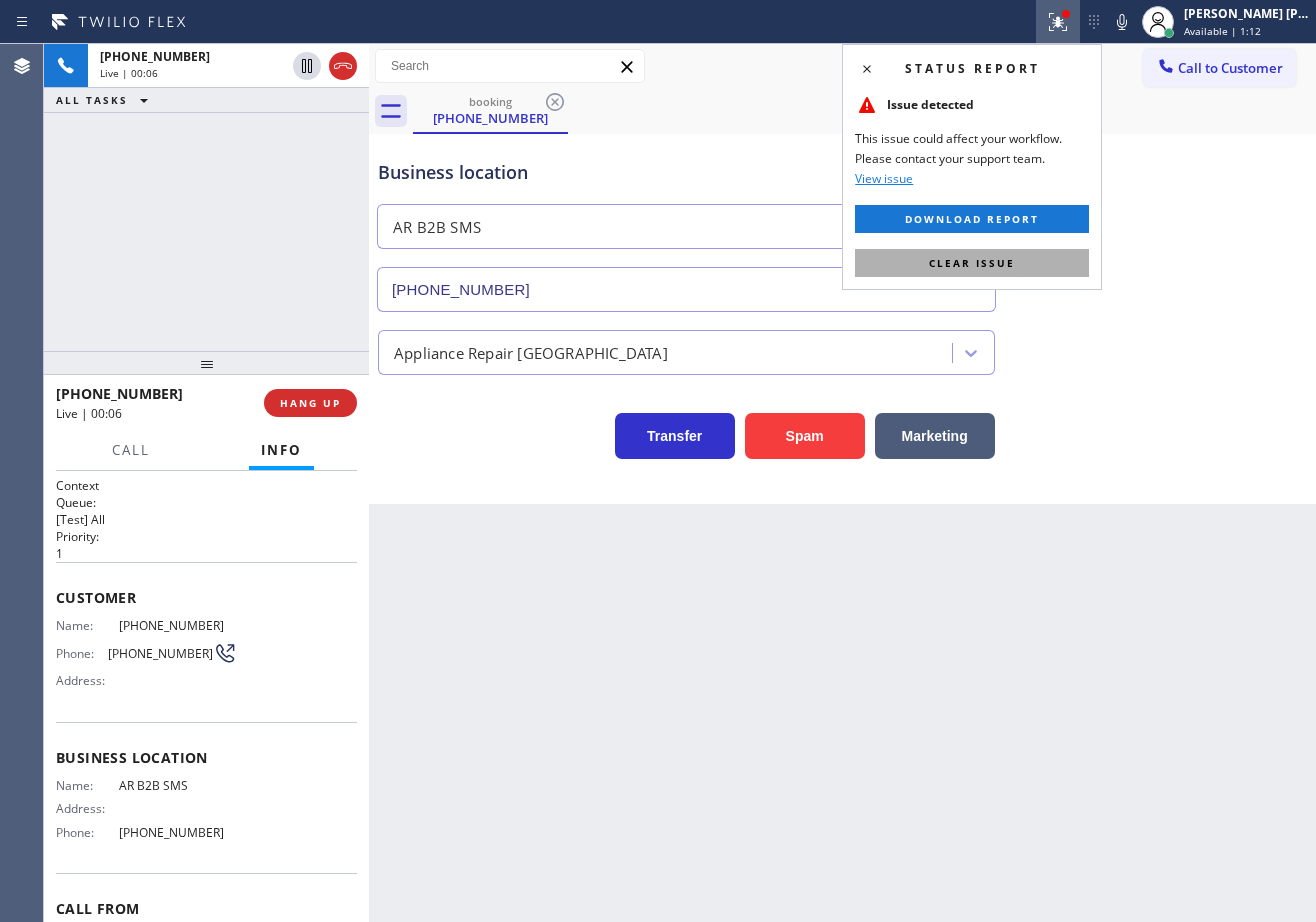 click on "Clear issue" at bounding box center [972, 263] 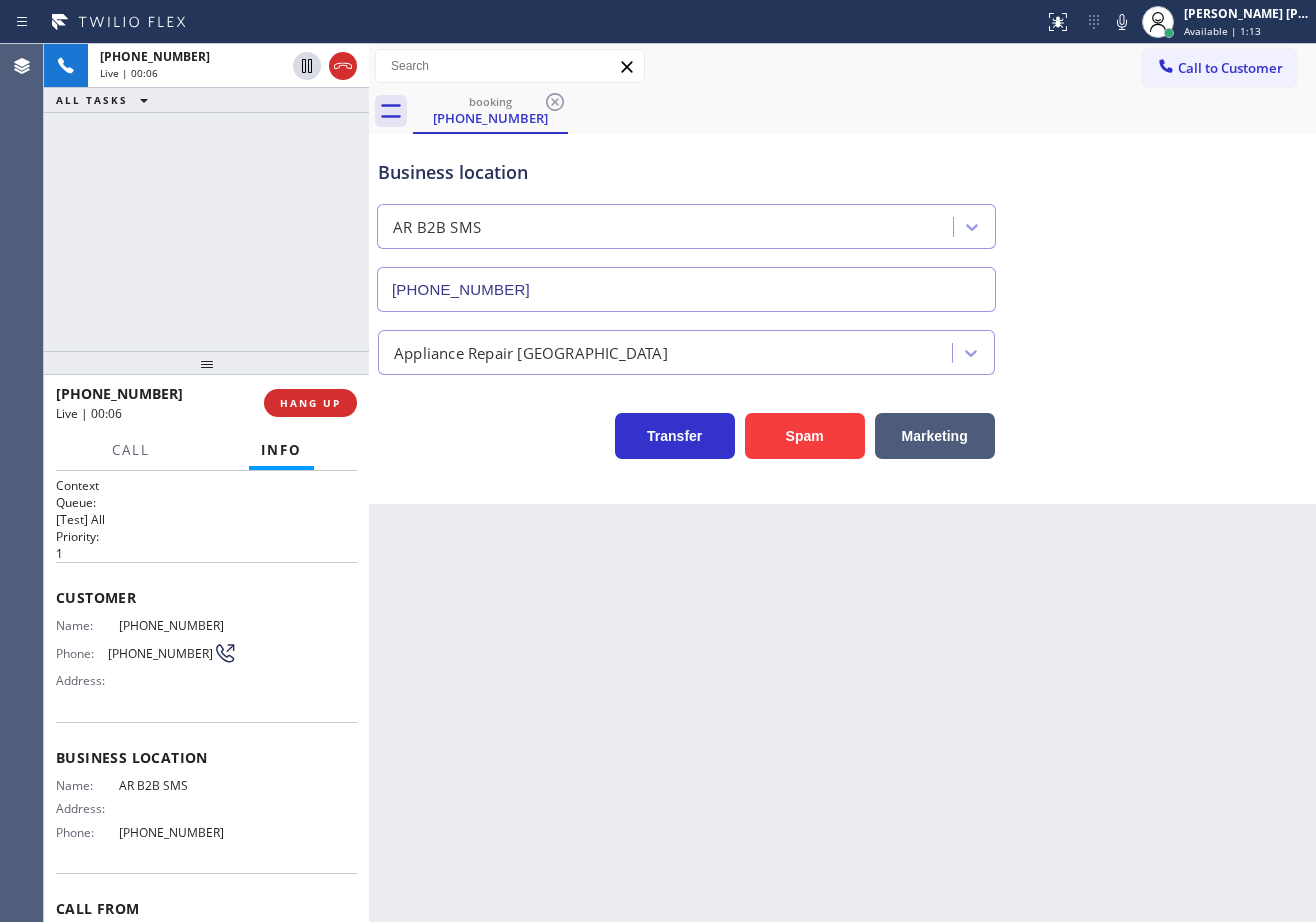 click on "Transfer Spam Marketing" at bounding box center [842, 427] 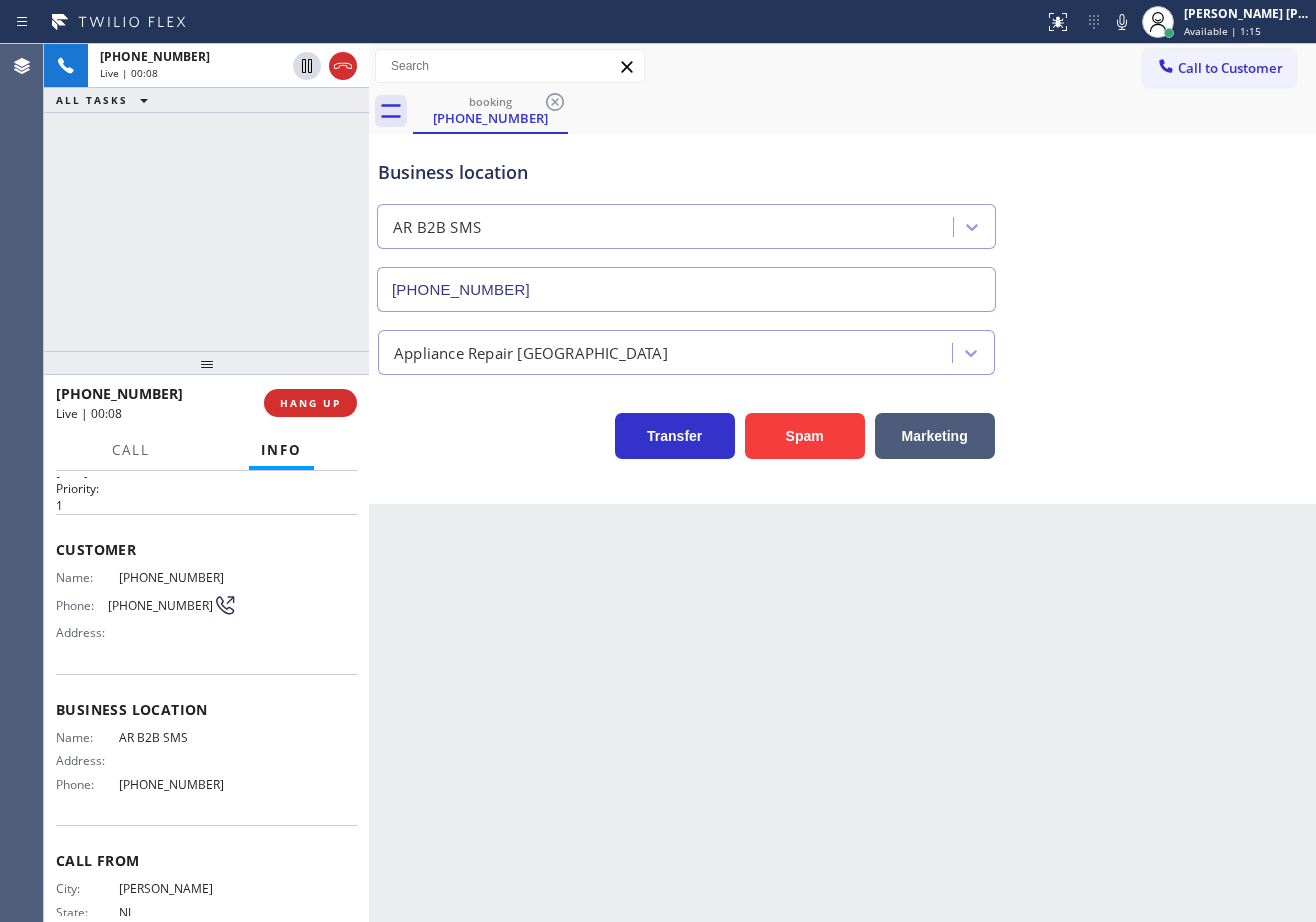 scroll, scrollTop: 0, scrollLeft: 0, axis: both 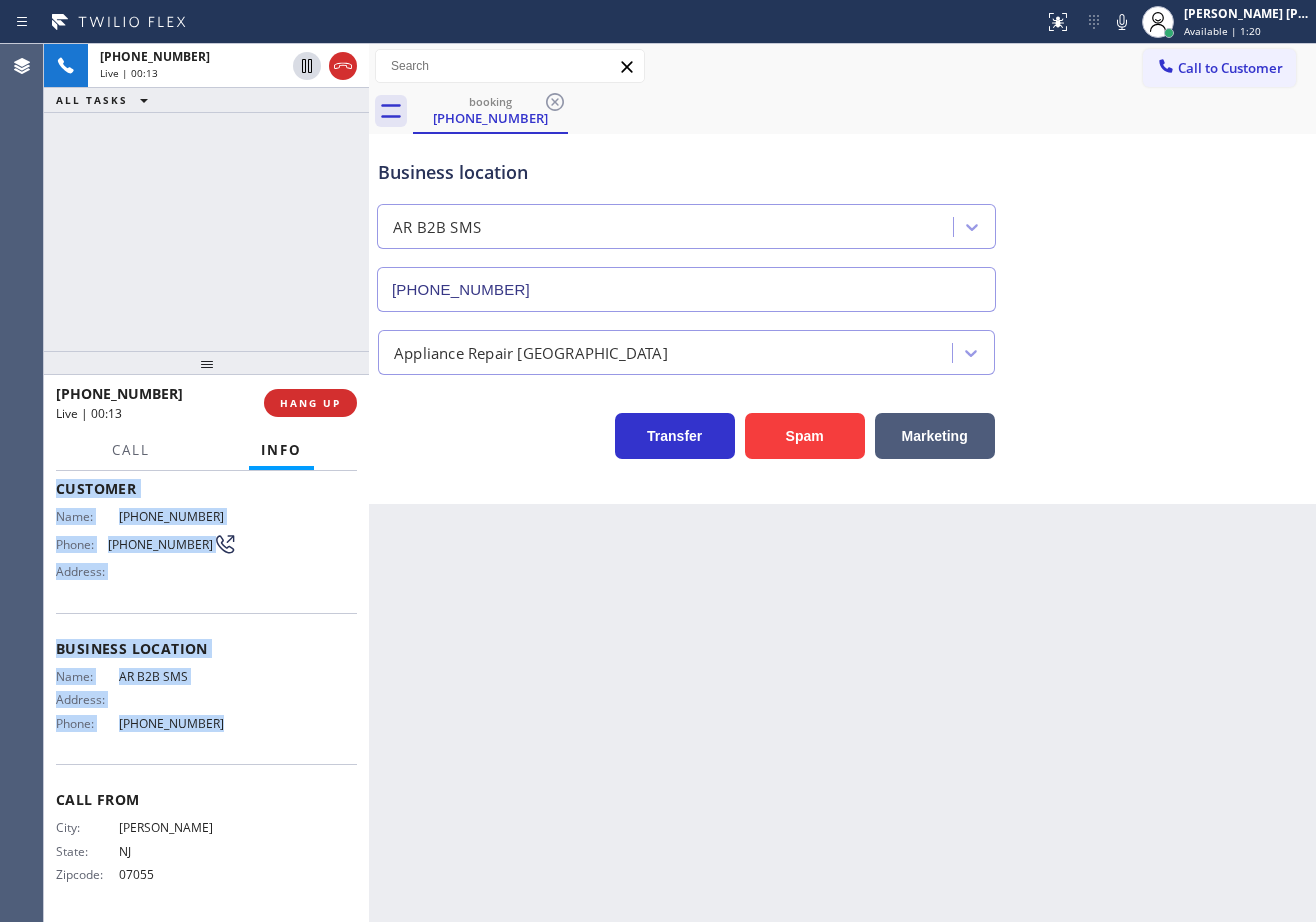 drag, startPoint x: 51, startPoint y: 591, endPoint x: 219, endPoint y: 726, distance: 215.5203 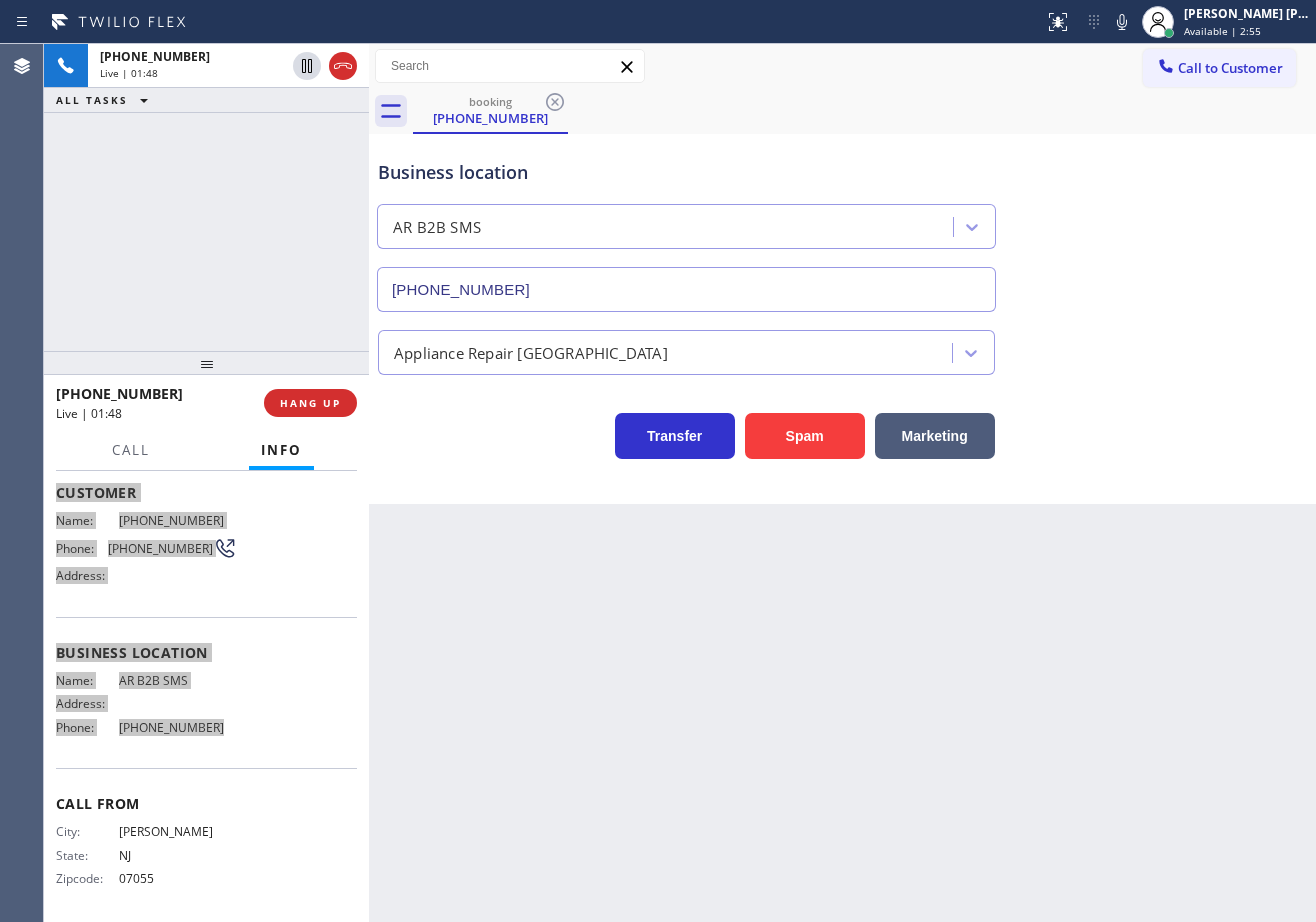 scroll, scrollTop: 109, scrollLeft: 0, axis: vertical 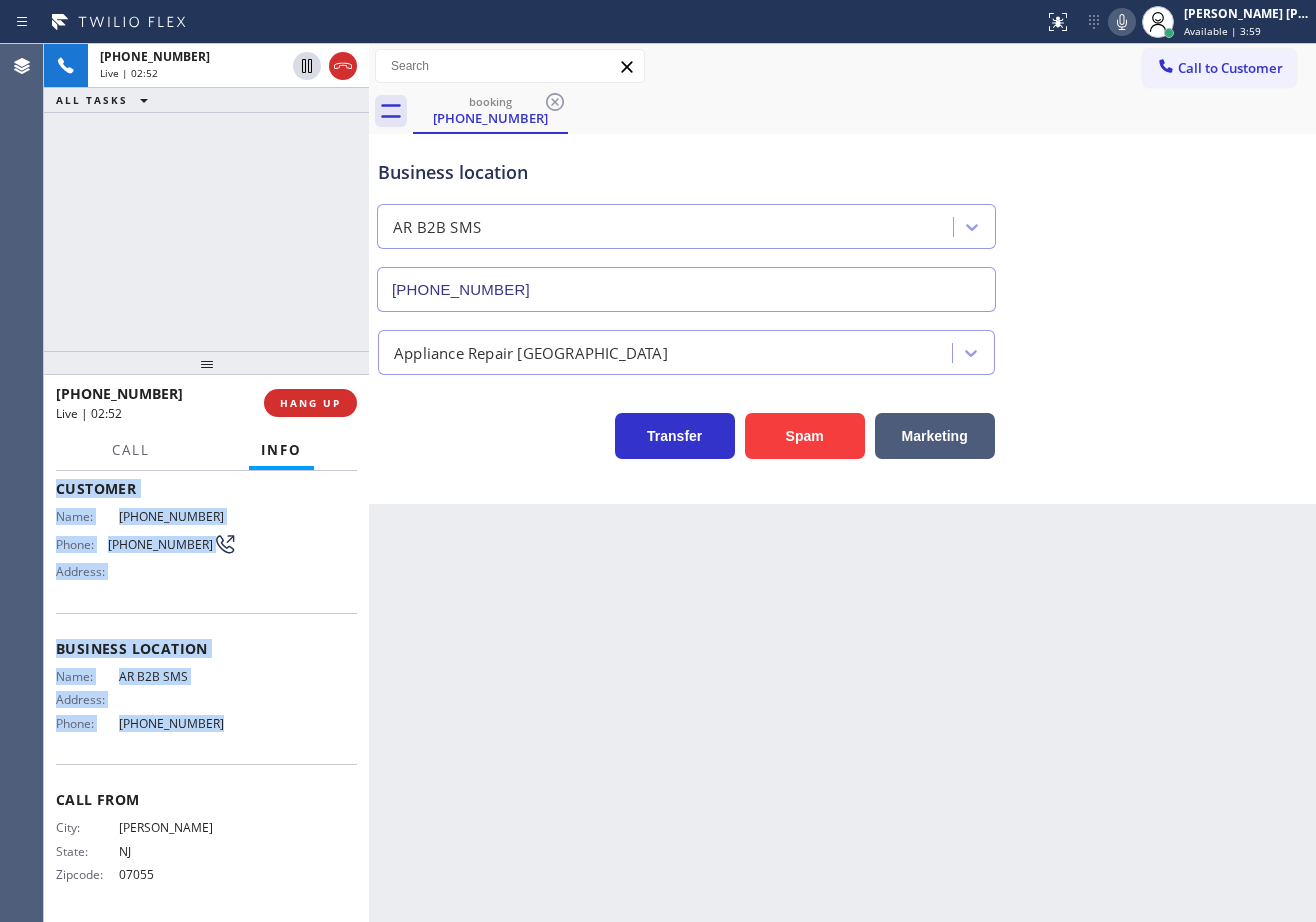 click 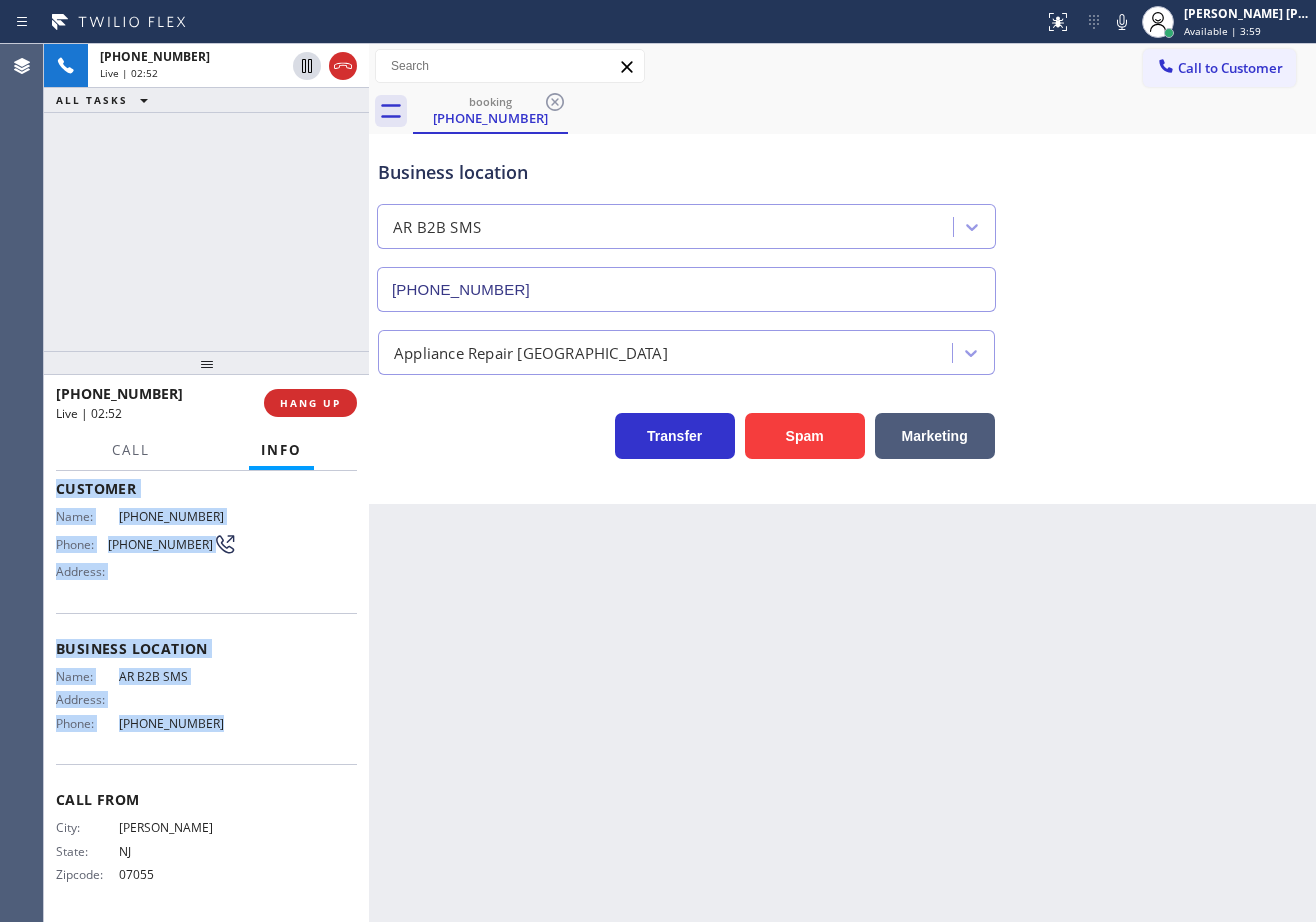 click on "booking [PHONE_NUMBER]" at bounding box center (864, 111) 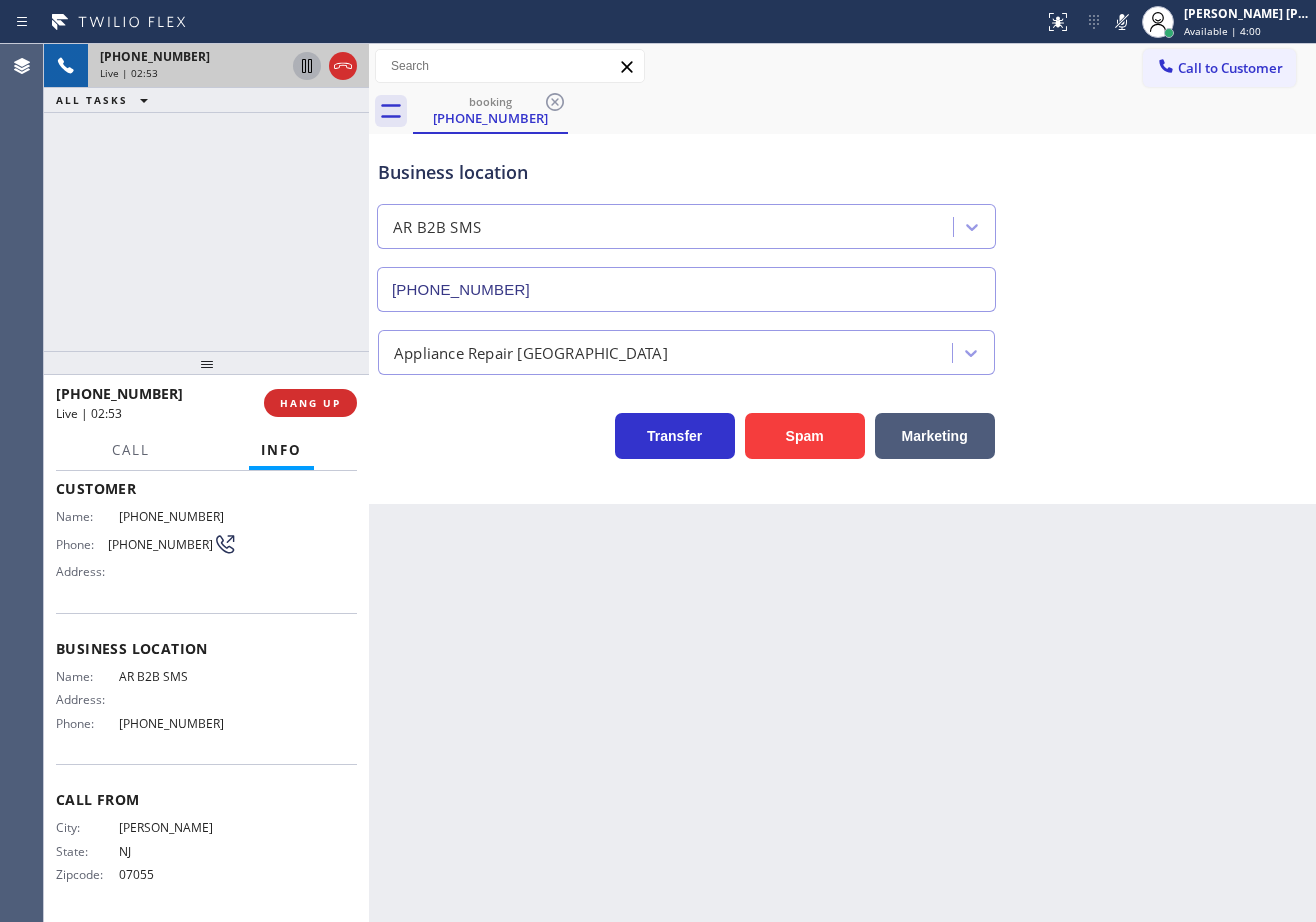 click 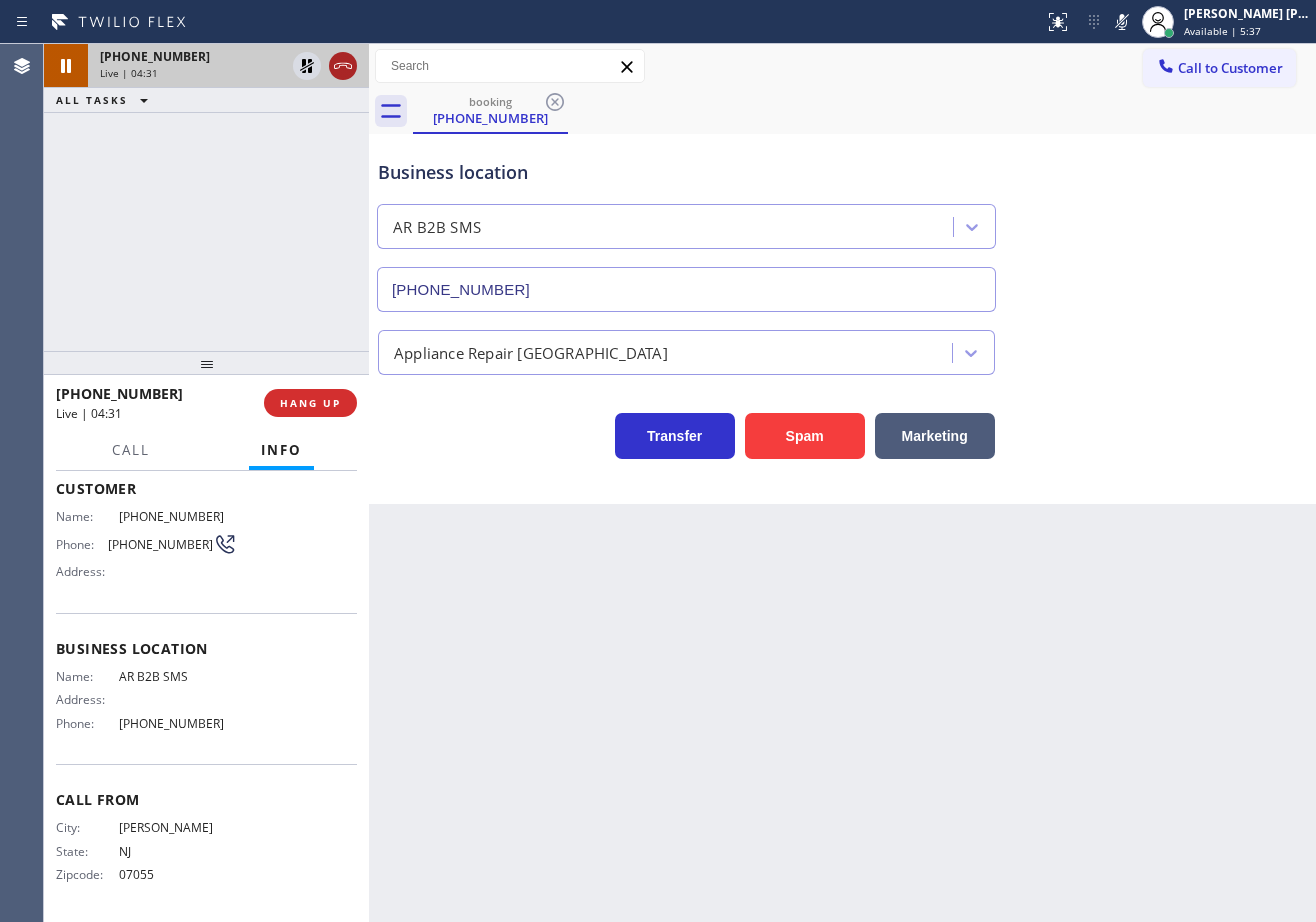 drag, startPoint x: 296, startPoint y: 72, endPoint x: 337, endPoint y: 68, distance: 41.19466 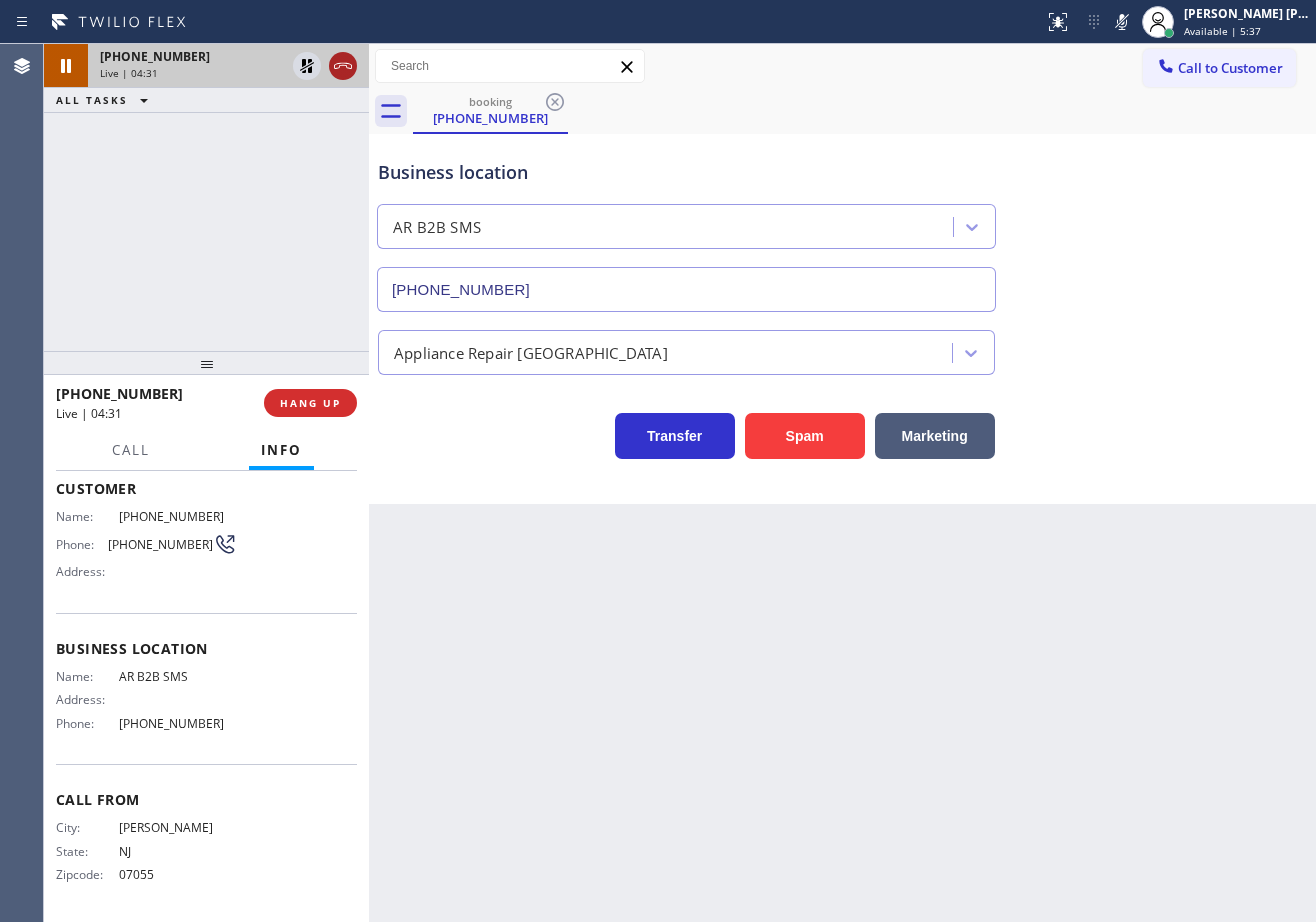 click 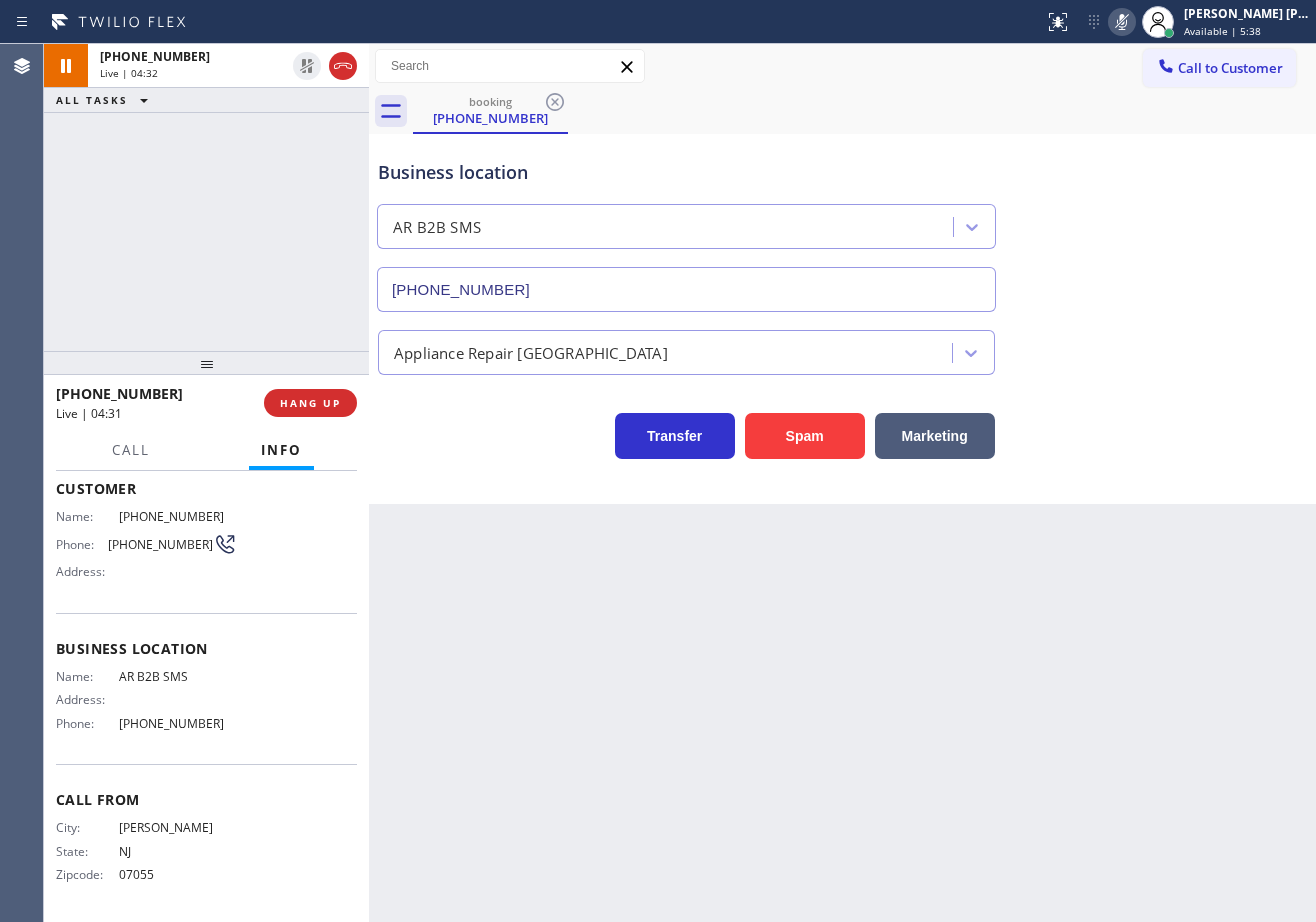 click at bounding box center (1122, 22) 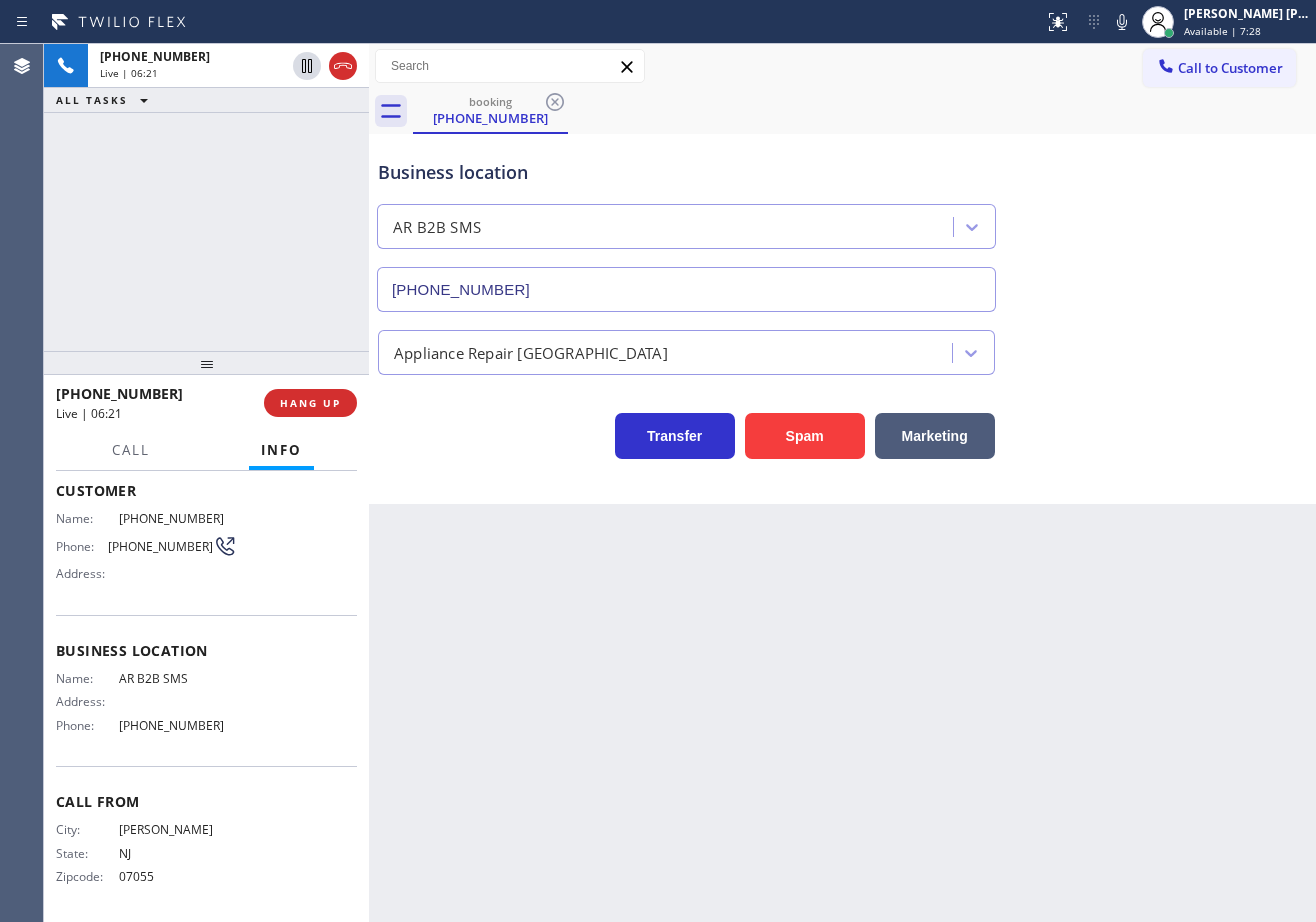 scroll, scrollTop: 0, scrollLeft: 0, axis: both 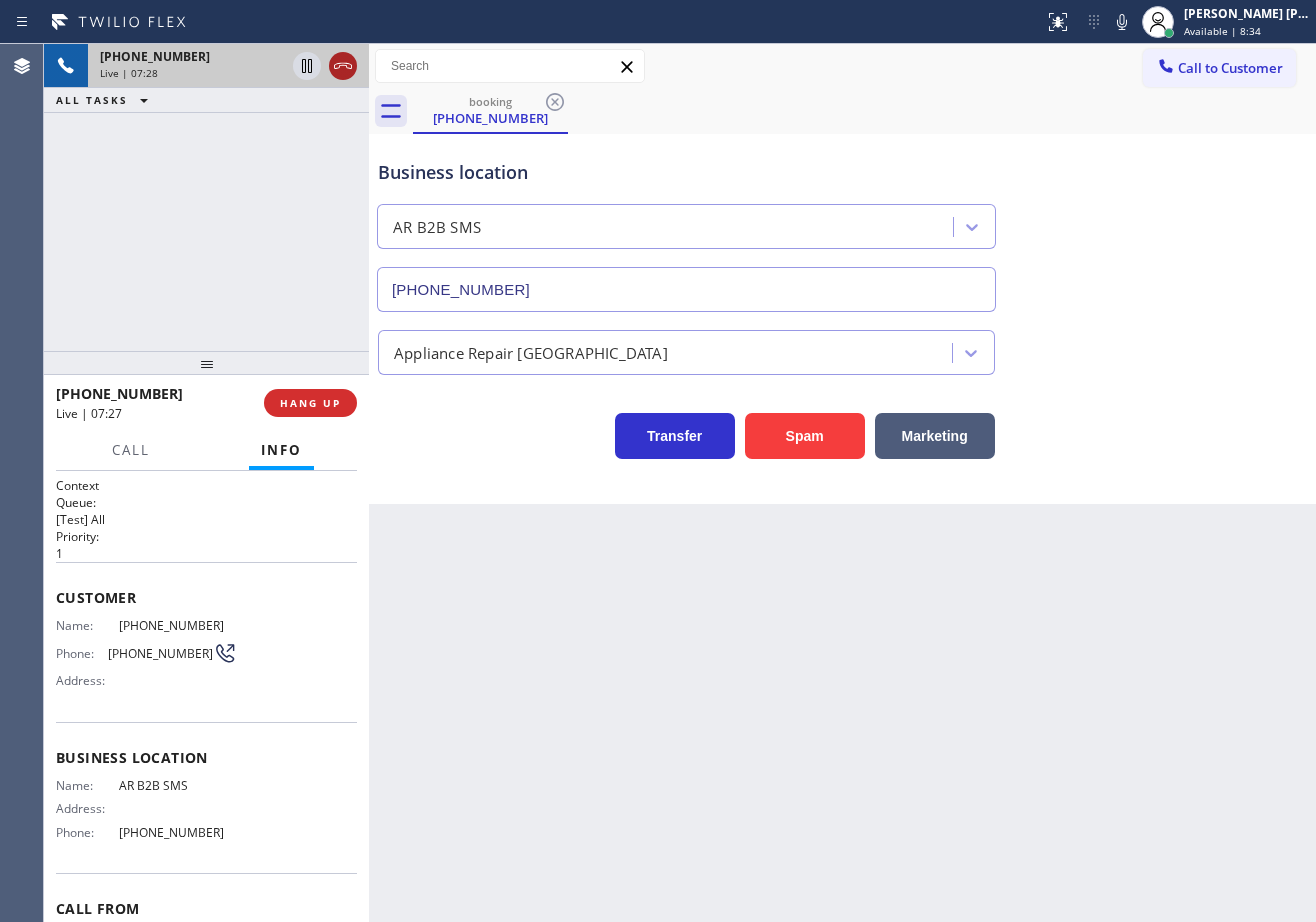 click 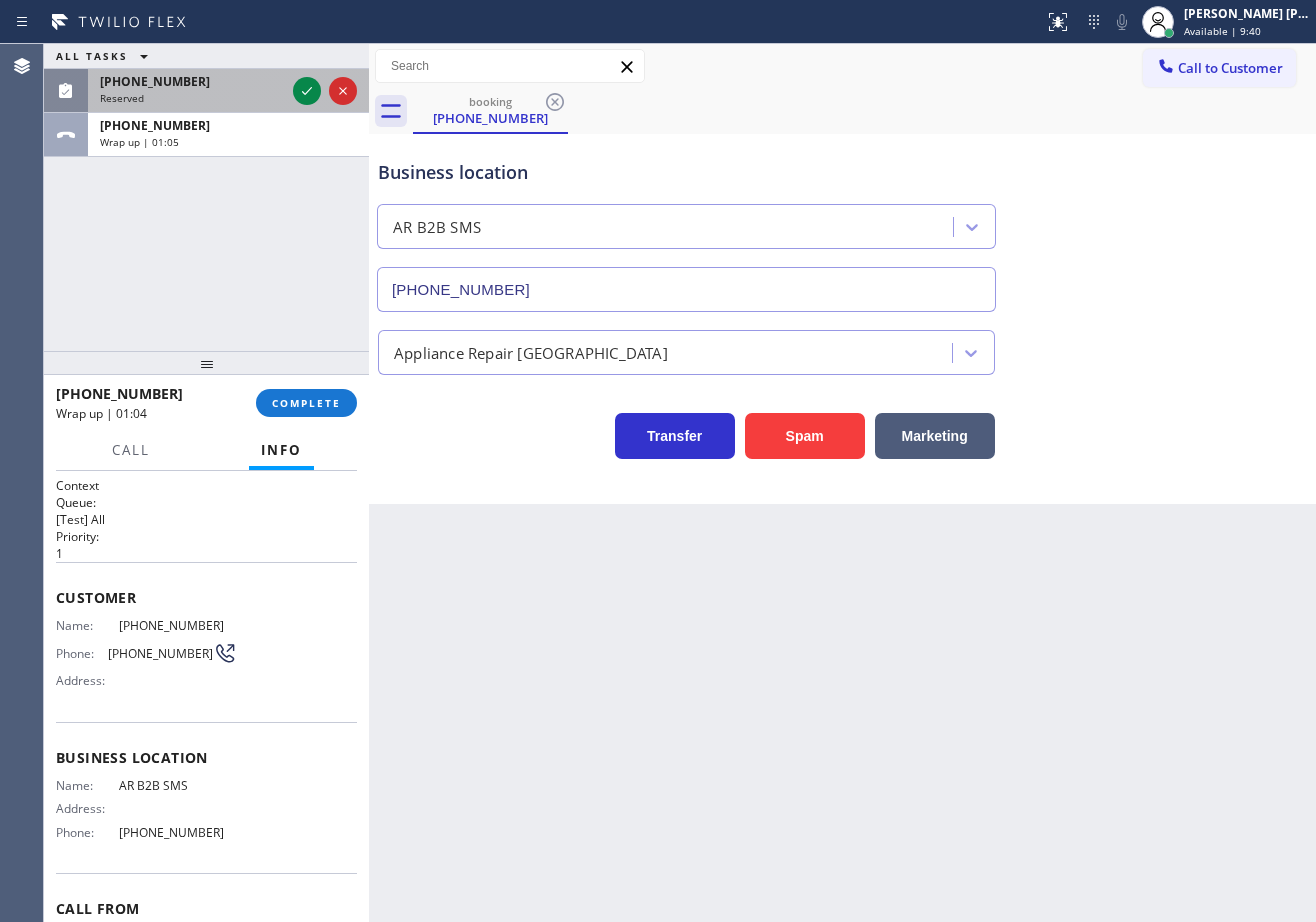 click on "Reserved" at bounding box center [192, 98] 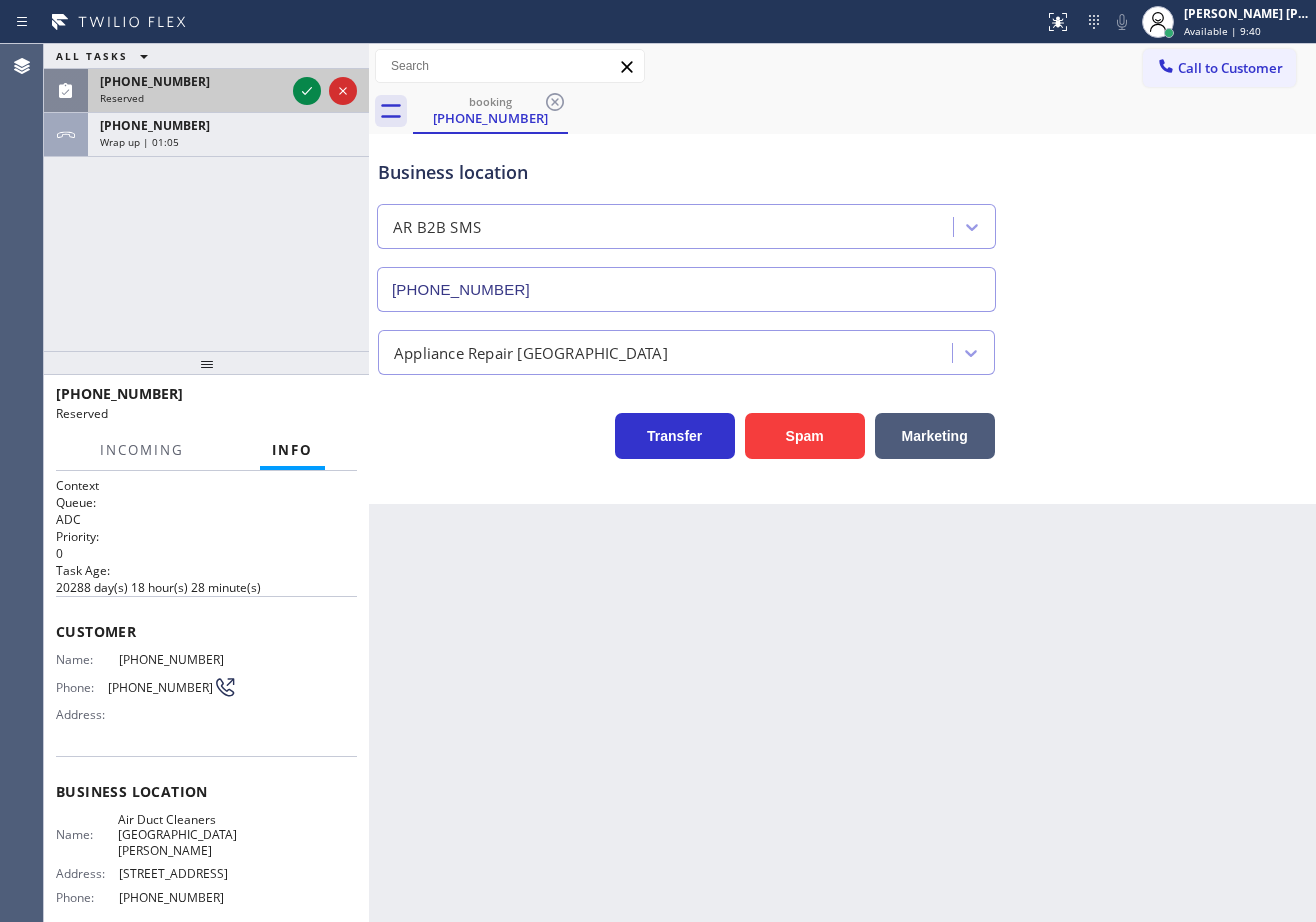 drag, startPoint x: 237, startPoint y: 90, endPoint x: 317, endPoint y: 86, distance: 80.09994 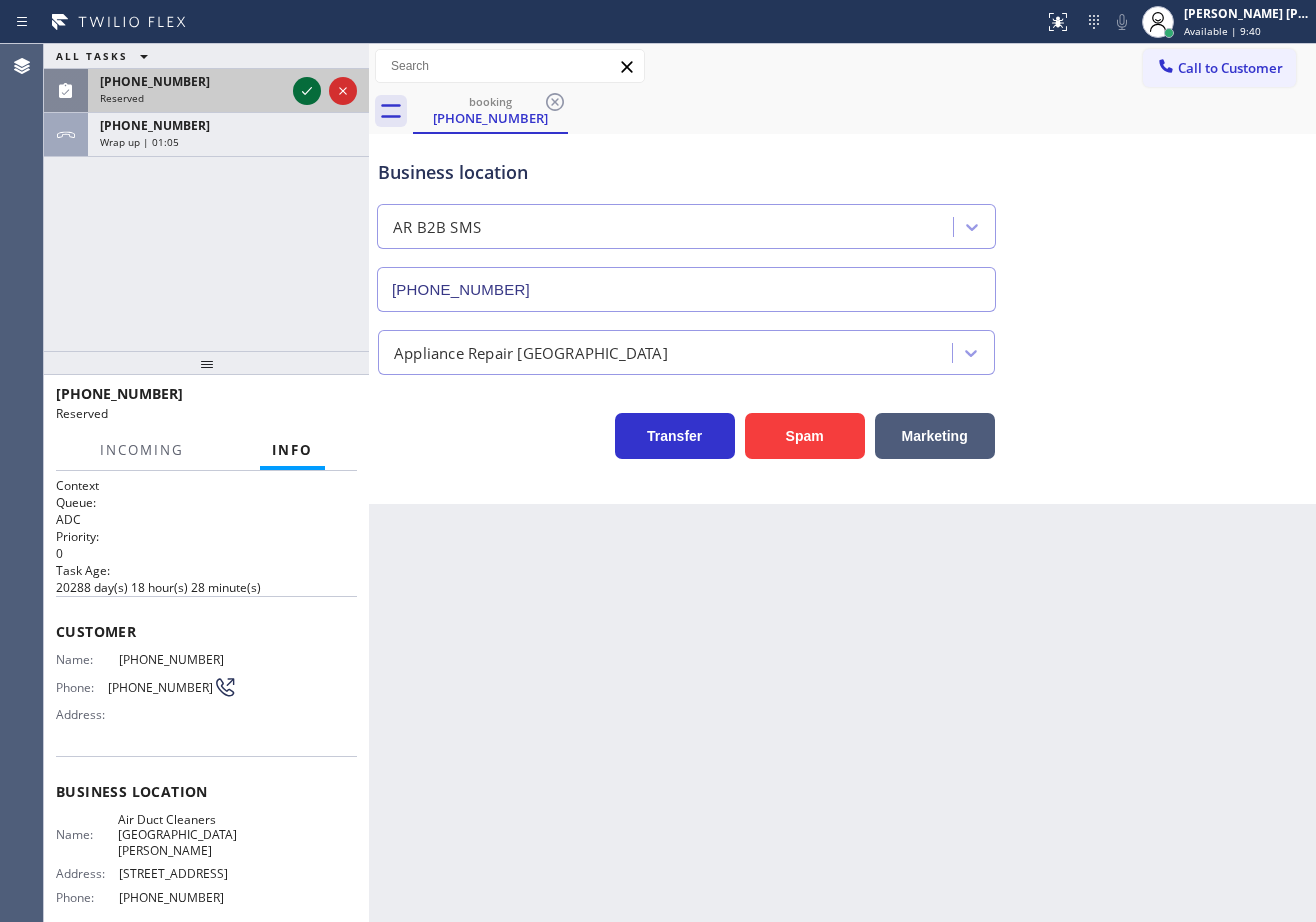 click on "[PHONE_NUMBER] Reserved" at bounding box center (188, 91) 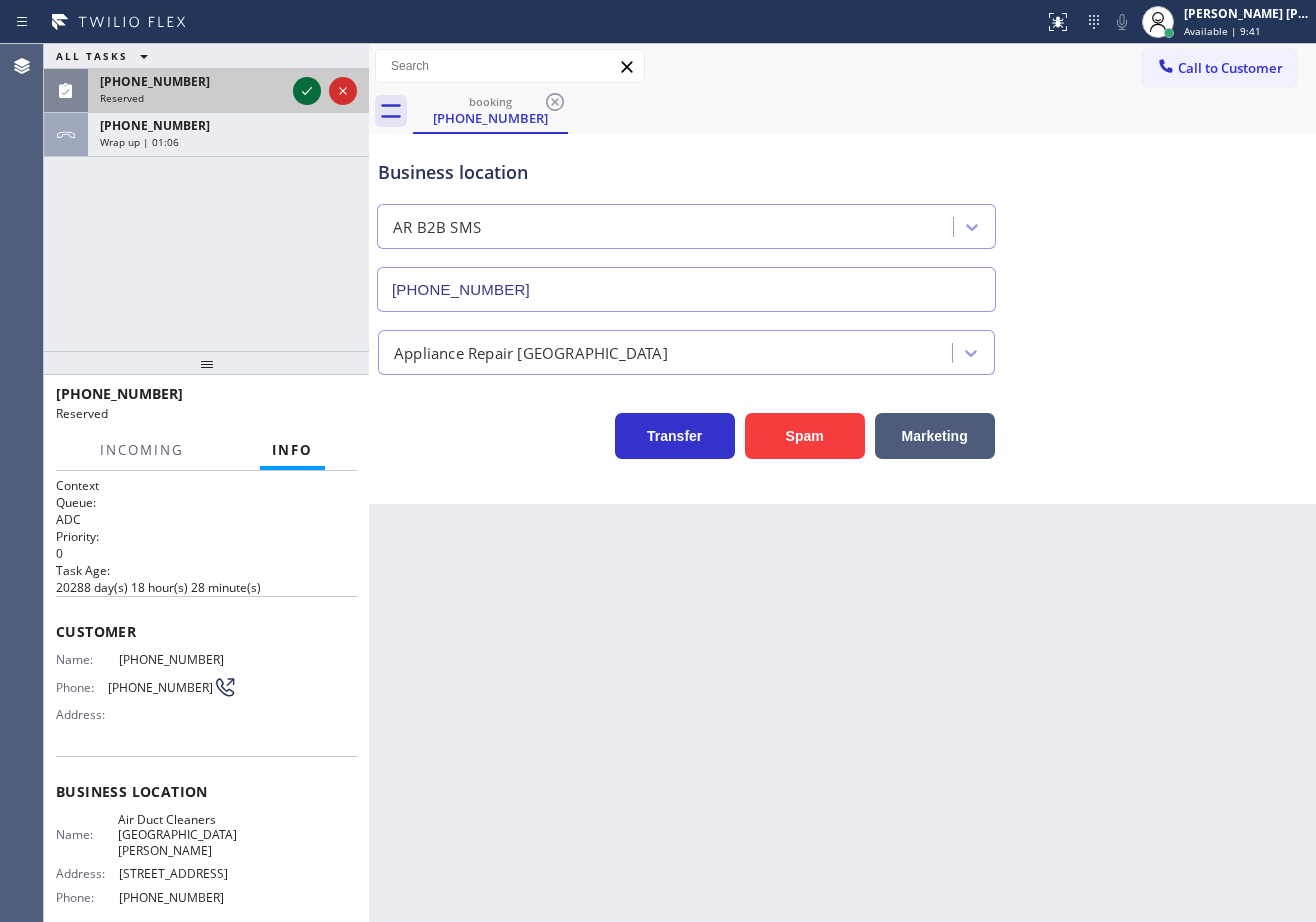 click 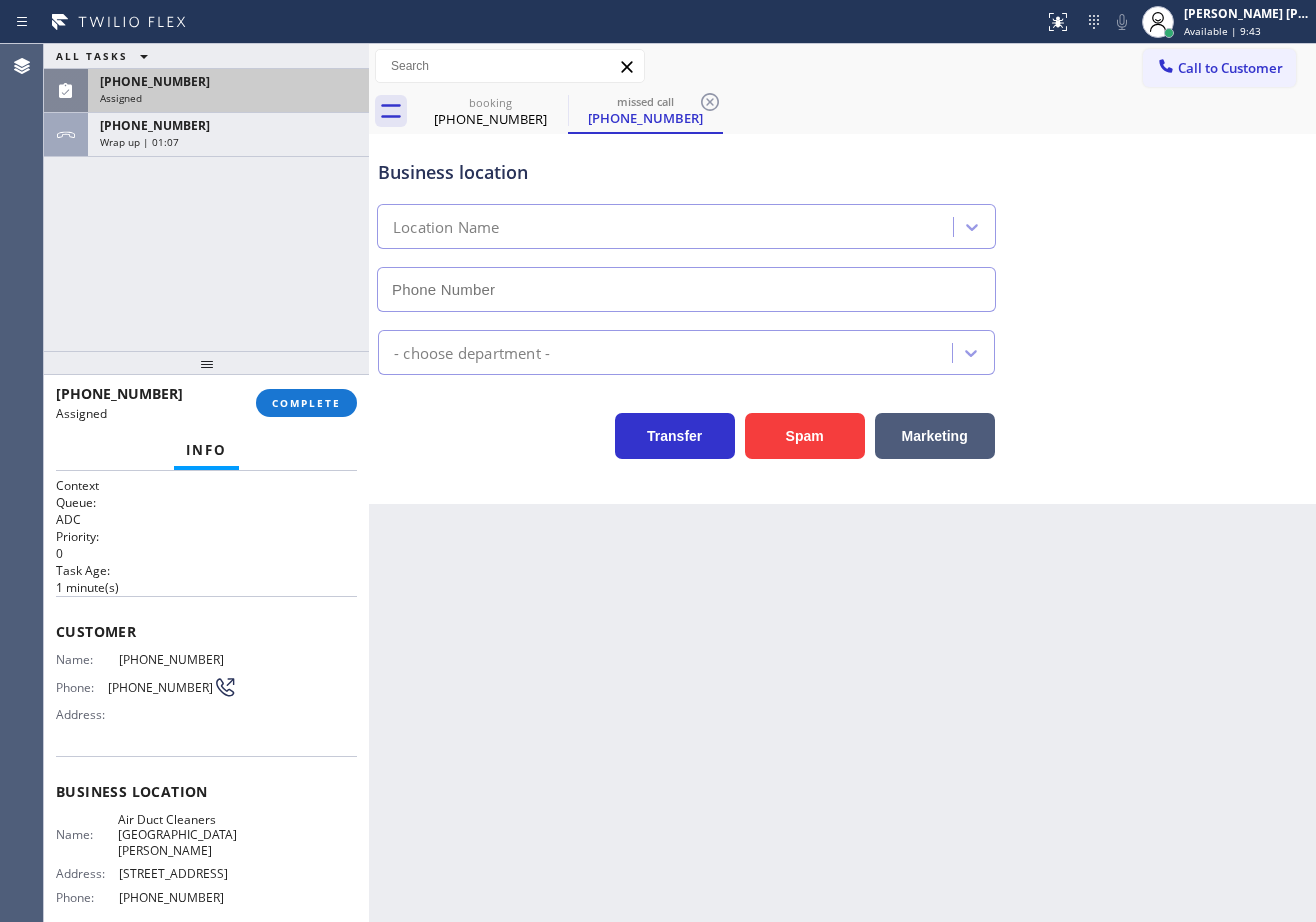 type on "[PHONE_NUMBER]" 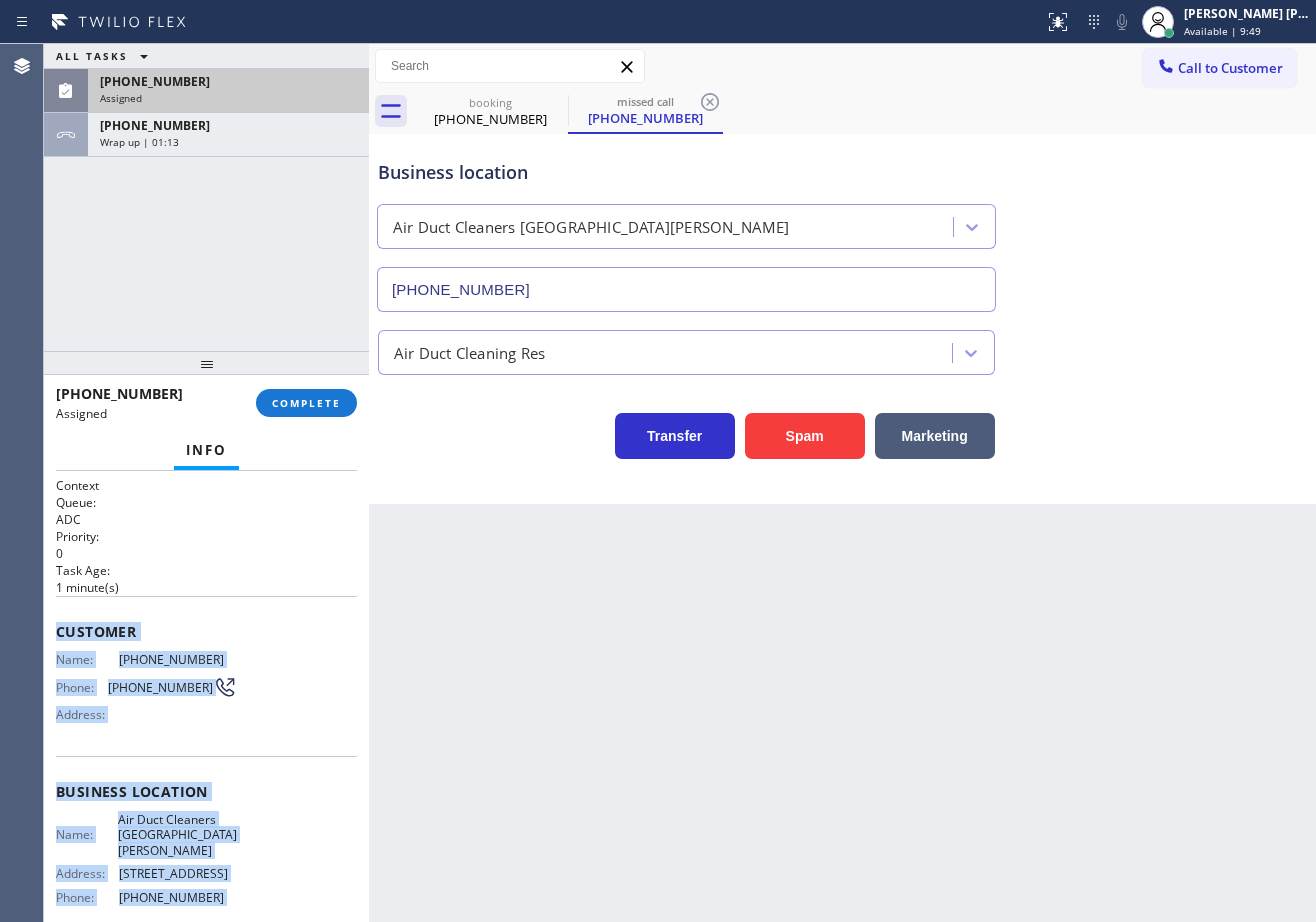 scroll, scrollTop: 158, scrollLeft: 0, axis: vertical 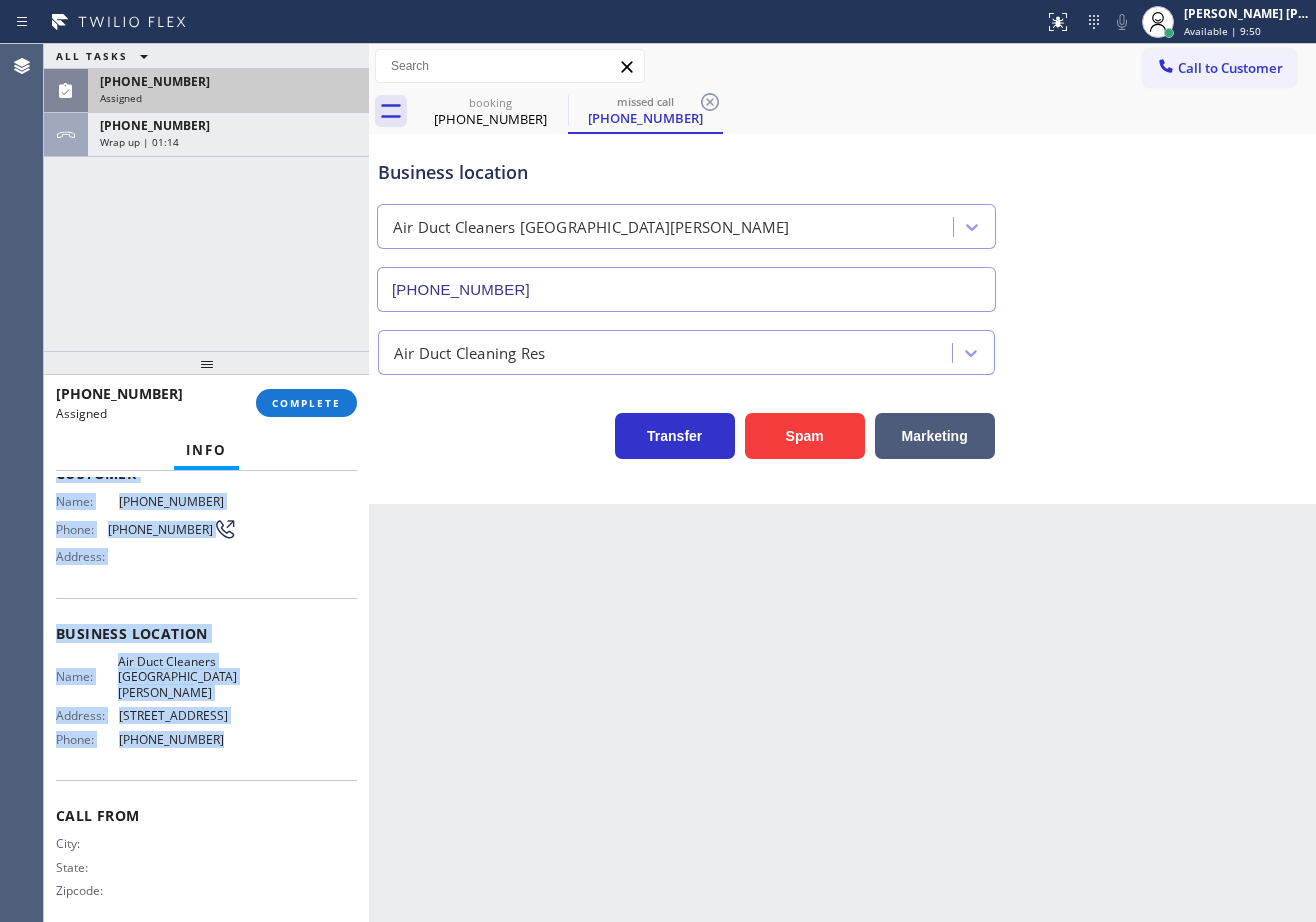 drag, startPoint x: 50, startPoint y: 624, endPoint x: 230, endPoint y: 743, distance: 215.77998 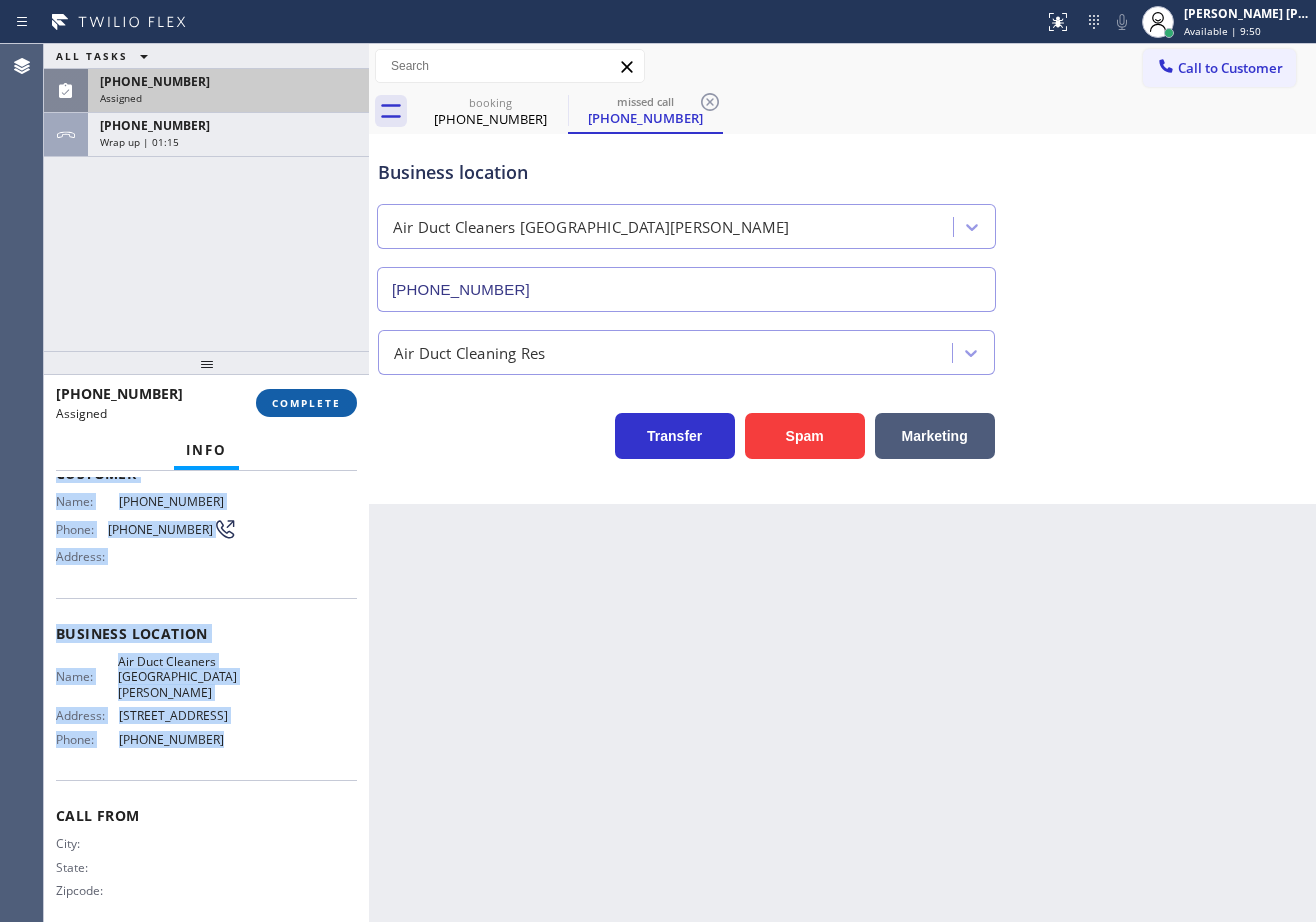 click on "COMPLETE" at bounding box center [306, 403] 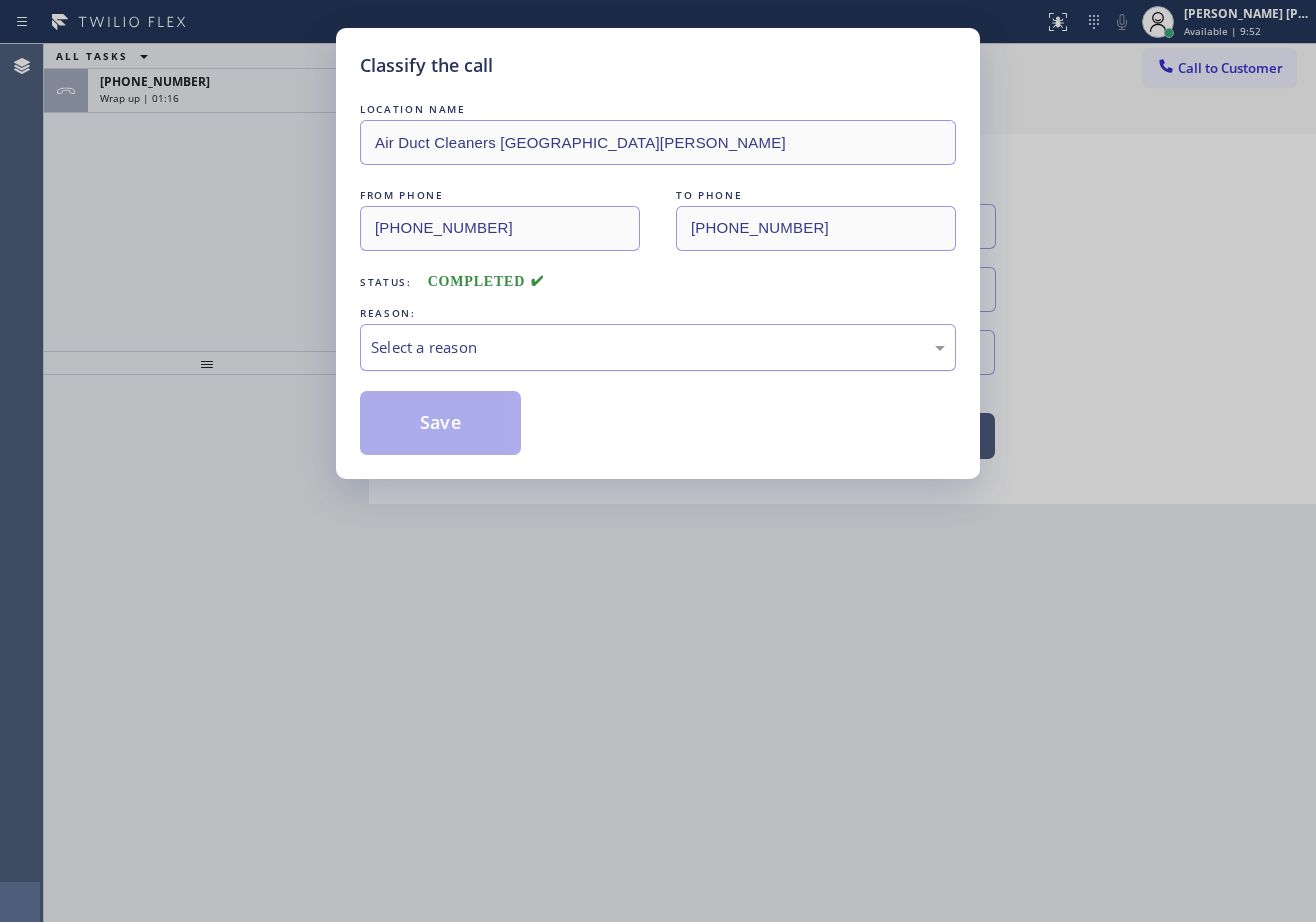 click on "Select a reason" at bounding box center [658, 347] 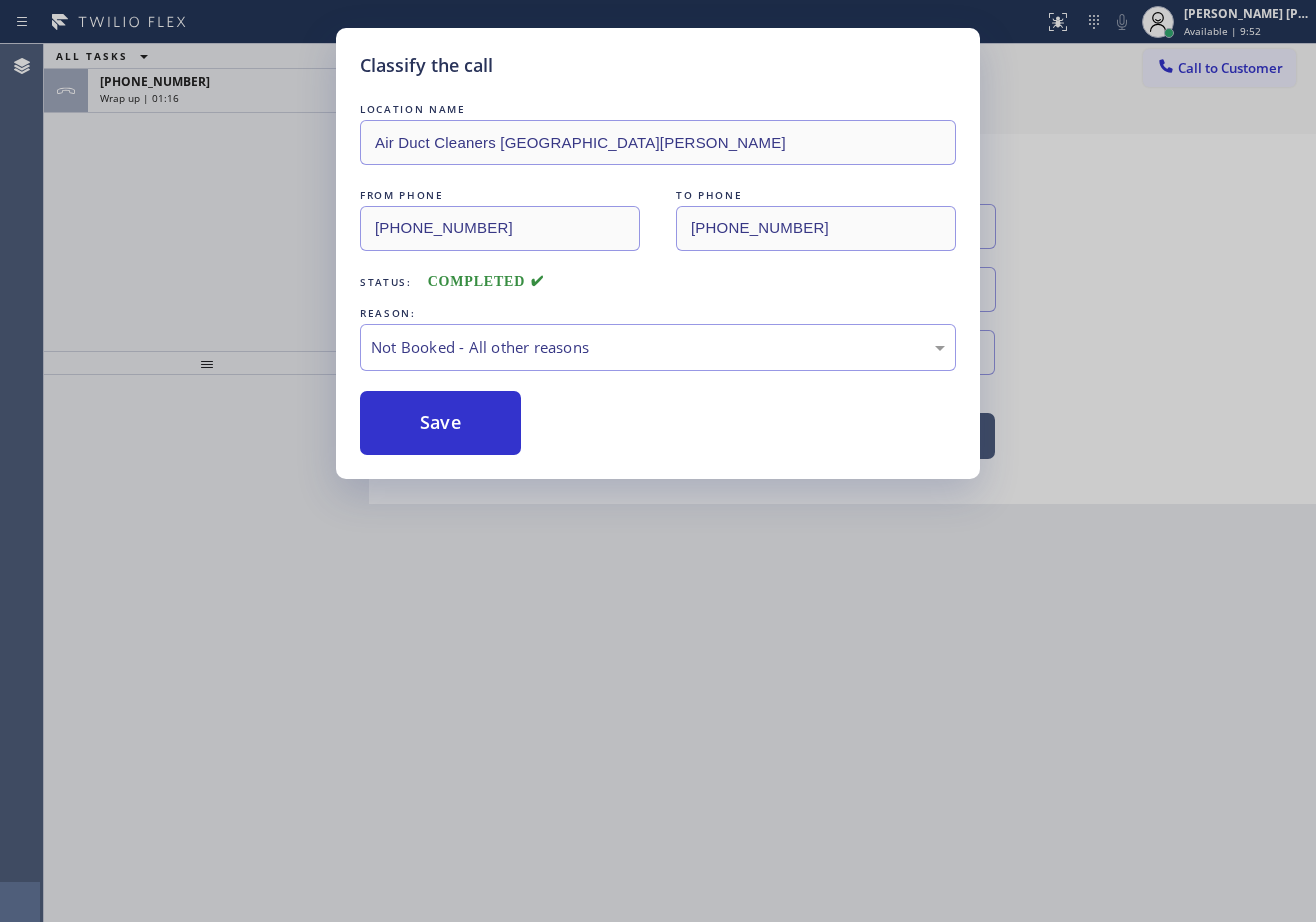 click on "Save" at bounding box center (440, 423) 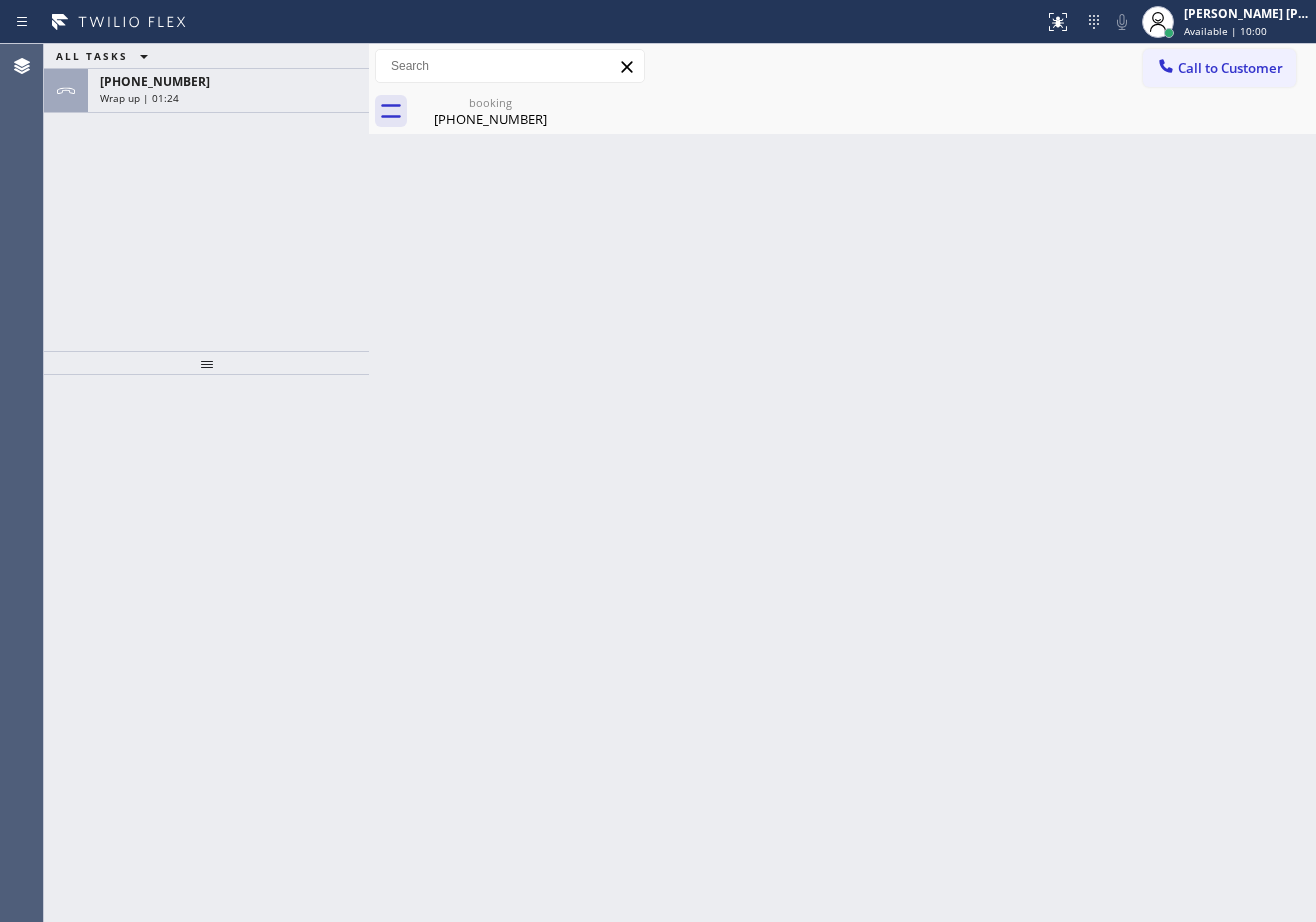 drag, startPoint x: 263, startPoint y: 86, endPoint x: 1217, endPoint y: 48, distance: 954.75653 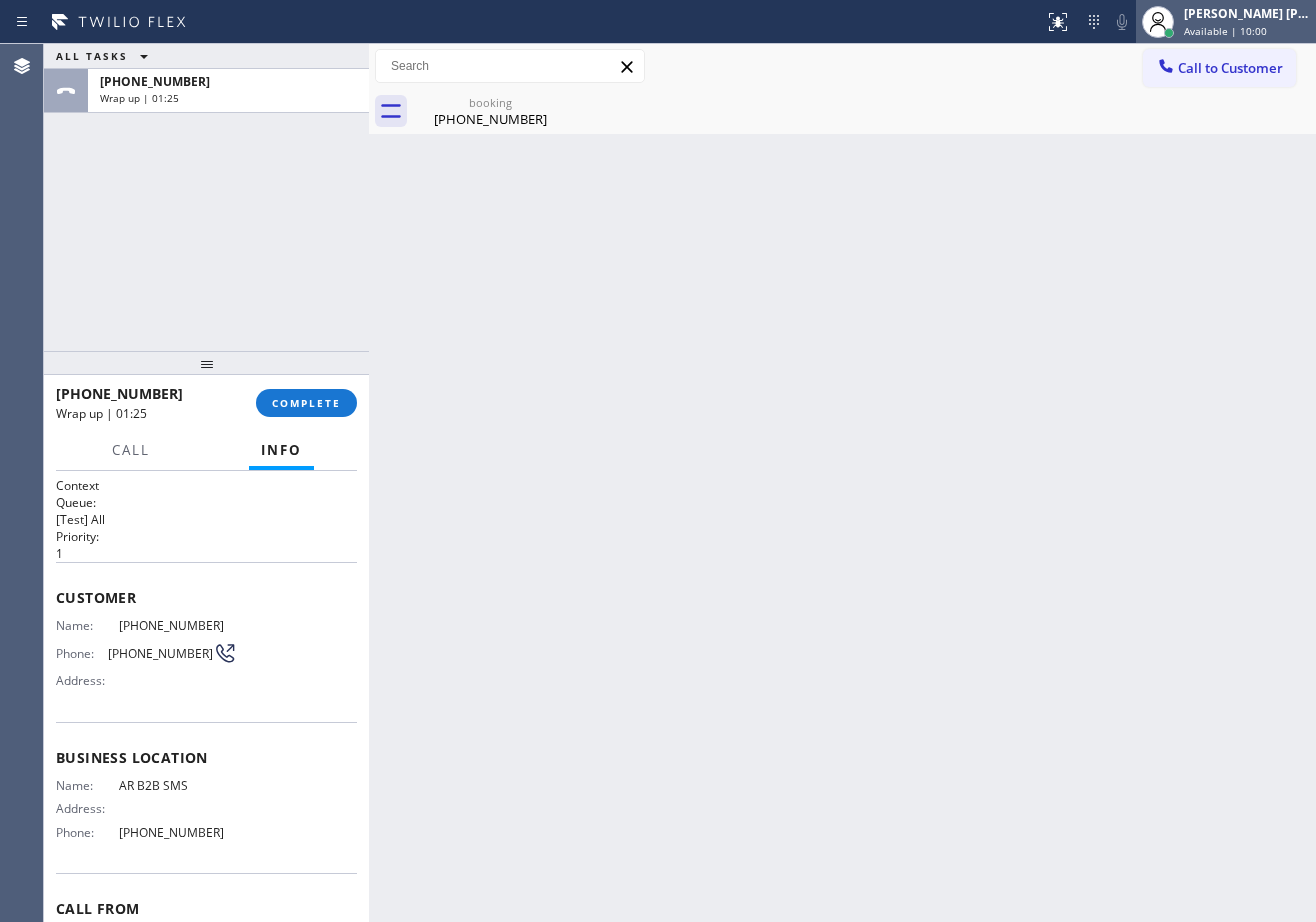 click on "[PERSON_NAME] [PERSON_NAME] Dahil" at bounding box center (1247, 13) 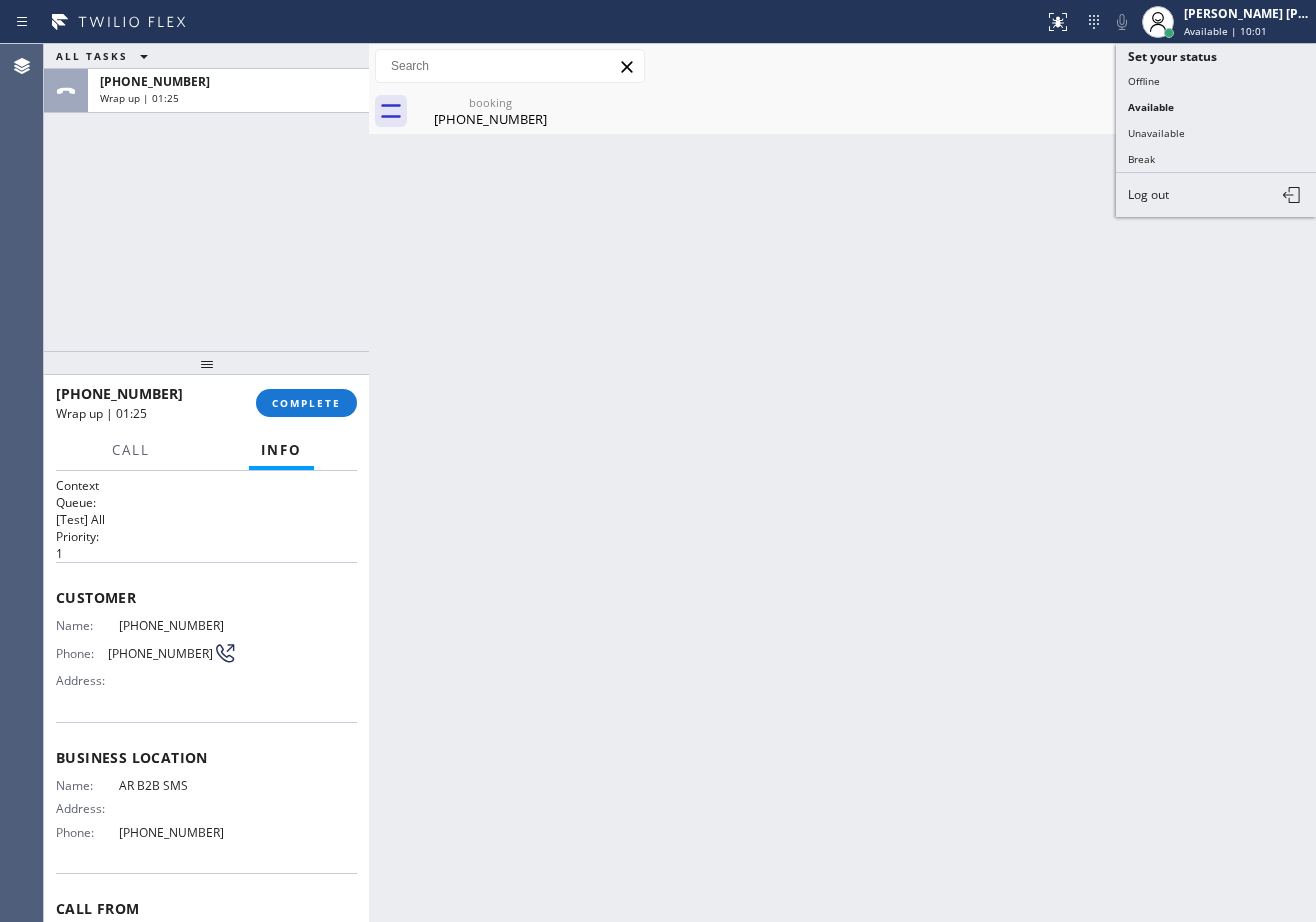 click on "Unavailable" at bounding box center [1216, 133] 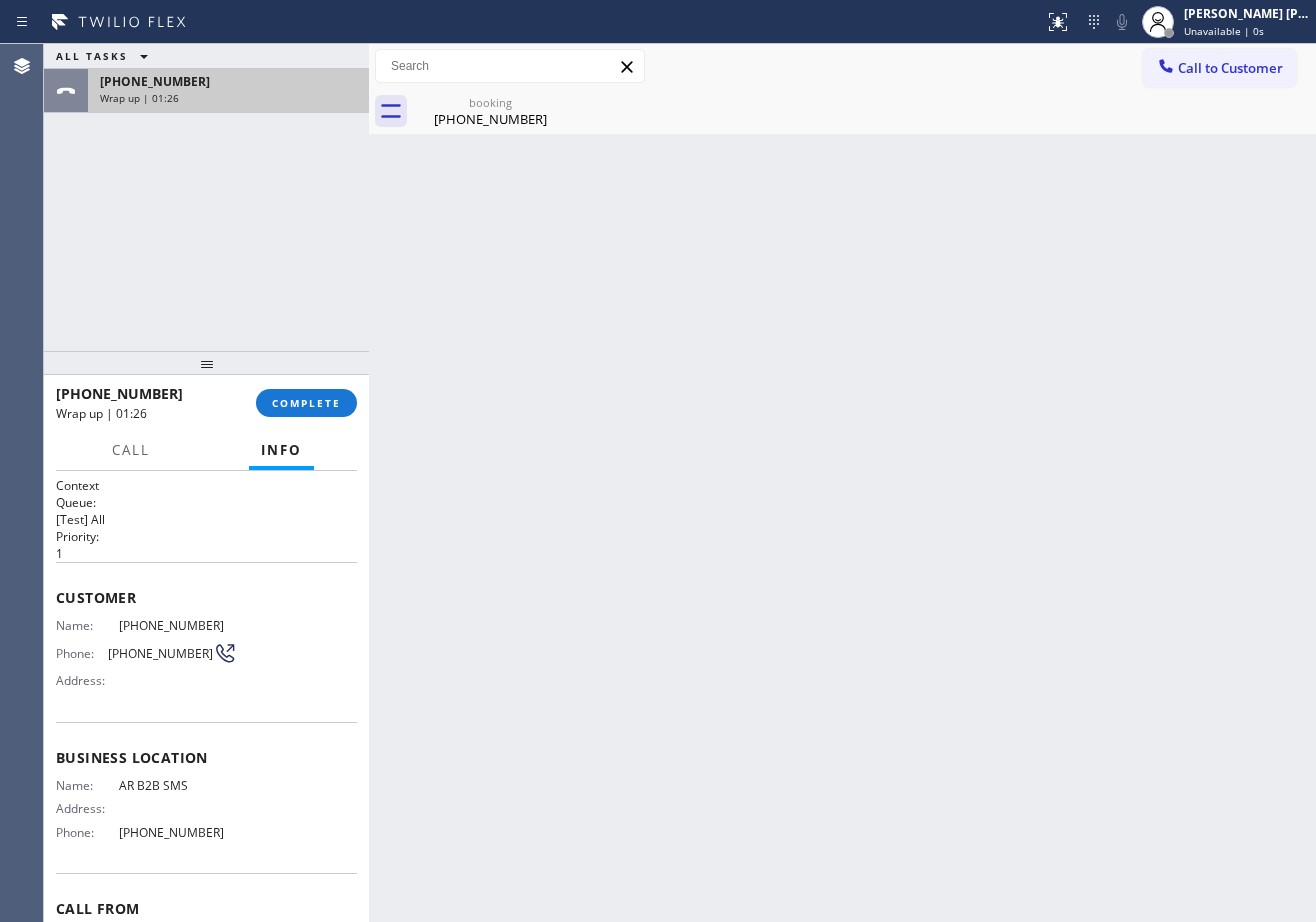 click on "Wrap up | 01:26" at bounding box center [228, 98] 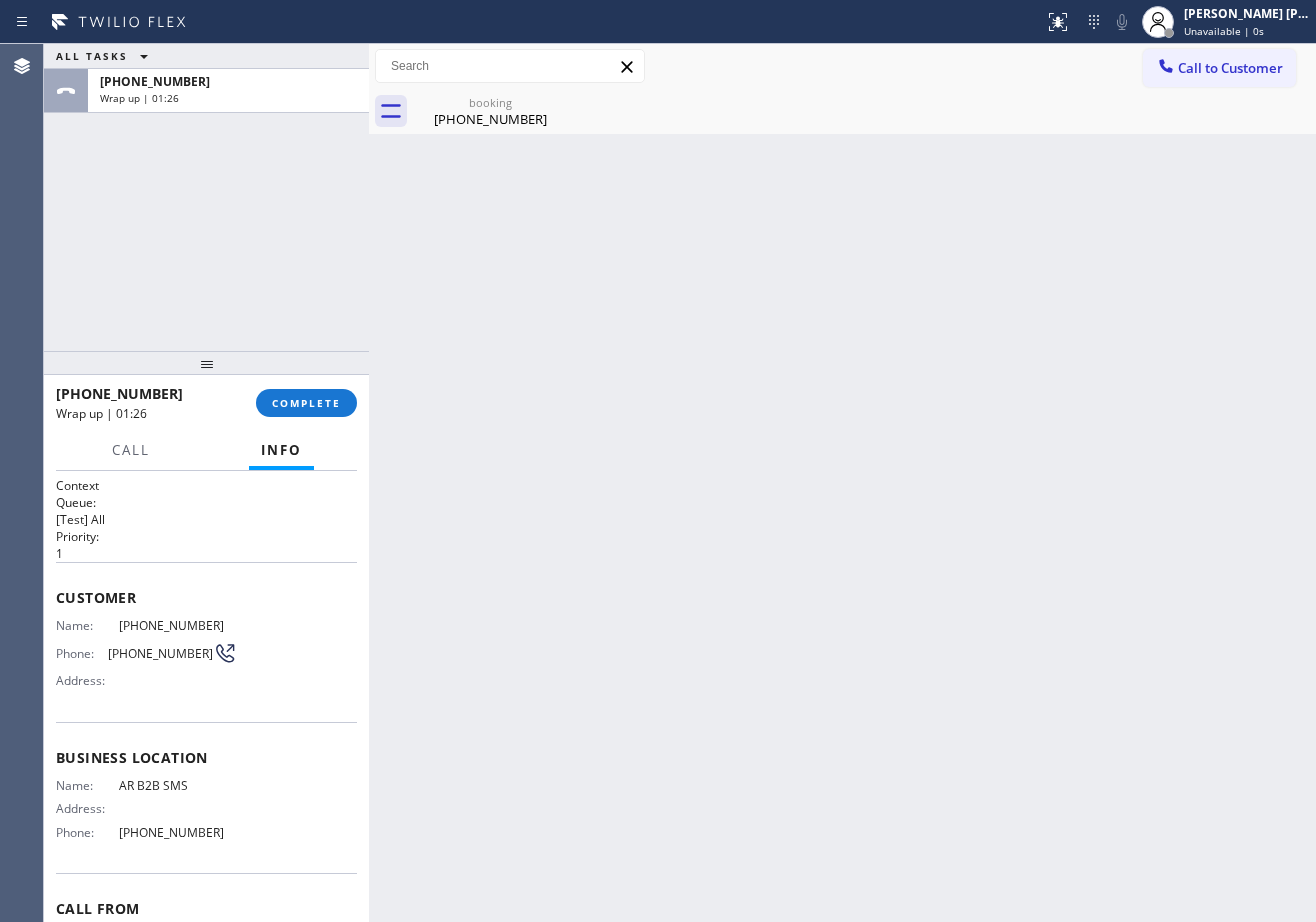 click on "Wrap up | 01:26" at bounding box center (228, 98) 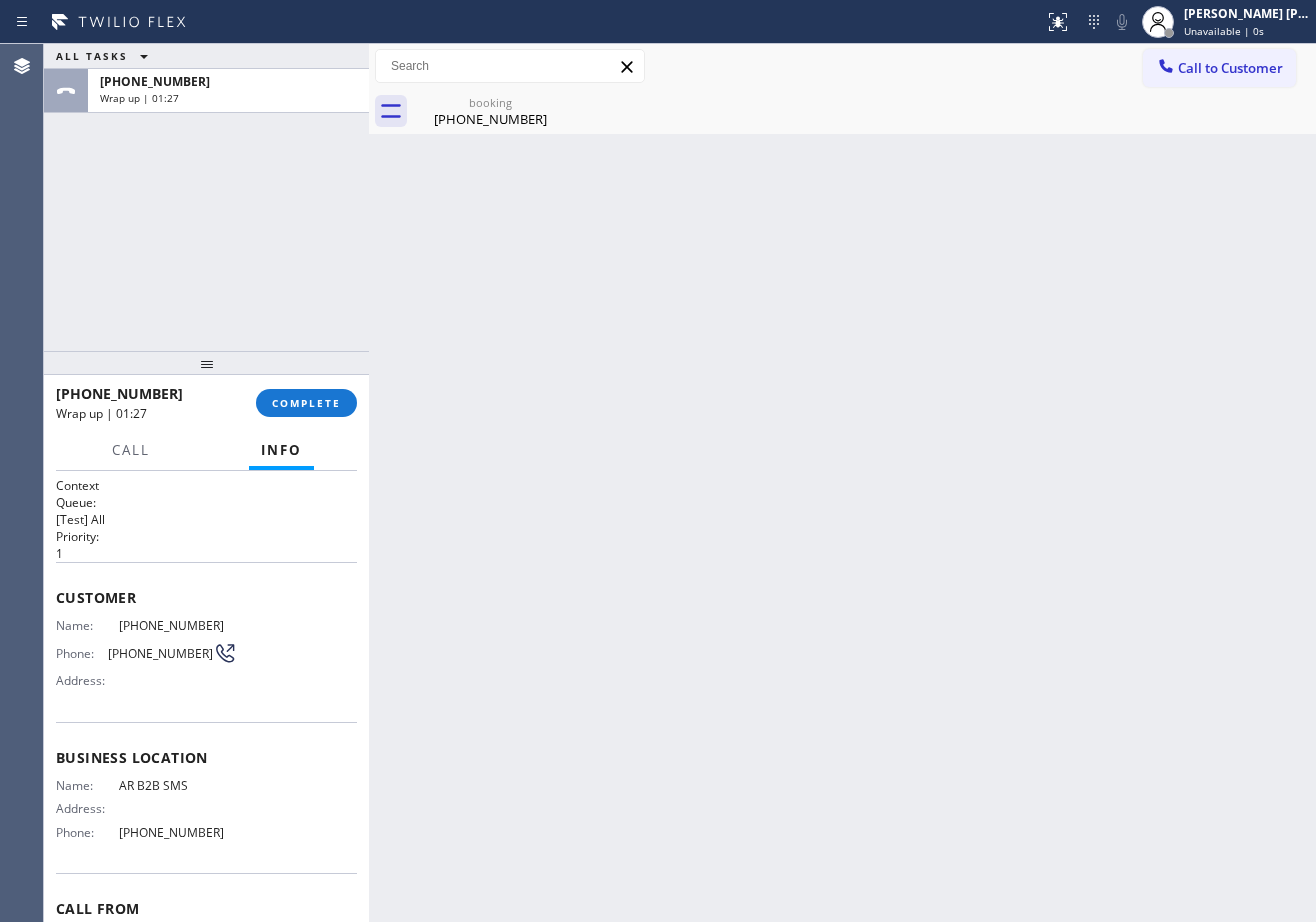 click on "[PHONE_NUMBER] Wrap up | 01:27 COMPLETE" at bounding box center [206, 403] 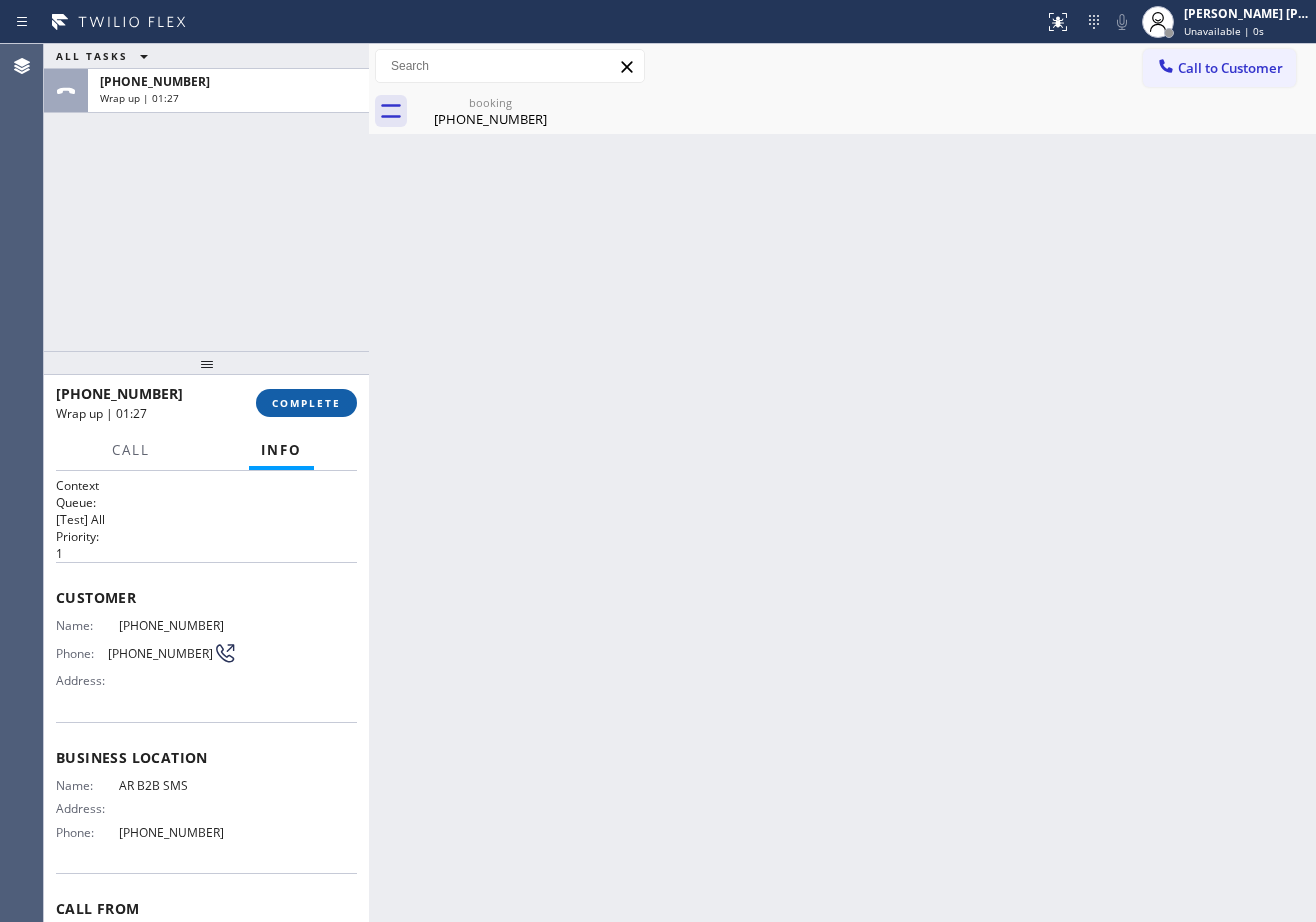 click on "COMPLETE" at bounding box center [306, 403] 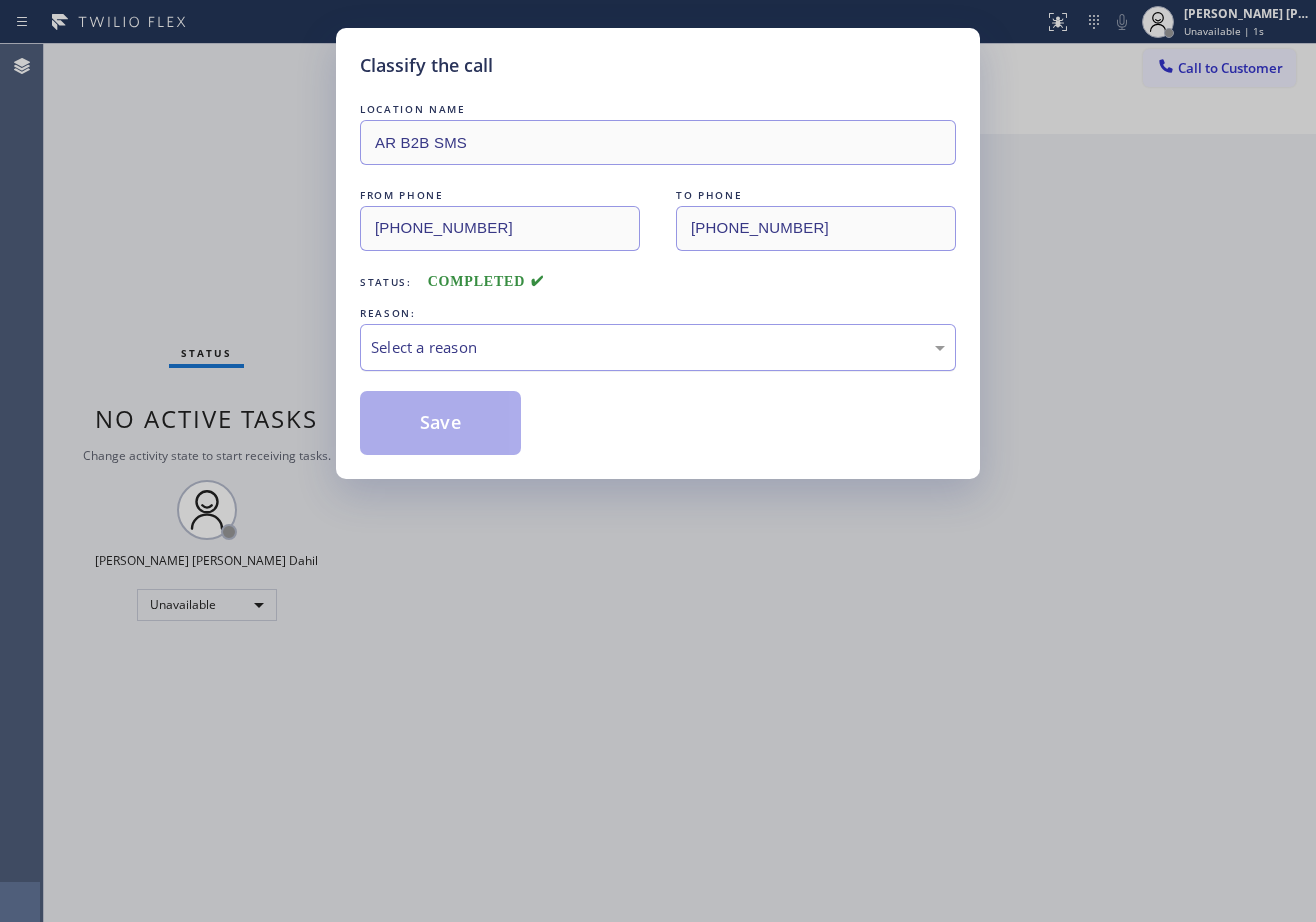 click on "Select a reason" at bounding box center (658, 347) 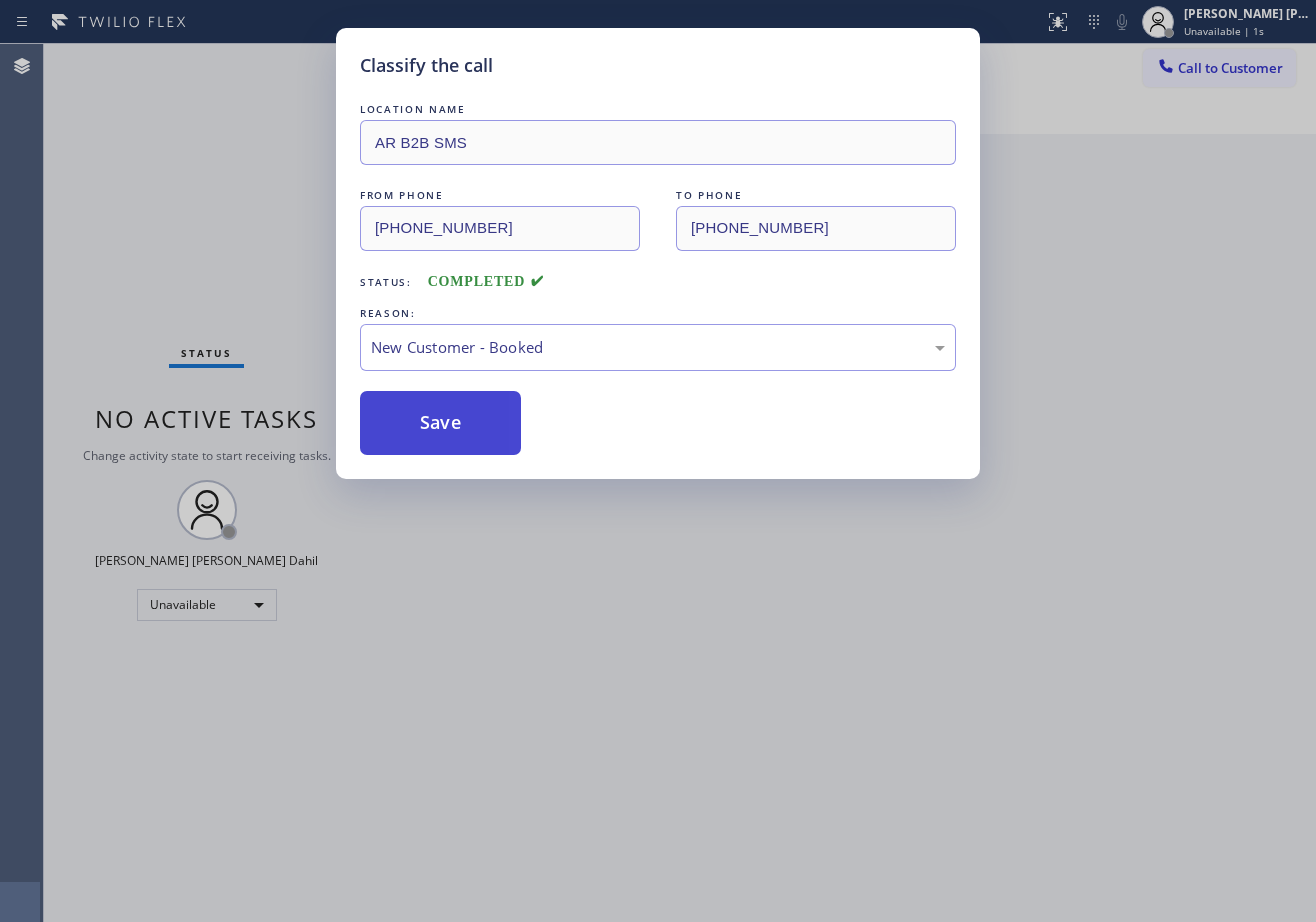 drag, startPoint x: 479, startPoint y: 392, endPoint x: 458, endPoint y: 425, distance: 39.115215 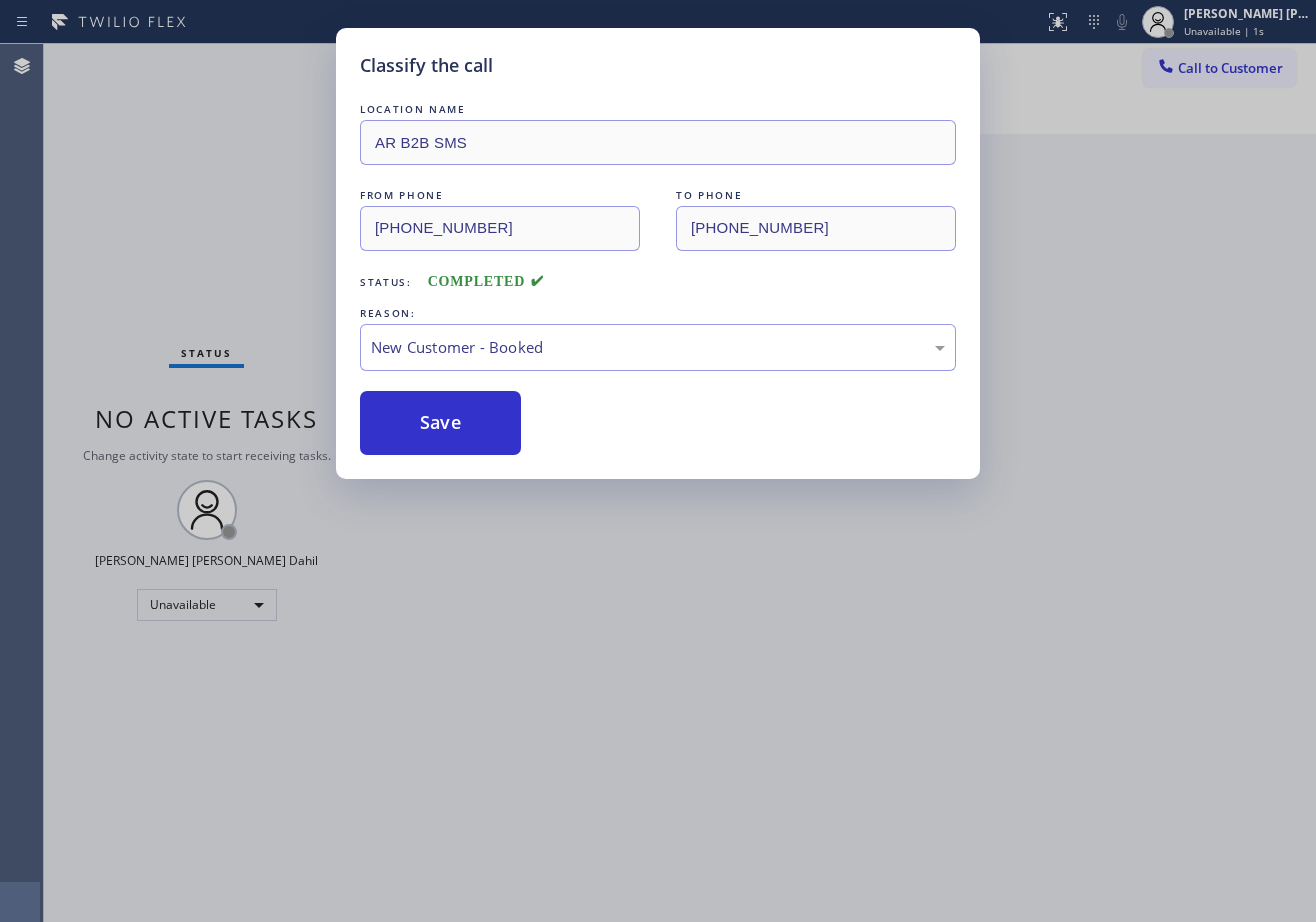 drag, startPoint x: 456, startPoint y: 428, endPoint x: 363, endPoint y: 143, distance: 299.78992 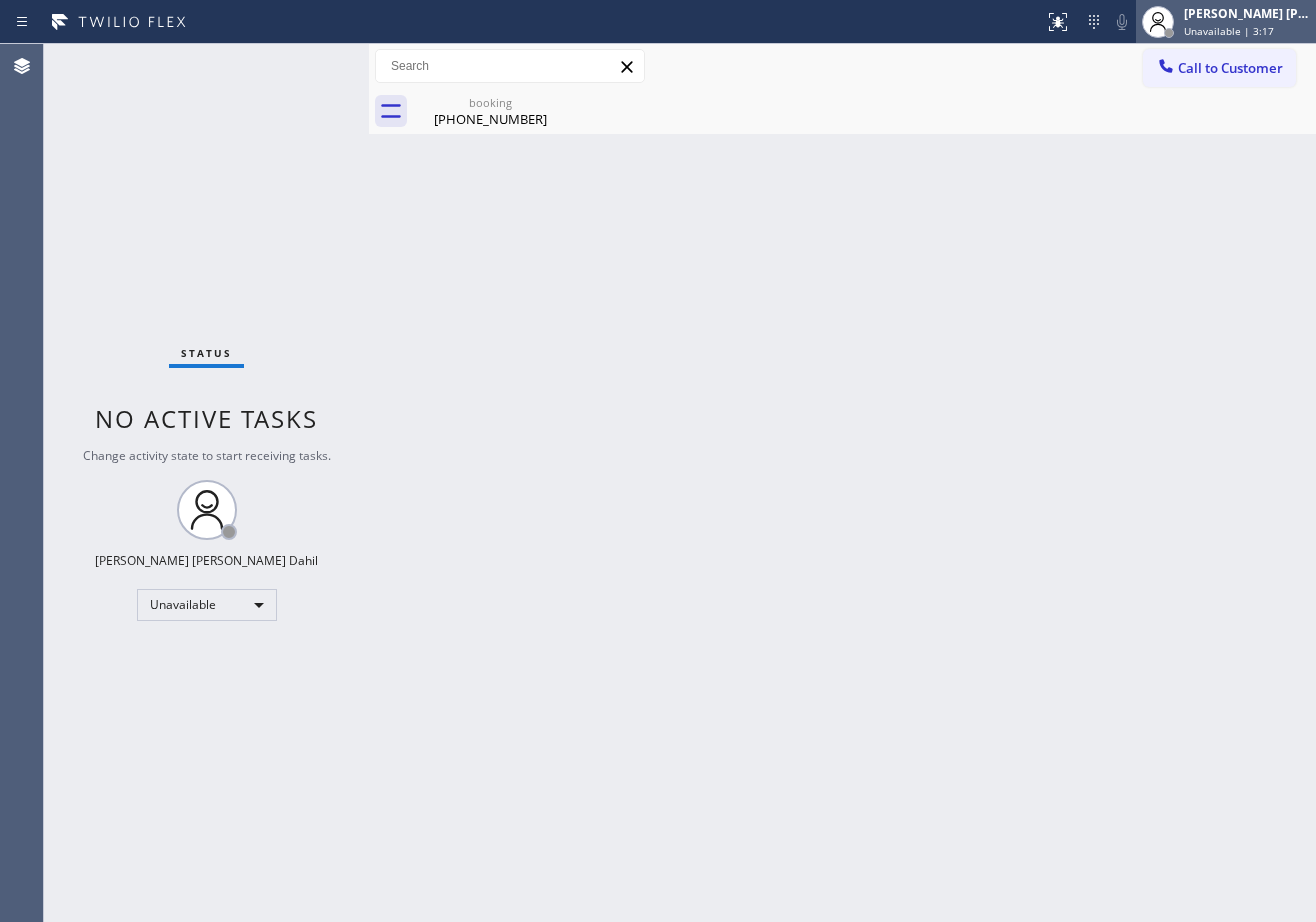 click on "Unavailable | 3:17" at bounding box center (1229, 31) 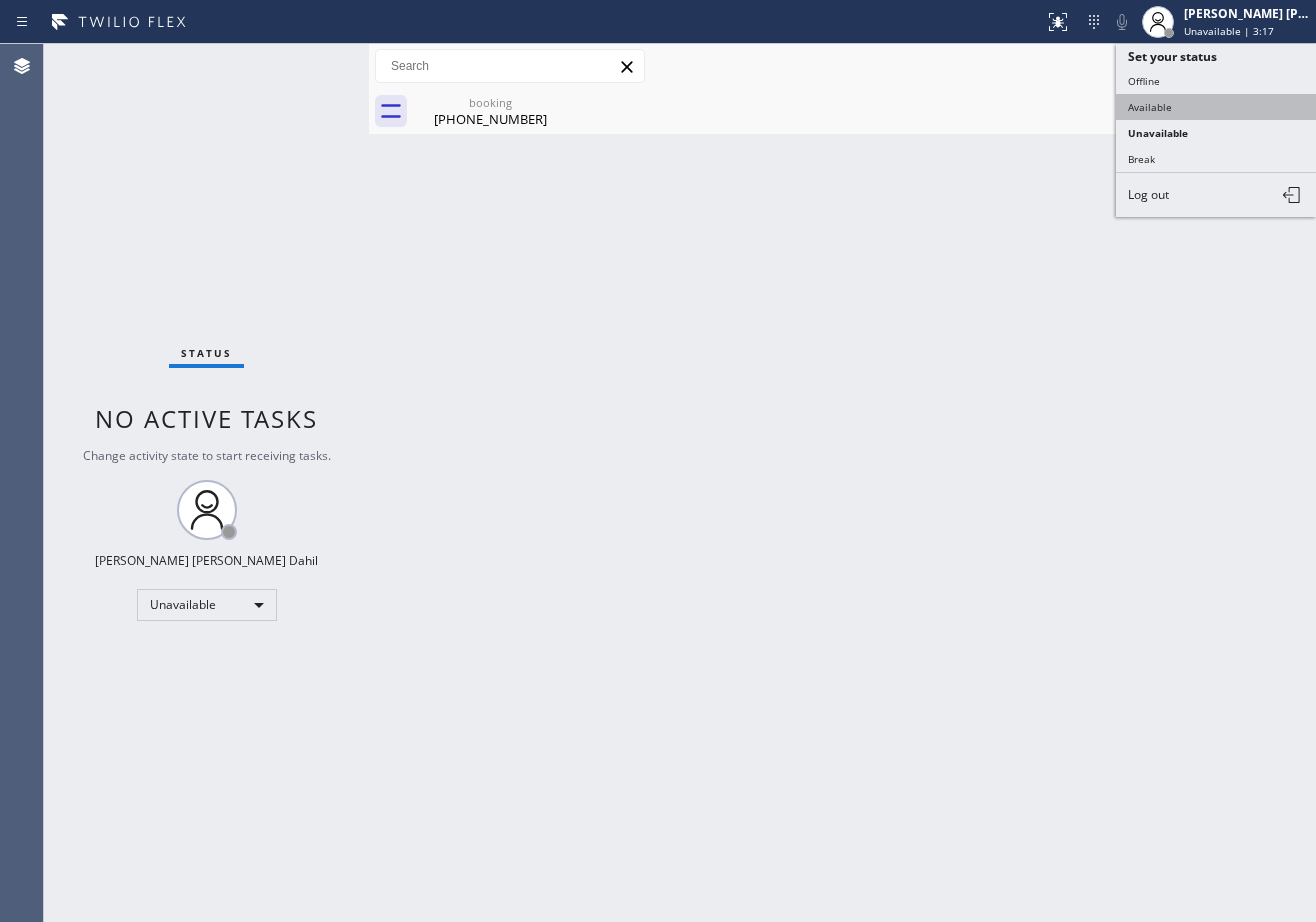 click on "Available" at bounding box center [1216, 107] 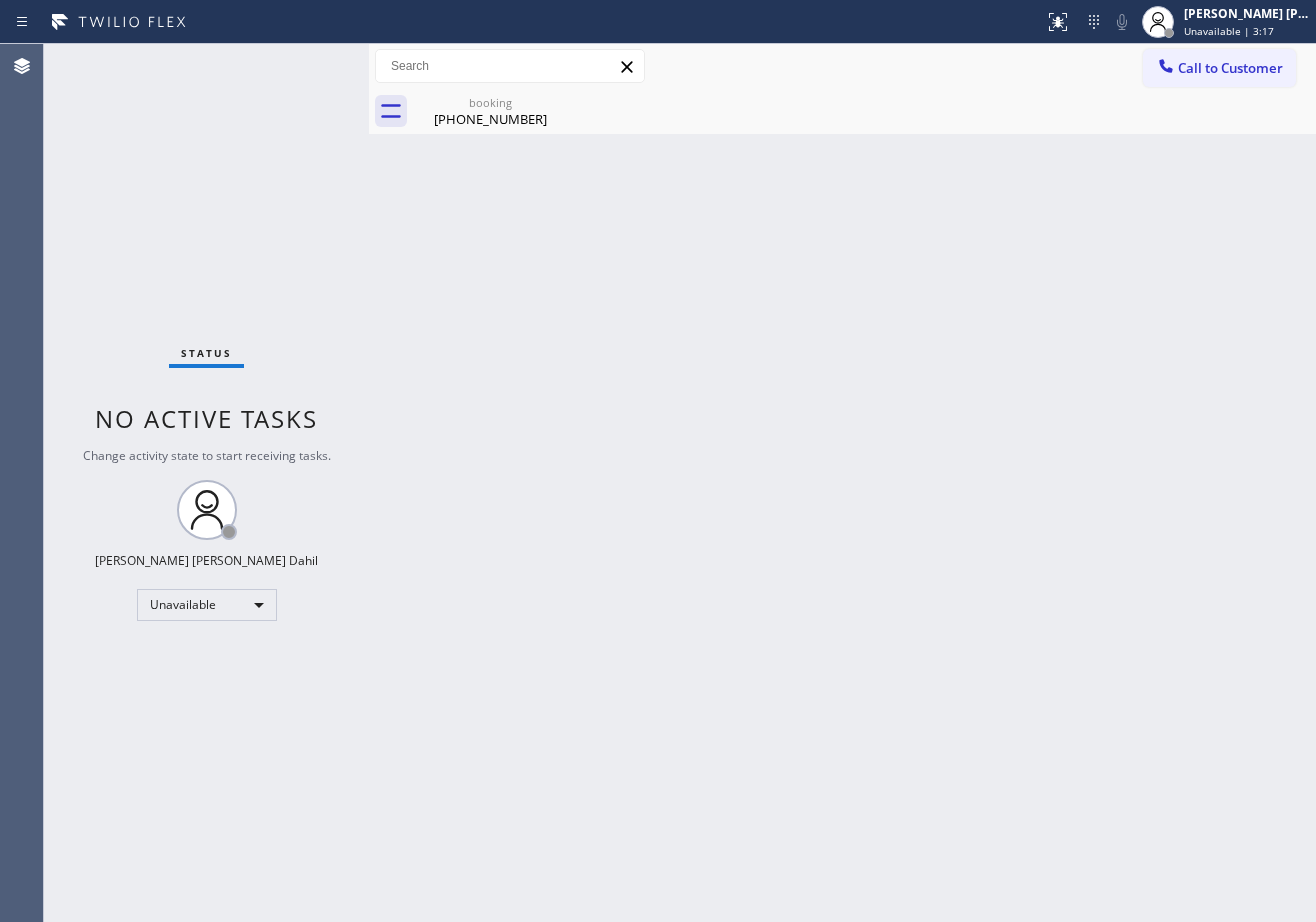 drag, startPoint x: 1036, startPoint y: 278, endPoint x: 1040, endPoint y: 327, distance: 49.162994 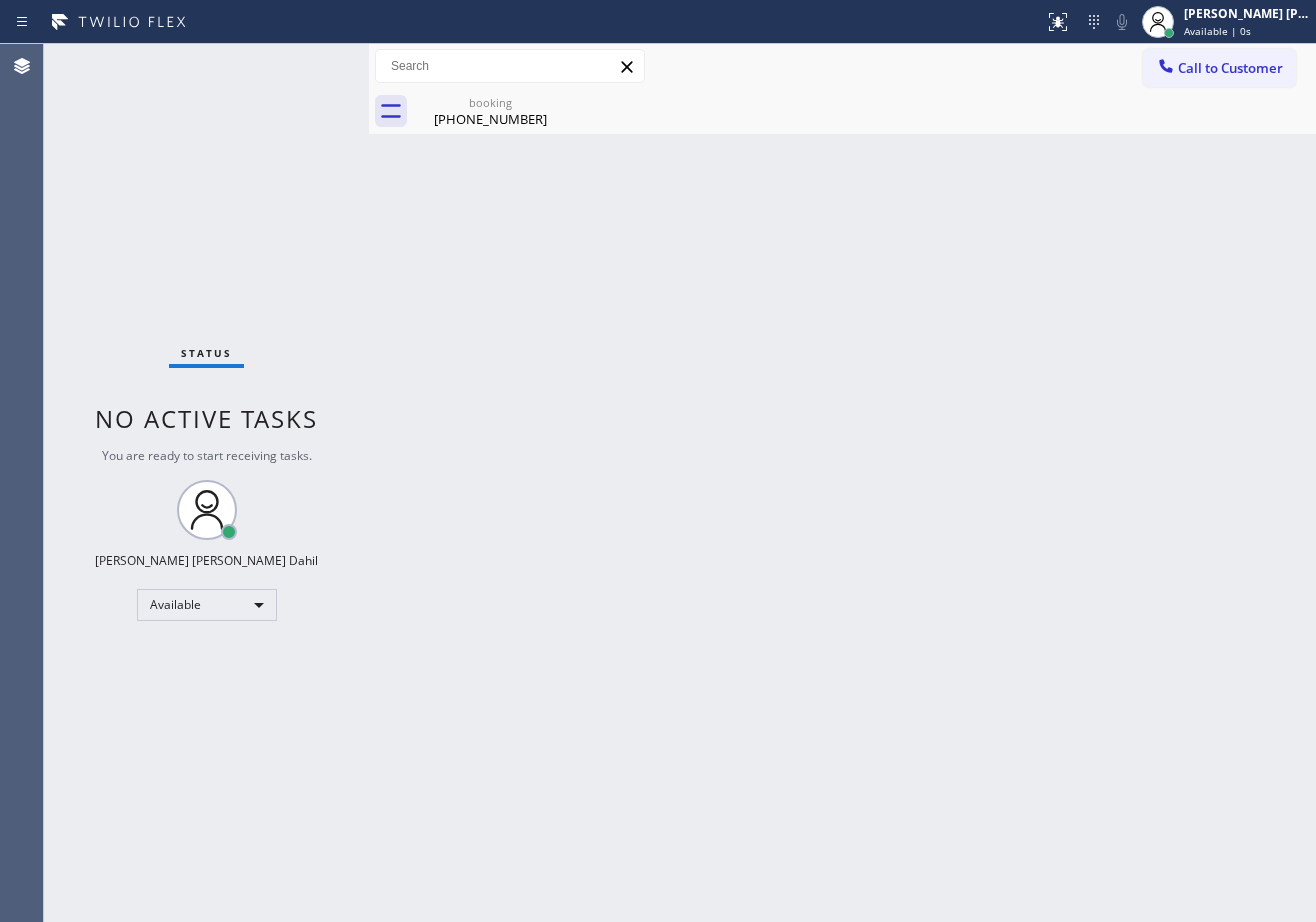 drag, startPoint x: 509, startPoint y: 174, endPoint x: 472, endPoint y: 134, distance: 54.48853 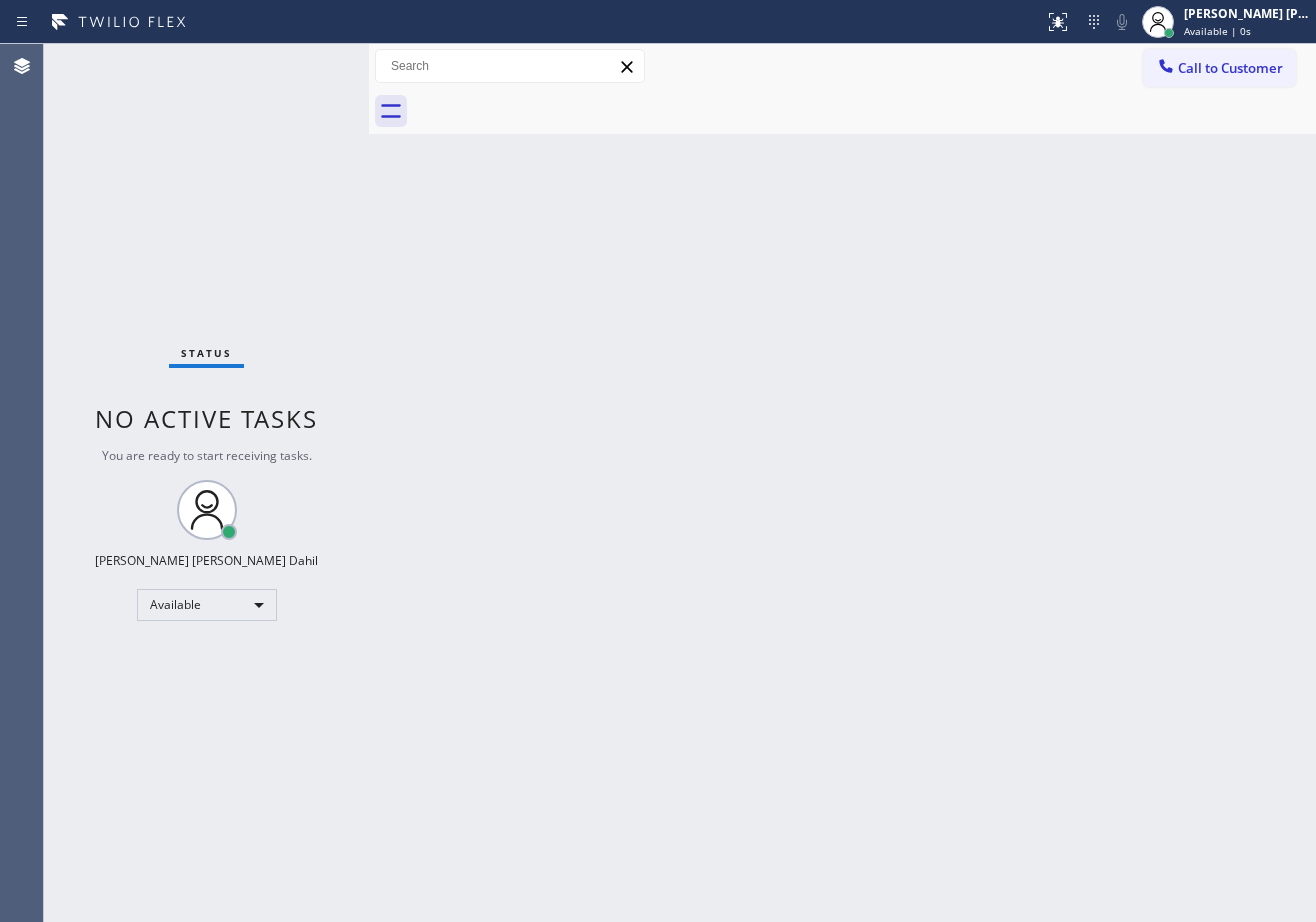 click on "Back to Dashboard Change Sender ID Customers Technicians Select a contact Outbound call Technician Search Technician Your caller id phone number Your caller id phone number Call Technician info Name   Phone none Address none Change Sender ID HVAC [PHONE_NUMBER] 5 Star Appliance [PHONE_NUMBER] Appliance Repair [PHONE_NUMBER] Plumbing [PHONE_NUMBER] Air Duct Cleaning [PHONE_NUMBER]  Electricians [PHONE_NUMBER] Cancel Change Check personal SMS Reset Change No tabs Call to Customer Outbound call Location Search location Your caller id phone number Customer number Call Outbound call Technician Search Technician Your caller id phone number Your caller id phone number Call" at bounding box center [842, 483] 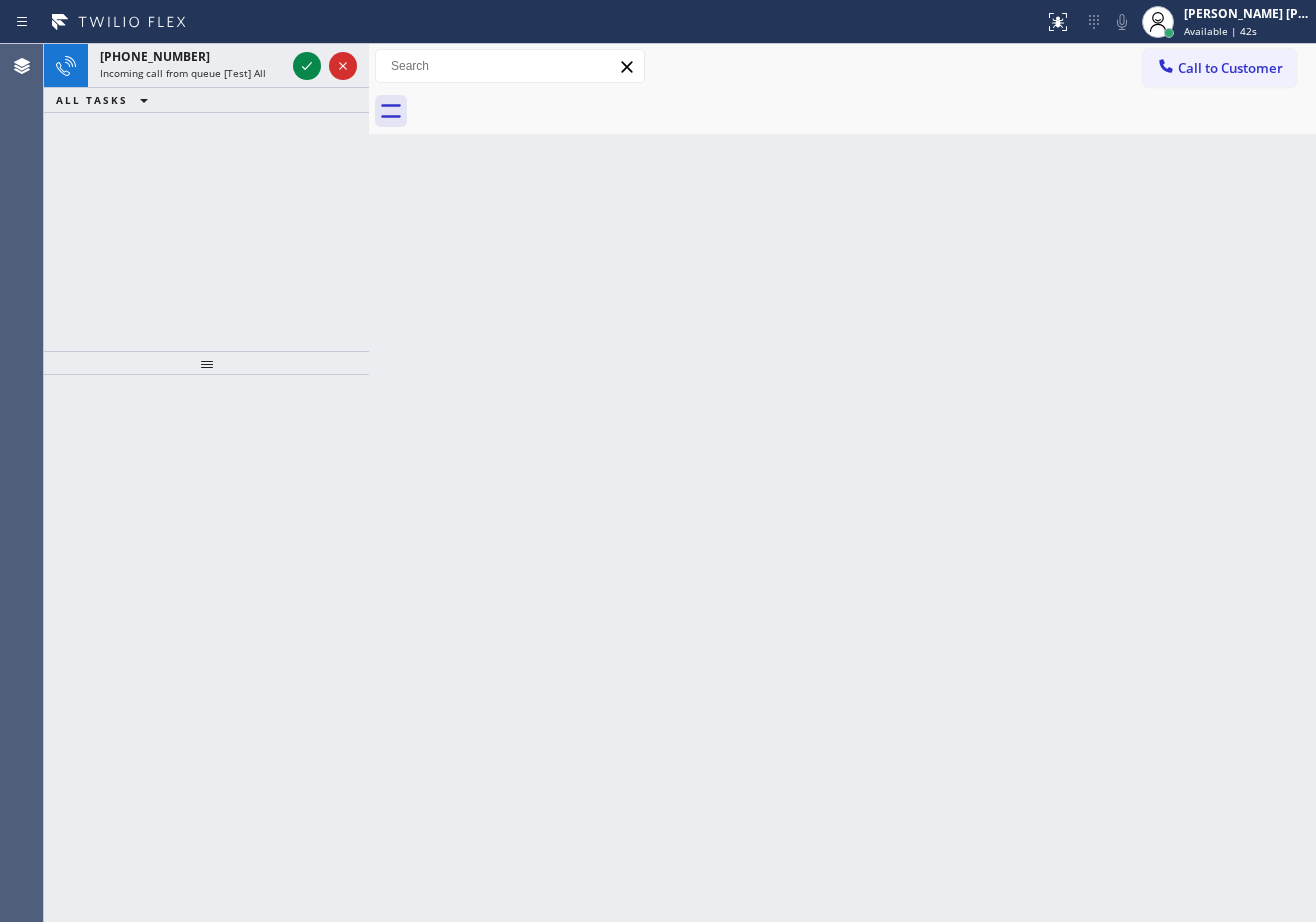 drag, startPoint x: 1227, startPoint y: 21, endPoint x: 1189, endPoint y: 81, distance: 71.021126 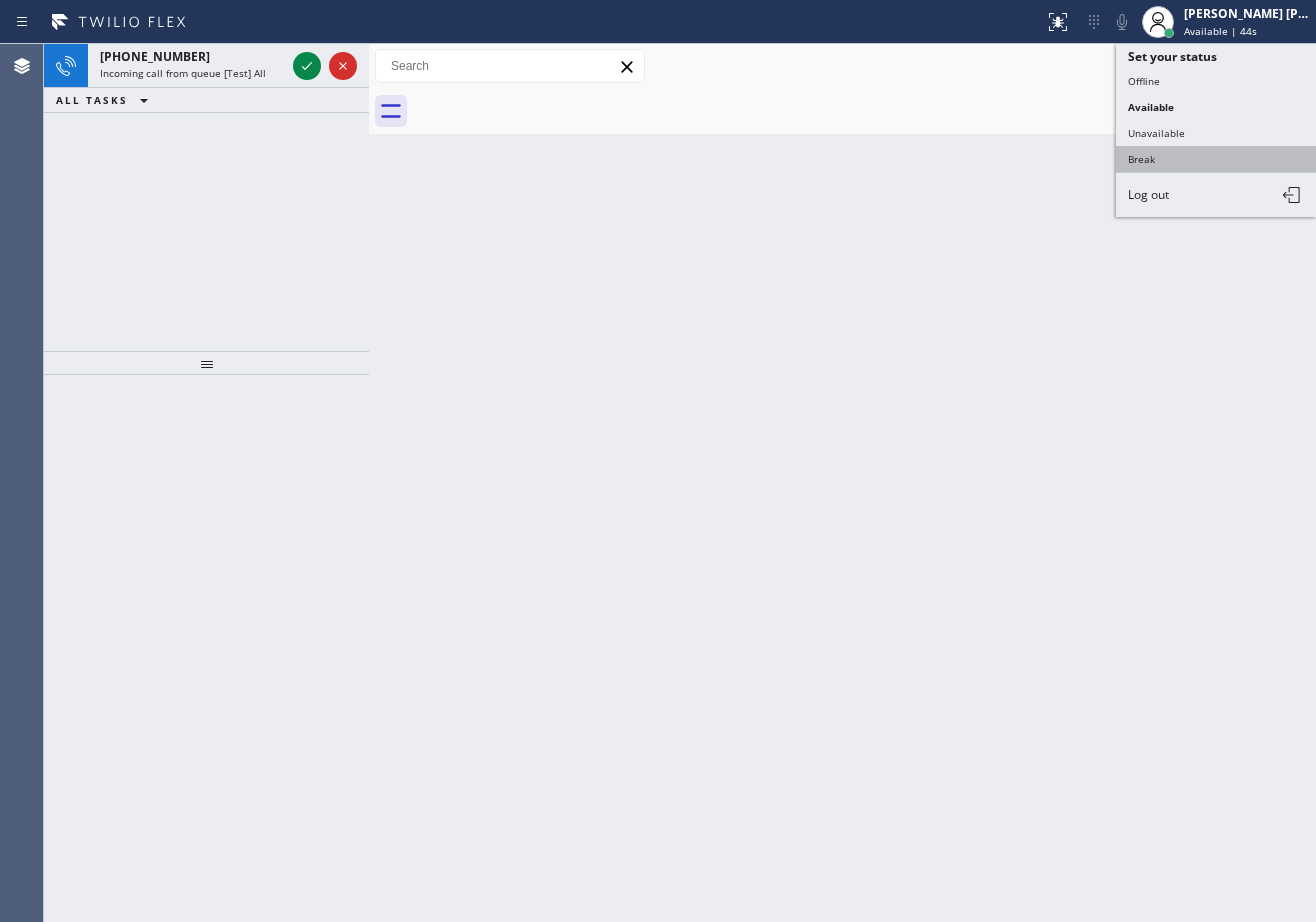 click on "Break" at bounding box center (1216, 159) 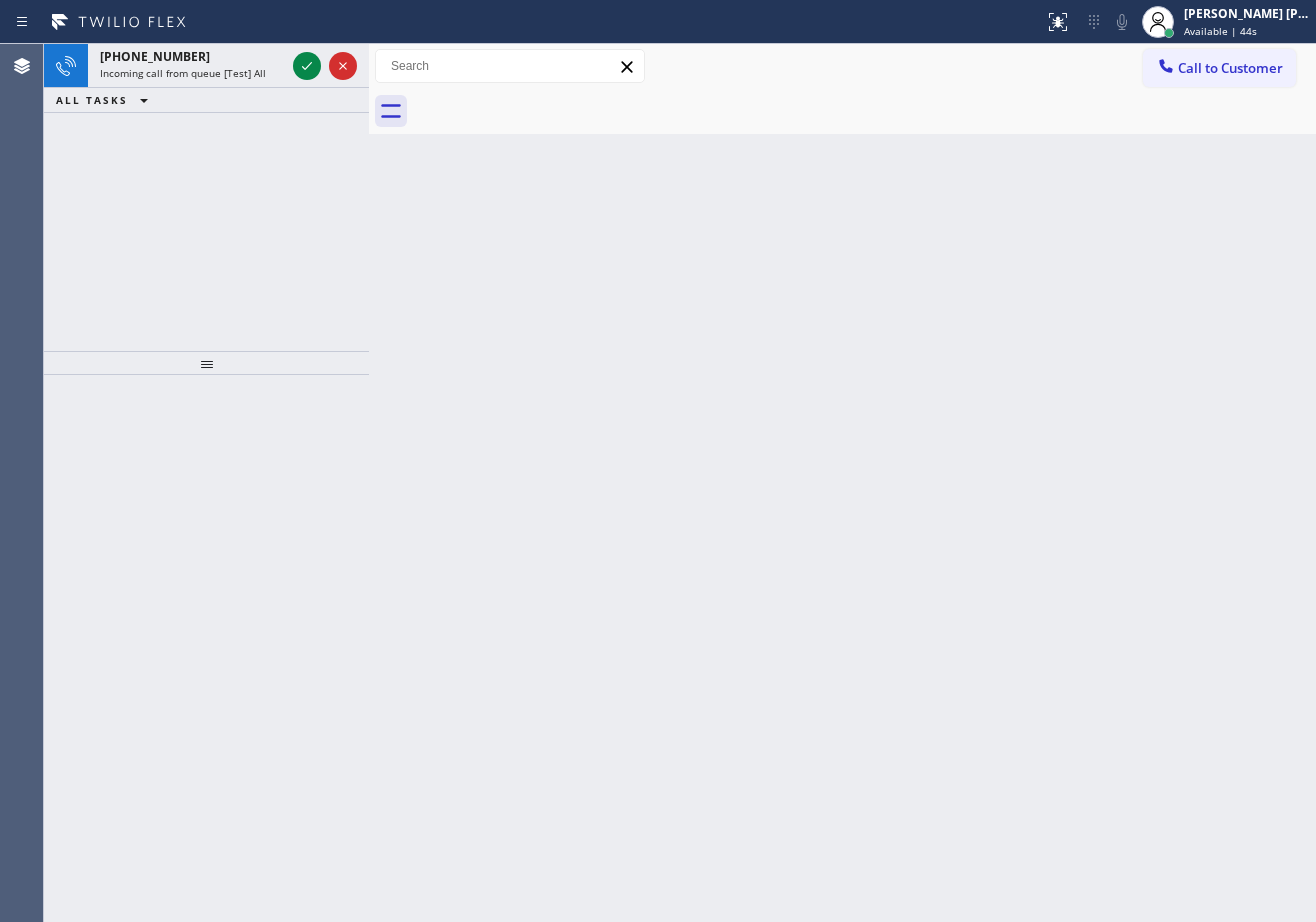 drag, startPoint x: 959, startPoint y: 494, endPoint x: 944, endPoint y: 544, distance: 52.201534 